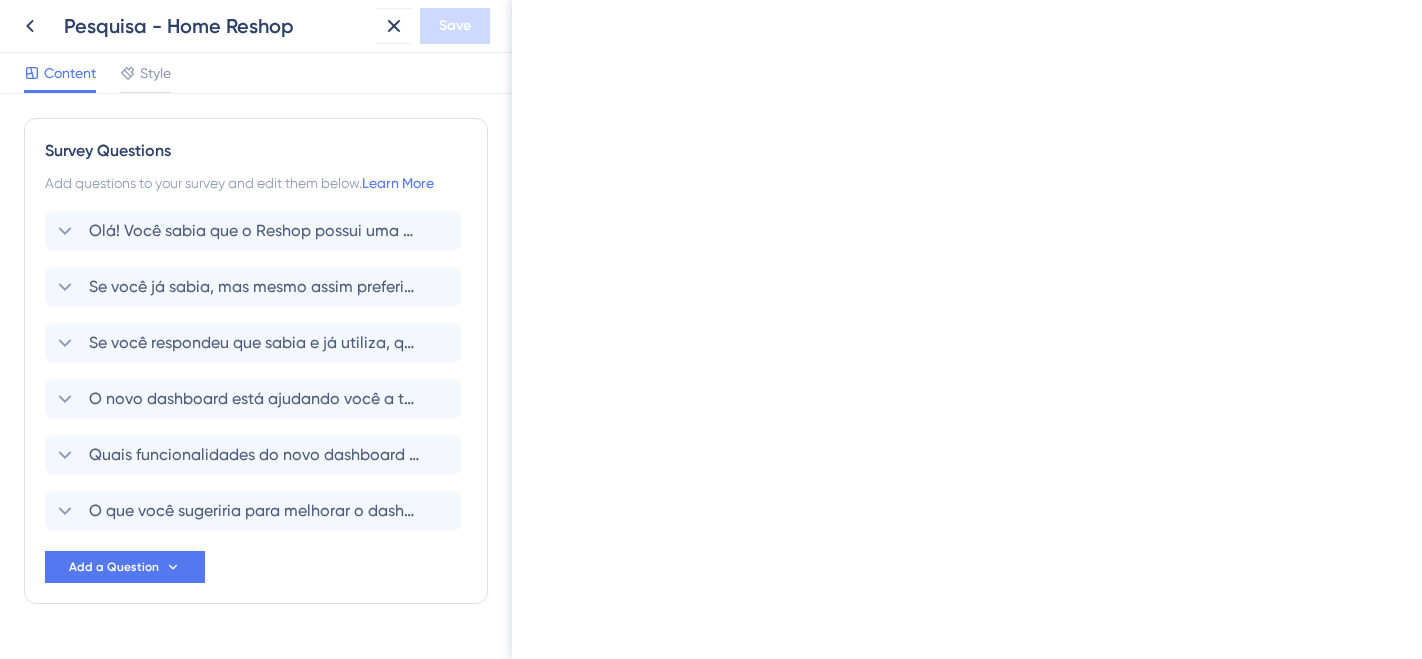 scroll, scrollTop: 0, scrollLeft: 0, axis: both 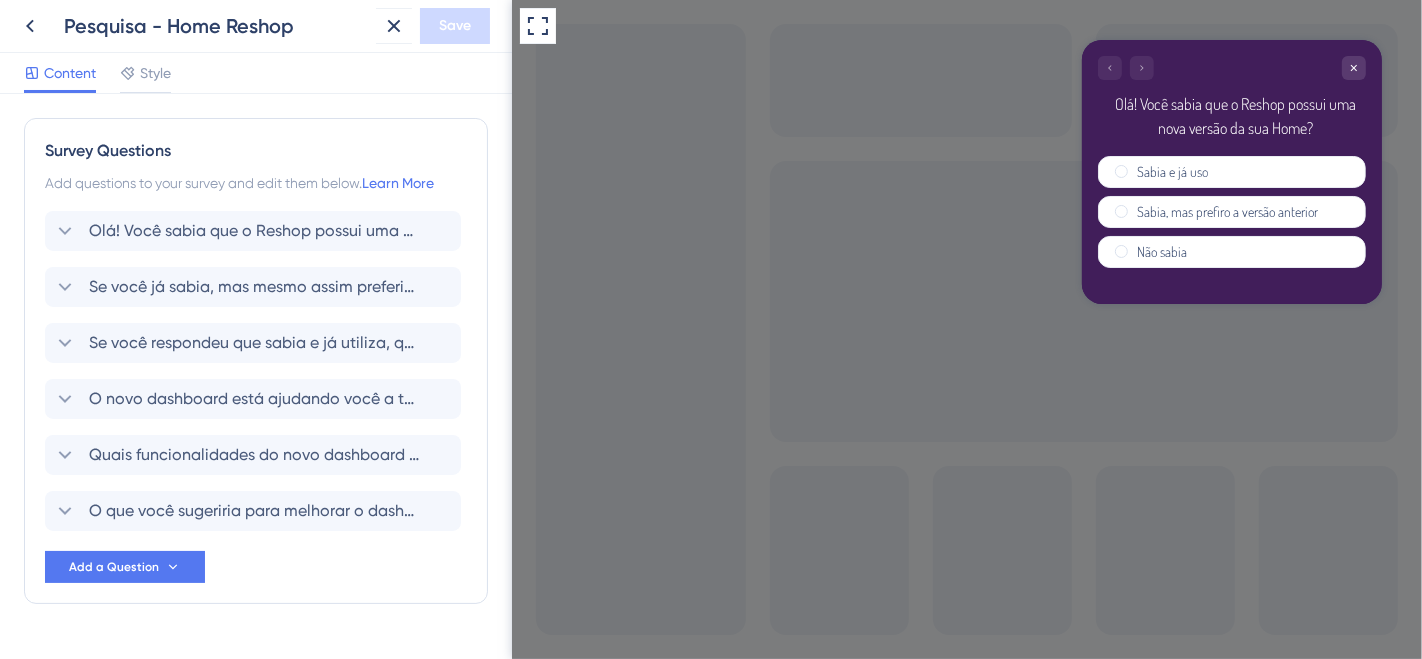 drag, startPoint x: 358, startPoint y: 63, endPoint x: 183, endPoint y: 25, distance: 179.0782 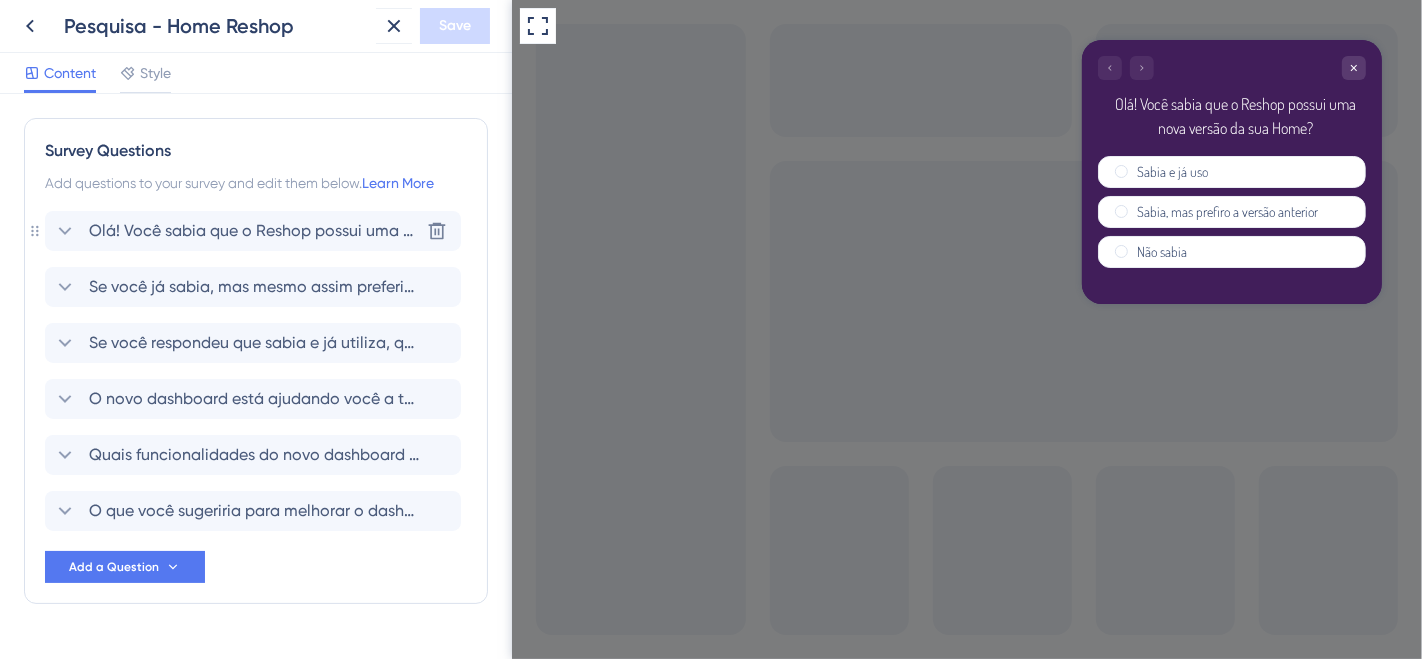 click on "Olá! Você sabia que o Reshop possui uma nova versão da sua Home? Delete Se você já sabia, mas mesmo assim preferiu utilizar a anterior, qual(is) tem sido o(s) principal(is) motivo(s) para essa escolha?  Se você respondeu que sabia e já utiliza, qual(is) tem sido o(s) principal(is) motivo(s) para essa escolha? O novo dashboard está ajudando você a tomar decisões mais rápidas ou assertivas? Quais funcionalidades do novo dashboard você considera mais úteis? O que você sugeriria para melhorar o dashboard e torná-lo mais útil para o seu dia a dia?" at bounding box center (256, 371) 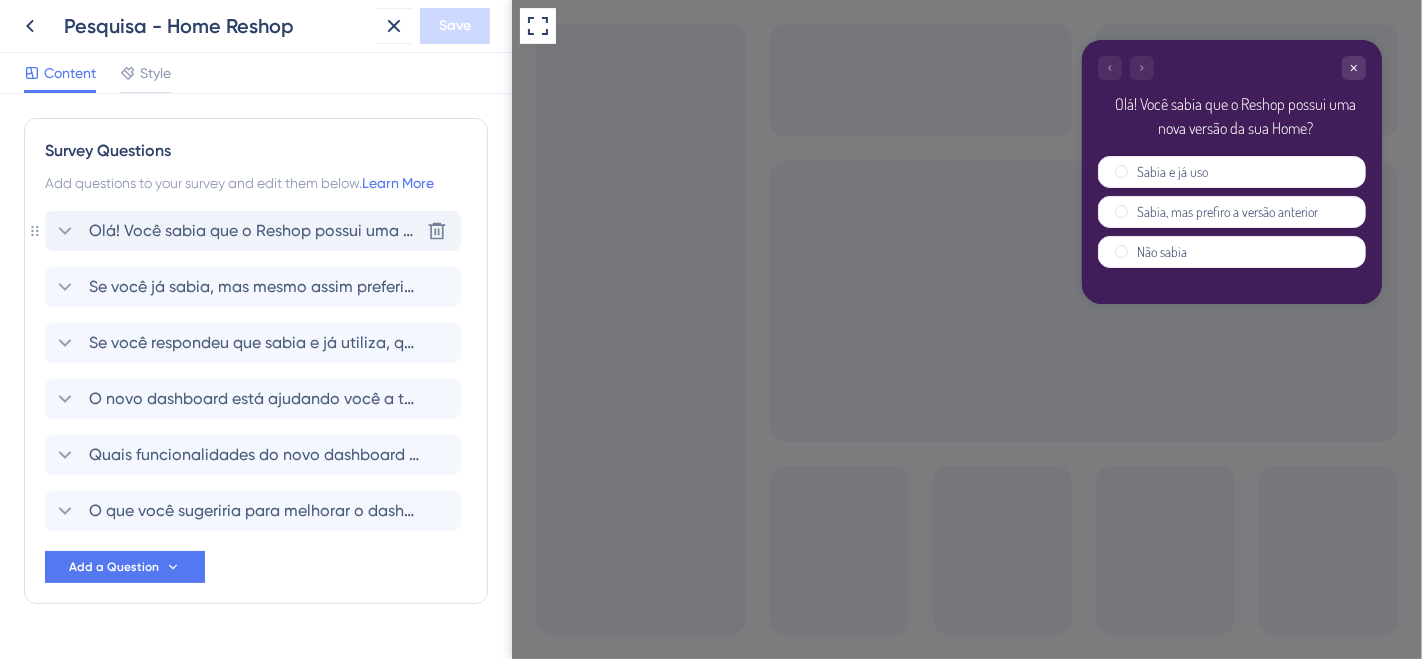click on "Olá! Você sabia que o Reshop possui uma nova versão da sua Home? Delete" at bounding box center [253, 231] 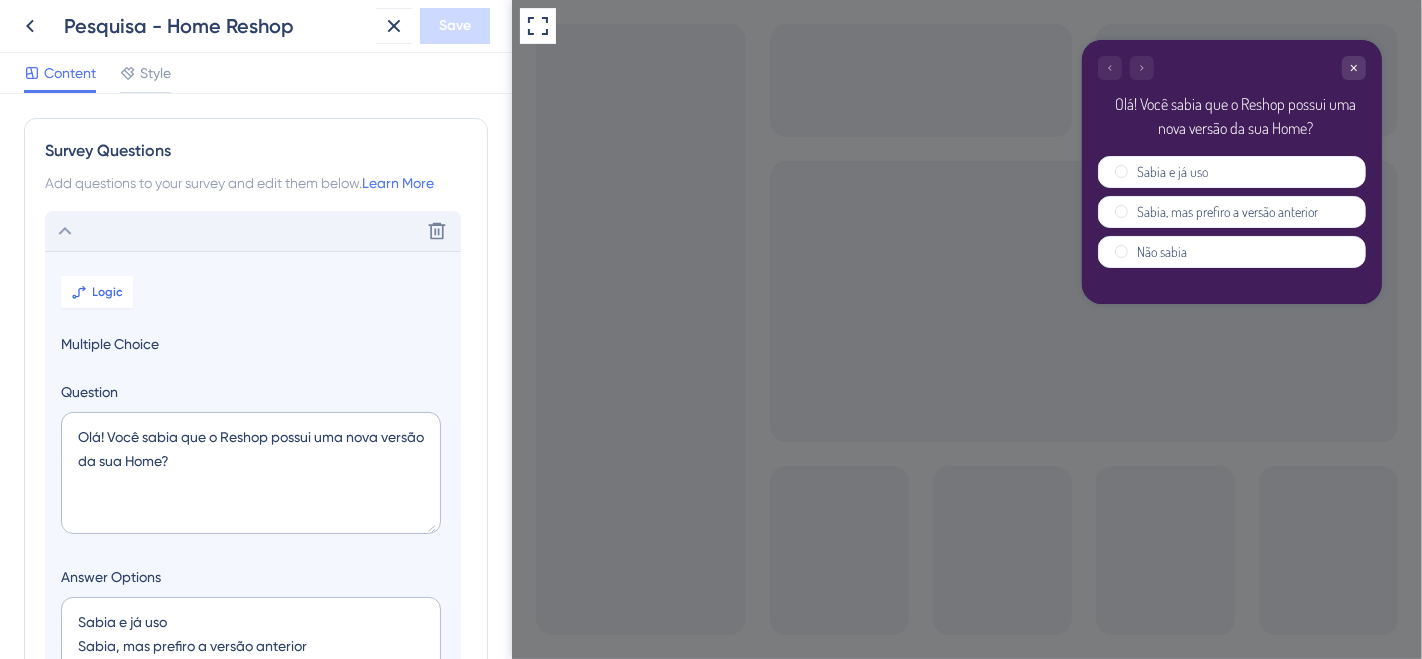 scroll, scrollTop: 117, scrollLeft: 0, axis: vertical 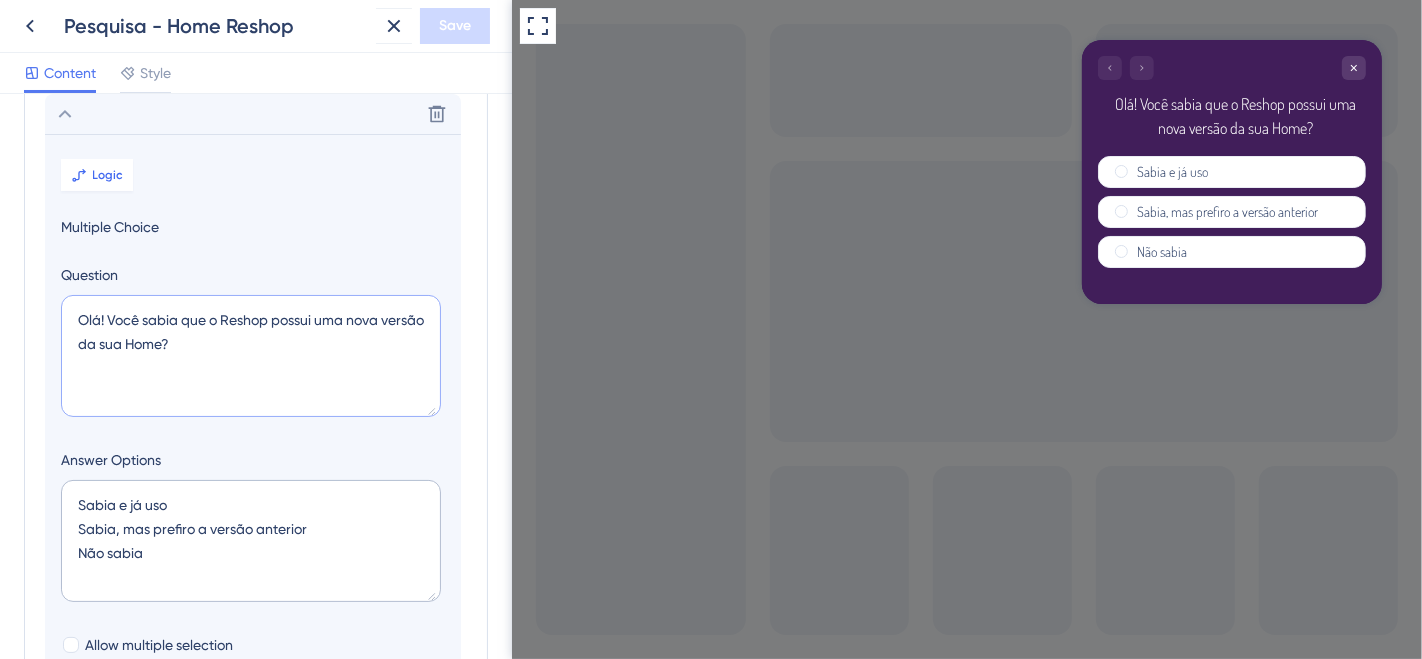 drag, startPoint x: 231, startPoint y: 346, endPoint x: 55, endPoint y: 310, distance: 179.64409 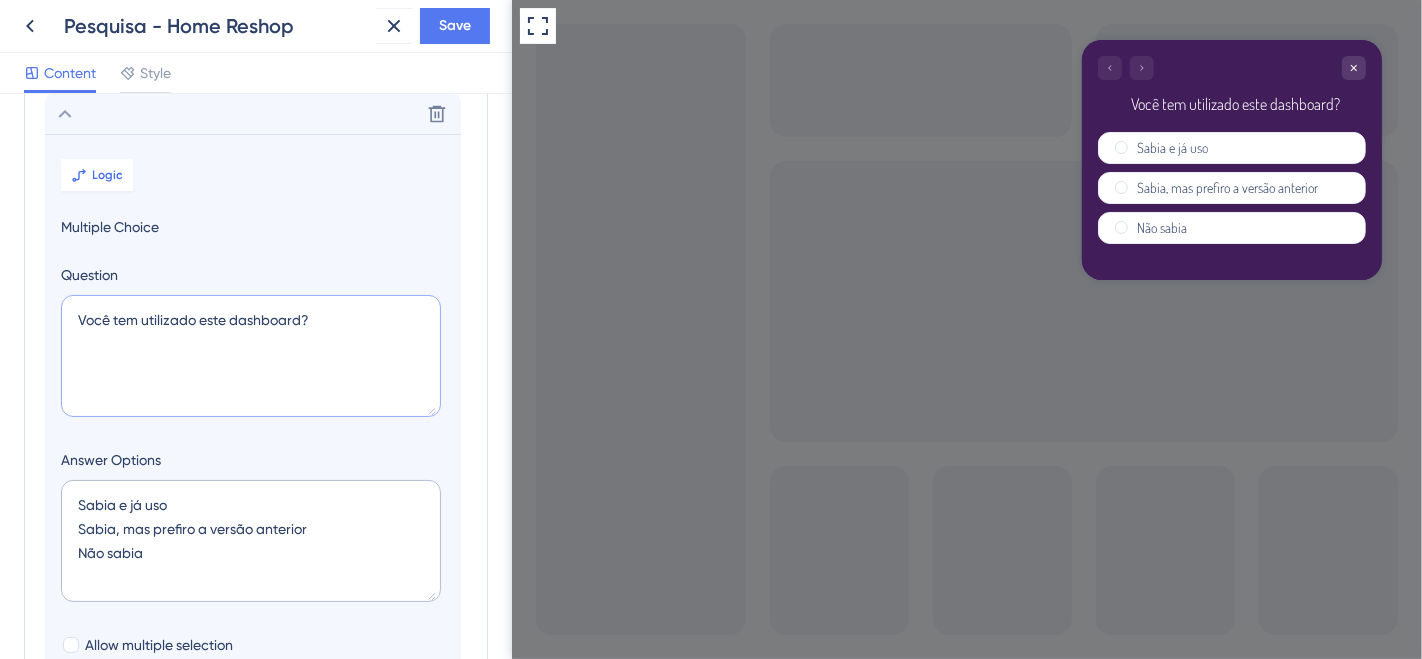 type on "Você tem utilizado este dashboard?" 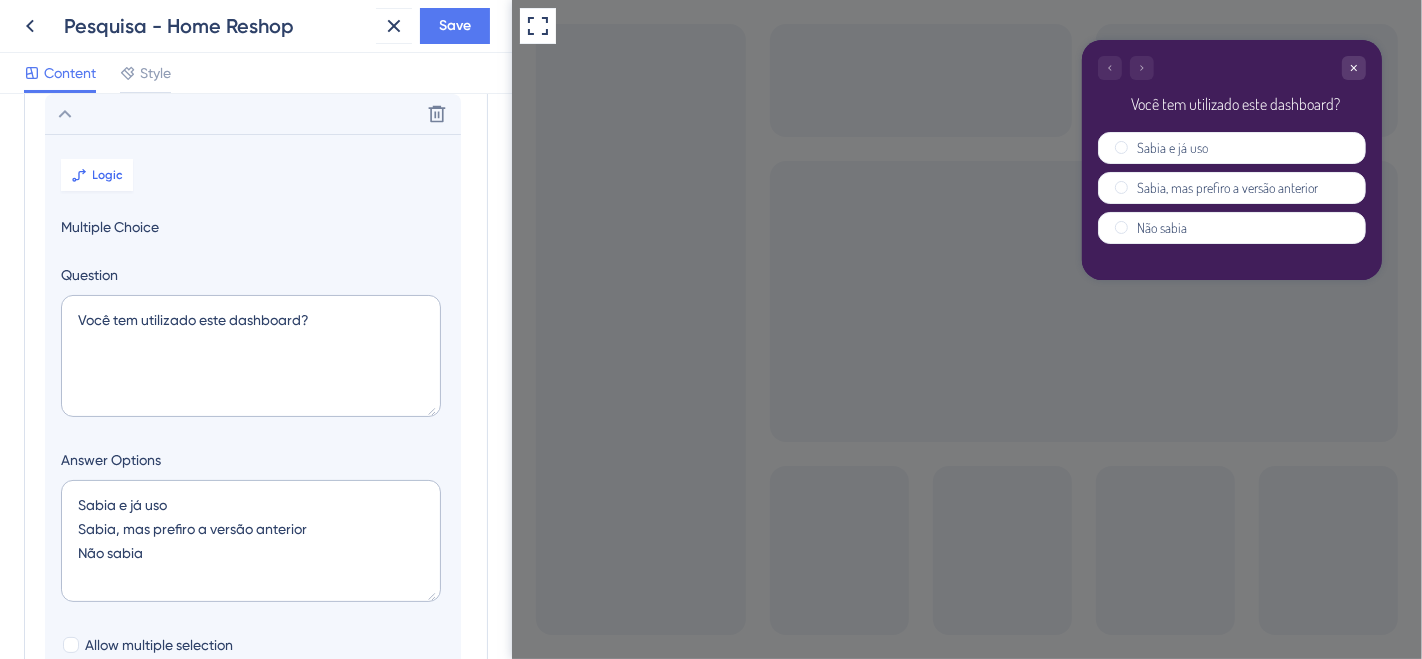 click on "Multiple Choice" at bounding box center (253, 227) 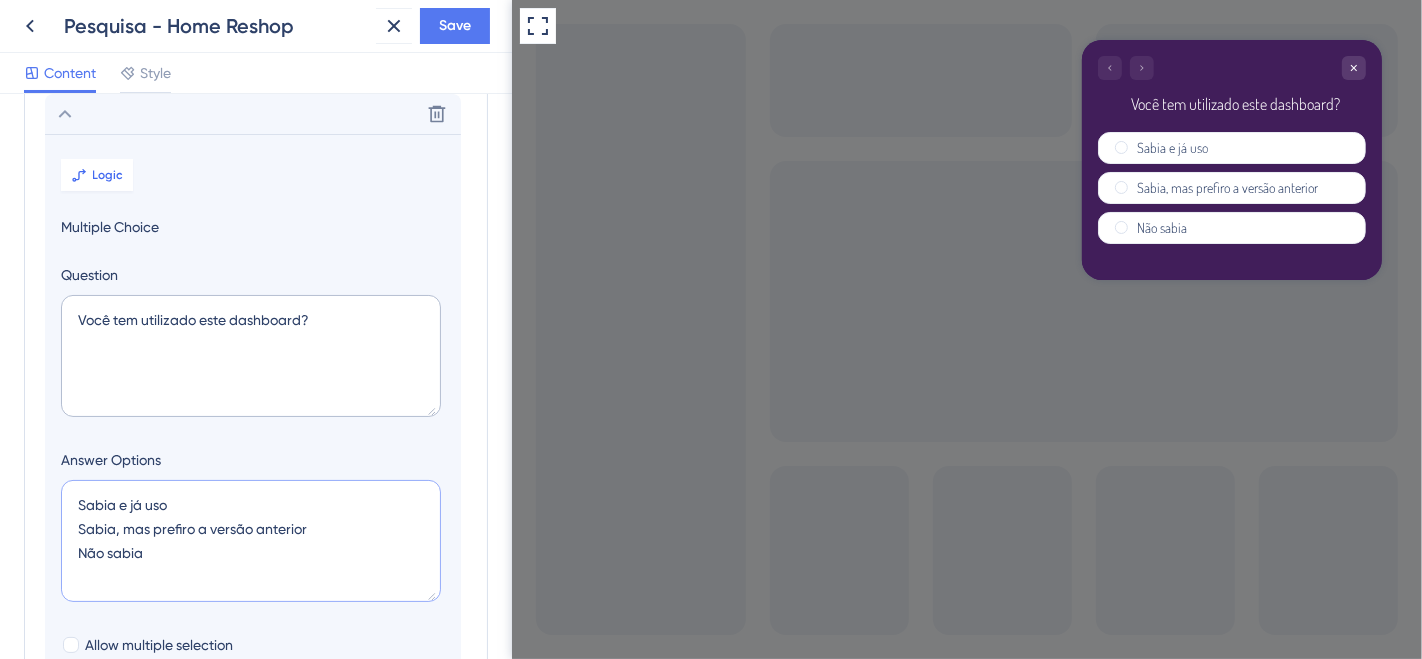 drag, startPoint x: 168, startPoint y: 553, endPoint x: 248, endPoint y: 538, distance: 81.394104 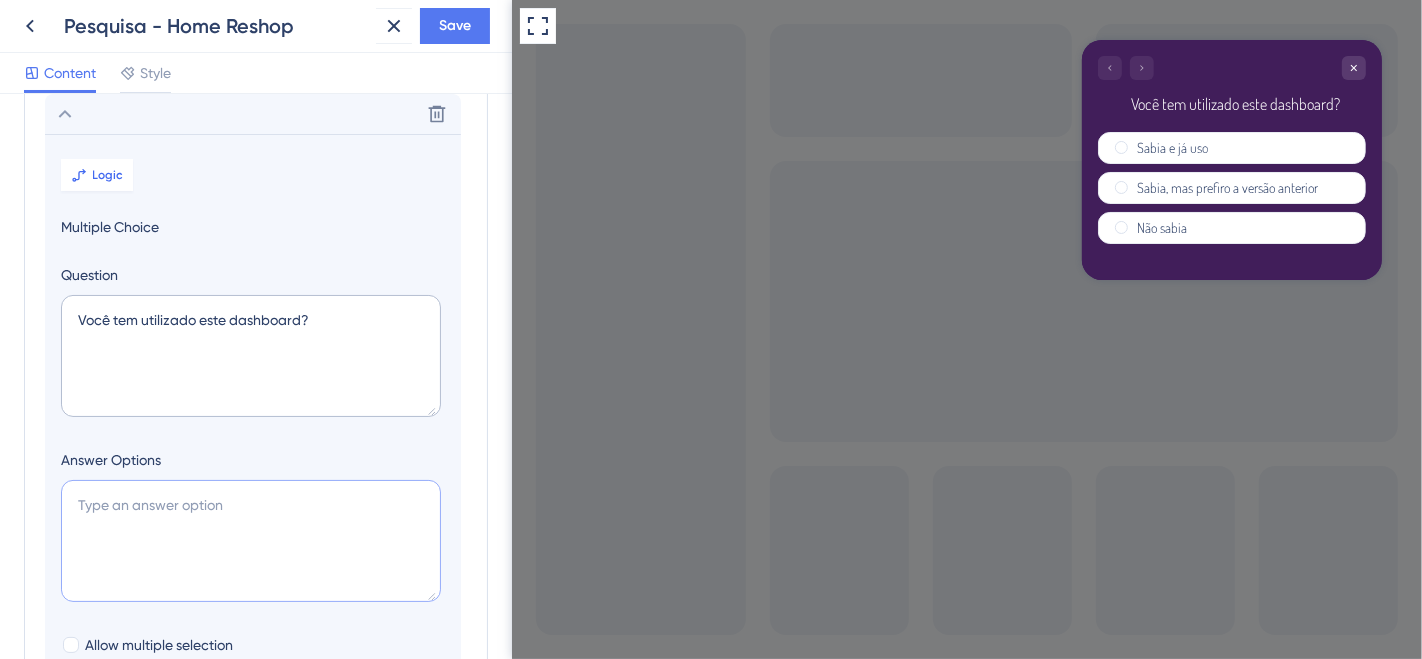 click on "Sabia e já uso
Sabia, mas prefiro a versão anterior
Não sabia" at bounding box center (251, 541) 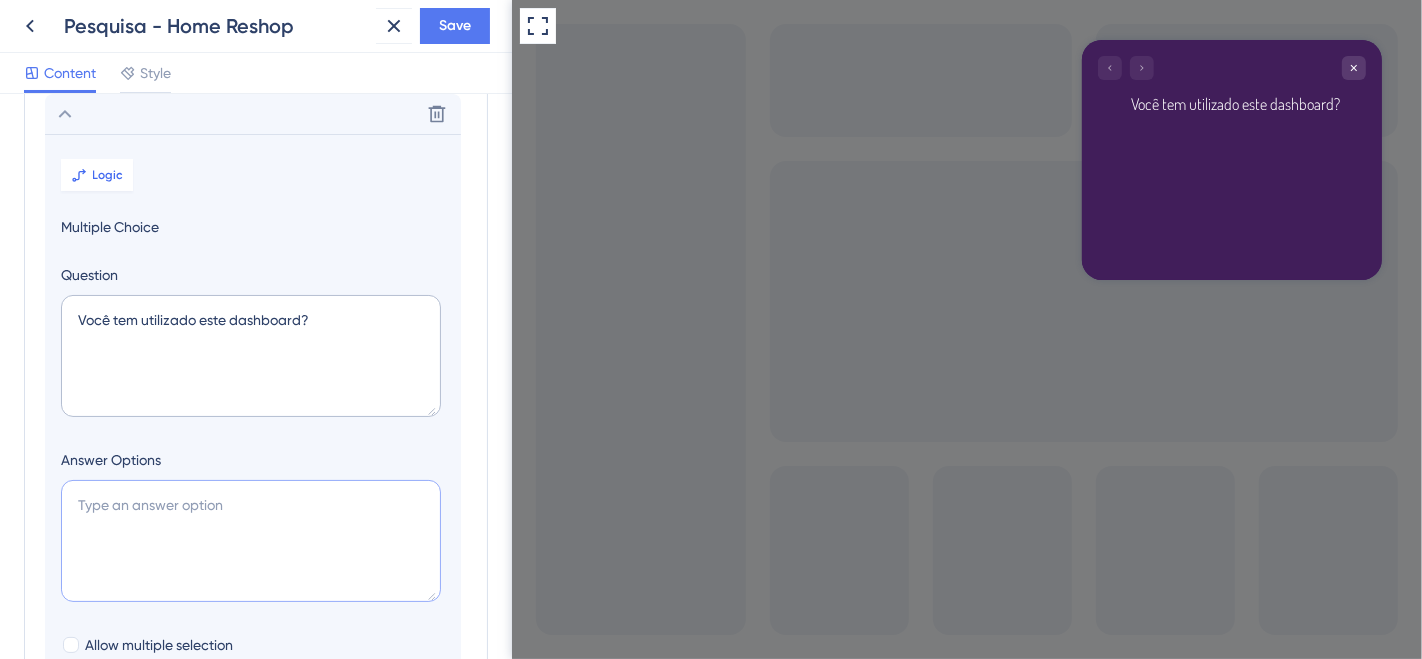 click at bounding box center (251, 541) 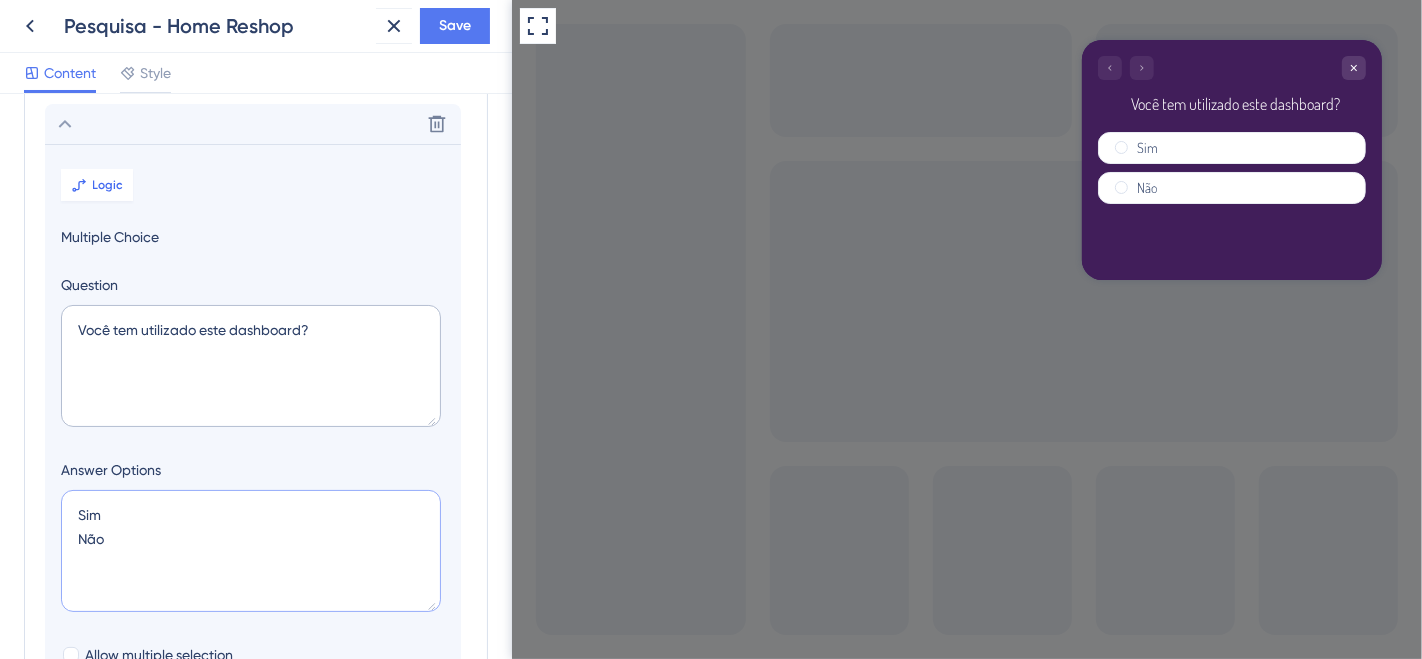 scroll, scrollTop: 5, scrollLeft: 0, axis: vertical 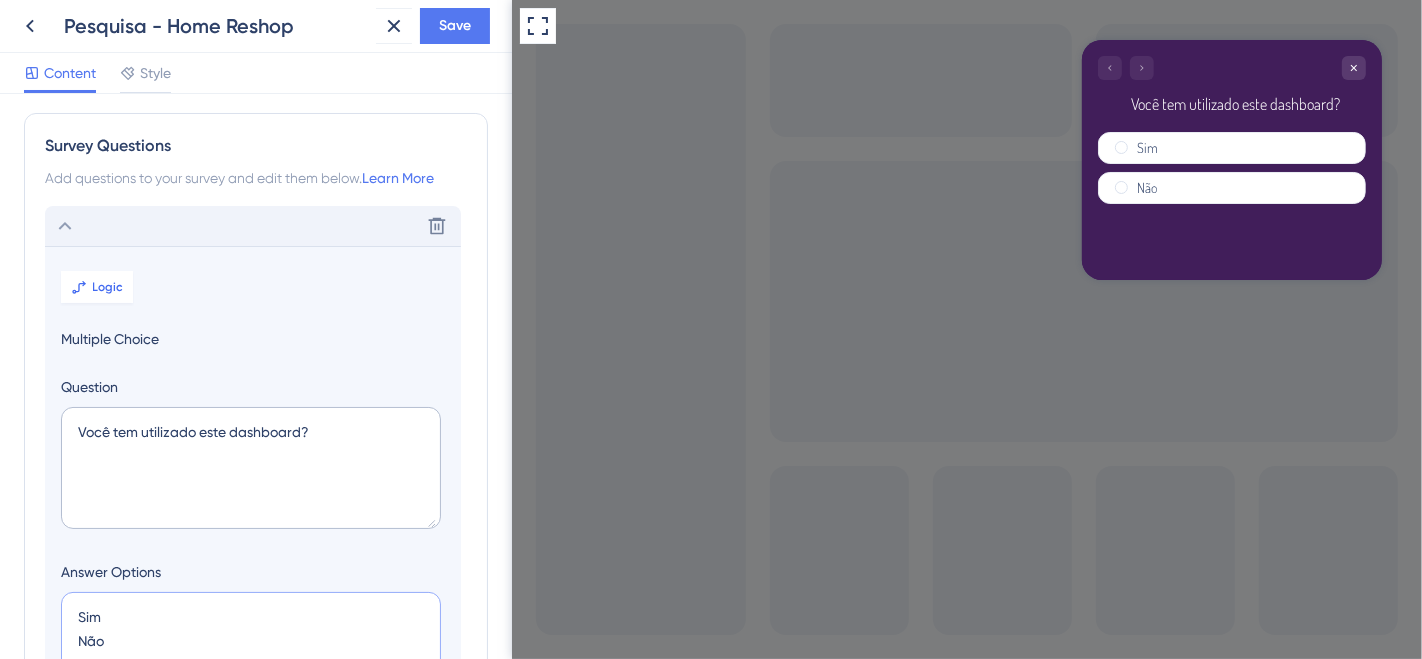 type on "Sim
Não" 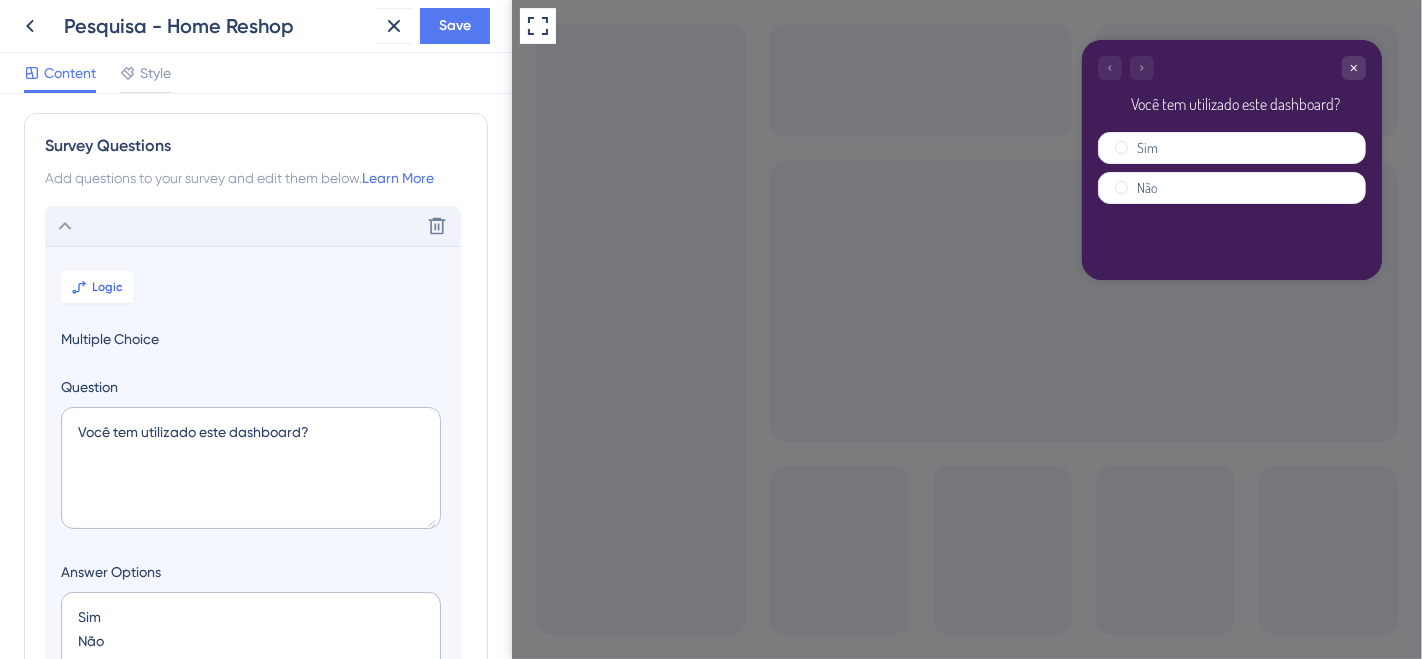 click 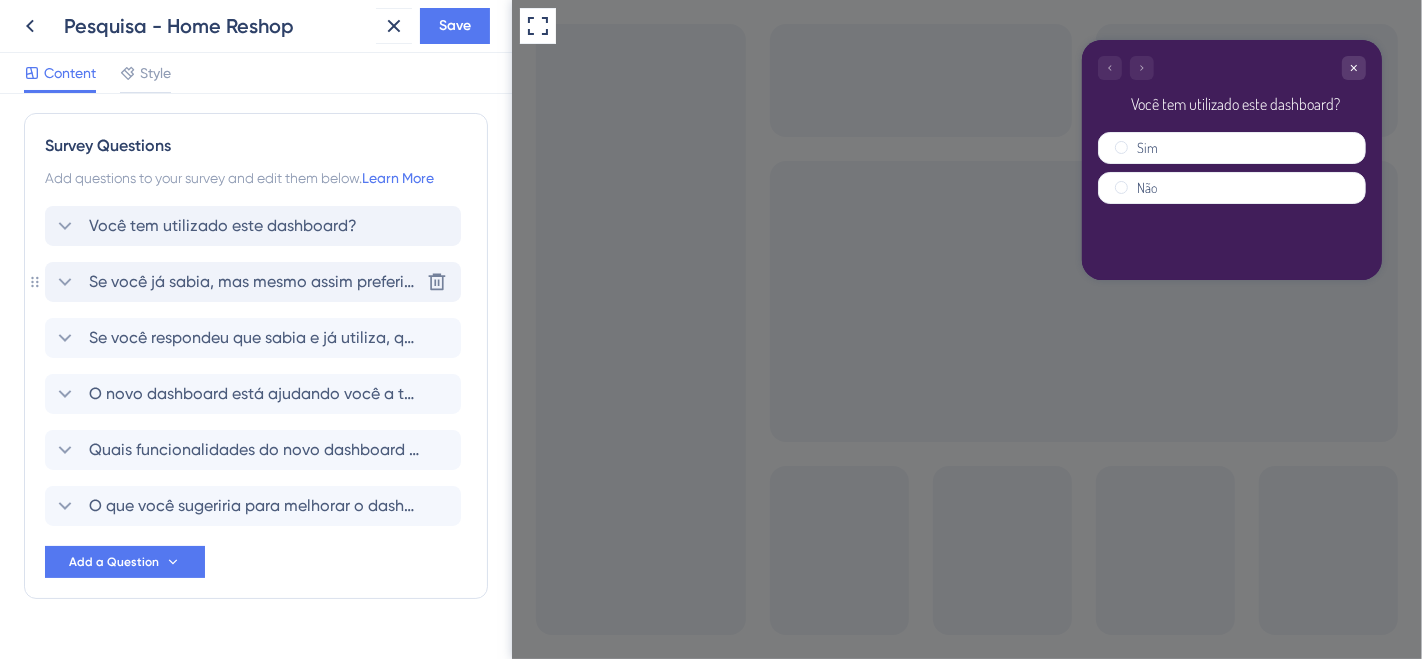 click 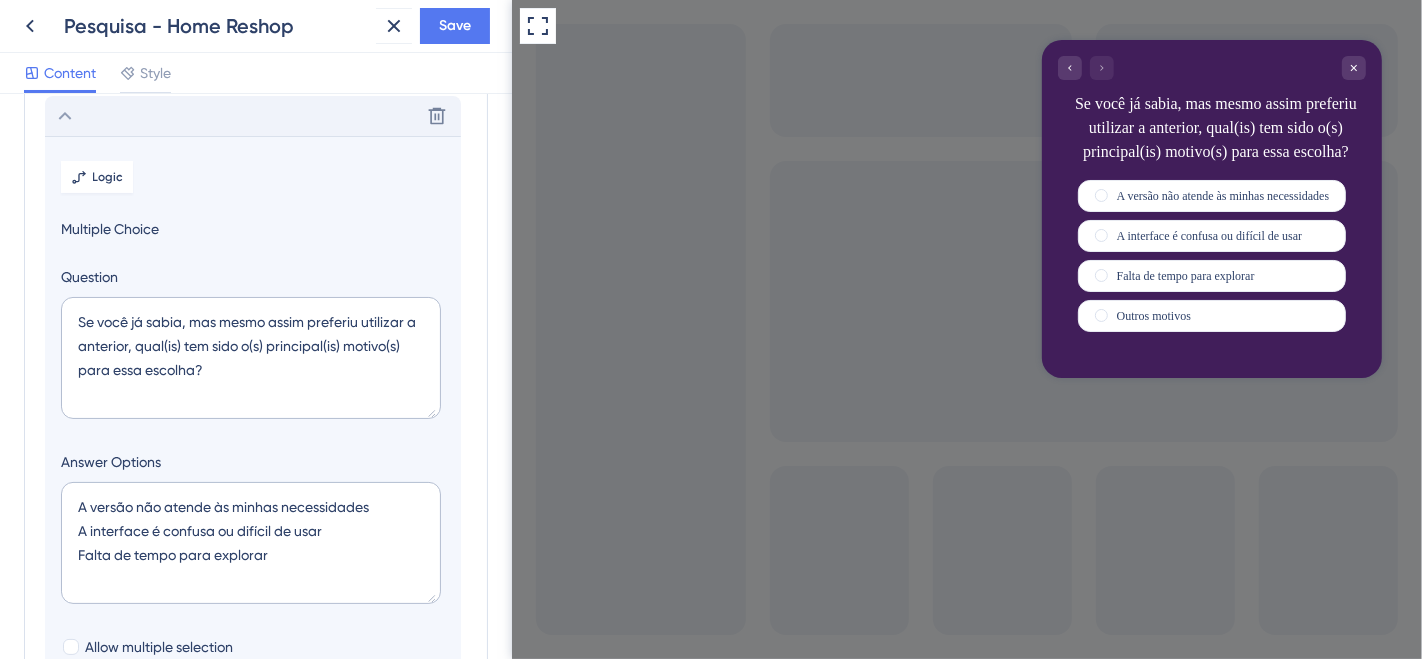scroll, scrollTop: 172, scrollLeft: 0, axis: vertical 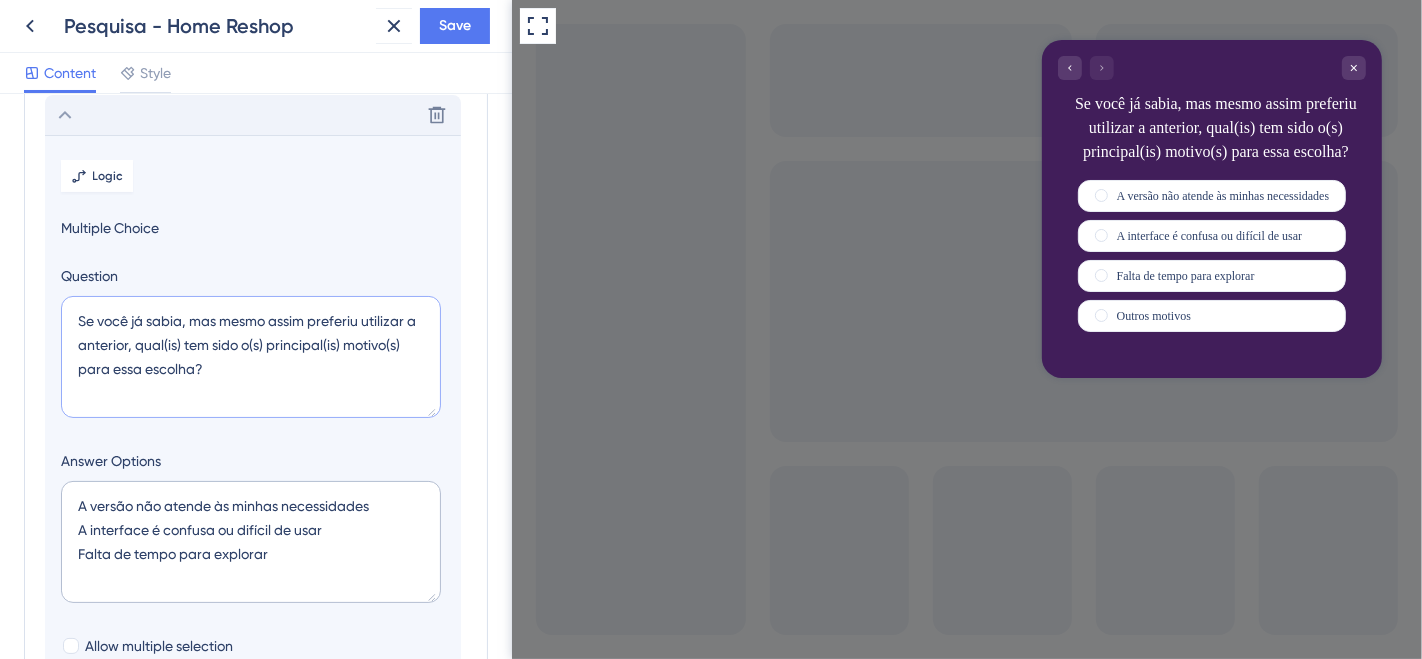 click on "Se você já sabia, mas mesmo assim preferiu utilizar a anterior, qual(is) tem sido o(s) principal(is) motivo(s) para essa escolha?" at bounding box center (251, 357) 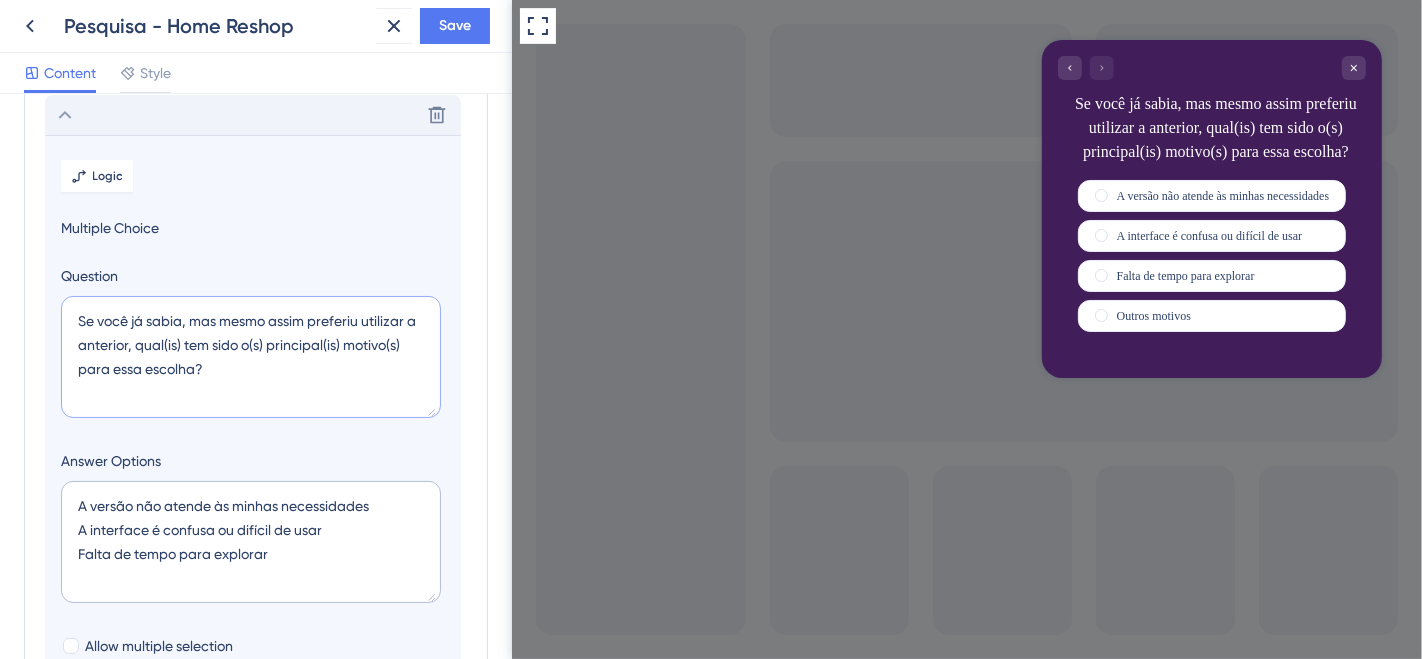 drag, startPoint x: 218, startPoint y: 360, endPoint x: 62, endPoint y: 295, distance: 169 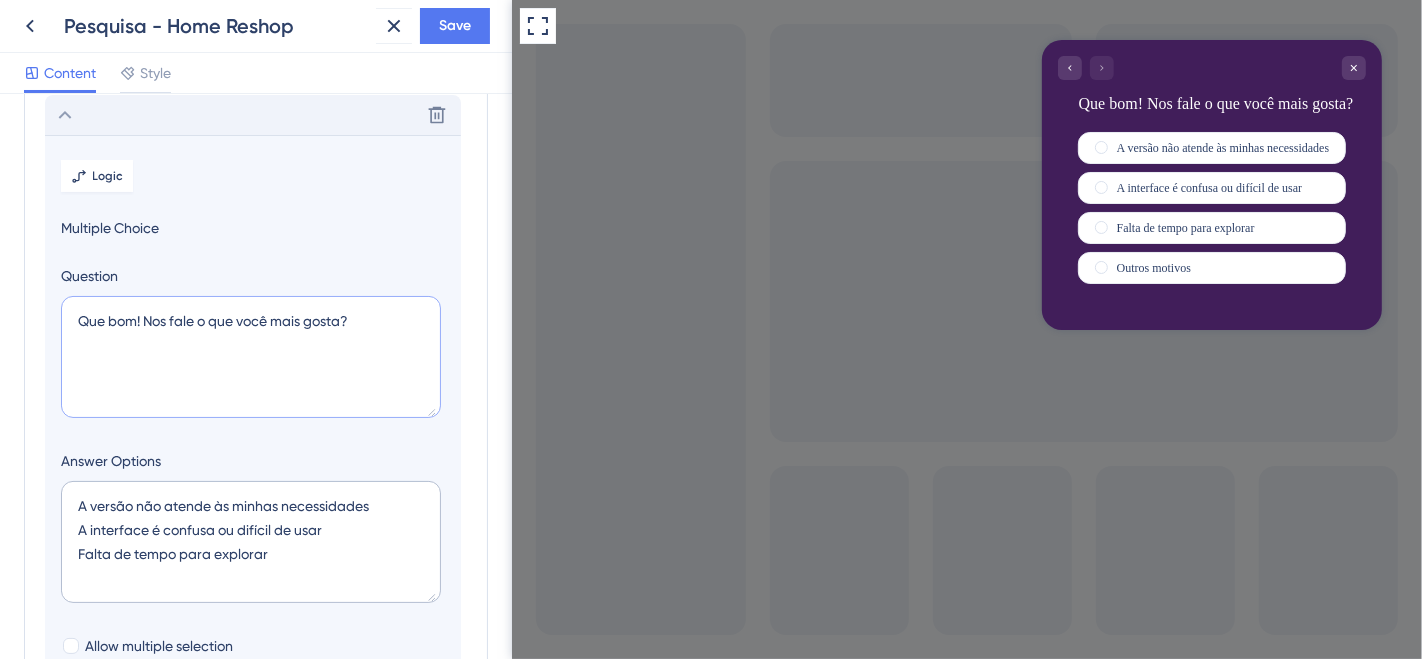 type on "Que bom! Nos fale o que você mais gosta?" 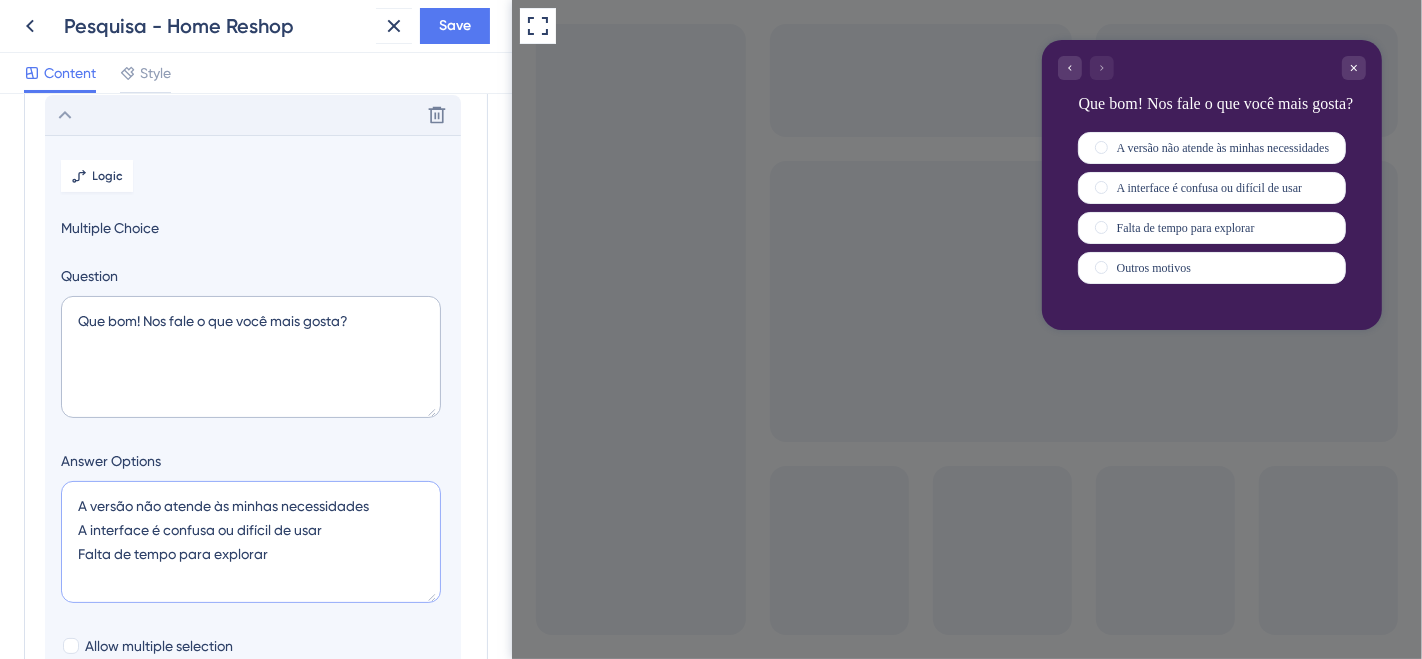 drag, startPoint x: 276, startPoint y: 545, endPoint x: 68, endPoint y: 500, distance: 212.81212 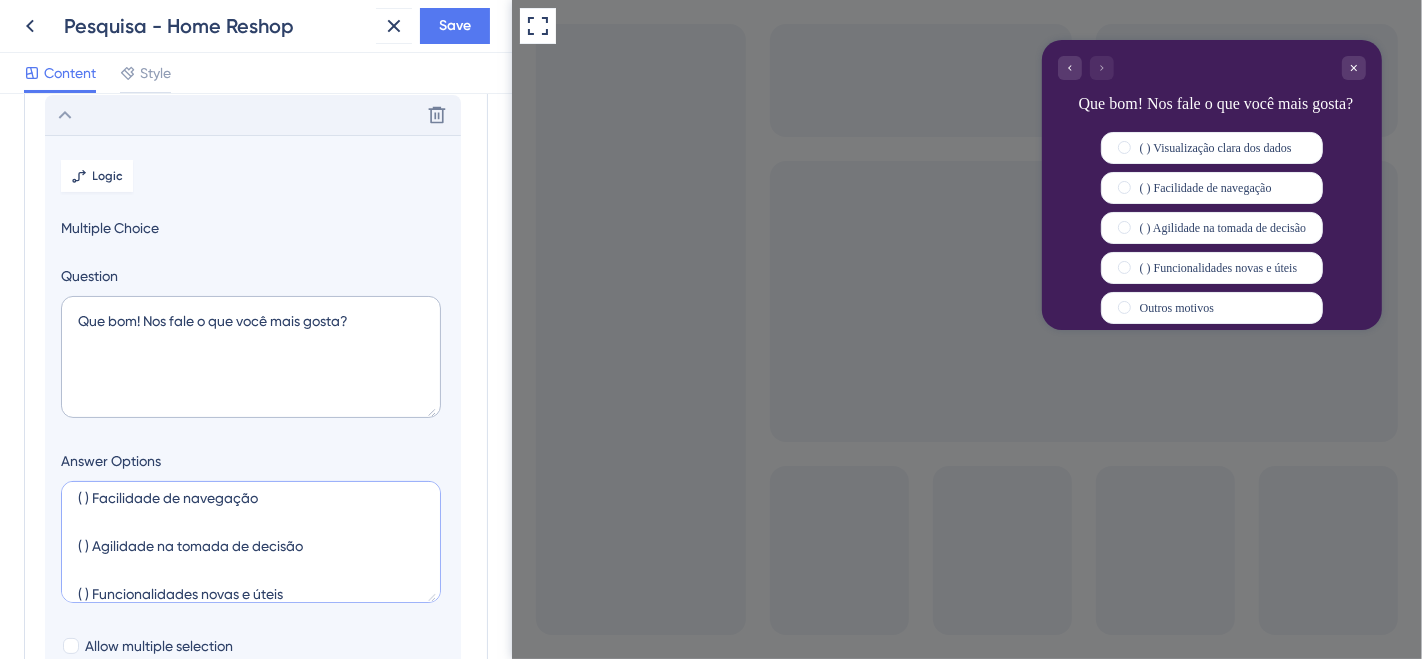 scroll, scrollTop: 0, scrollLeft: 0, axis: both 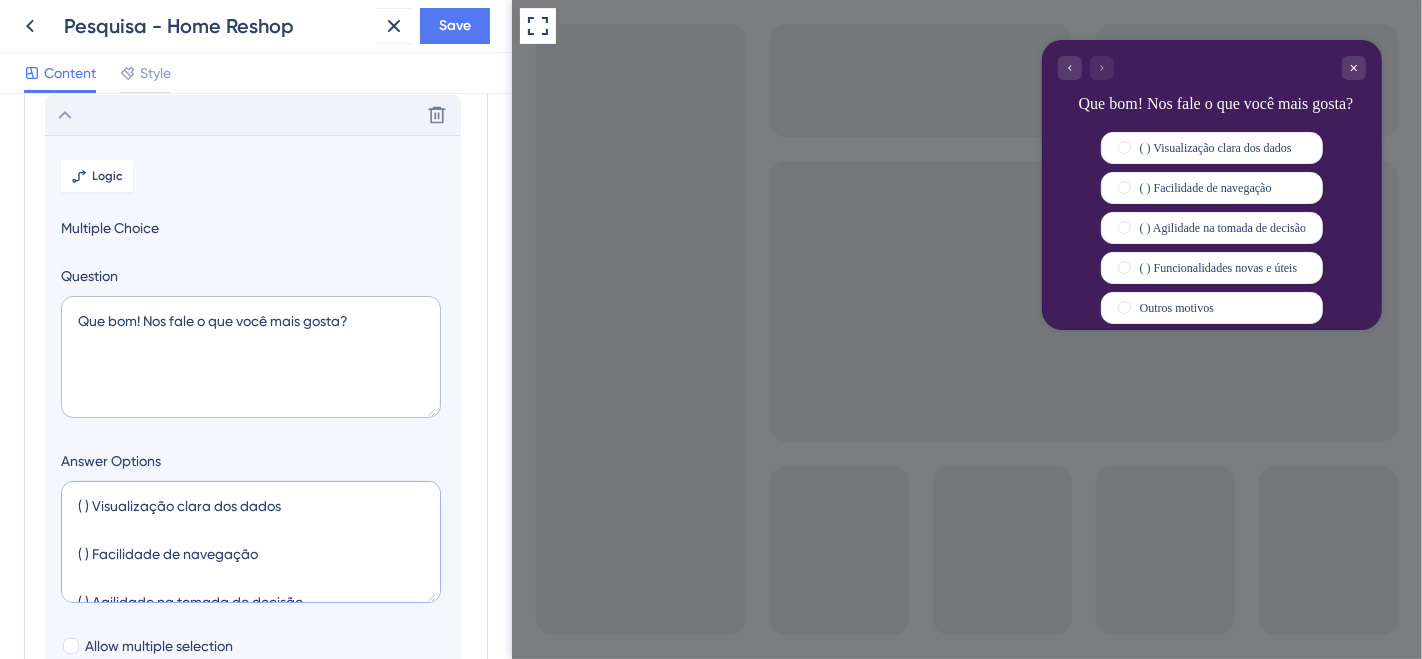 click on "( ) Visualização clara dos dados
( ) Facilidade de navegação
( ) Agilidade na tomada de decisão
( ) Funcionalidades novas e úteis" at bounding box center [251, 542] 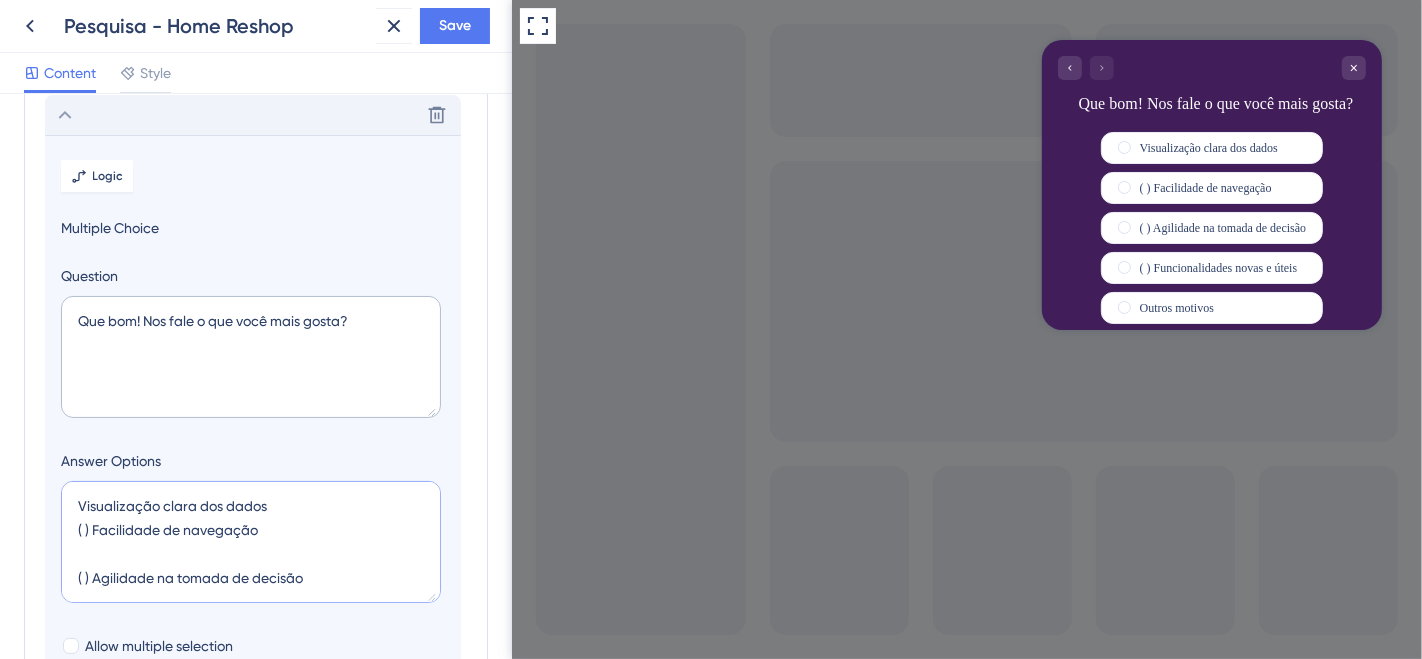 drag, startPoint x: 91, startPoint y: 531, endPoint x: 37, endPoint y: 527, distance: 54.147945 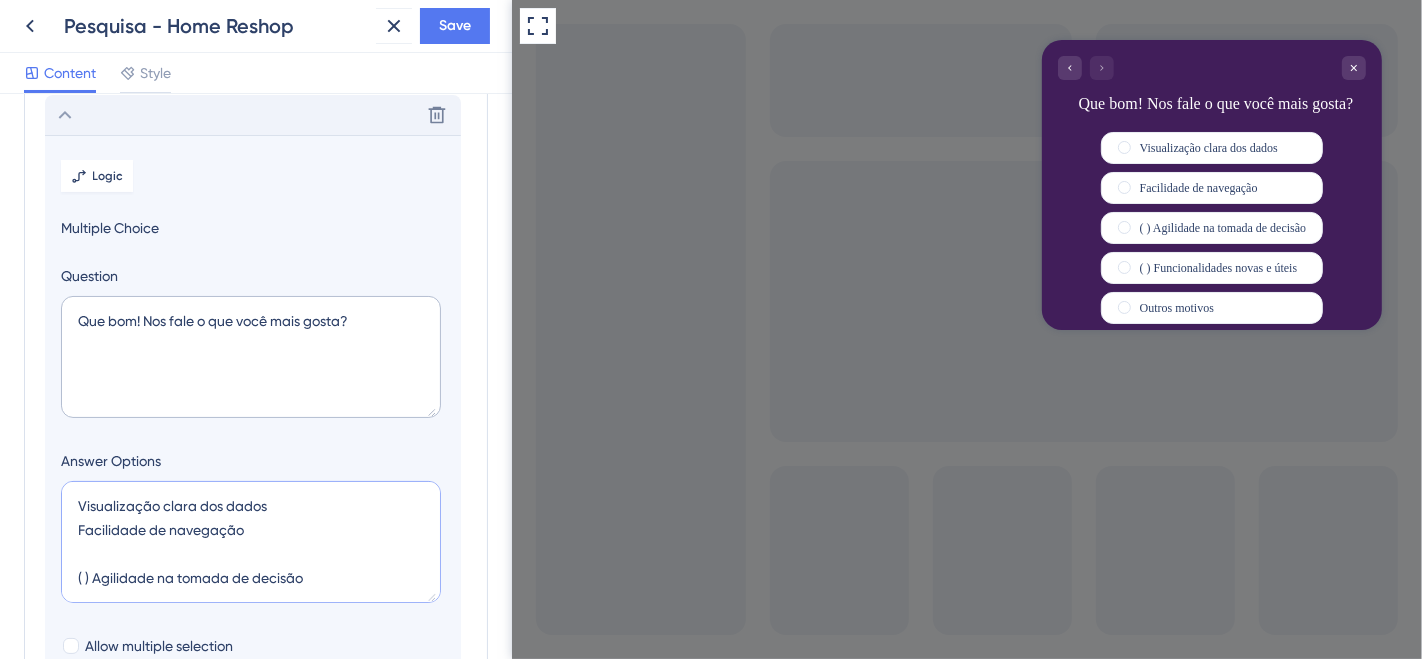 click on "Visualização clara dos dados
Facilidade de navegação
( ) Agilidade na tomada de decisão
( ) Funcionalidades novas e úteis" at bounding box center [251, 542] 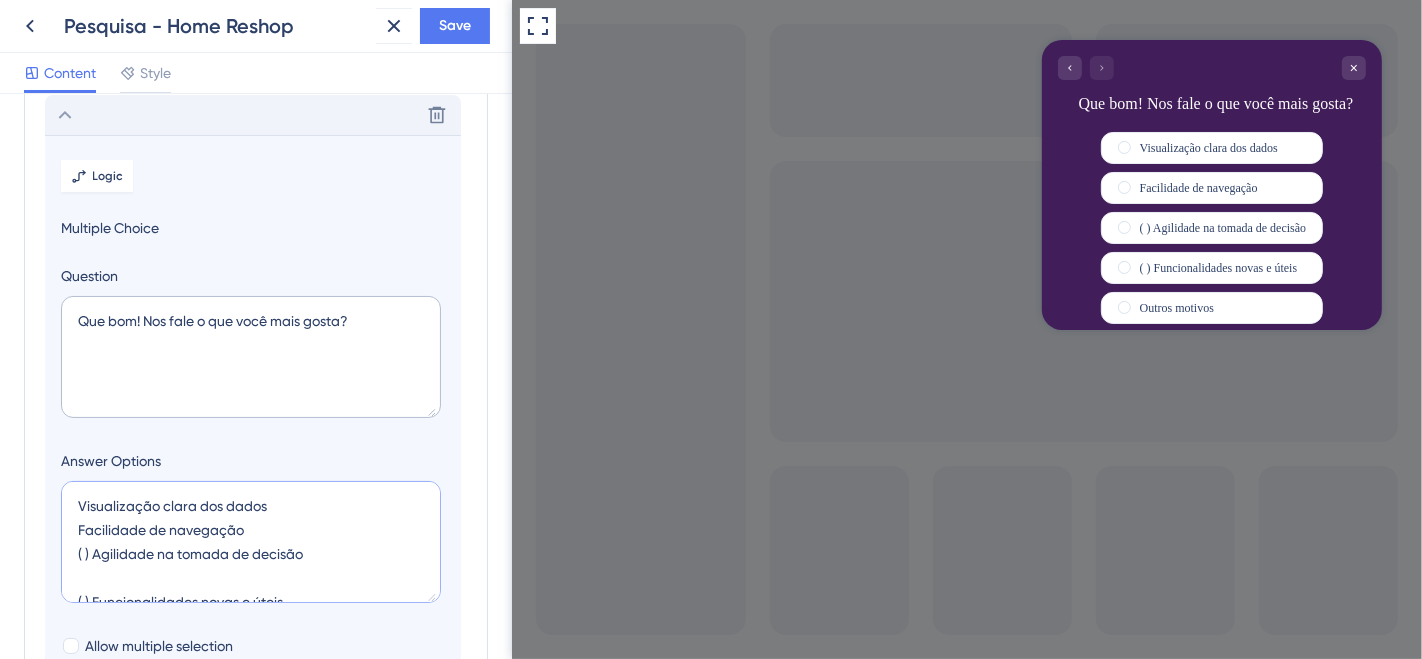 drag, startPoint x: 95, startPoint y: 547, endPoint x: 56, endPoint y: 552, distance: 39.319206 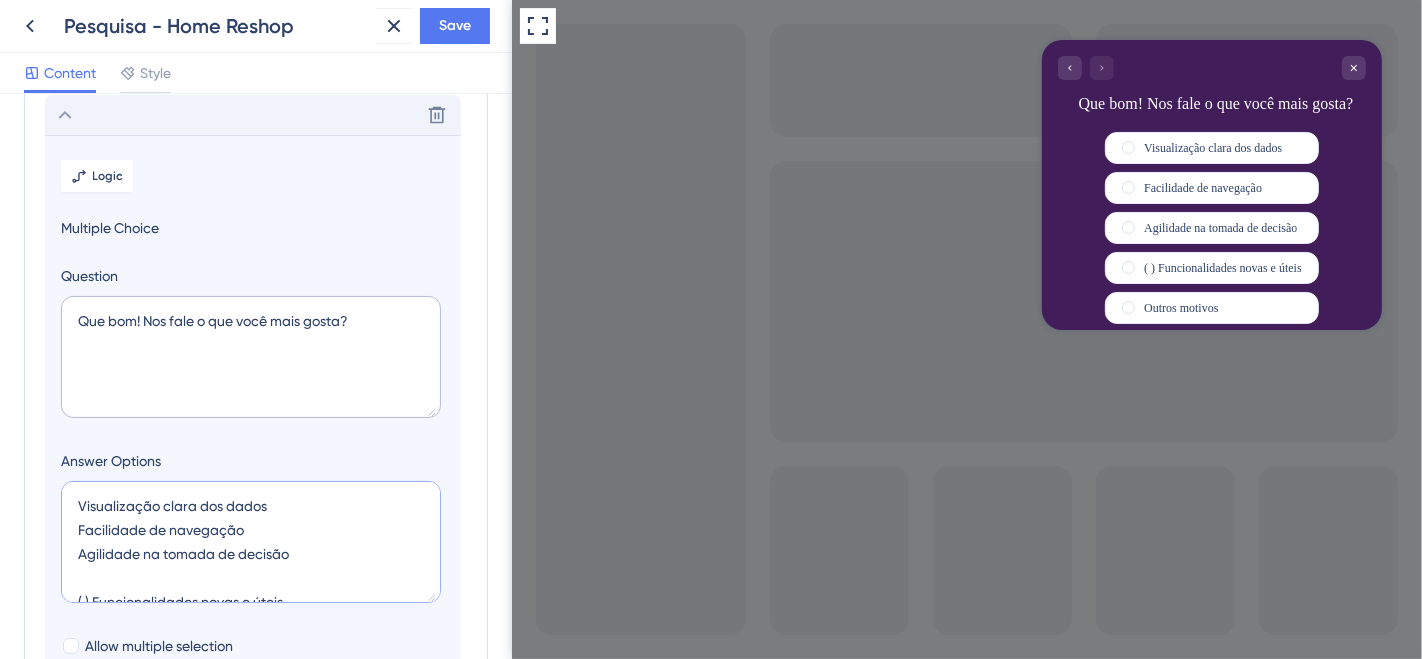 click on "Visualização clara dos dados
Facilidade de navegação
Agilidade na tomada de decisão
( ) Funcionalidades novas e úteis" at bounding box center (251, 542) 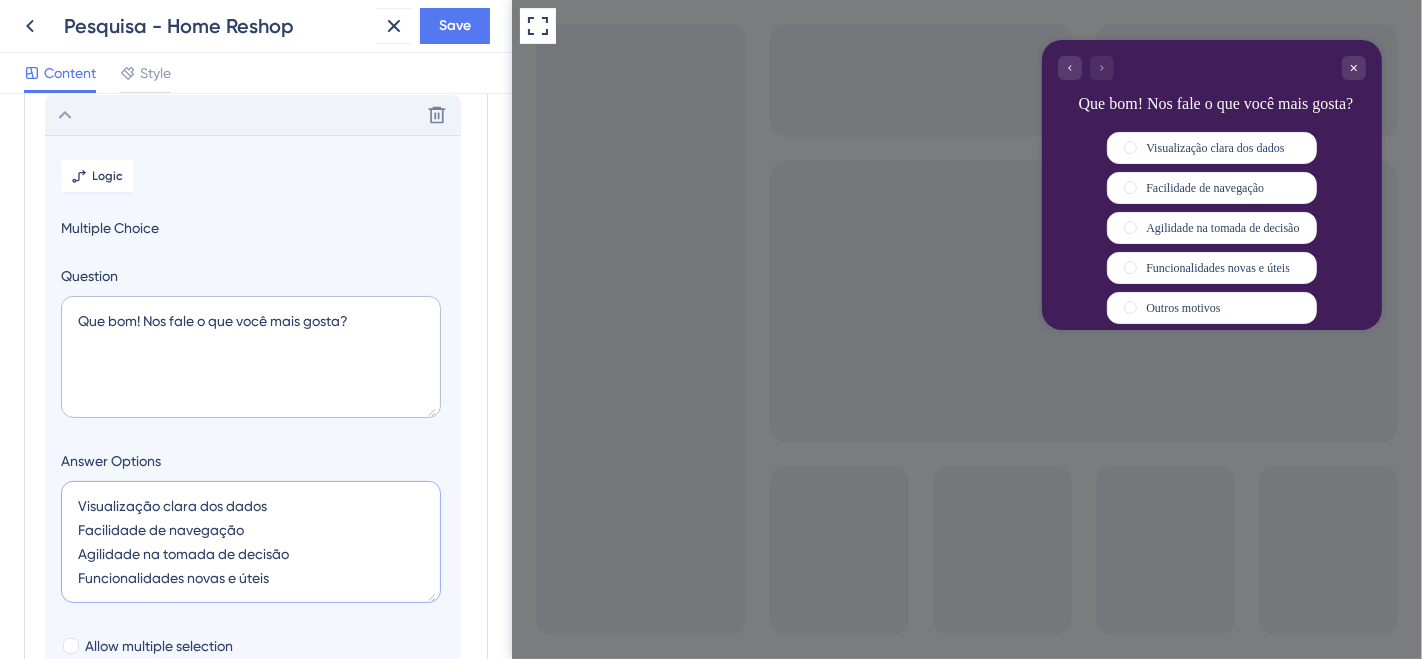 scroll, scrollTop: 23, scrollLeft: 0, axis: vertical 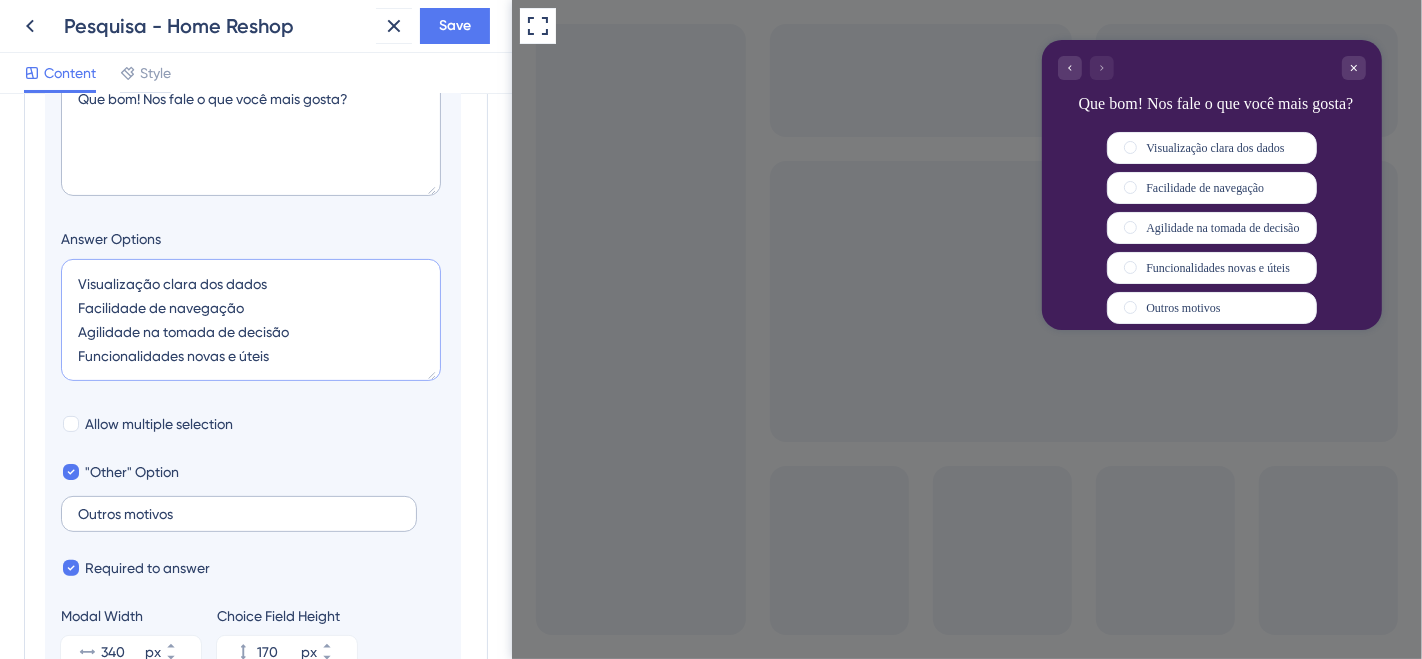 type on "Visualização clara dos dados
Facilidade de navegação
Agilidade na tomada de decisão
Funcionalidades novas e úteis" 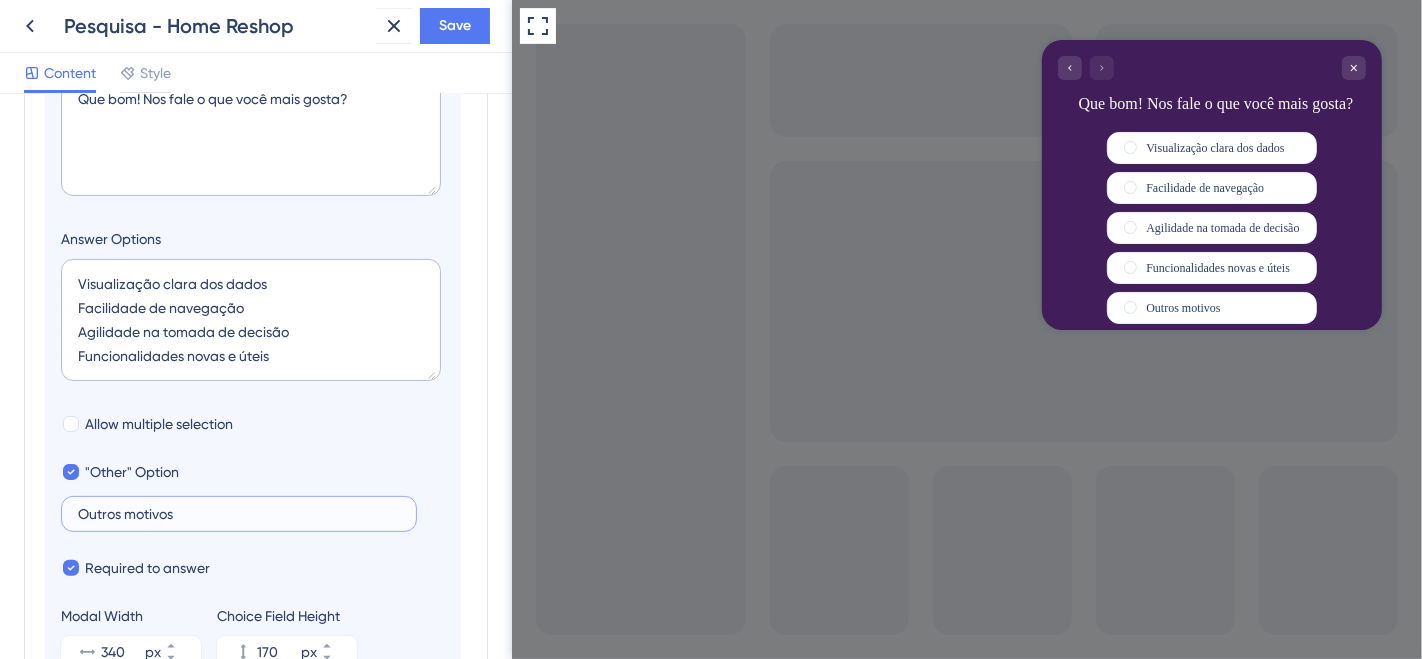 click on "Outros motivos" at bounding box center [239, 514] 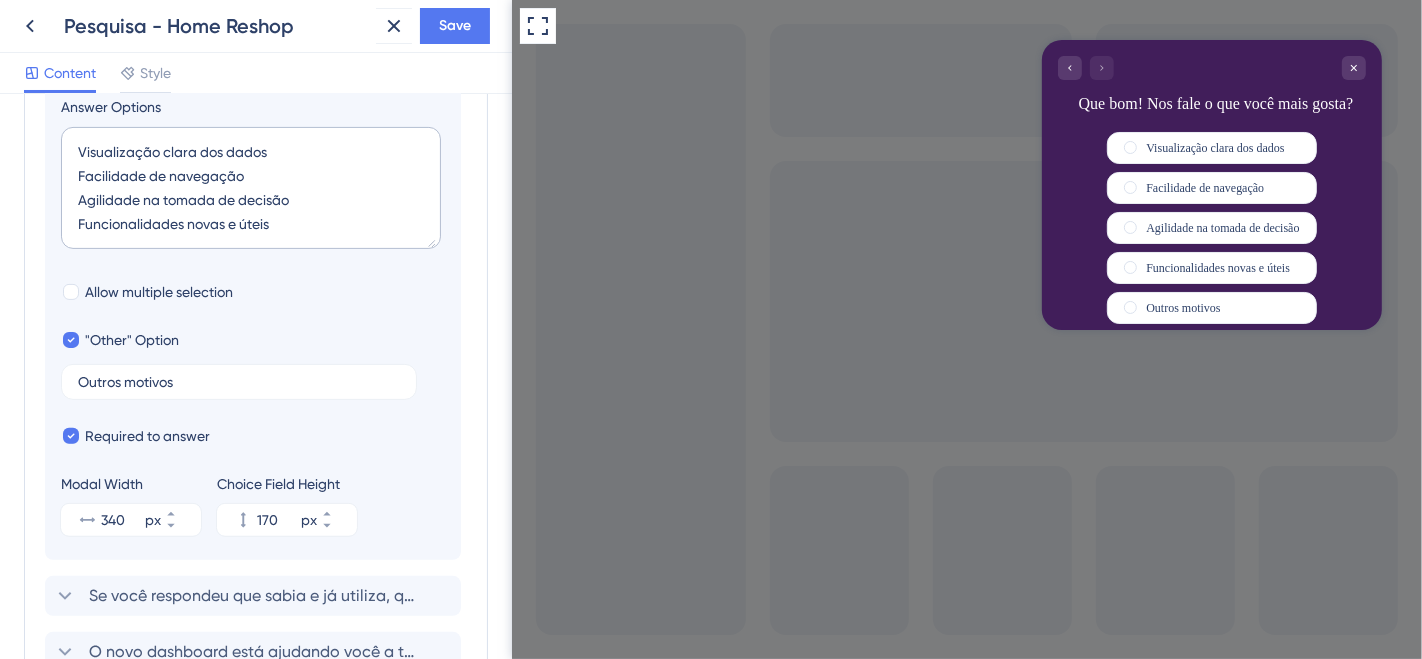 scroll, scrollTop: 505, scrollLeft: 0, axis: vertical 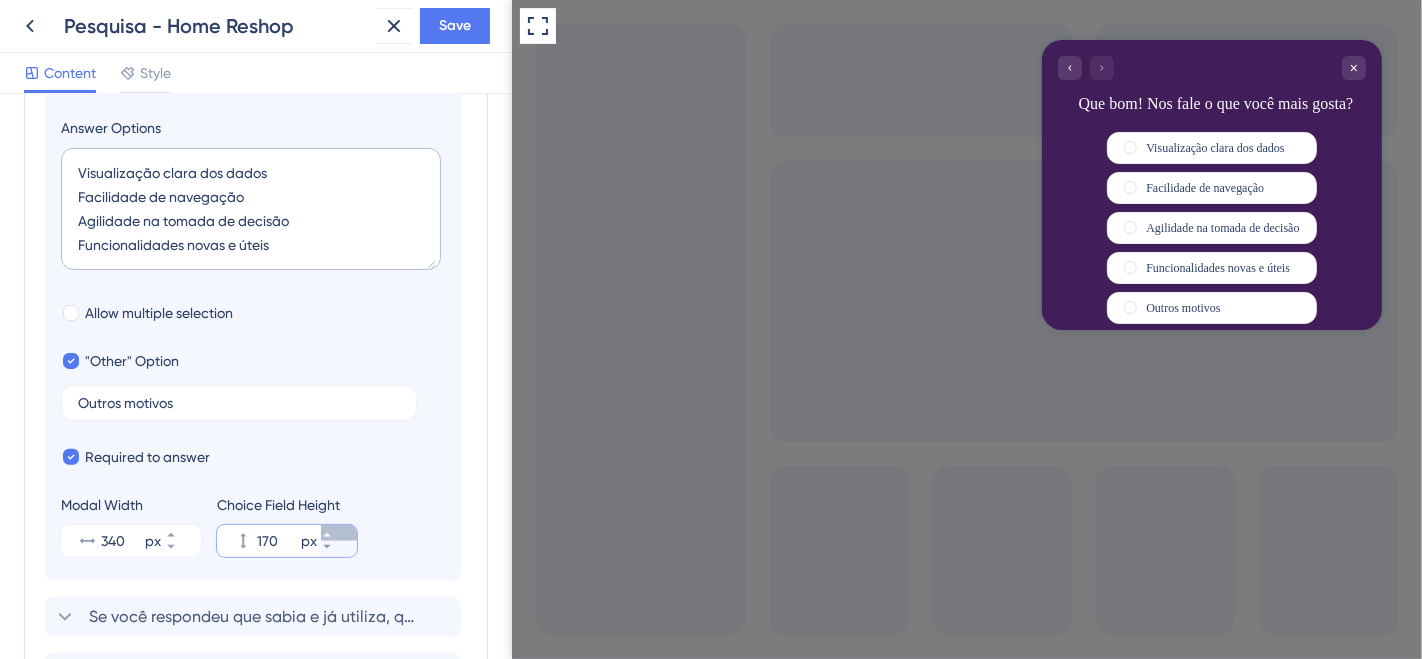 click 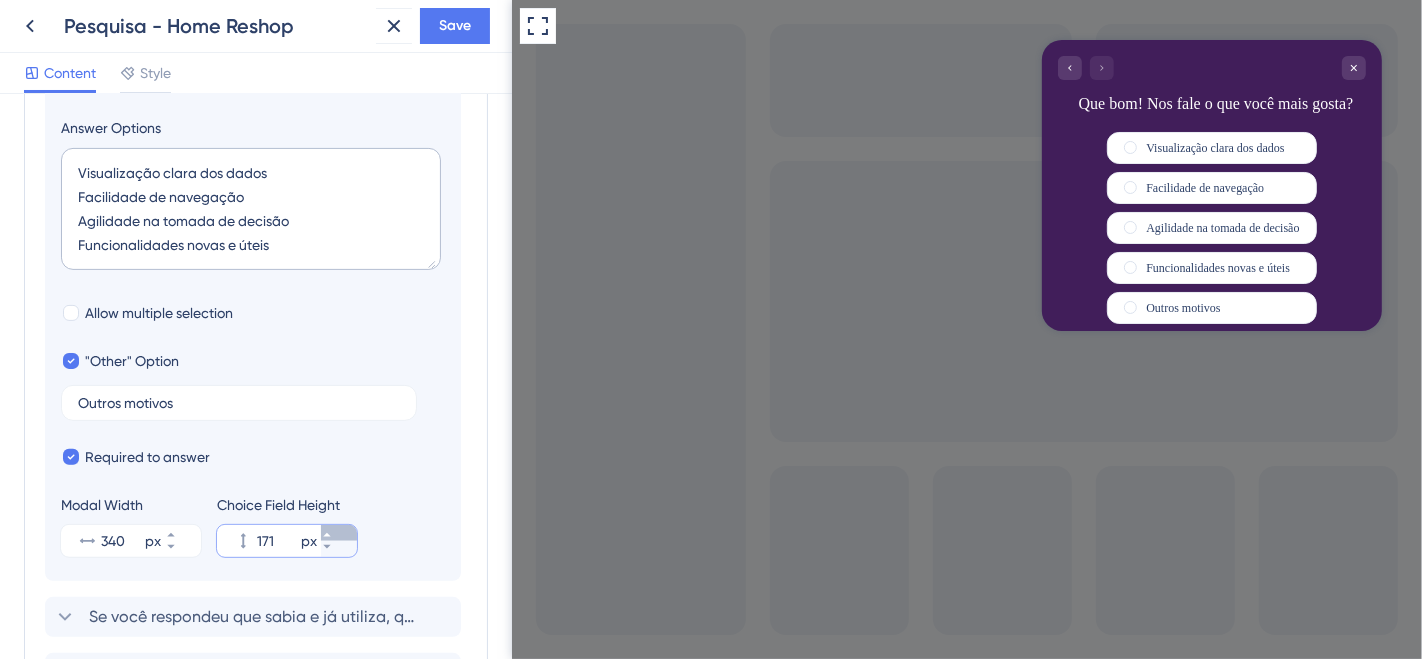 click 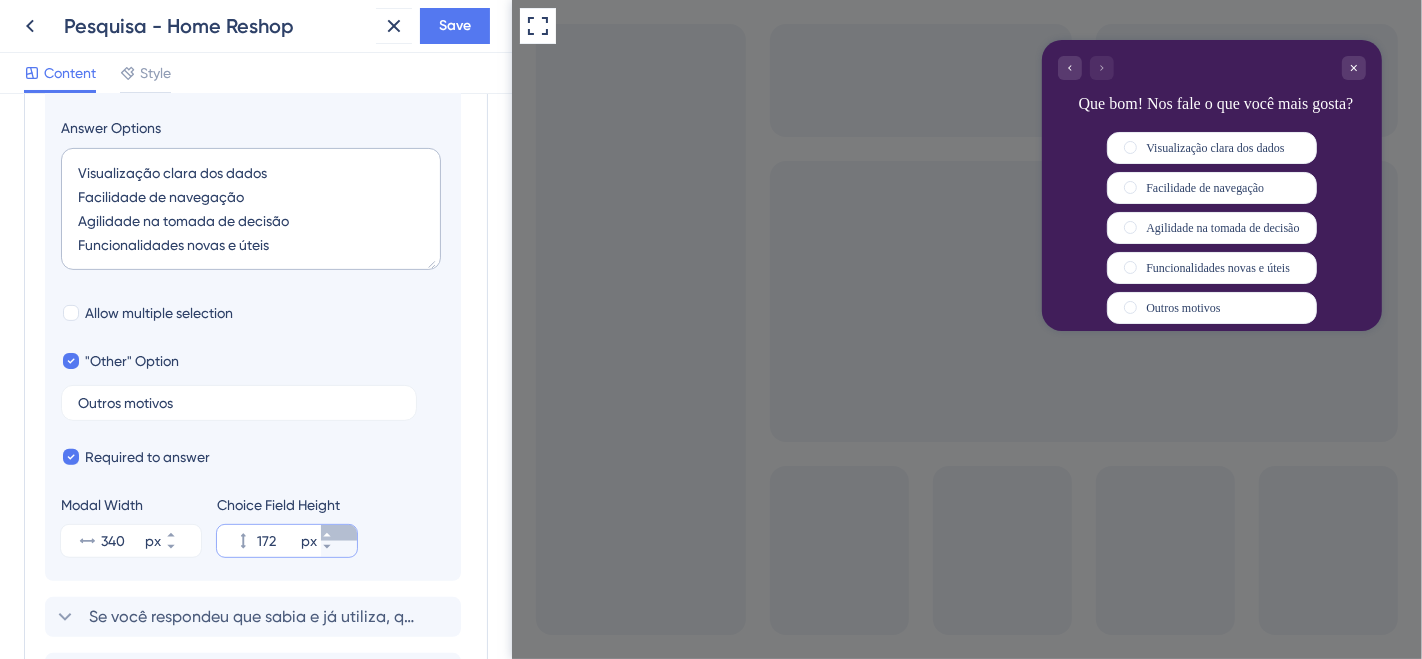 click 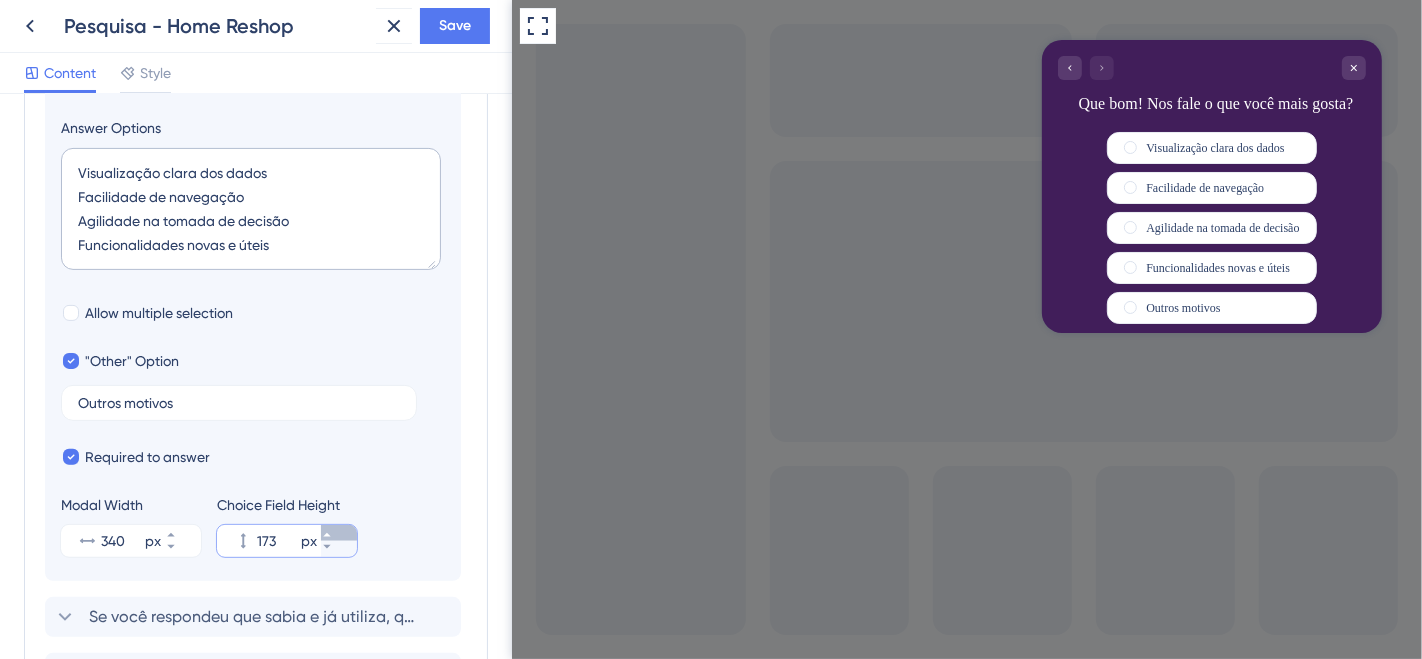 click 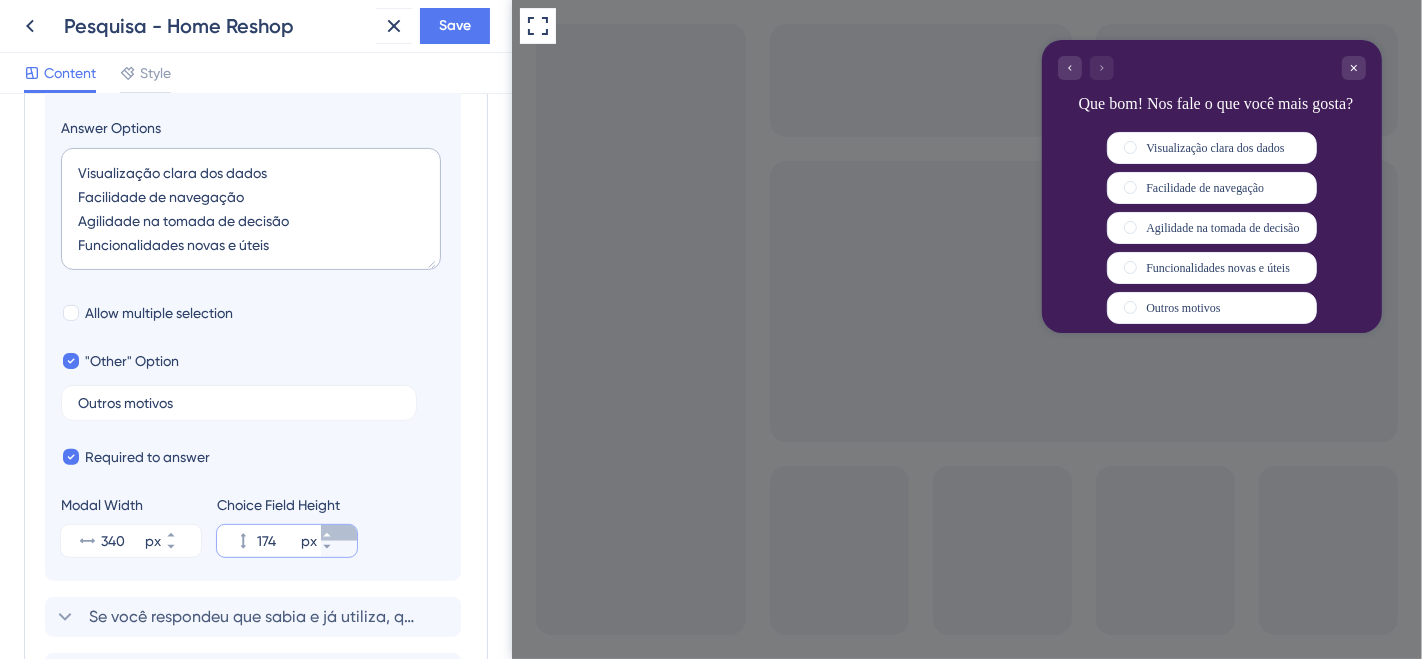 click 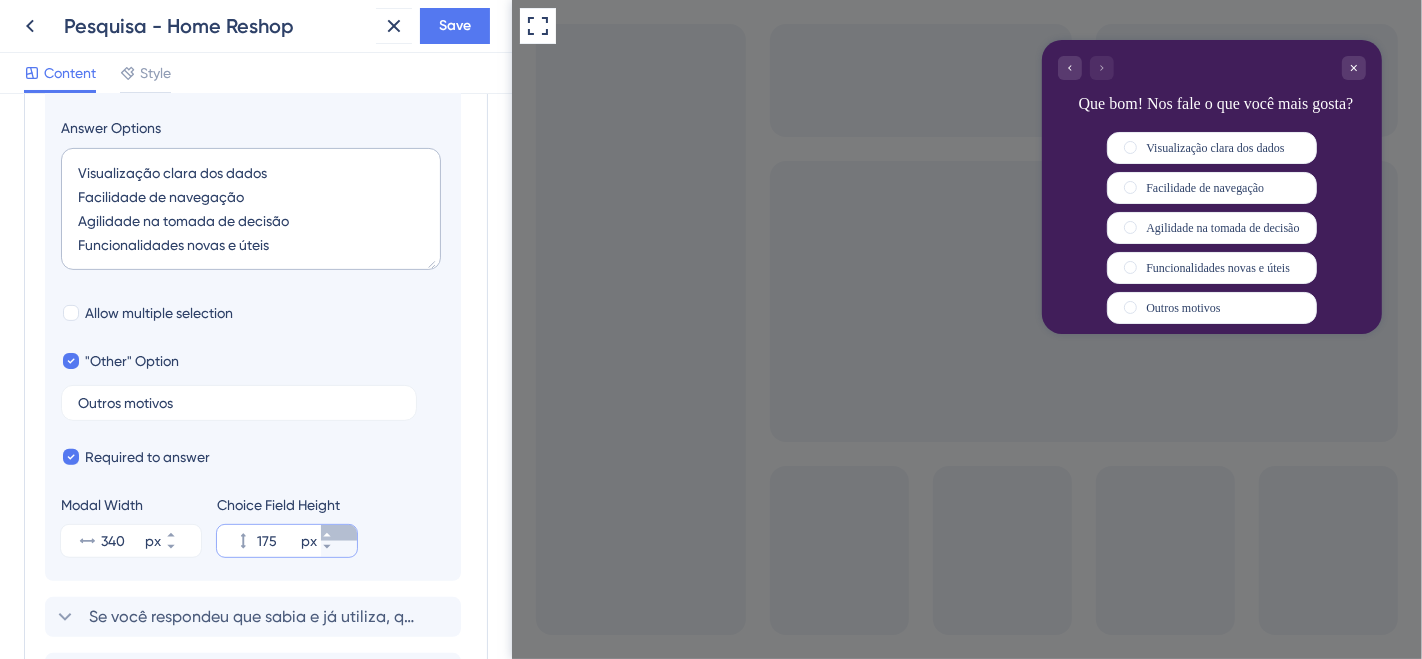 click 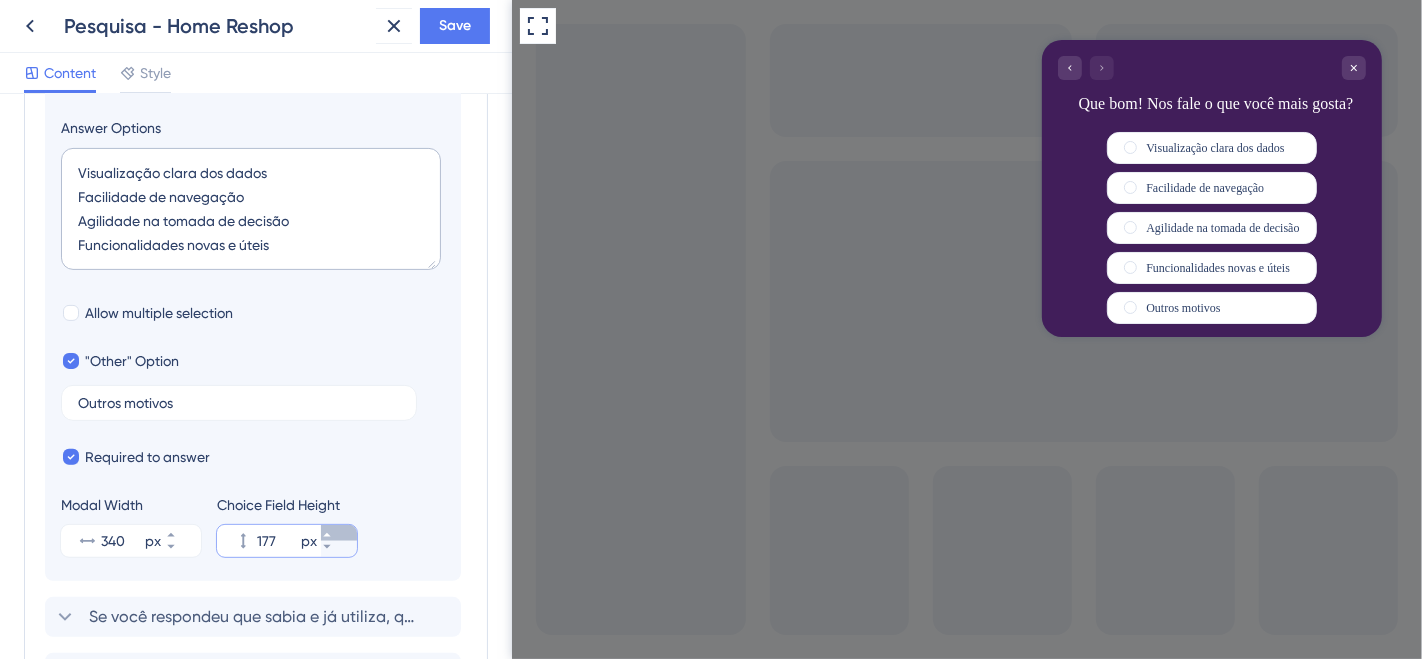 click 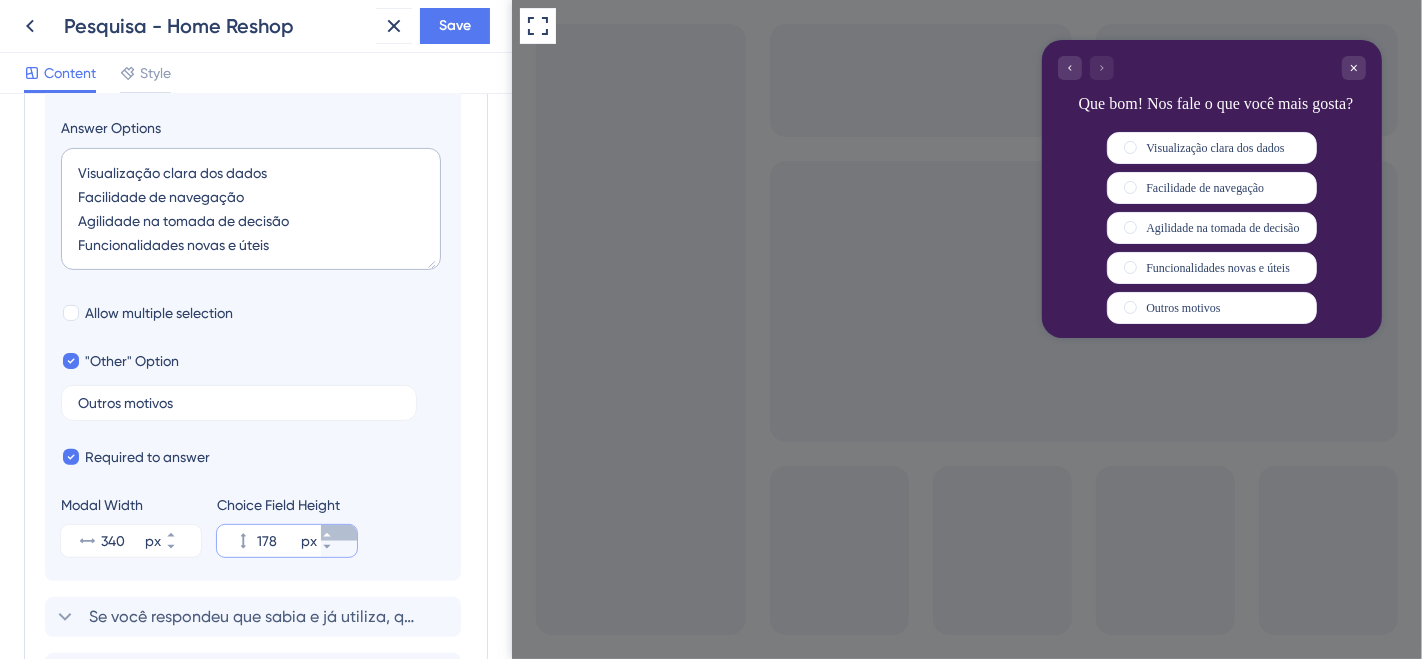 click 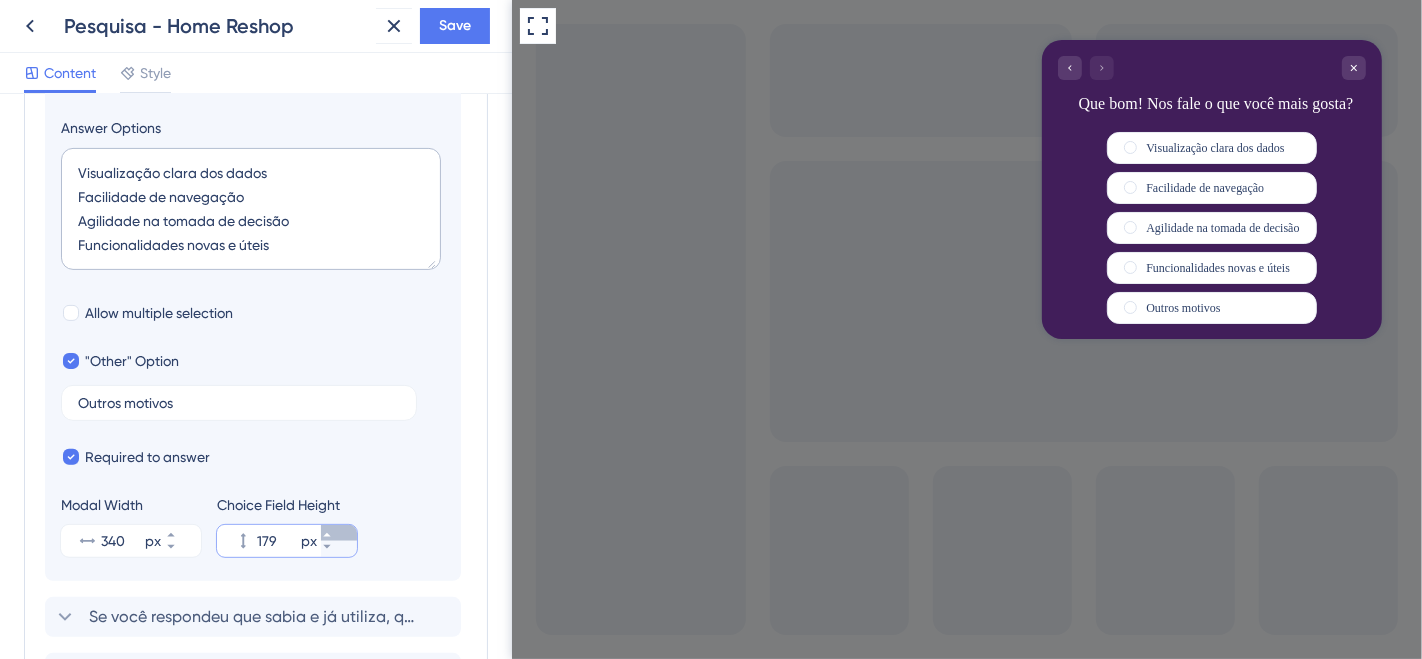 click 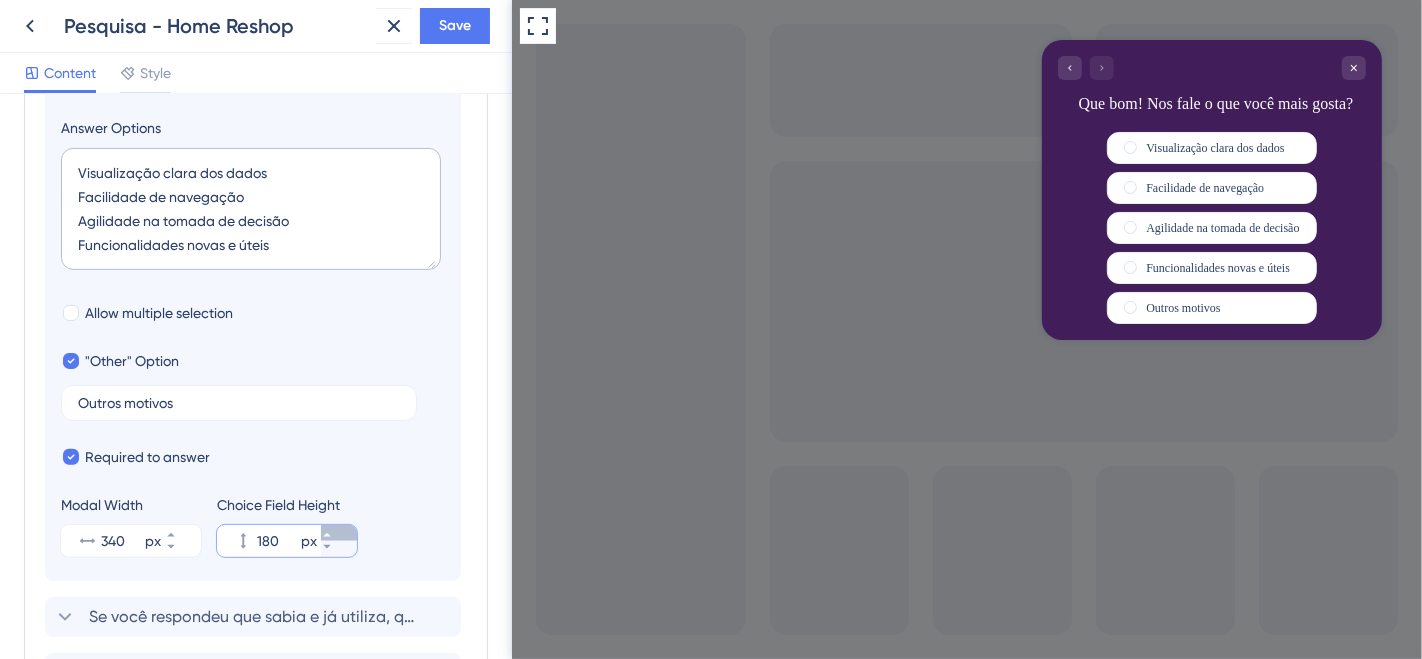click 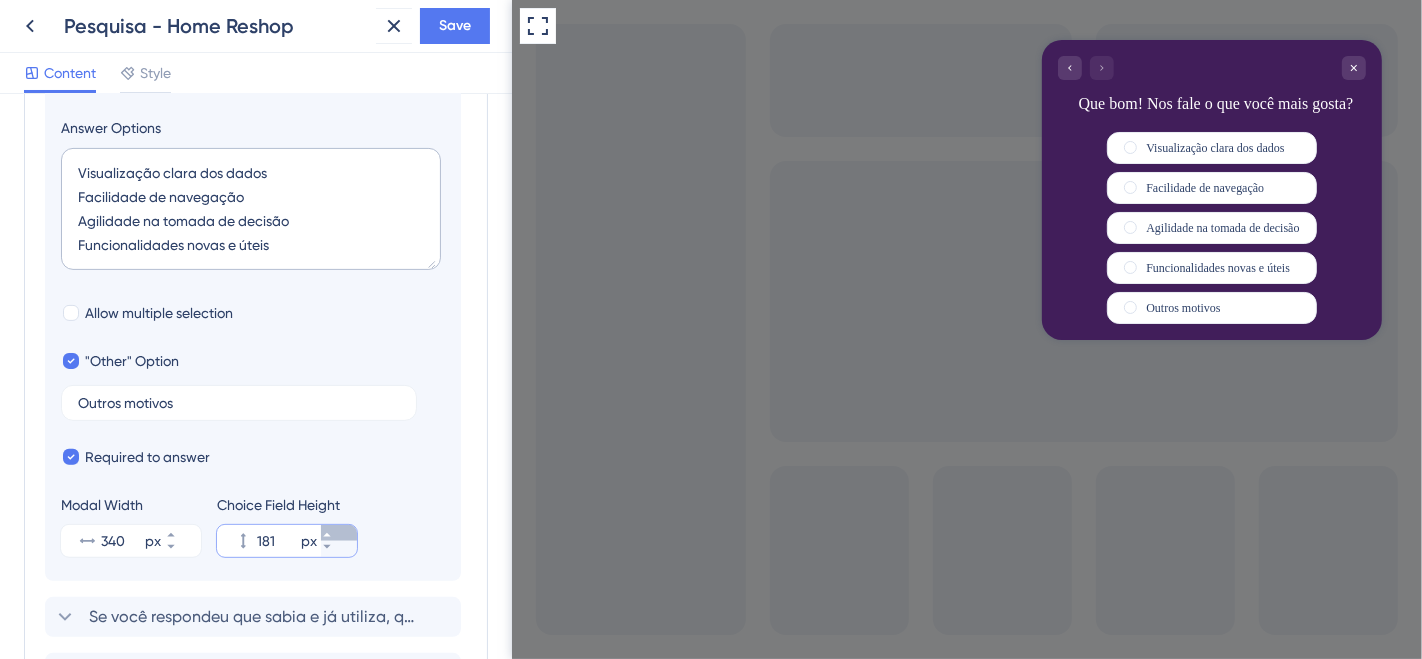 click 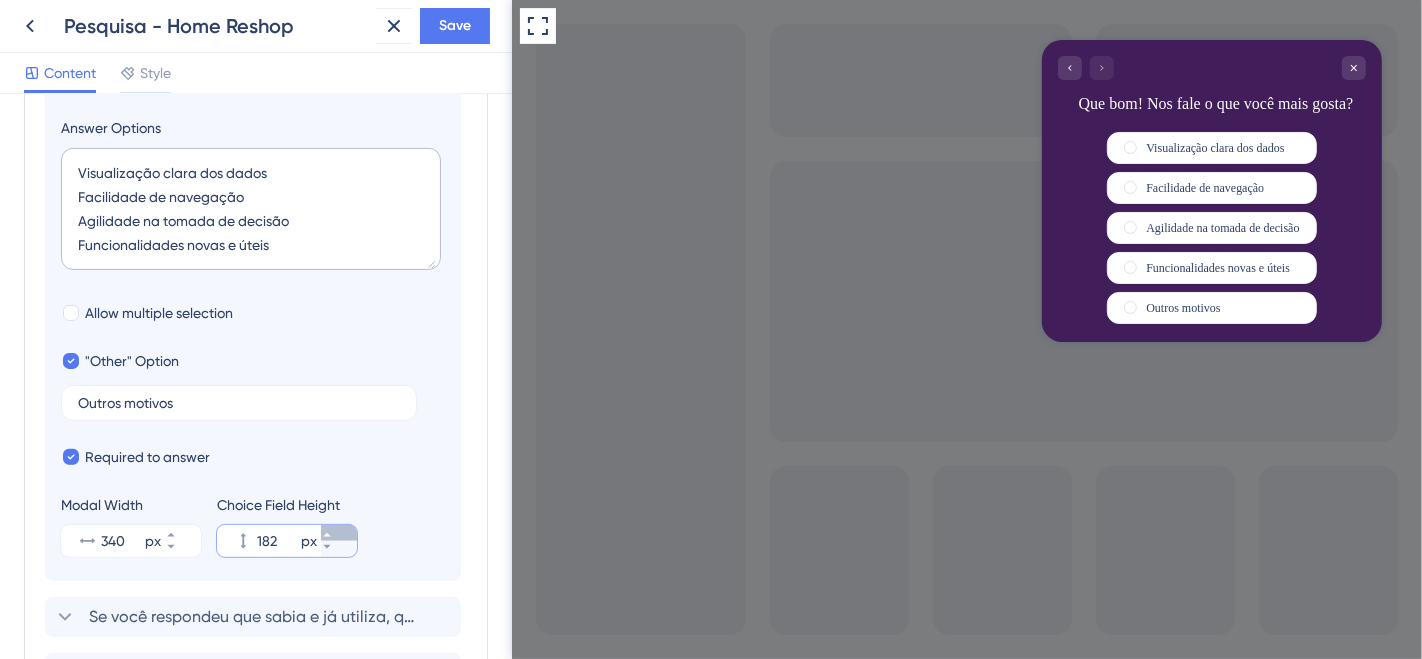 click 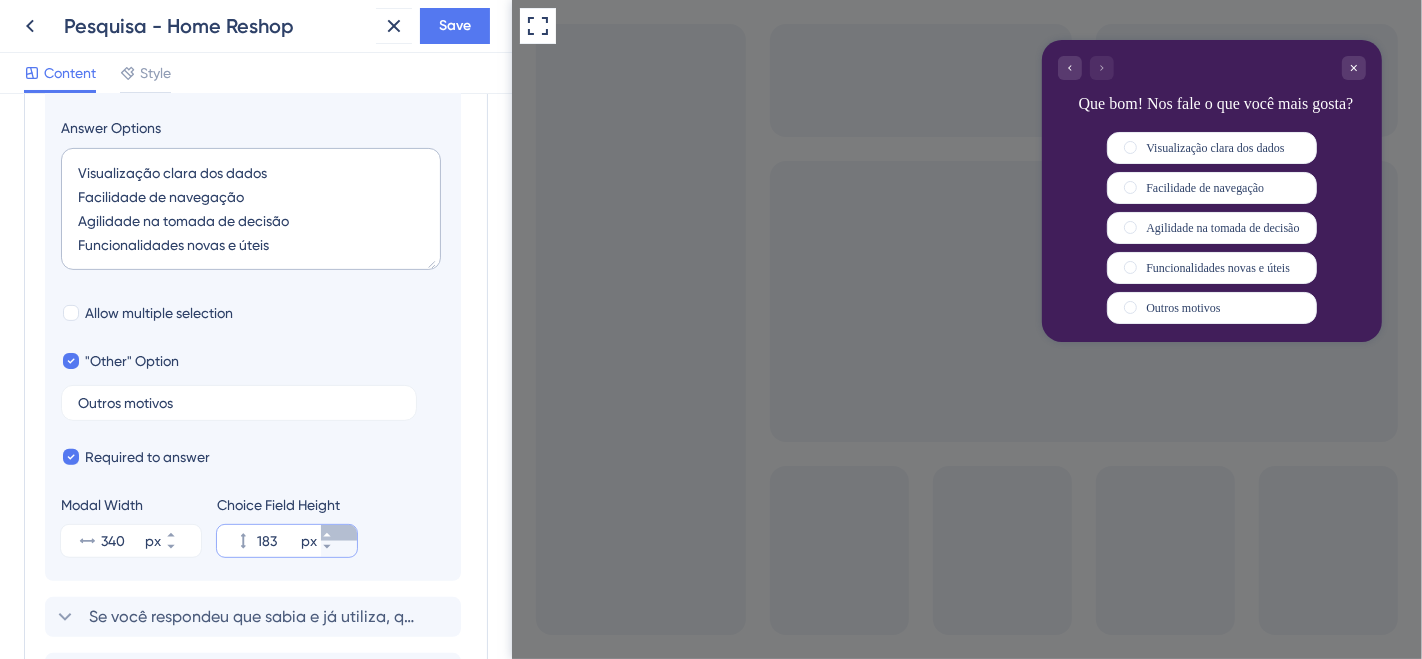 click 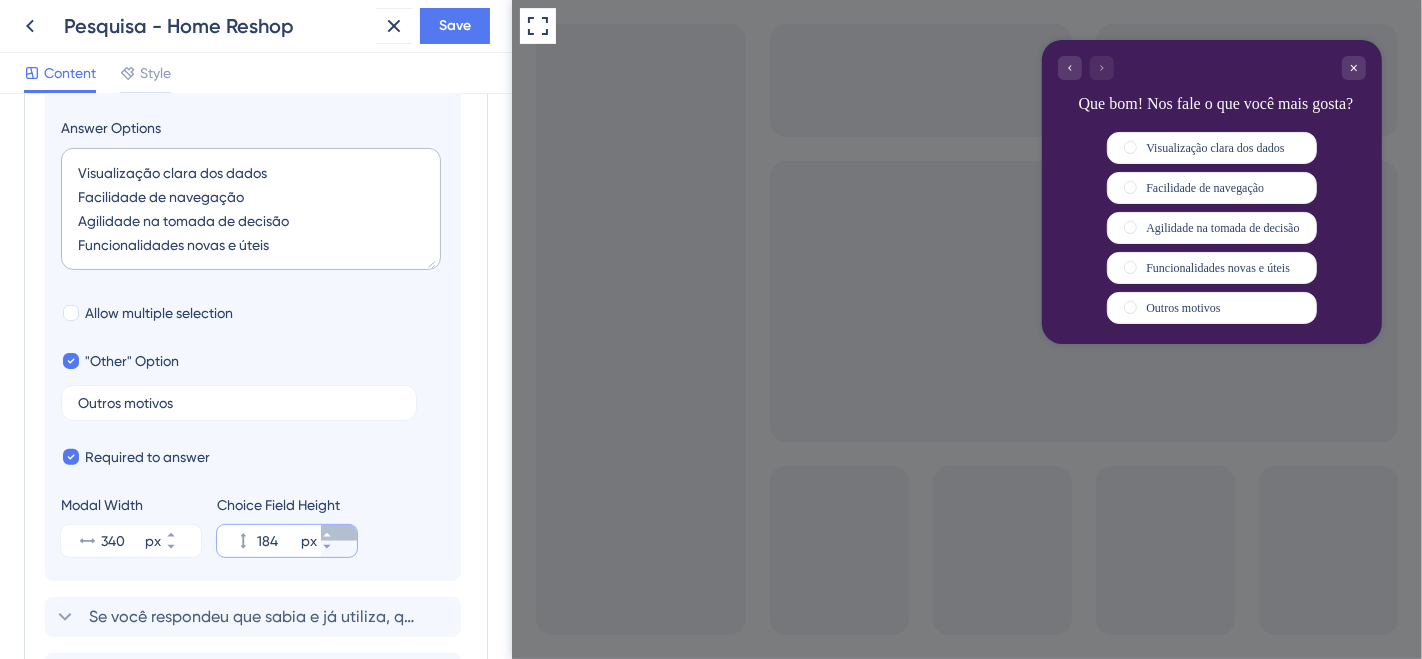 click 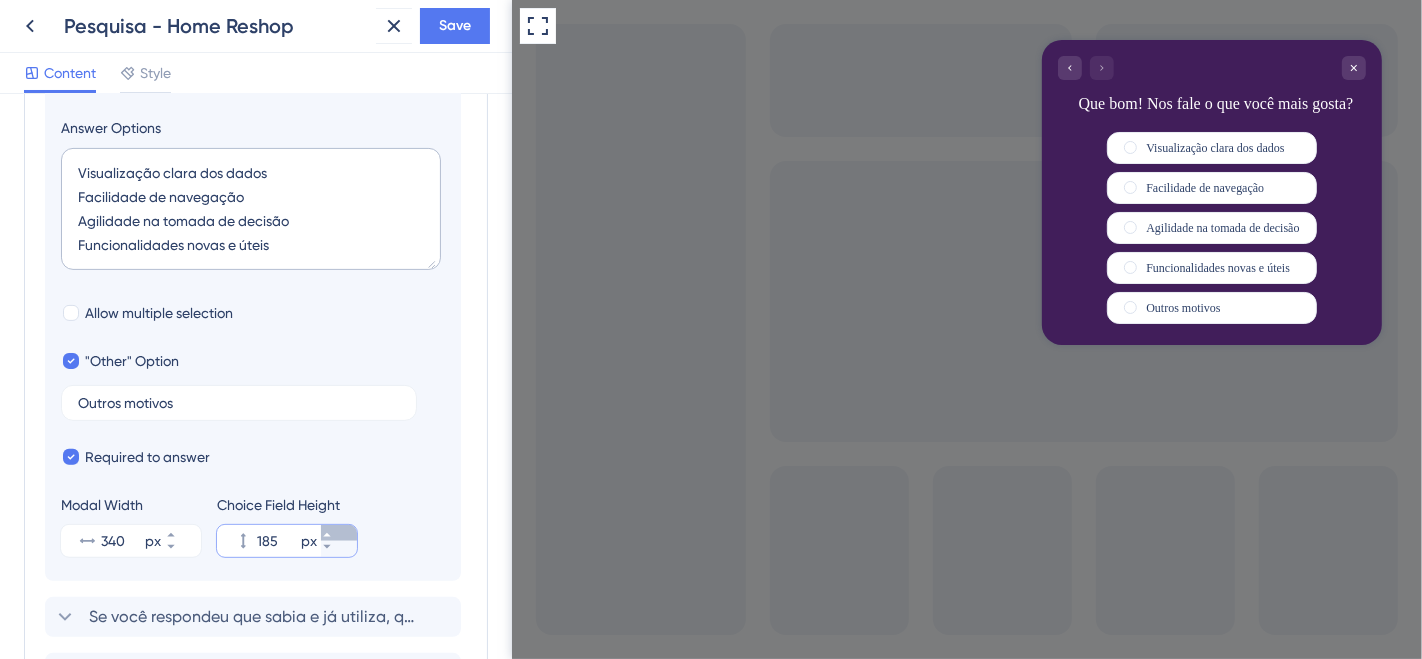 click 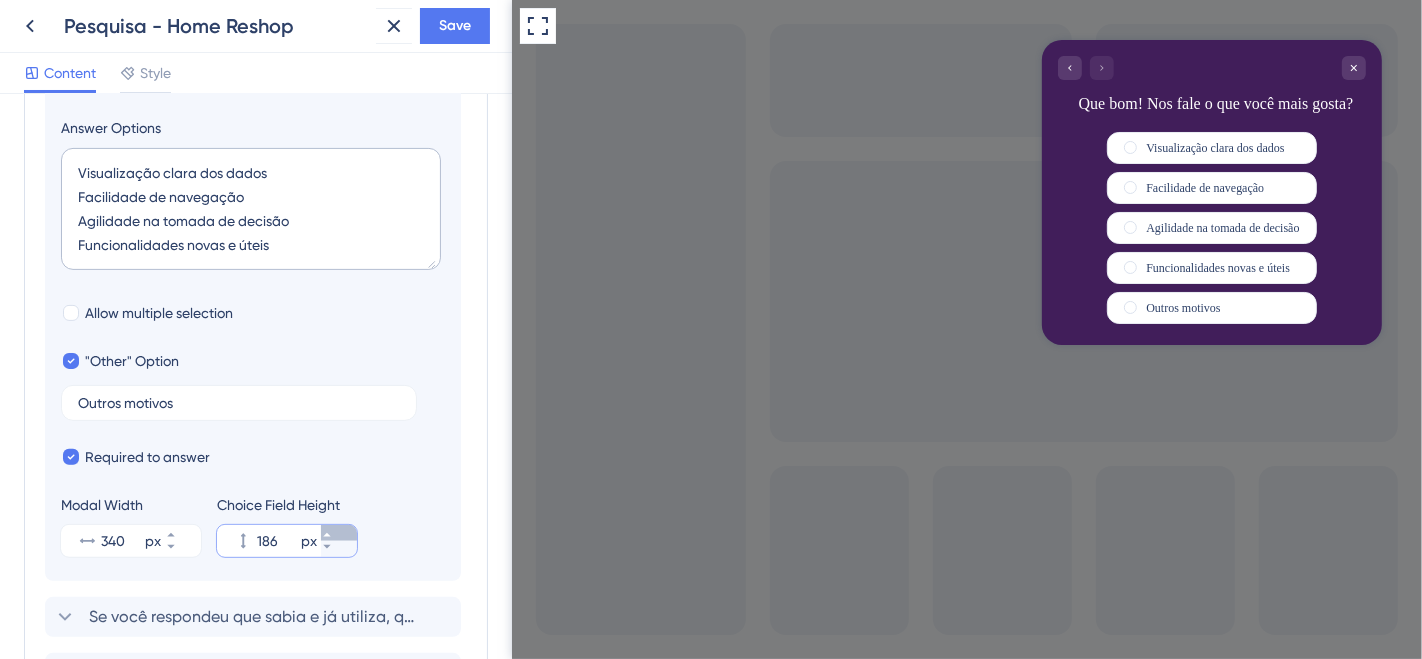 click 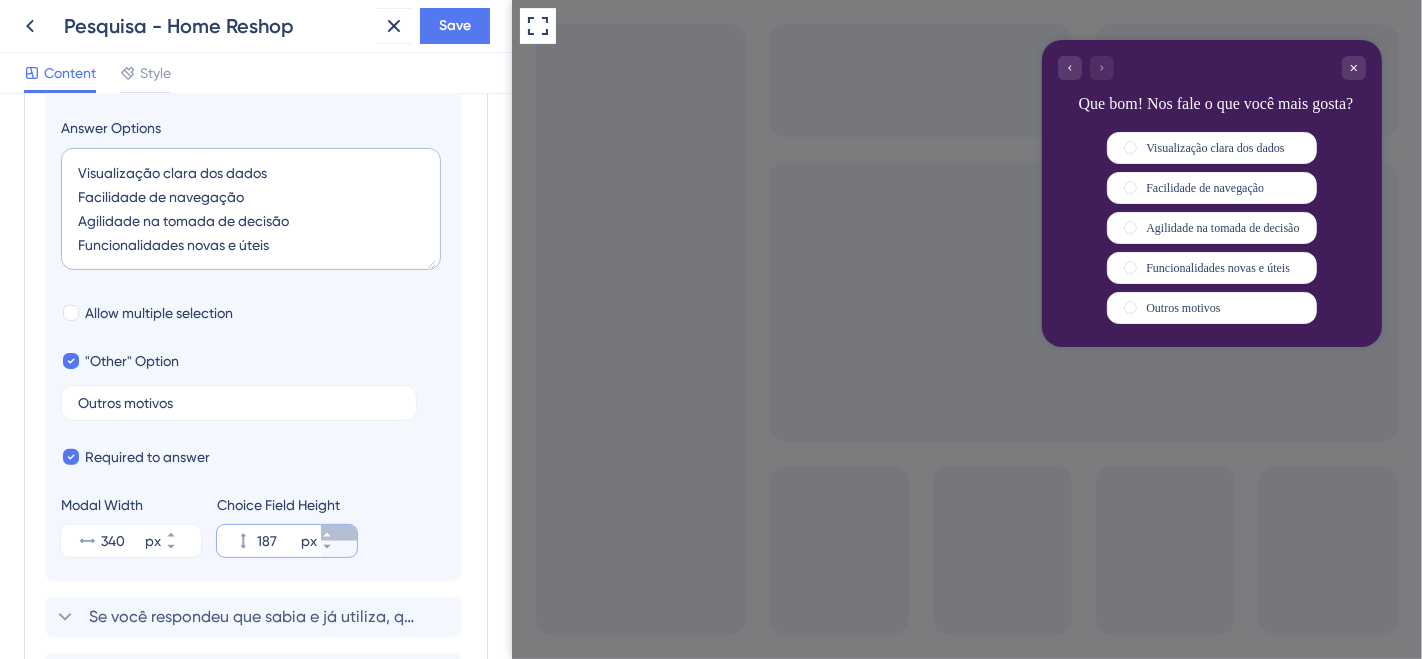 click 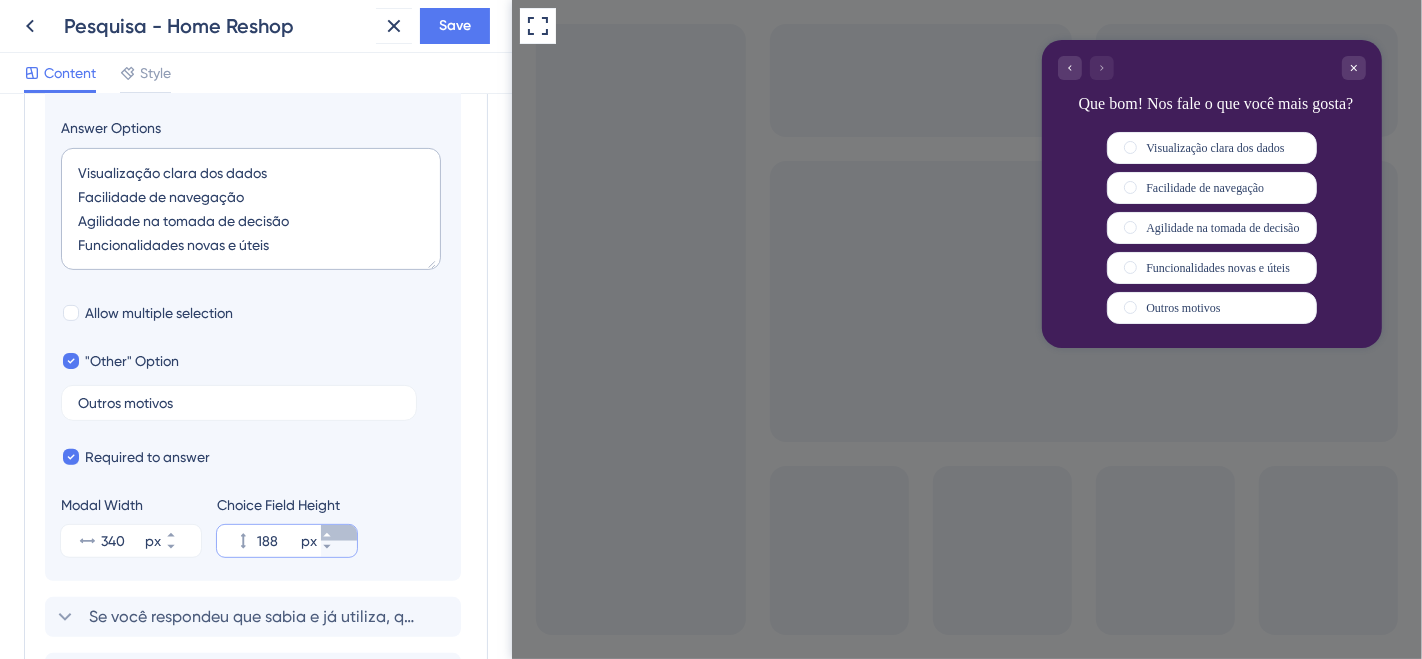 click 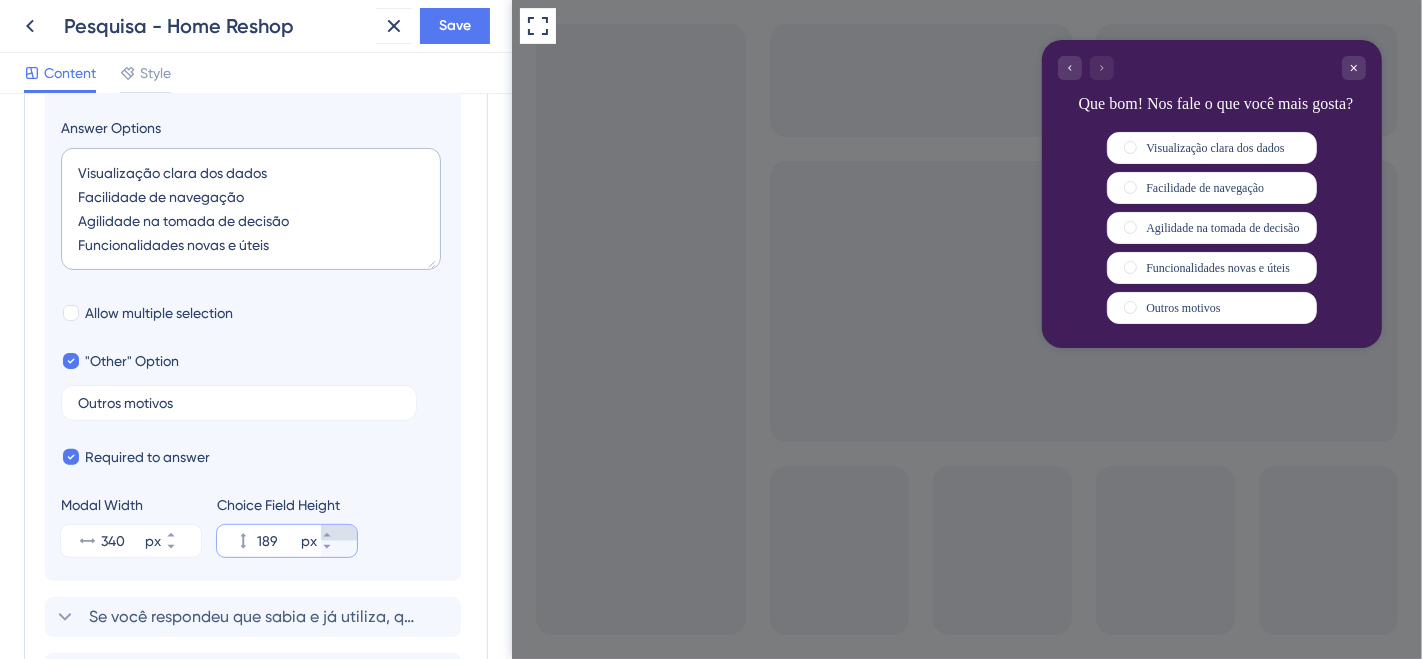 scroll, scrollTop: 1, scrollLeft: 0, axis: vertical 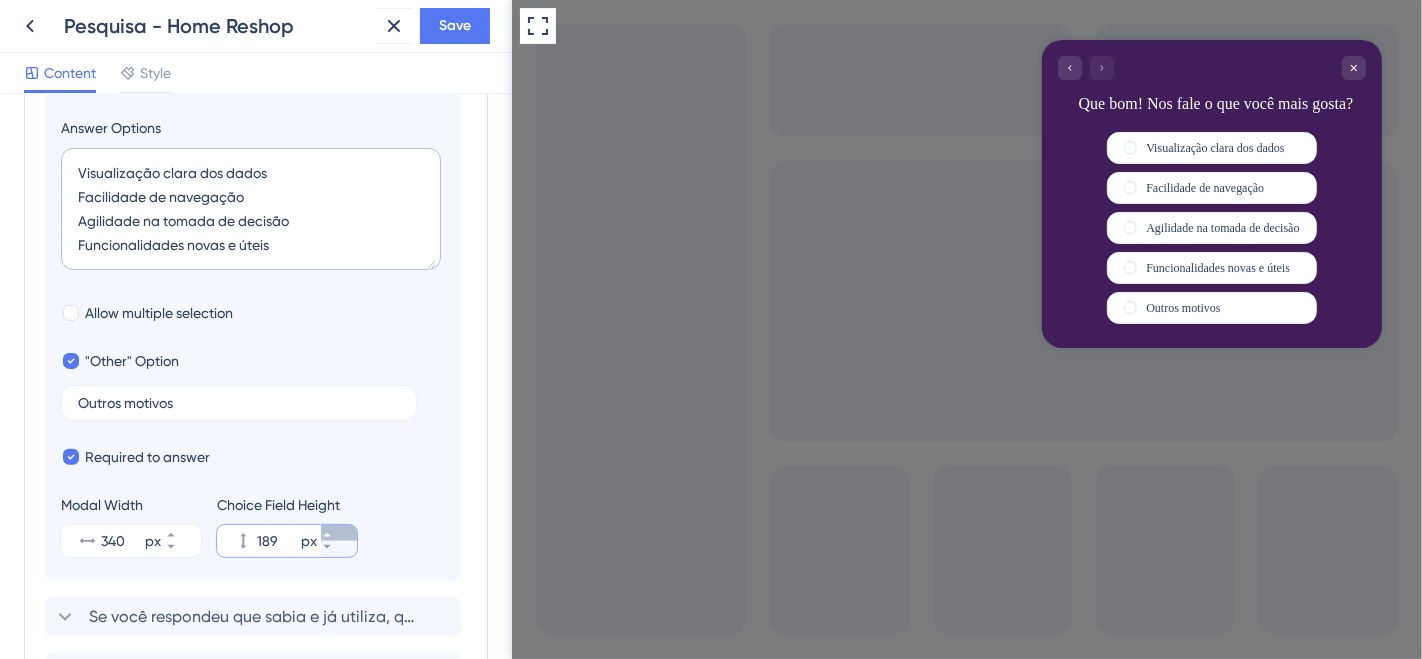click 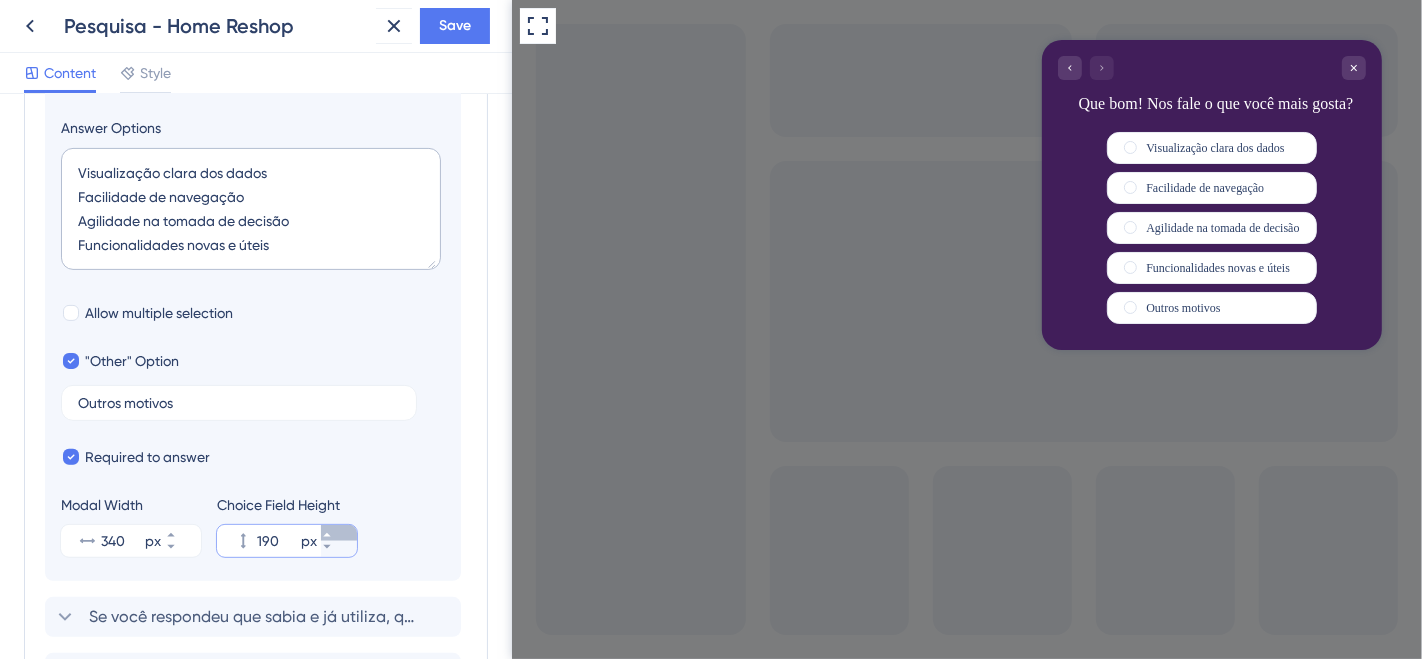 scroll, scrollTop: 0, scrollLeft: 0, axis: both 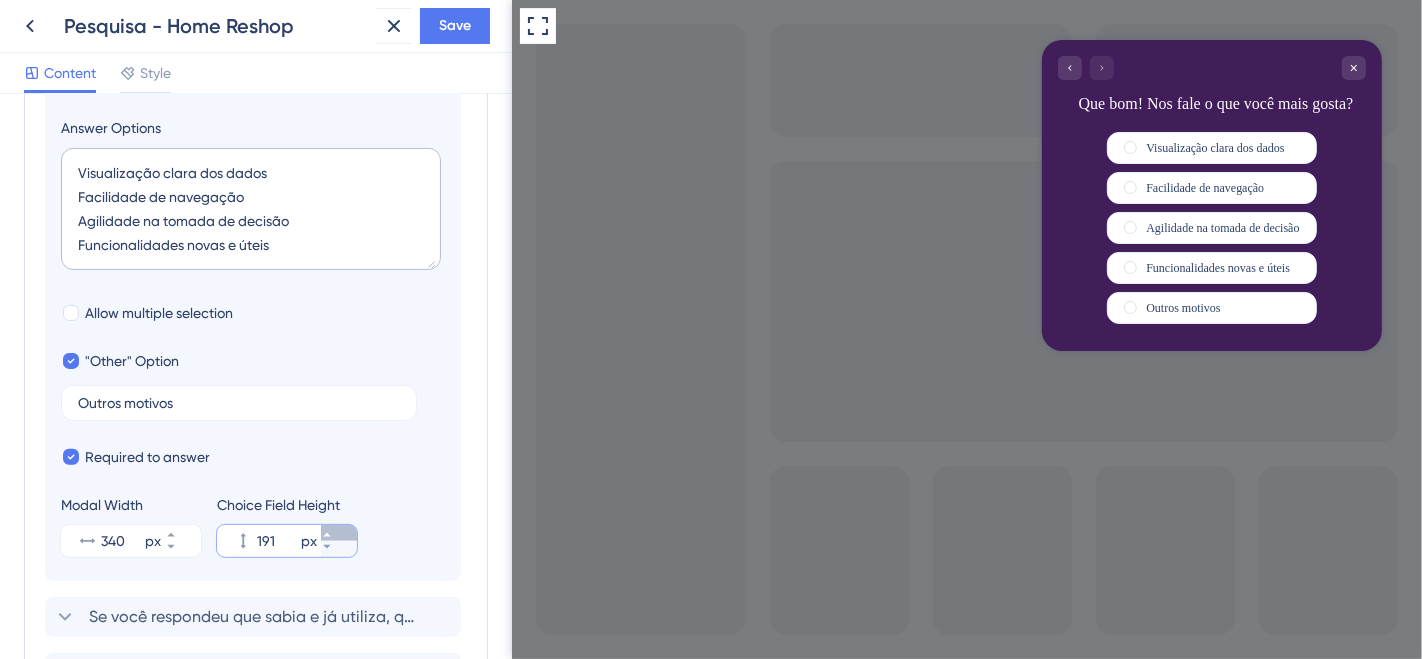 click 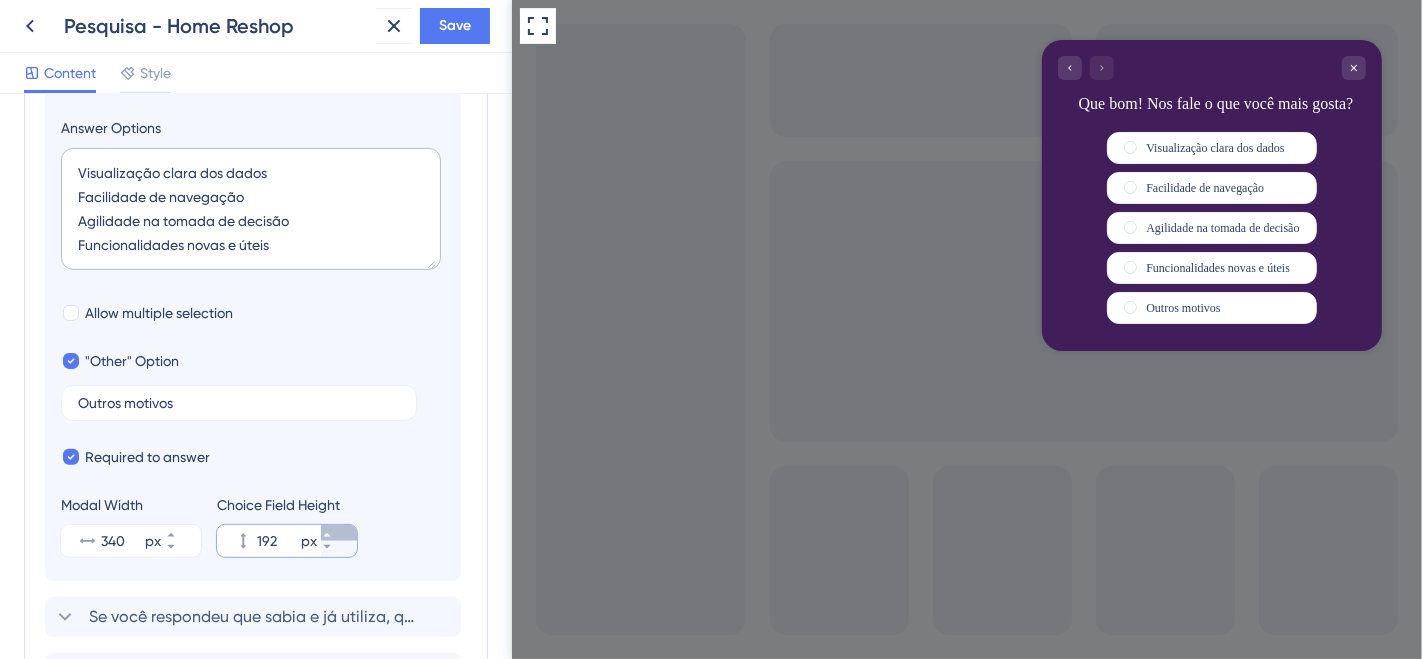 click 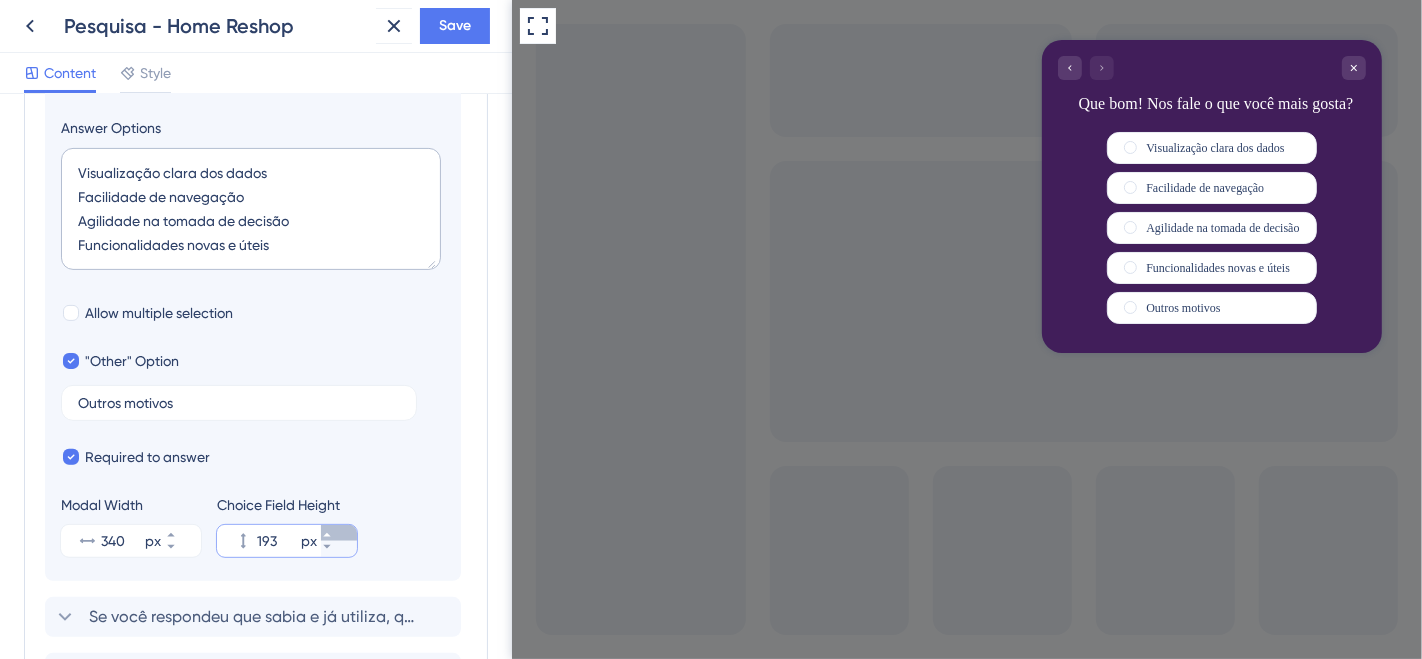click 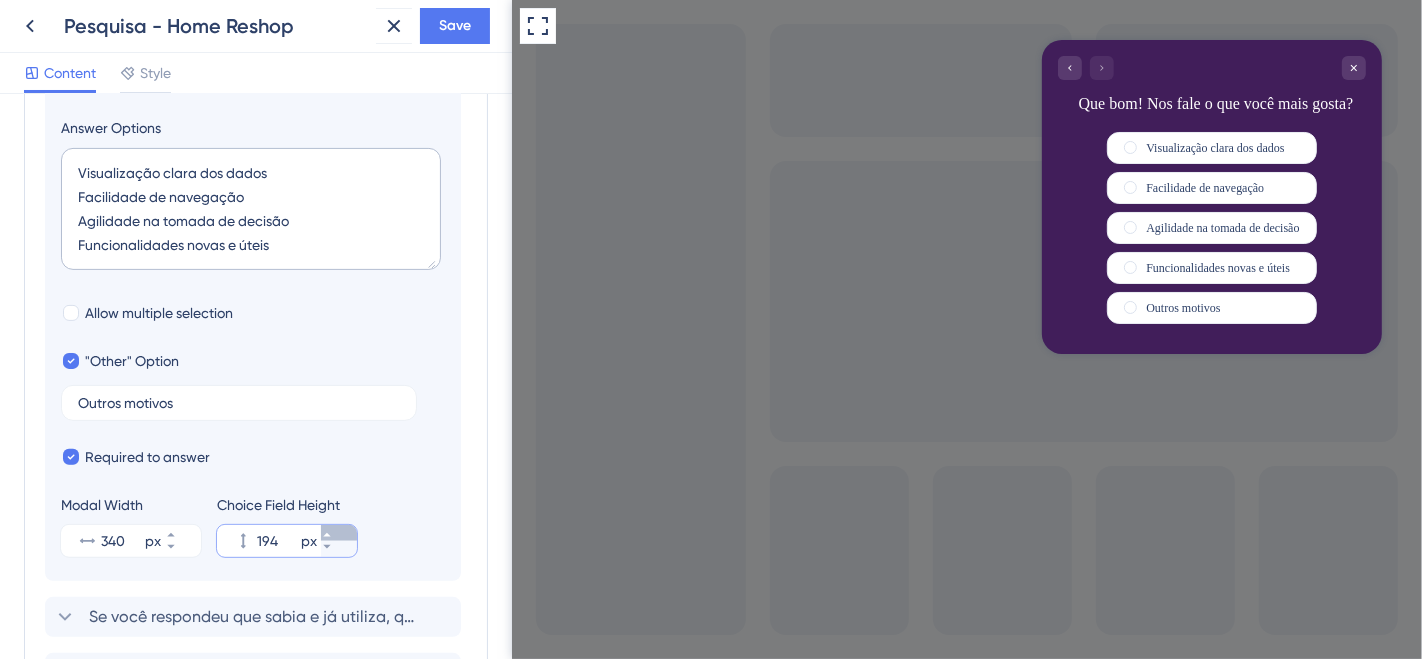 click 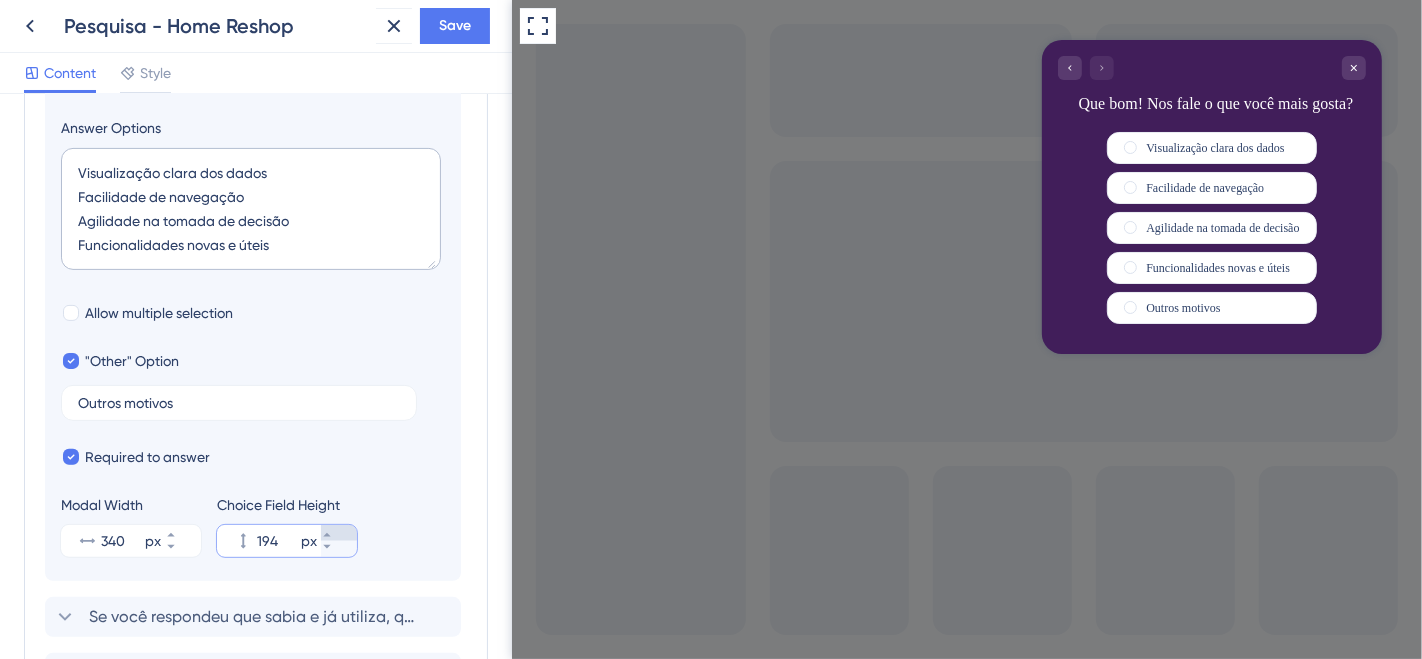 type on "195" 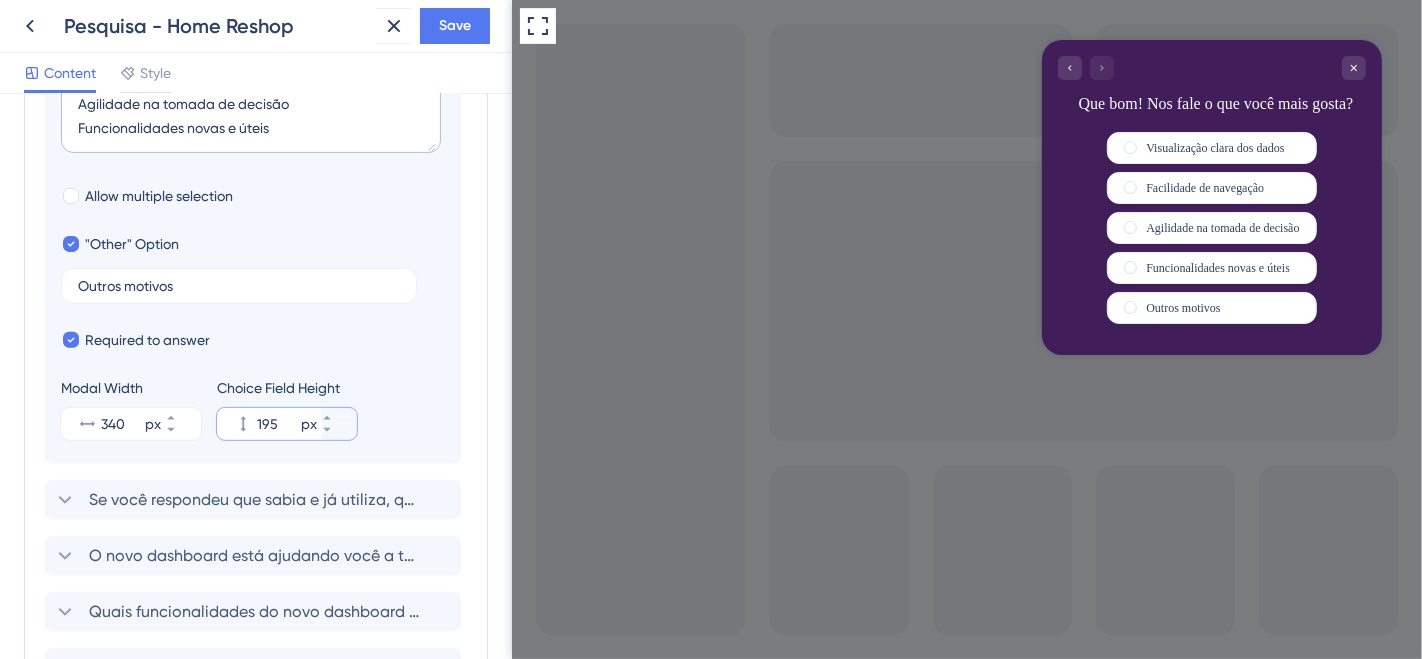 scroll, scrollTop: 826, scrollLeft: 0, axis: vertical 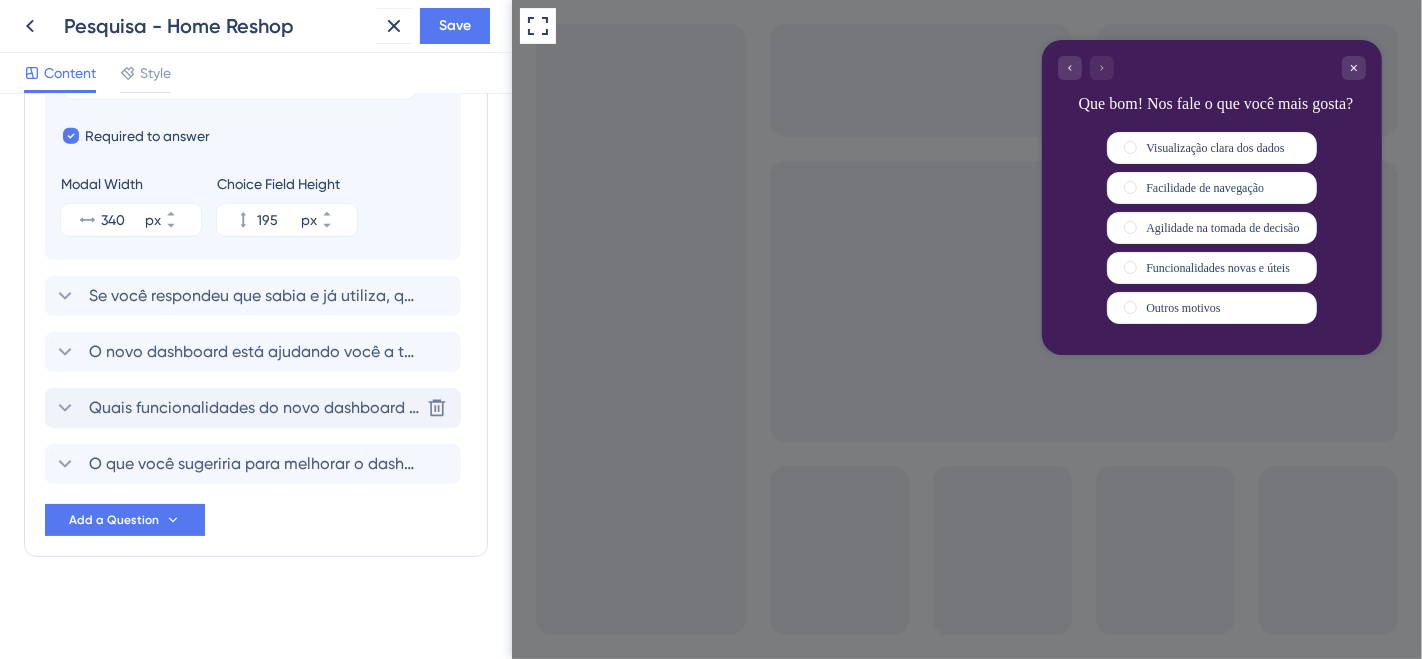 click 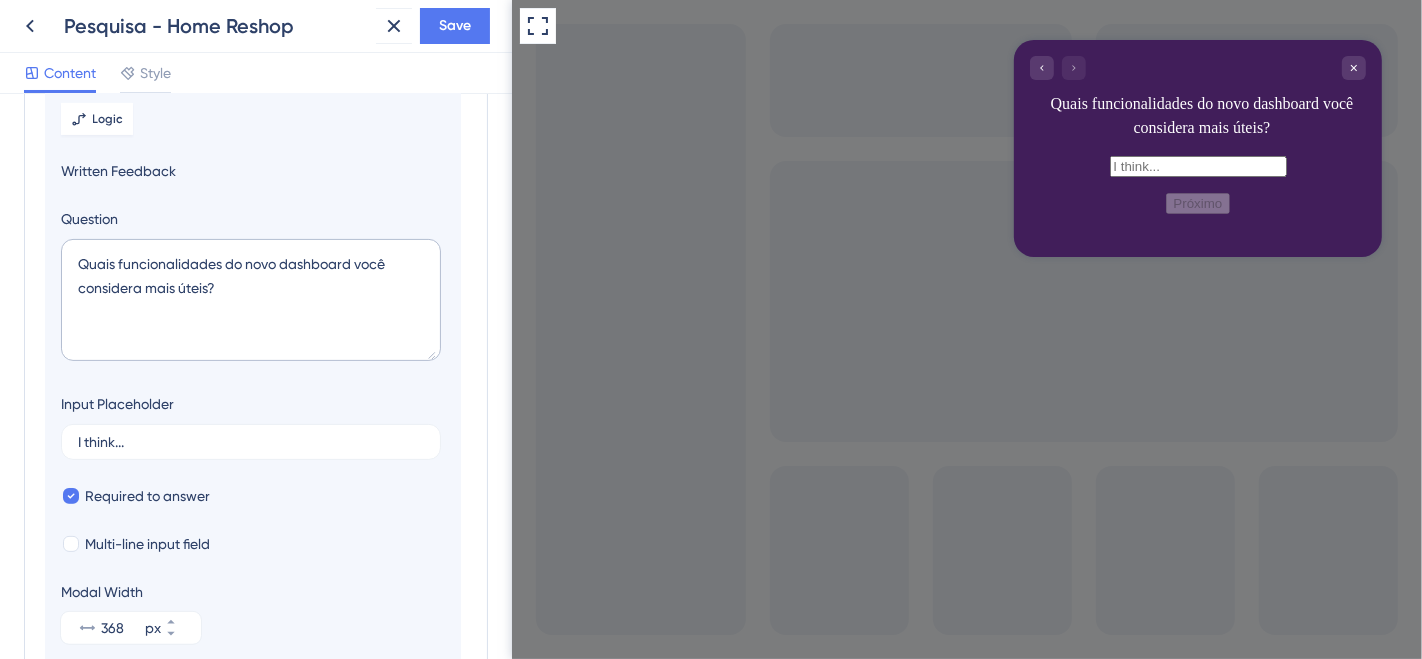 scroll, scrollTop: 340, scrollLeft: 0, axis: vertical 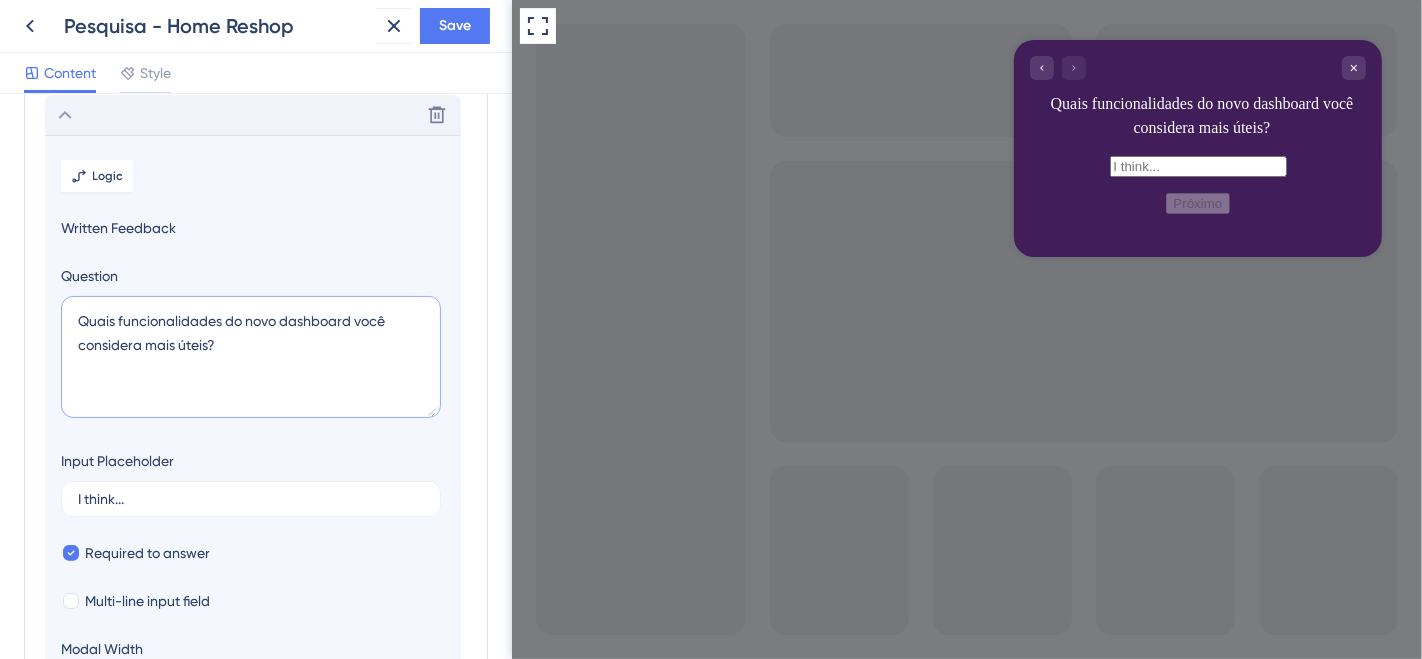 drag, startPoint x: 246, startPoint y: 355, endPoint x: 37, endPoint y: 313, distance: 213.17833 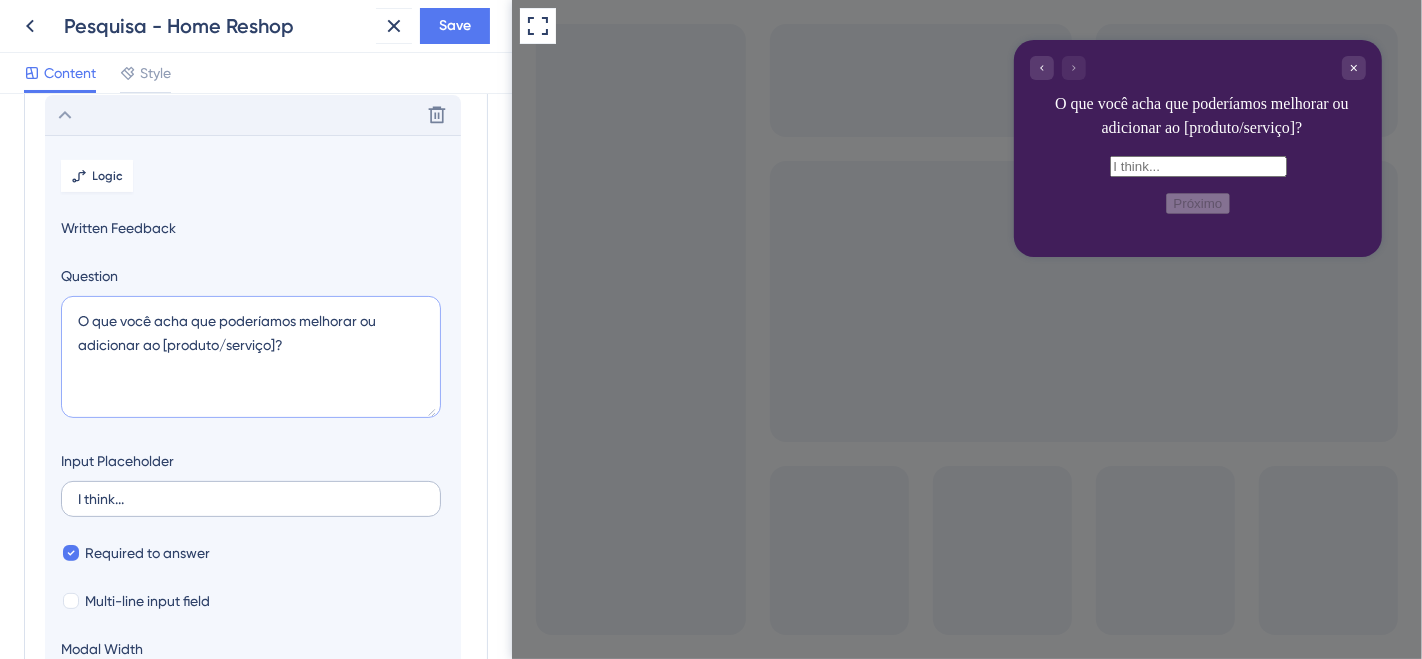 type on "O que você acha que poderíamos melhorar ou adicionar ao [produto/serviço]?" 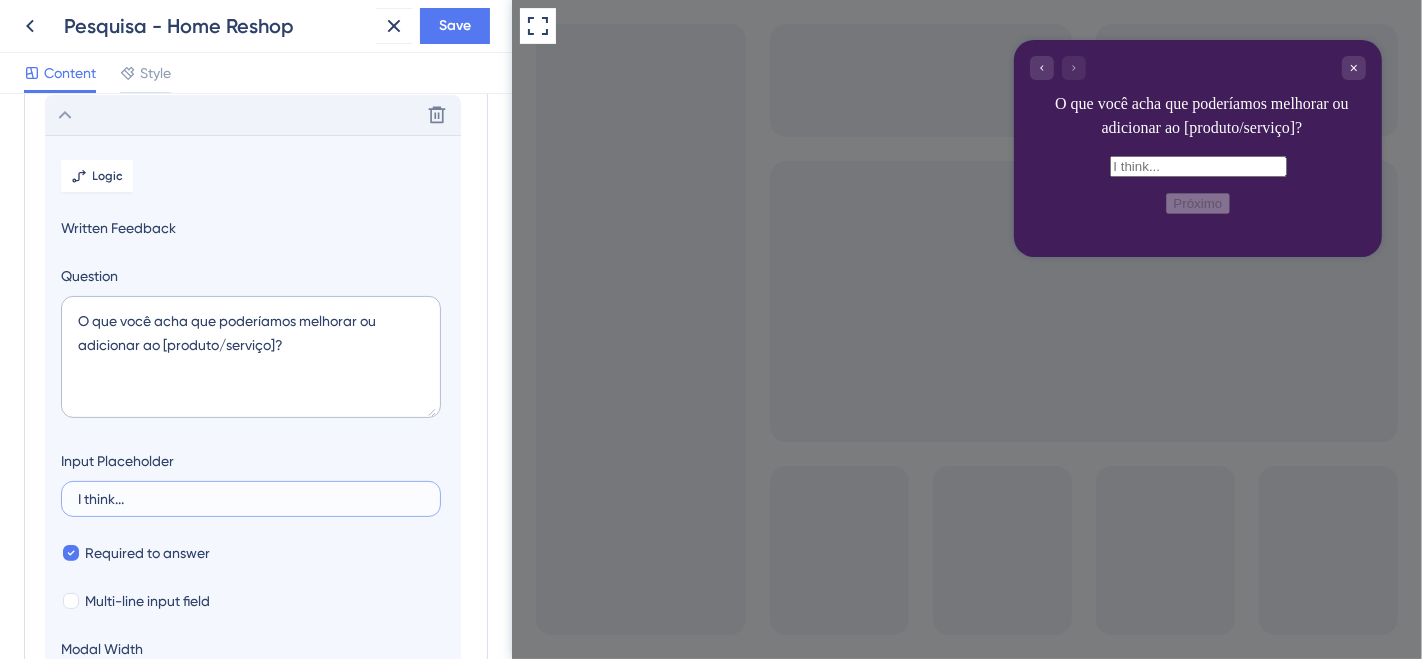 click on "I think..." at bounding box center [251, 499] 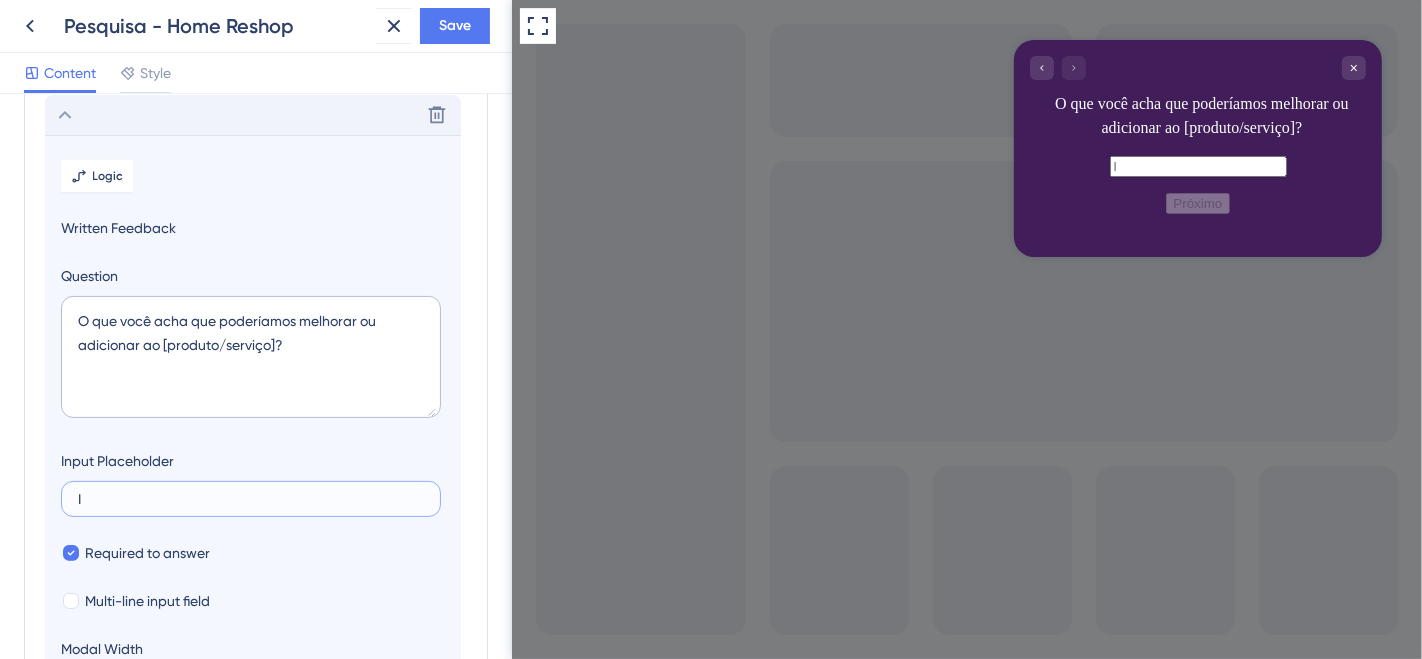 type on "I" 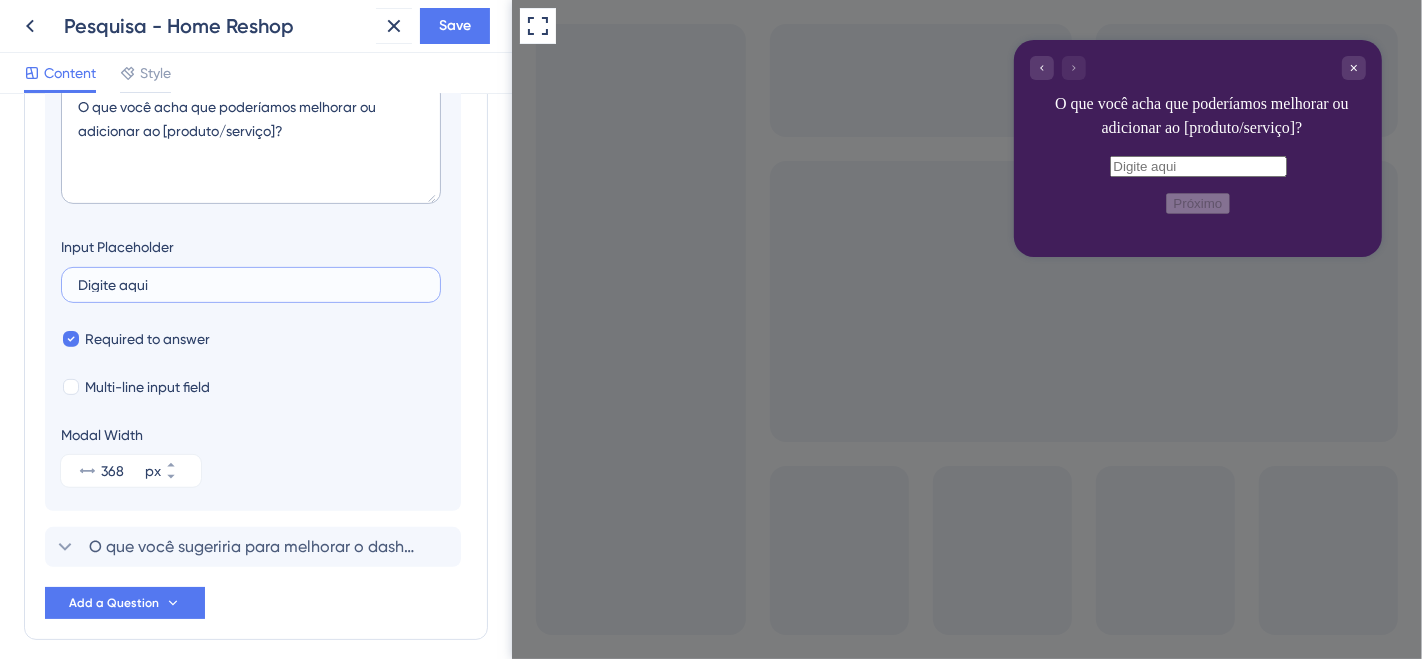 scroll, scrollTop: 562, scrollLeft: 0, axis: vertical 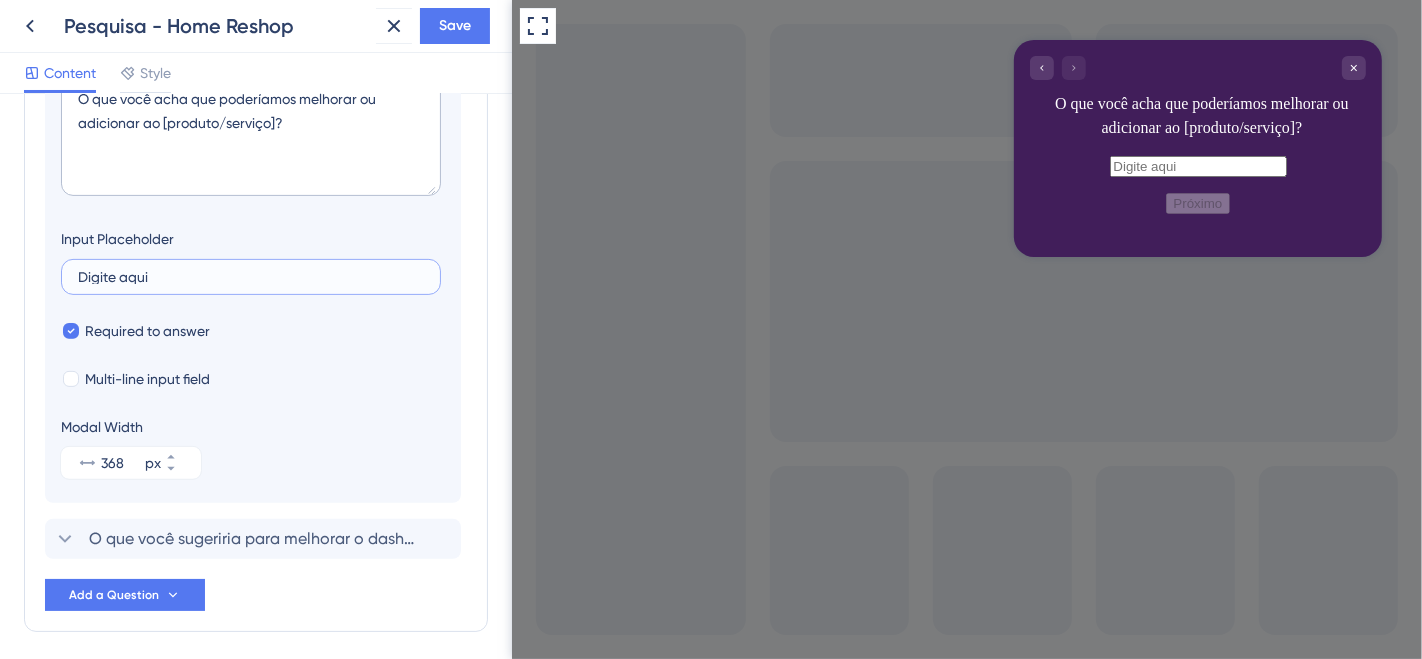 type on "Digite aqui" 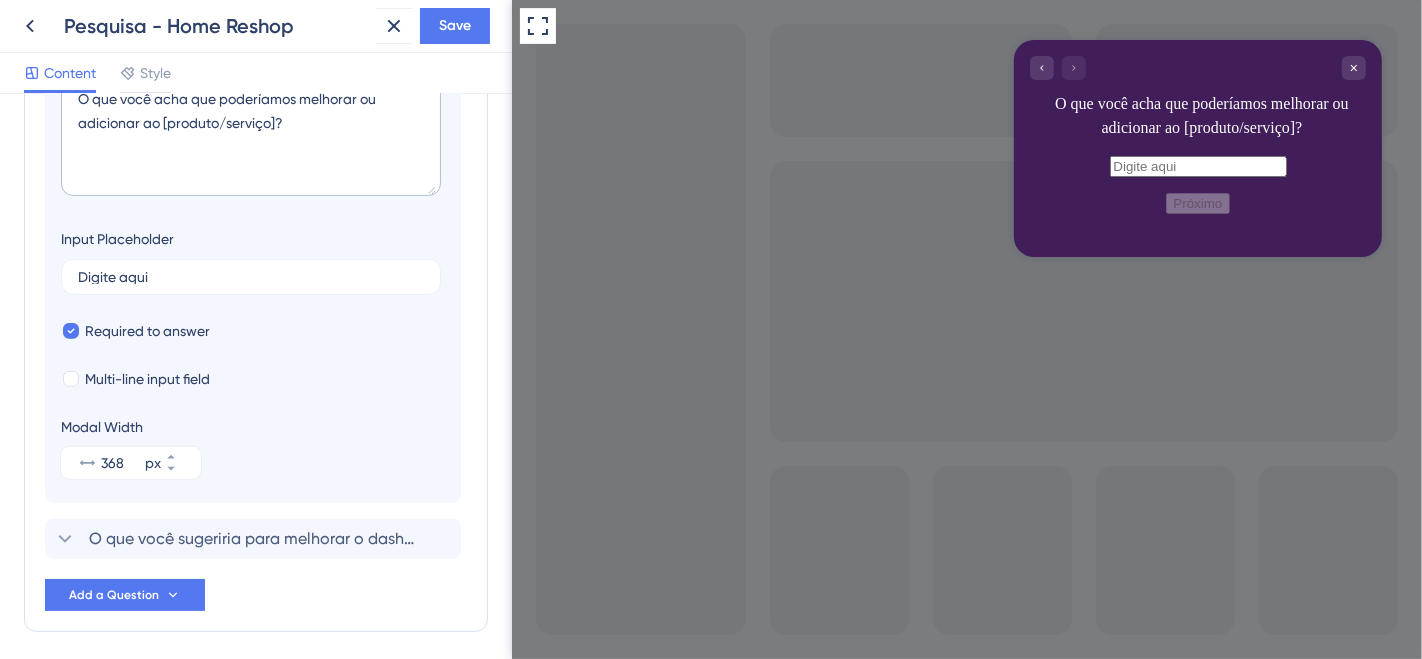 click on "Required to answer" at bounding box center [253, 331] 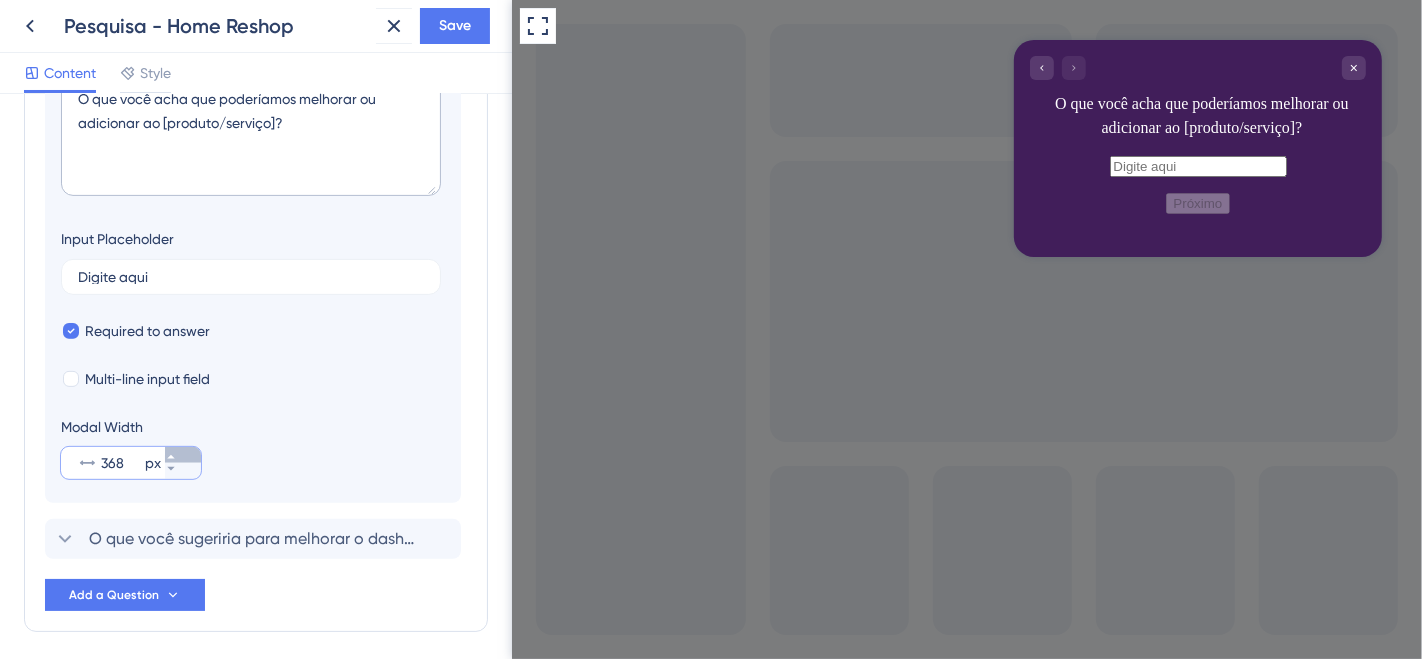 click 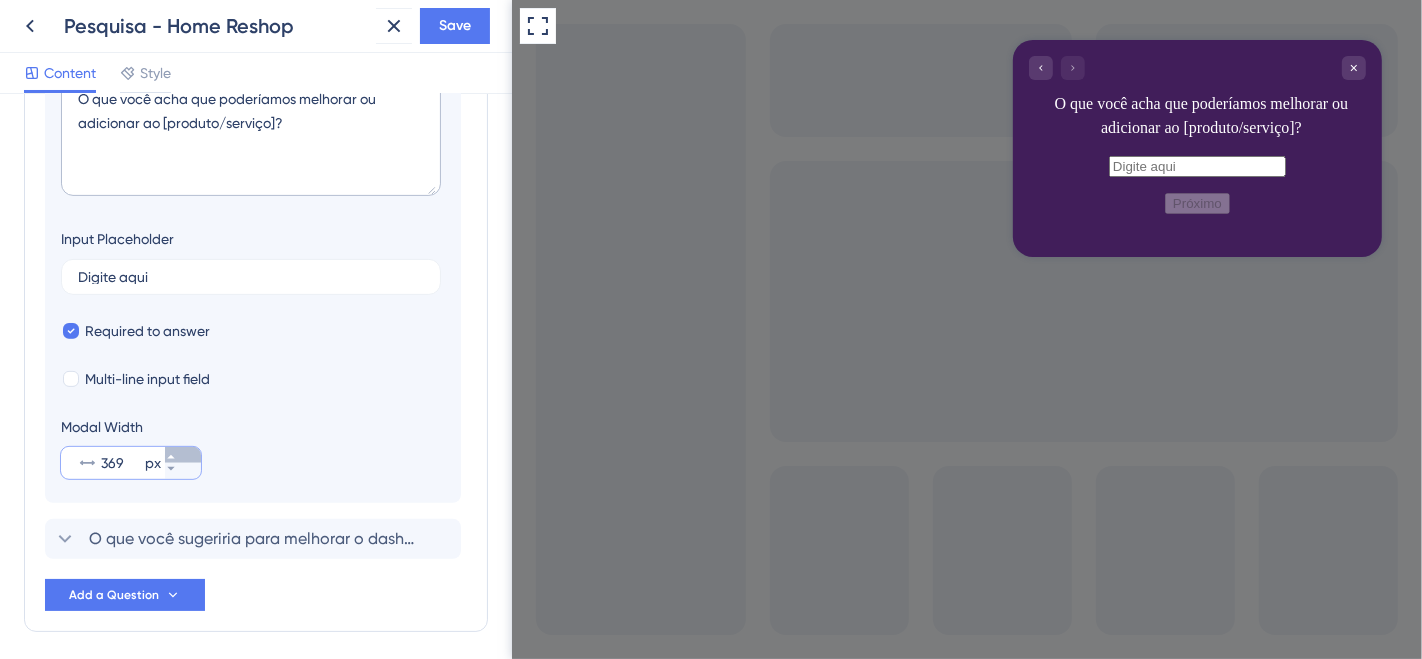 click 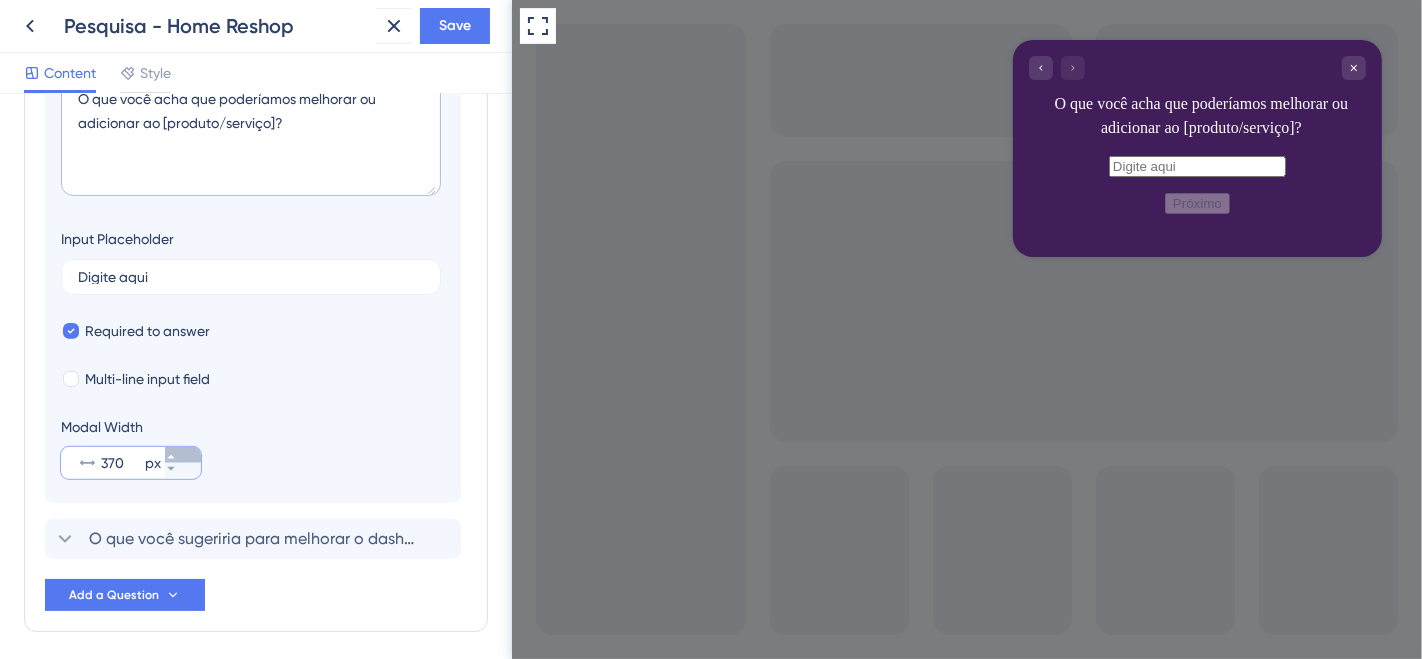 click 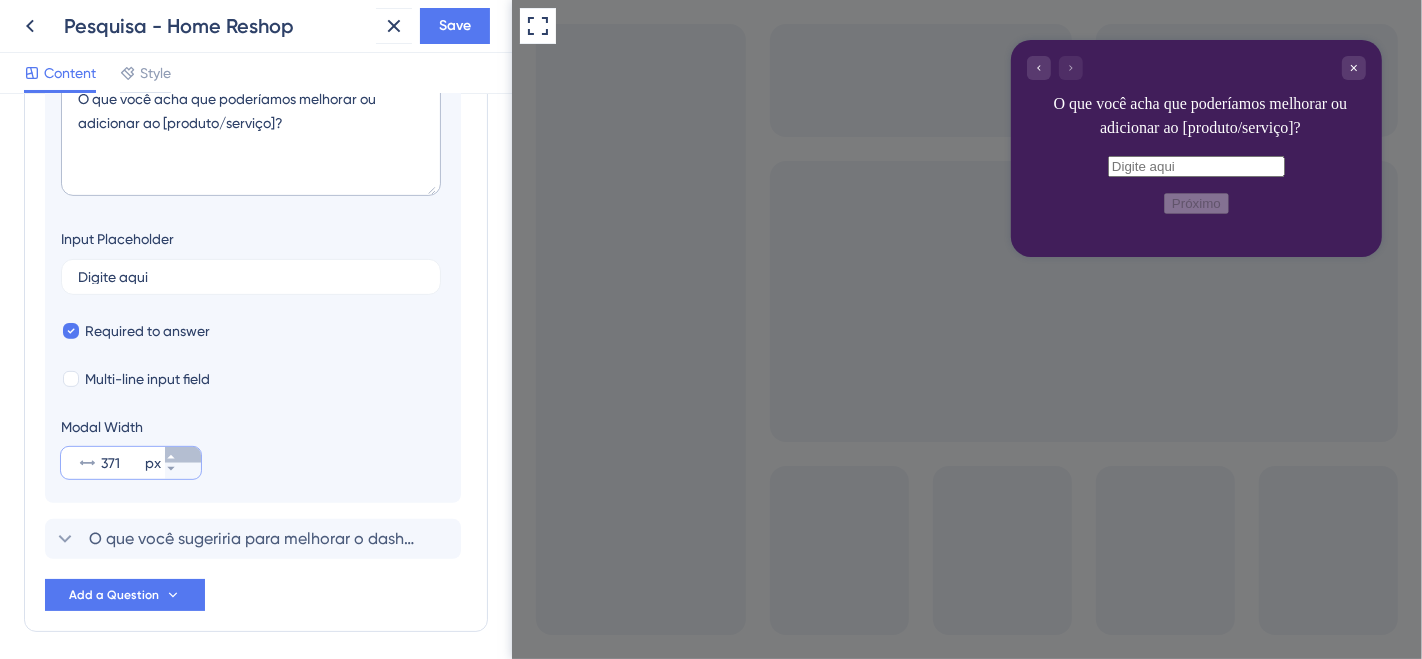 click 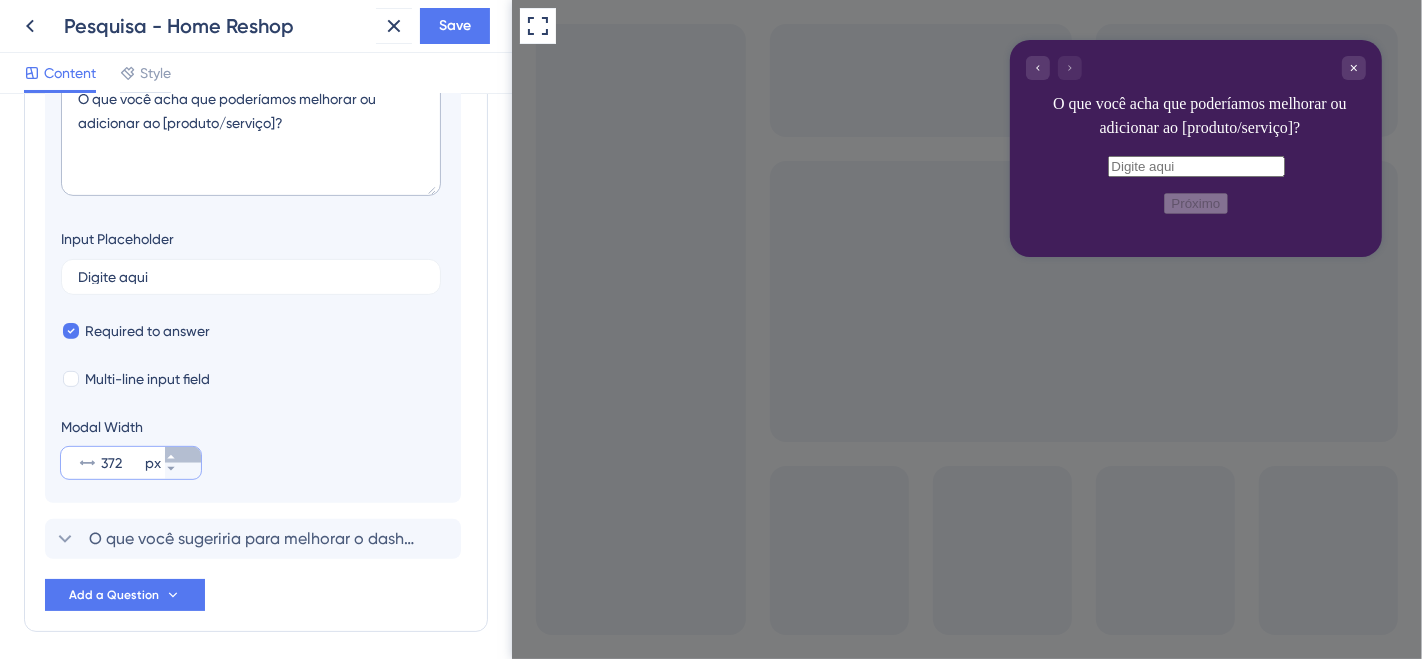 click 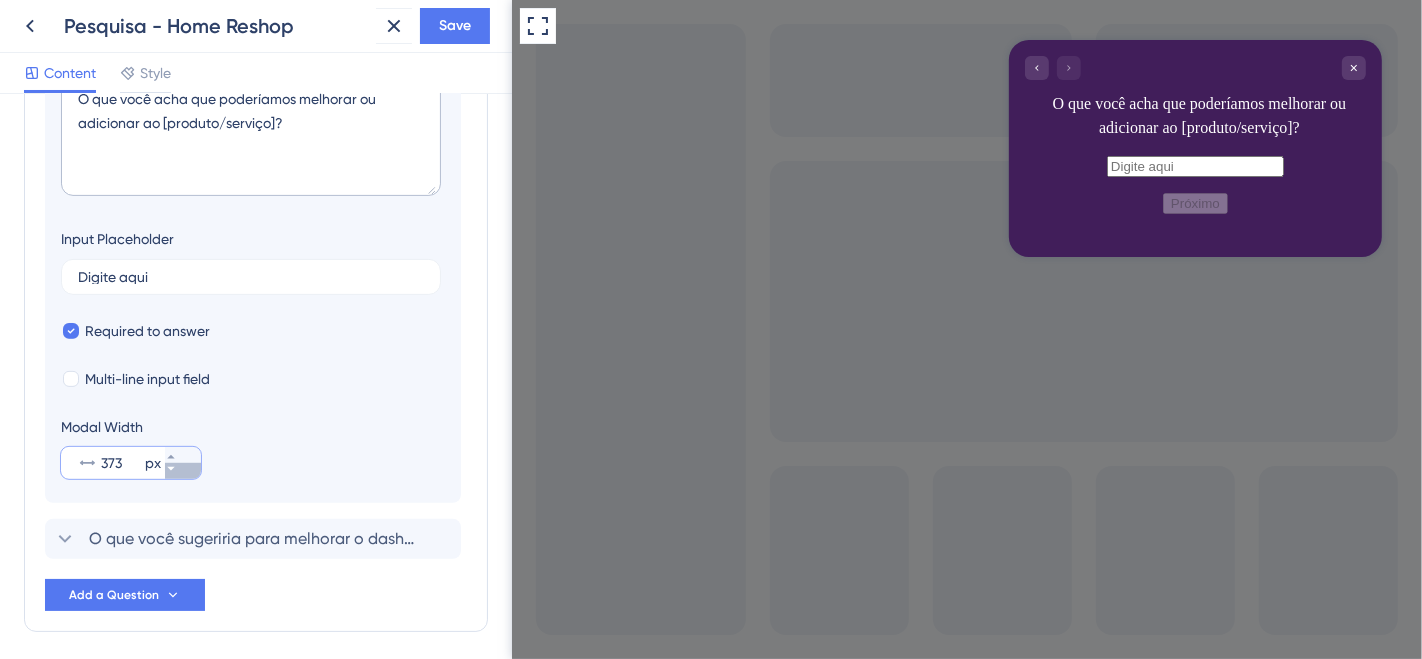 click 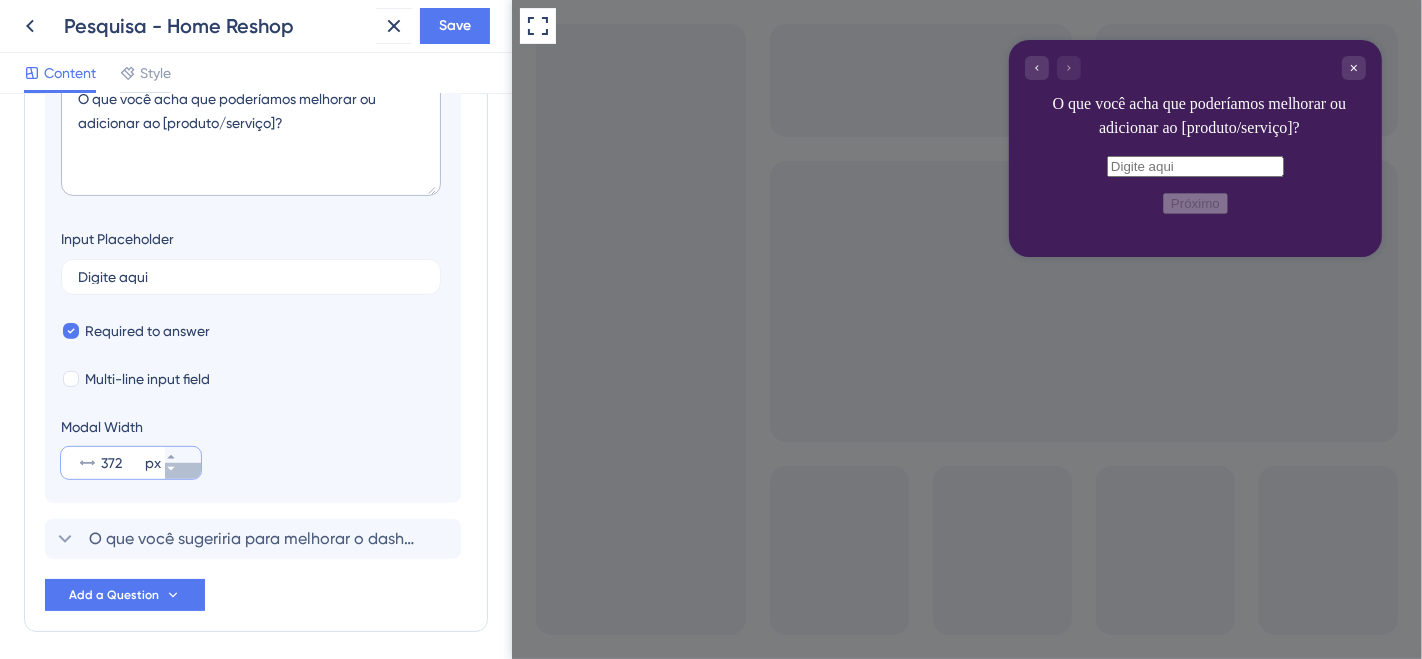 click 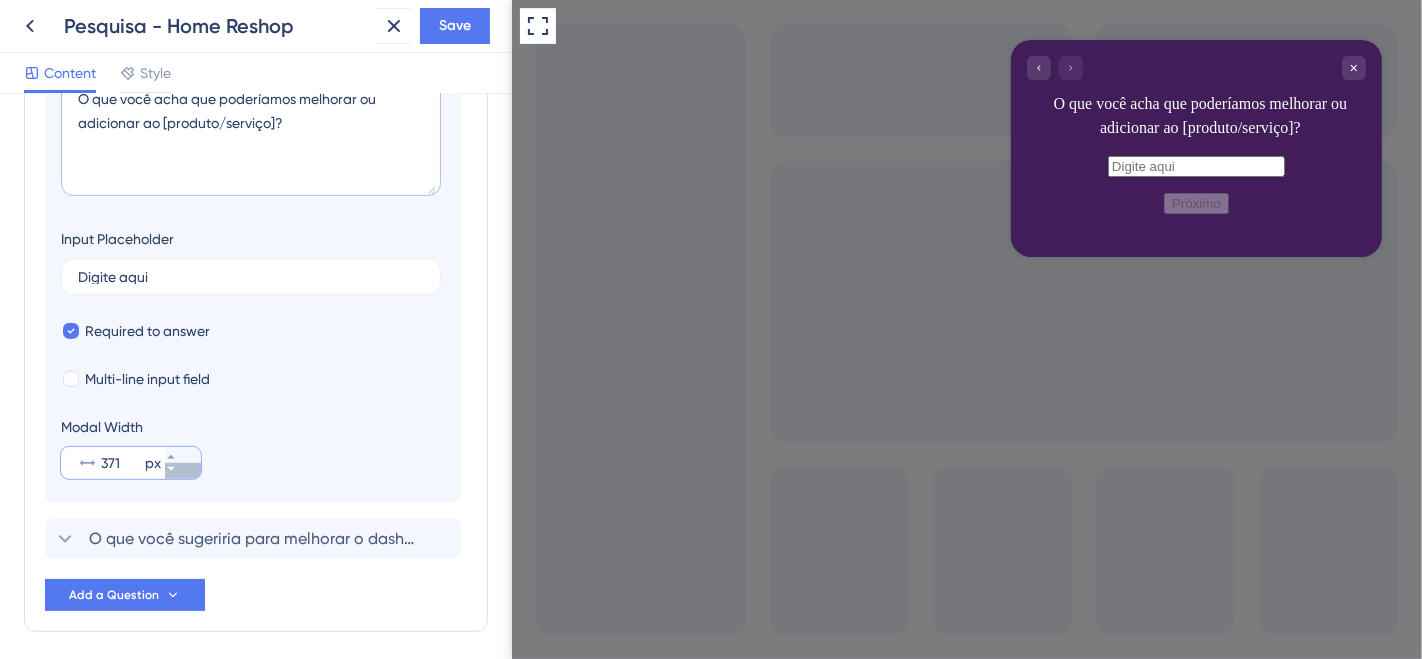 click 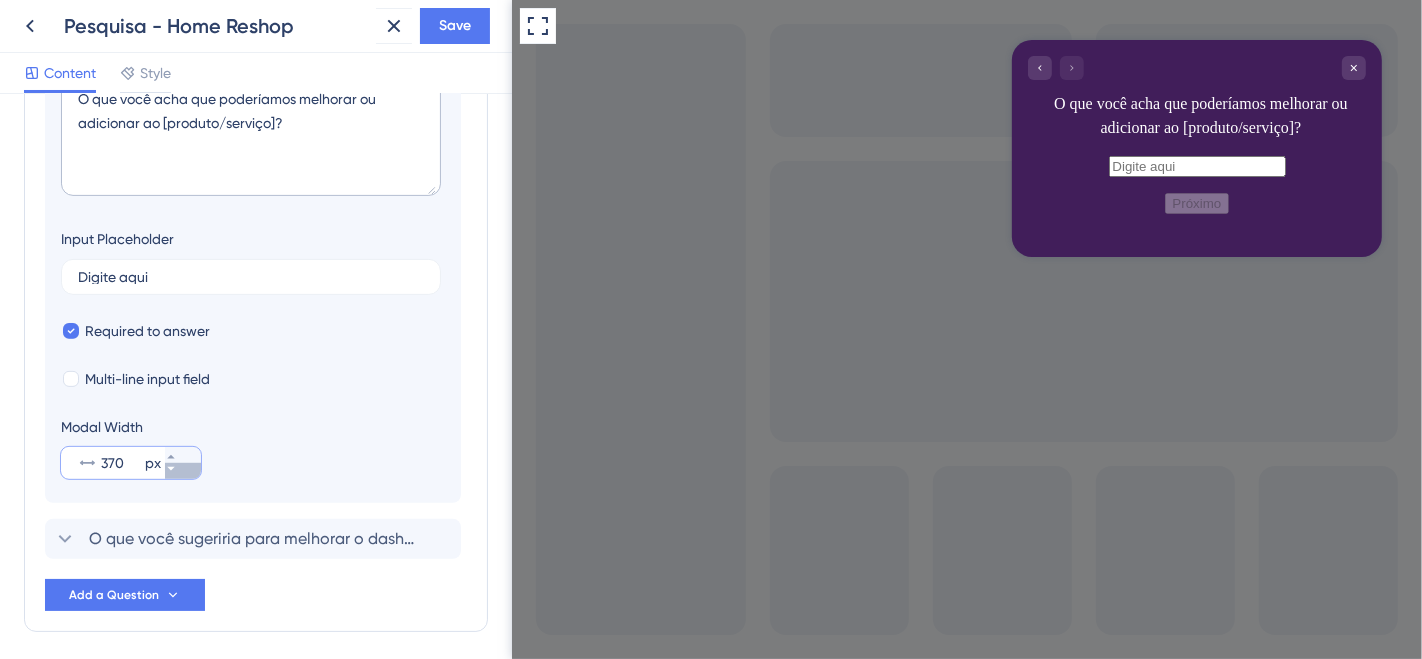 click 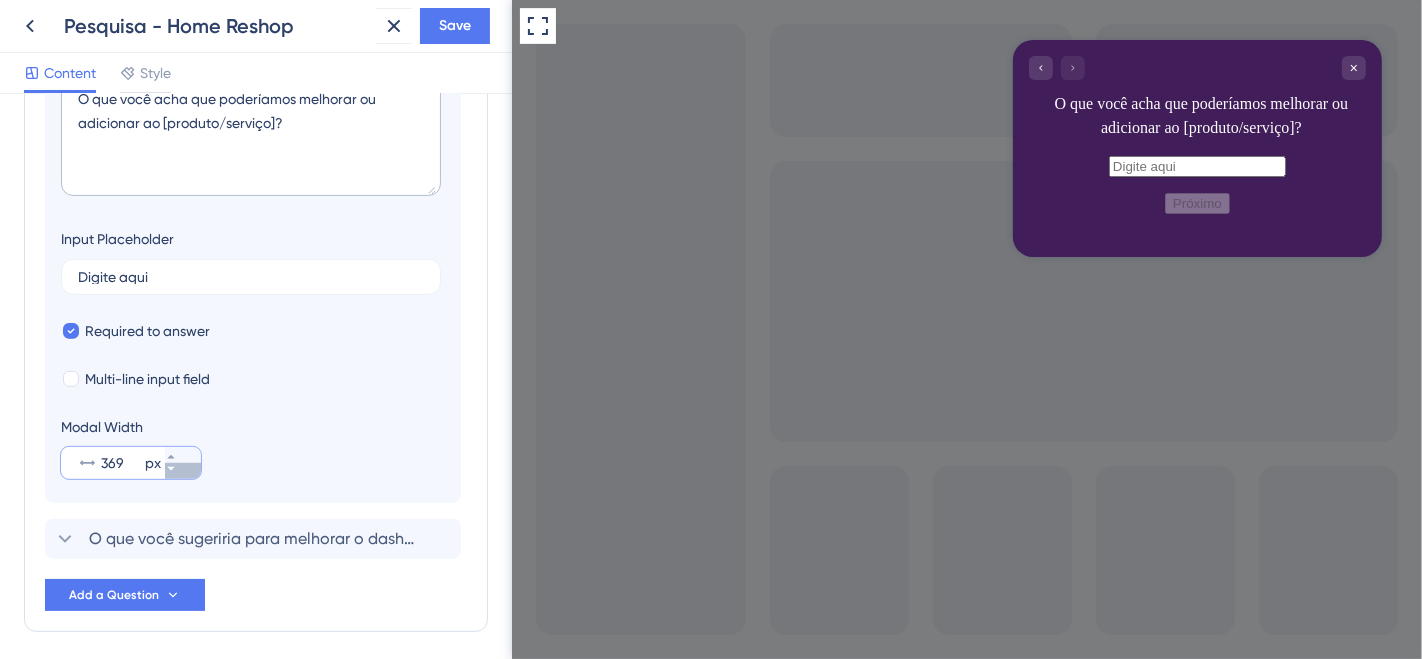 click 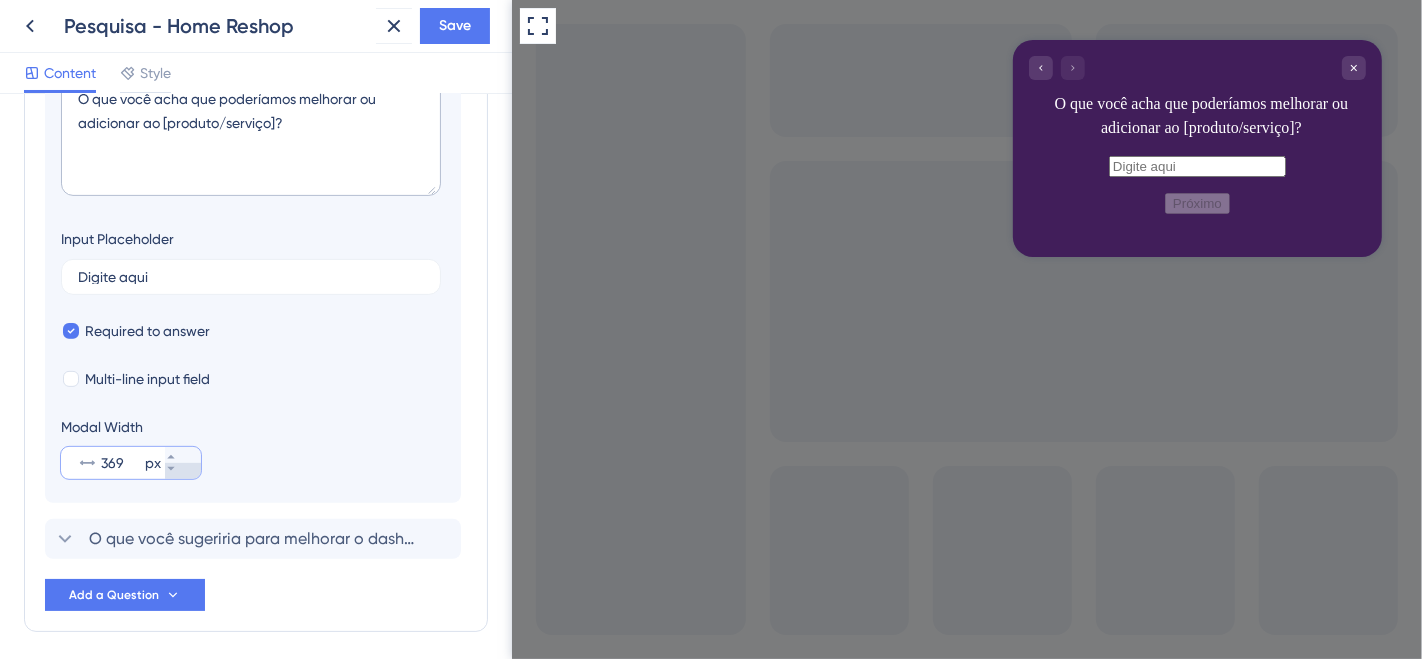 type on "368" 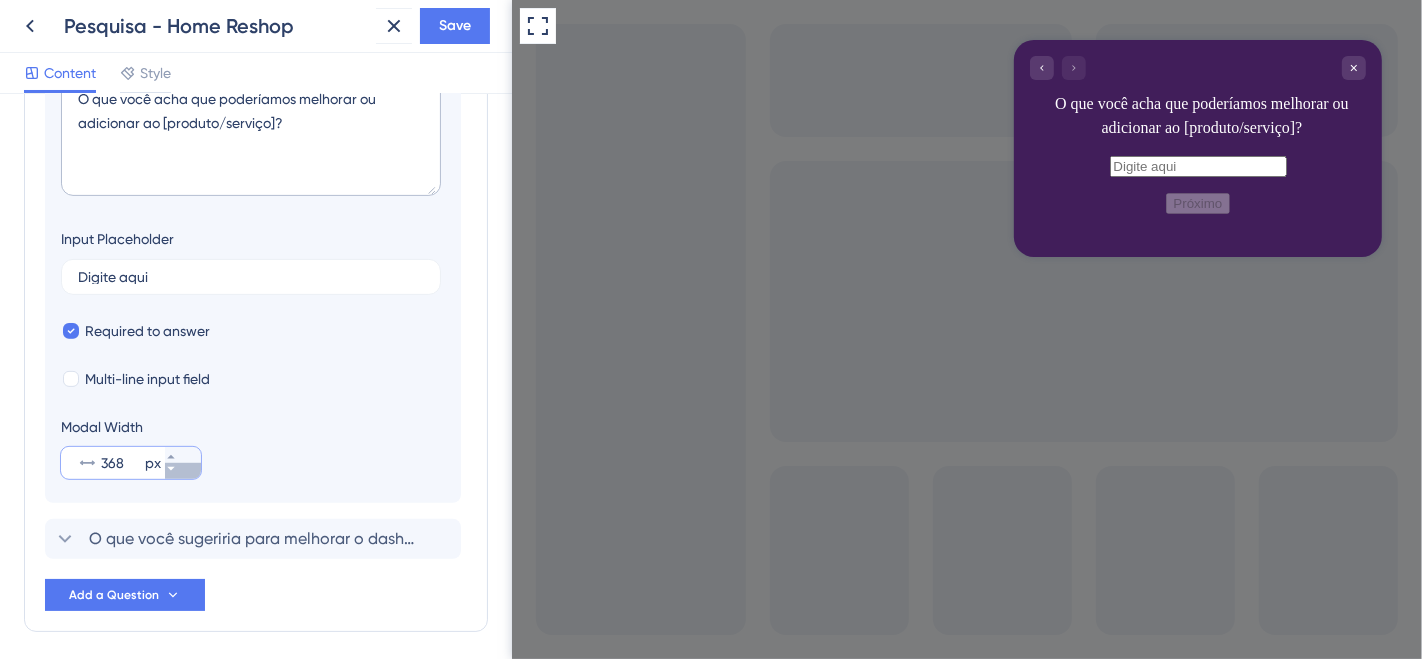 click 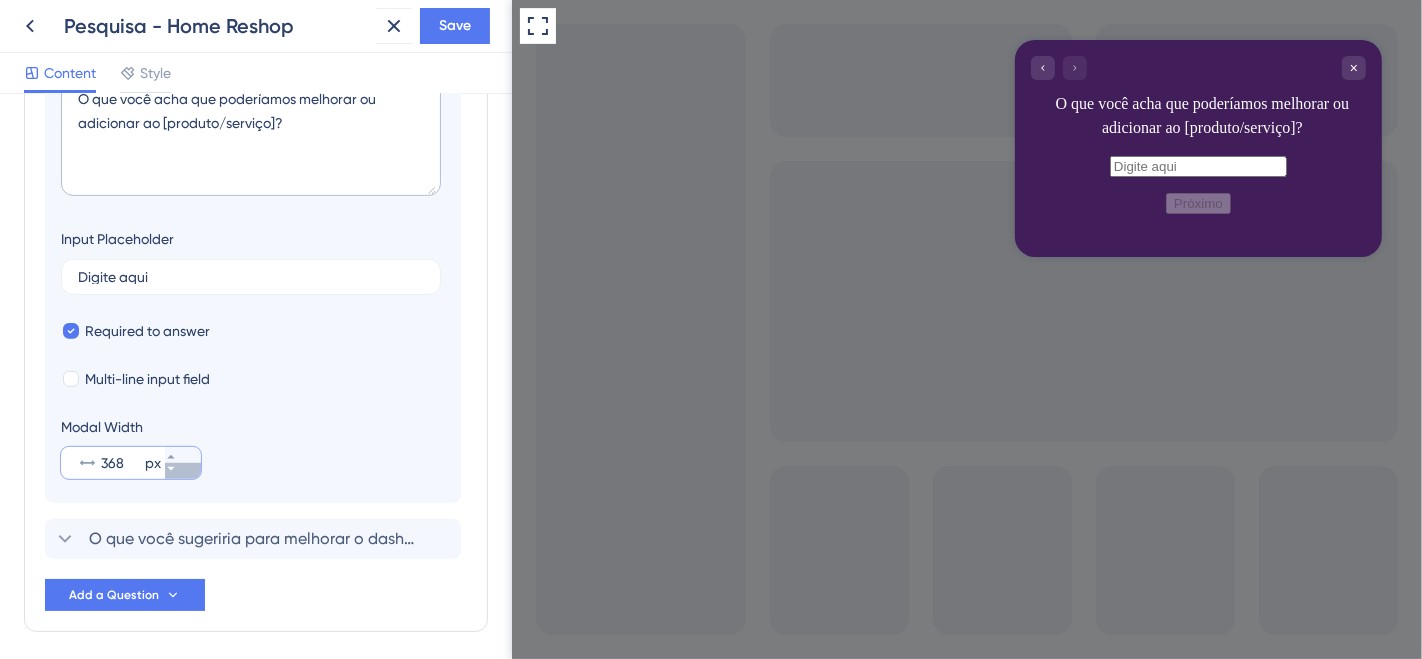 click 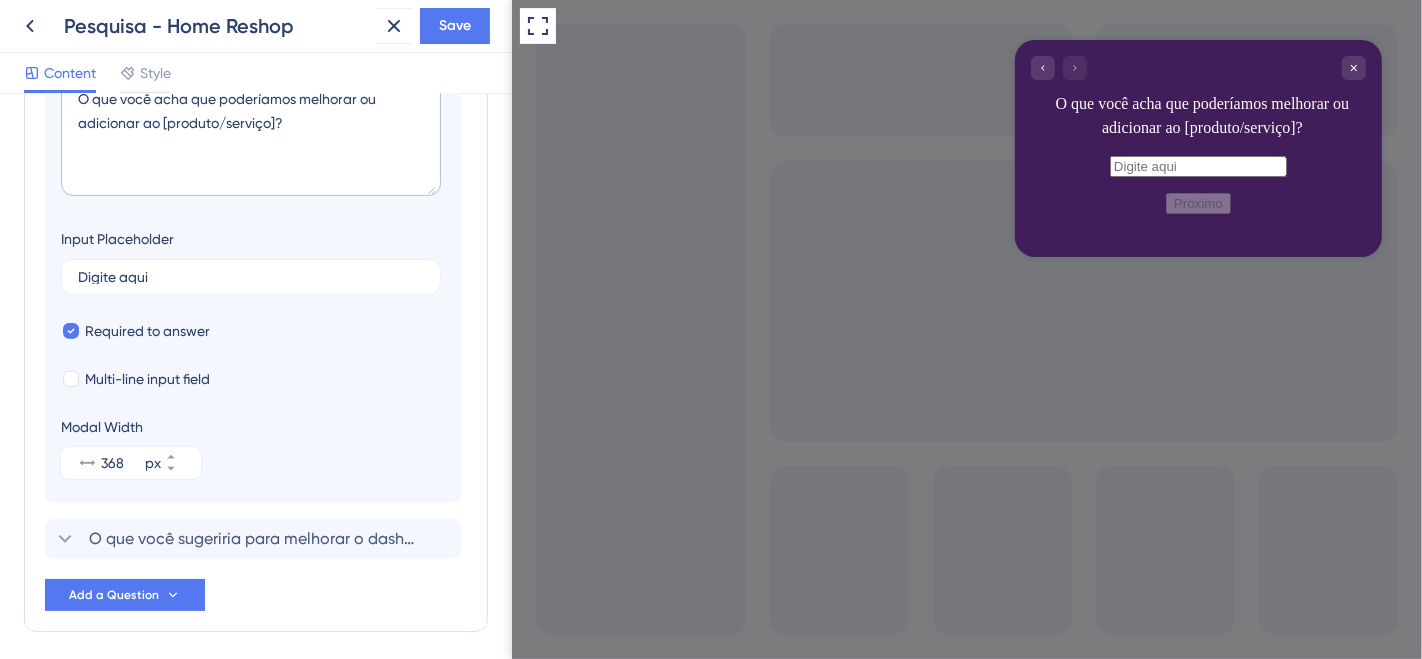 drag, startPoint x: 1050, startPoint y: 175, endPoint x: 1102, endPoint y: 173, distance: 52.03845 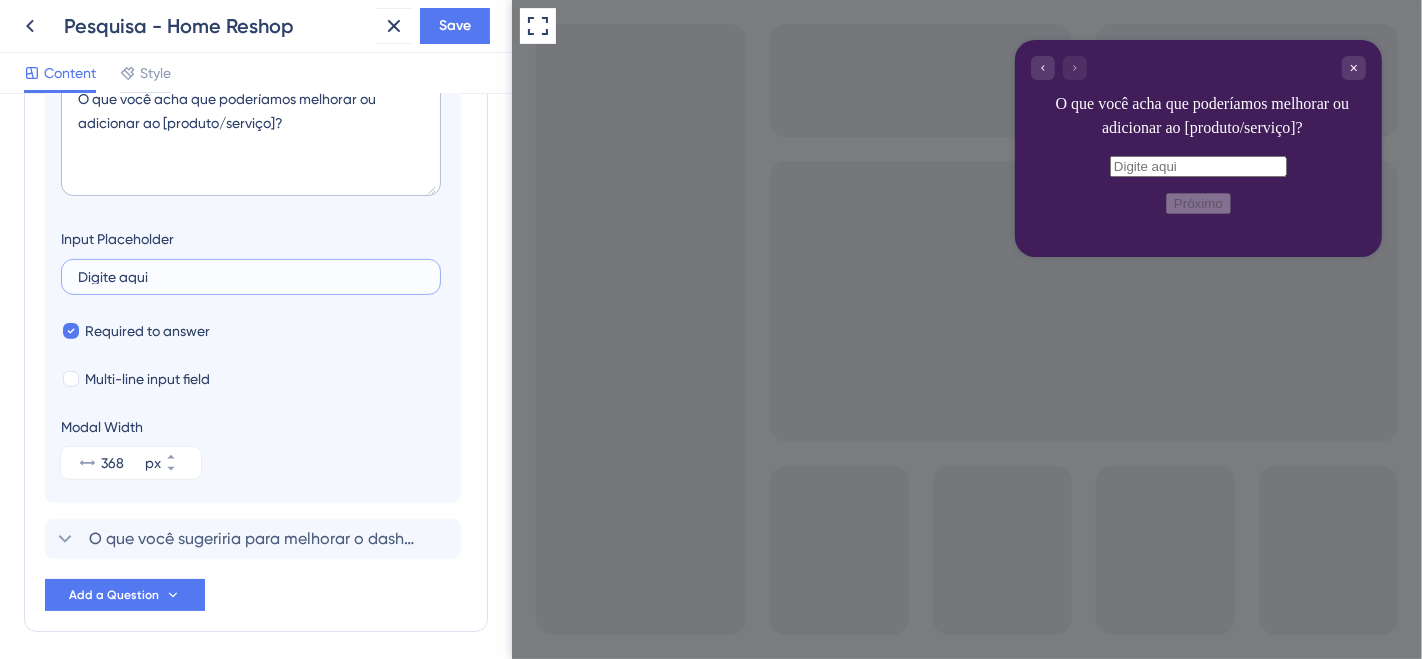 click on "Digite aqui" at bounding box center [251, 277] 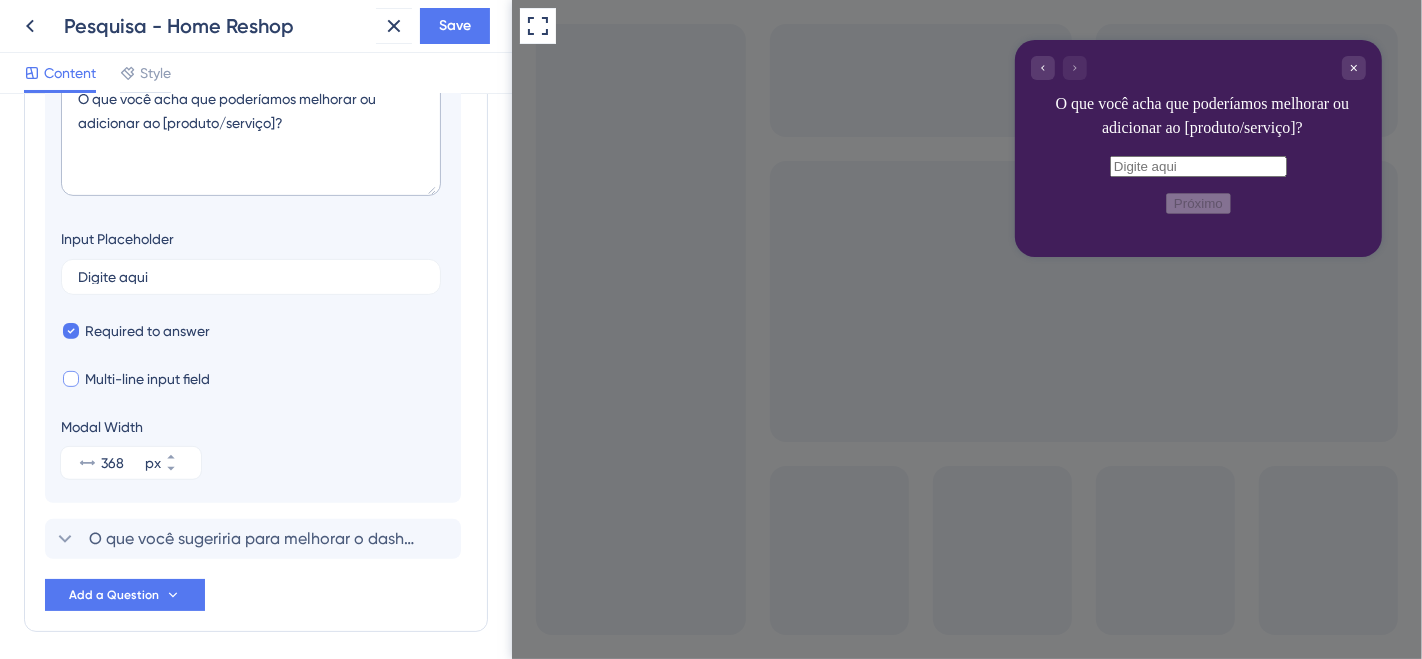 click at bounding box center (71, 379) 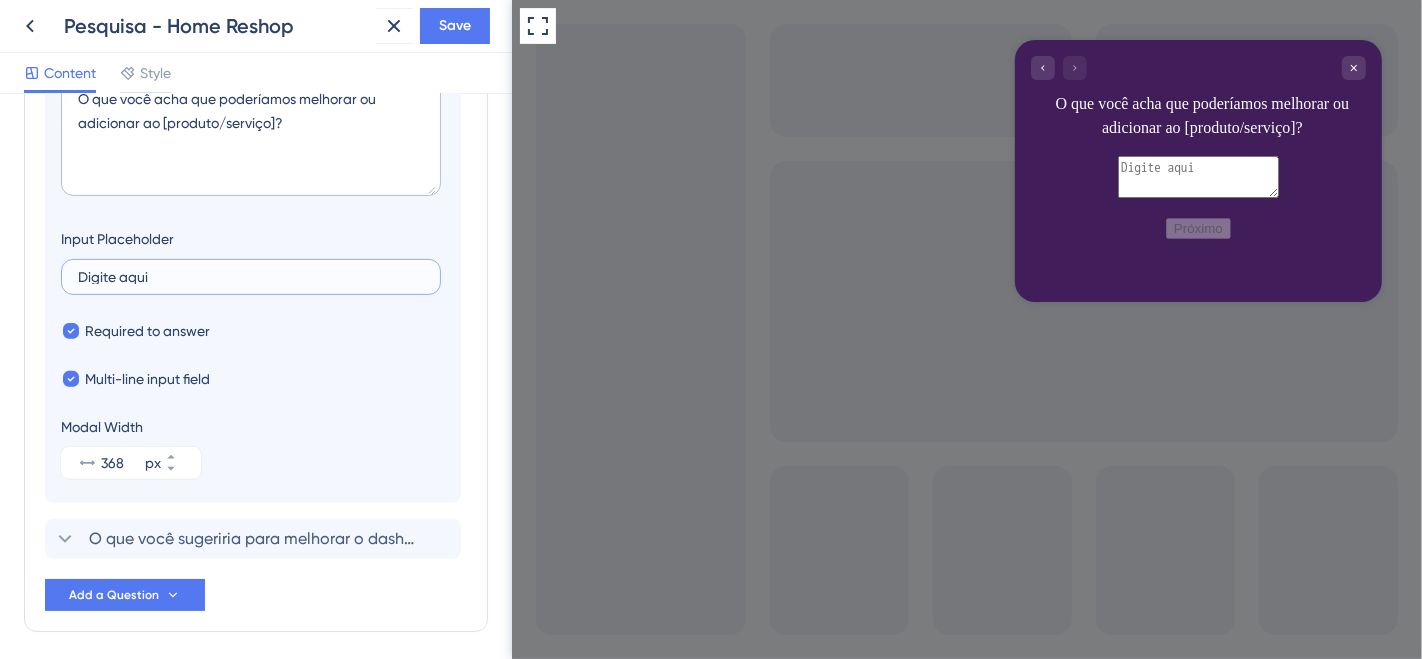click on "Digite aqui" at bounding box center [251, 277] 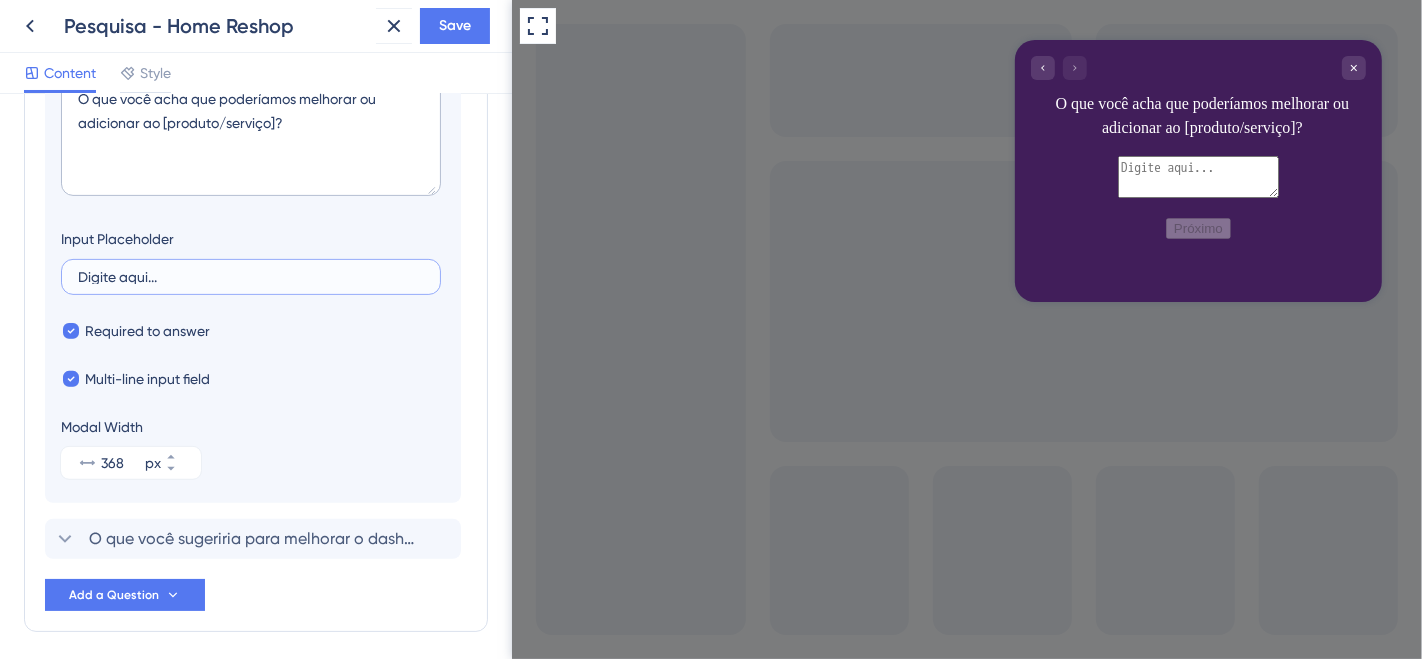 type on "Digite aqui..." 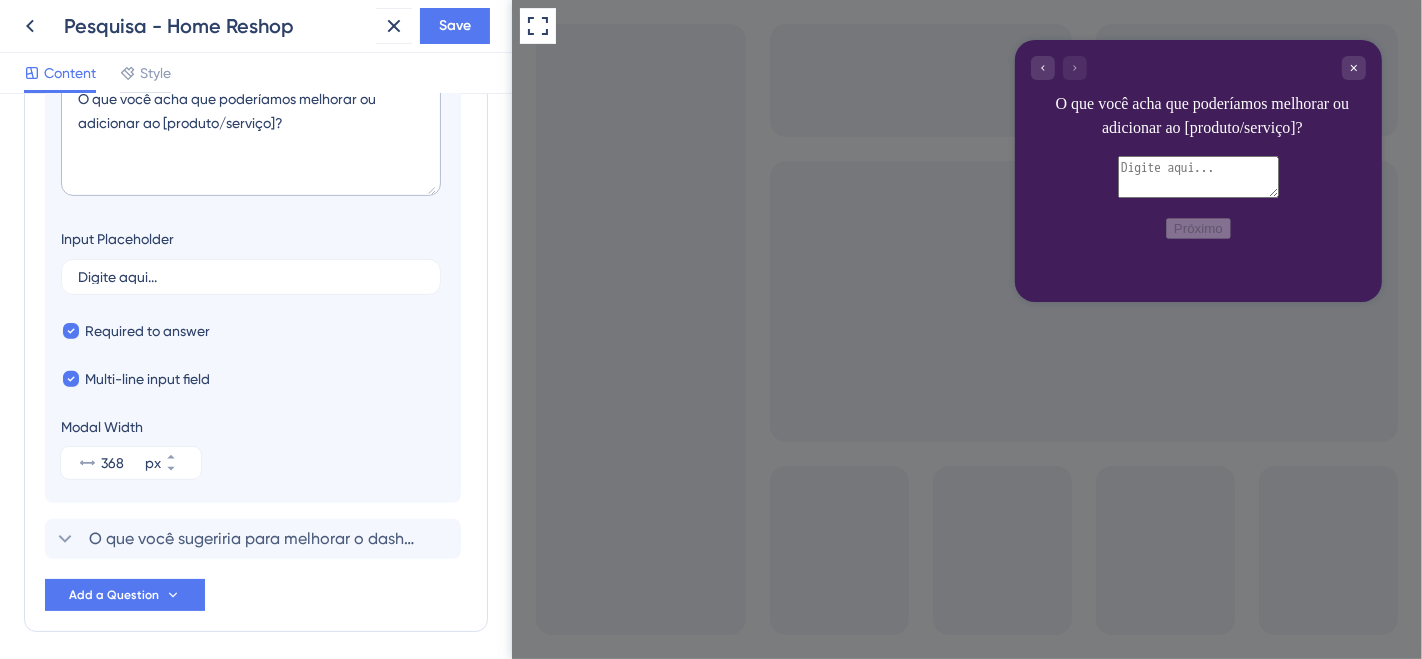 click on "Logic Written Feedback Question O que você acha que poderíamos melhorar ou adicionar ao [produto/serviço]? Input Placeholder Digite aqui... Required to answer Multi-line input field Modal Width 368 px" at bounding box center (253, 208) 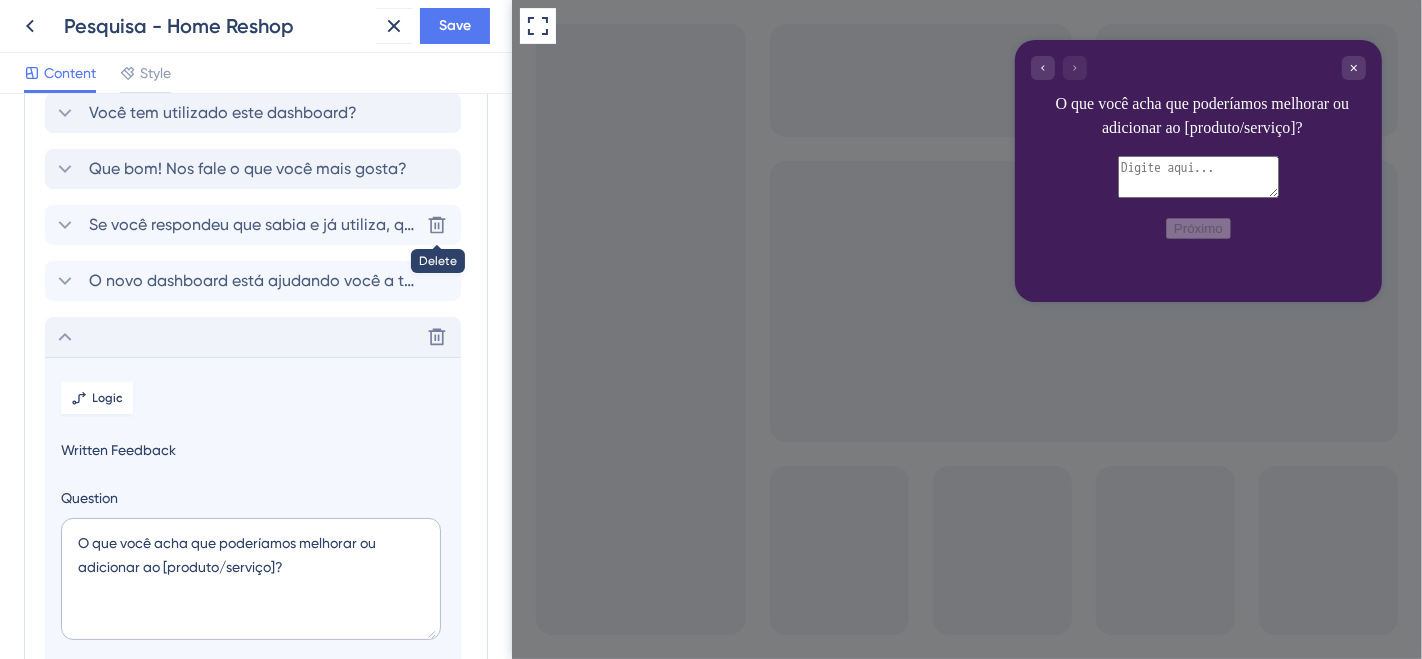 scroll, scrollTop: 0, scrollLeft: 0, axis: both 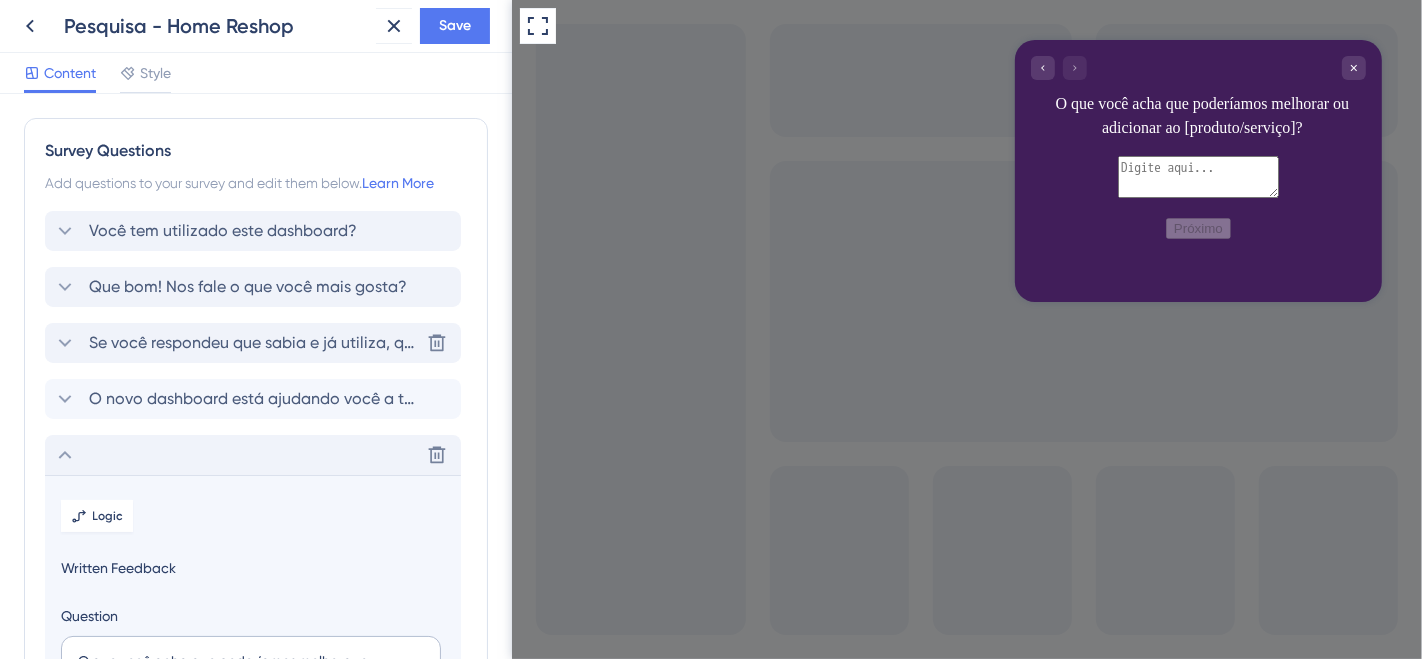 click 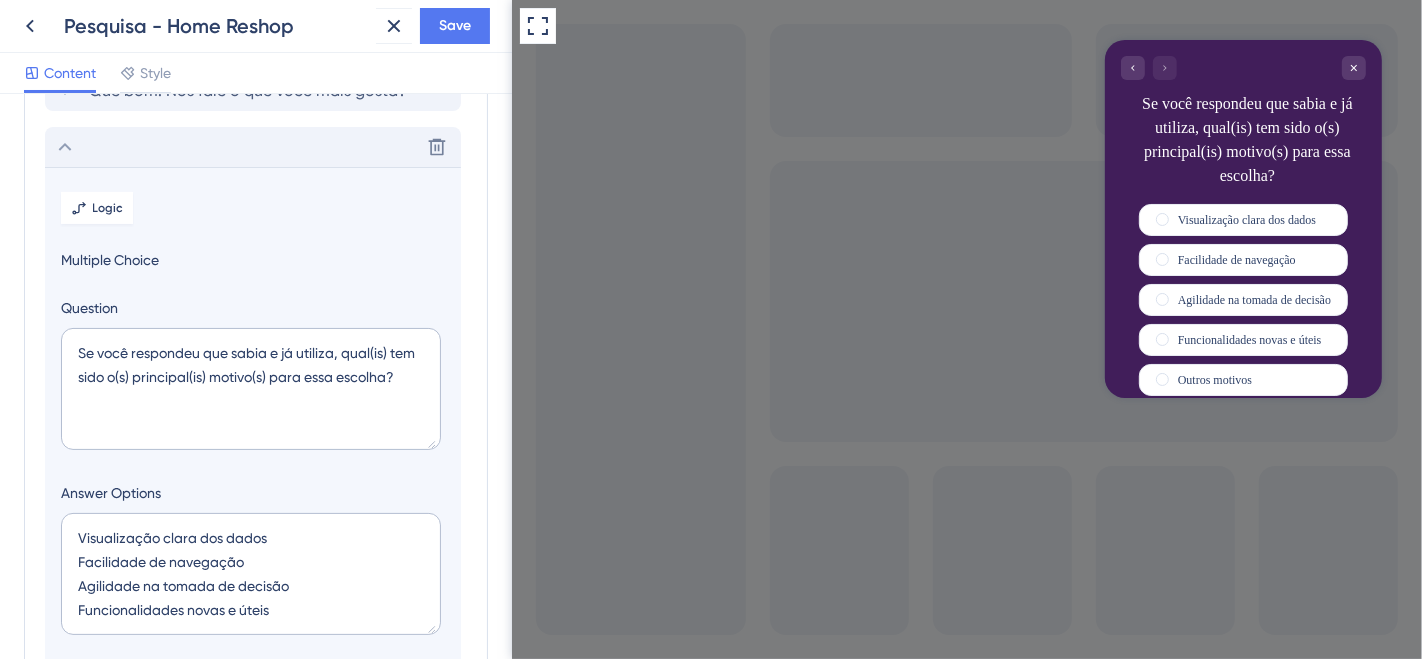 scroll, scrollTop: 228, scrollLeft: 0, axis: vertical 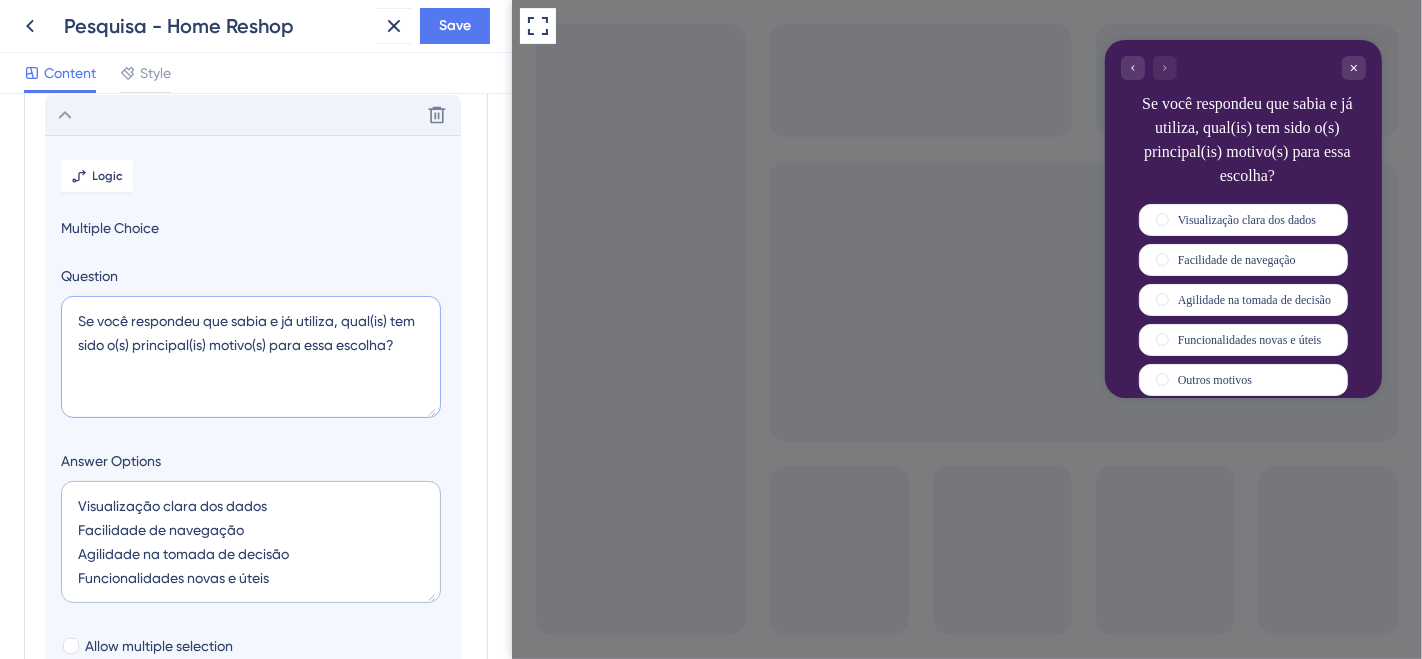 drag, startPoint x: 402, startPoint y: 347, endPoint x: 32, endPoint y: 312, distance: 371.65173 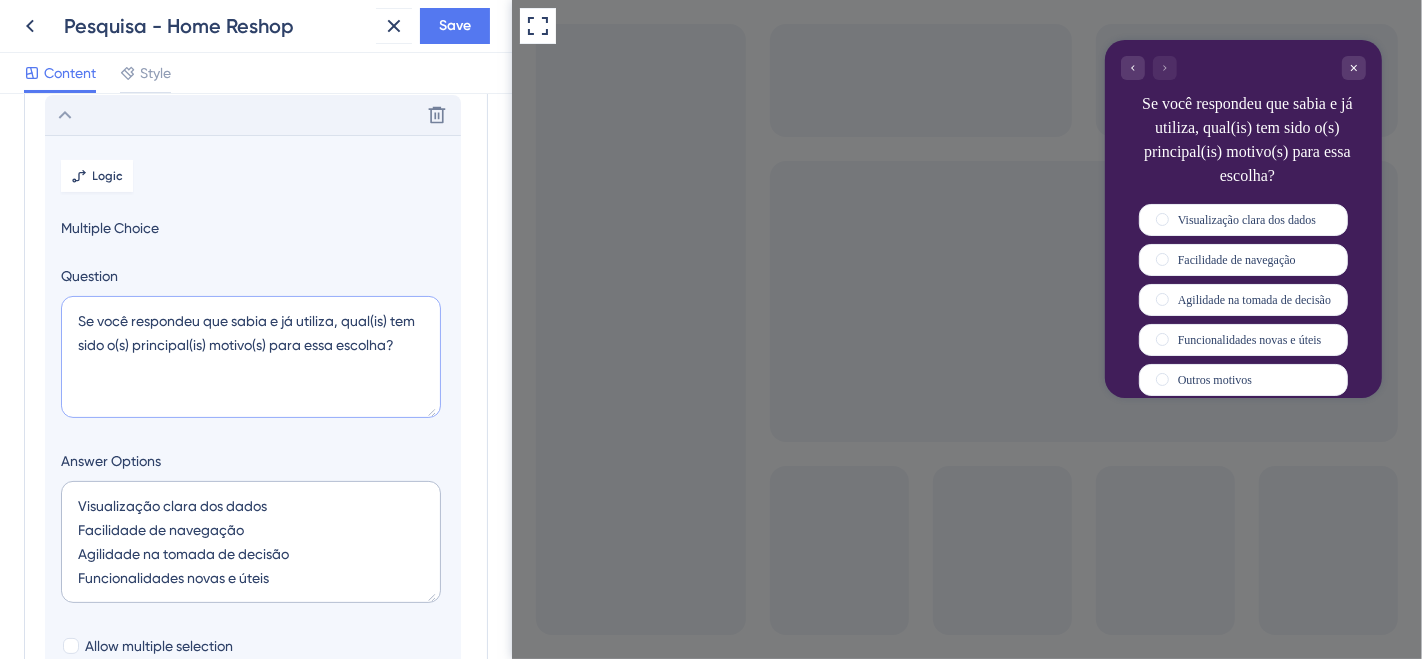 paste on "Entendi, agora me diz, por qual motivo você não tem usado" 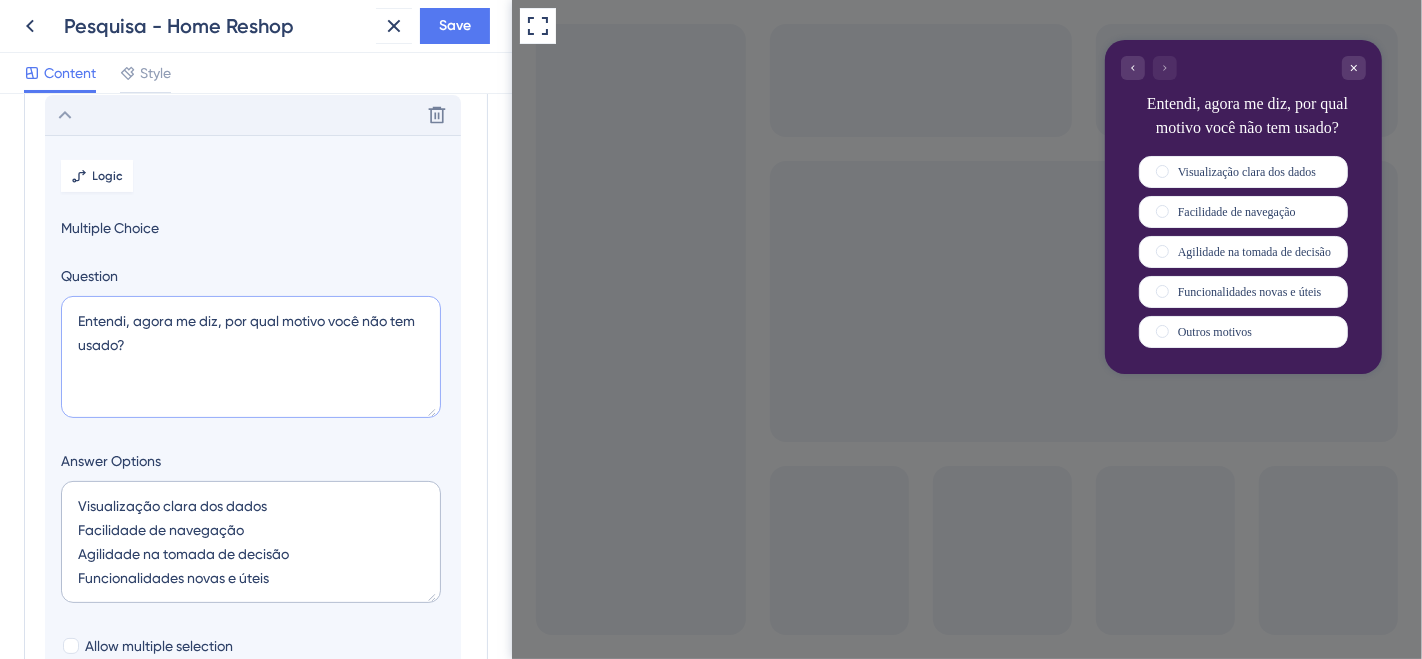 type on "Entendi, agora me diz, por qual motivo você não tem usado?" 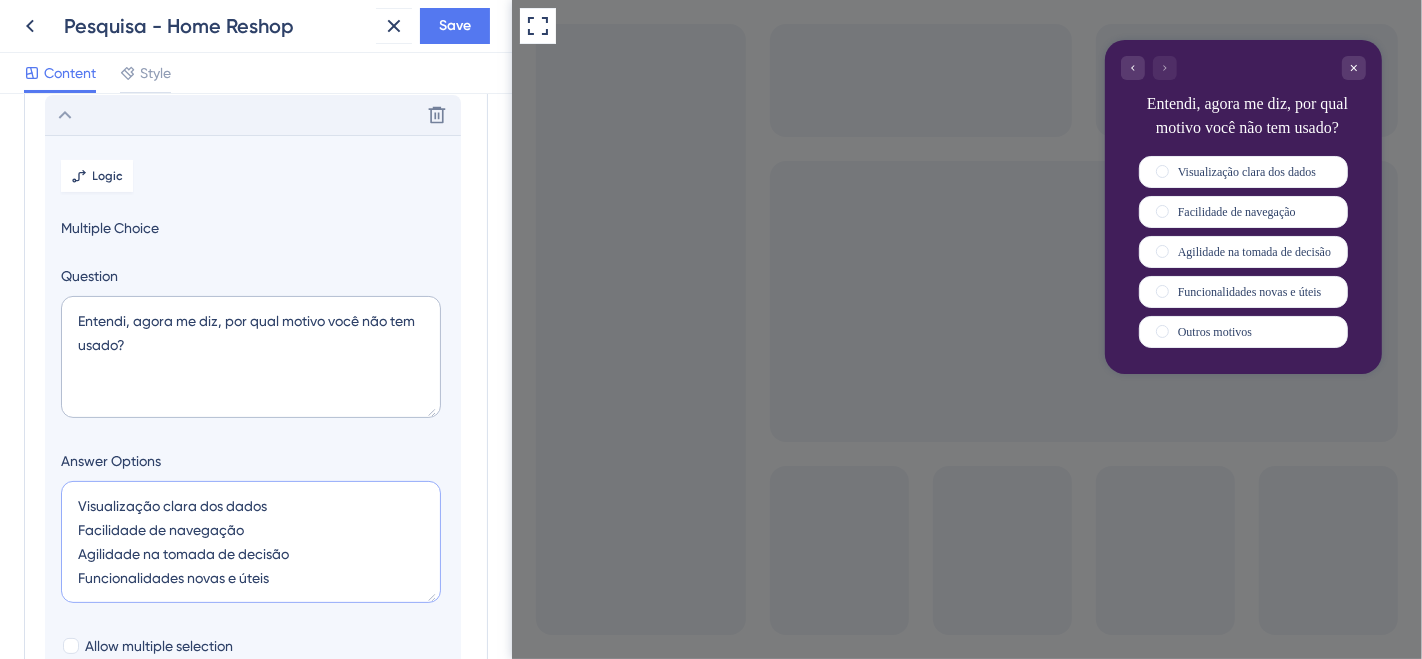 drag, startPoint x: 273, startPoint y: 578, endPoint x: 40, endPoint y: 506, distance: 243.87086 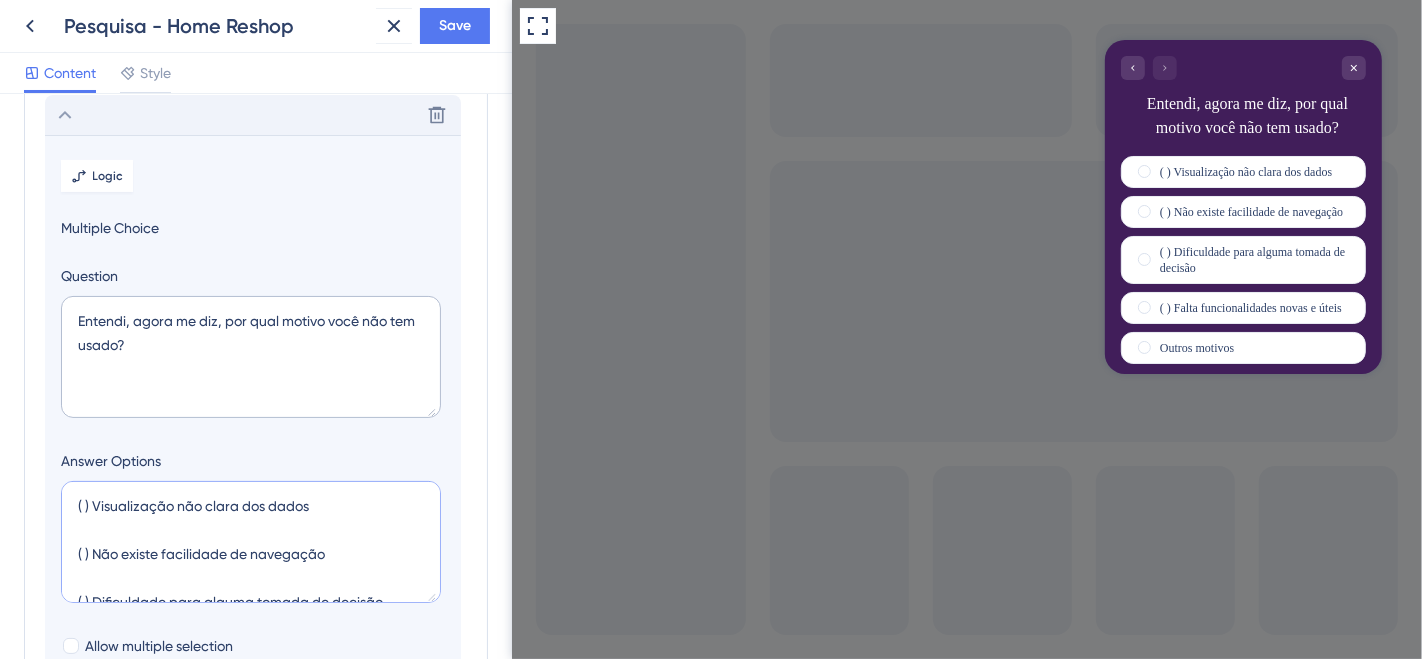 scroll, scrollTop: 57, scrollLeft: 0, axis: vertical 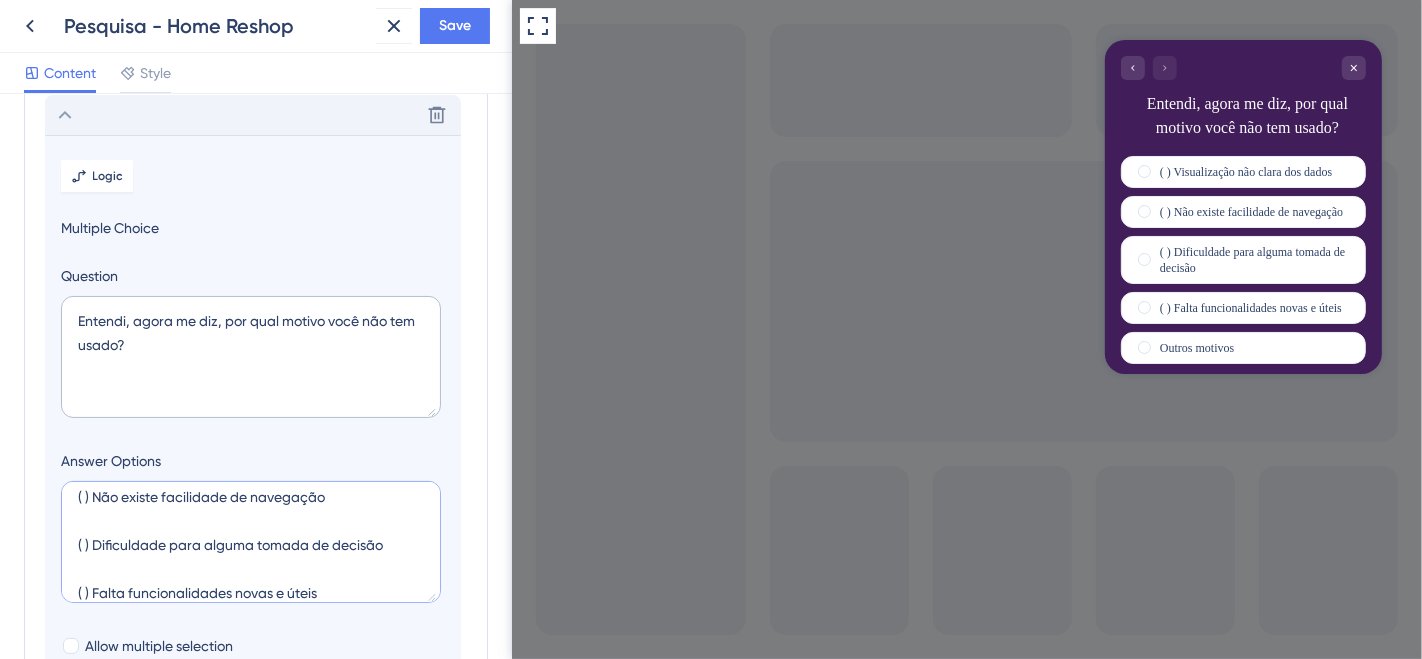 click on "( ) Visualização não clara dos dados
( ) Não existe facilidade de navegação
( ) Dificuldade para alguma tomada de decisão
( ) Falta funcionalidades novas e úteis" at bounding box center (251, 542) 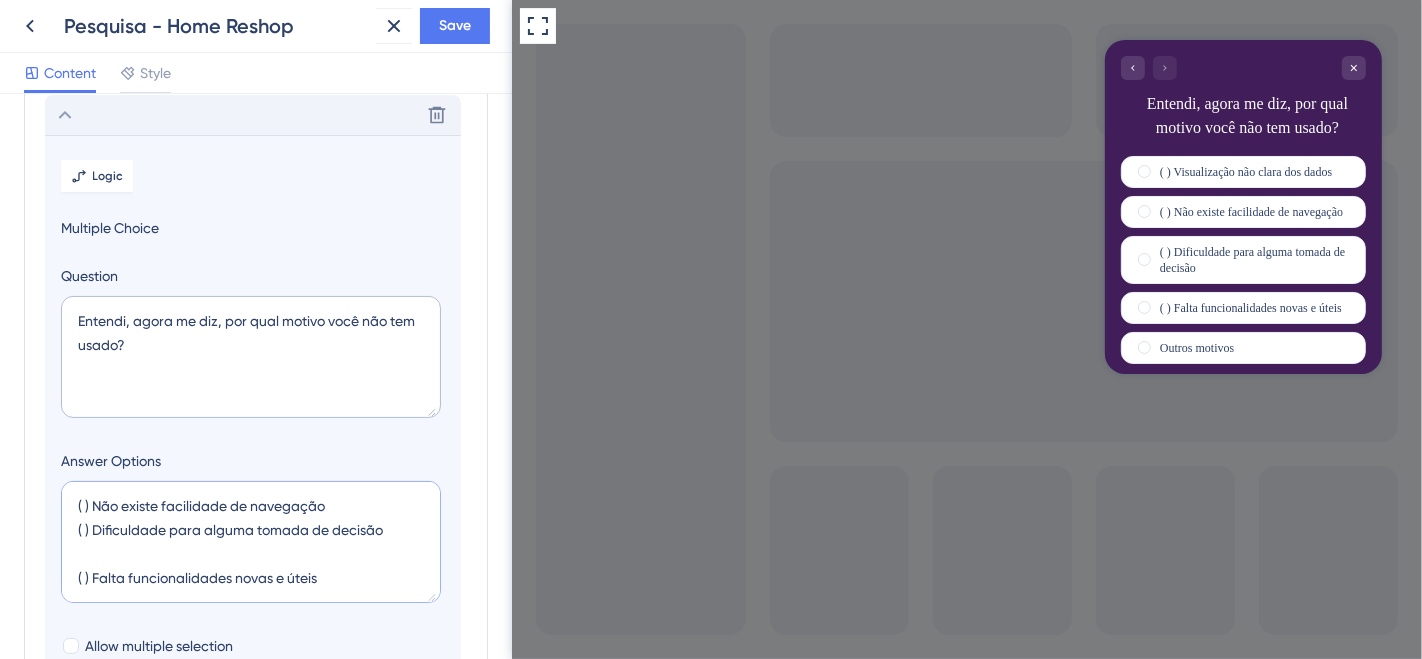 scroll, scrollTop: 48, scrollLeft: 0, axis: vertical 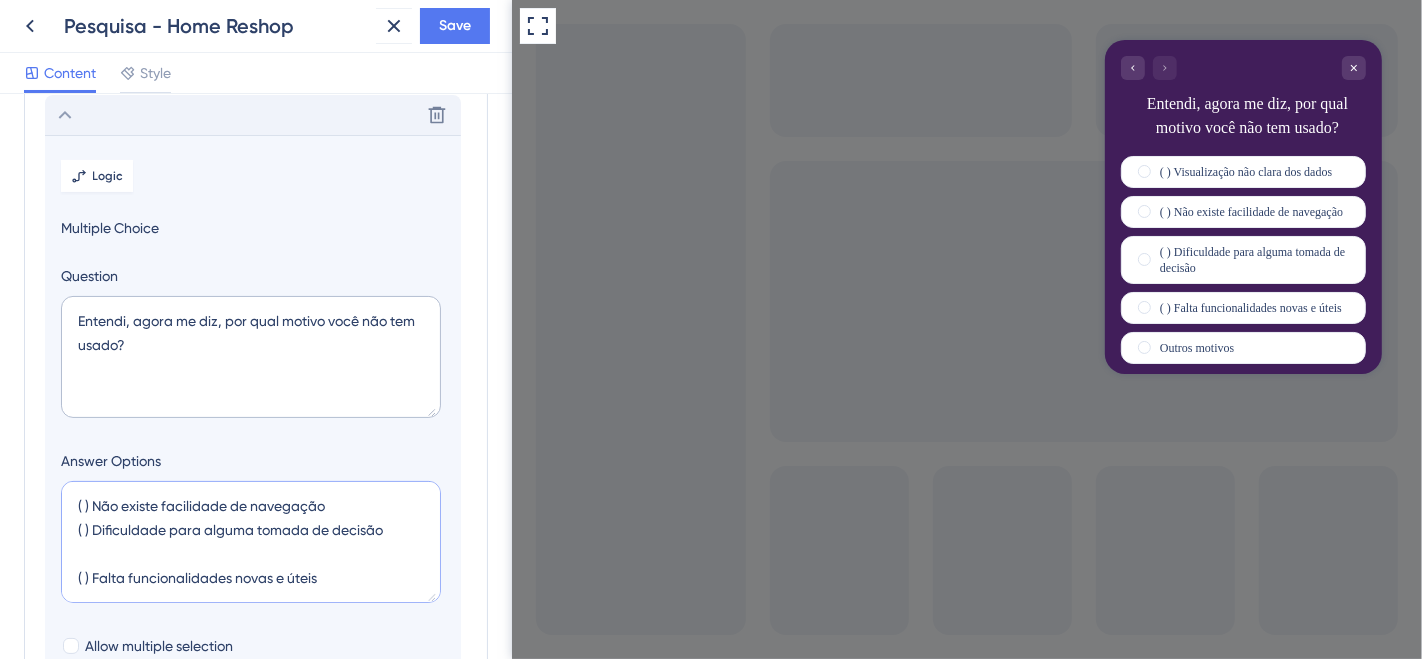 click on "( ) Visualização não clara dos dados
( ) Não existe facilidade de navegação
( ) Dificuldade para alguma tomada de decisão
( ) Falta funcionalidades novas e úteis" at bounding box center (251, 542) 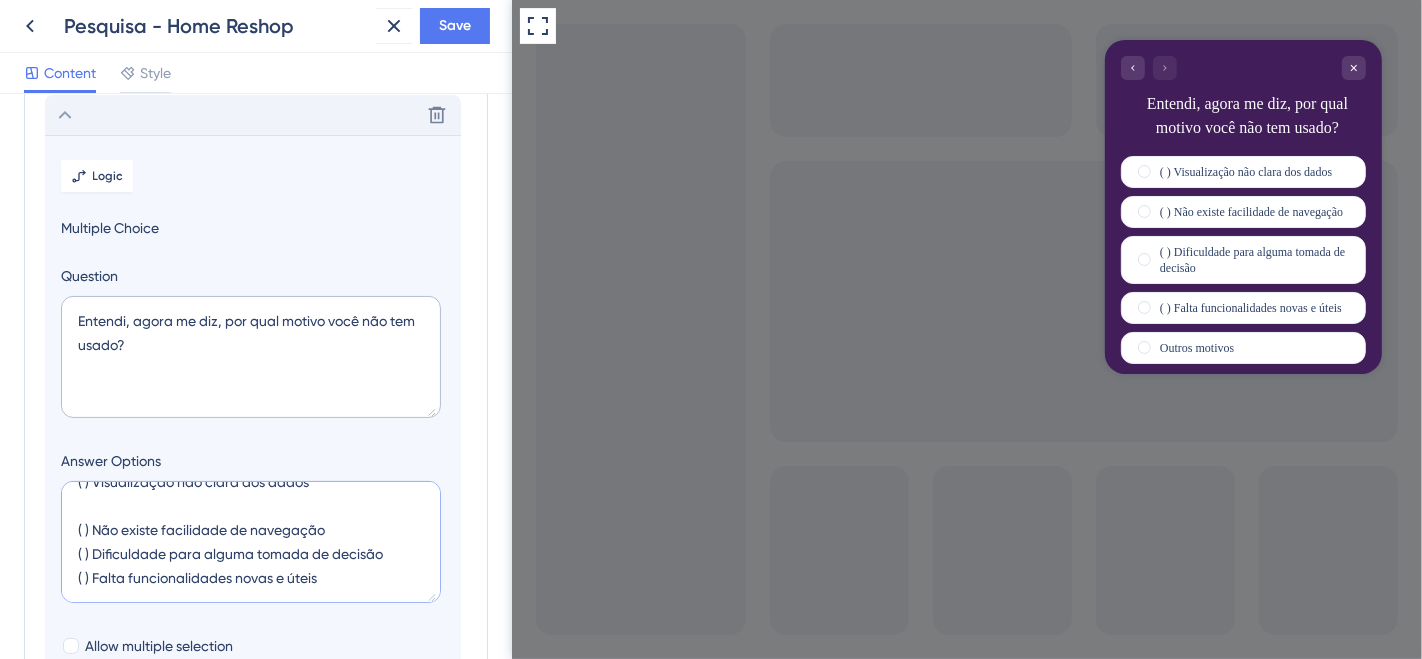 scroll, scrollTop: 23, scrollLeft: 0, axis: vertical 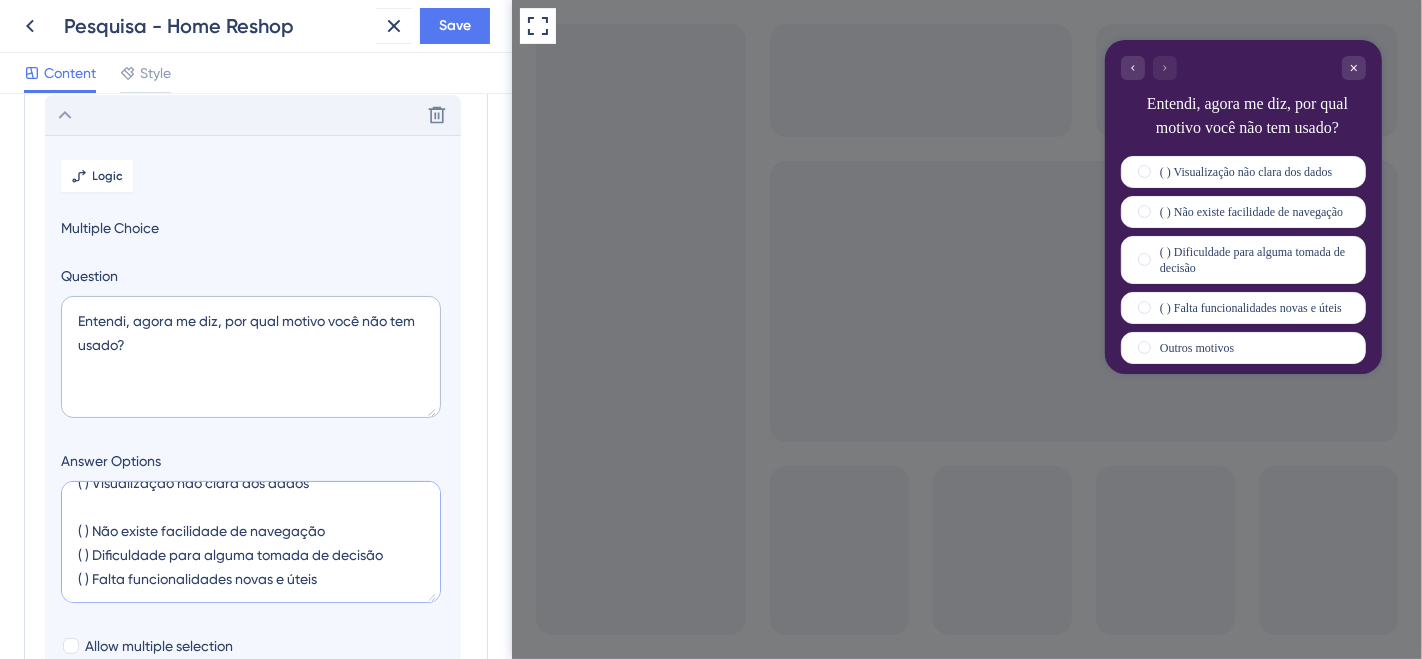 click on "( ) Visualização não clara dos dados
( ) Não existe facilidade de navegação
( ) Dificuldade para alguma tomada de decisão
( ) Falta funcionalidades novas e úteis" at bounding box center (251, 542) 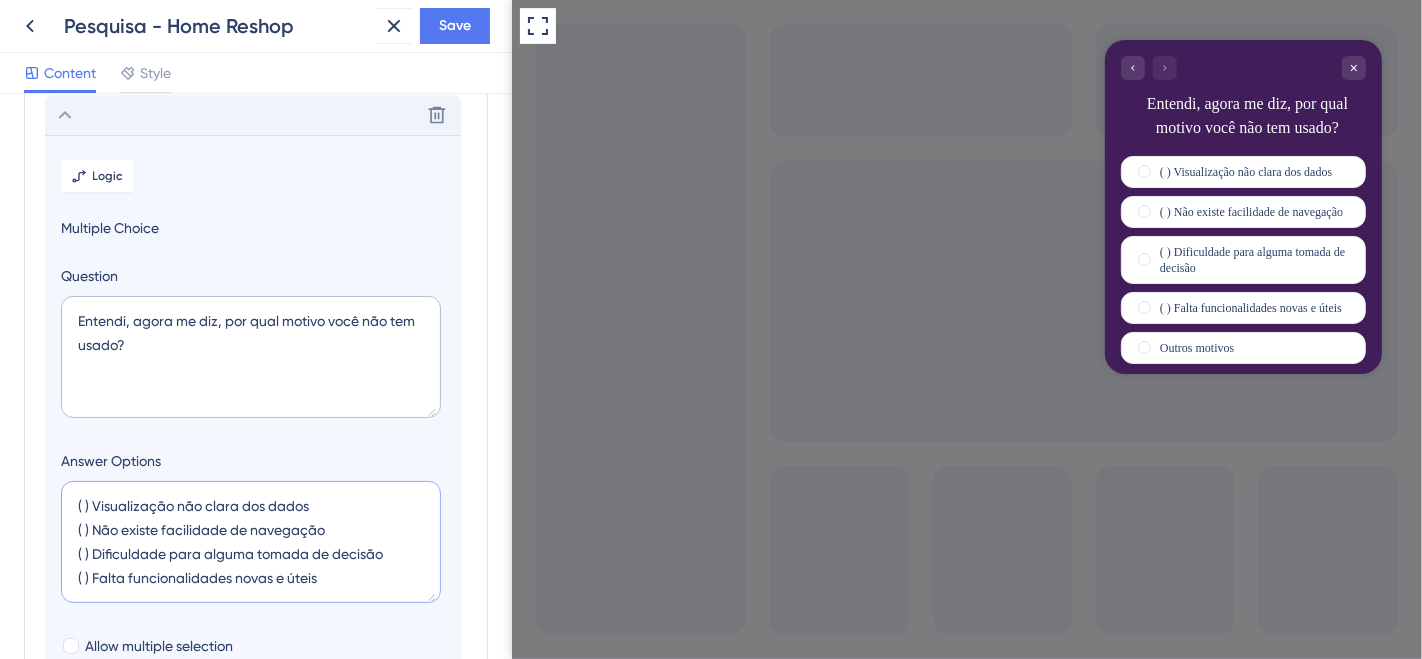 scroll, scrollTop: 0, scrollLeft: 0, axis: both 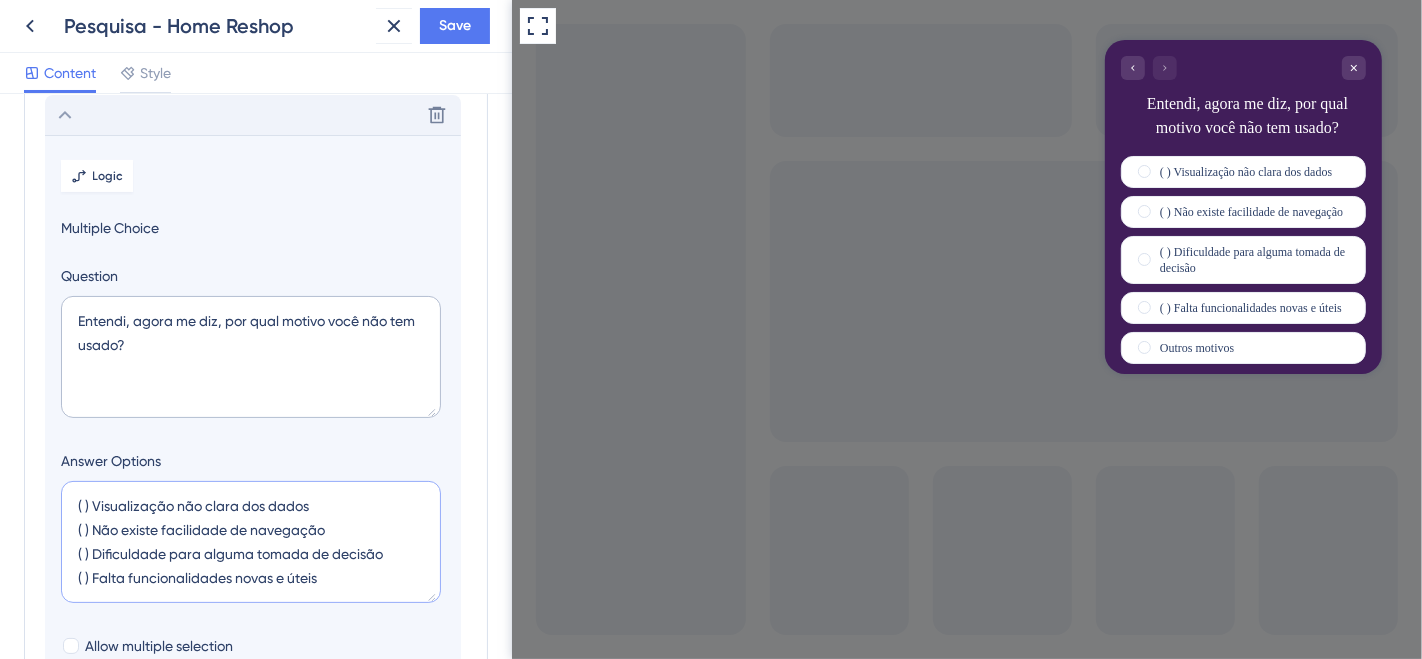 click on "( ) Visualização não clara dos dados
( ) Não existe facilidade de navegação
( ) Dificuldade para alguma tomada de decisão
( ) Falta funcionalidades novas e úteis" at bounding box center (251, 542) 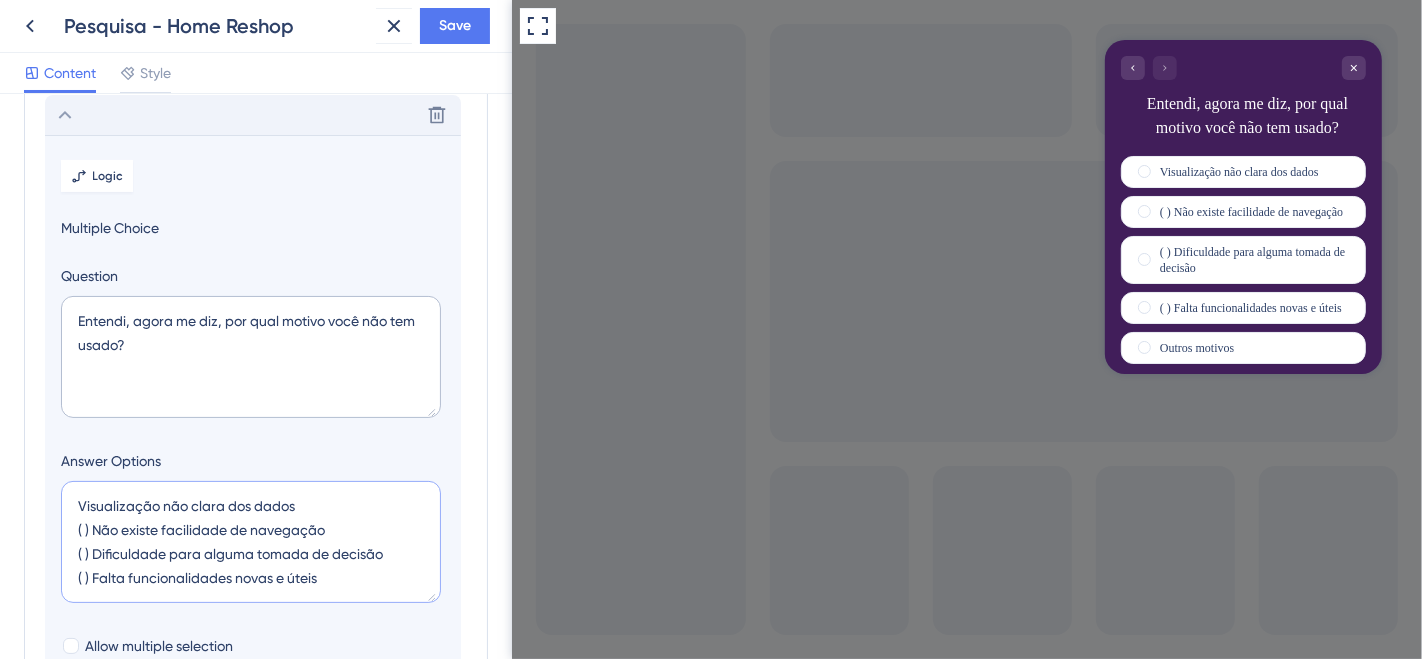 click on "Visualização não clara dos dados
( ) Não existe facilidade de navegação
( ) Dificuldade para alguma tomada de decisão
( ) Falta funcionalidades novas e úteis" at bounding box center [251, 542] 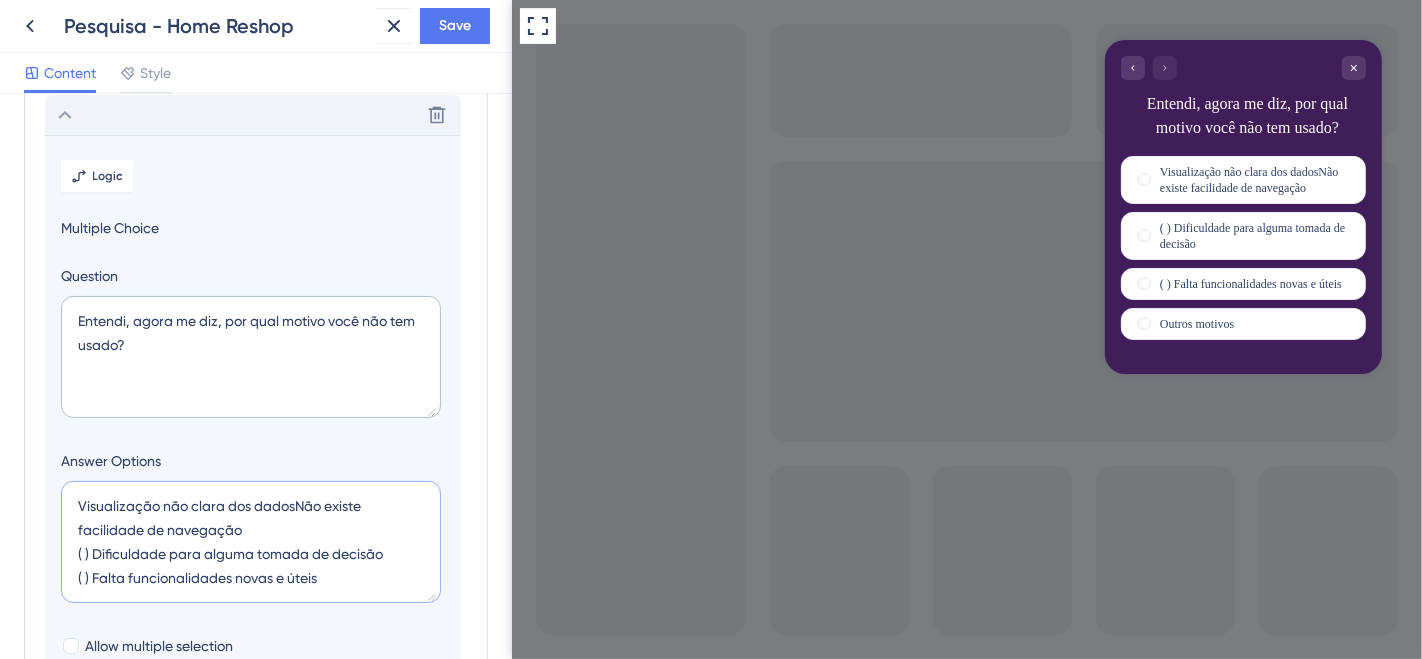 click on "Visualização não clara dos dadosNão existe facilidade de navegação
( ) Dificuldade para alguma tomada de decisão
( ) Falta funcionalidades novas e úteis" at bounding box center (251, 542) 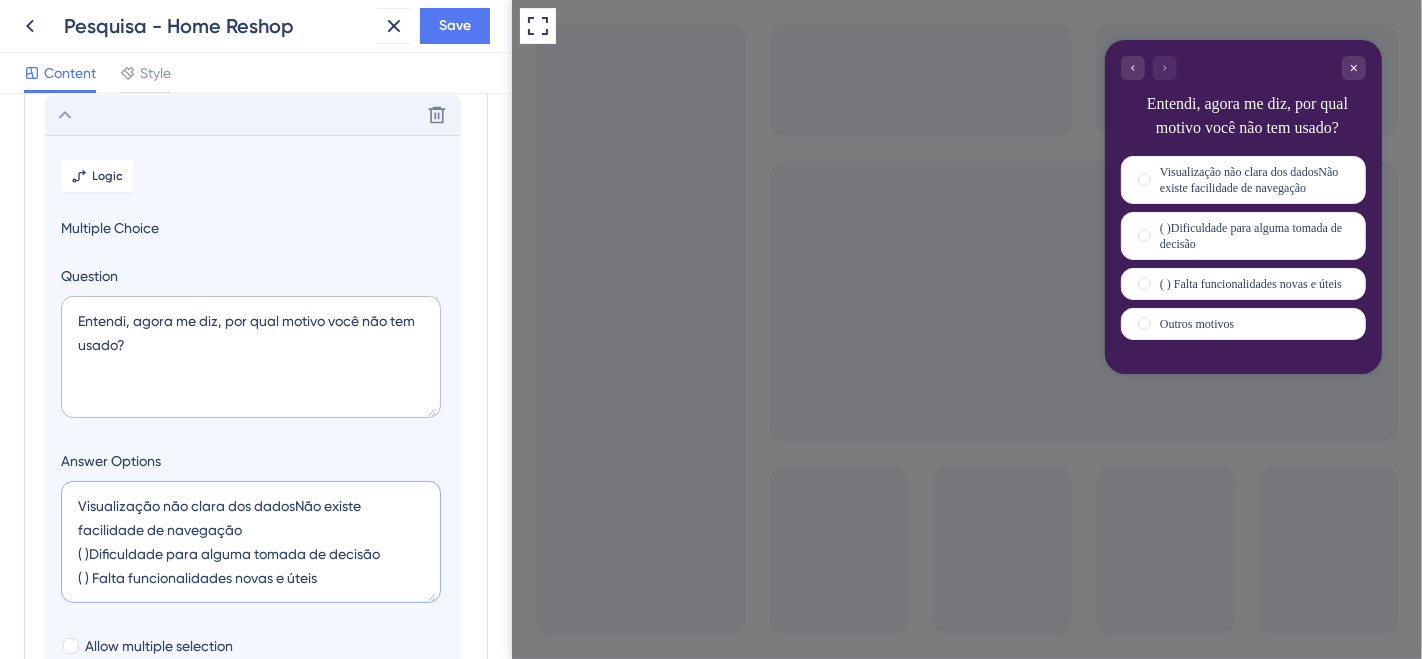 click on "Visualização não clara dos dadosNão existe facilidade de navegação
( )Dificuldade para alguma tomada de decisão
( ) Falta funcionalidades novas e úteis" at bounding box center (251, 542) 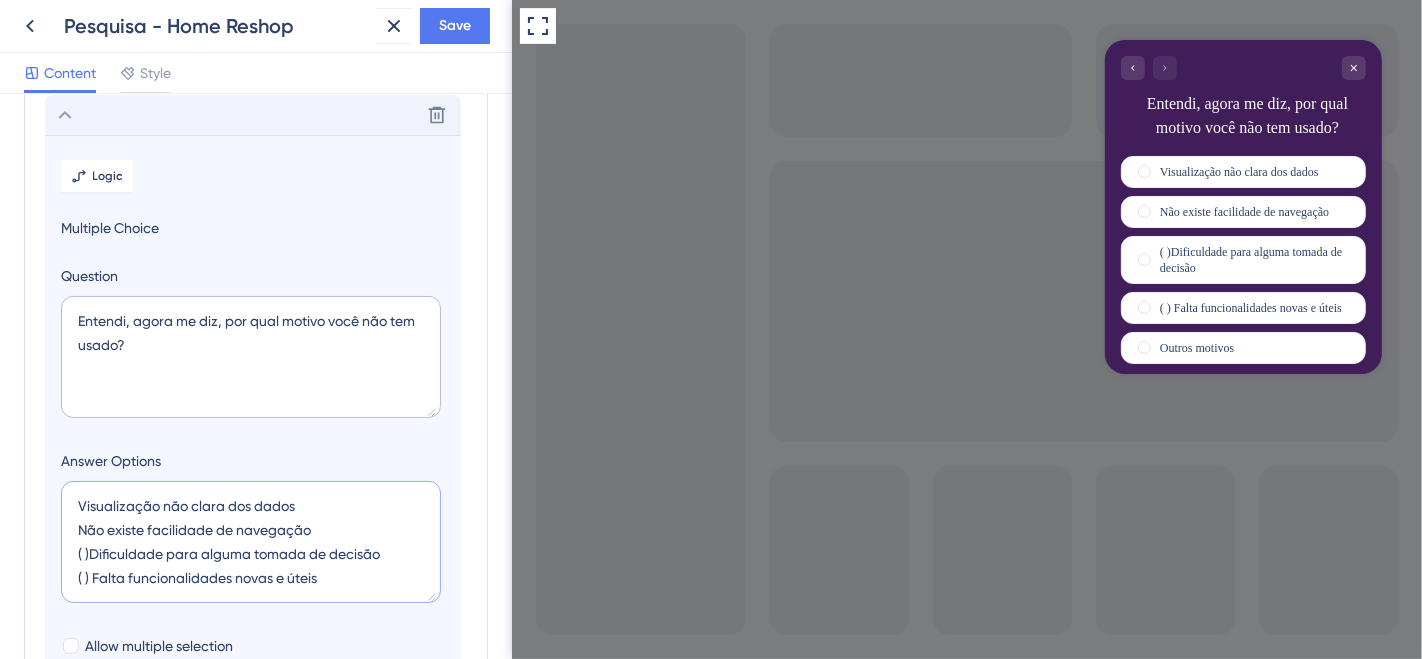 click on "Visualização não clara dos dados
Não existe facilidade de navegação
( )Dificuldade para alguma tomada de decisão
( ) Falta funcionalidades novas e úteis" at bounding box center (251, 542) 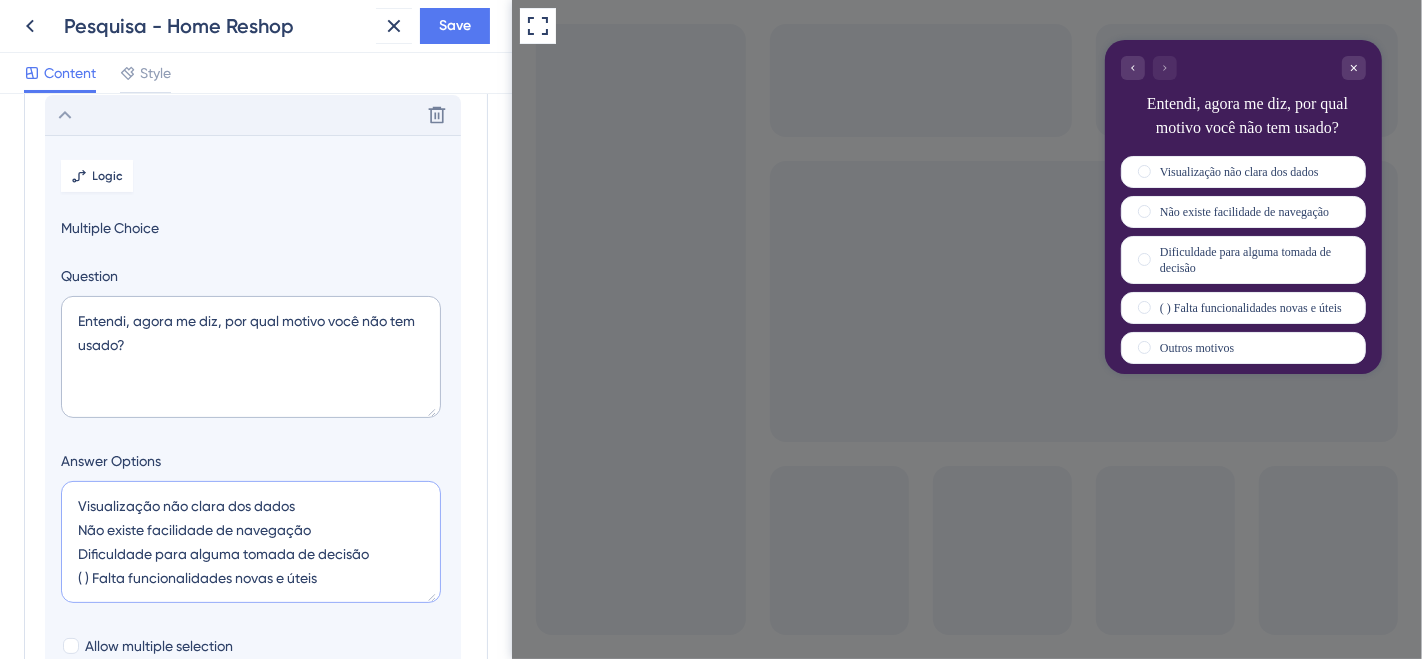 click on "Visualização não clara dos dados
Não existe facilidade de navegação
Dificuldade para alguma tomada de decisão
( ) Falta funcionalidades novas e úteis" at bounding box center [251, 542] 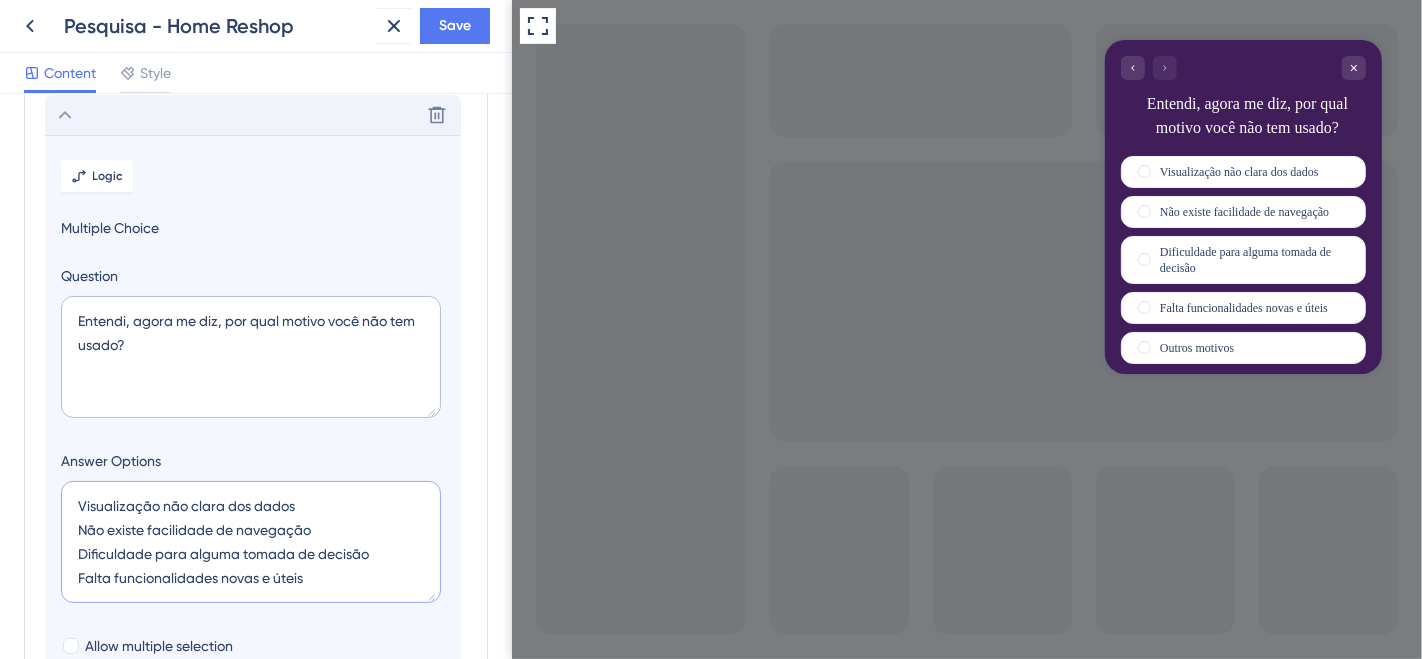 drag, startPoint x: 80, startPoint y: 525, endPoint x: 208, endPoint y: 528, distance: 128.03516 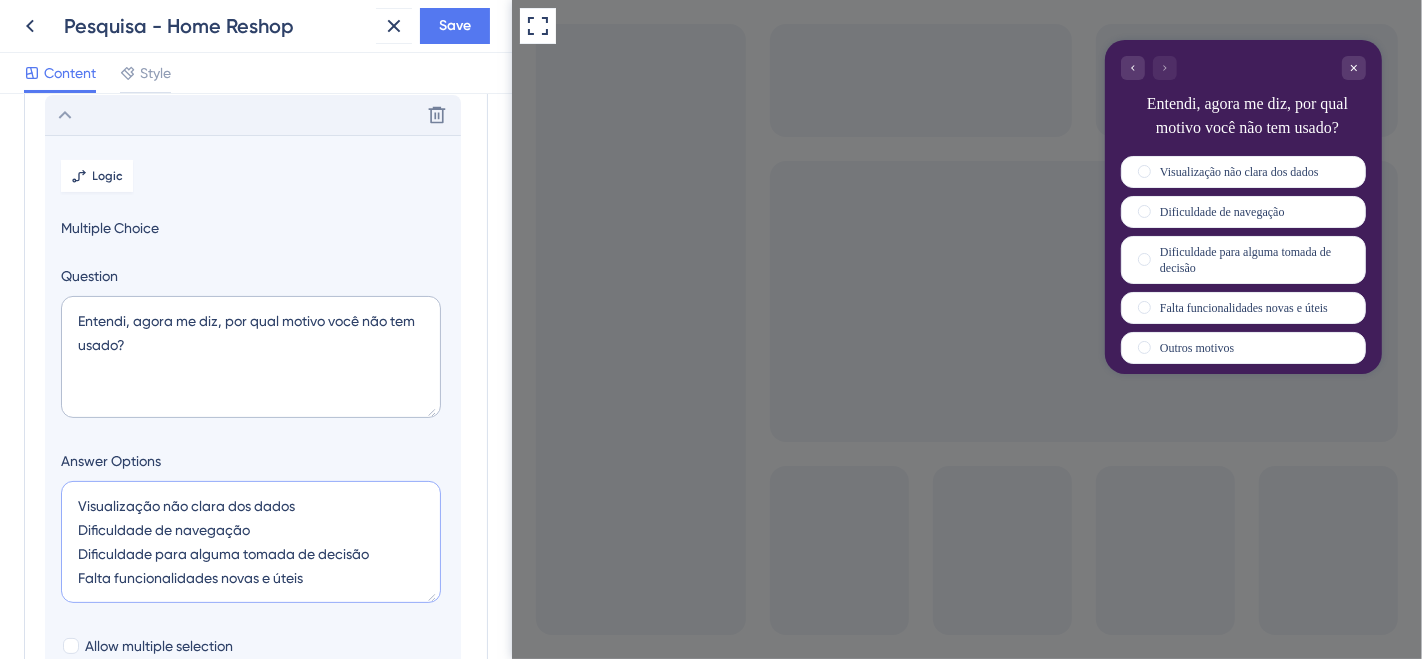 click on "Visualização não clara dos dados
Dificuldade de navegação
Dificuldade para alguma tomada de decisão
Falta funcionalidades novas e úteis" at bounding box center [251, 542] 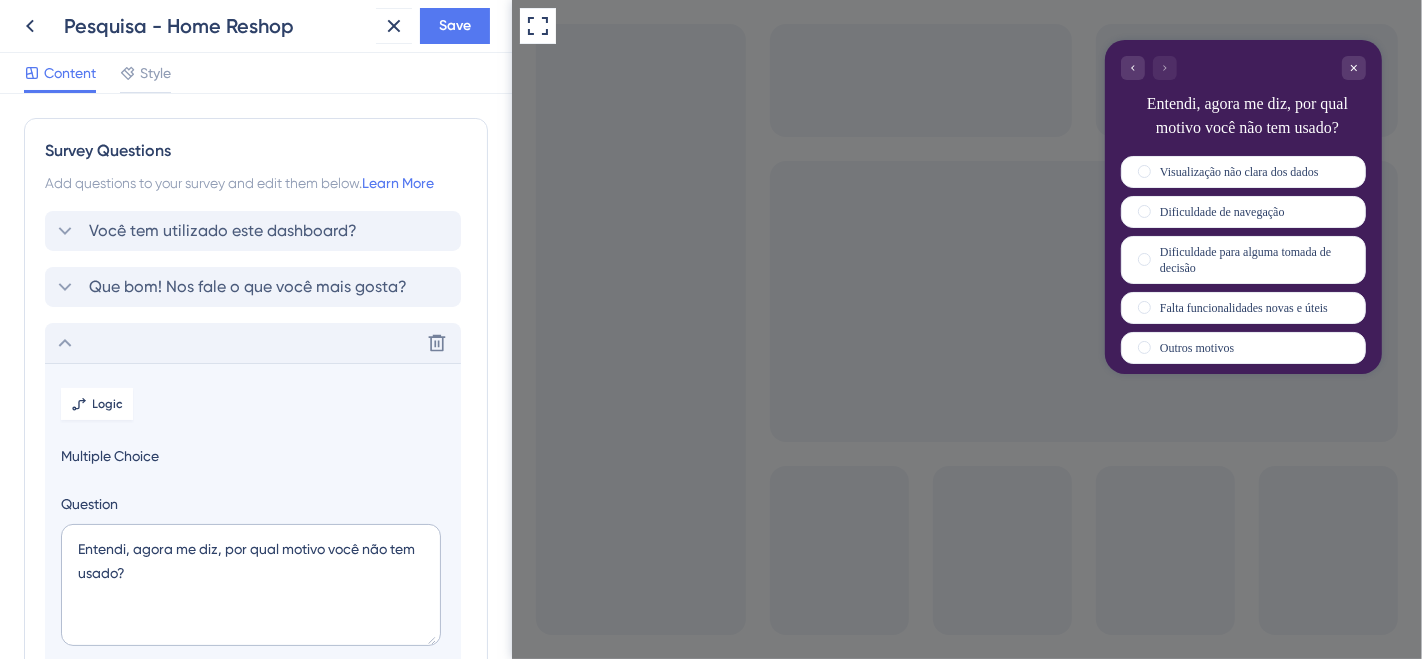 scroll, scrollTop: 0, scrollLeft: 0, axis: both 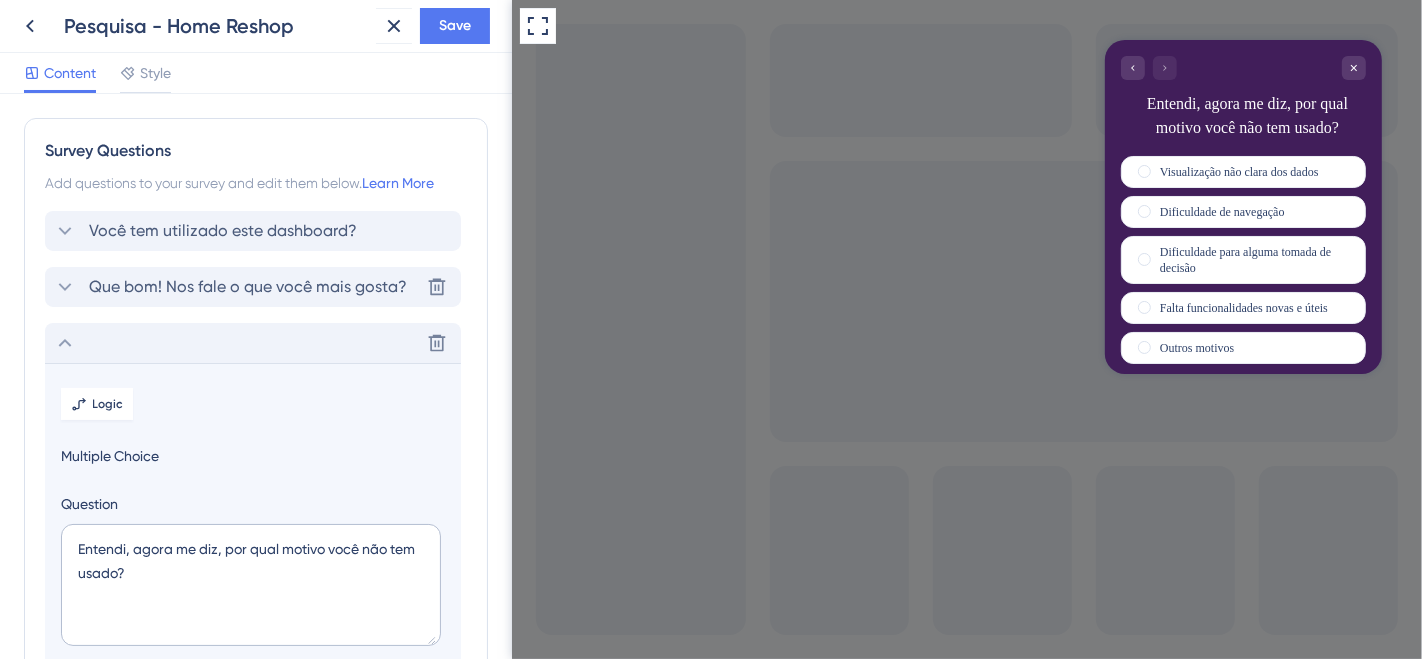 type on "Visualização não clara dos dados
Dificuldade de navegação
Dificuldade para alguma tomada de decisão
Falta funcionalidades novas e úteis" 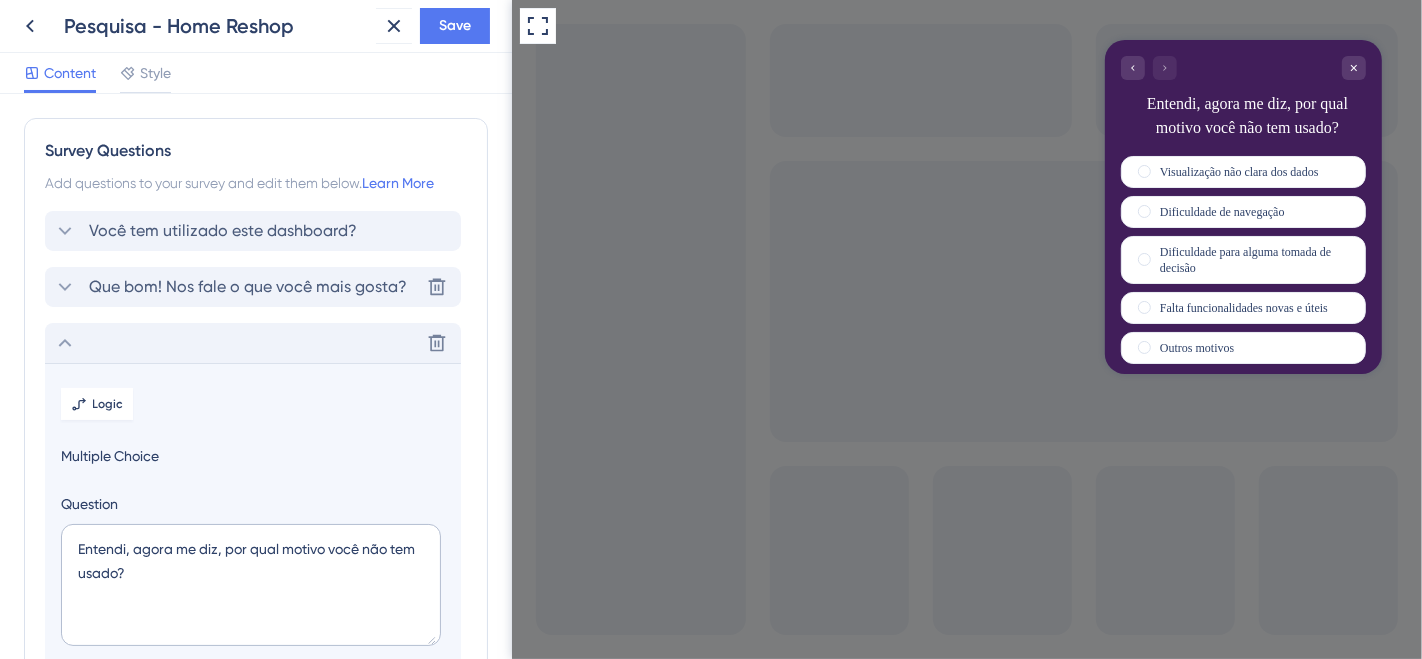 click 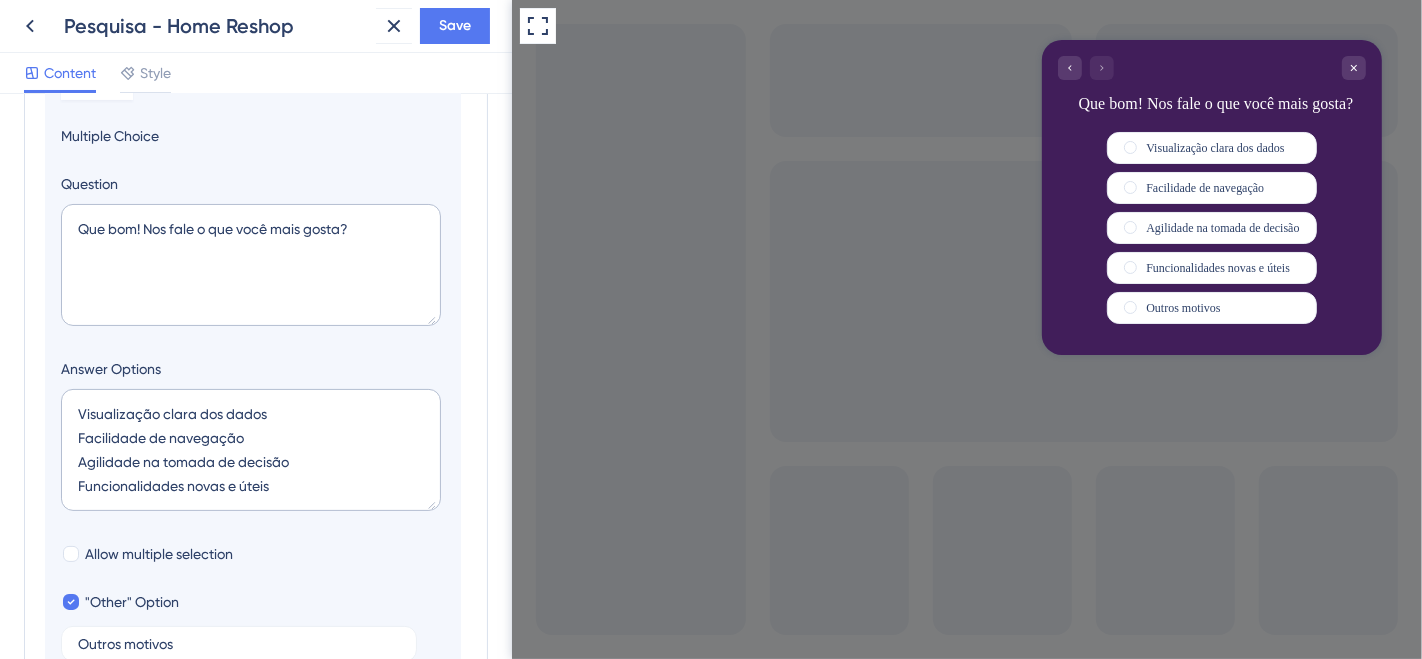 scroll, scrollTop: 172, scrollLeft: 0, axis: vertical 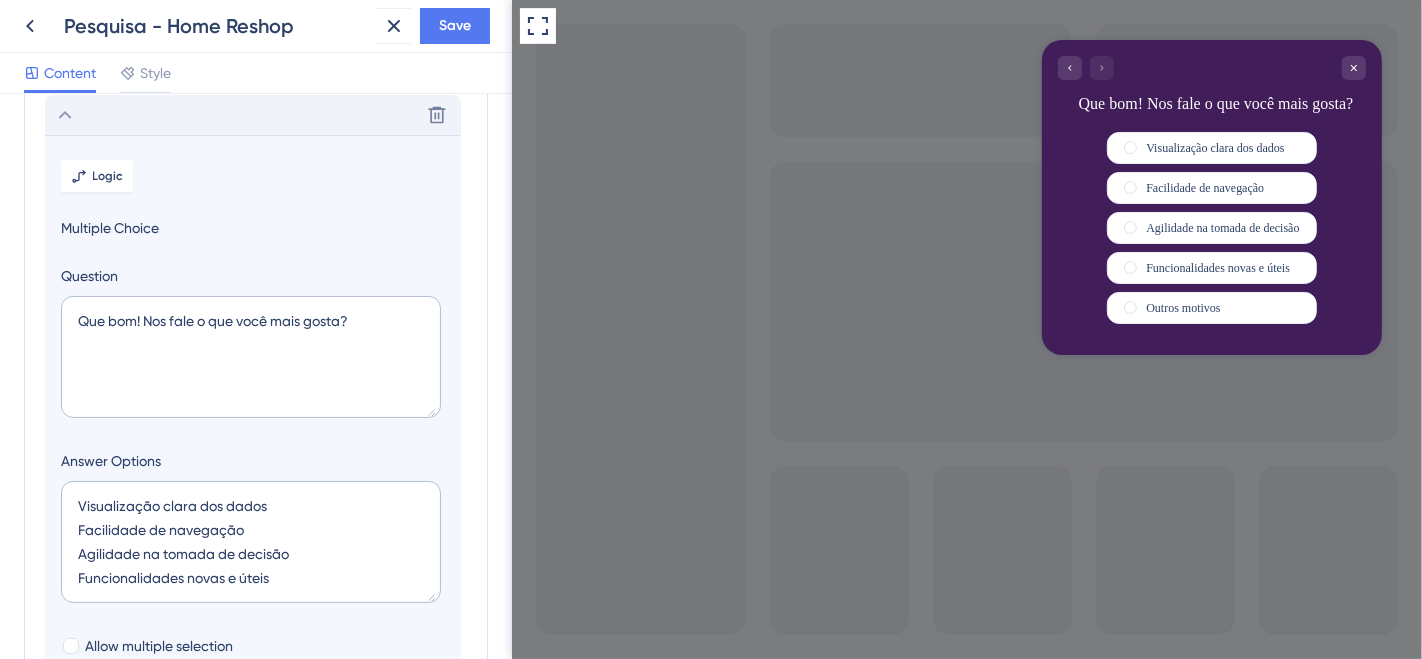 click on "Delete" at bounding box center (253, 115) 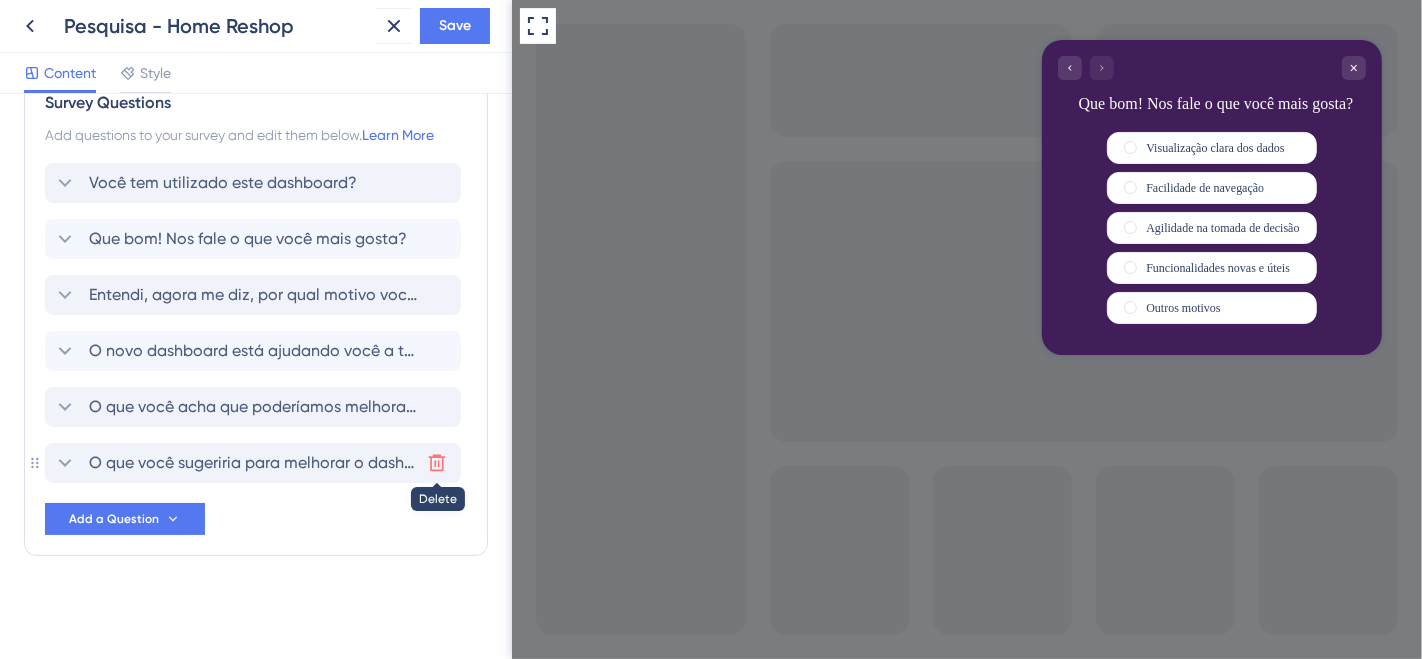 click 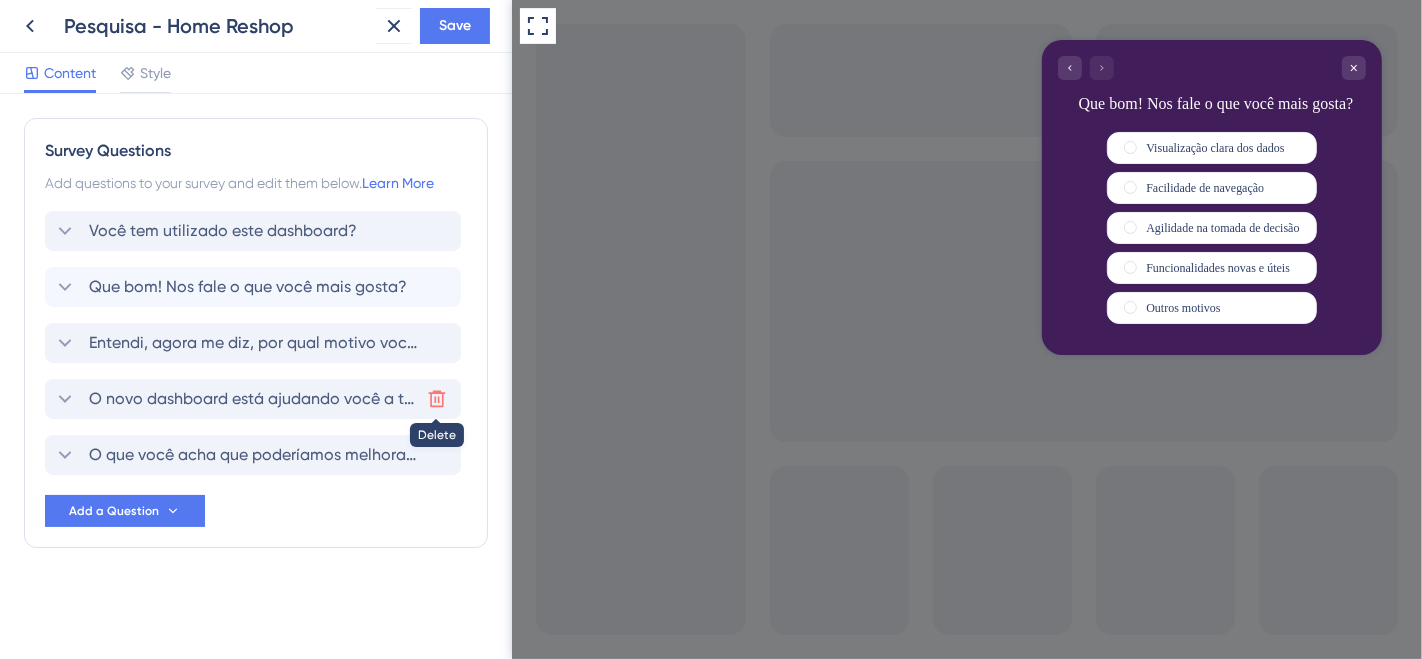 click 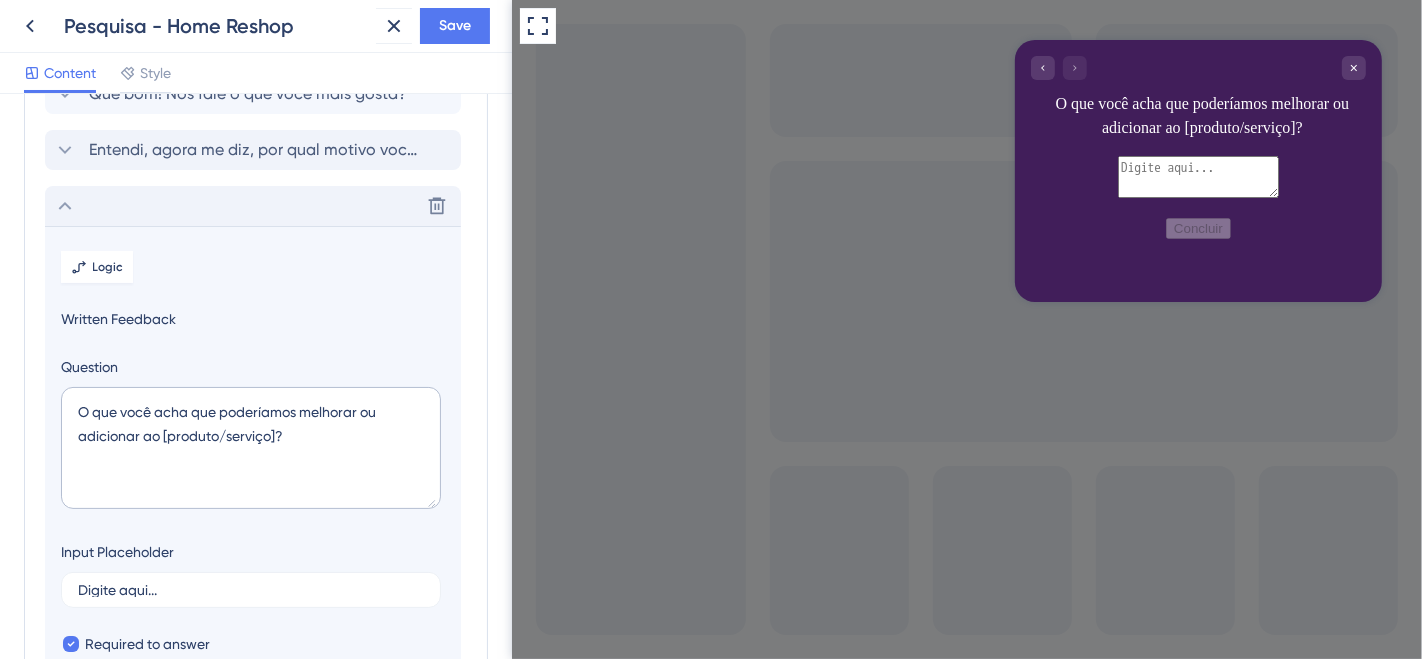 scroll, scrollTop: 62, scrollLeft: 0, axis: vertical 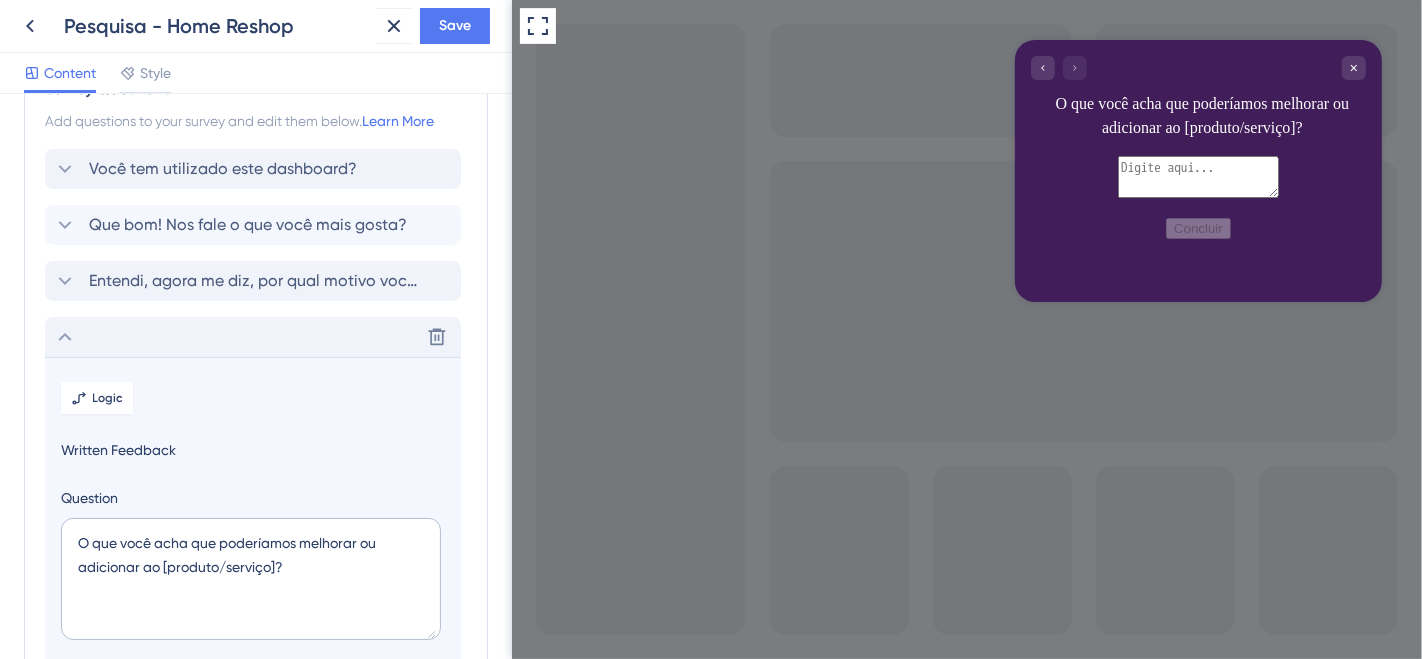 click 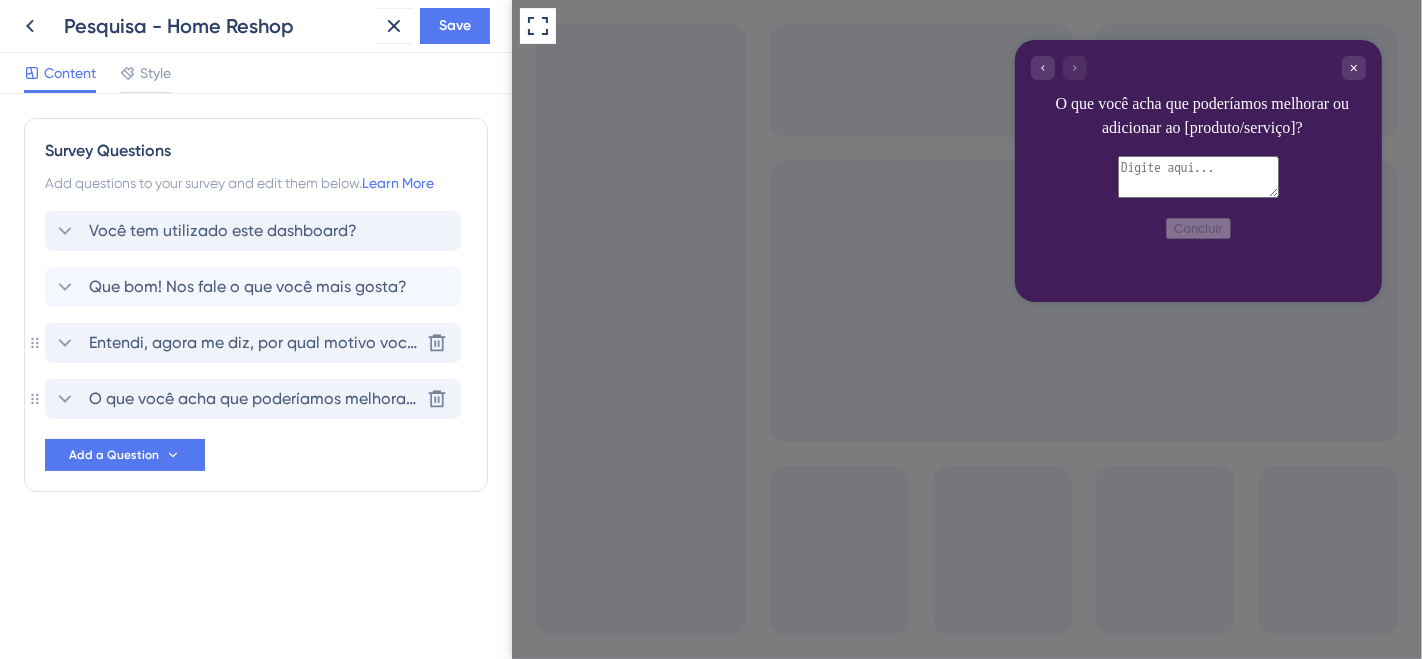scroll, scrollTop: 0, scrollLeft: 0, axis: both 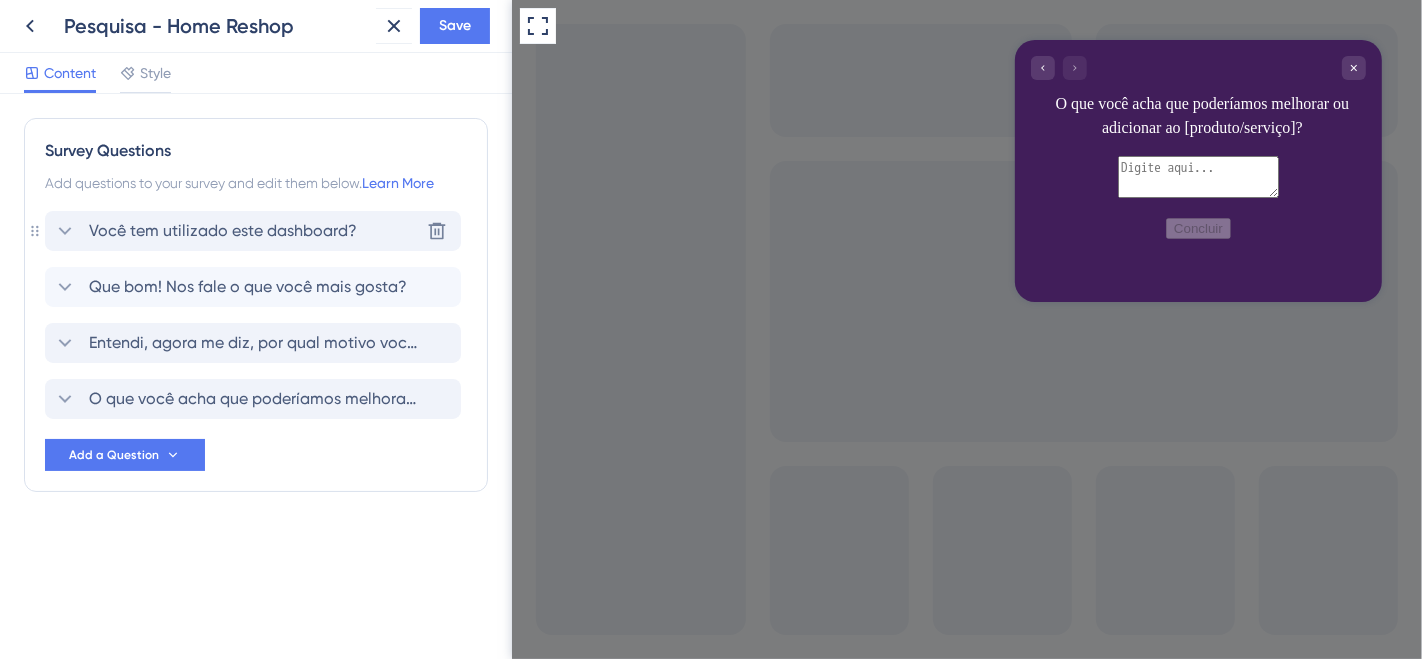 click 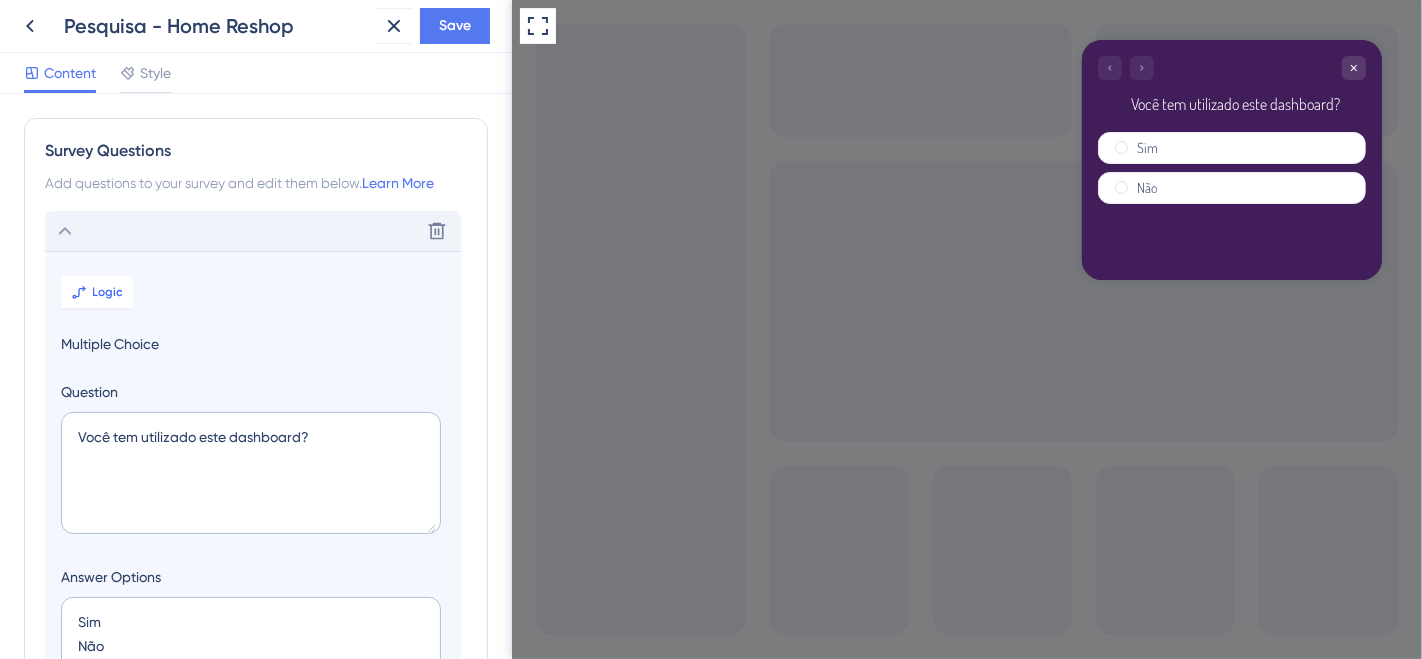 scroll, scrollTop: 117, scrollLeft: 0, axis: vertical 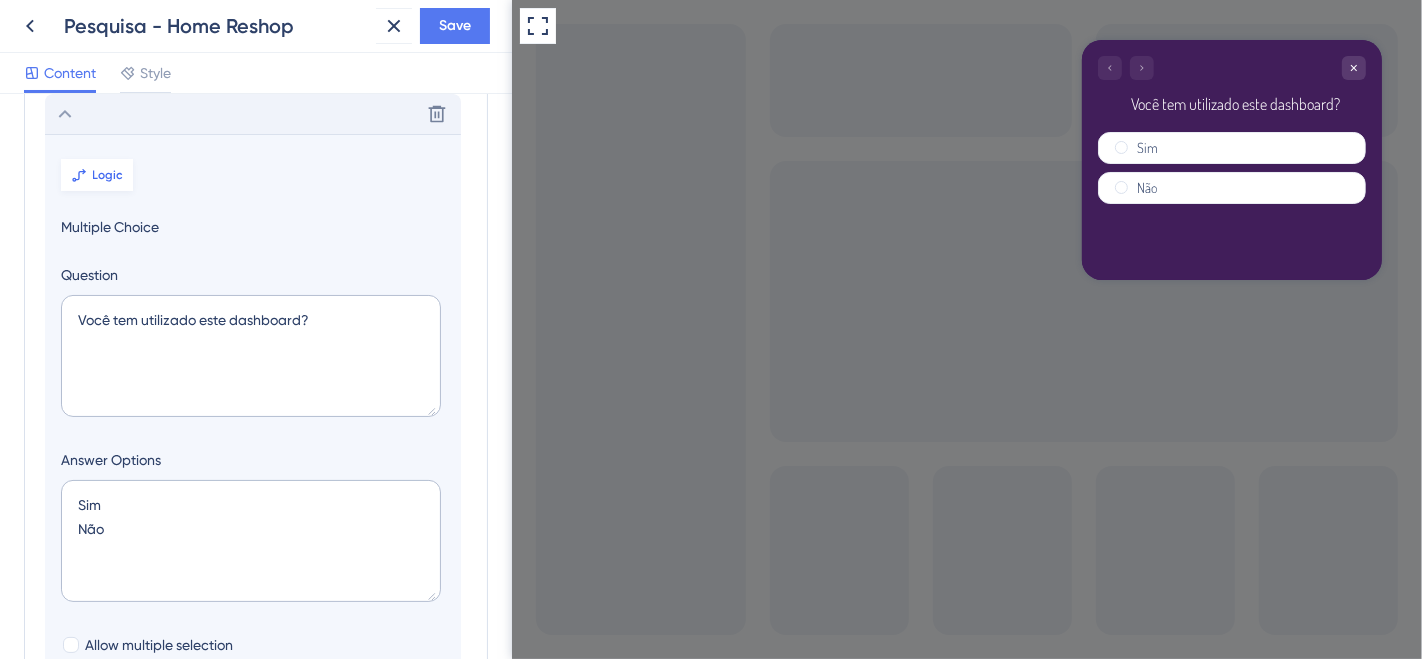 click on "Logic" at bounding box center [108, 175] 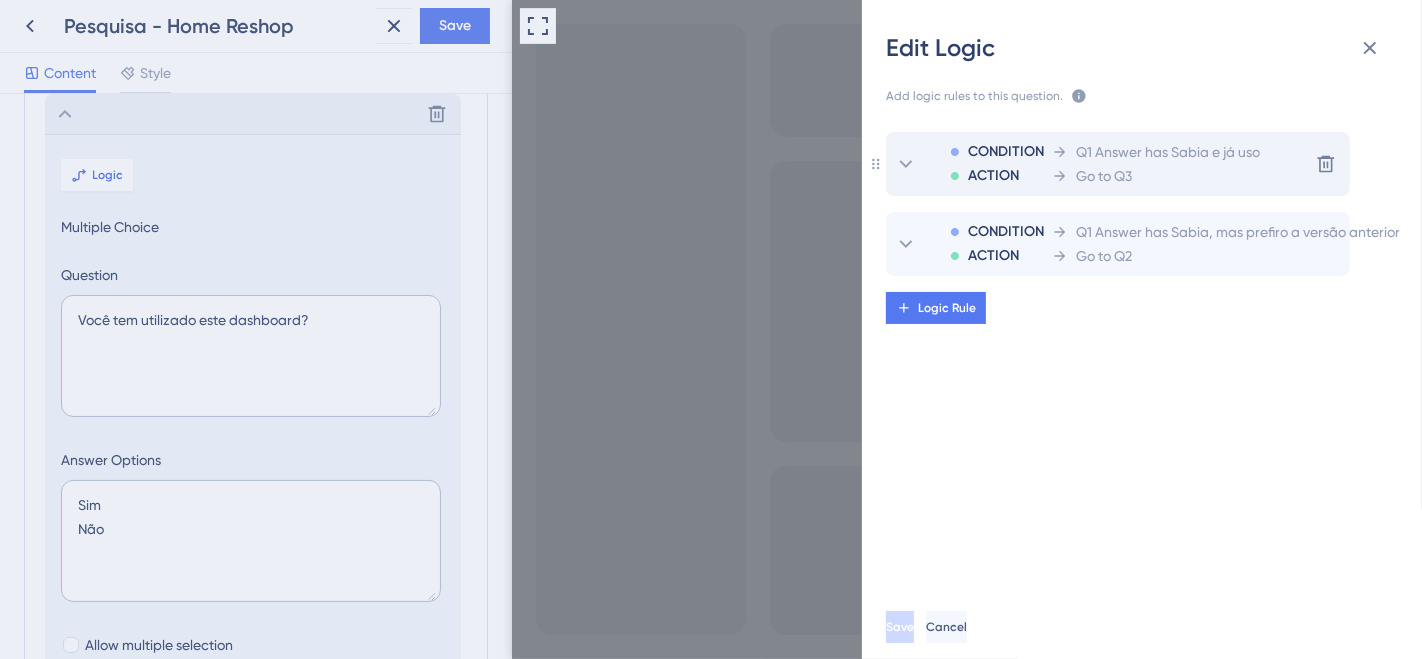 click on "Q1 Answer has Sabia e já uso" at bounding box center (1168, 152) 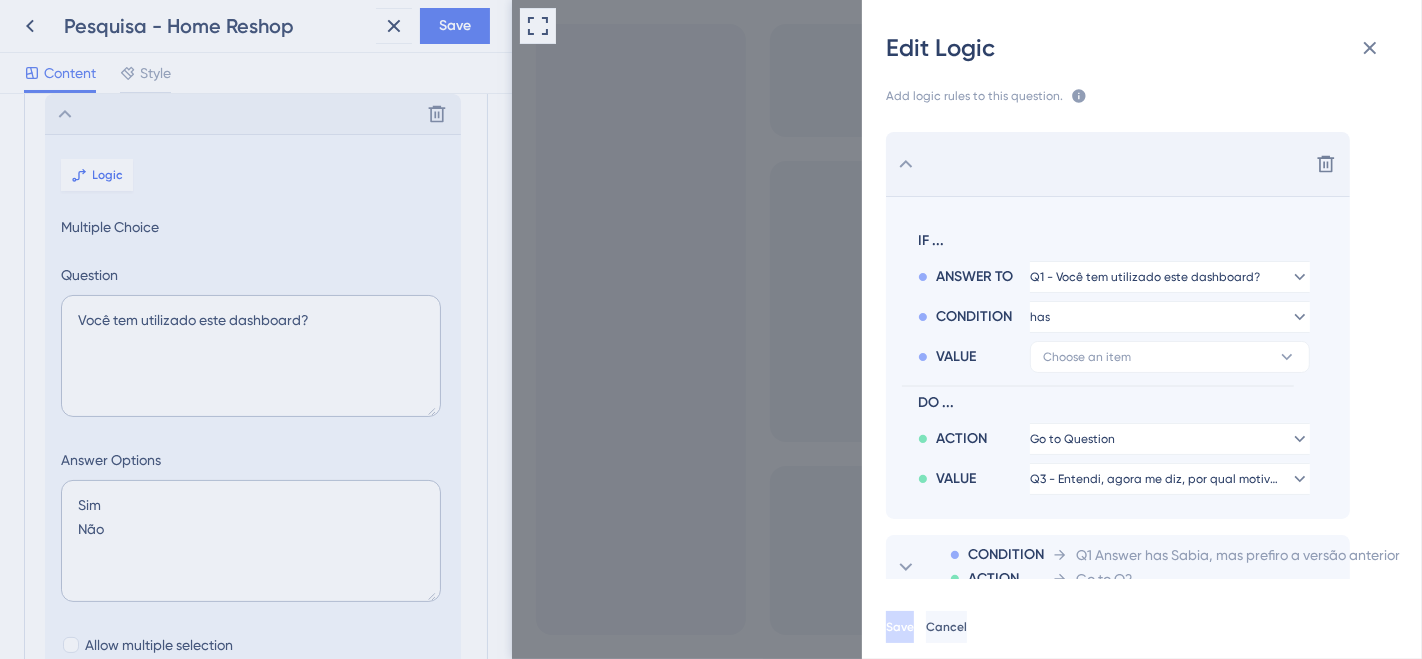 scroll, scrollTop: 23, scrollLeft: 0, axis: vertical 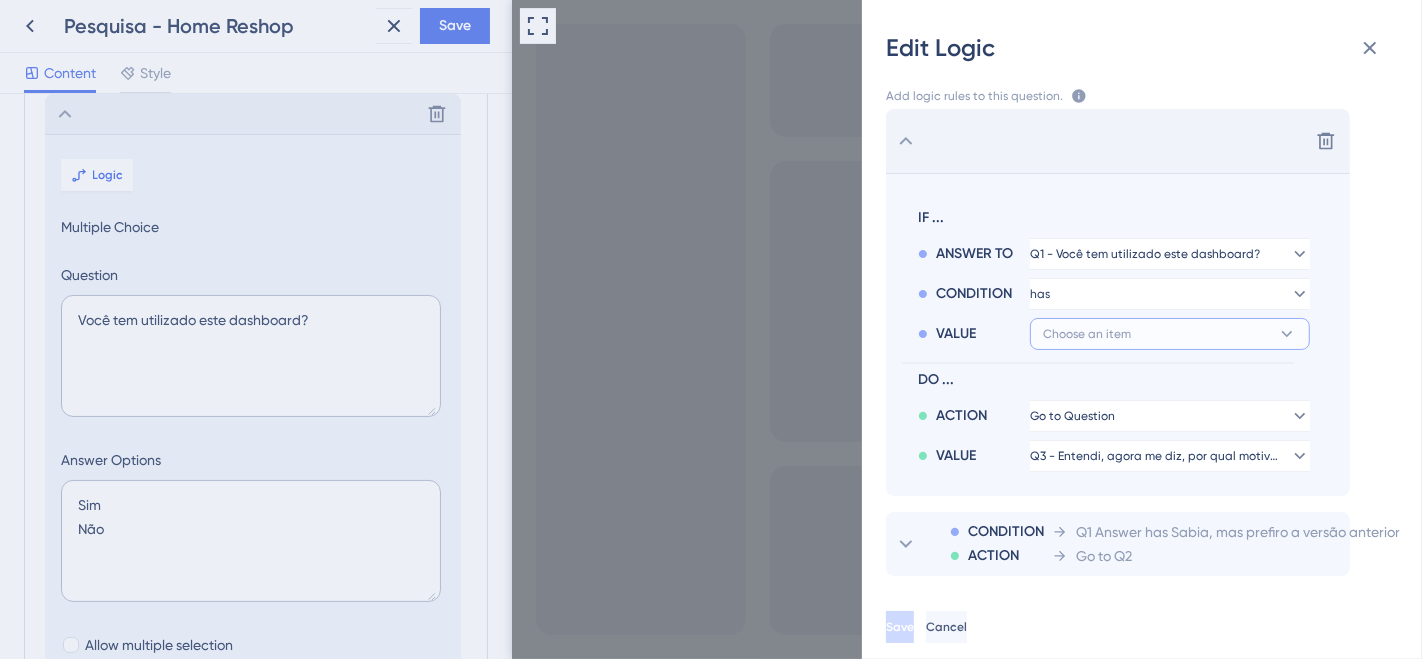 click on "Choose an item" at bounding box center (1170, 334) 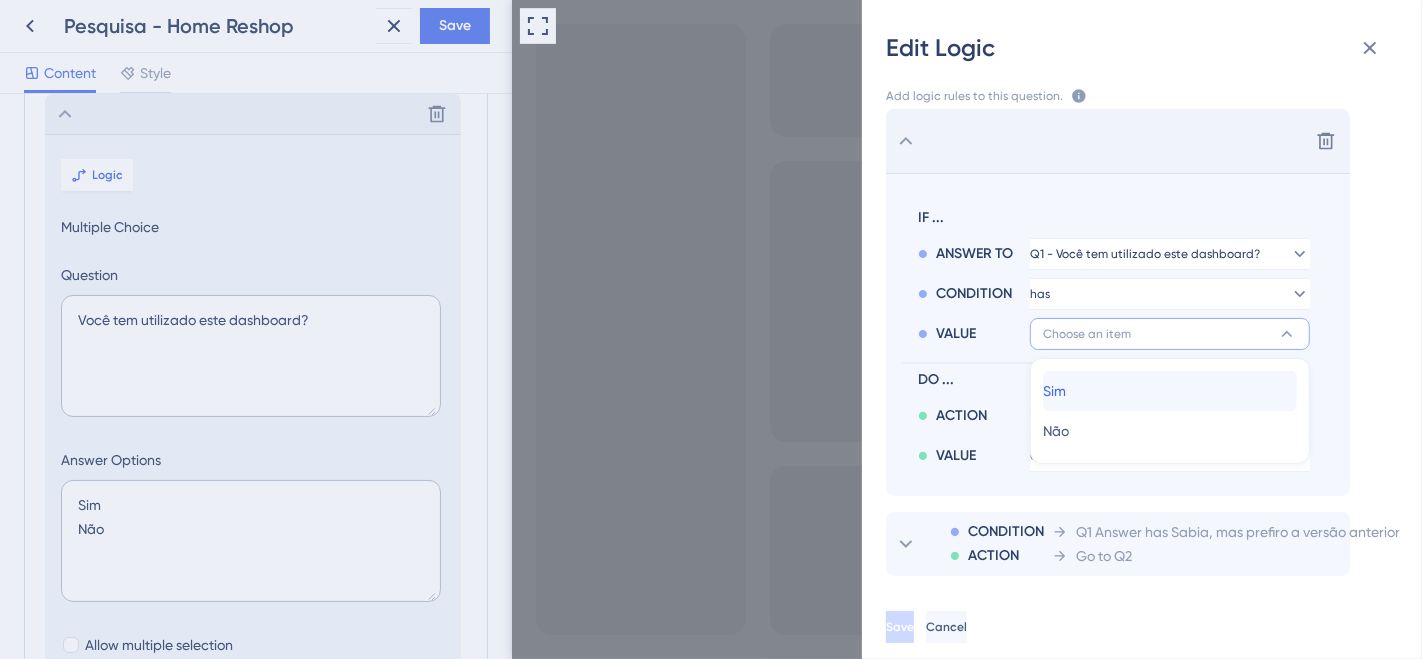 click on "Sim Sim" at bounding box center [1170, 391] 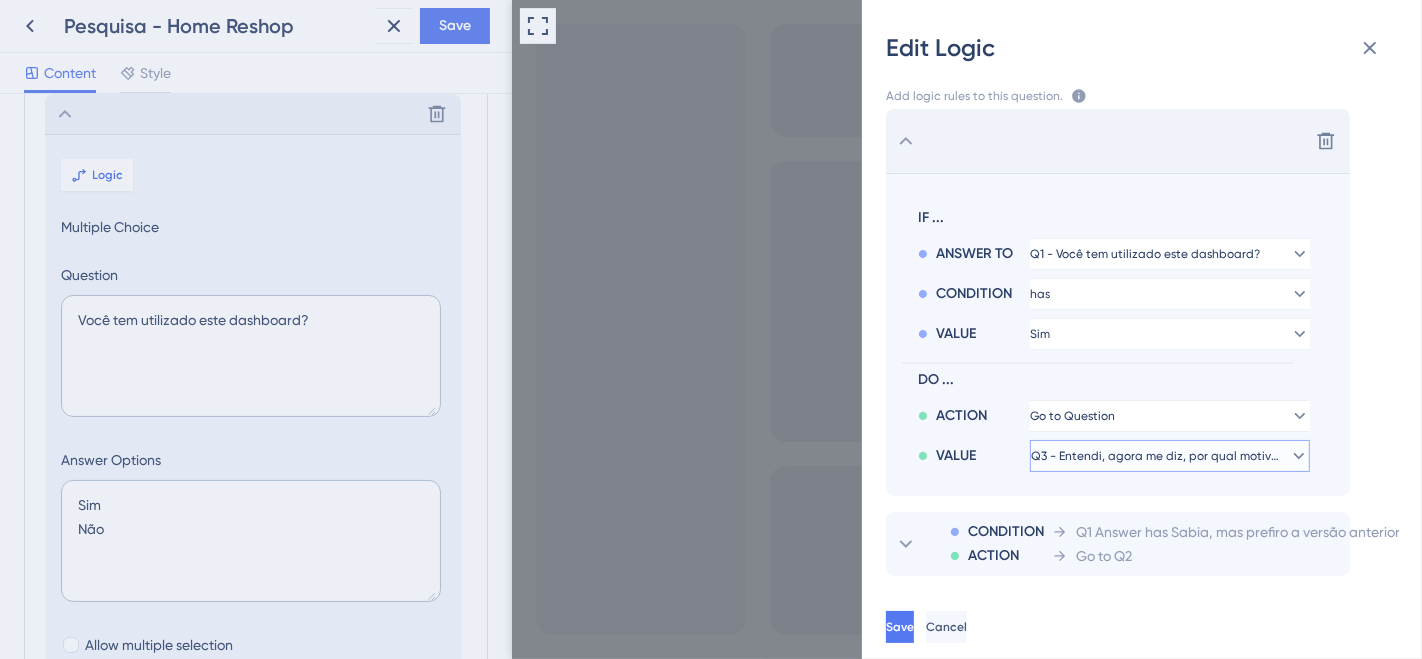 click on "Q3 - Entendi, agora me diz, por qual motivo você não tem usado?" at bounding box center (1072, 416) 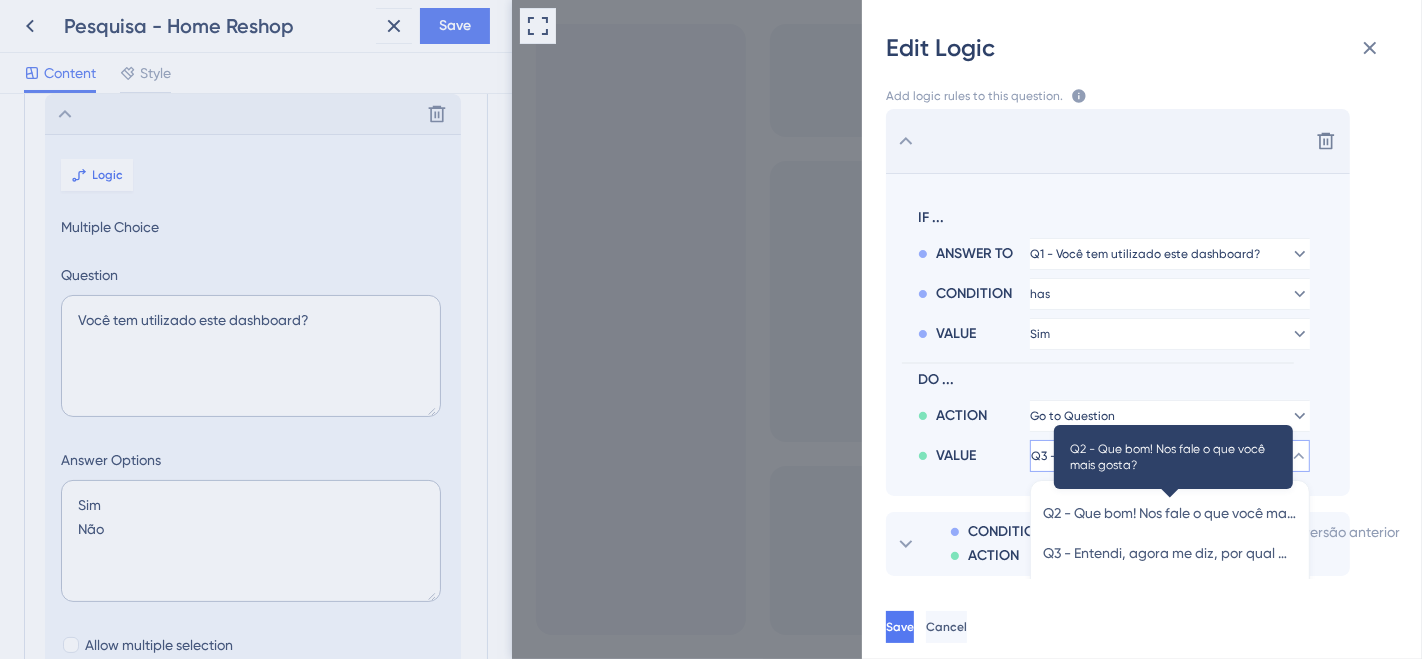 scroll, scrollTop: 68, scrollLeft: 0, axis: vertical 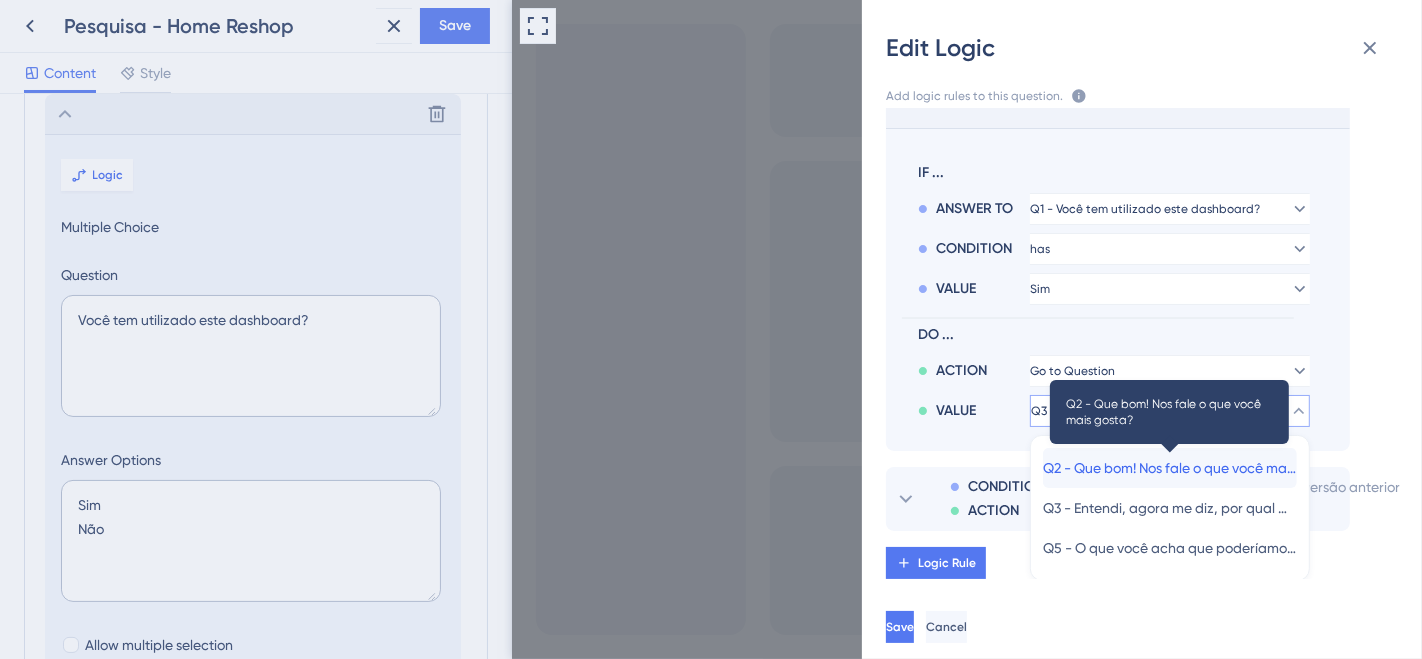 click on "Q2 - Que bom! Nos fale o que você mais gosta?" at bounding box center (1170, 468) 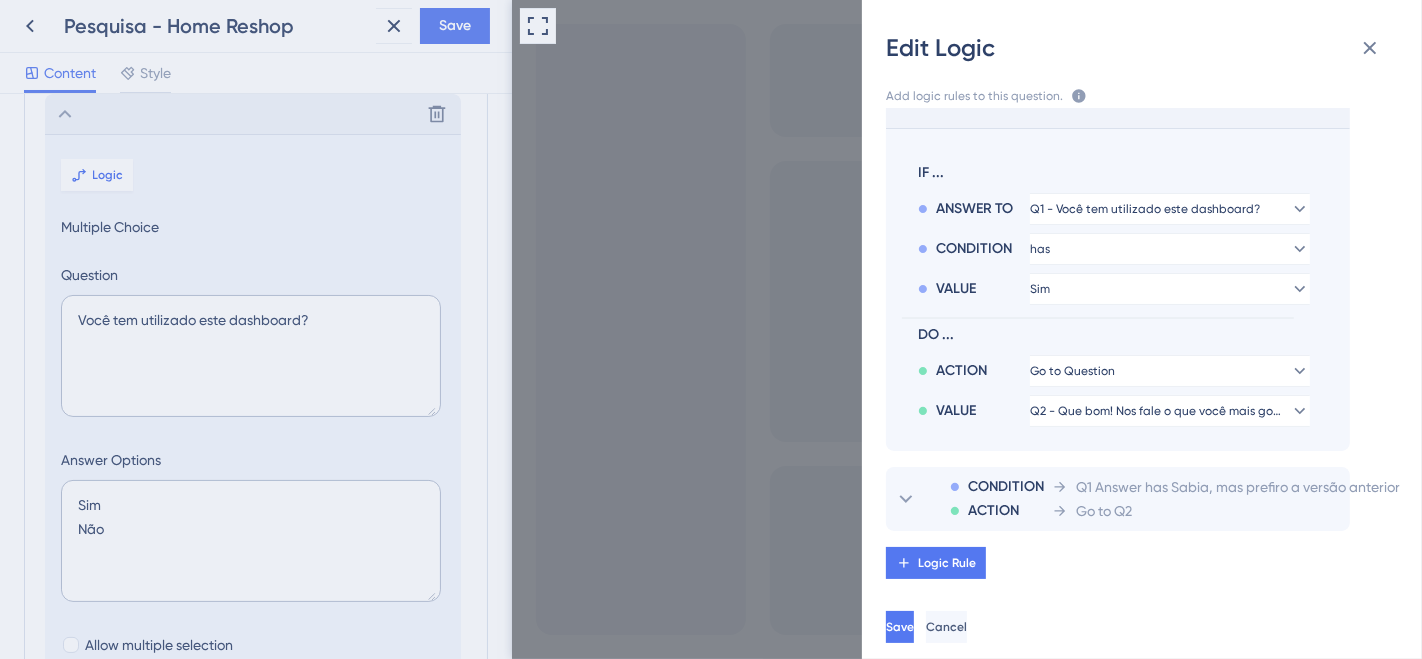 scroll, scrollTop: 66, scrollLeft: 0, axis: vertical 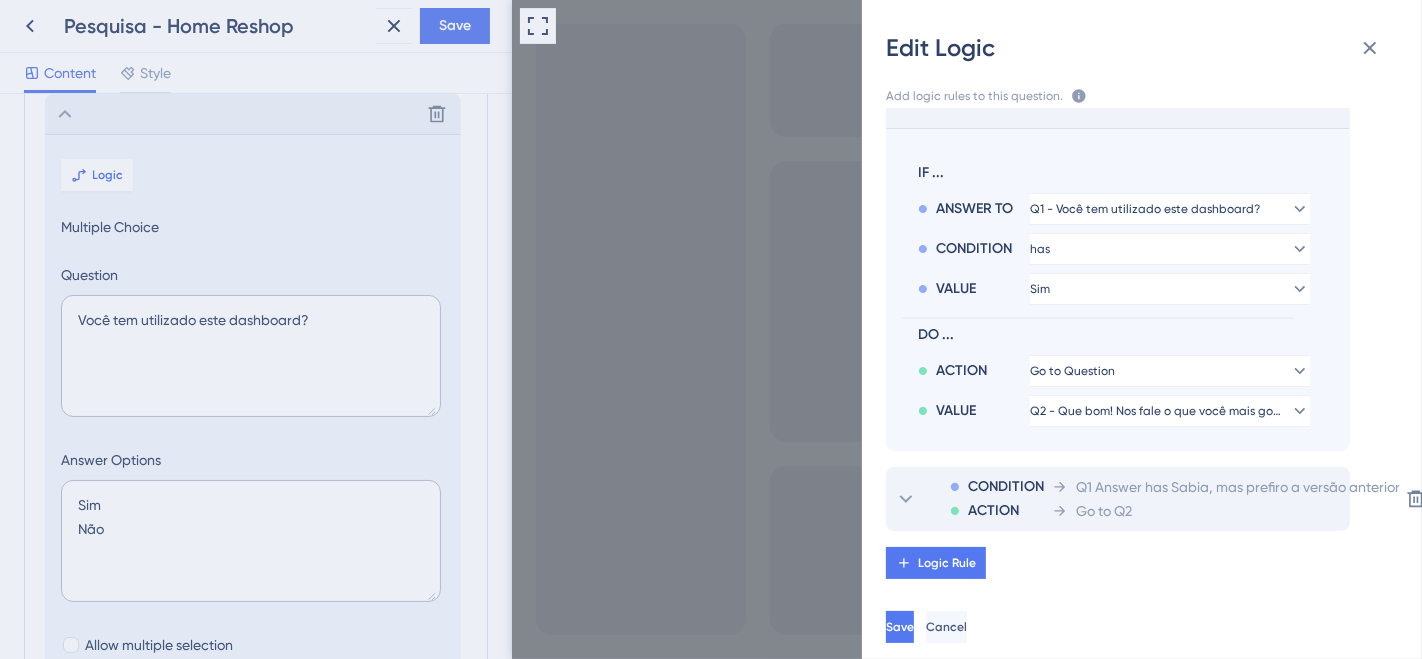 click on "Q1 Answer has Sabia, mas prefiro a versão anterior" at bounding box center [1238, 487] 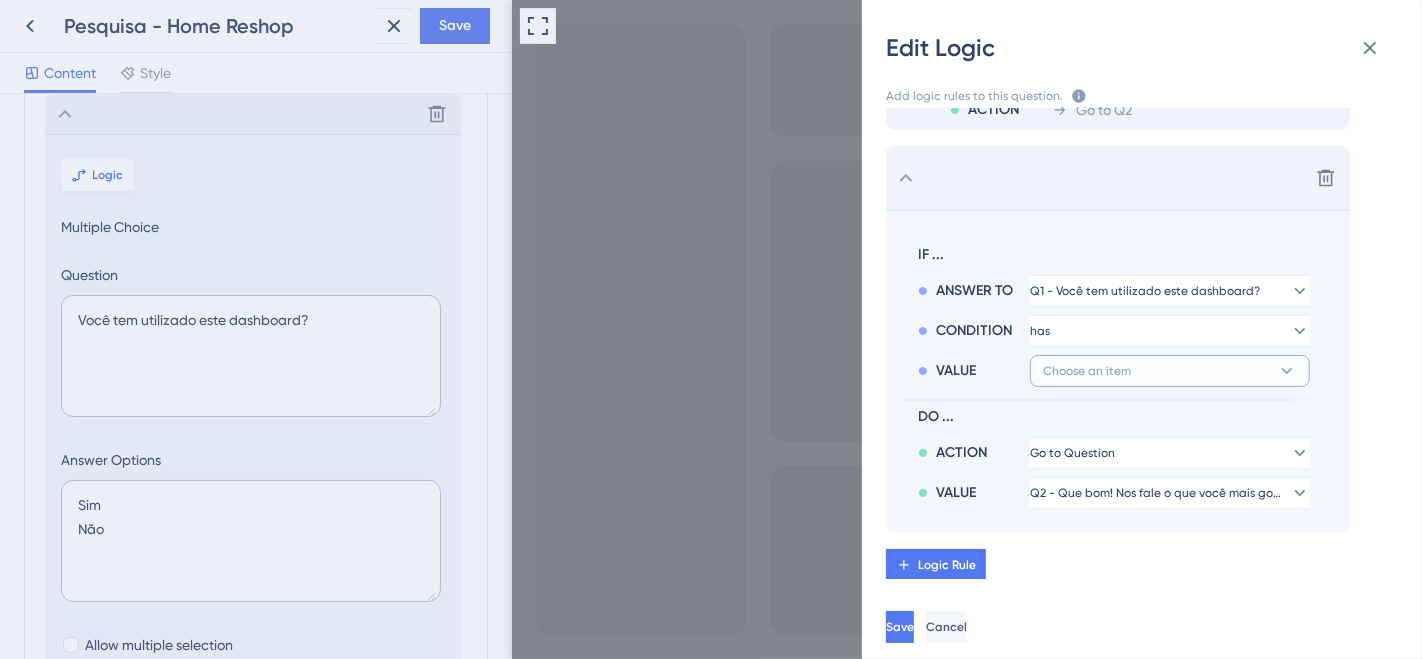 click 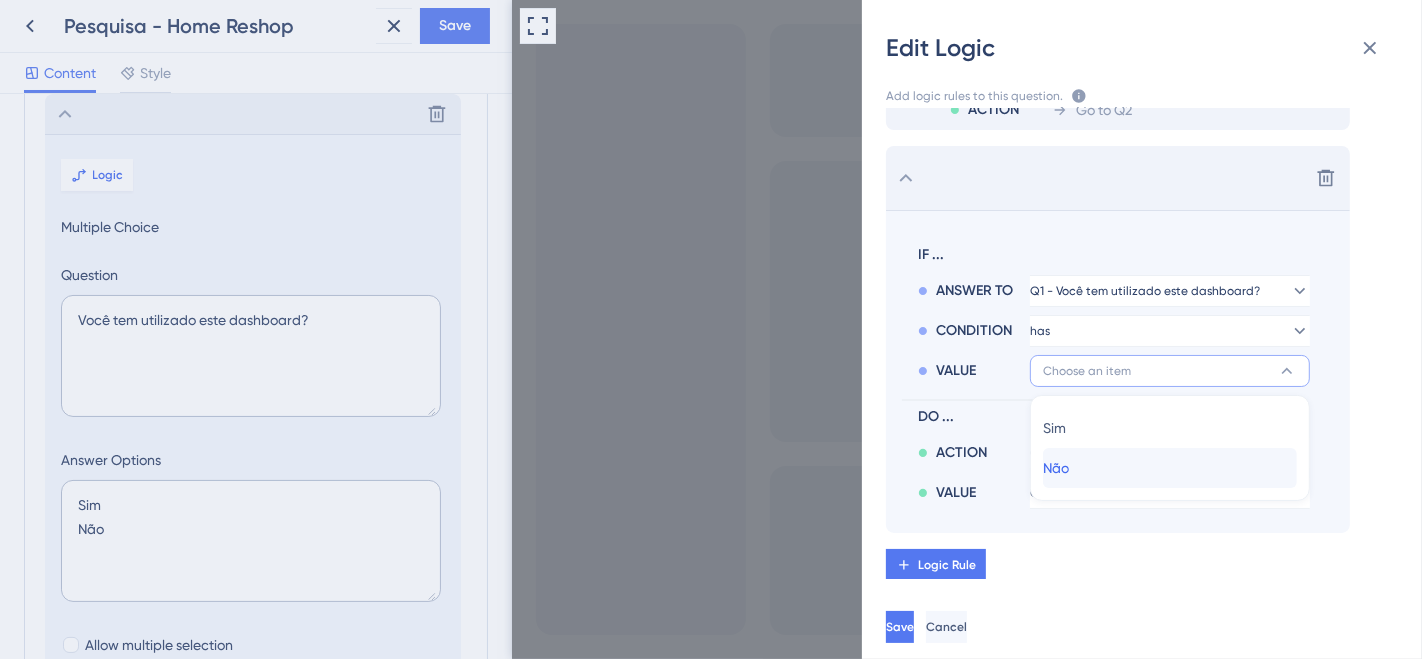 click on "Não" at bounding box center (1056, 468) 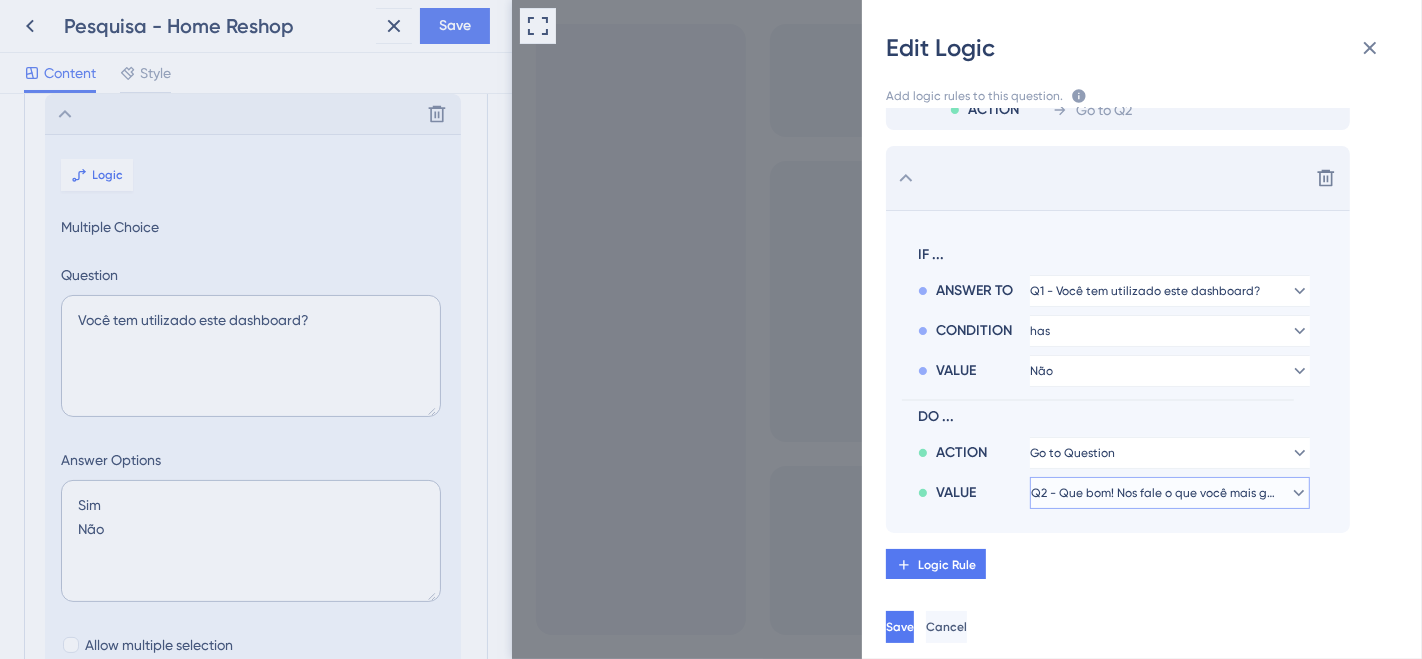 click on "Q2 - Que bom! Nos fale o que você mais gosta?" at bounding box center (1170, 453) 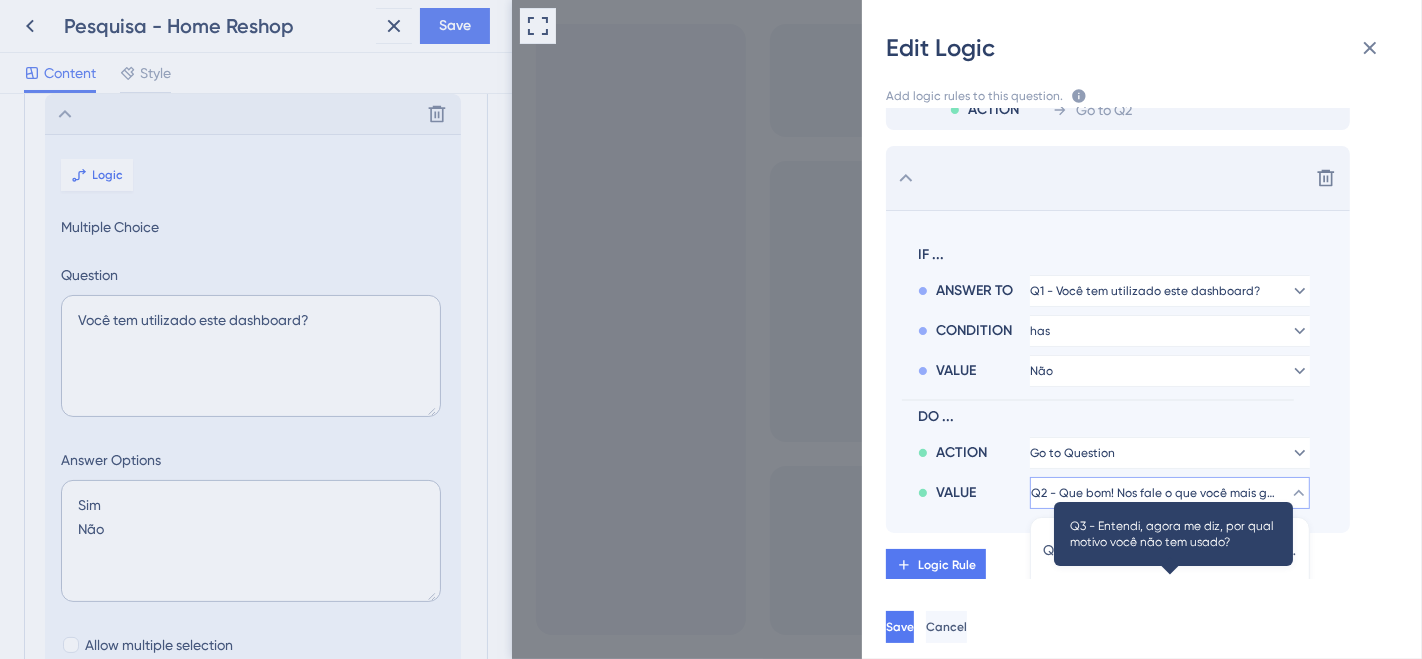 scroll, scrollTop: 148, scrollLeft: 0, axis: vertical 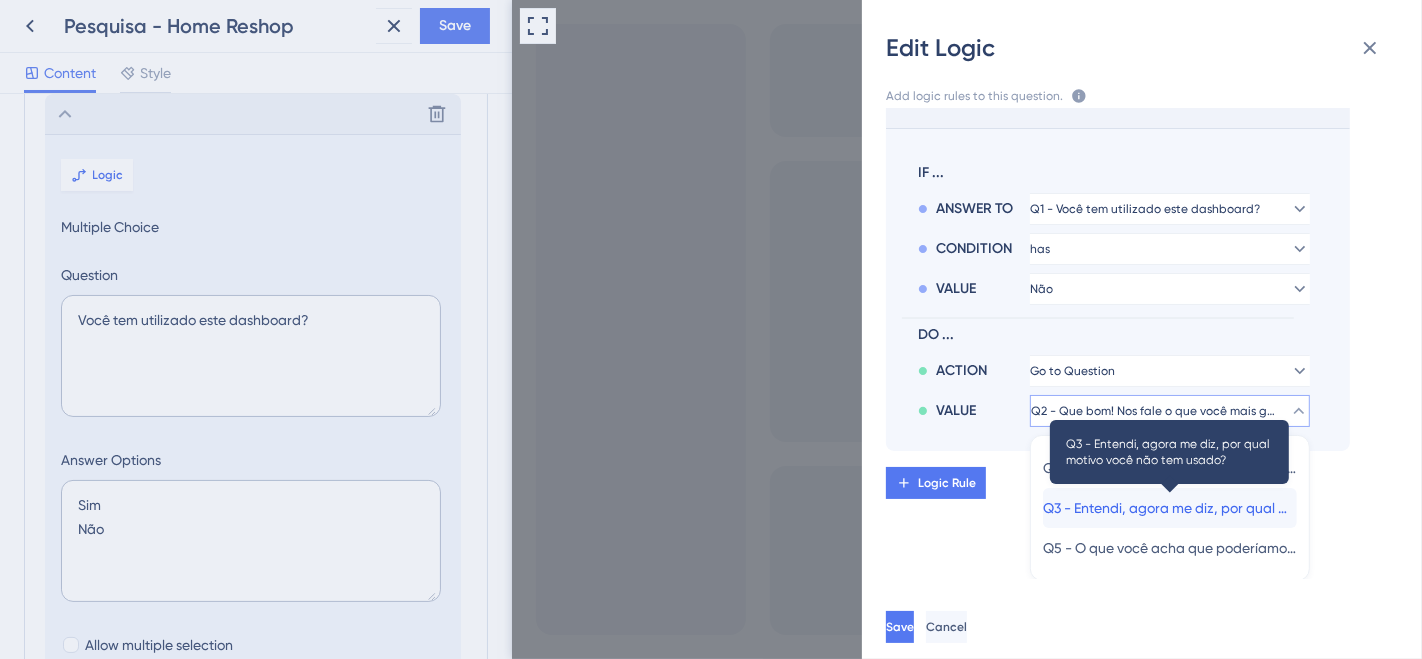 click on "Q3 - Entendi, agora me diz, por qual motivo você não tem usado?" at bounding box center (1170, 508) 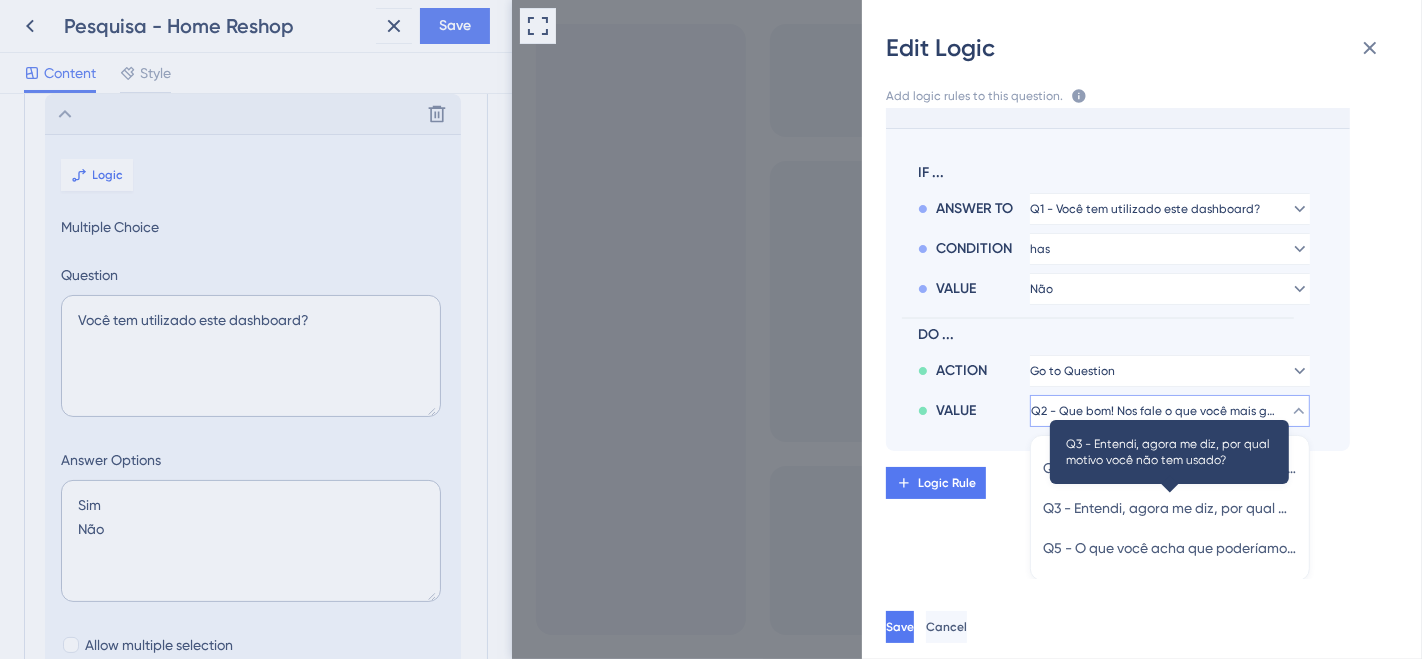click on "Save" at bounding box center [900, 627] 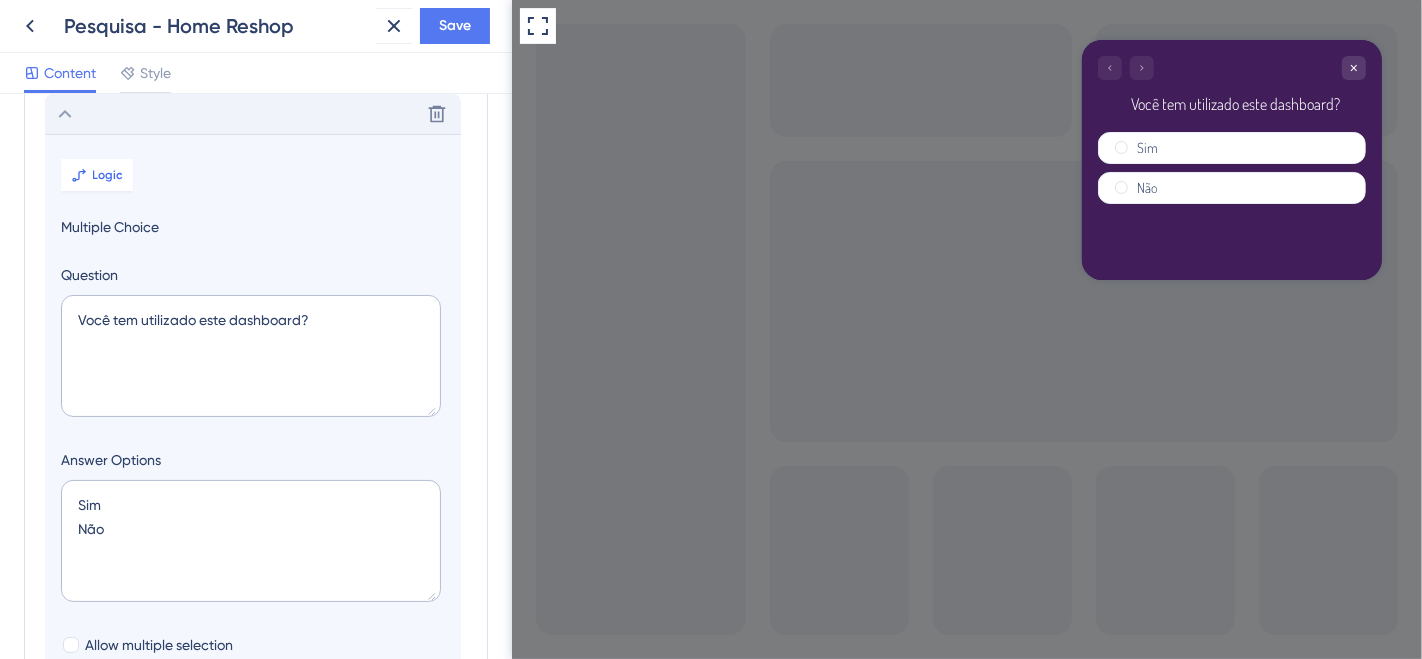 click 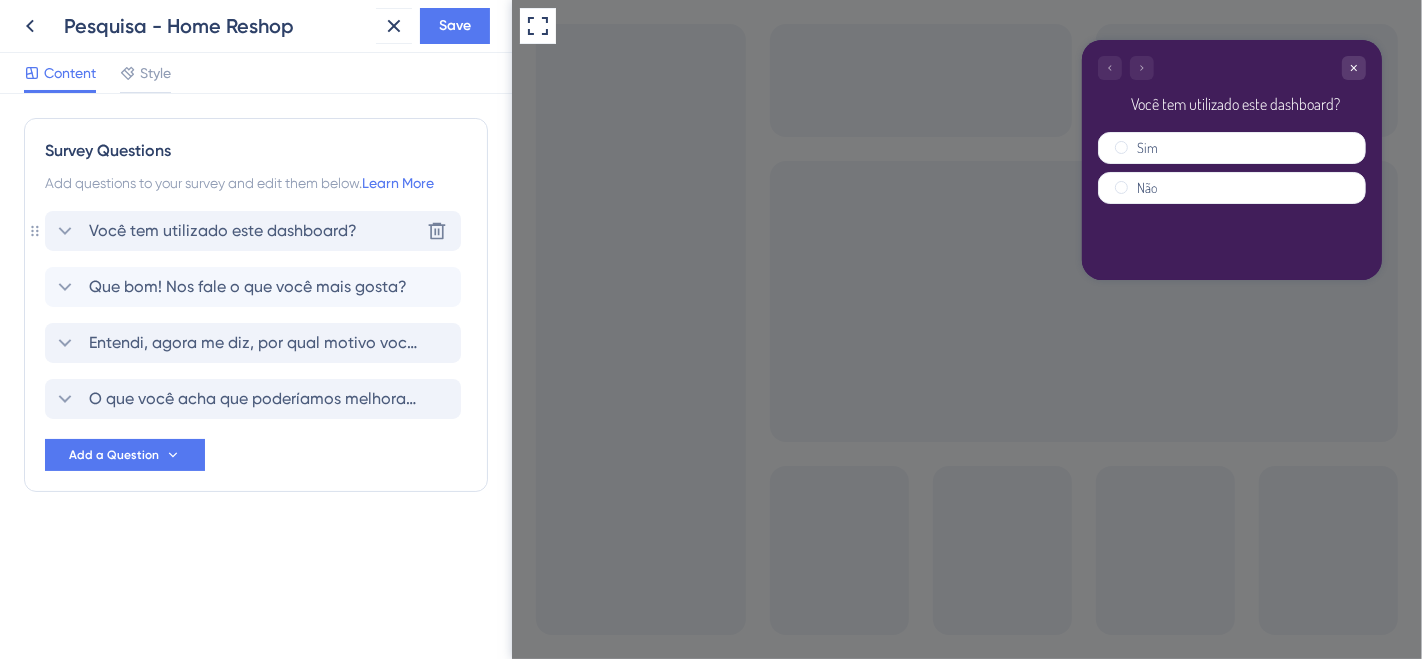 scroll, scrollTop: 0, scrollLeft: 0, axis: both 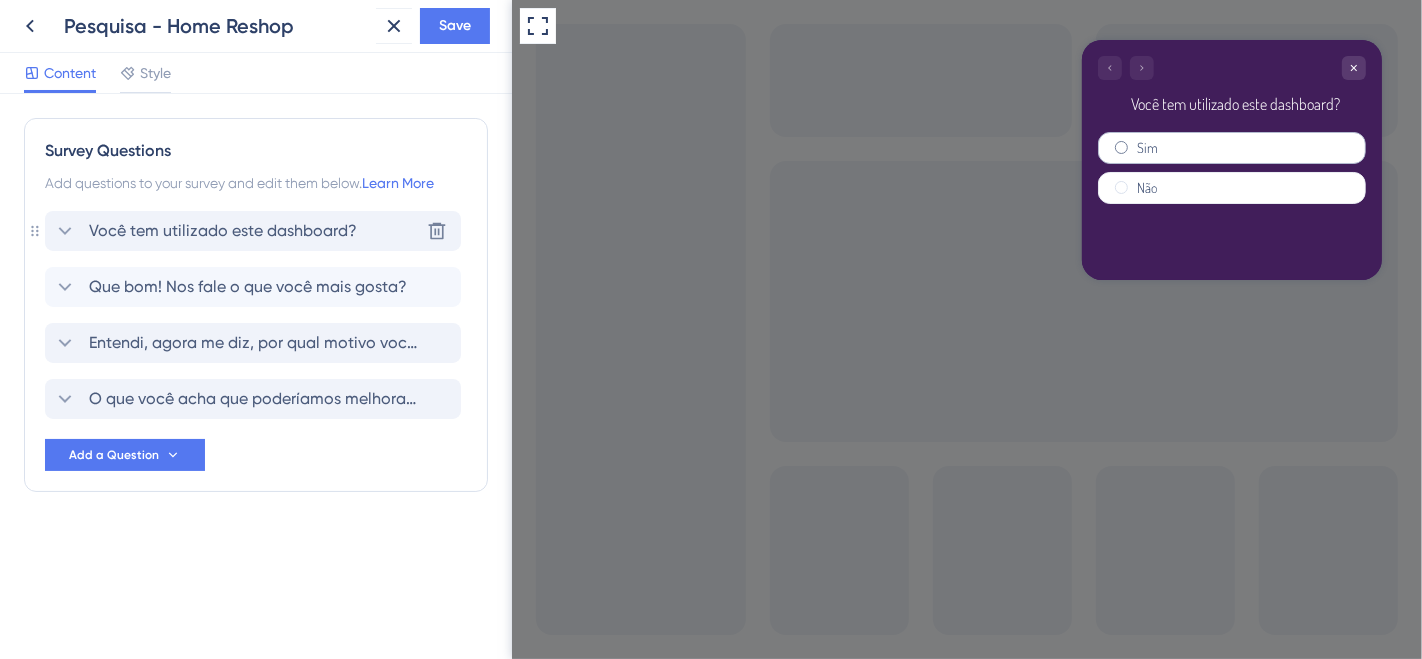 click on "Sim" at bounding box center [1231, 148] 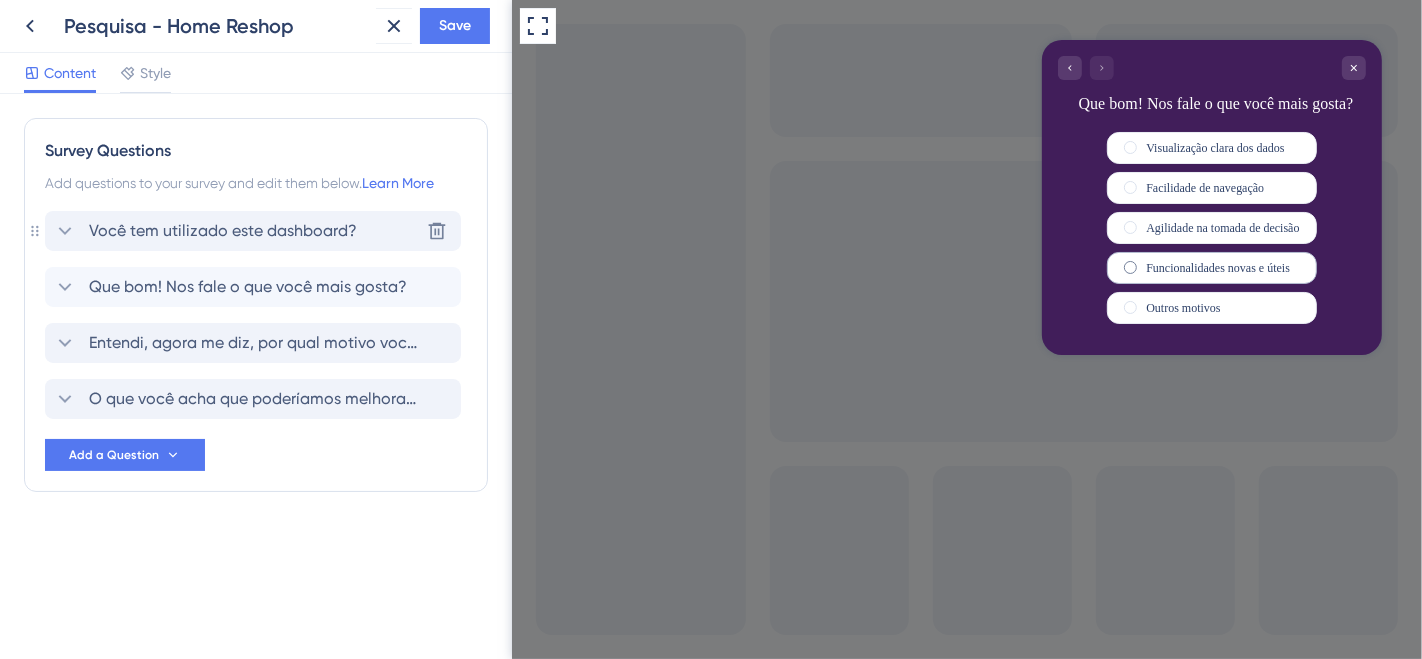 click on "Funcionalidades novas e úteis" at bounding box center (1217, 268) 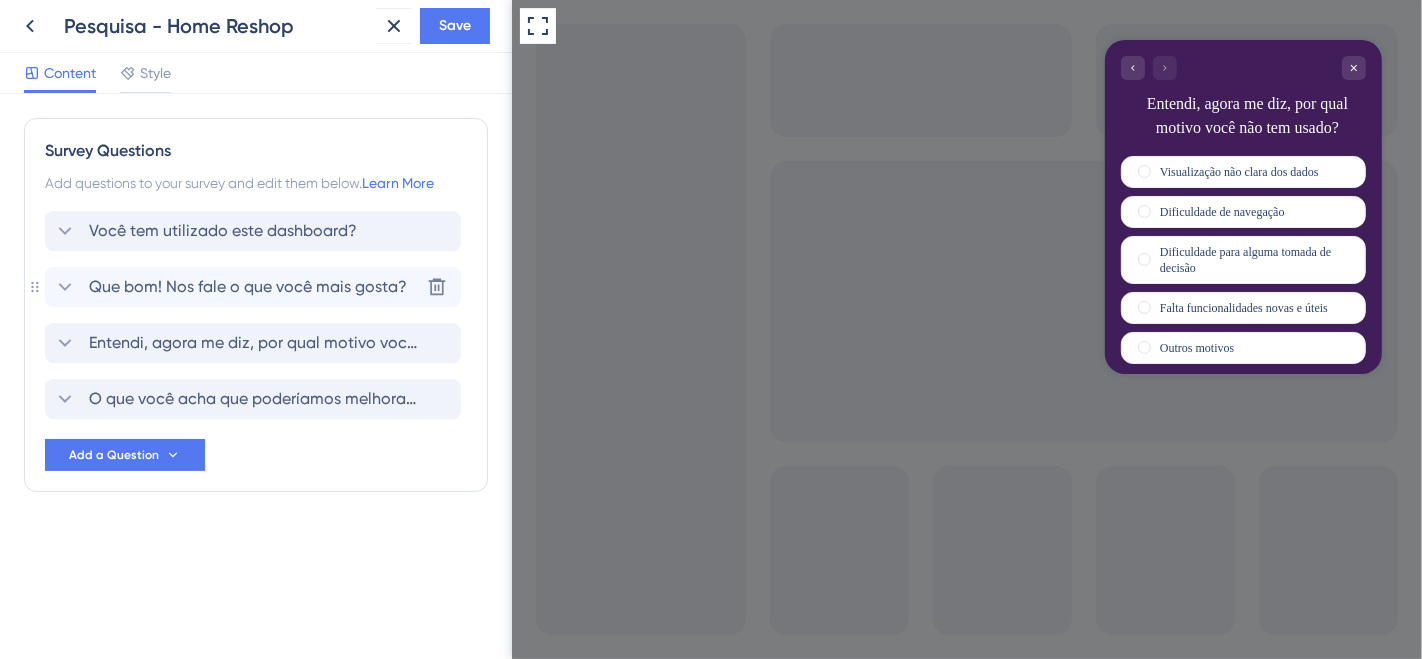 click 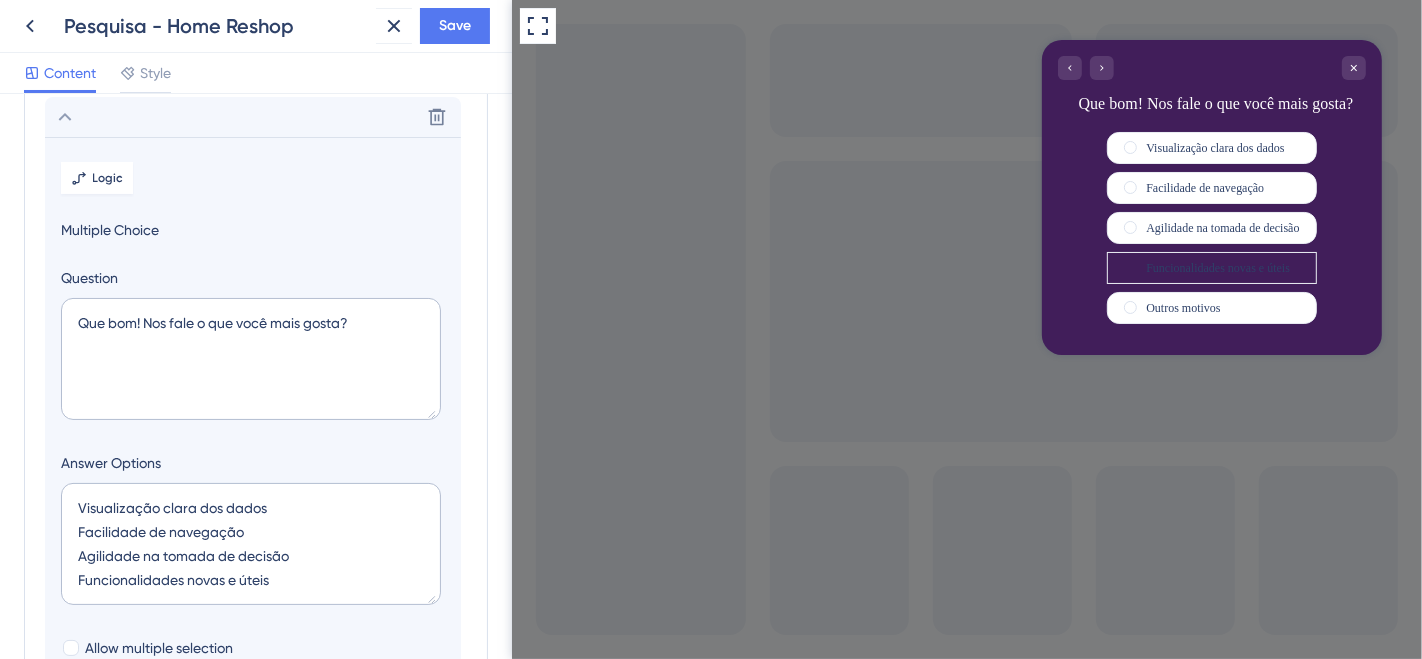 scroll, scrollTop: 172, scrollLeft: 0, axis: vertical 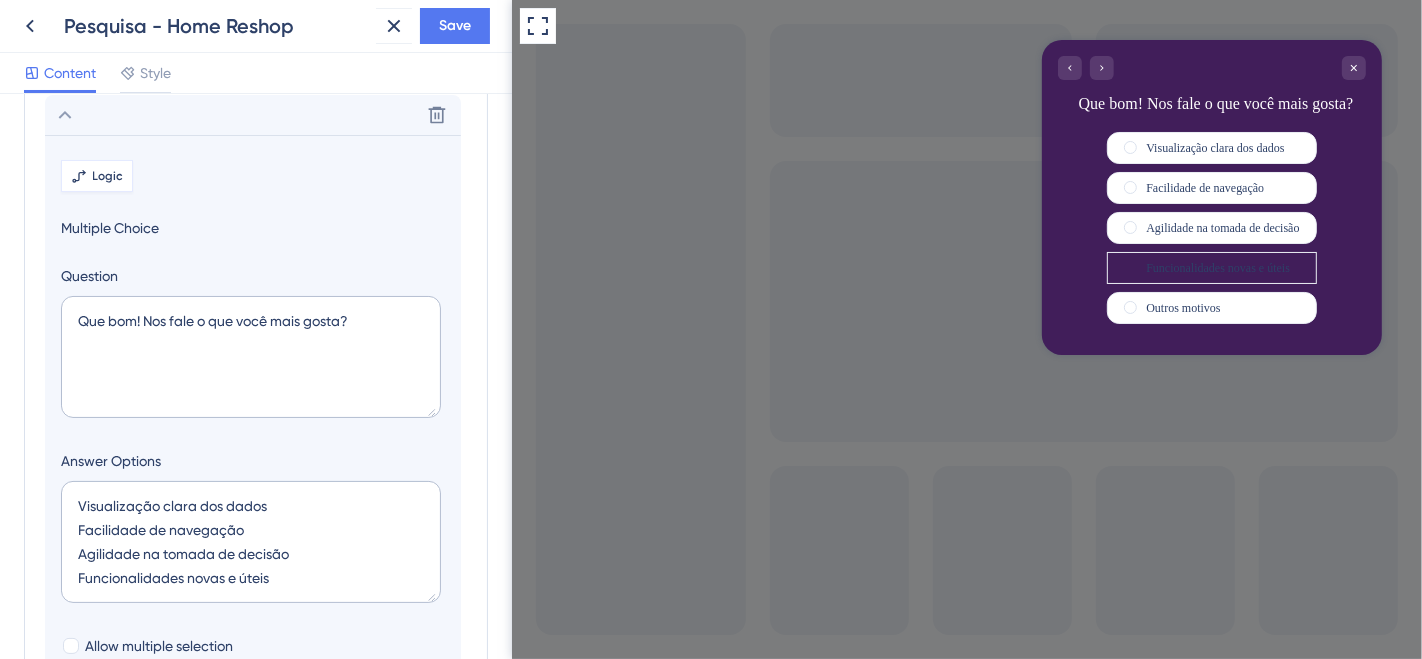 click on "Logic" at bounding box center [108, 176] 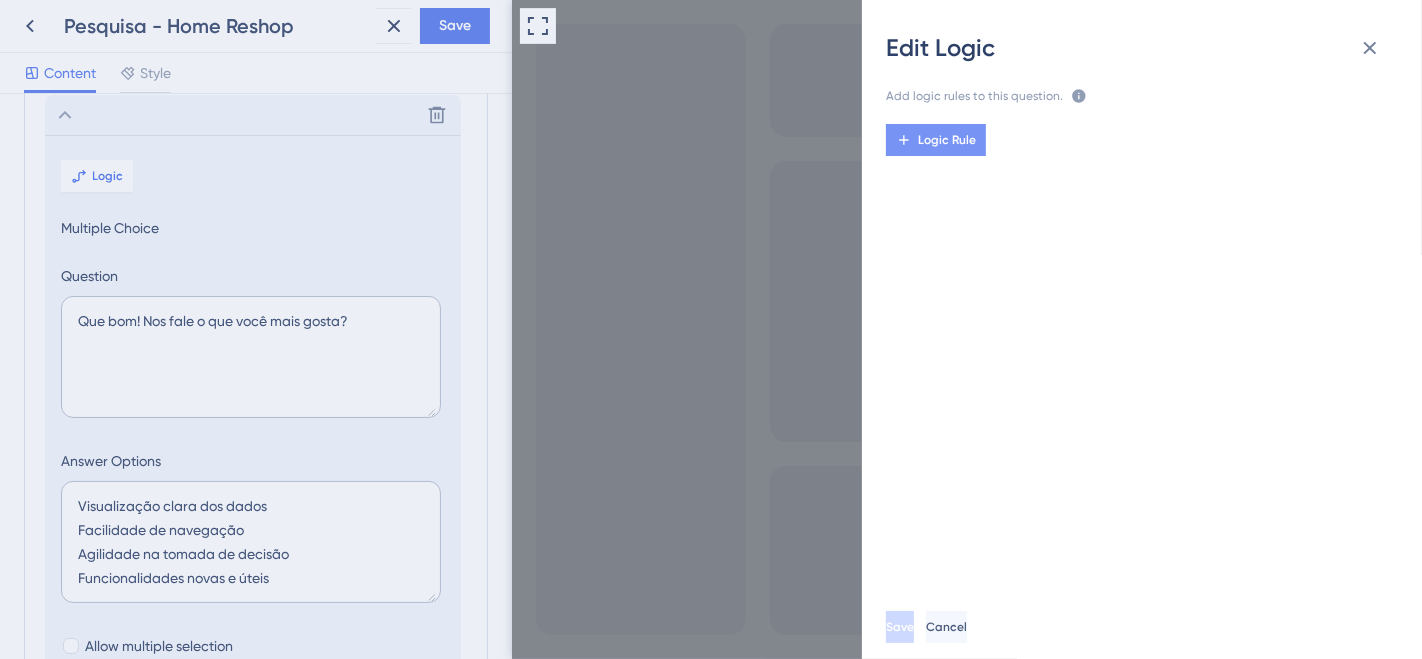 click on "Logic Rule" at bounding box center (947, 140) 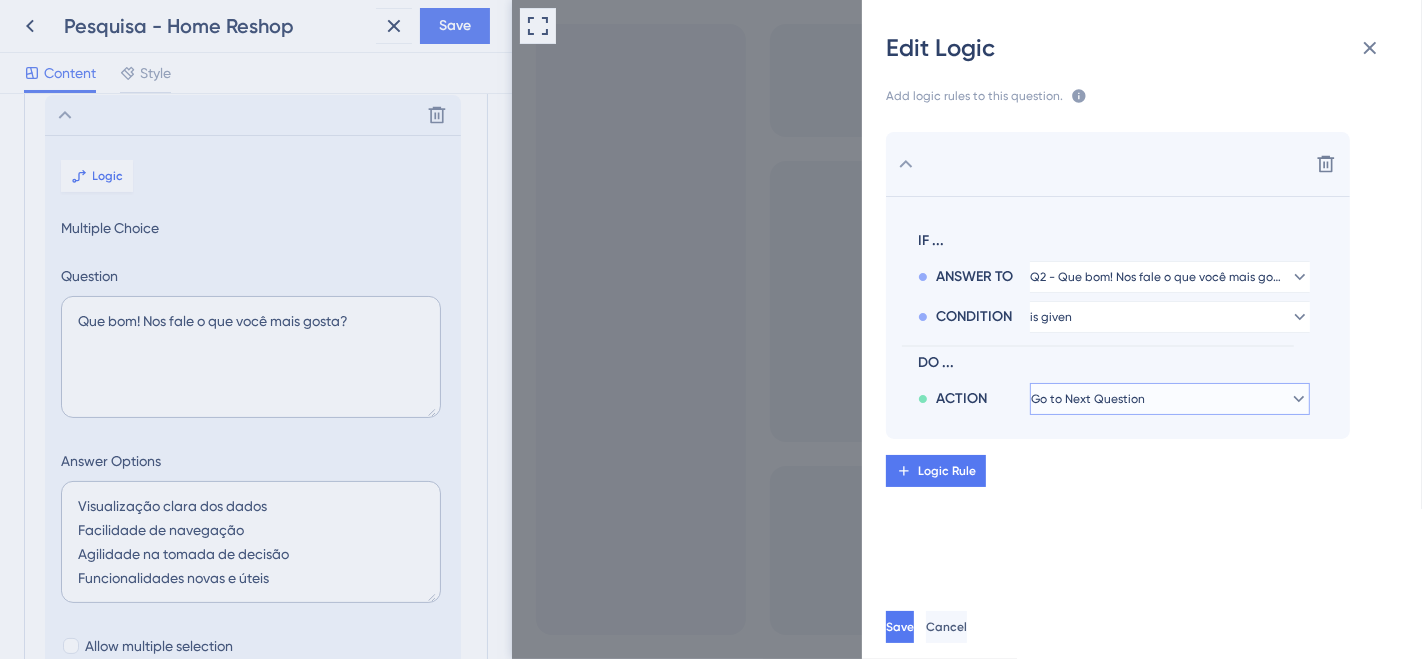 click on "Go to Next Question" at bounding box center [1088, 399] 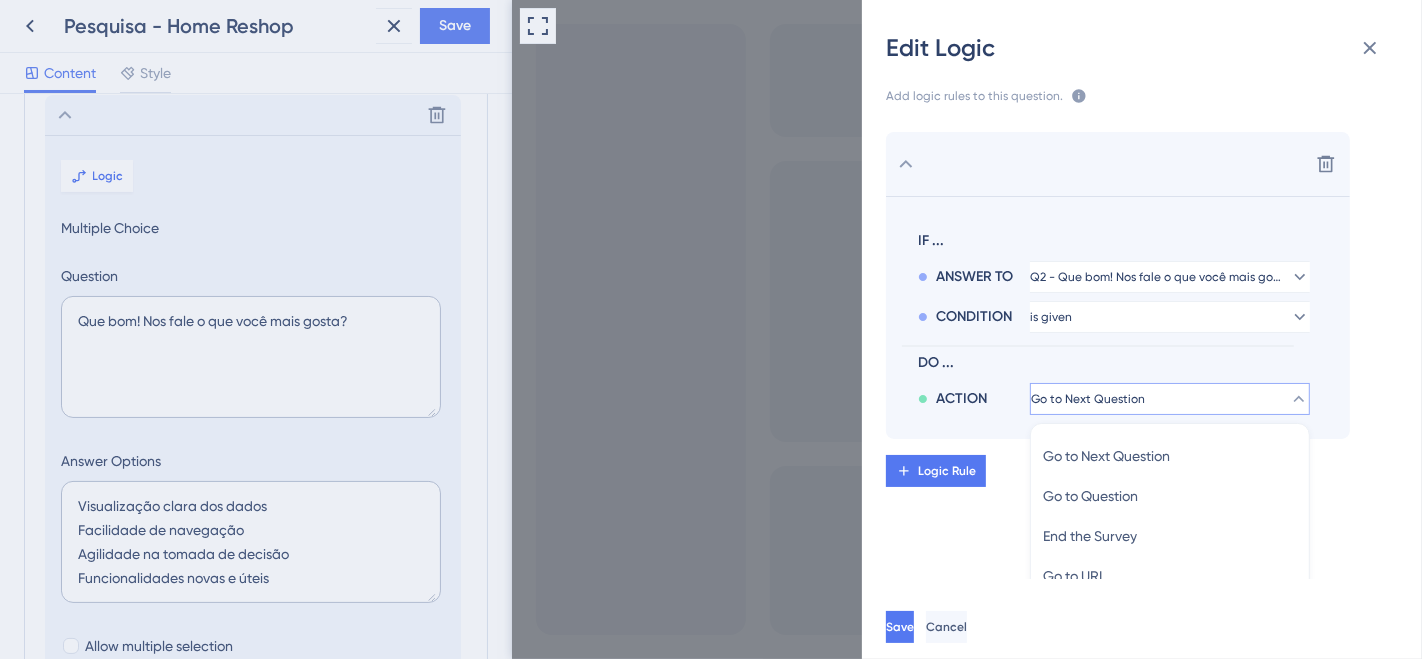 scroll, scrollTop: 228, scrollLeft: 0, axis: vertical 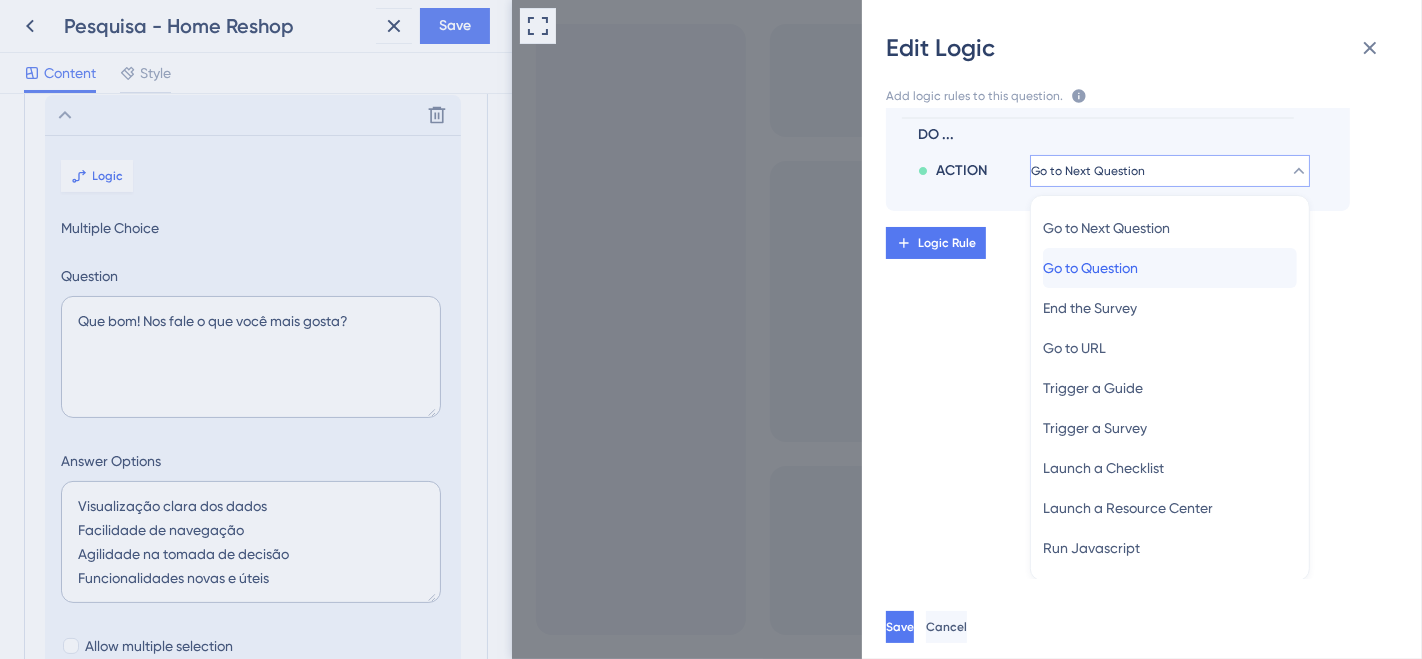 click on "Go to Question" at bounding box center [1090, 268] 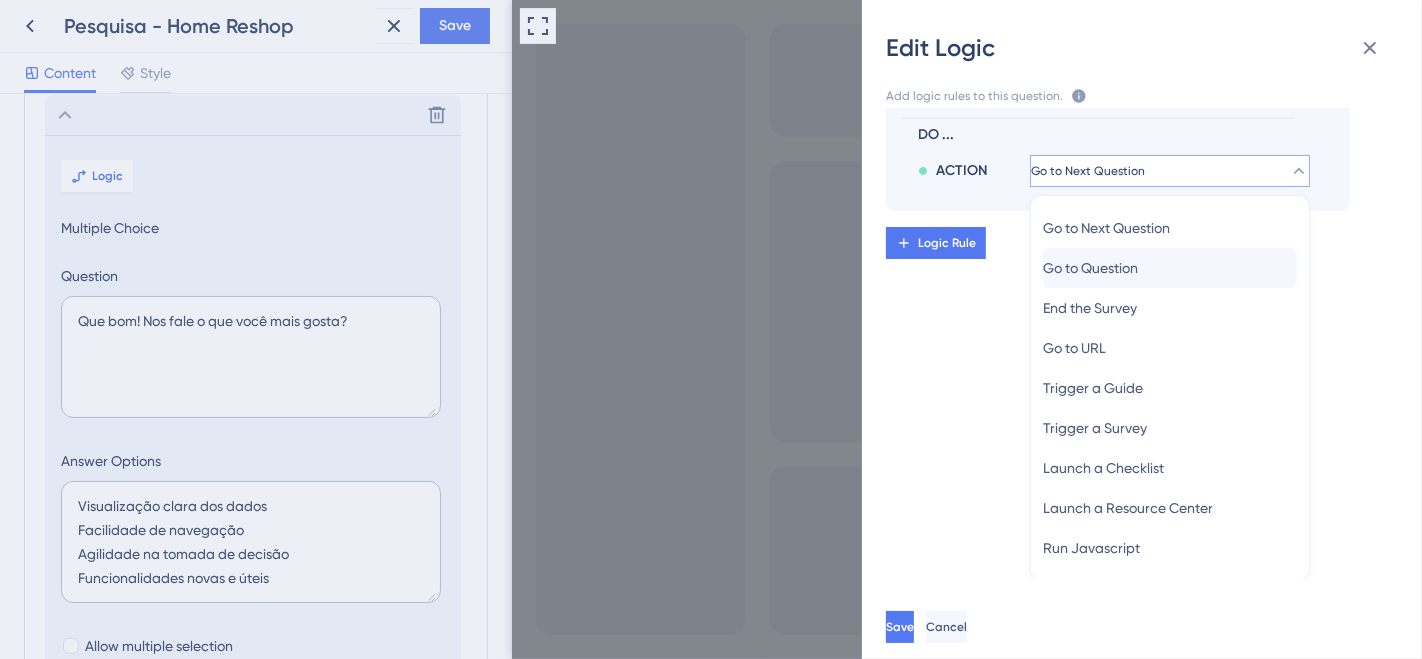 scroll, scrollTop: 0, scrollLeft: 0, axis: both 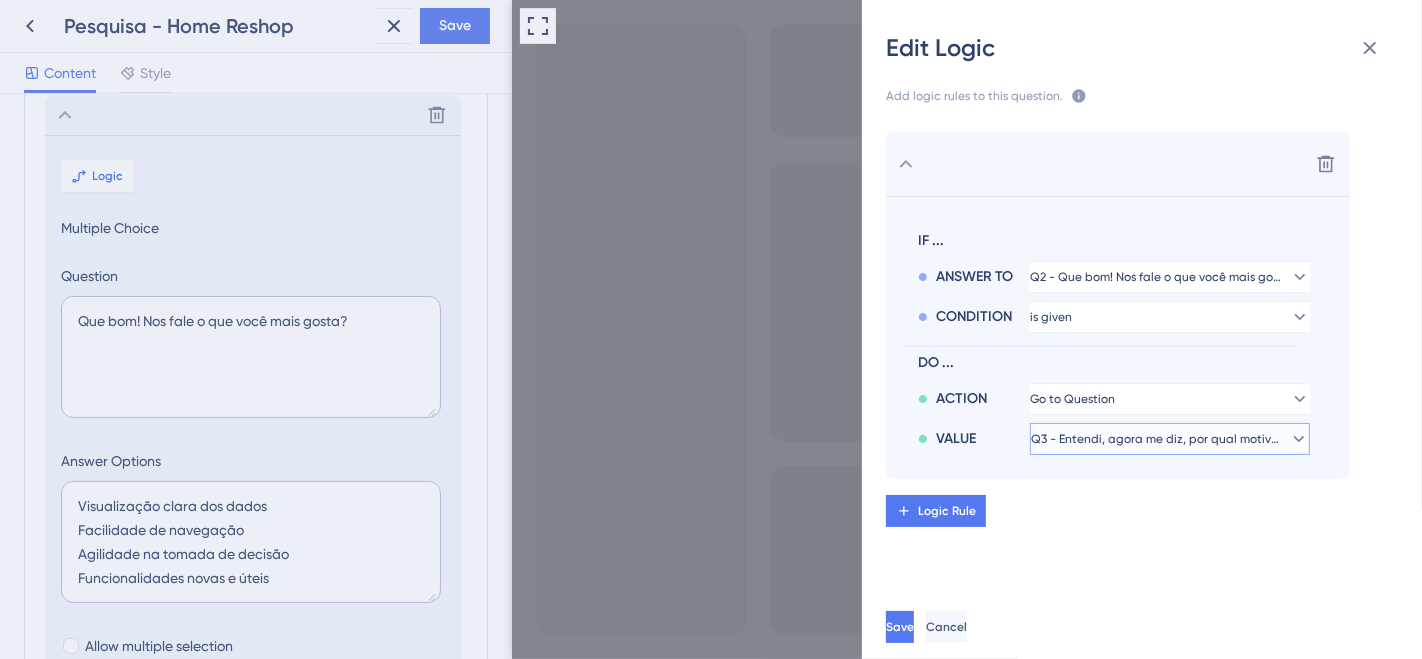 click on "Q3 - Entendi, agora me diz, por qual motivo você não tem usado?" at bounding box center [1072, 399] 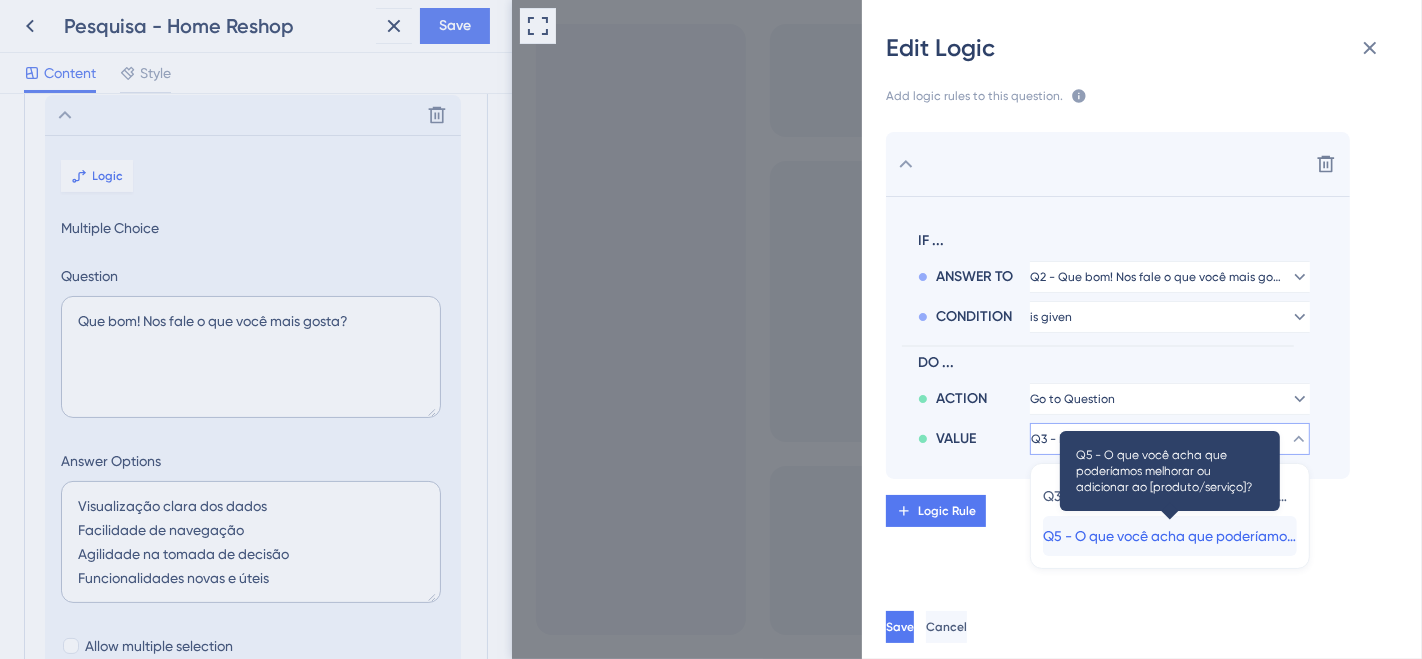 click on "Q5 - O que você acha que poderíamos melhorar ou adicionar ao [produto/serviço]?" at bounding box center [1170, 536] 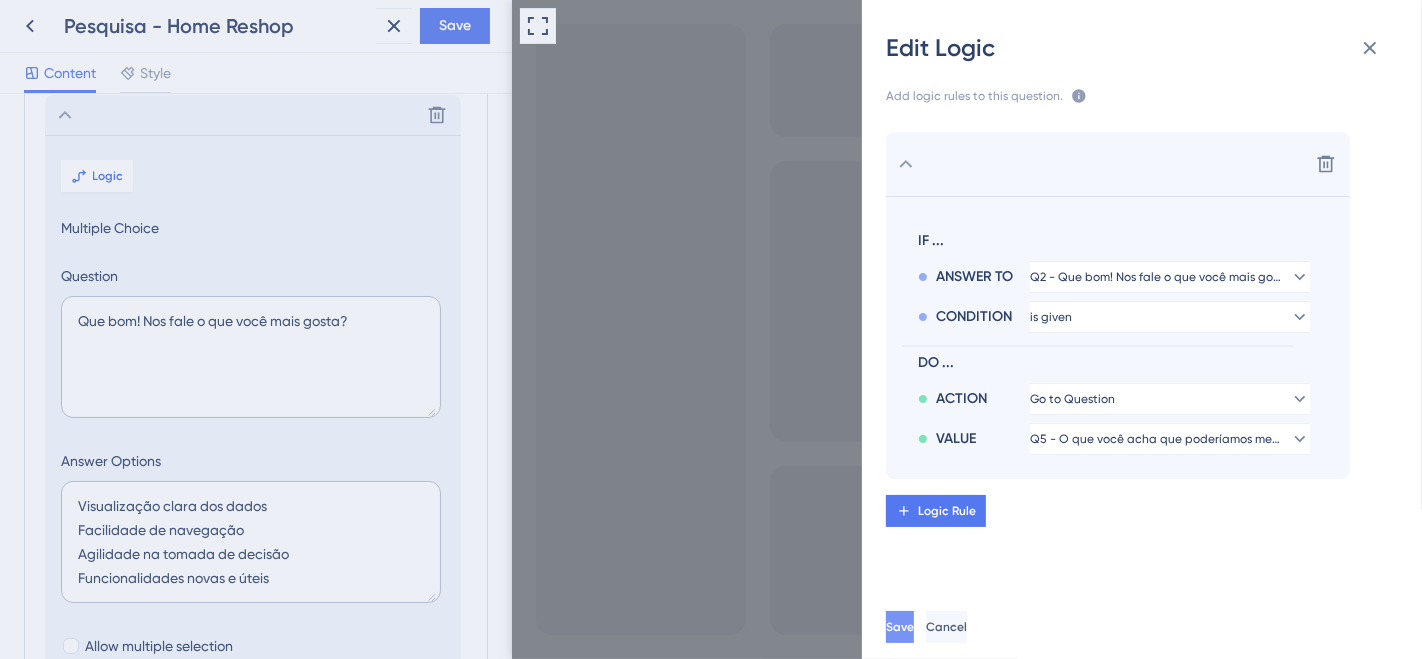 click on "Save" at bounding box center (900, 627) 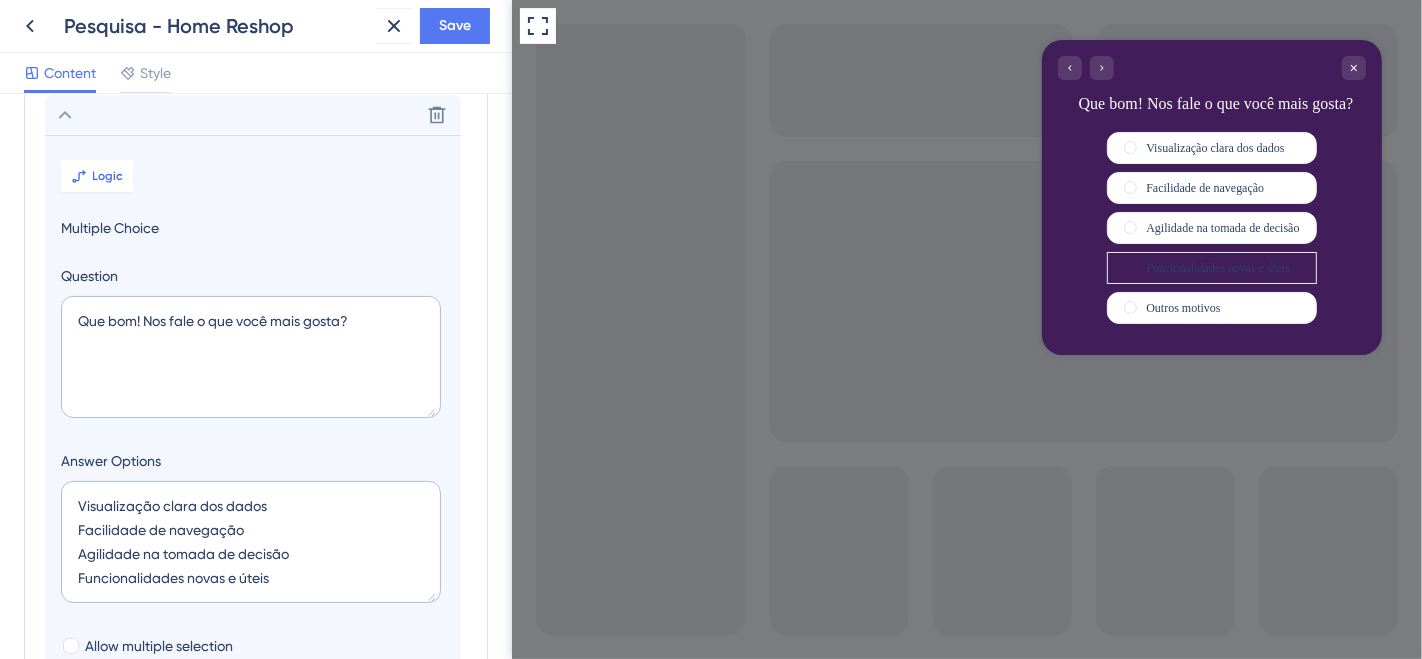 click 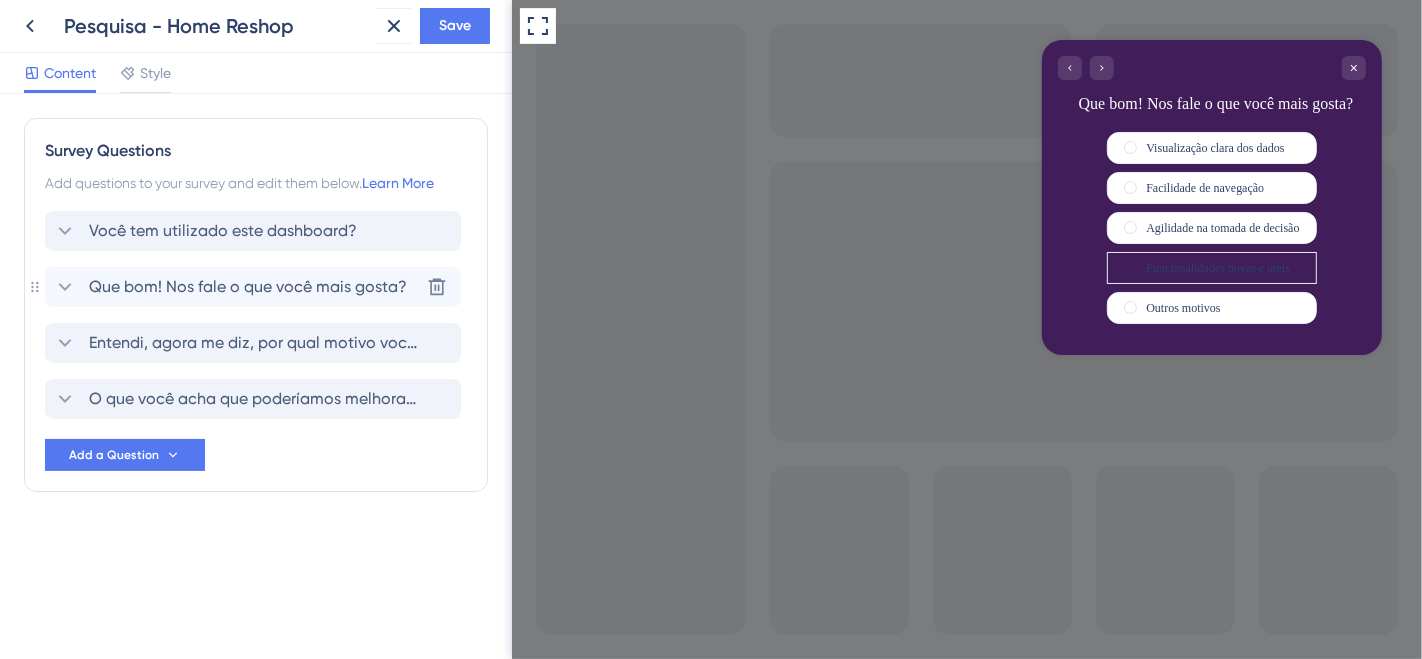 click 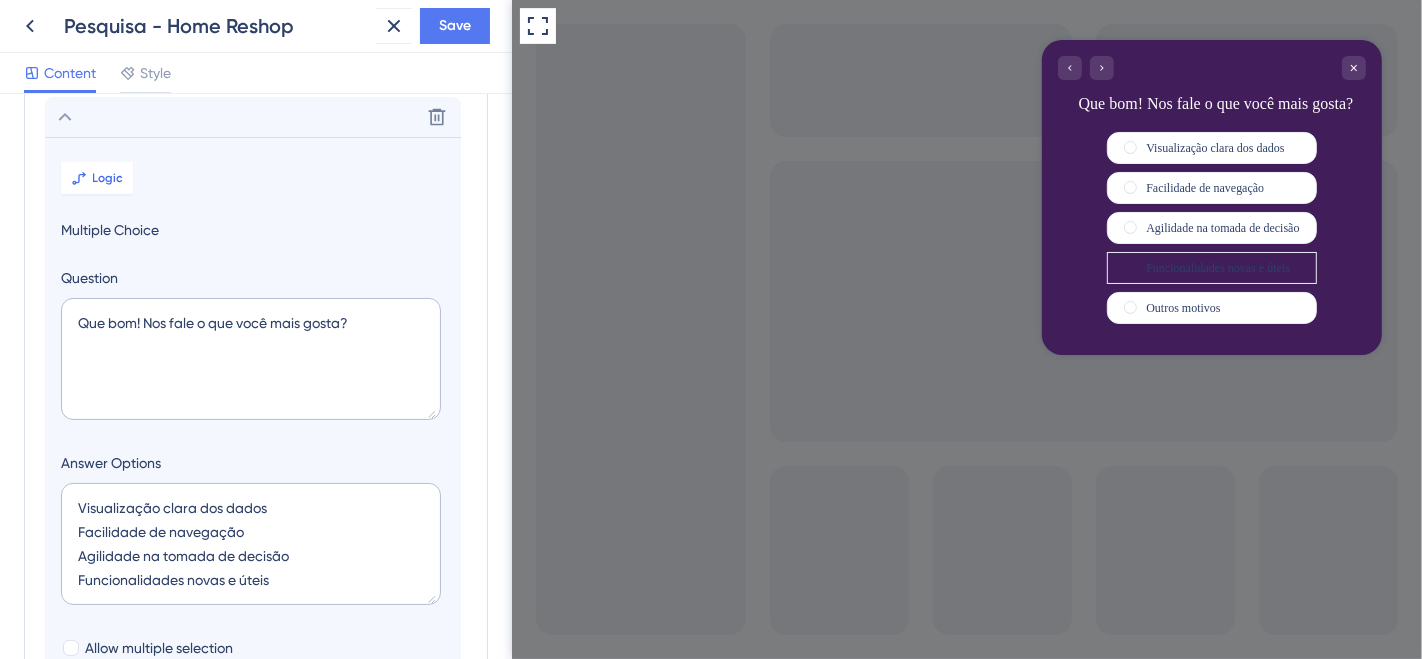 scroll, scrollTop: 172, scrollLeft: 0, axis: vertical 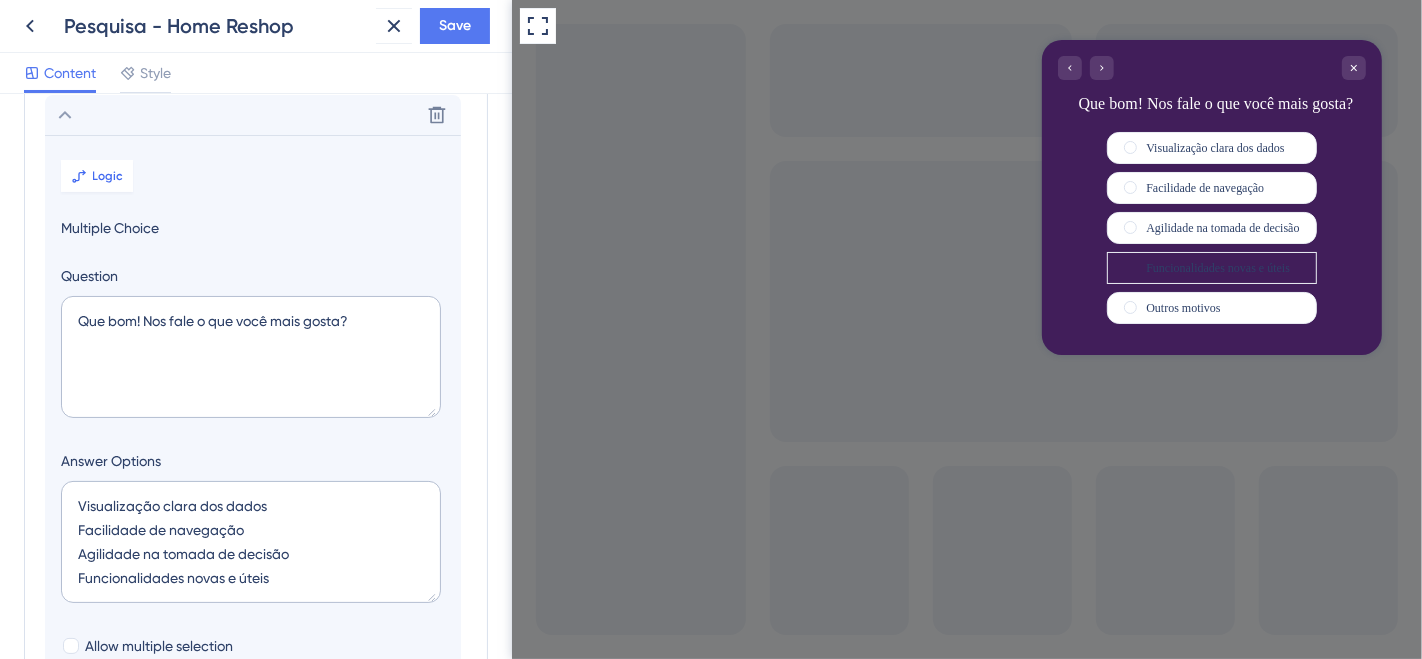 click 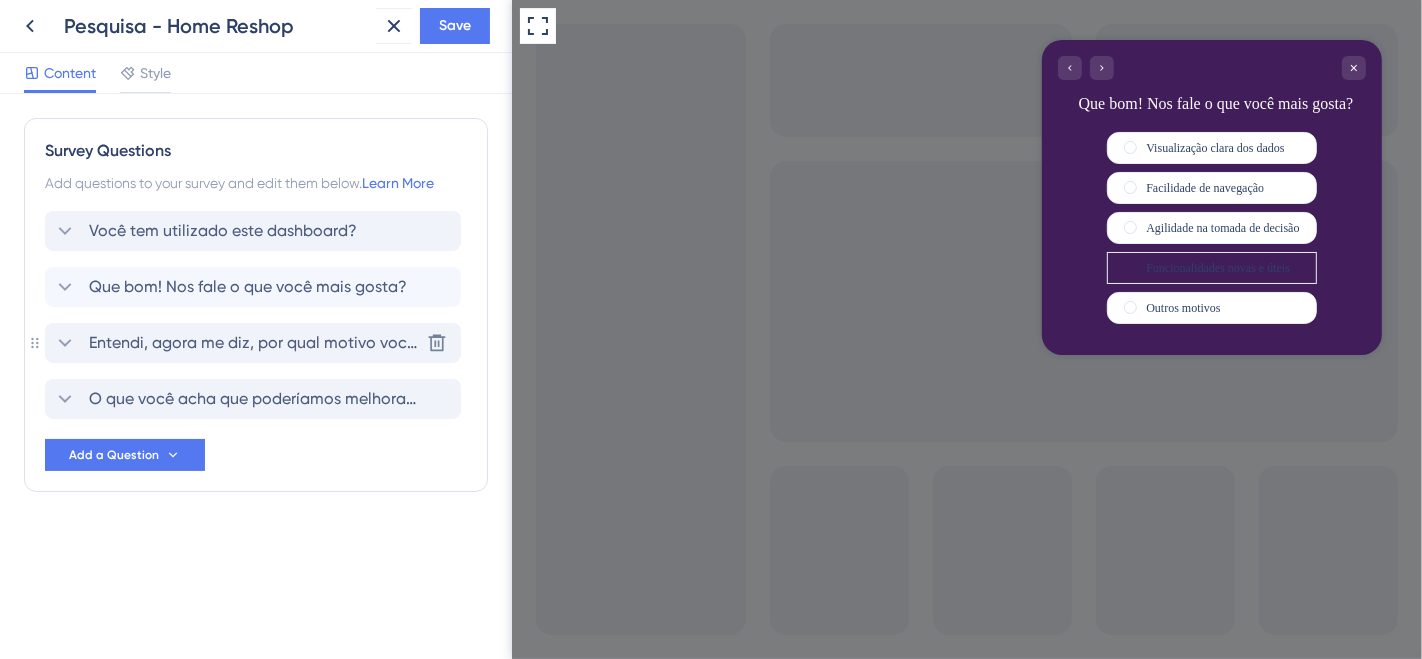 click 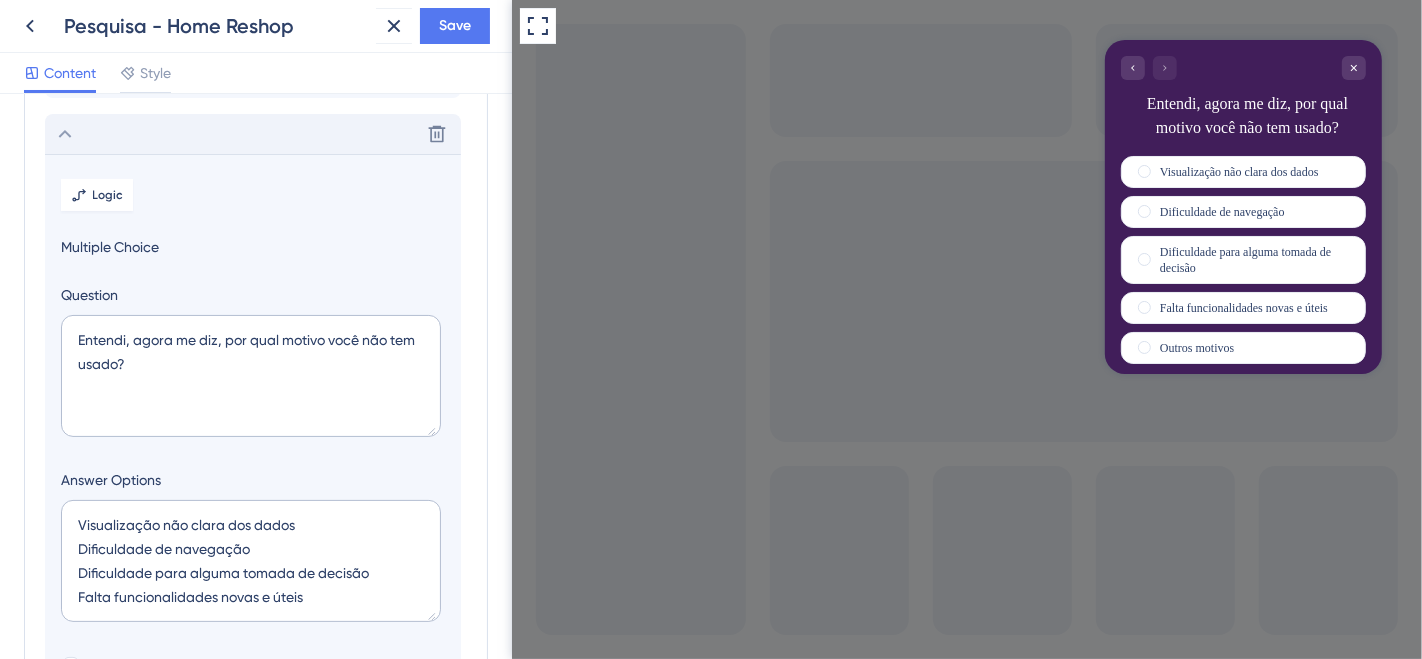 scroll, scrollTop: 228, scrollLeft: 0, axis: vertical 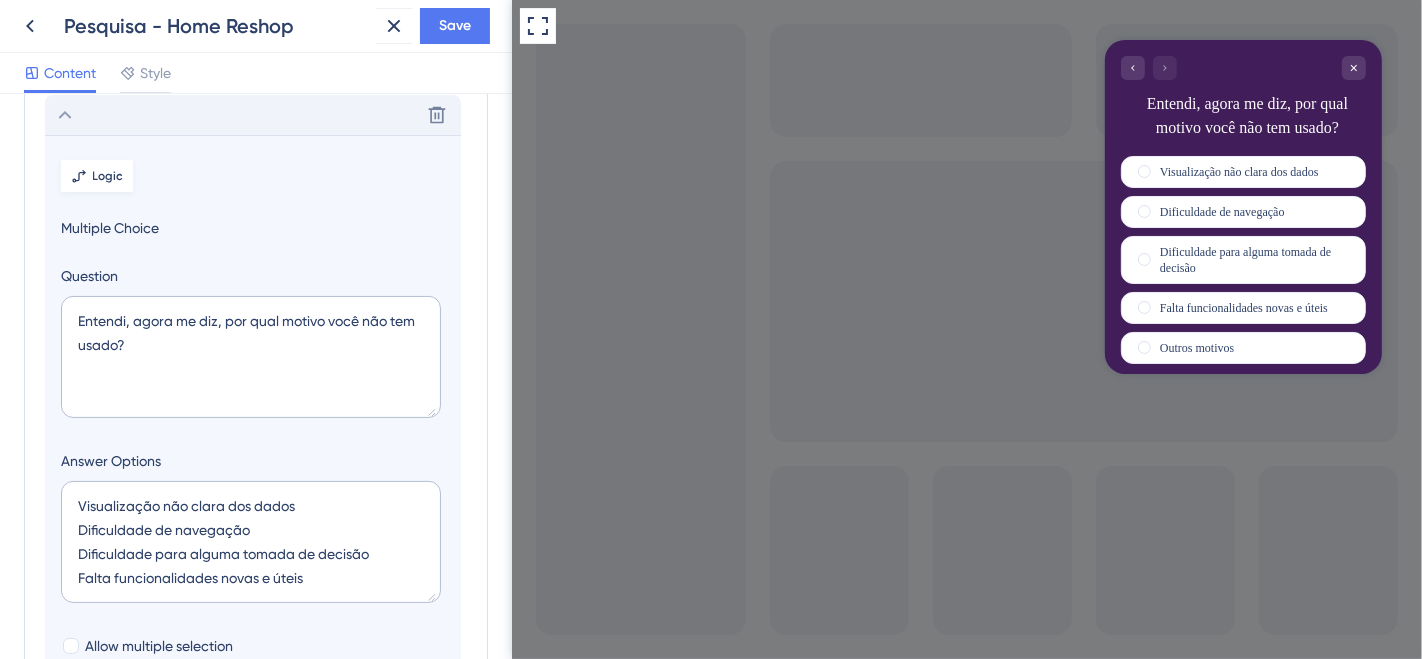 click on "Logic" at bounding box center [108, 176] 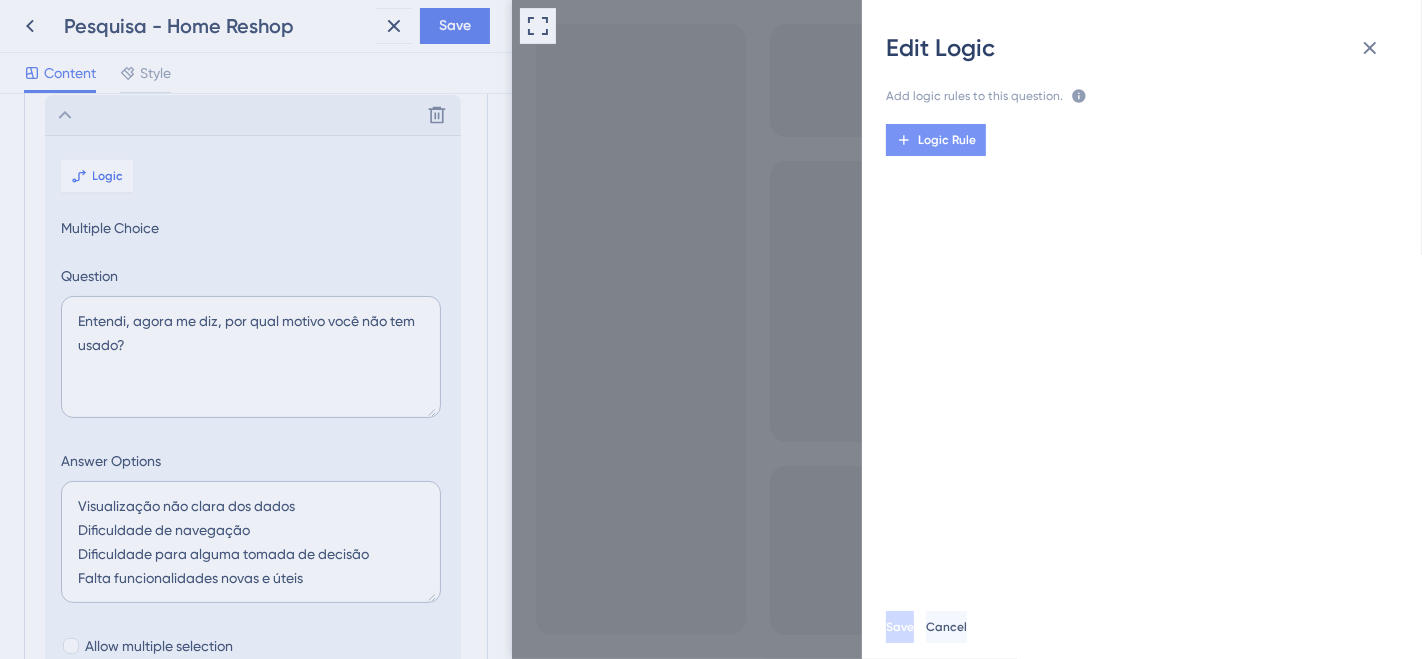click on "Logic Rule" at bounding box center (947, 140) 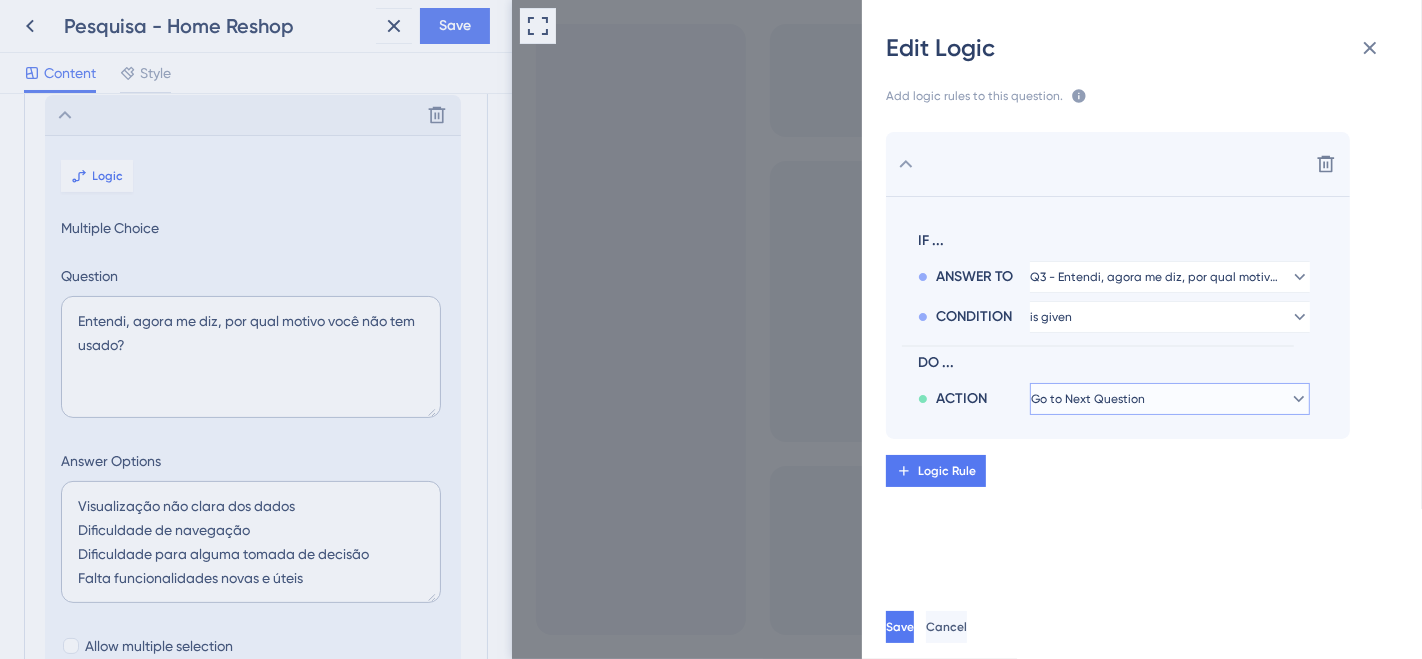 click on "Go to Next Question" at bounding box center (1088, 399) 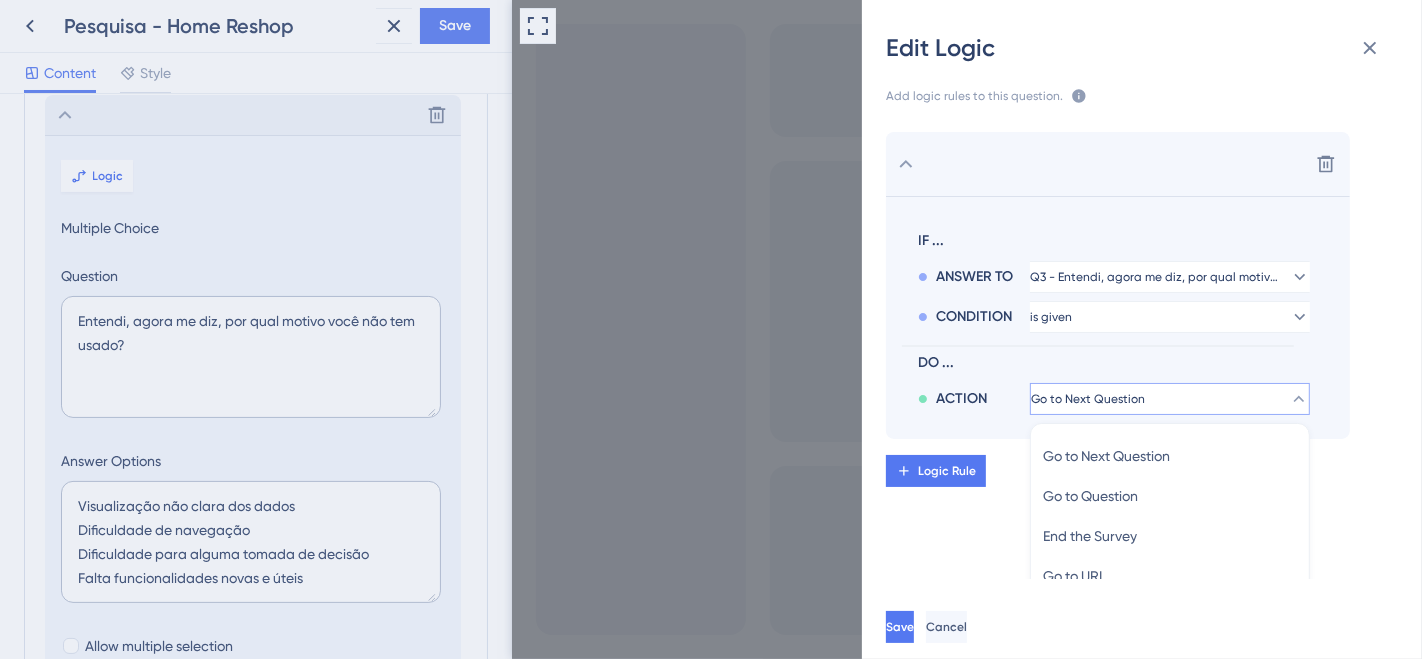 scroll, scrollTop: 228, scrollLeft: 0, axis: vertical 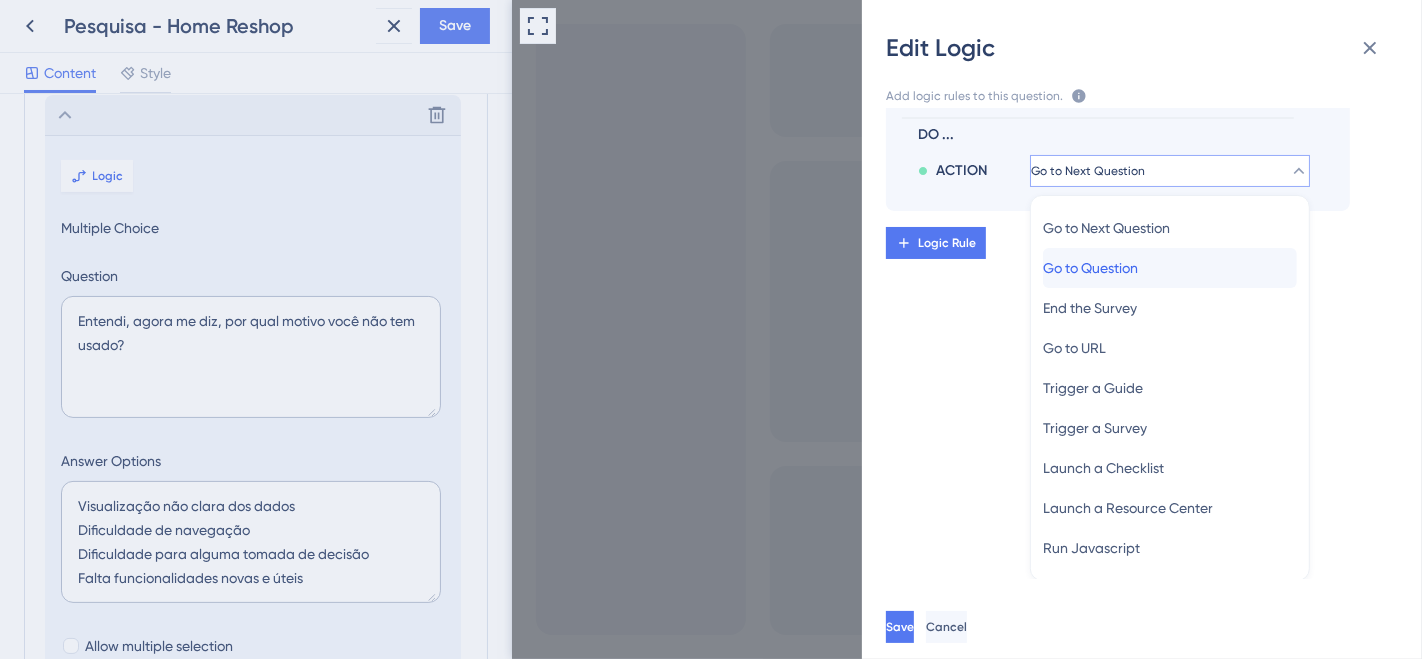 click on "Go to Question" at bounding box center (1090, 268) 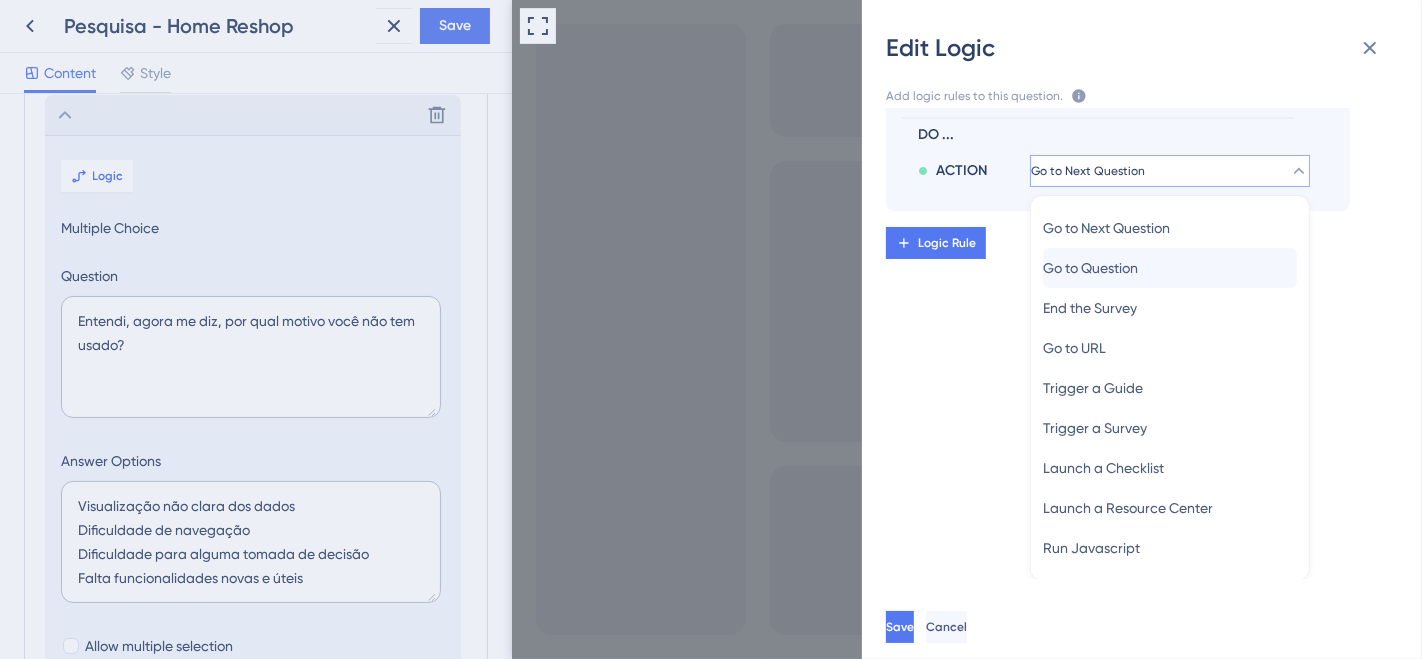 scroll, scrollTop: 0, scrollLeft: 0, axis: both 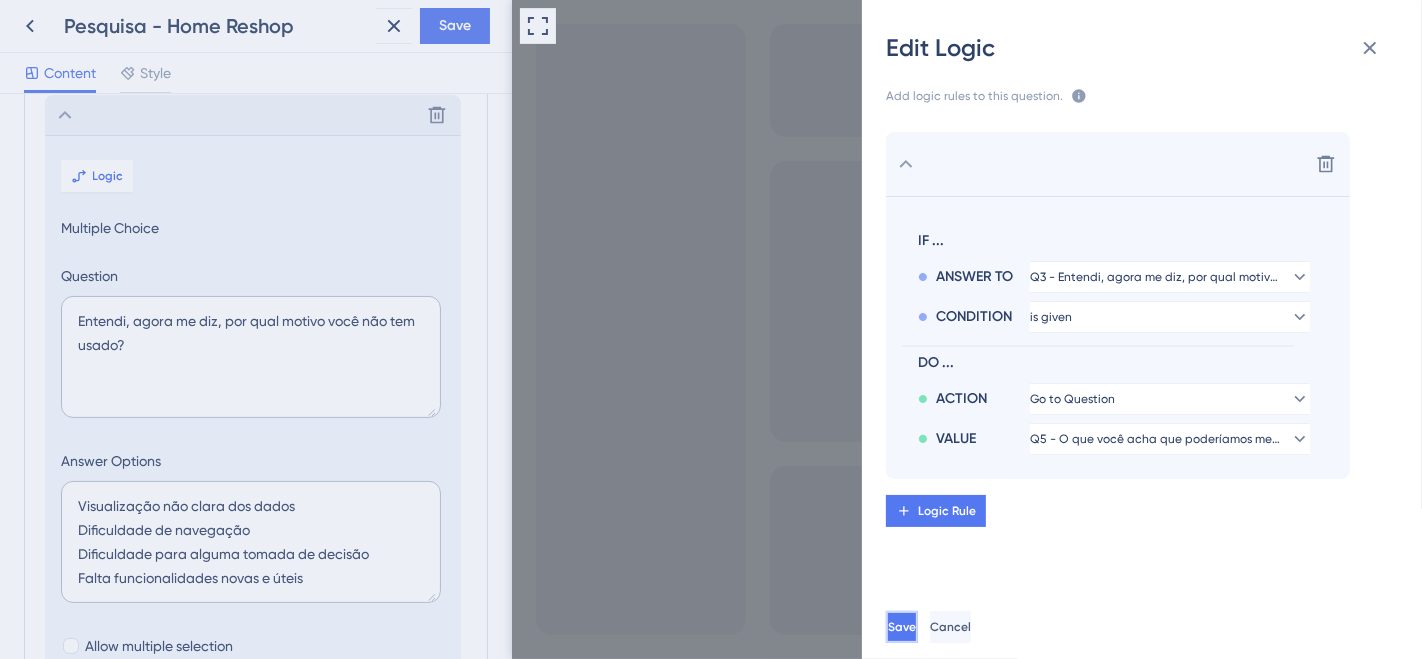 click on "Save" at bounding box center (902, 627) 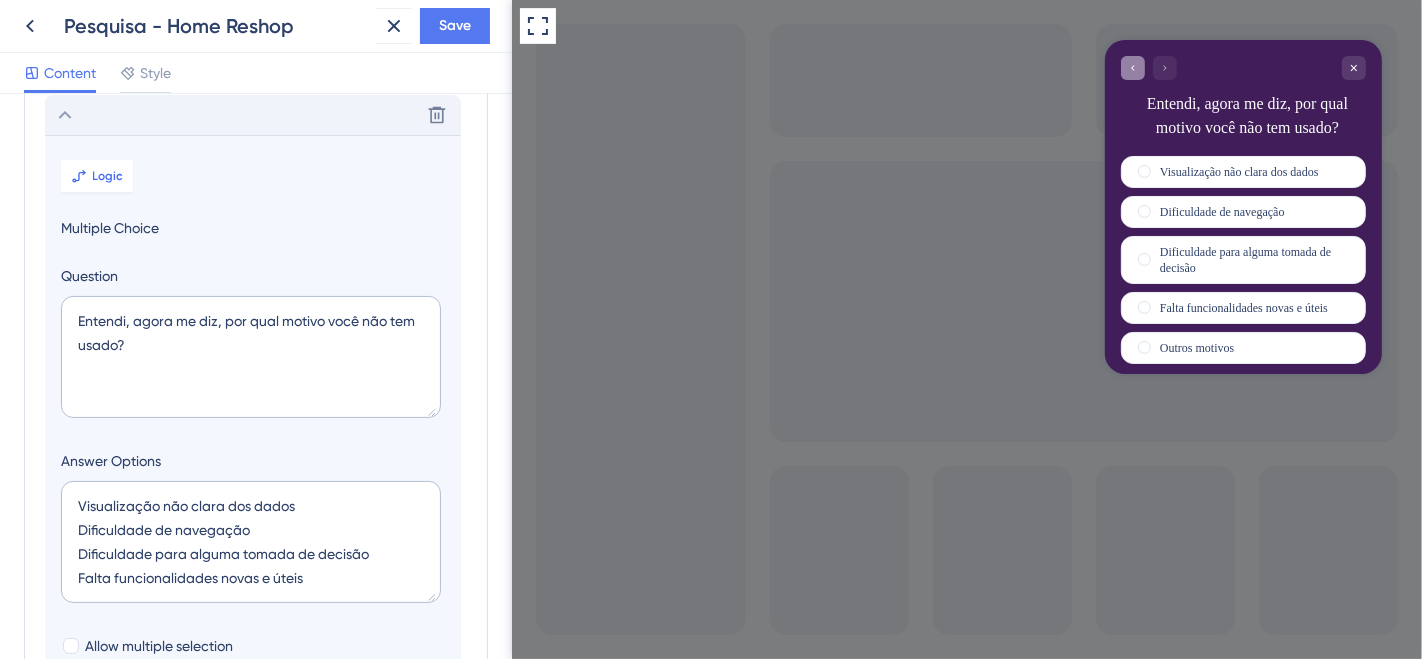 click at bounding box center [1132, 68] 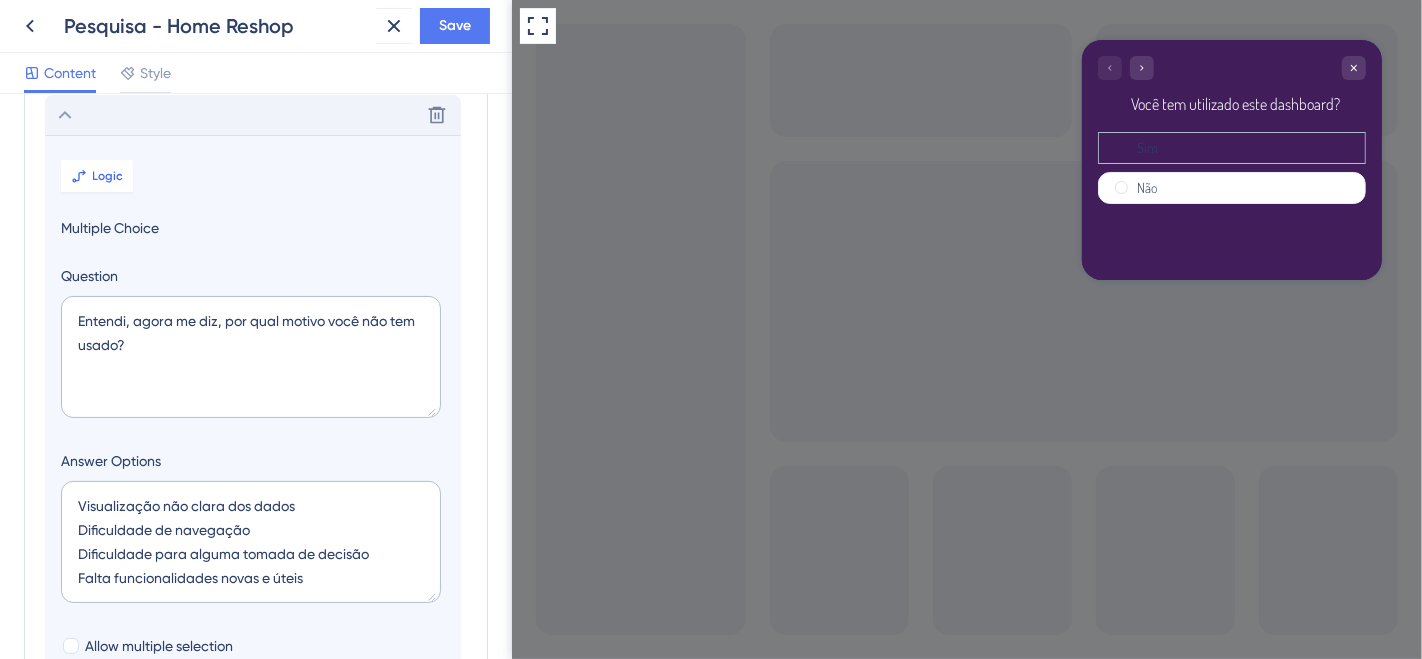 click on "Sim" at bounding box center [1231, 148] 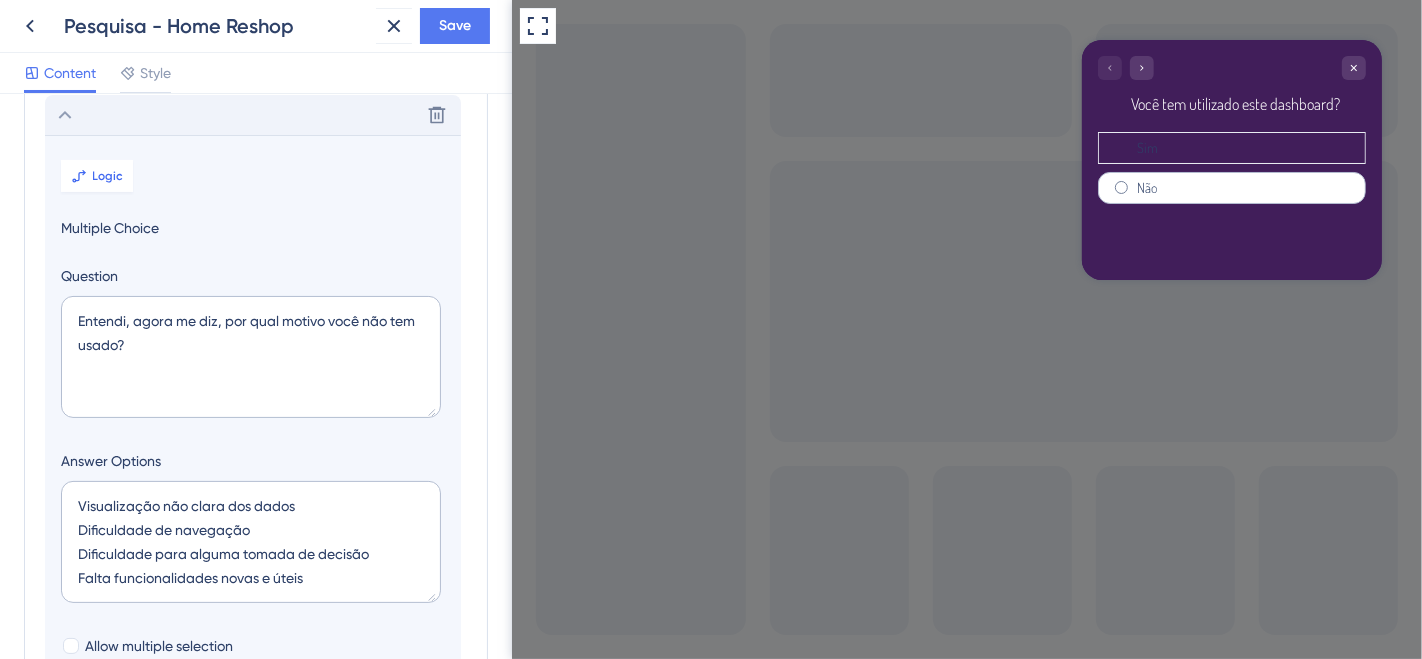 click at bounding box center [1120, 187] 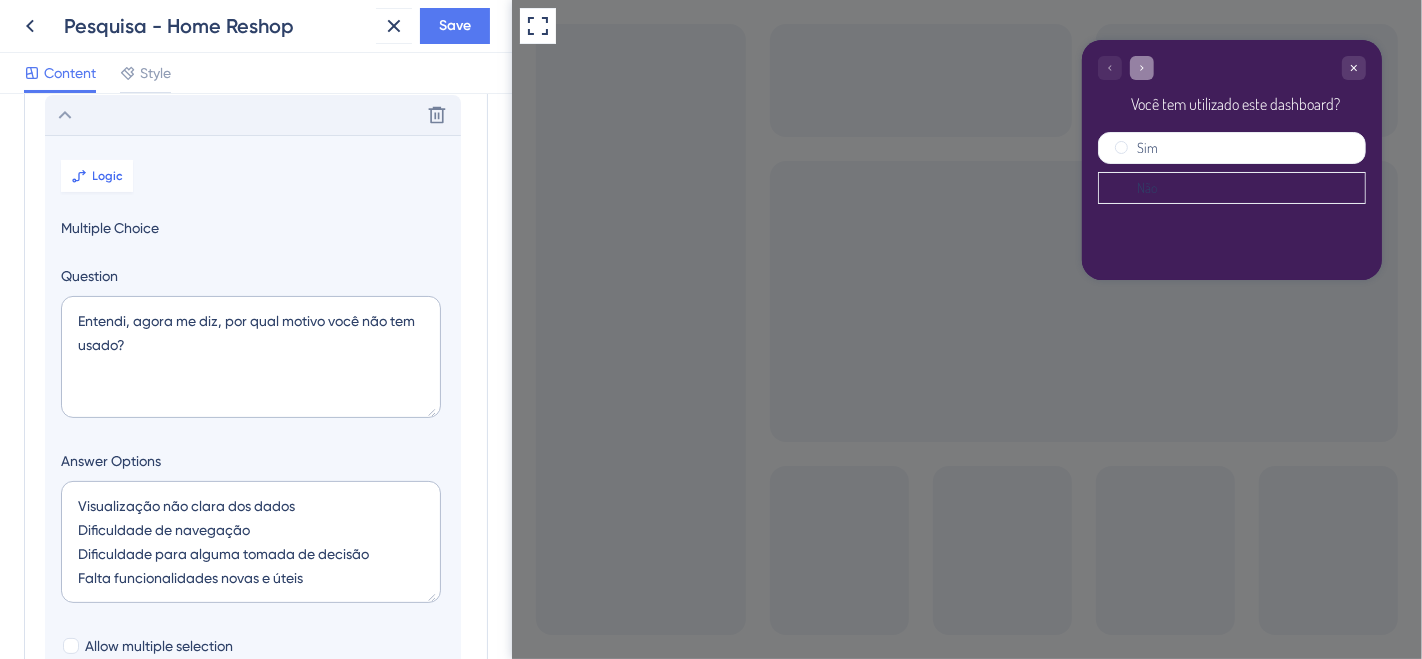 click 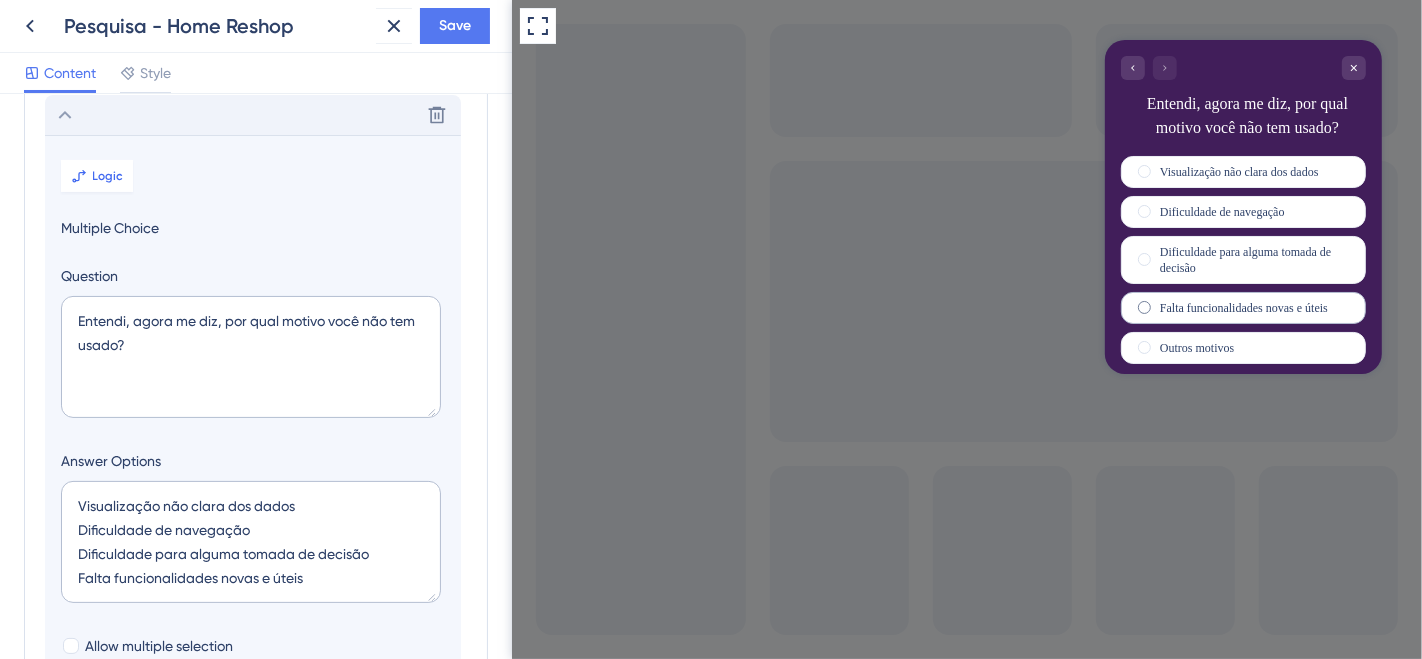 click on "Falta funcionalidades novas e úteis" at bounding box center (1243, 308) 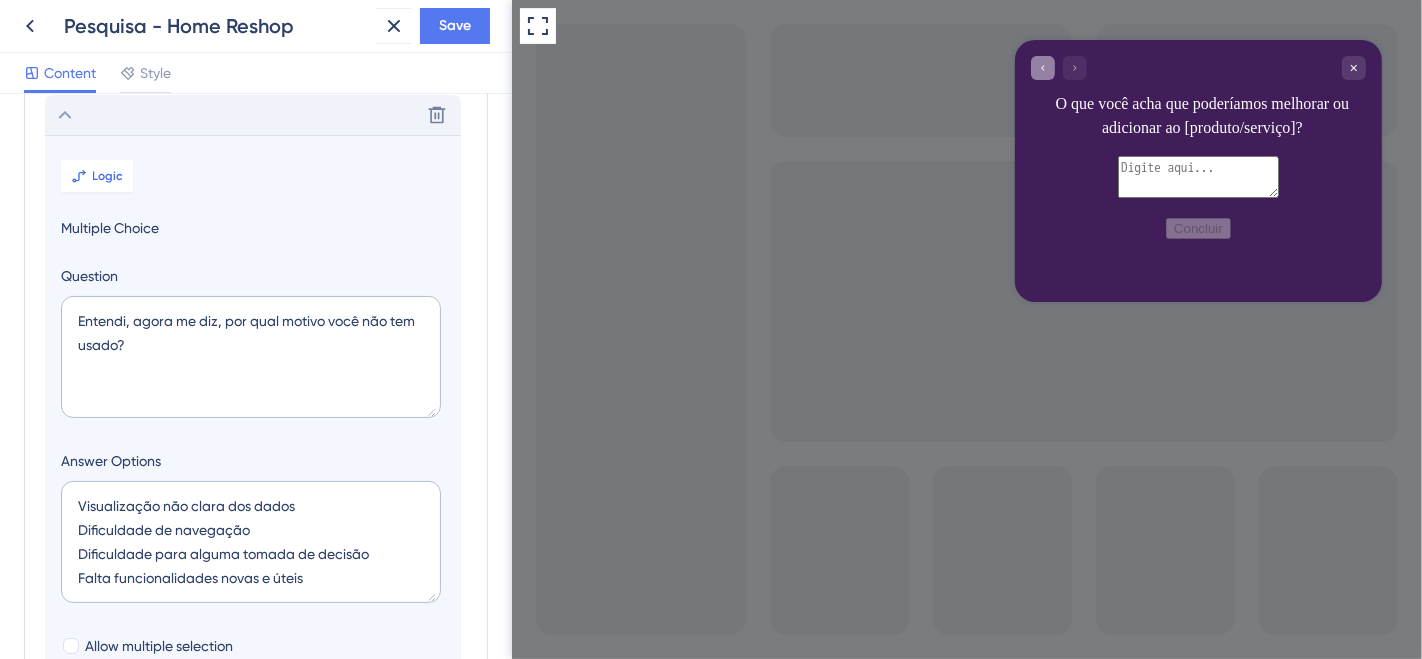 click 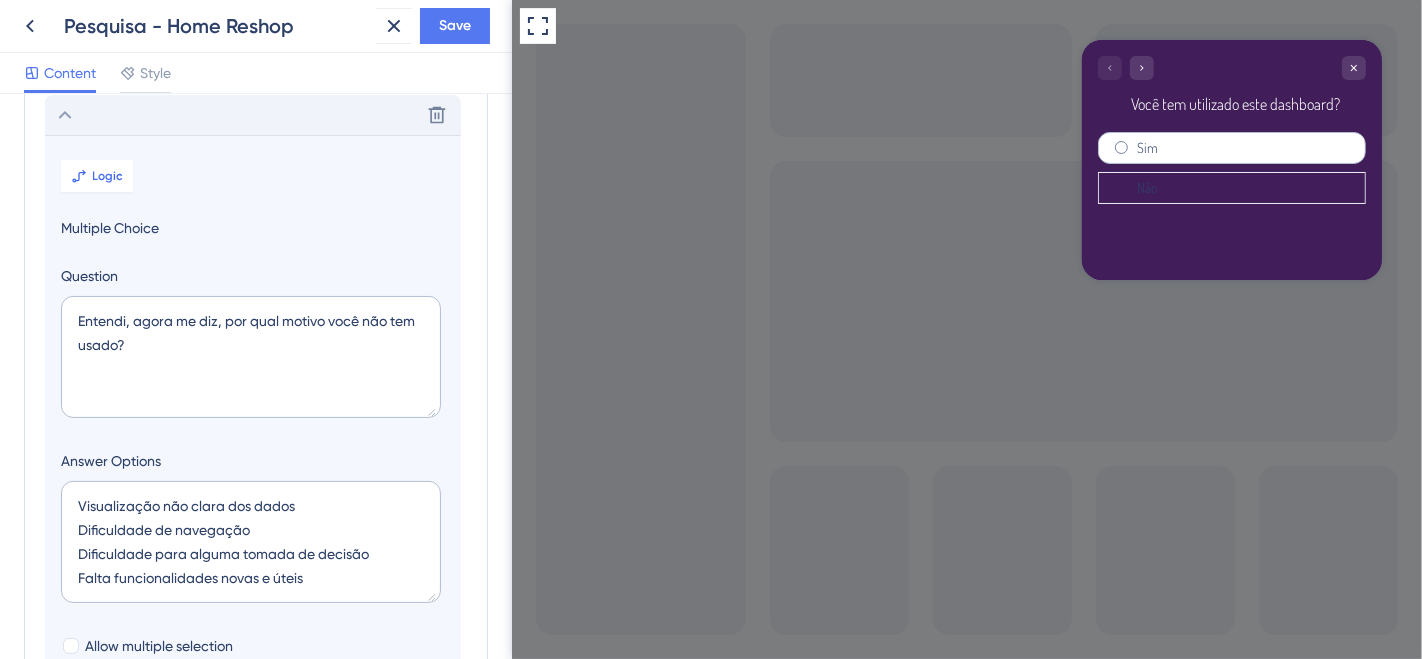 click at bounding box center [1120, 147] 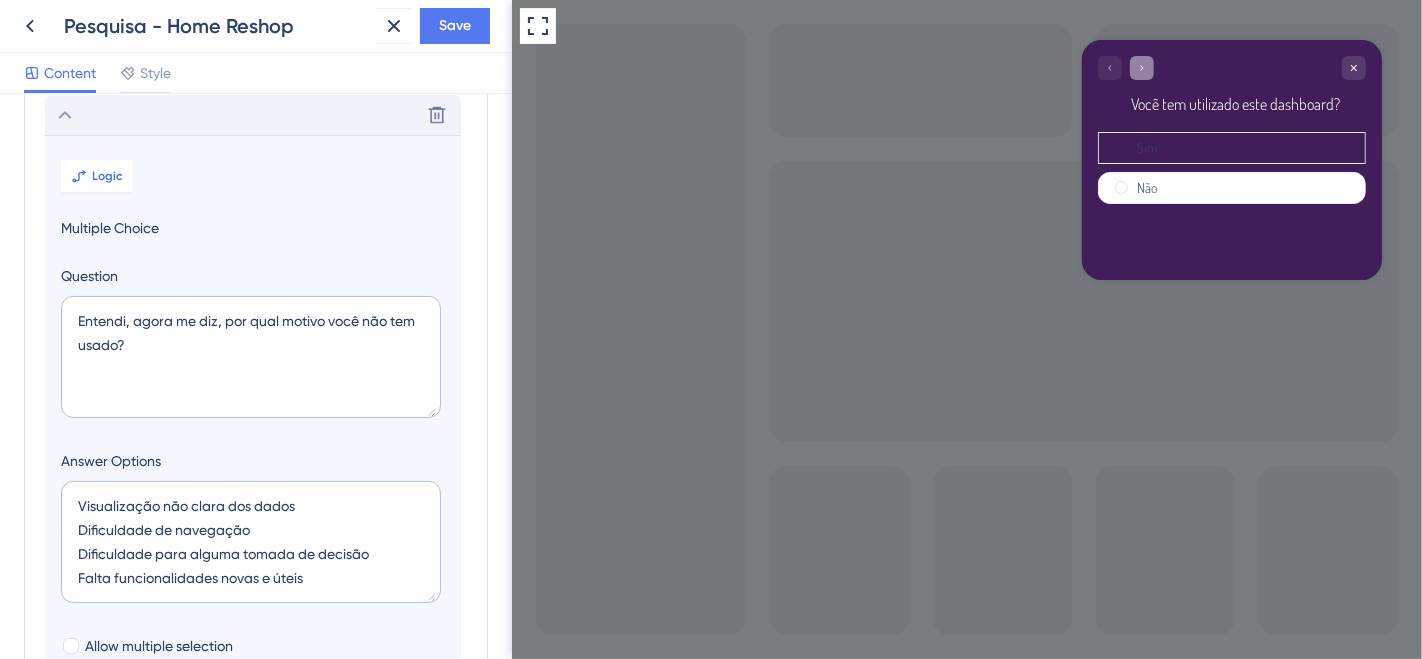click 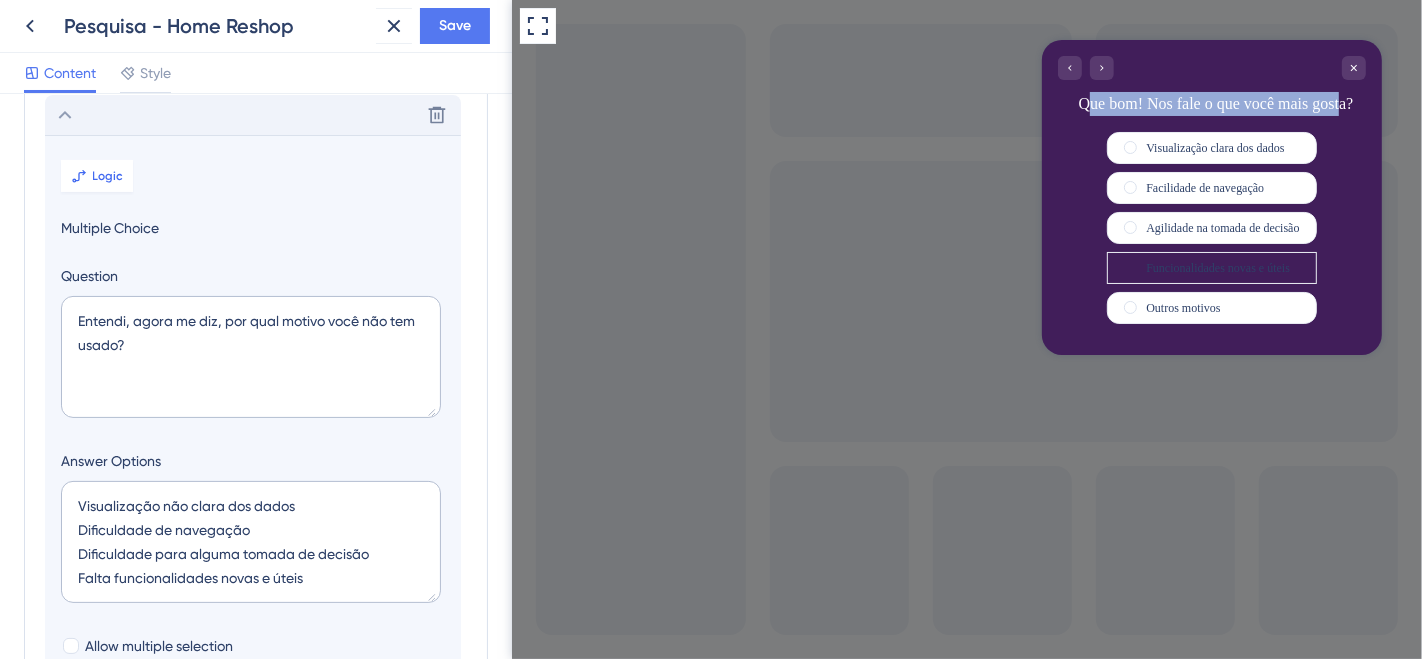drag, startPoint x: 1097, startPoint y: 95, endPoint x: 1324, endPoint y: 95, distance: 227 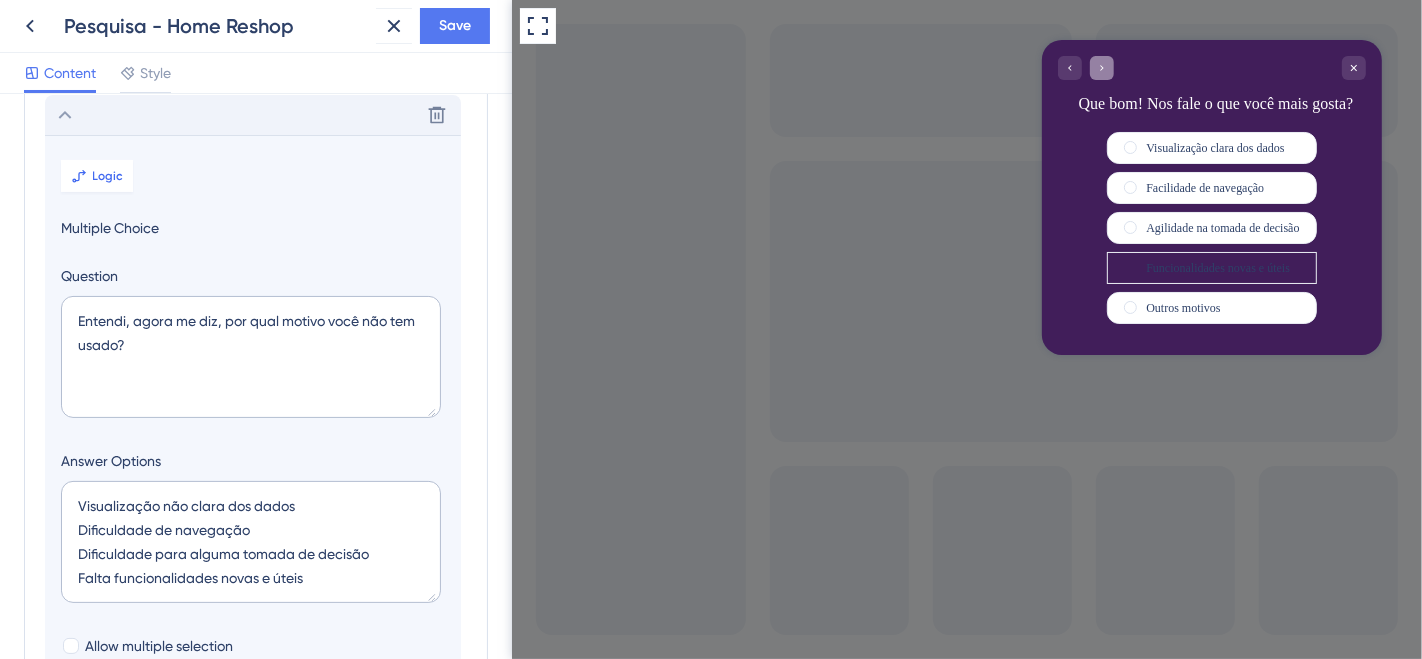 click 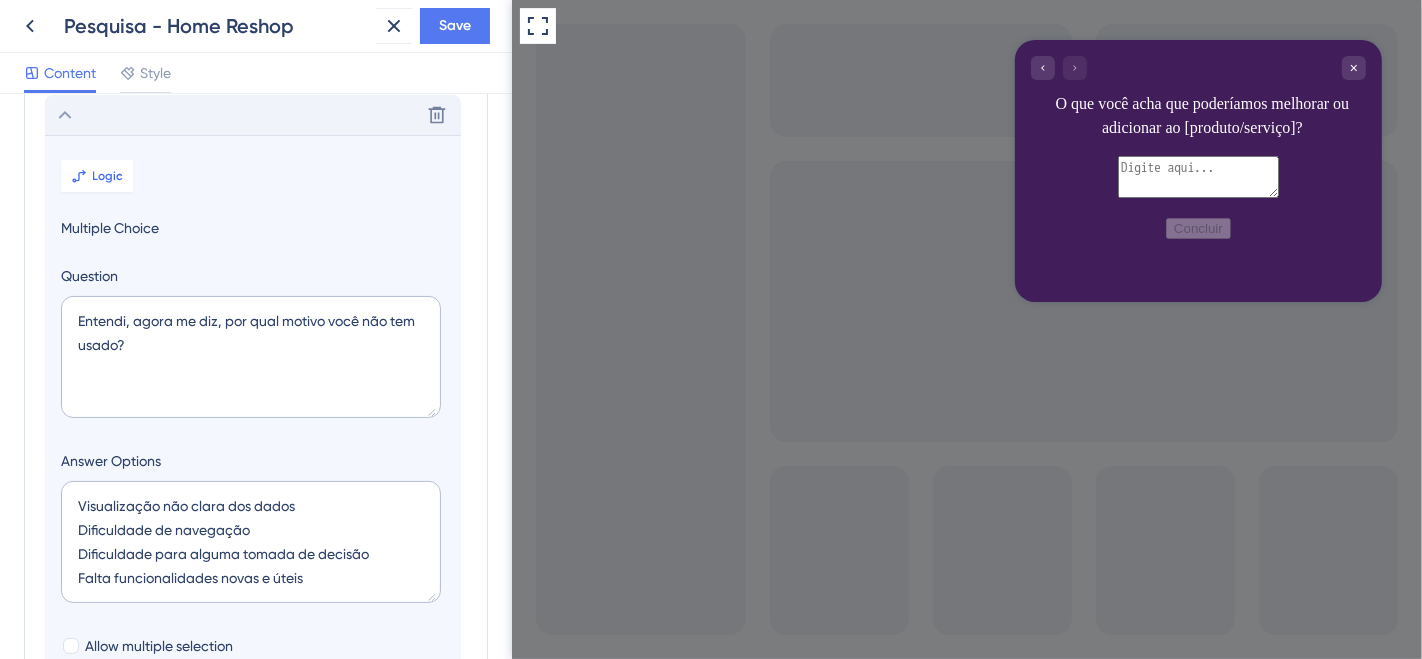 click on "O que você acha que poderíamos melhorar ou adicionar ao [produto/serviço]?" at bounding box center [1197, 98] 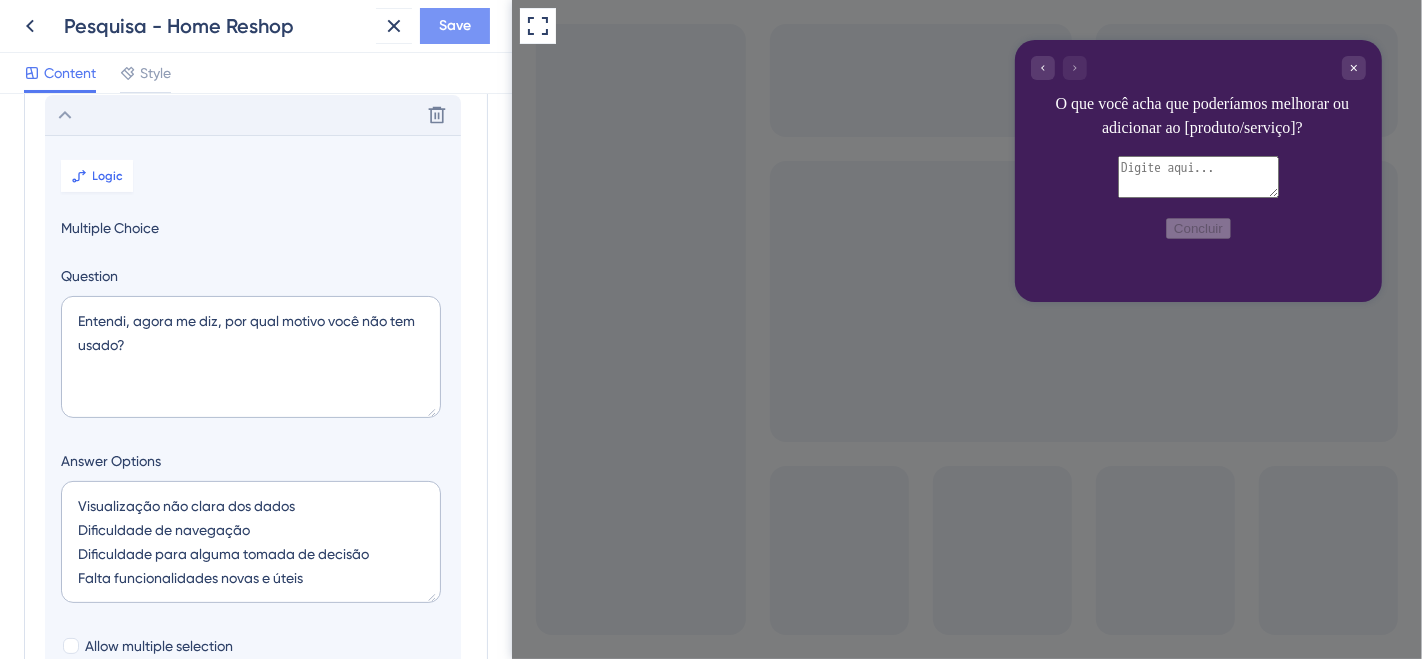 click on "Save" at bounding box center [455, 26] 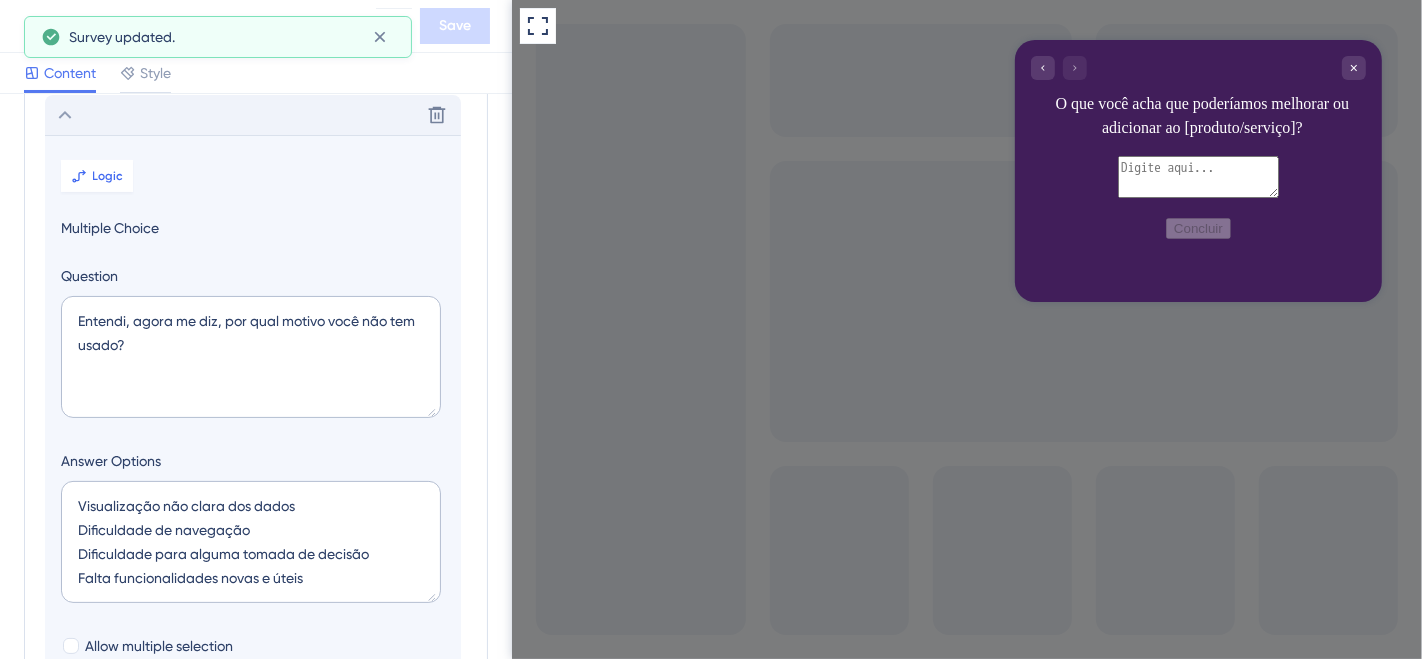 scroll, scrollTop: 0, scrollLeft: 0, axis: both 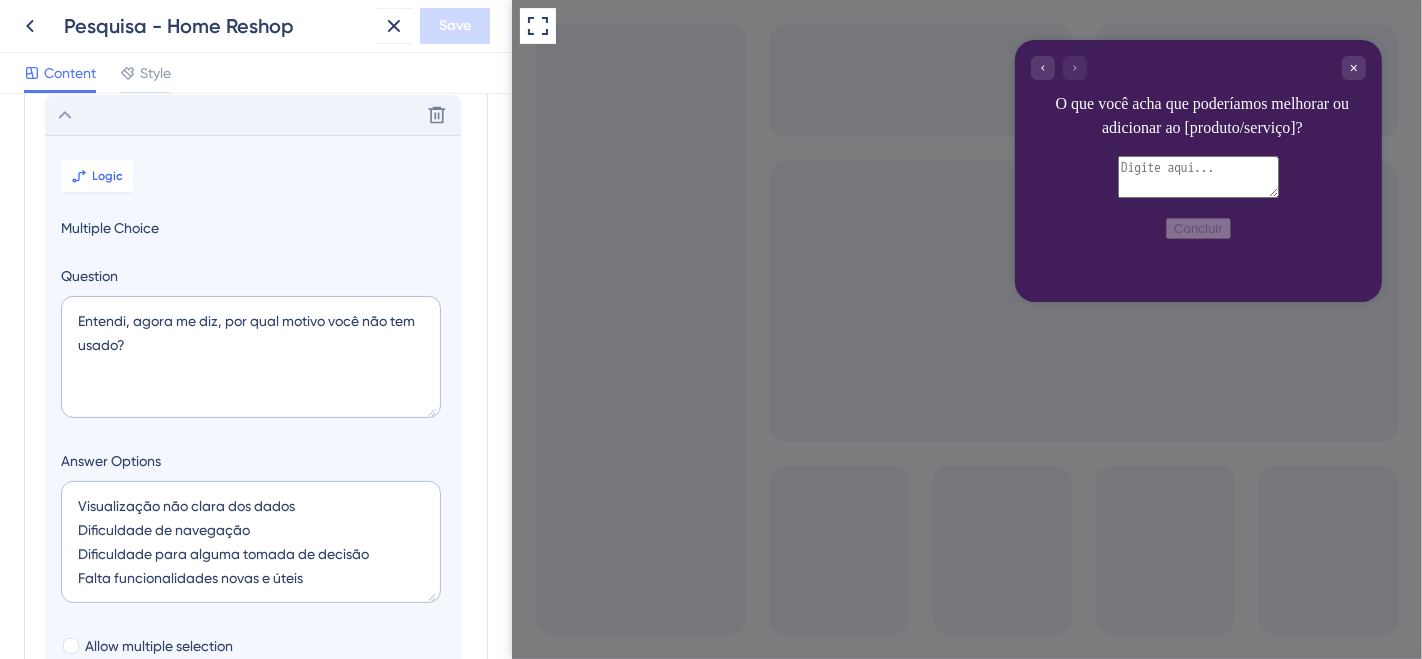click on "Pesquisa - Home Reshop" at bounding box center (216, 26) 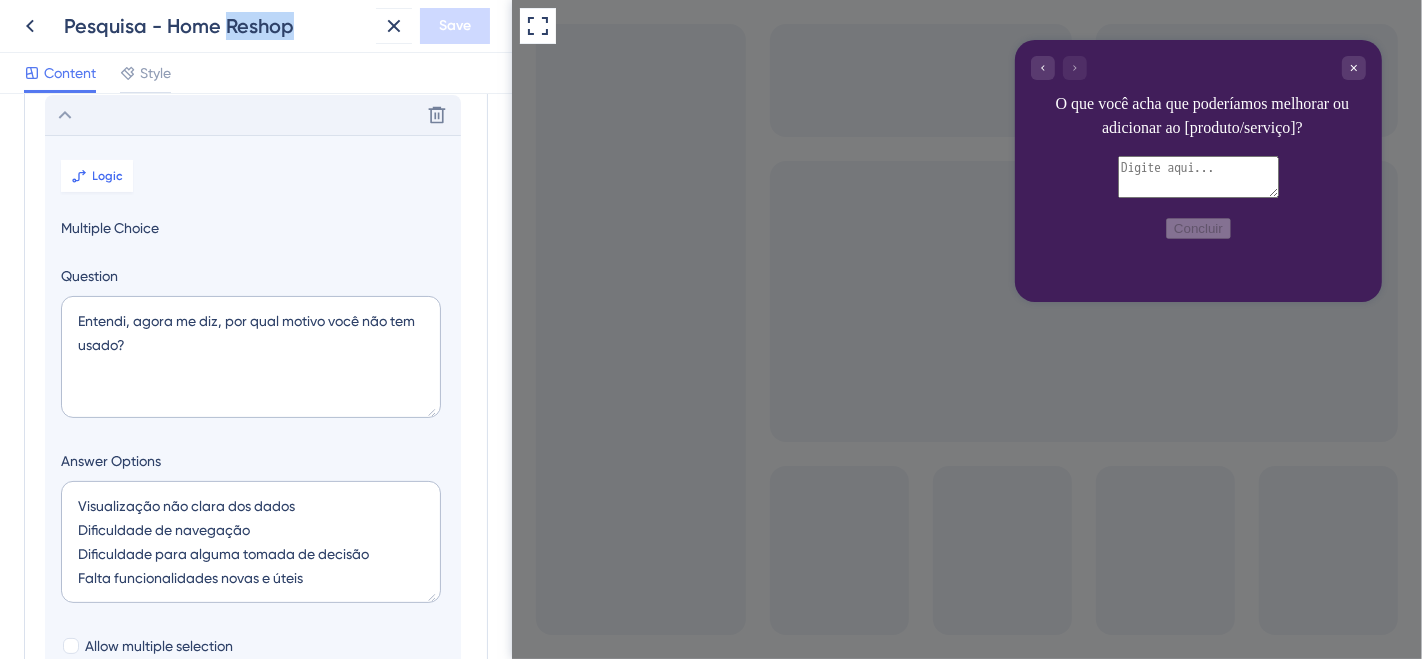 click on "Pesquisa - Home Reshop" at bounding box center (216, 26) 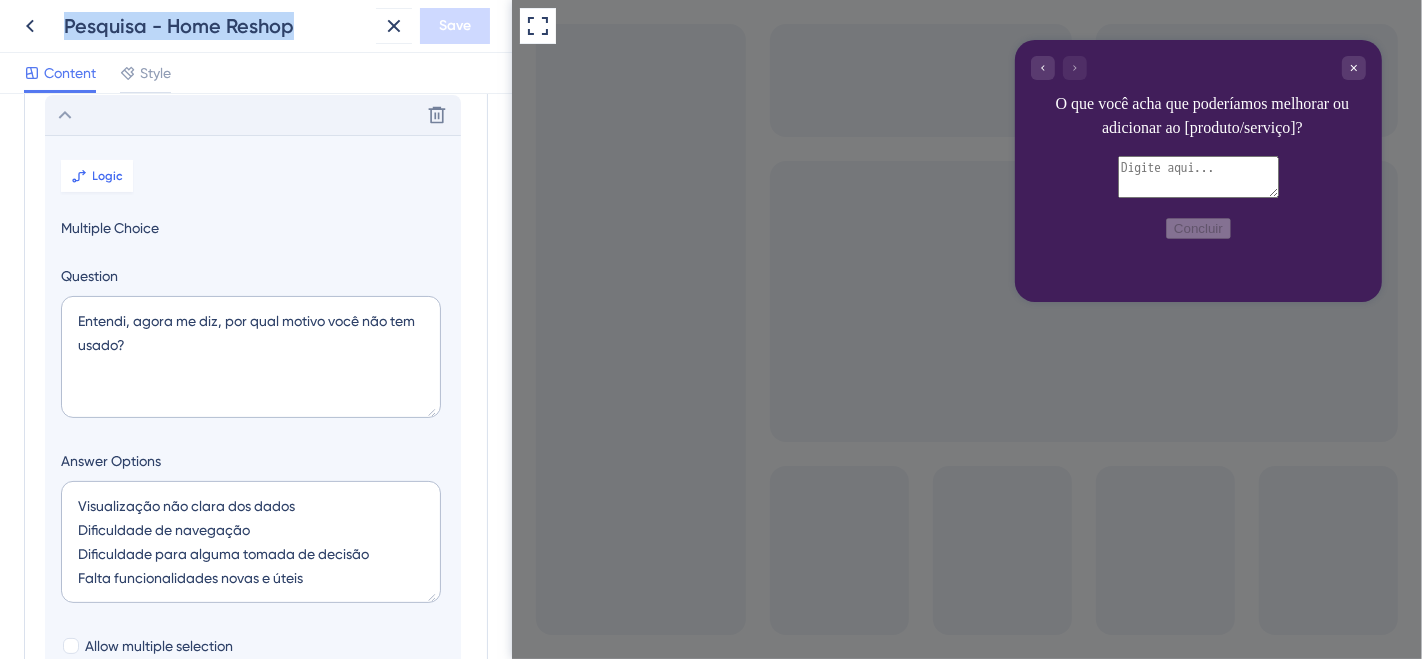 click on "Pesquisa - Home Reshop" at bounding box center [216, 26] 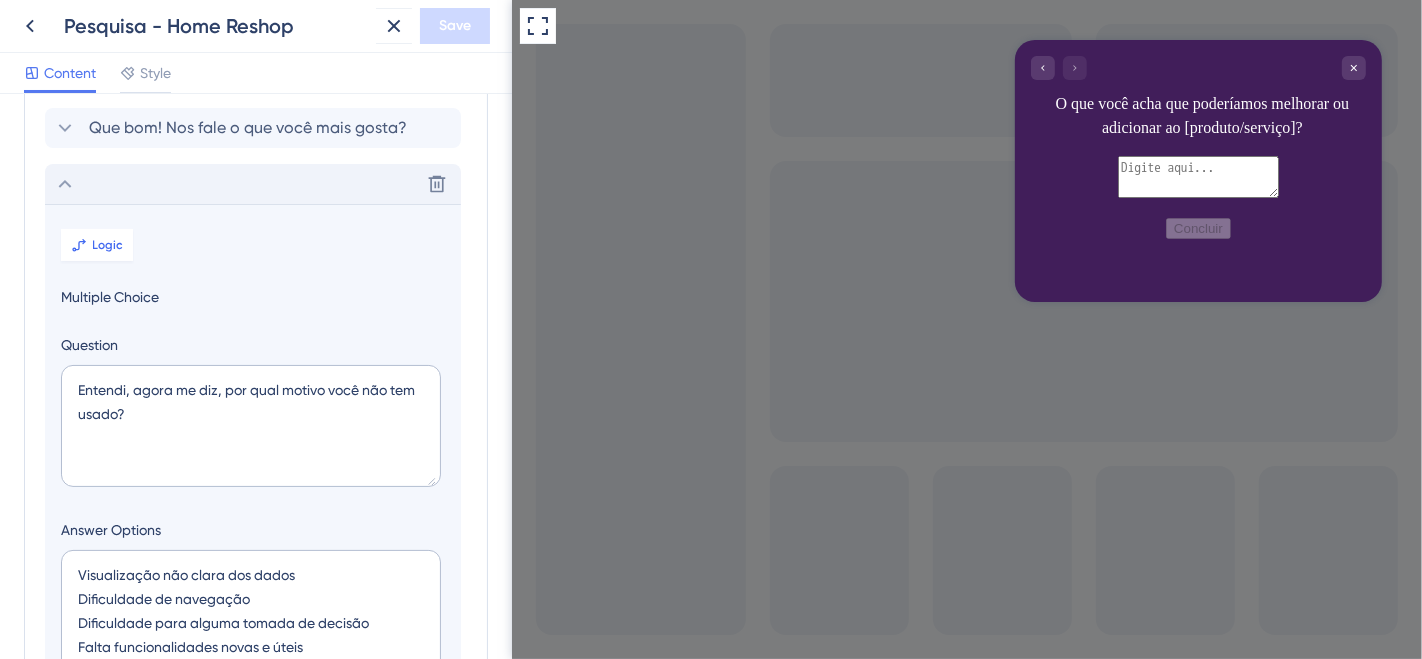 scroll, scrollTop: 0, scrollLeft: 0, axis: both 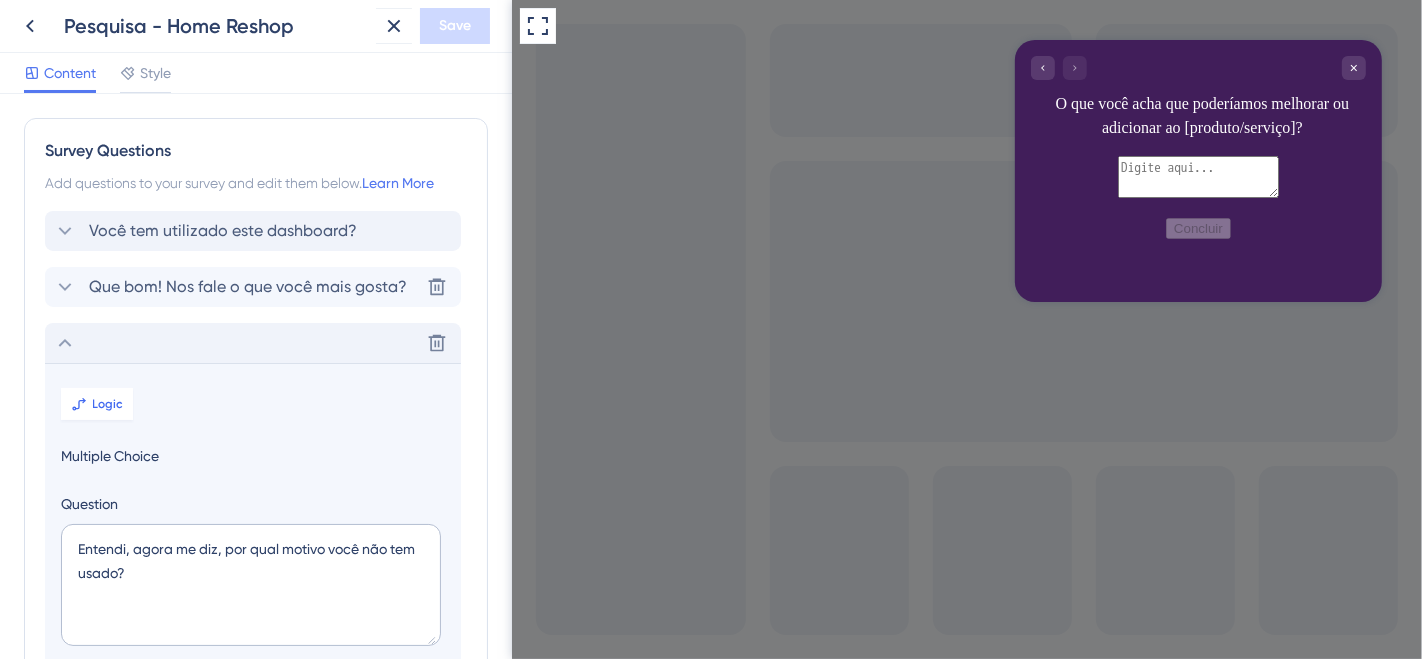 click 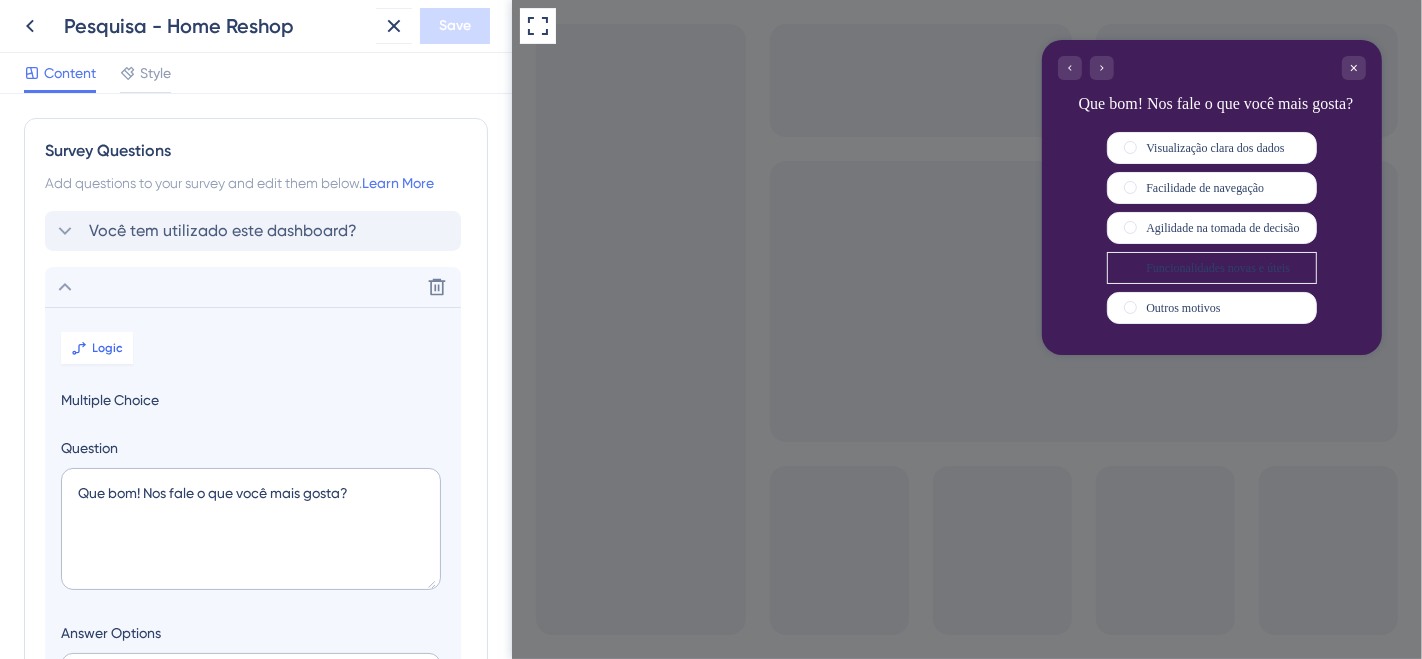scroll, scrollTop: 165, scrollLeft: 0, axis: vertical 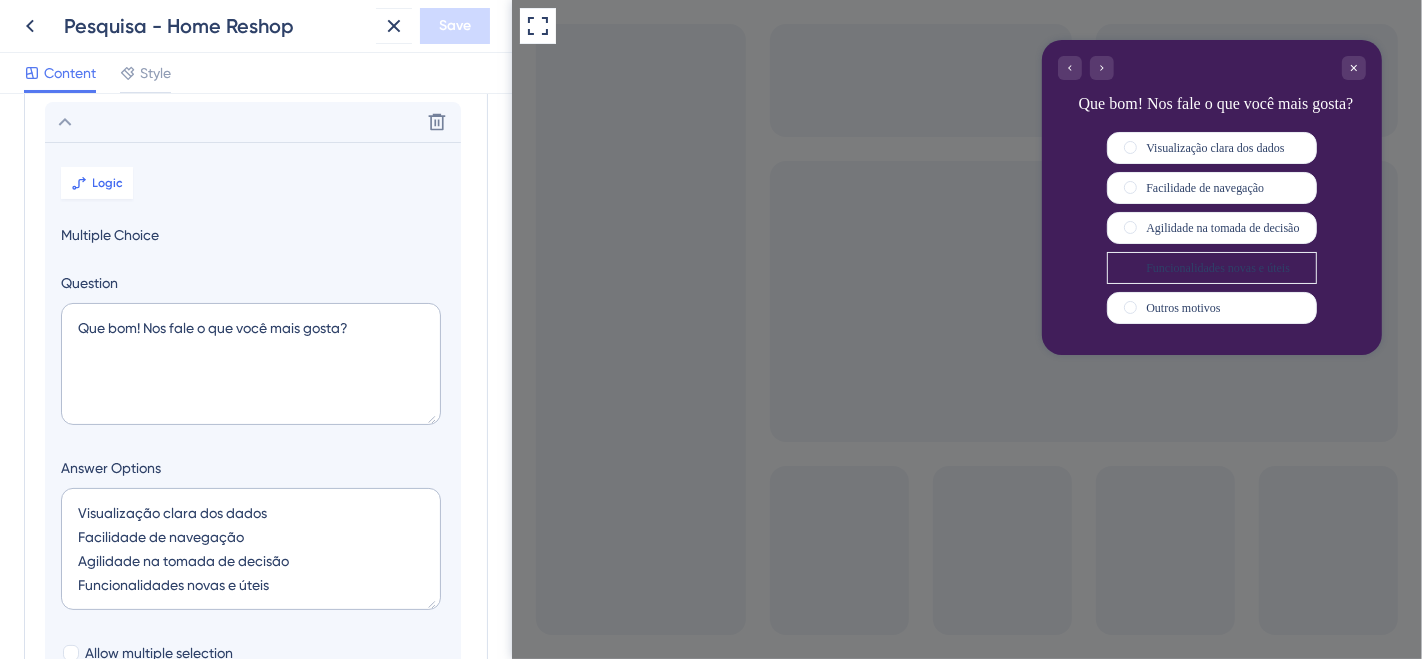 click on "Logic Multiple Choice Question Que bom! Nos fale o que você mais gosta? Answer Options Visualização clara dos dados
Facilidade de navegação
Agilidade na tomada de decisão
Funcionalidades novas e úteis Allow multiple selection "Other" Option Outros motivos Required to answer Modal Width 340 px Choice Field Height 195 px" at bounding box center [253, 531] 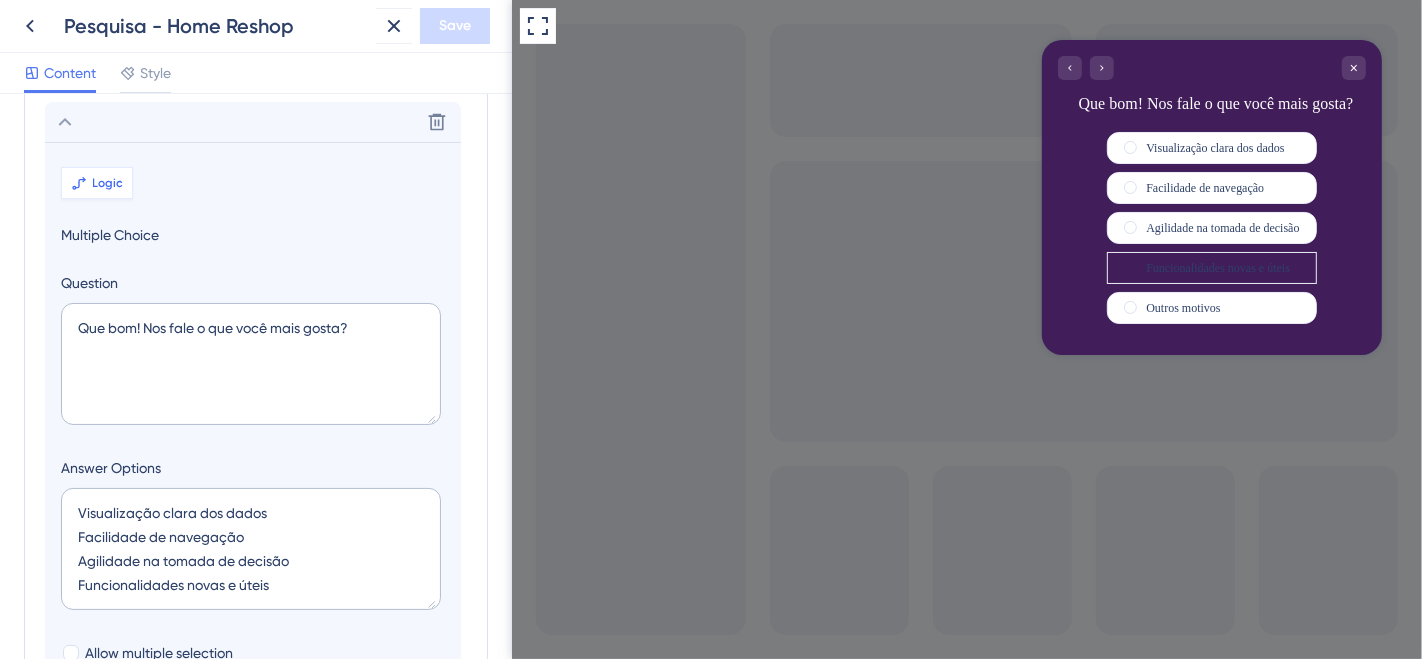 click on "Logic" at bounding box center [97, 183] 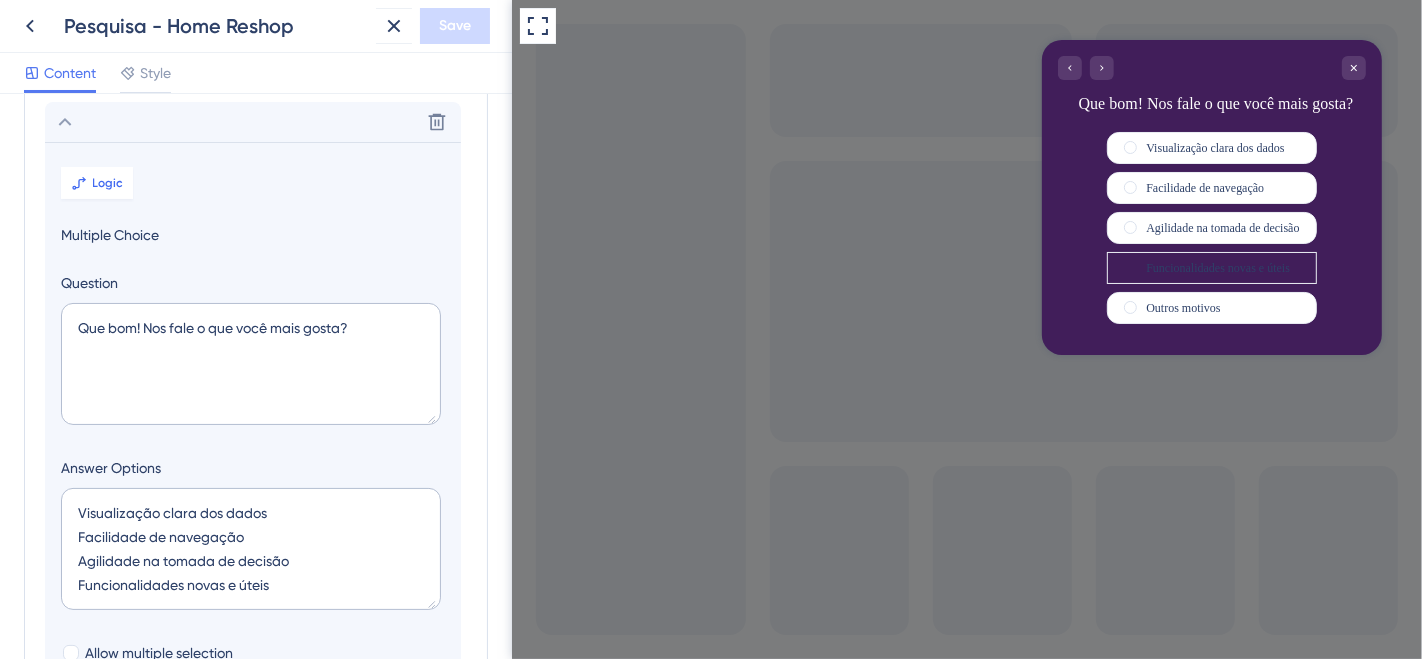 click on "Content Style" at bounding box center (256, 73) 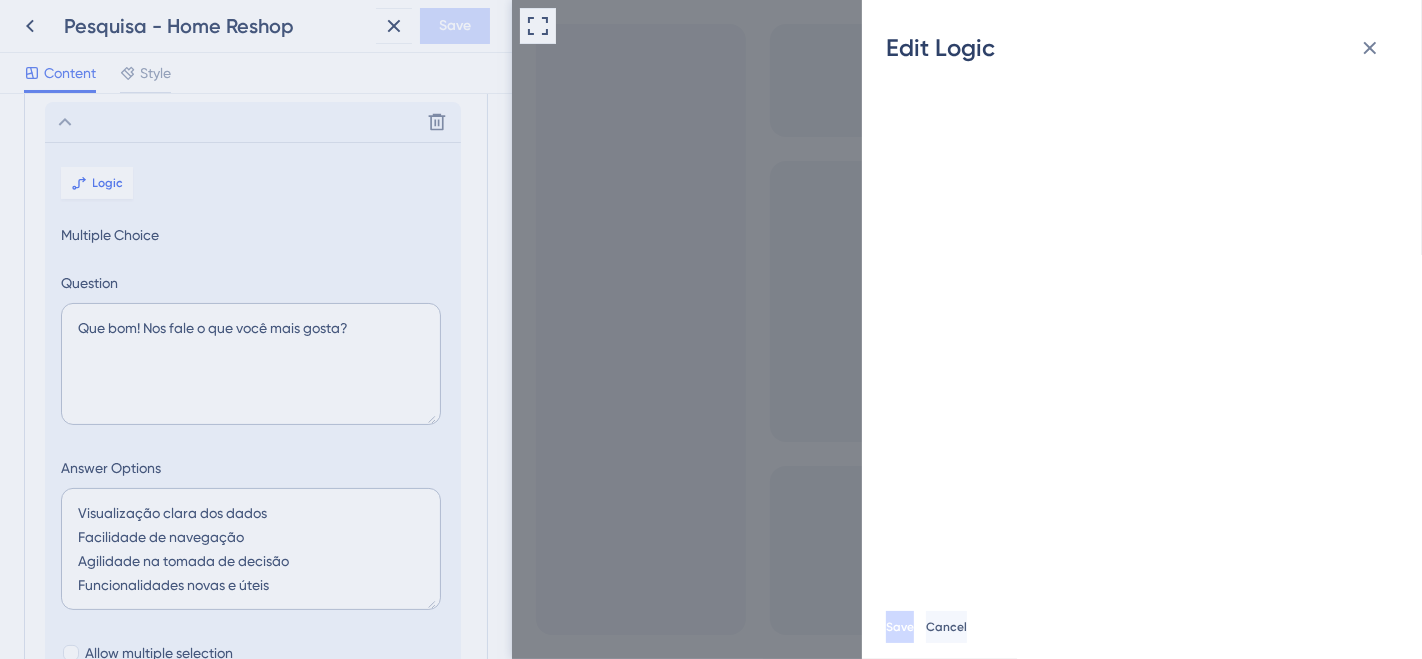 scroll, scrollTop: 61, scrollLeft: 0, axis: vertical 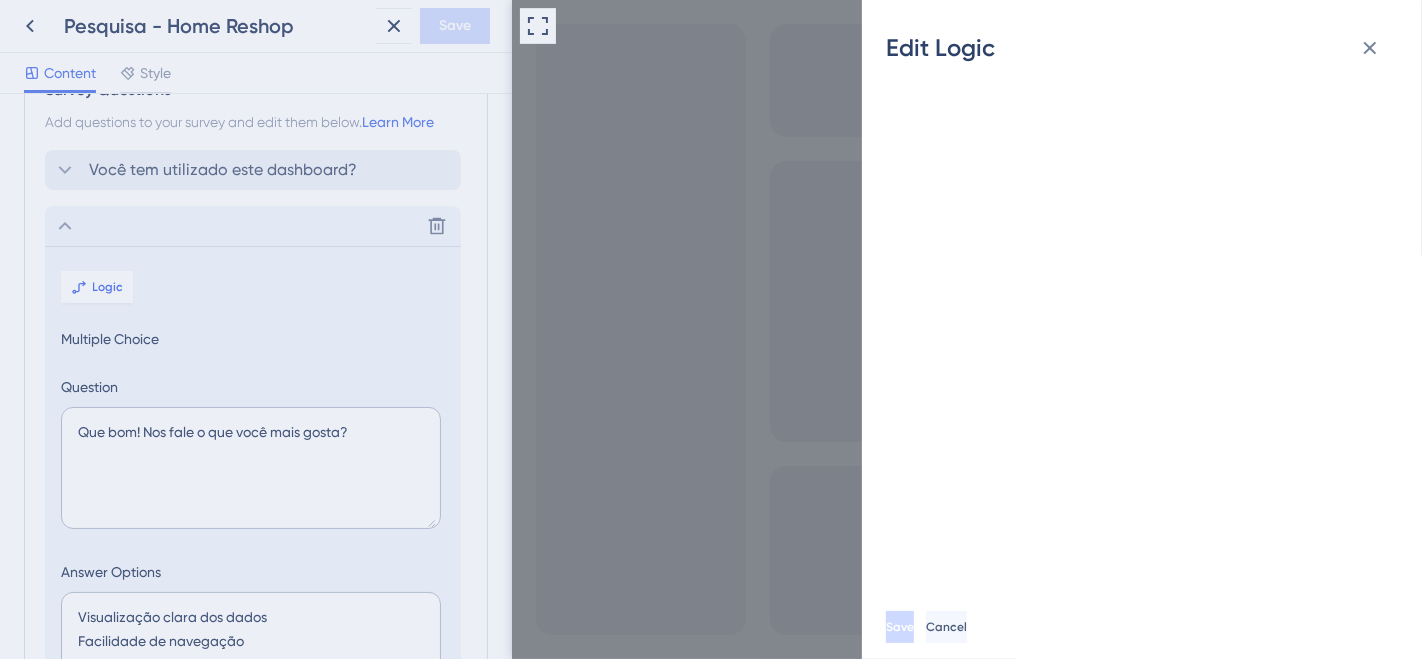 click on "Edit Logic Save Cancel" at bounding box center (711, 329) 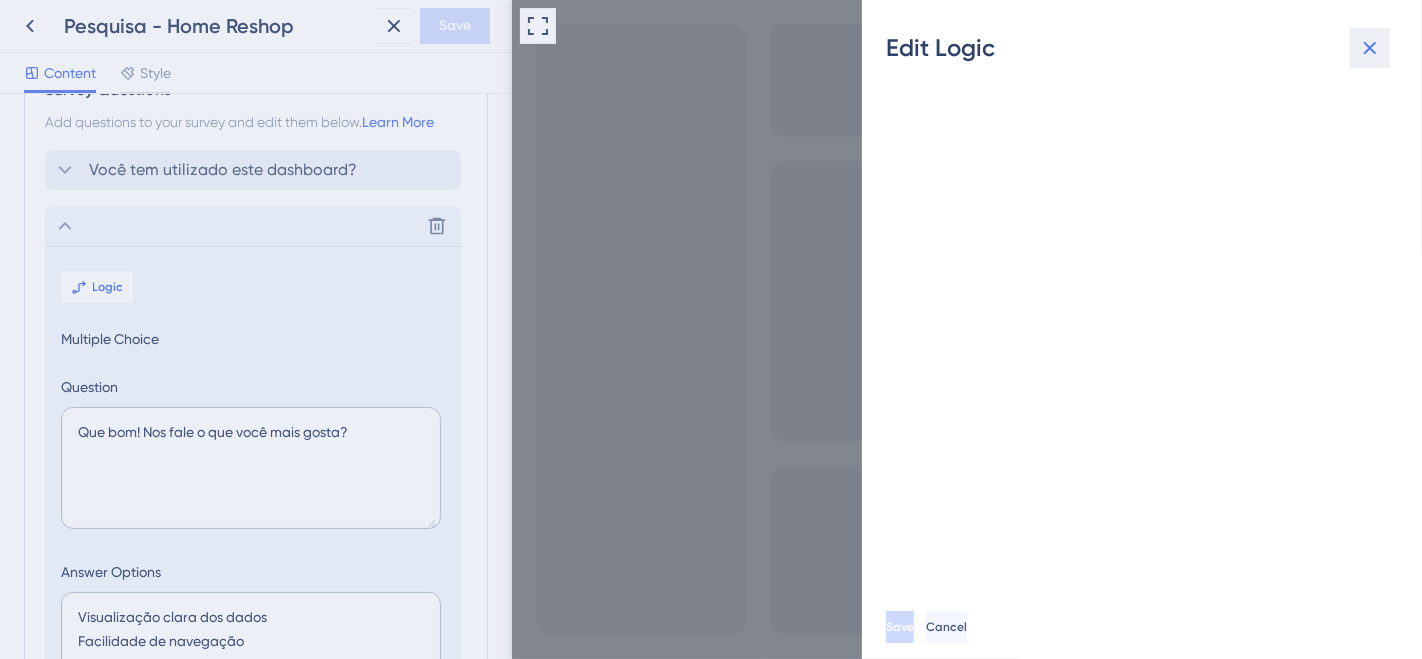 click 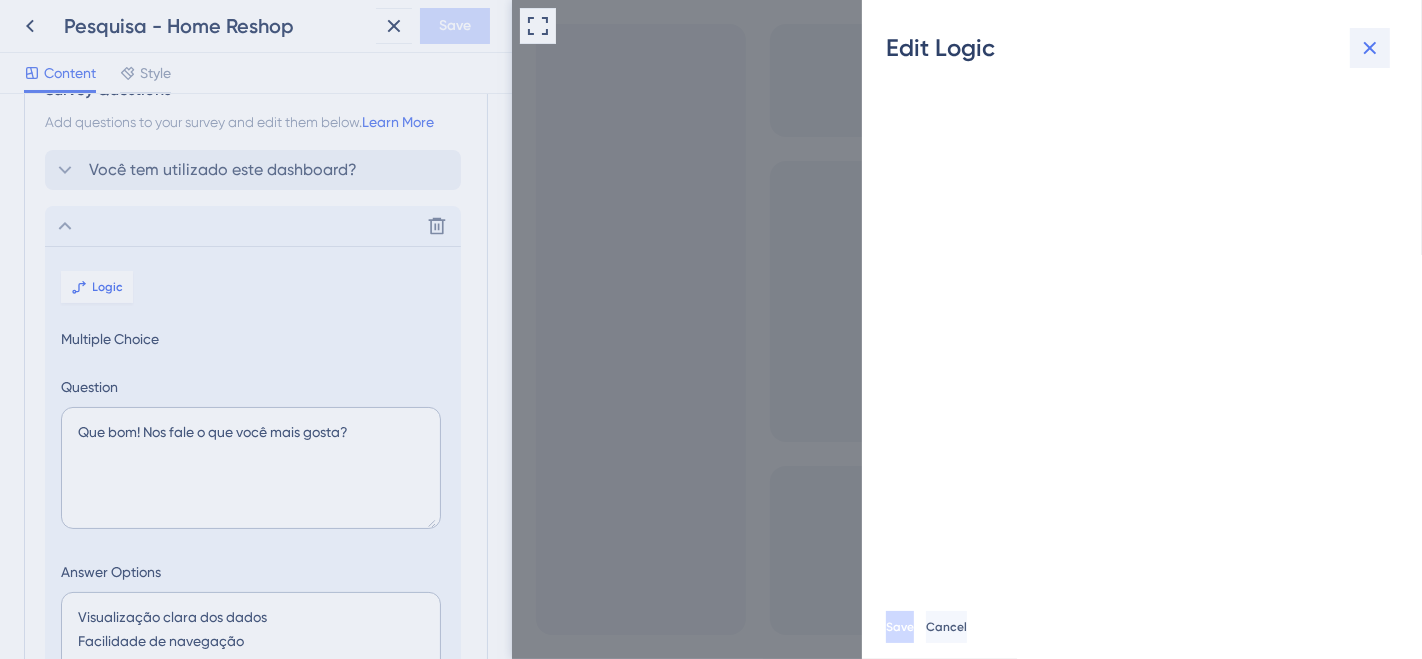 click 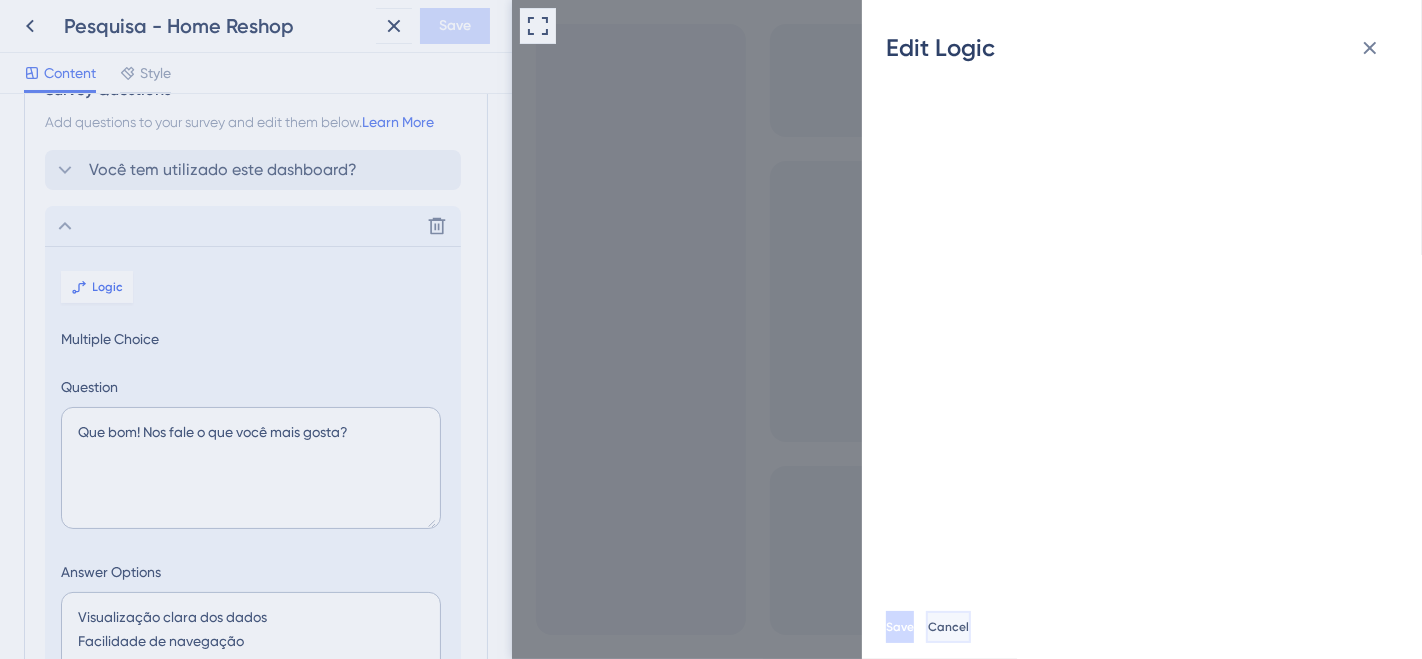 click on "Cancel" at bounding box center (948, 627) 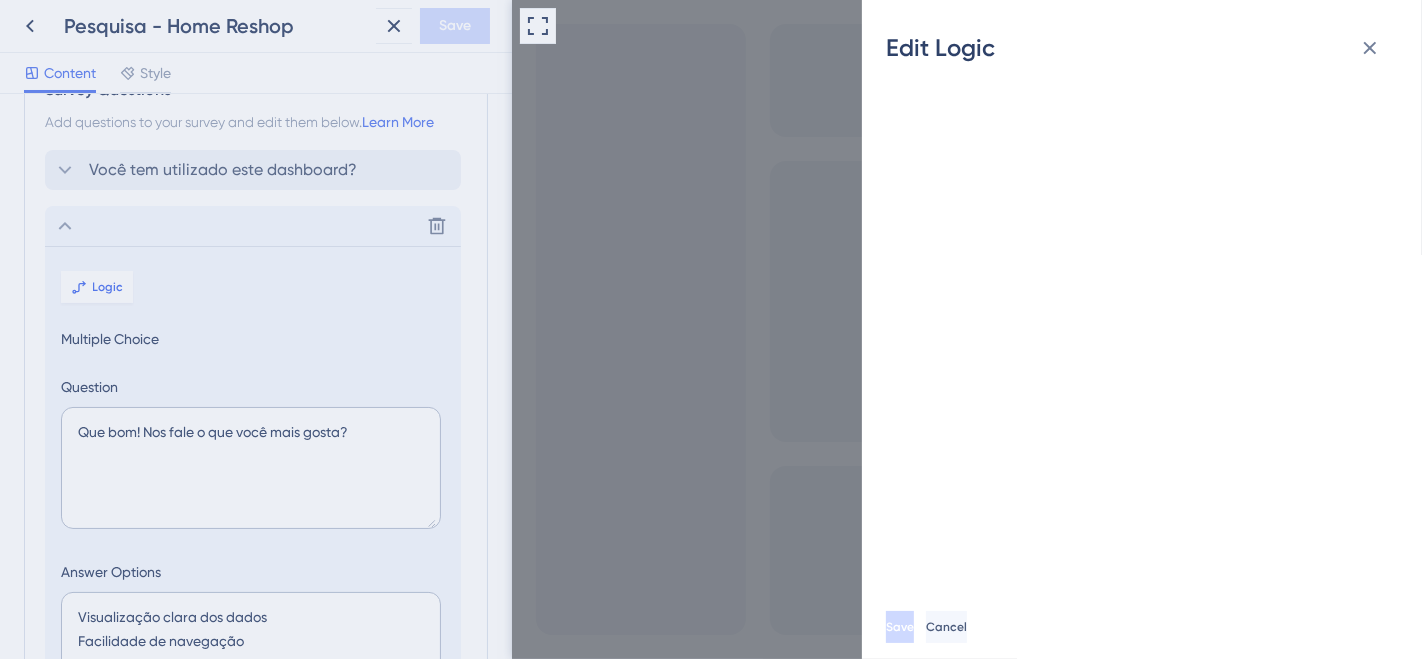 click on "Edit Logic Save Cancel" at bounding box center [711, 329] 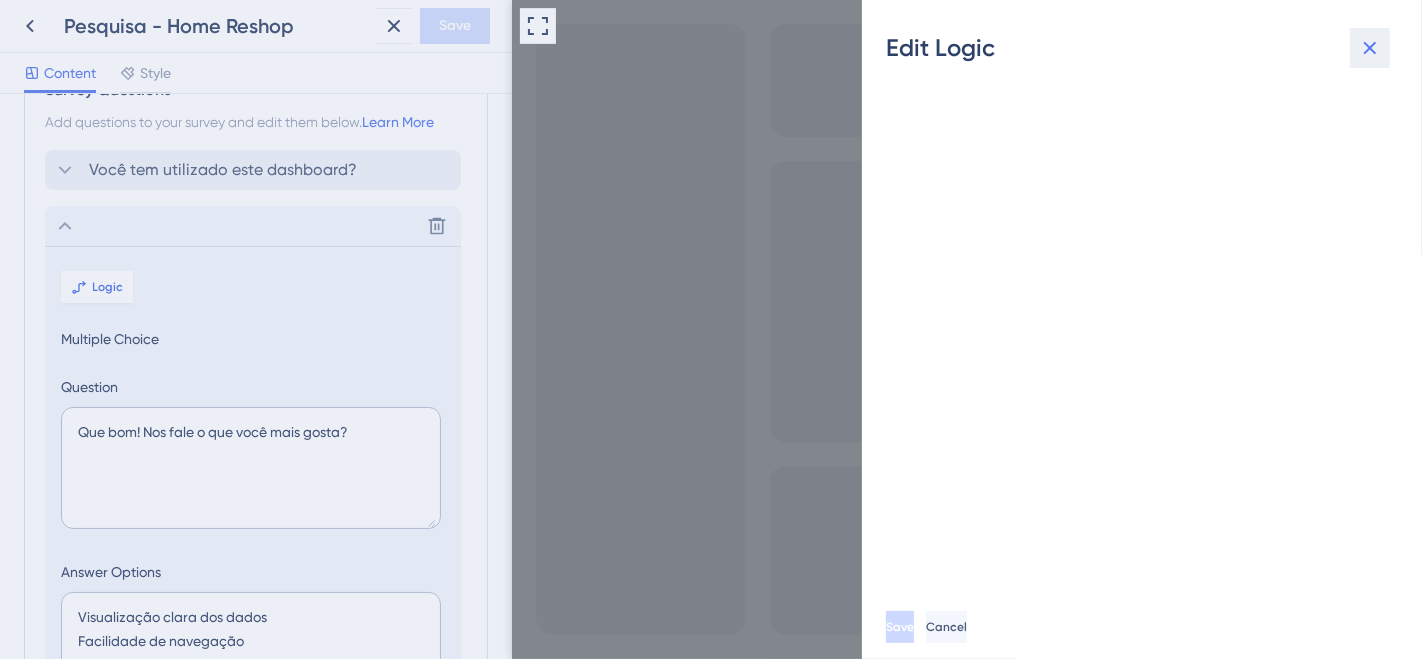 click 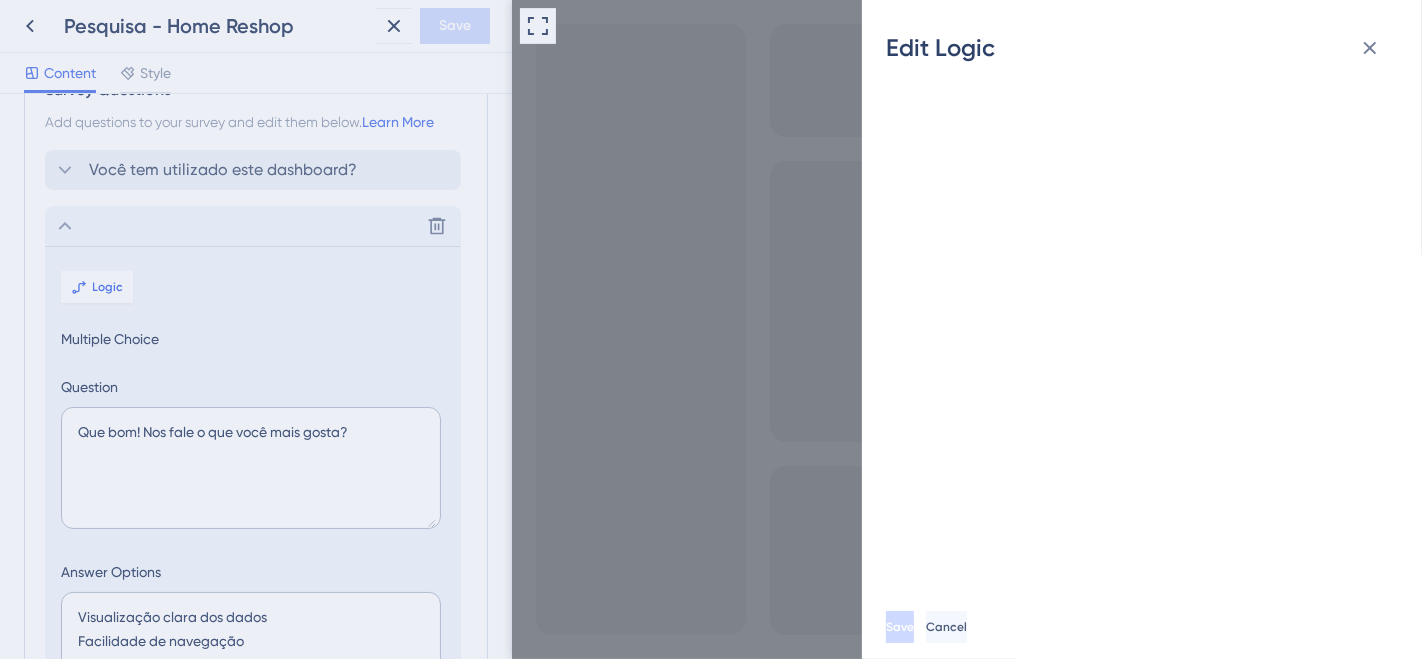 click on "Edit Logic Save Cancel" at bounding box center [711, 329] 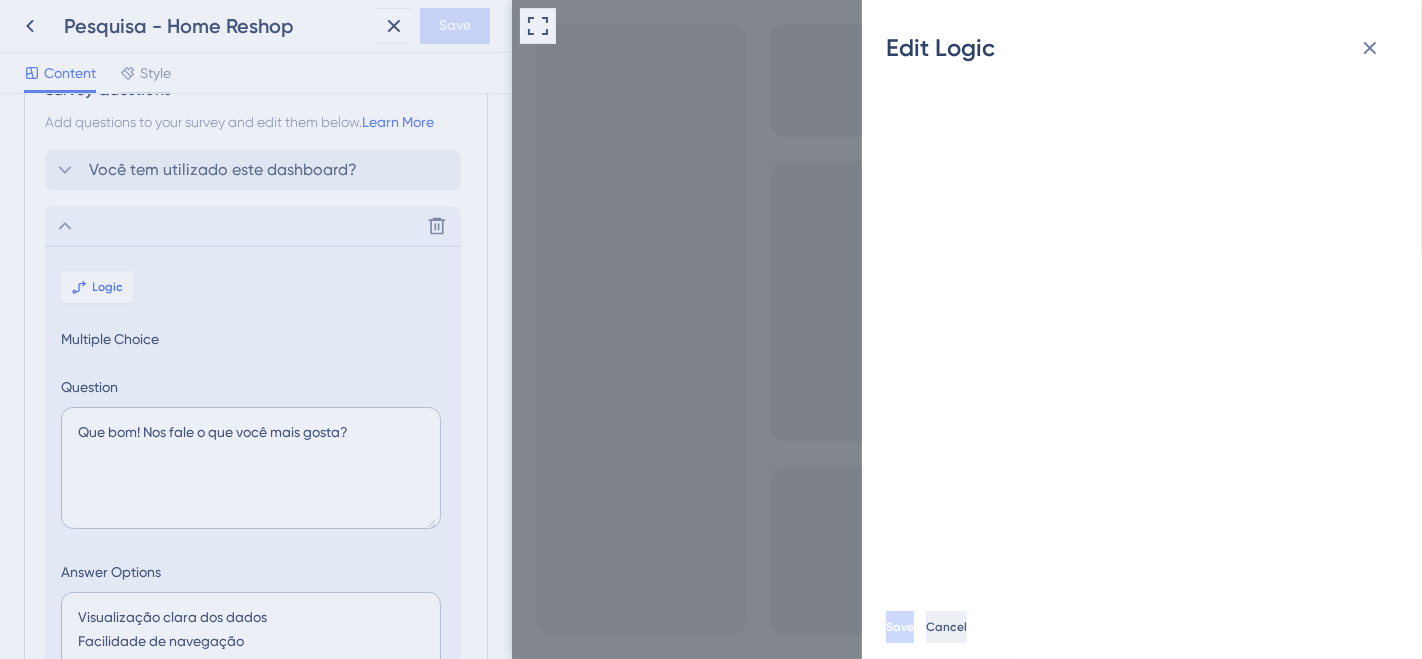 click on "Cancel" at bounding box center (946, 627) 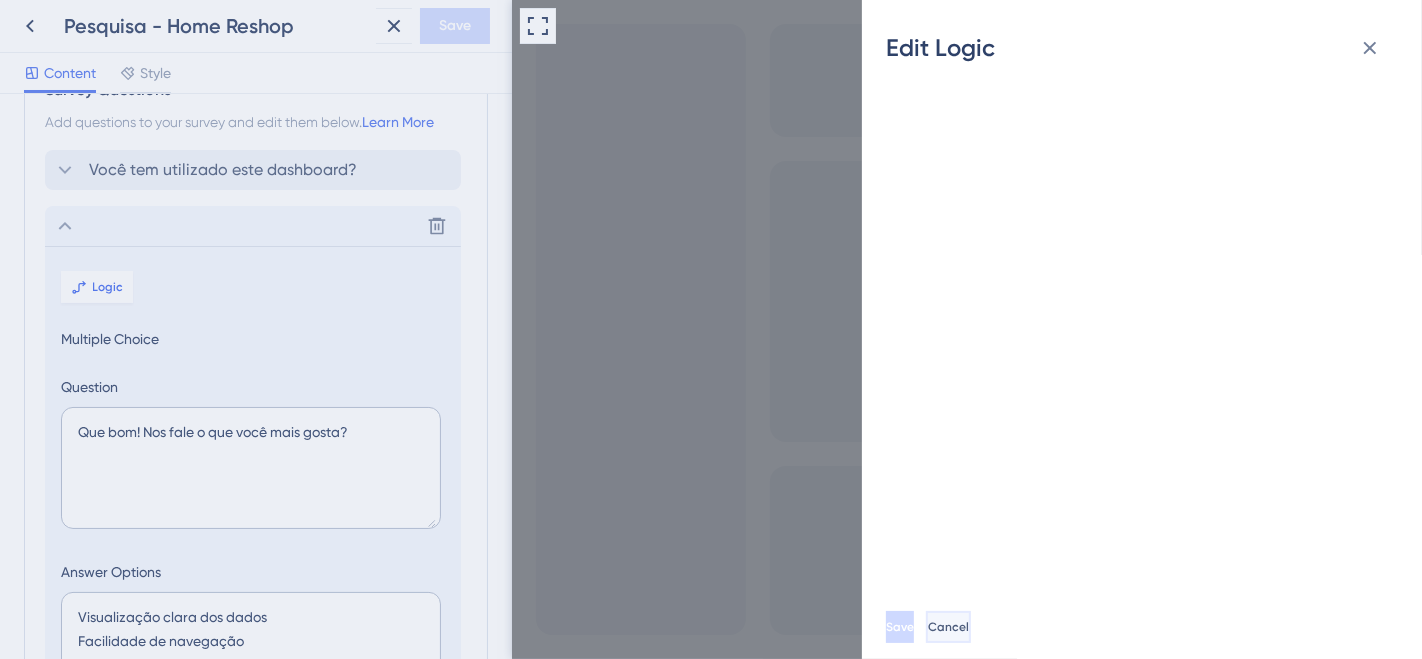 click on "Cancel" at bounding box center [948, 627] 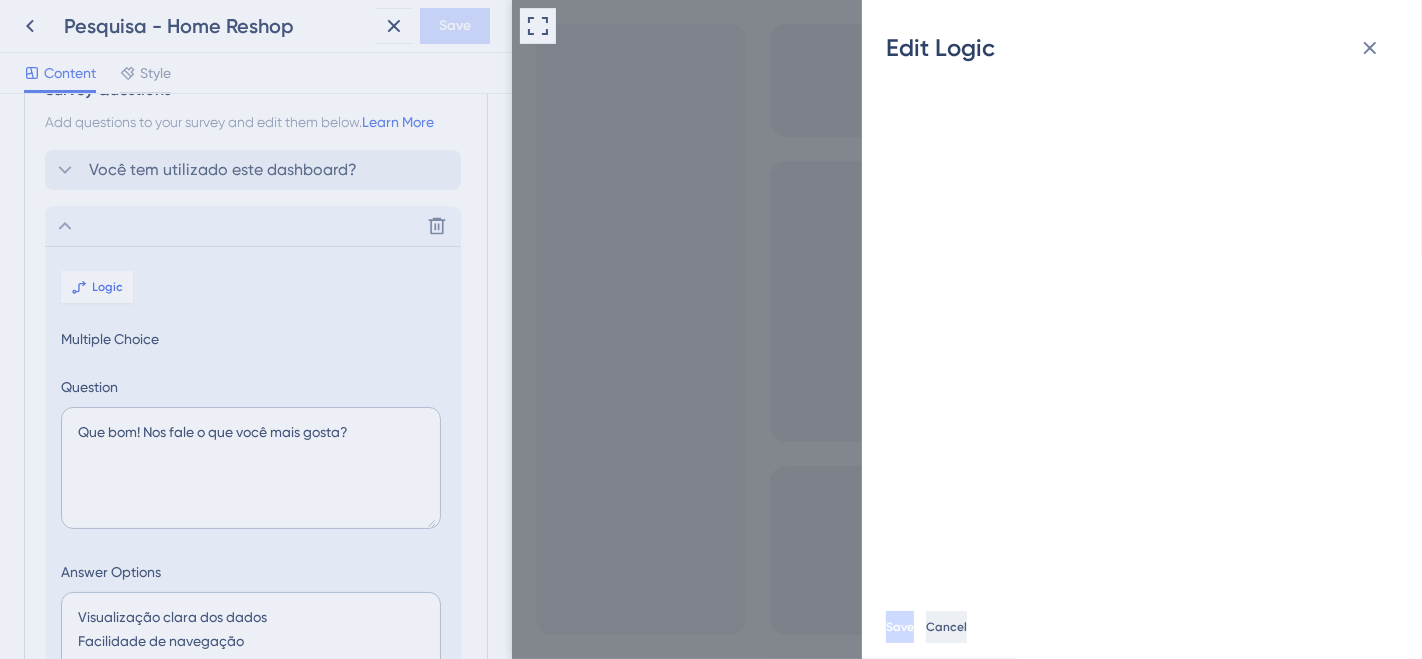 click on "Cancel" at bounding box center (946, 627) 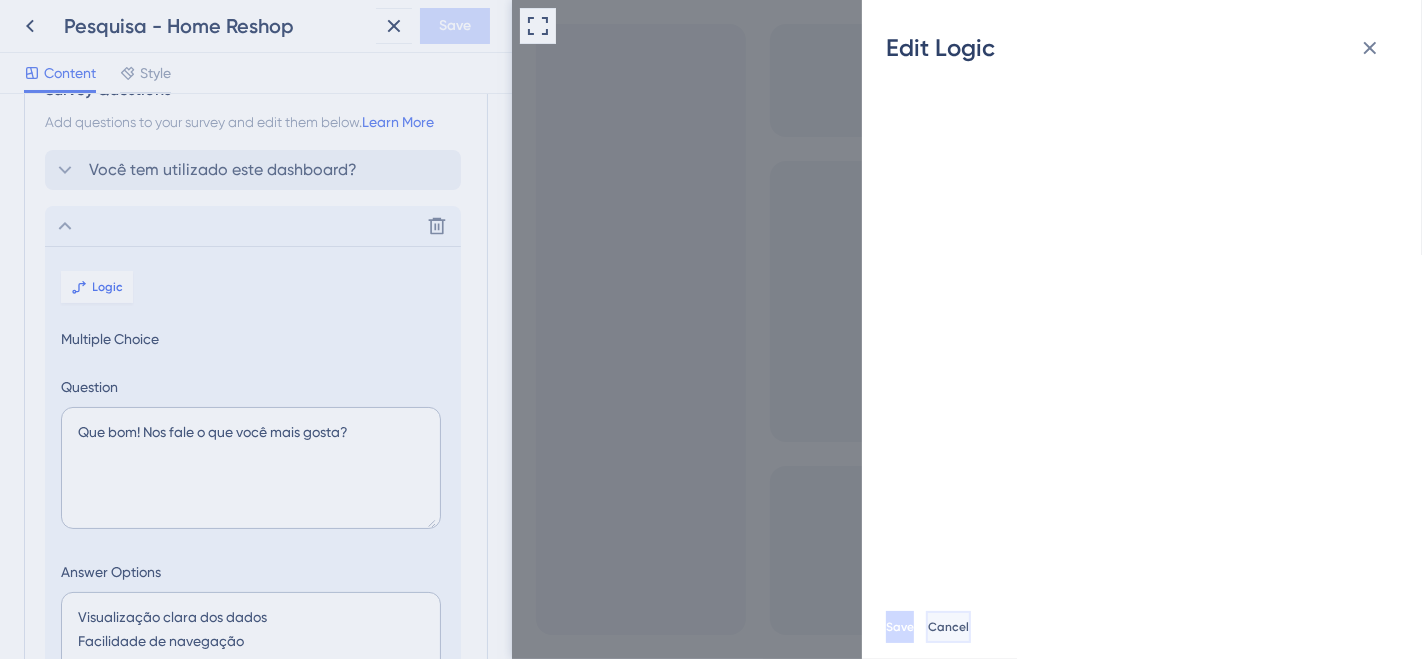click on "Cancel" at bounding box center (948, 627) 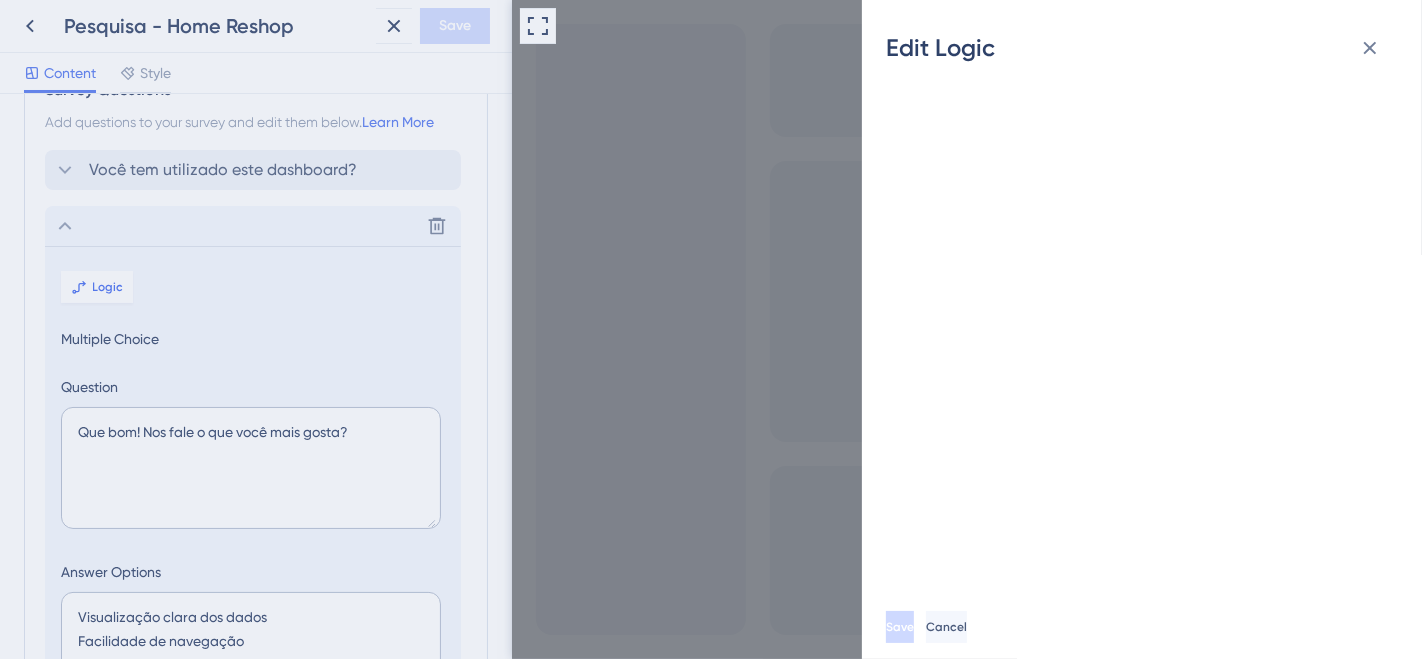 click on "Edit Logic Save Cancel" at bounding box center (711, 329) 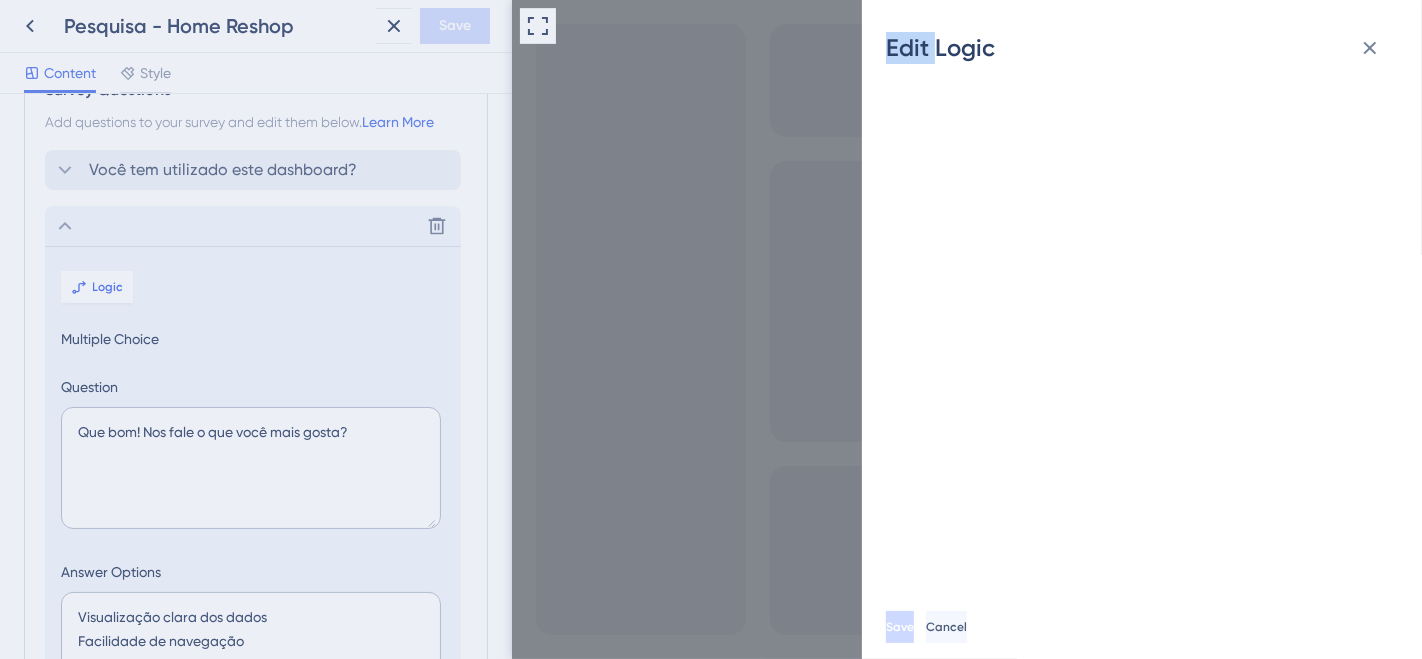 click on "Edit Logic Save Cancel" at bounding box center [711, 329] 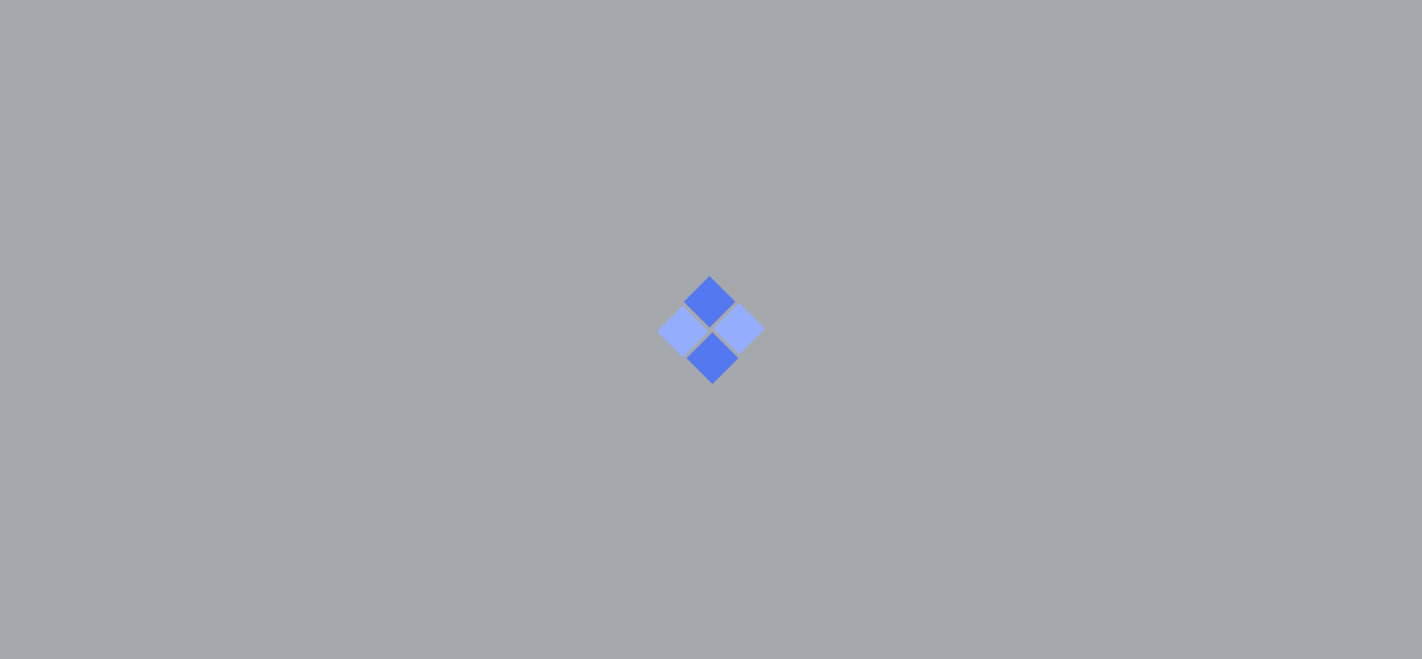 scroll, scrollTop: 0, scrollLeft: 0, axis: both 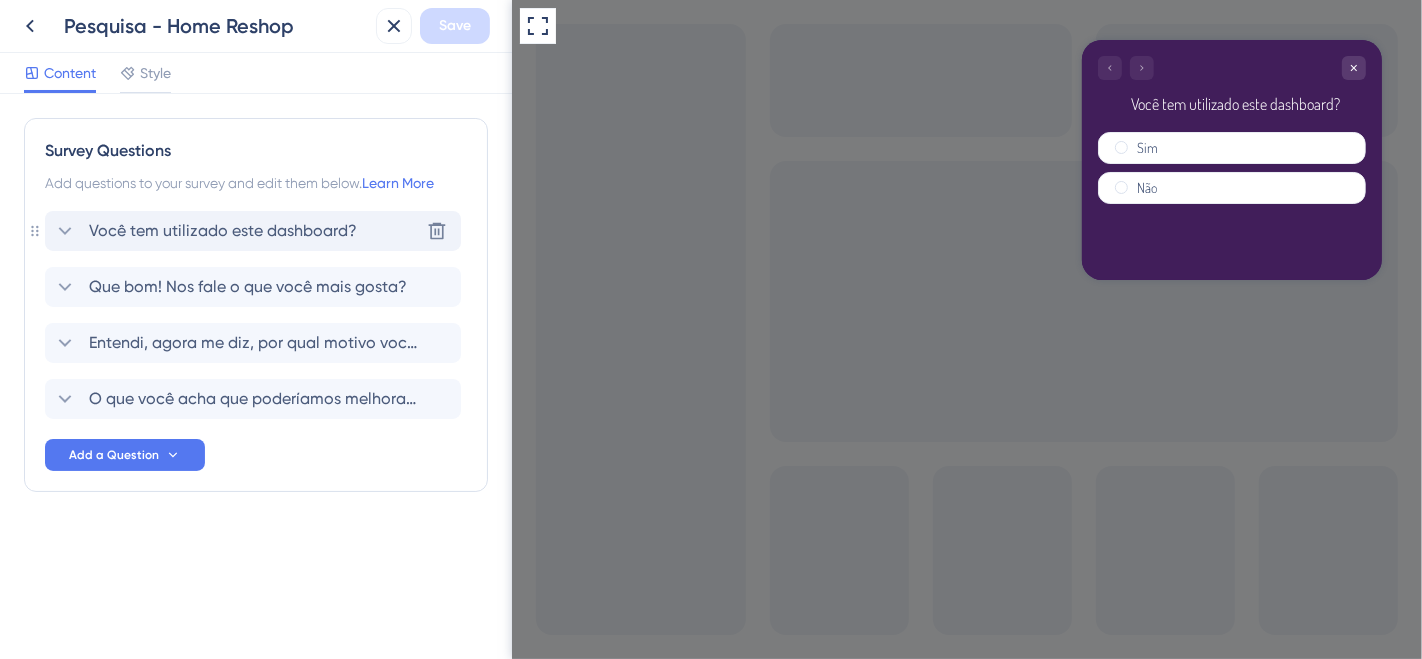 click 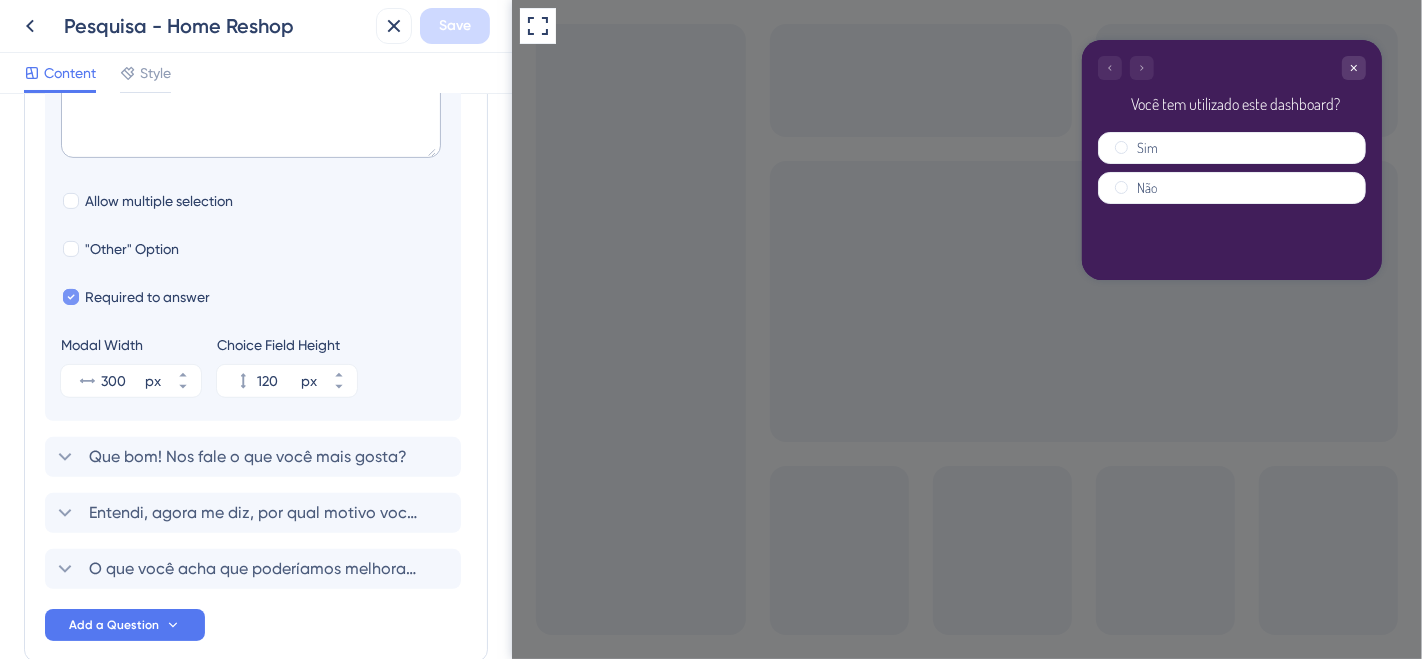 scroll, scrollTop: 117, scrollLeft: 0, axis: vertical 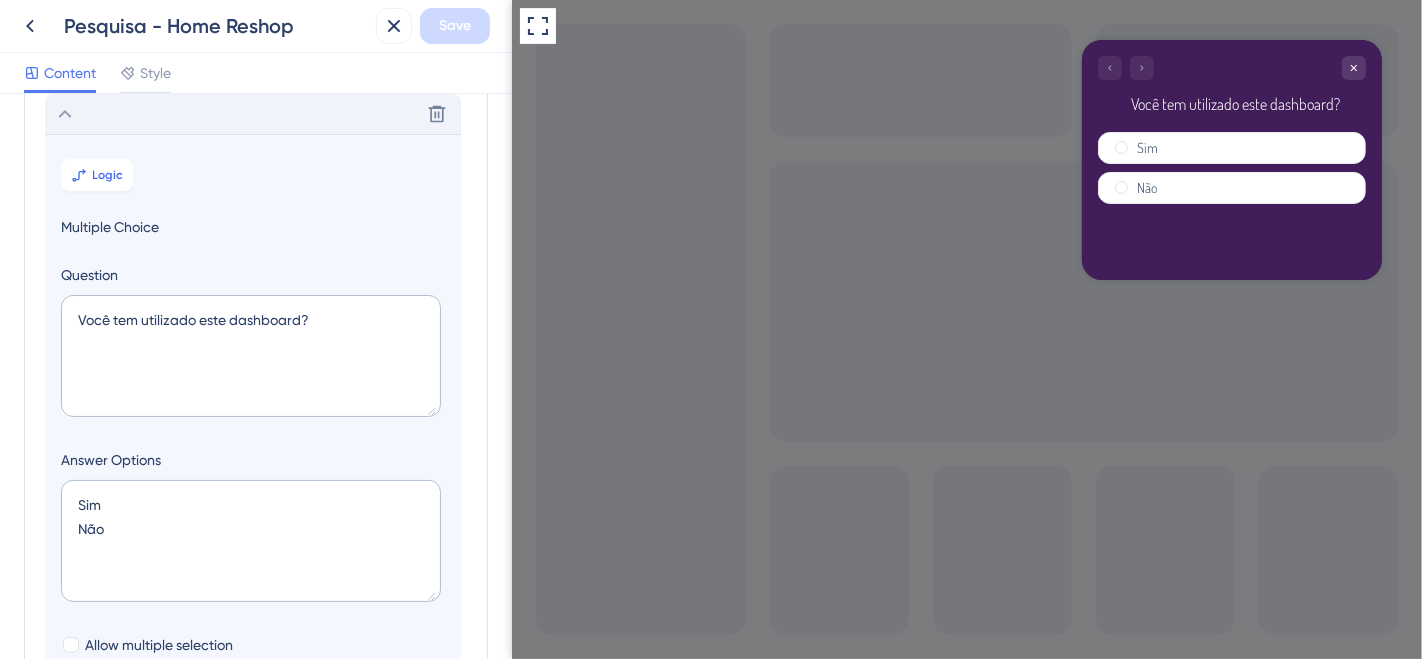click 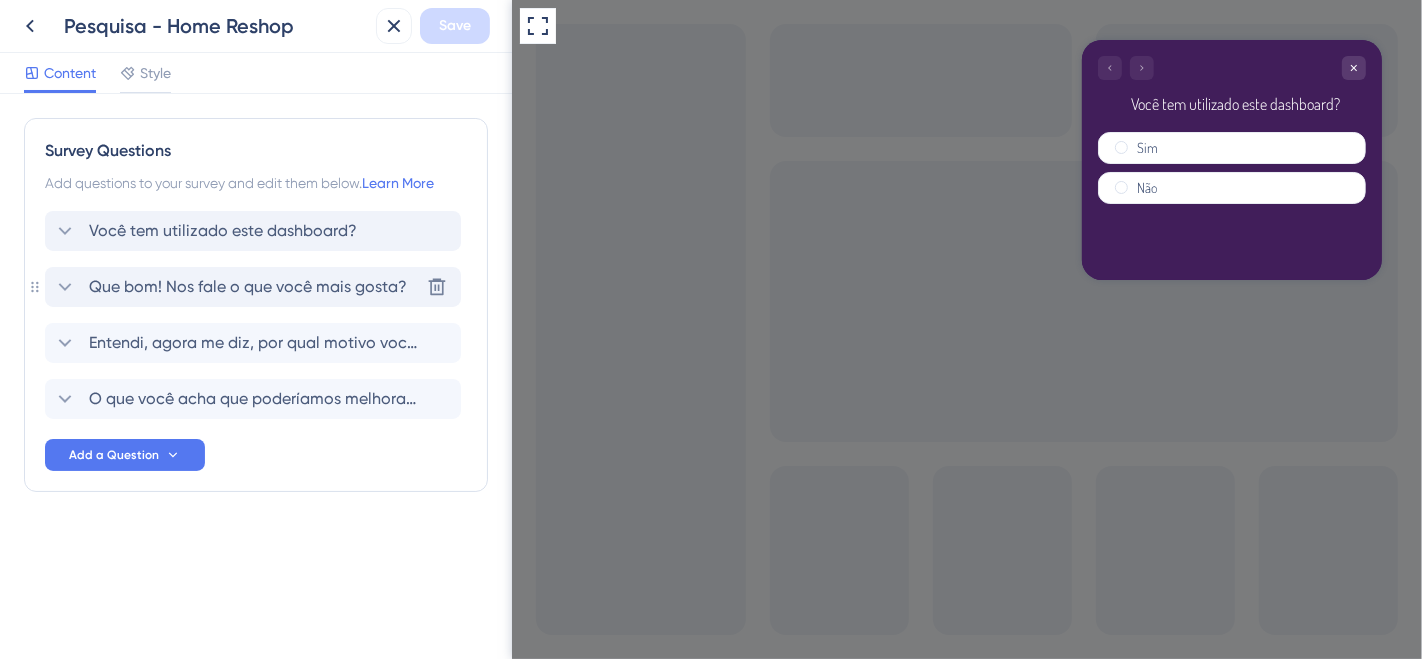 click on "Que bom! Nos fale o que você mais gosta? Delete" at bounding box center [253, 287] 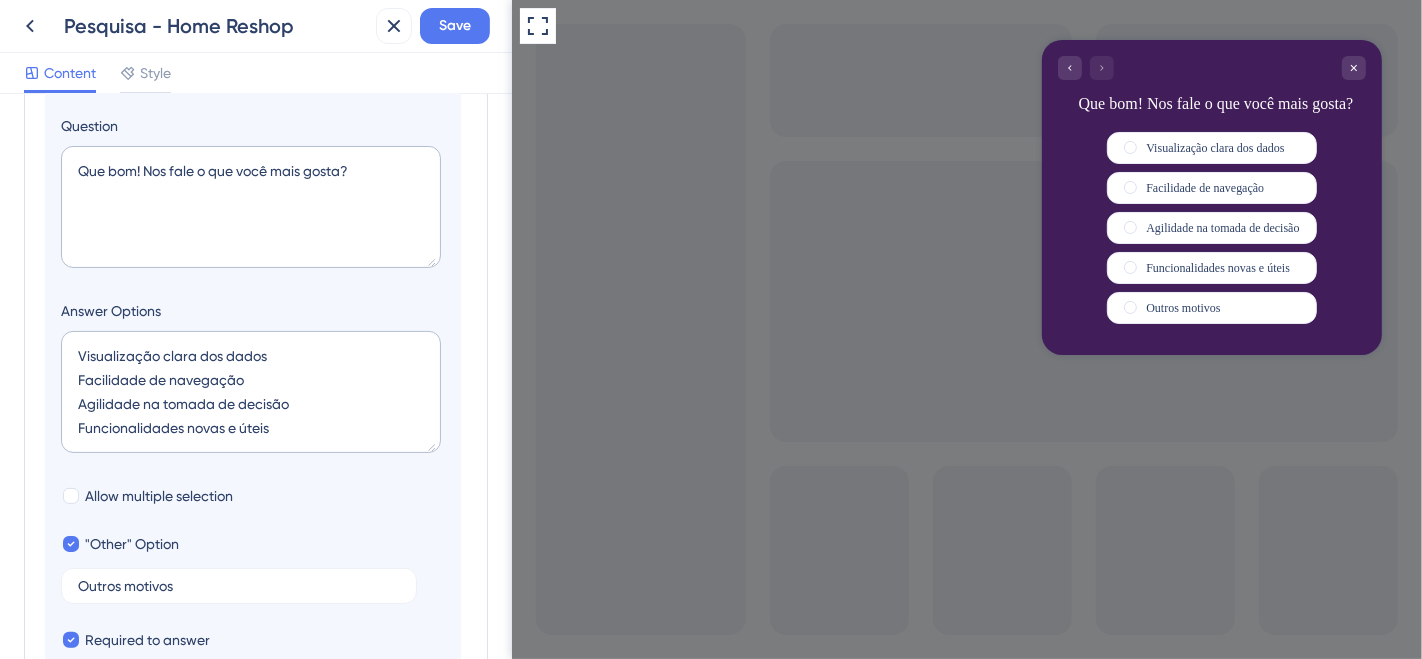 scroll, scrollTop: 172, scrollLeft: 0, axis: vertical 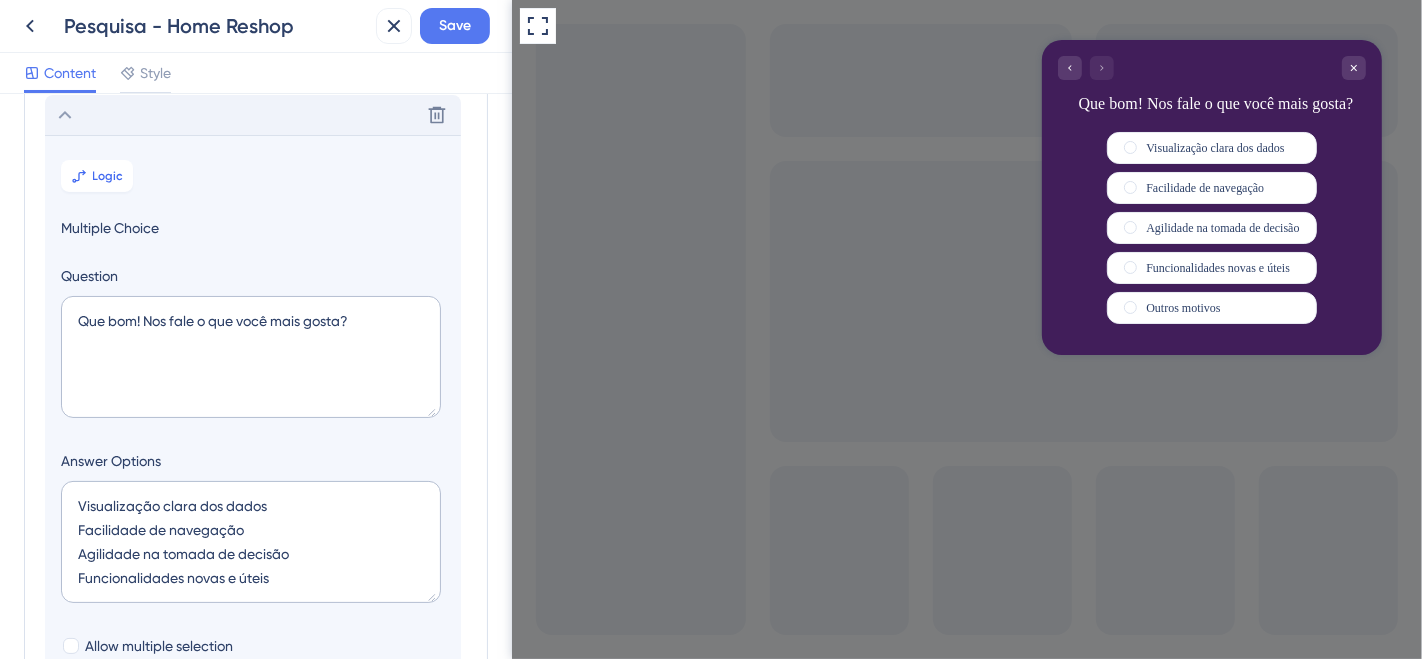 click 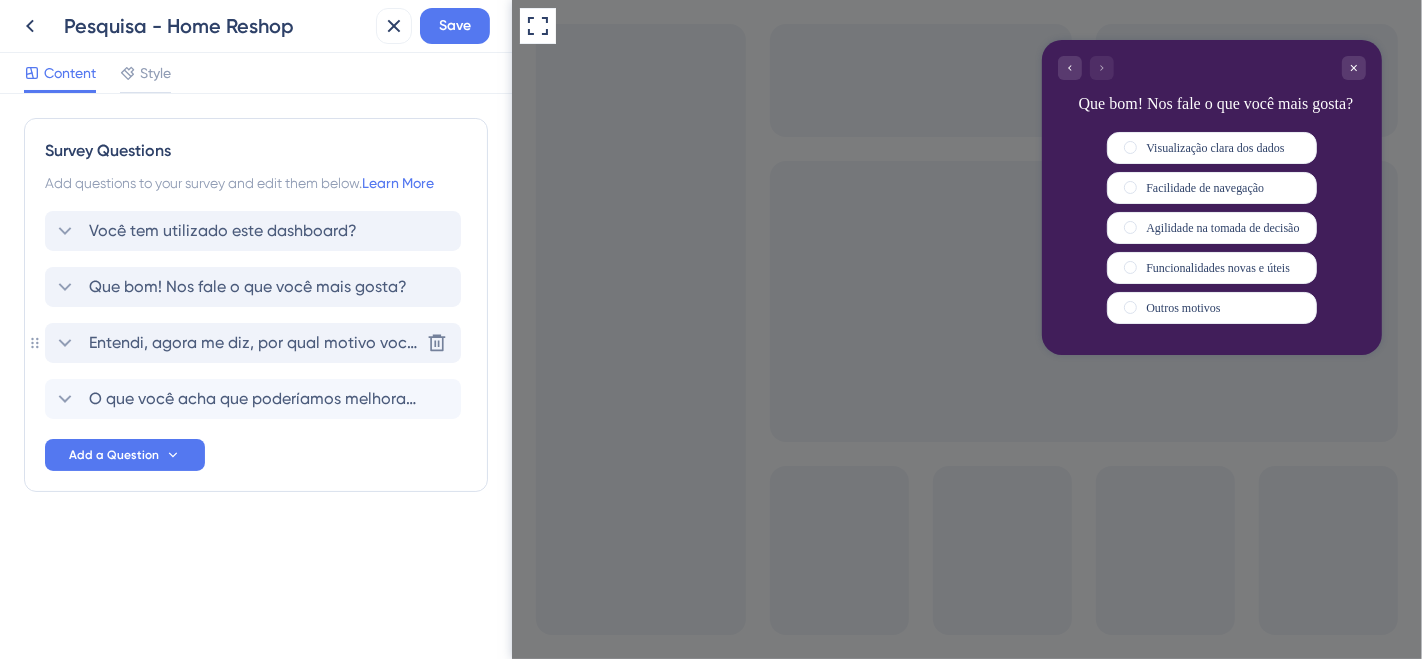 click 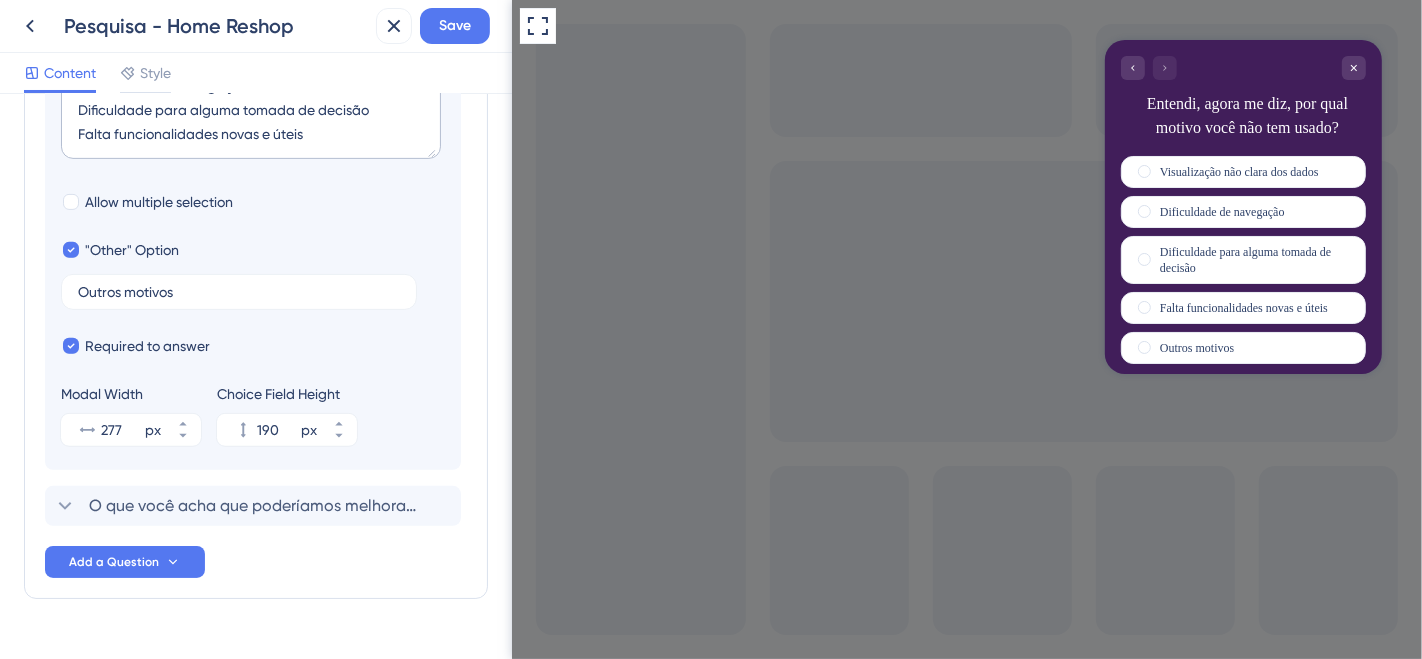 scroll, scrollTop: 673, scrollLeft: 0, axis: vertical 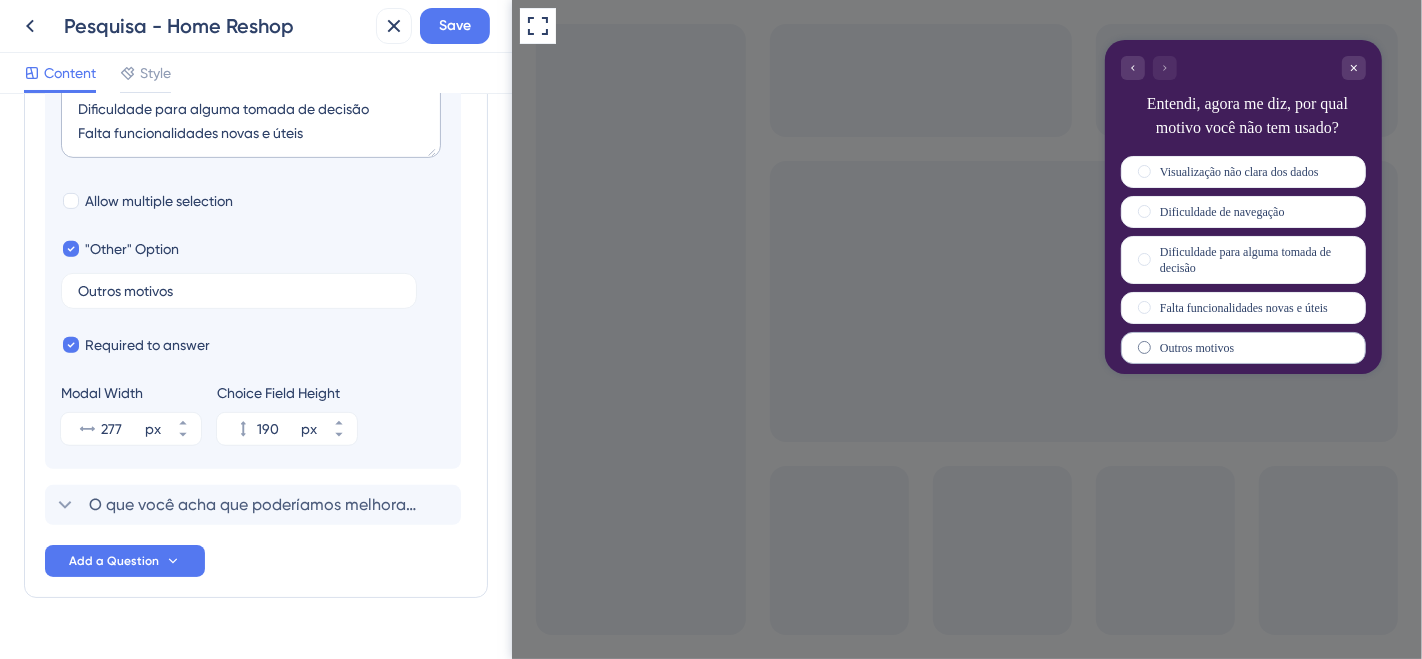 click on "Outros motivos" at bounding box center [1196, 348] 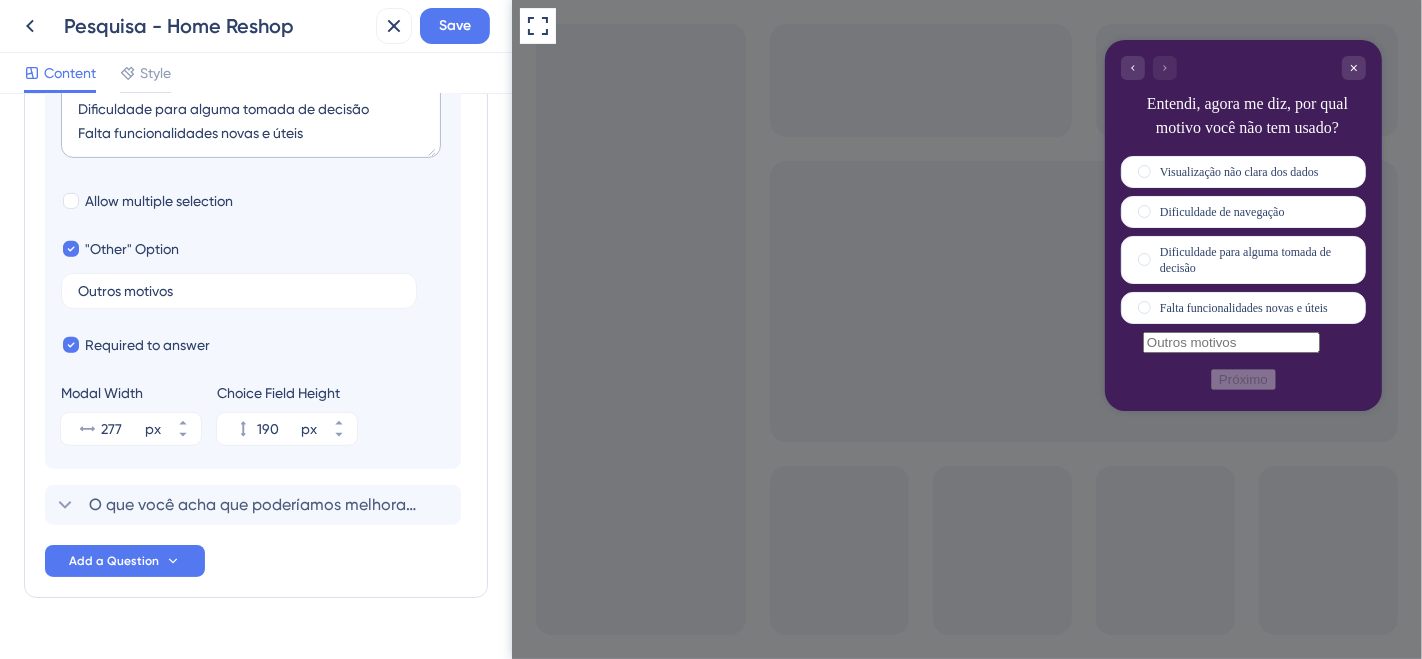 click at bounding box center [1230, 342] 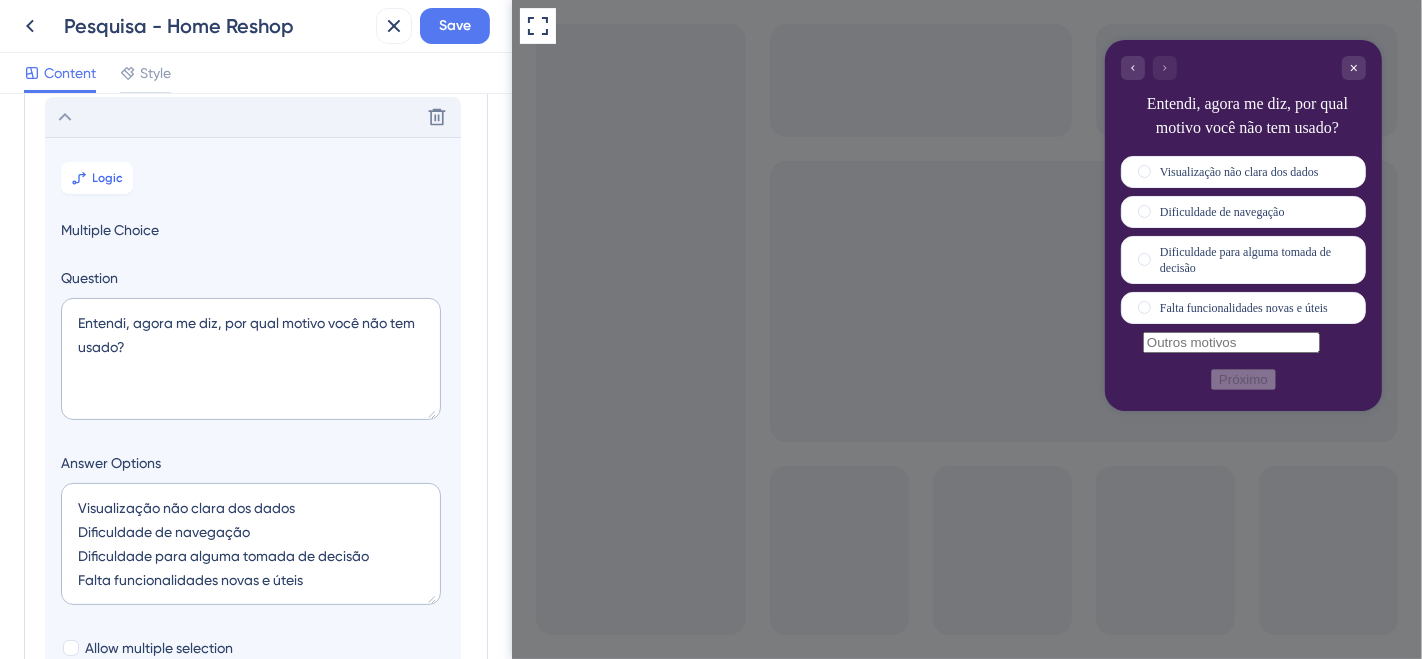 scroll, scrollTop: 117, scrollLeft: 0, axis: vertical 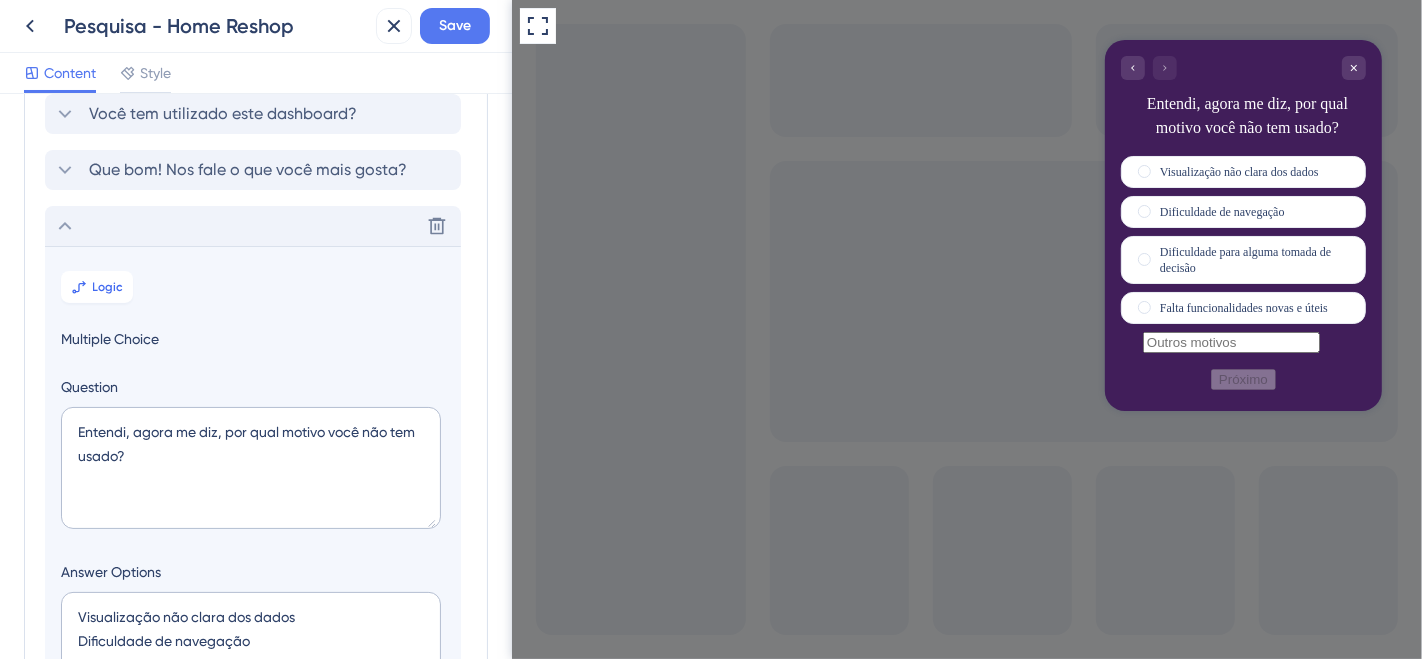 click 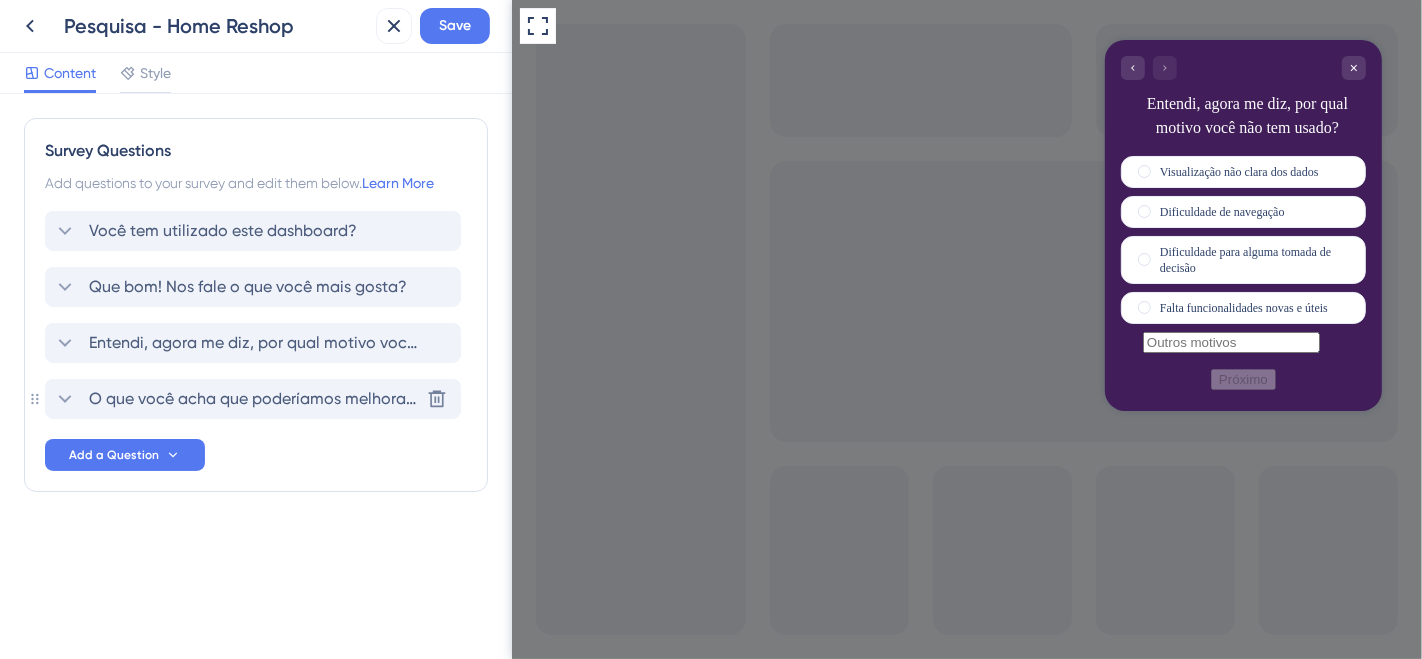 click 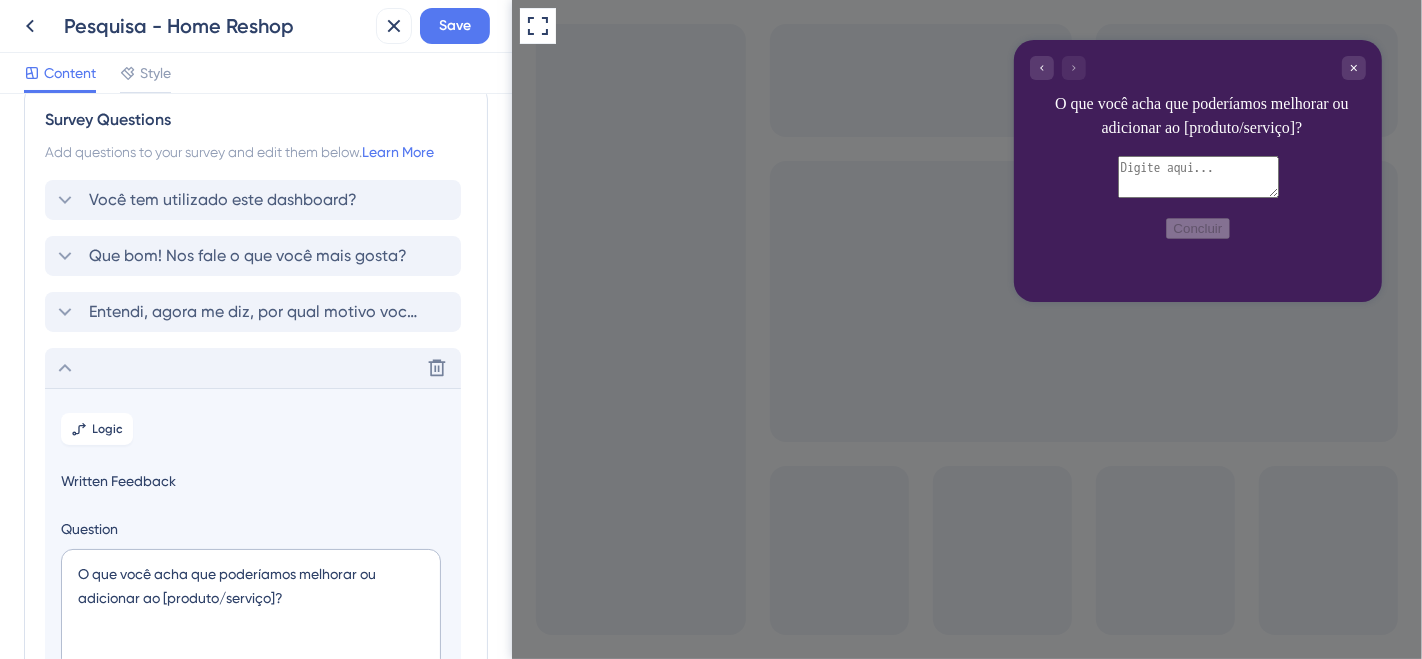 scroll, scrollTop: 0, scrollLeft: 0, axis: both 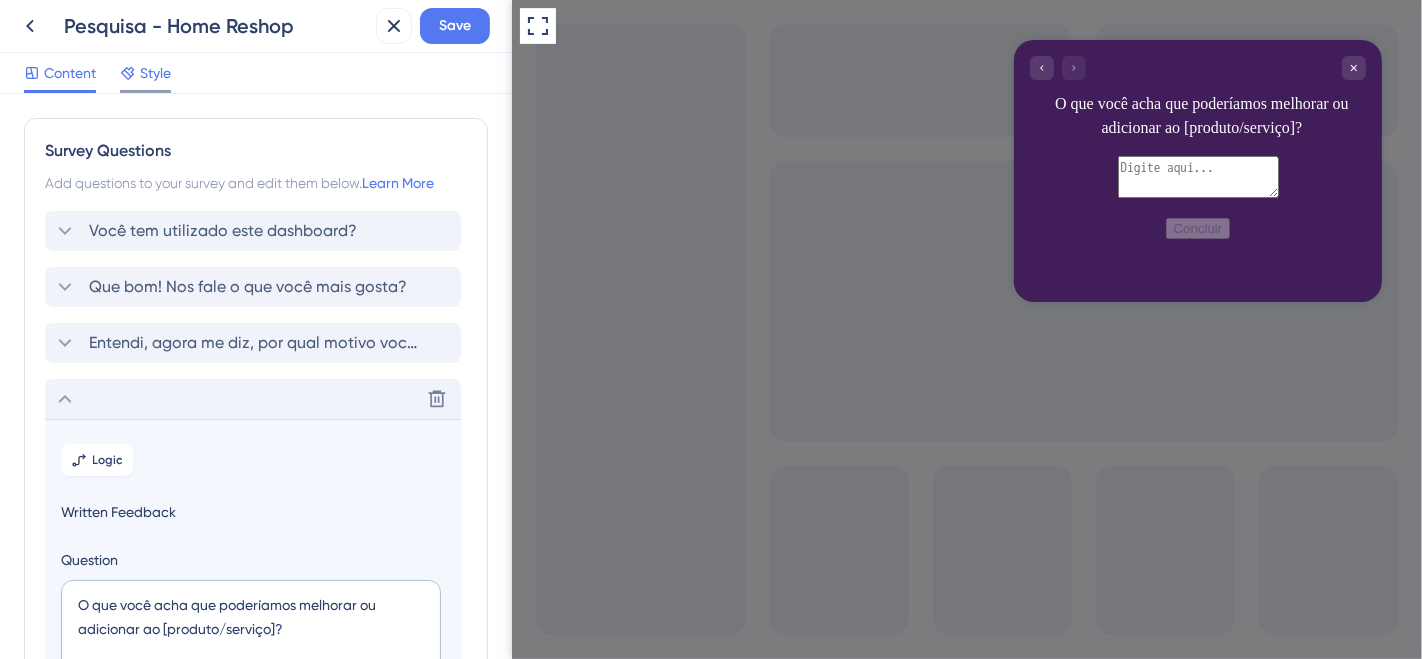 click on "Style" at bounding box center [155, 73] 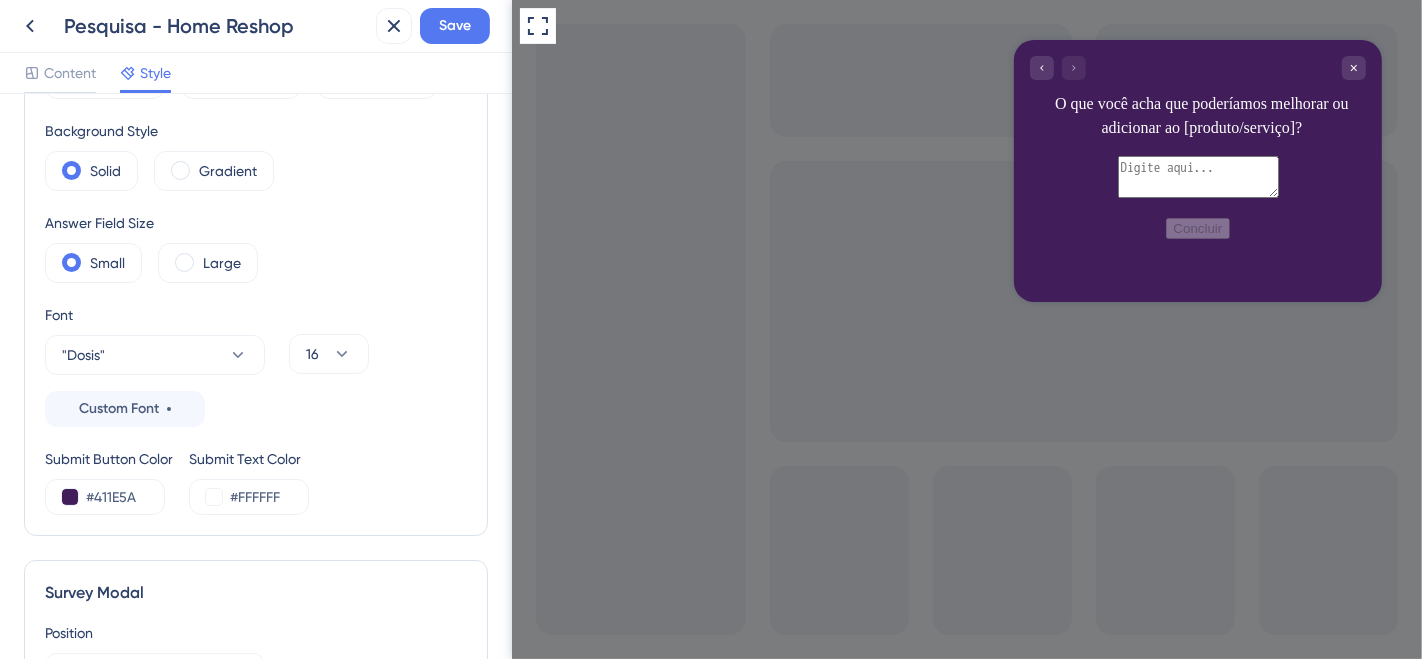 scroll, scrollTop: 0, scrollLeft: 0, axis: both 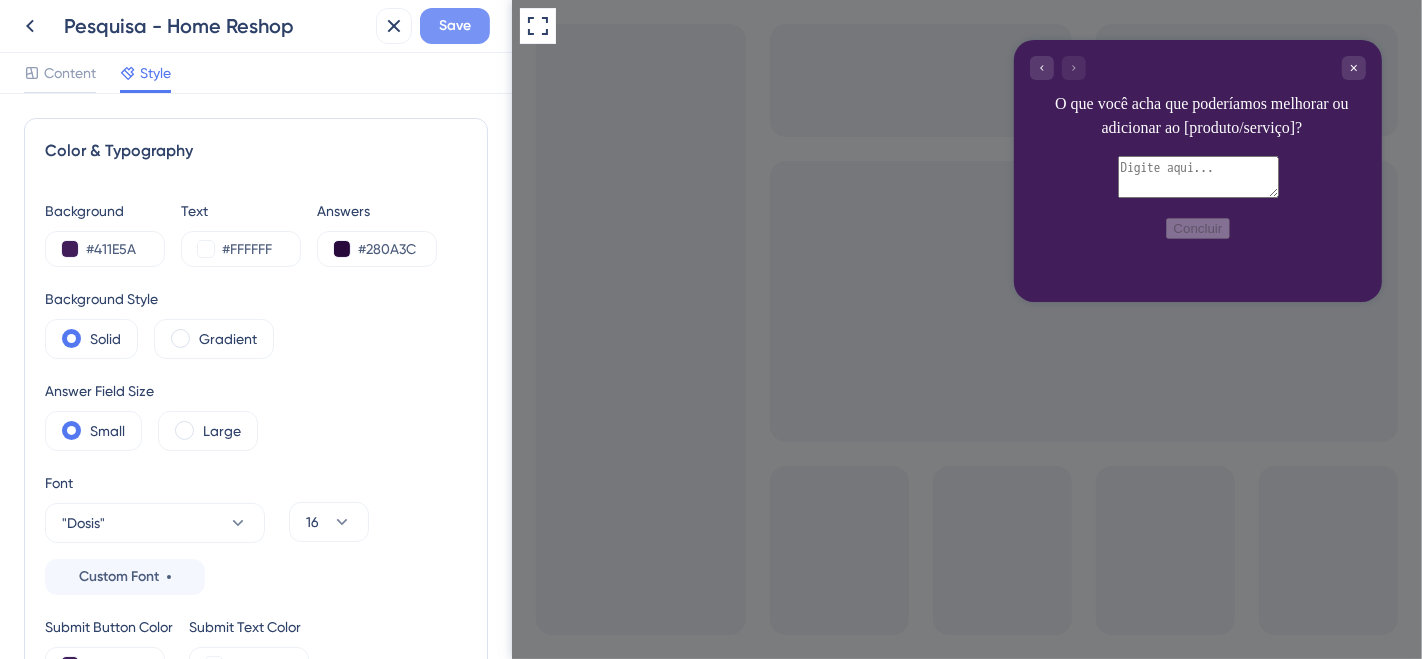 click on "Save" at bounding box center [455, 26] 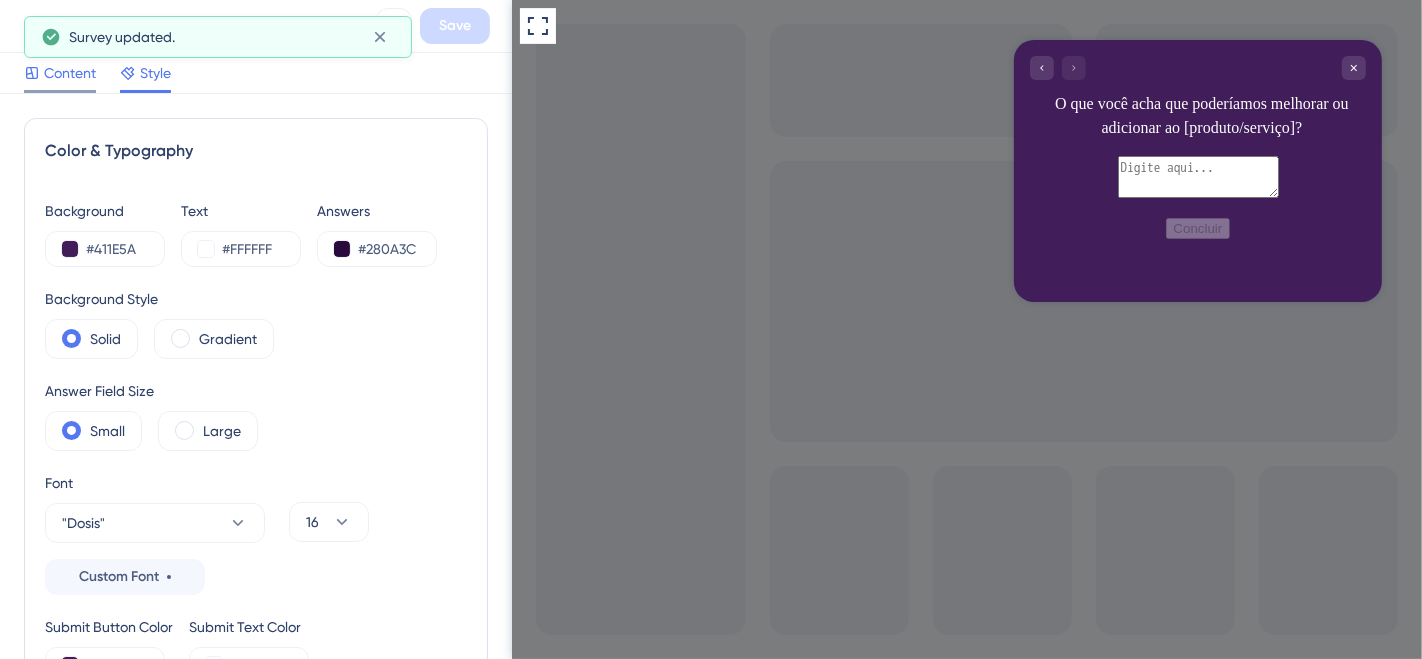 click on "Content" at bounding box center [70, 73] 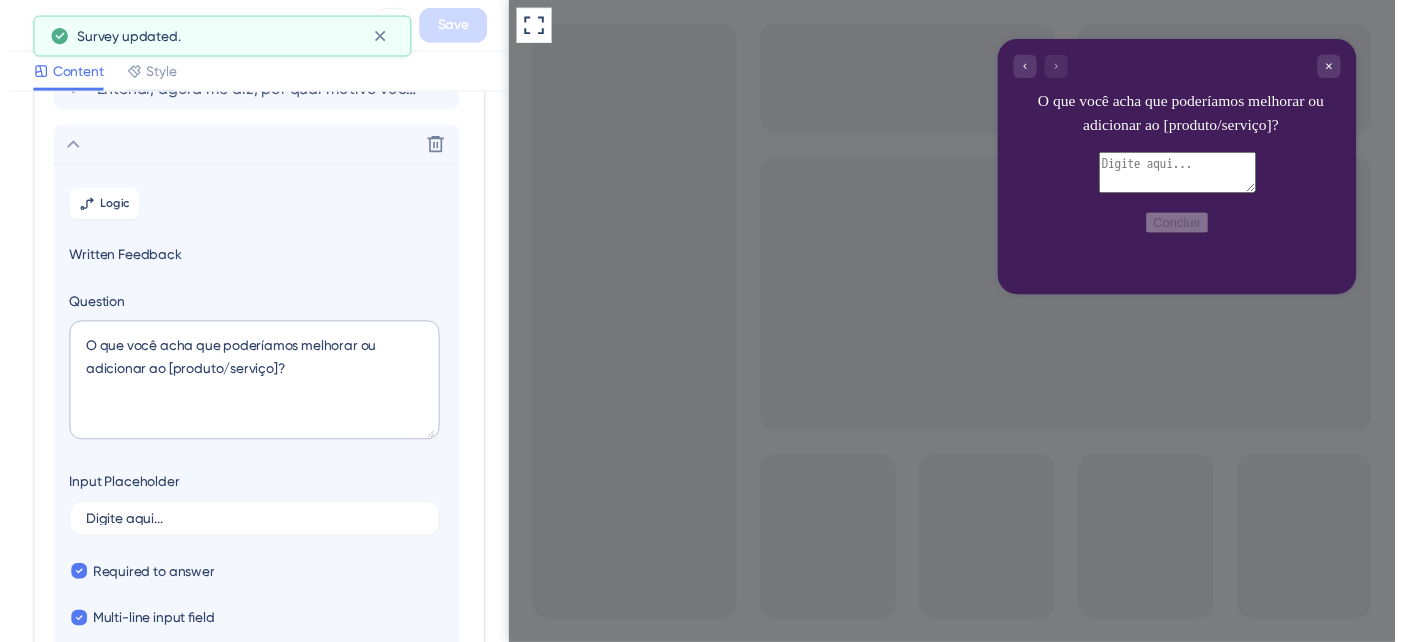 scroll, scrollTop: 284, scrollLeft: 0, axis: vertical 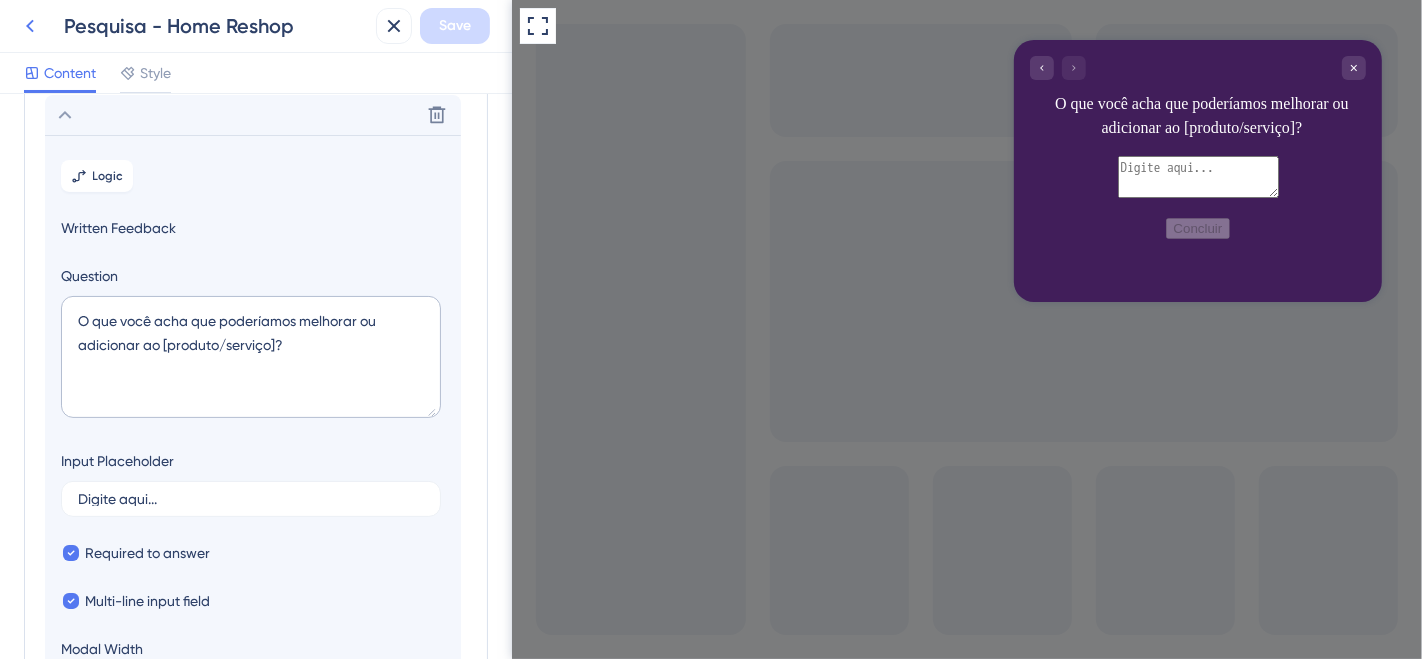 click 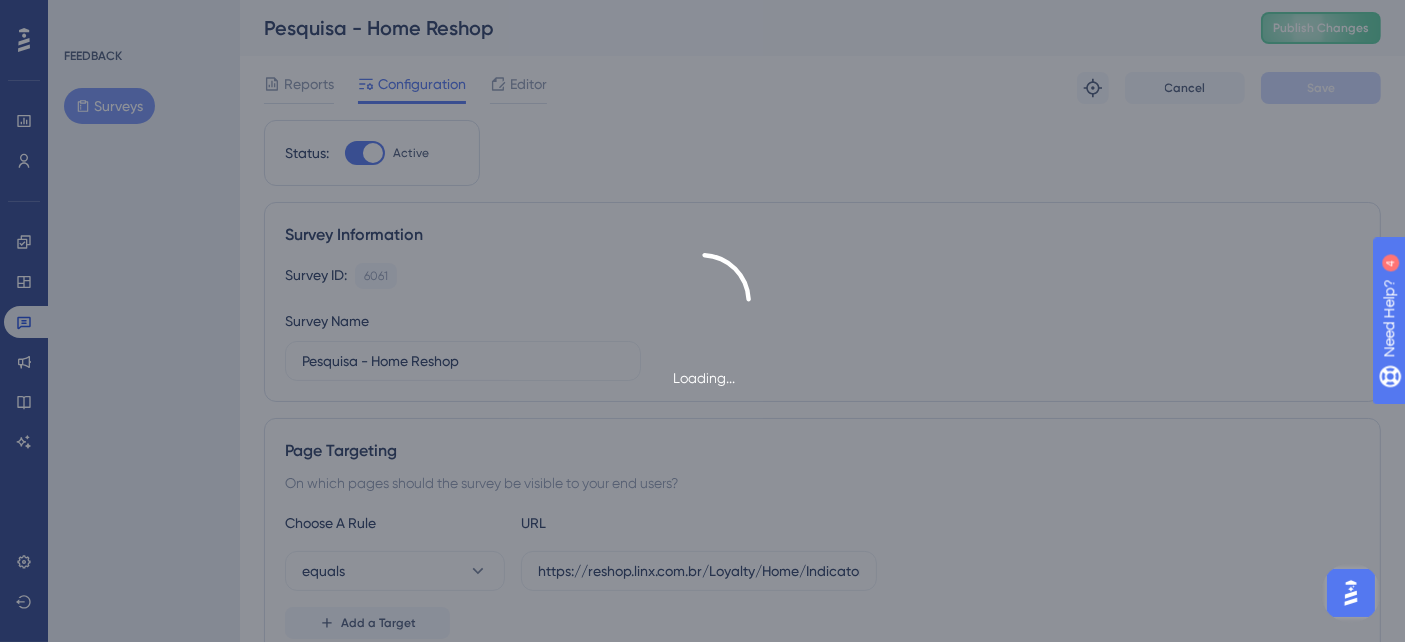 scroll, scrollTop: 0, scrollLeft: 0, axis: both 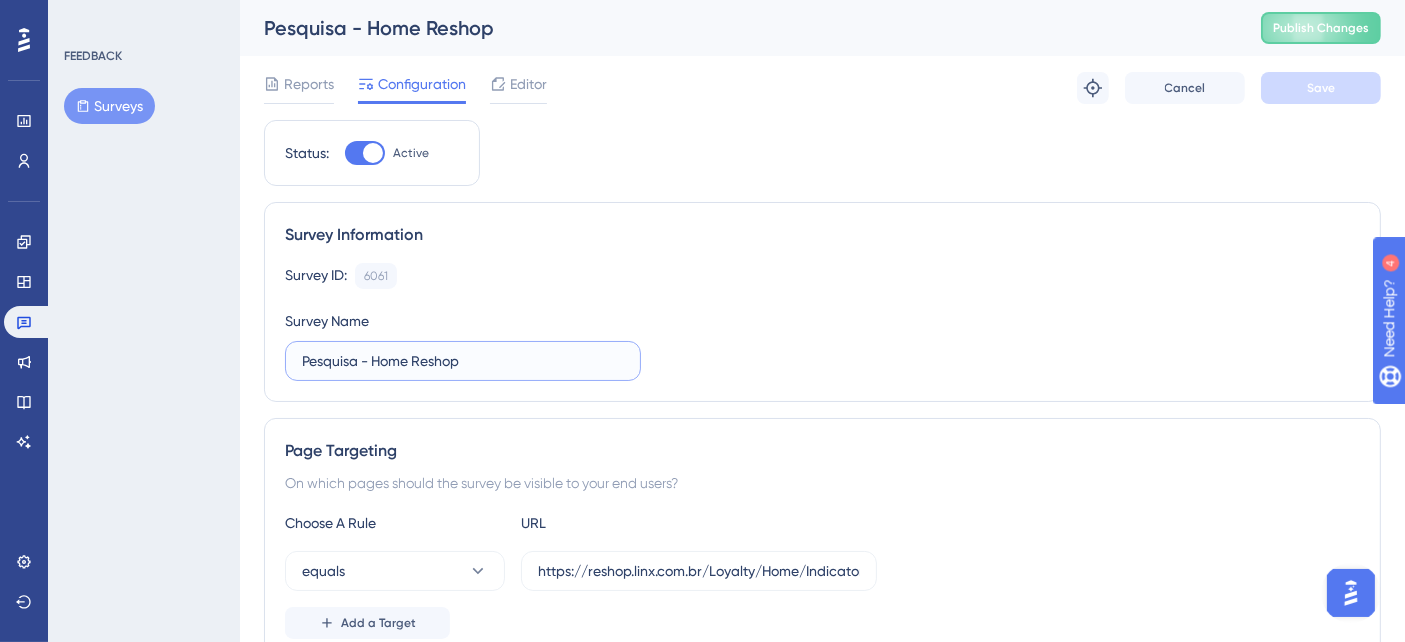 click on "Pesquisa - Home Reshop" at bounding box center (463, 361) 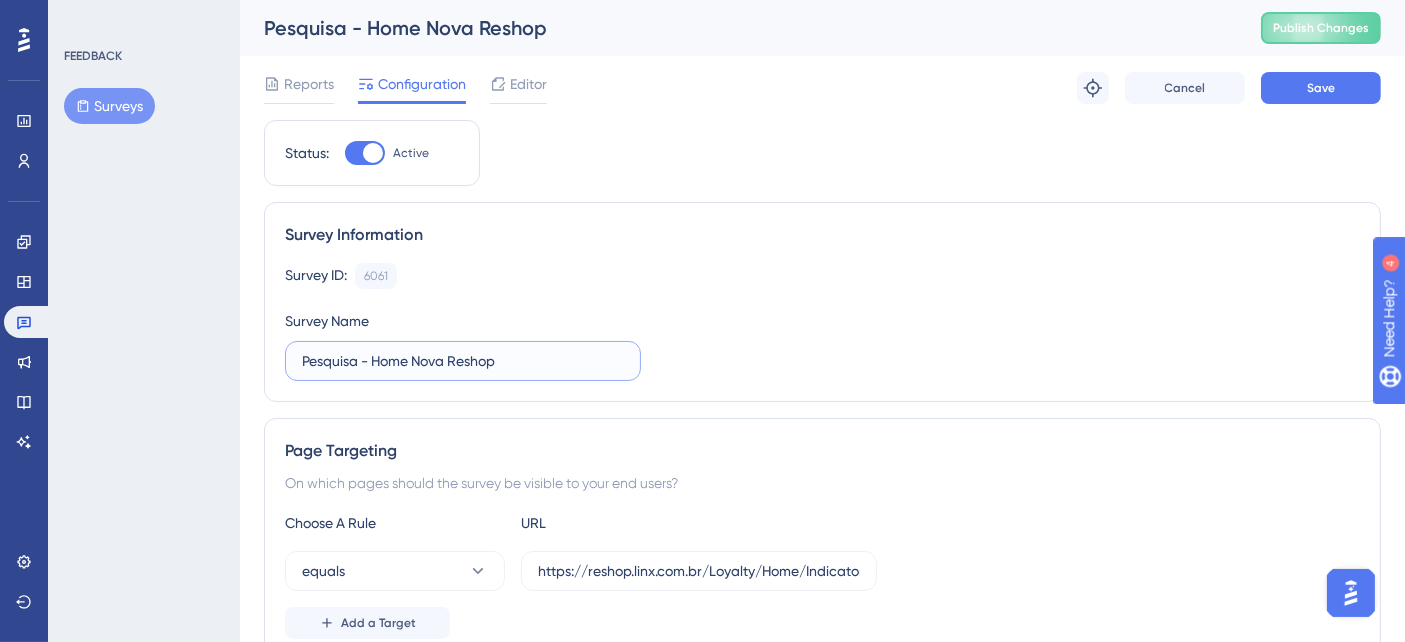 type on "Pesquisa - Home Nova Reshop" 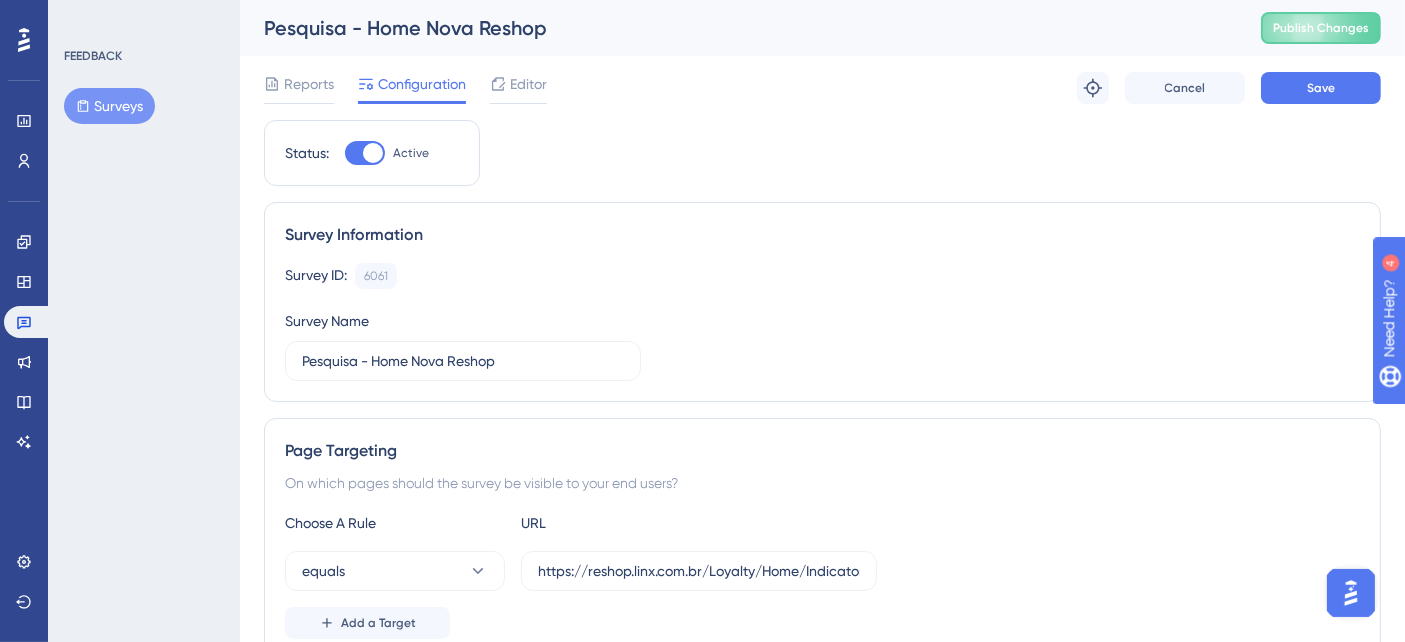 click on "Survey ID: 6061 Copy Survey Name Pesquisa - Home Nova Reshop" at bounding box center [822, 322] 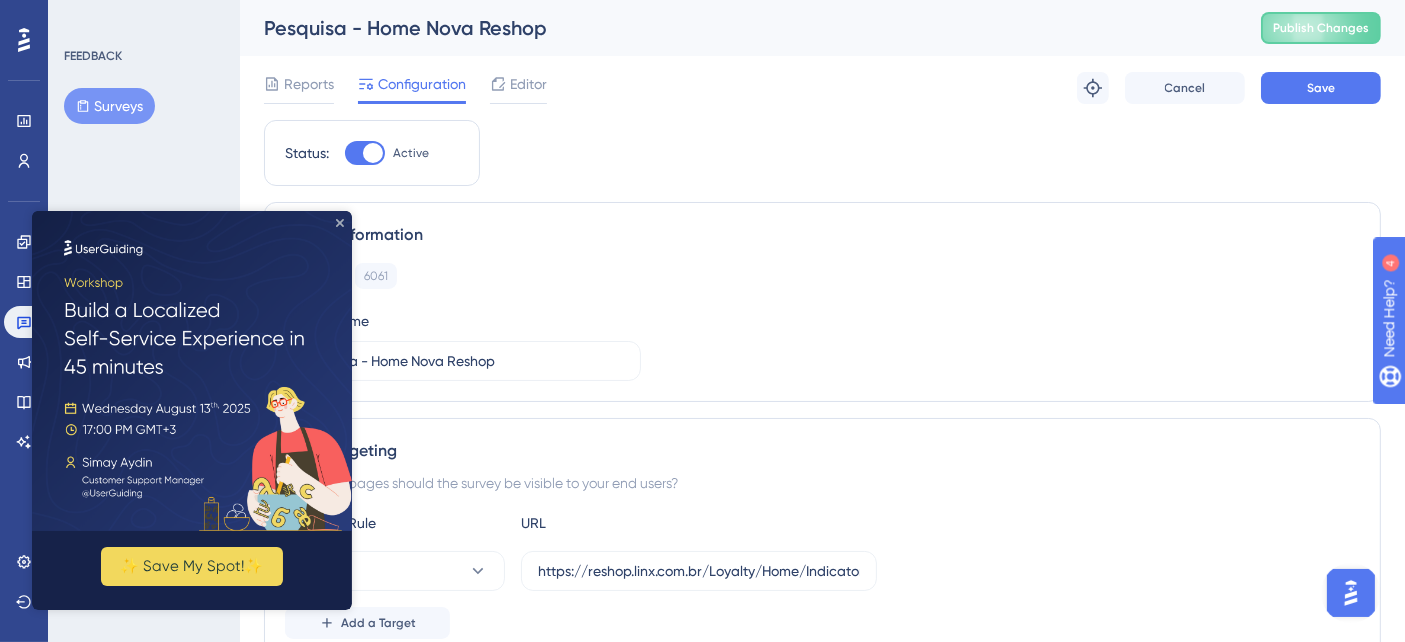 click 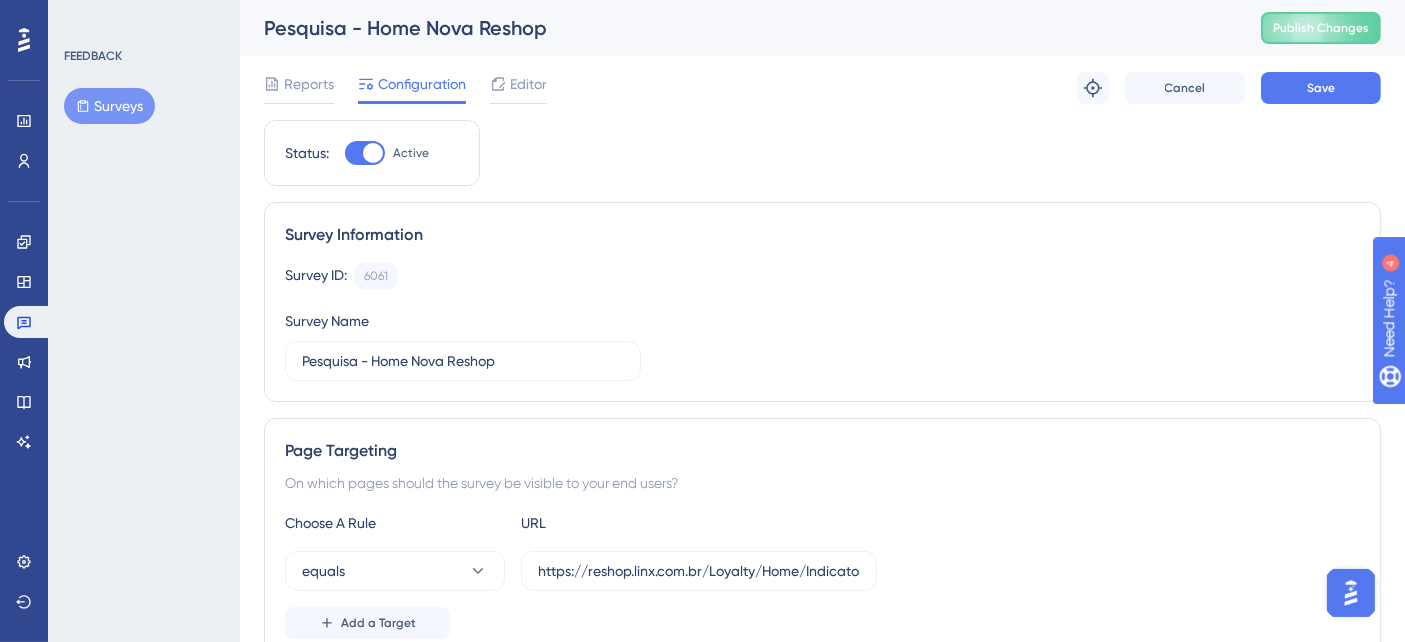 click on "Survey ID: 6061 Copy" at bounding box center (822, 276) 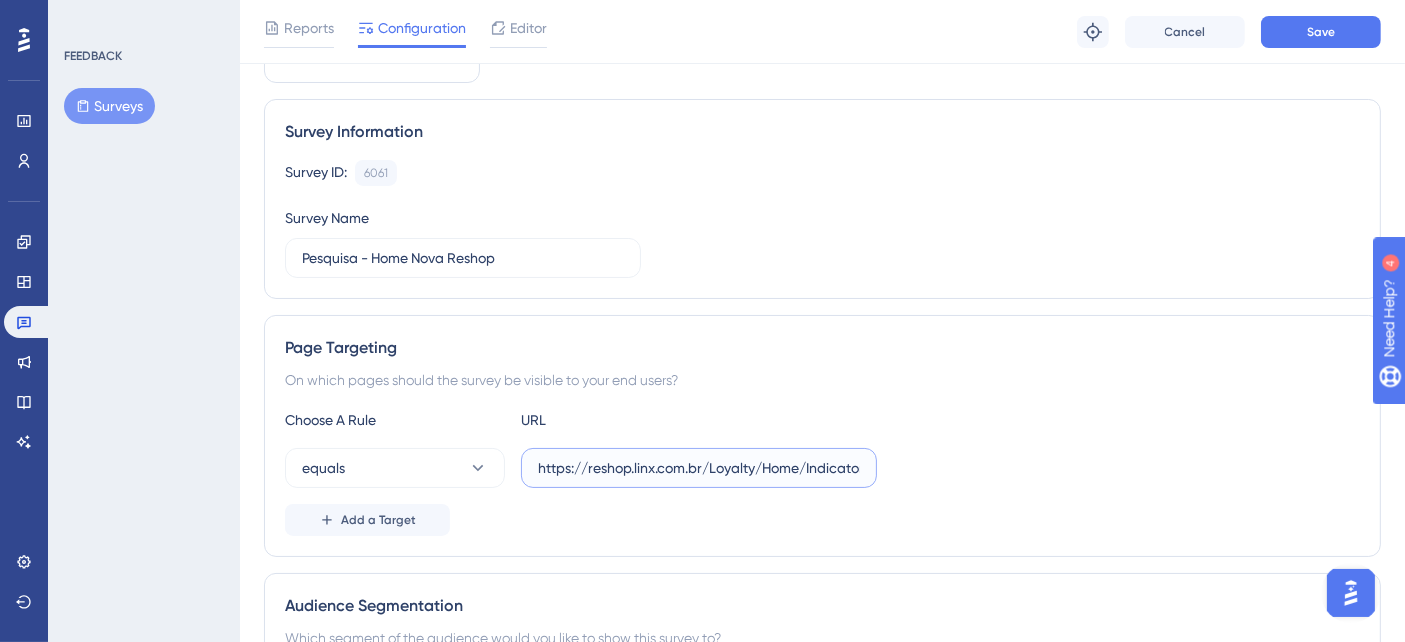 click on "https://reshop.linx.com.br/Loyalty/Home/Indicators" at bounding box center [699, 468] 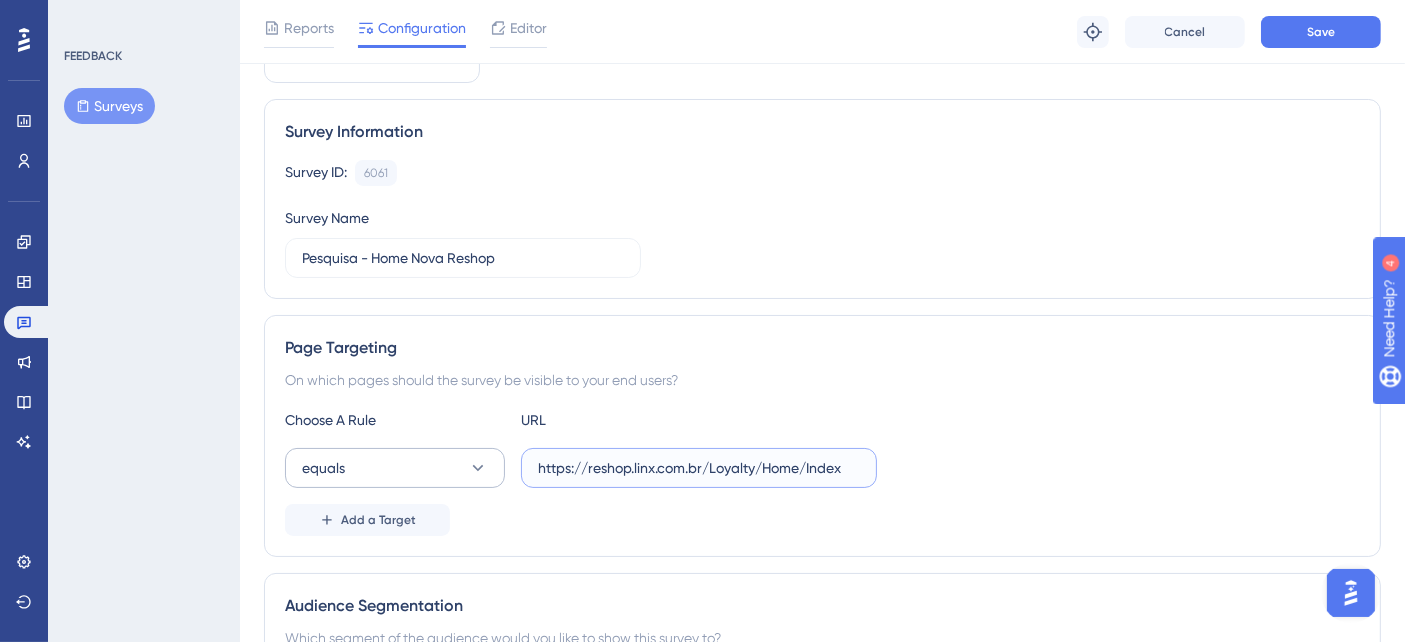 drag, startPoint x: 859, startPoint y: 467, endPoint x: 493, endPoint y: 473, distance: 366.04916 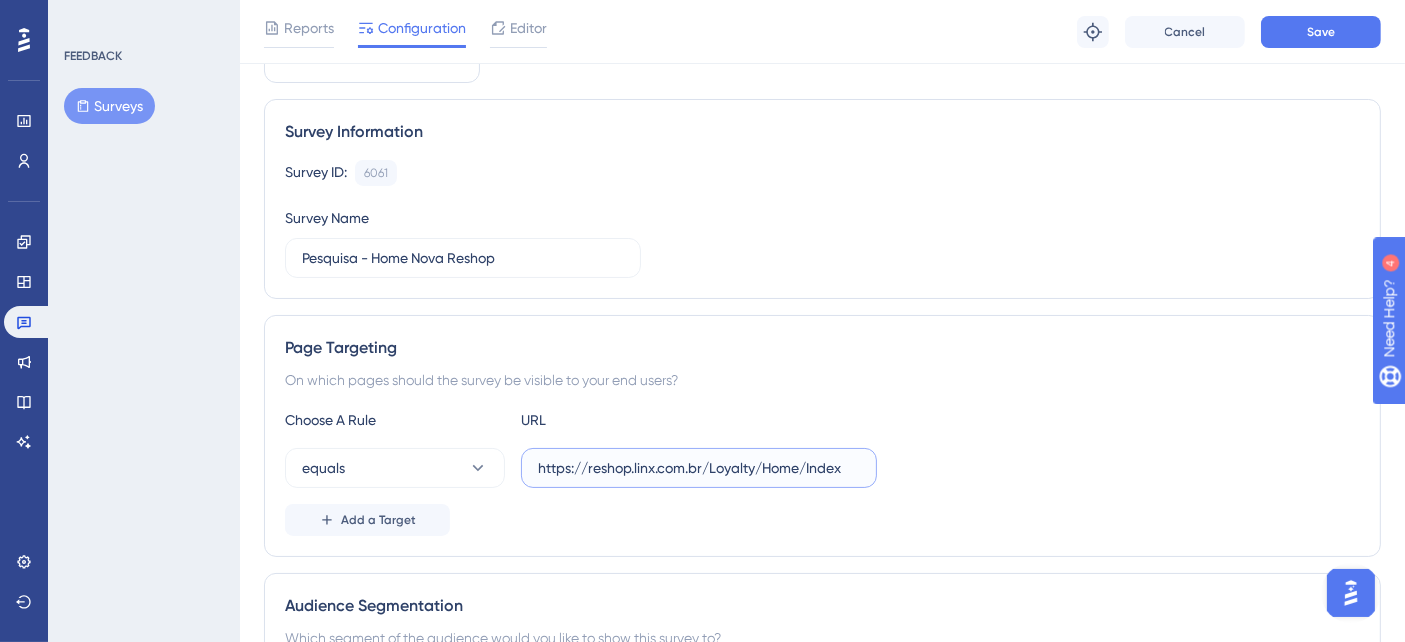 type on "https://reshop.linx.com.br/Loyalty/Home/Index" 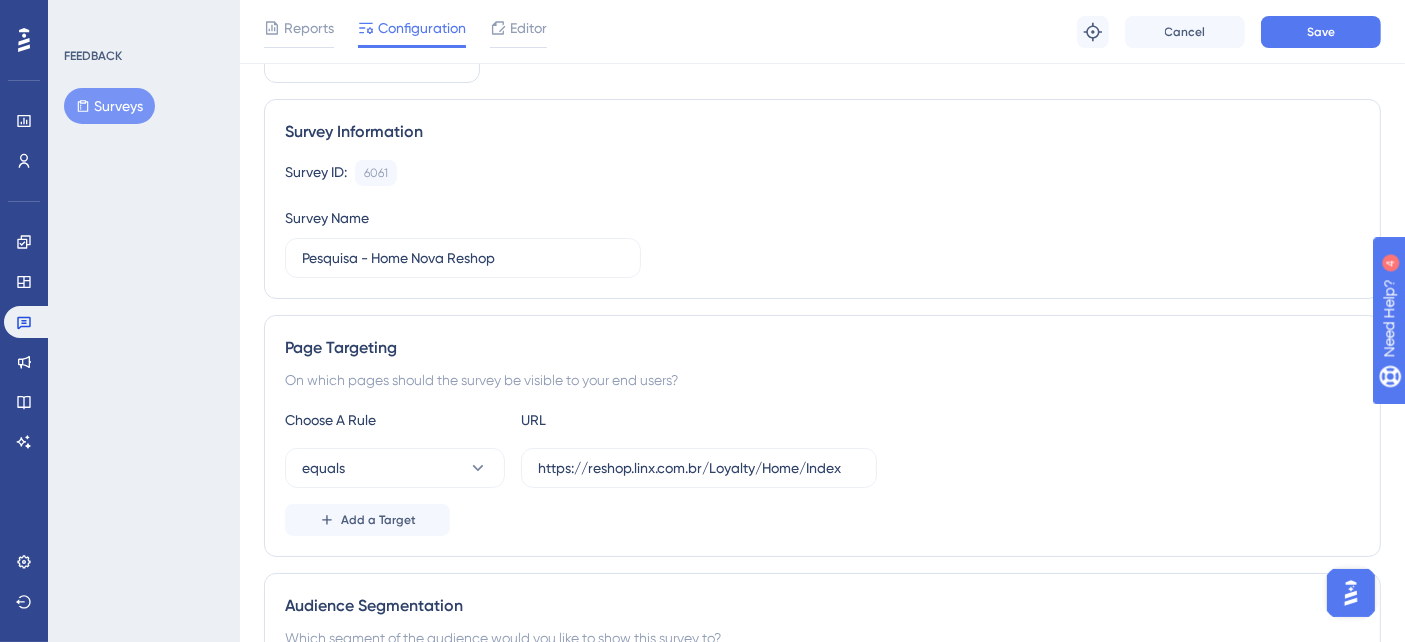 click on "On which pages should the survey be visible to your end users?" at bounding box center [822, 380] 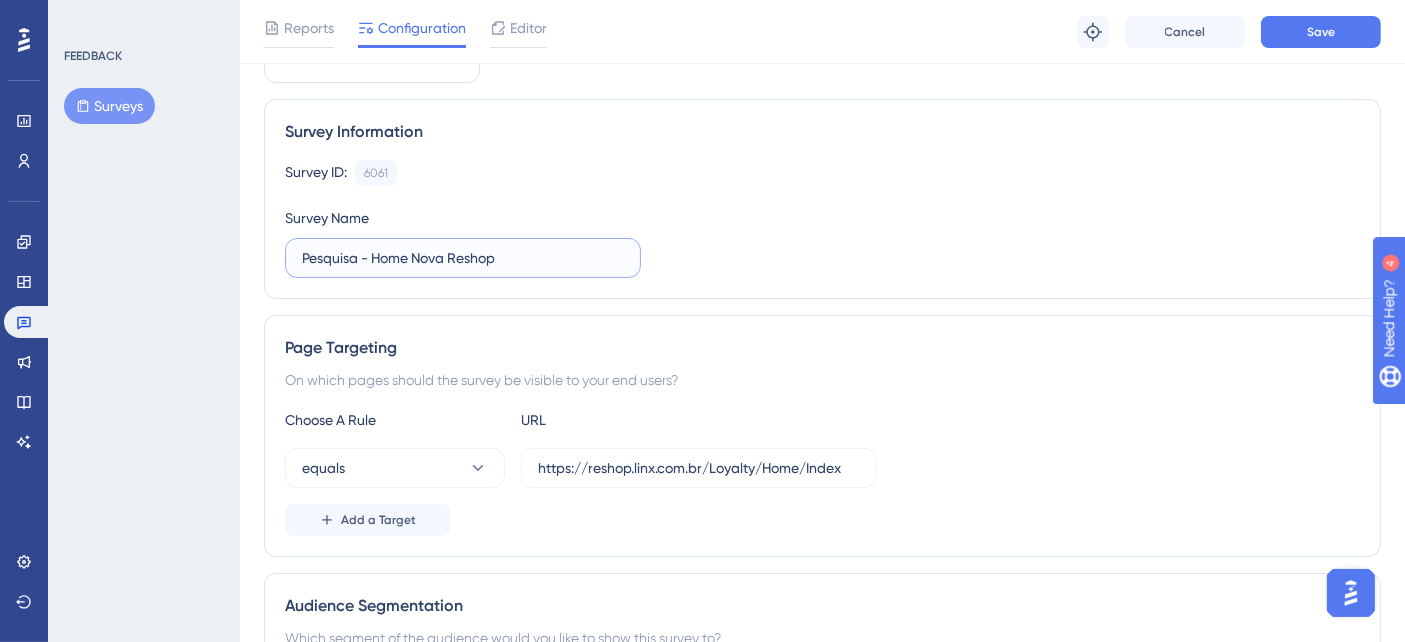 click on "Pesquisa - Home Nova Reshop" at bounding box center (463, 258) 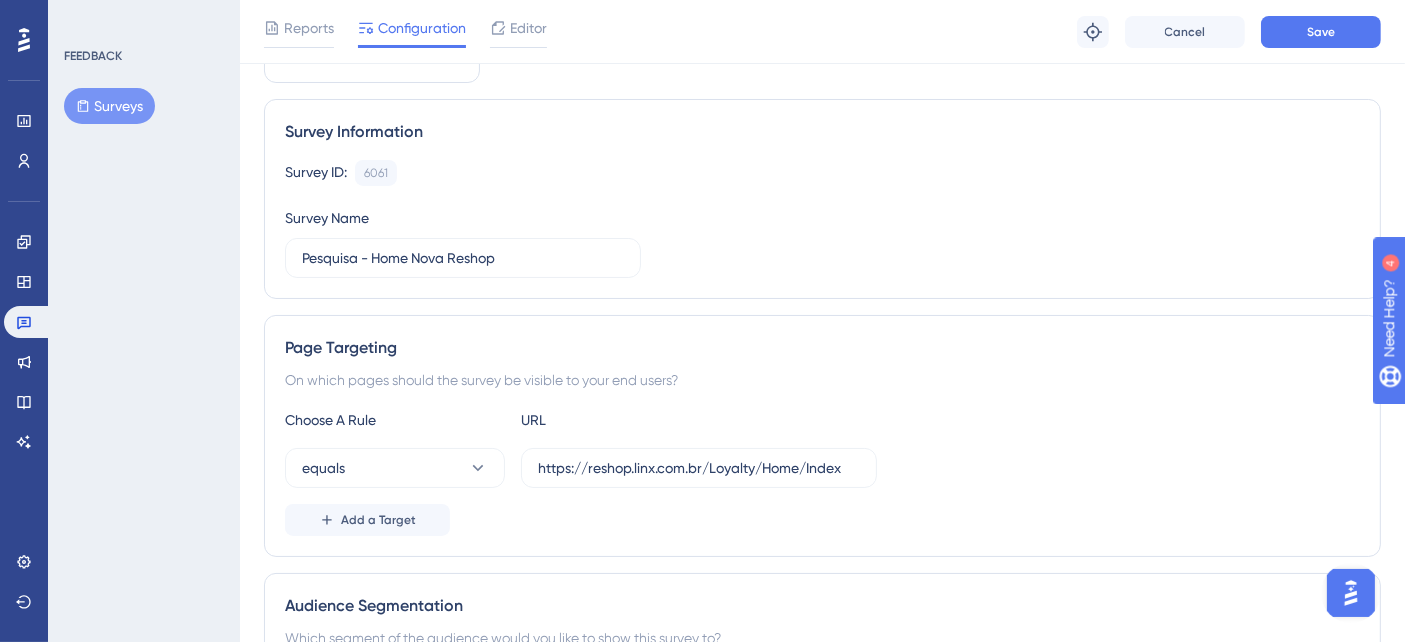 click on "Survey ID: 6061 Copy Survey Name Pesquisa - Home Nova Reshop" at bounding box center [822, 219] 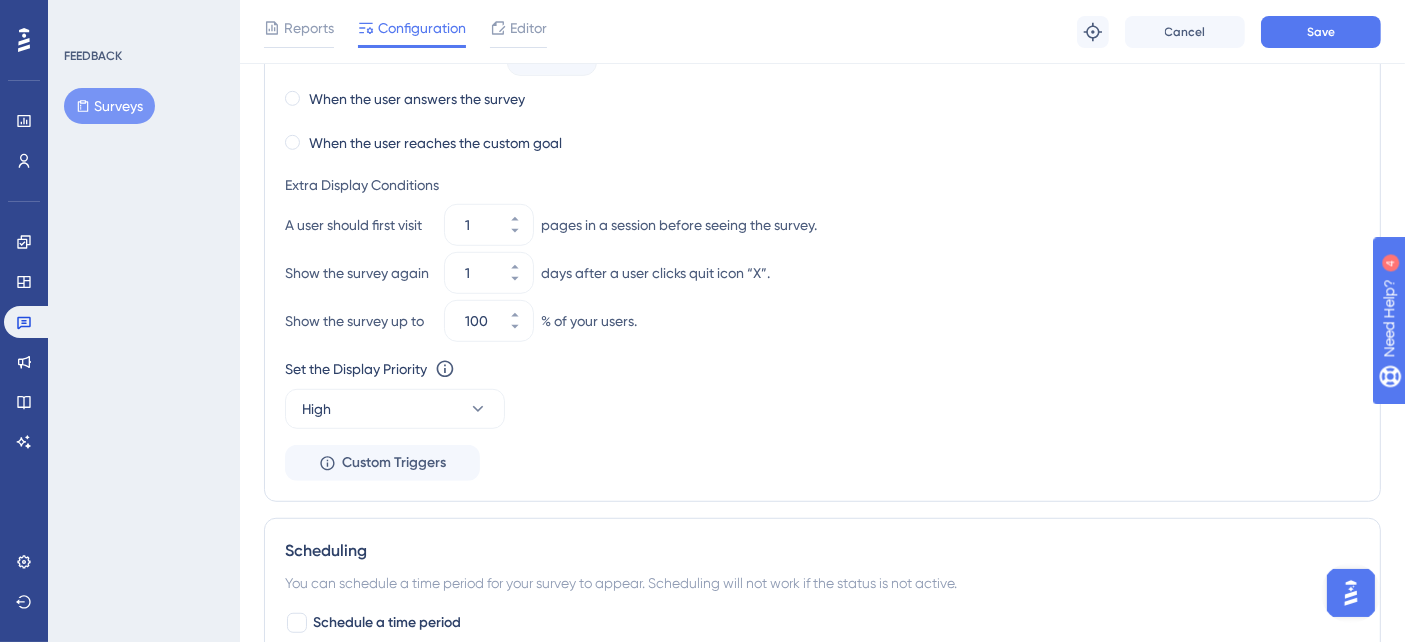 scroll, scrollTop: 1333, scrollLeft: 0, axis: vertical 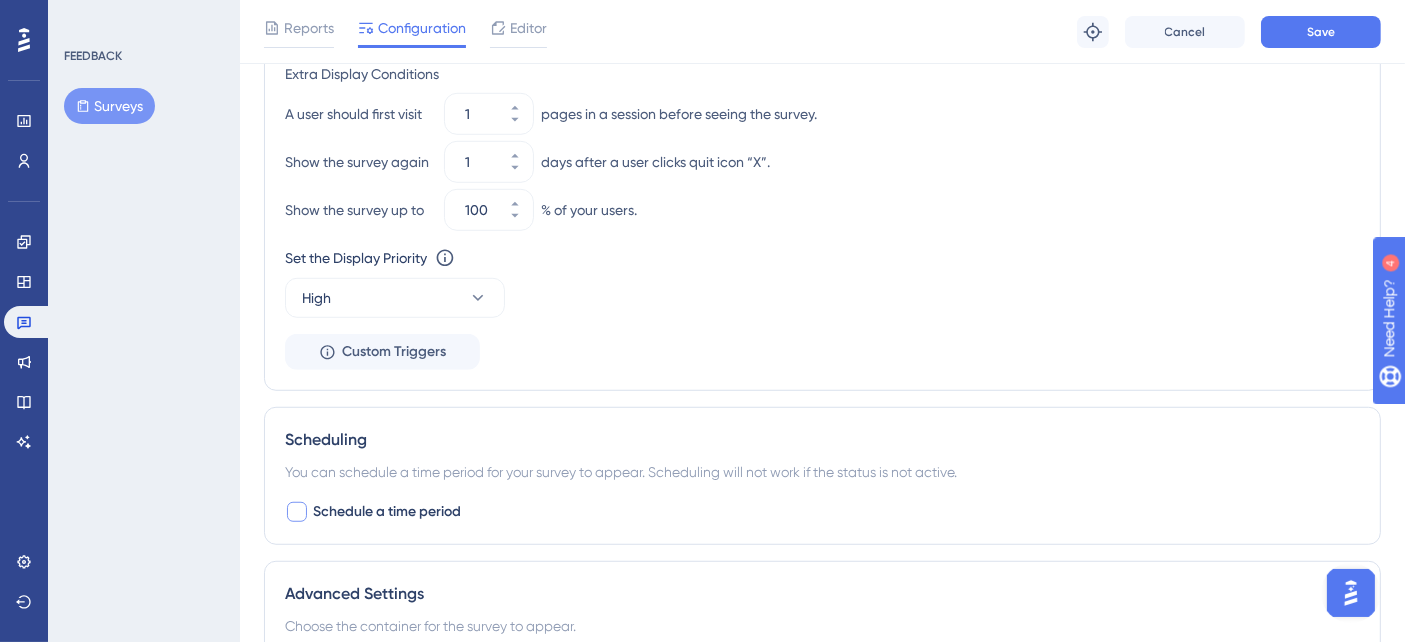 click at bounding box center (297, 512) 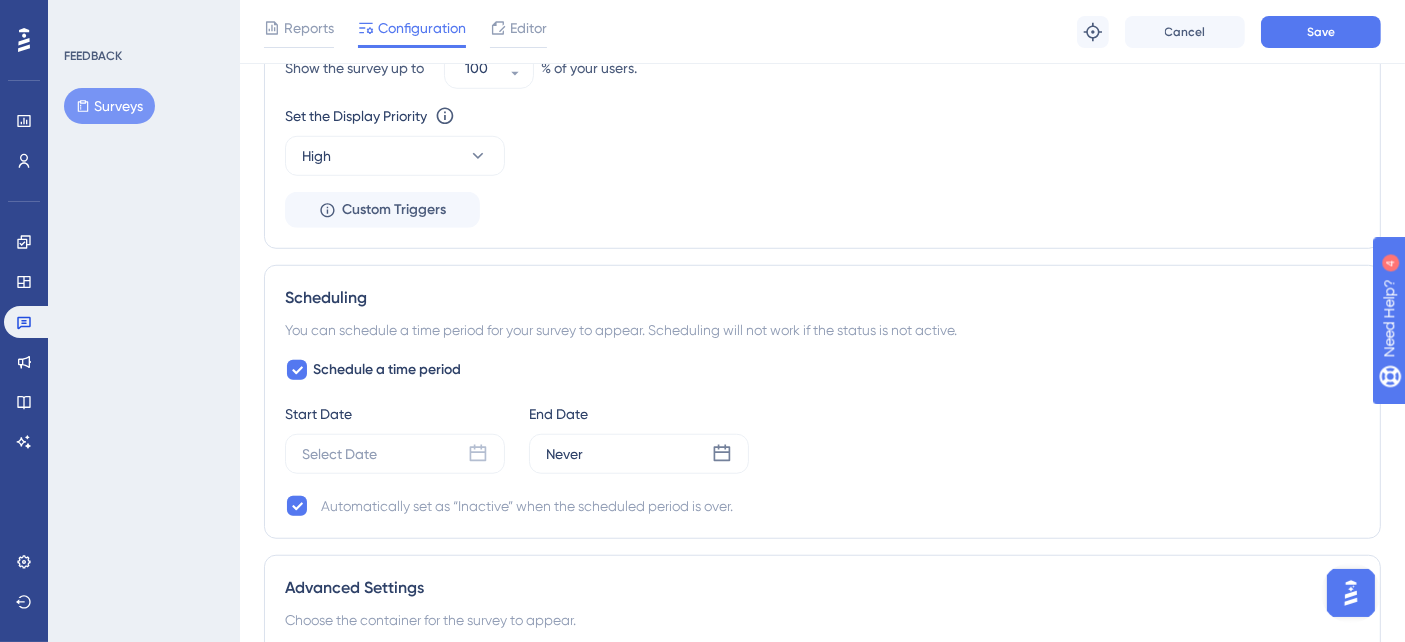 scroll, scrollTop: 1555, scrollLeft: 0, axis: vertical 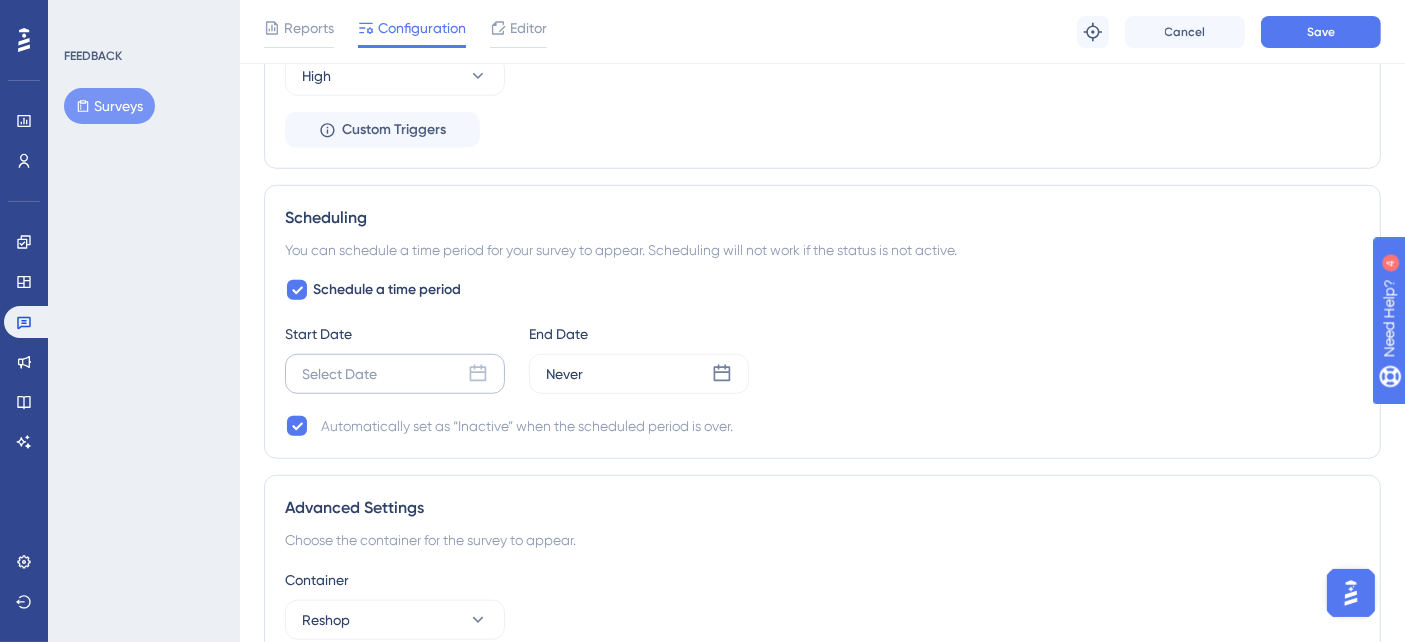 click 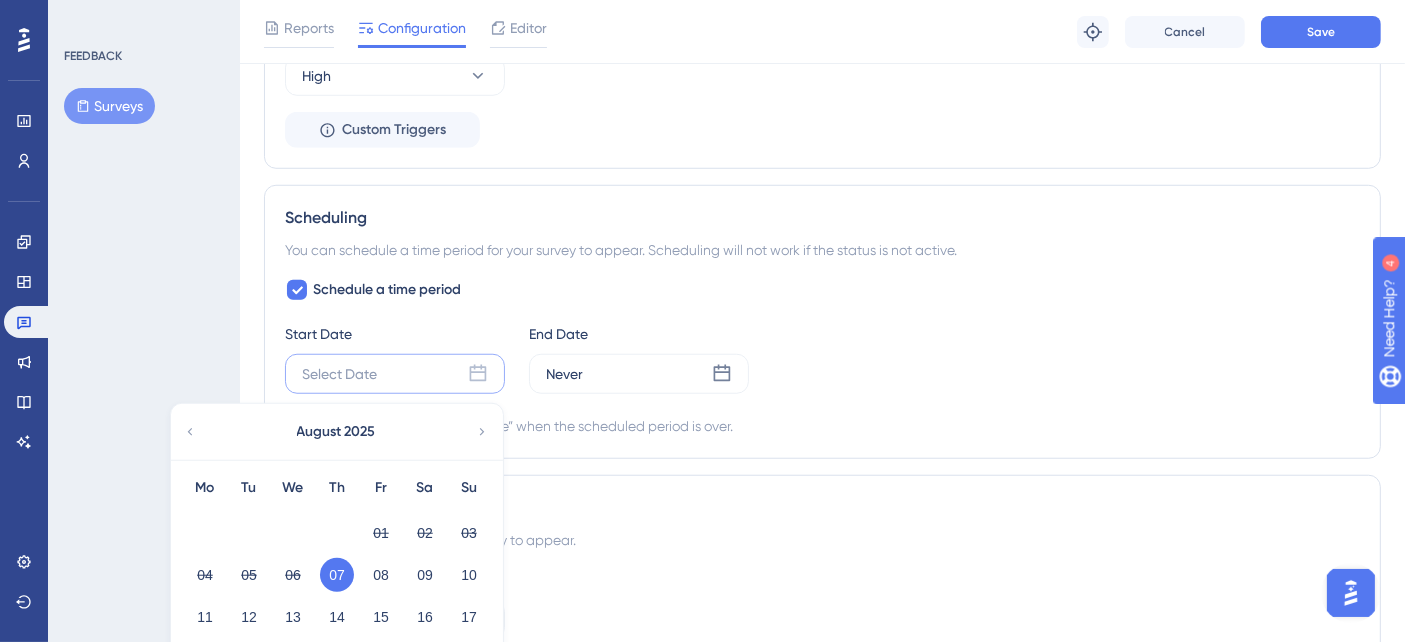 click on "07" at bounding box center (337, 575) 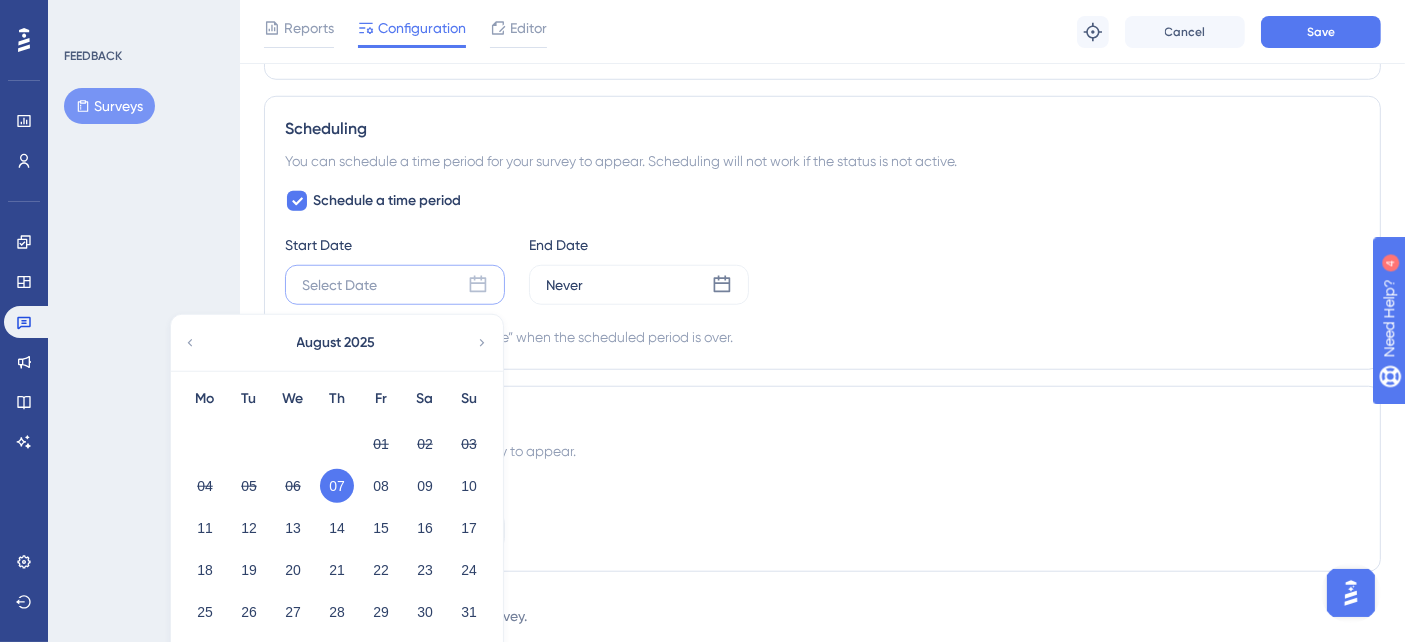 scroll, scrollTop: 1708, scrollLeft: 0, axis: vertical 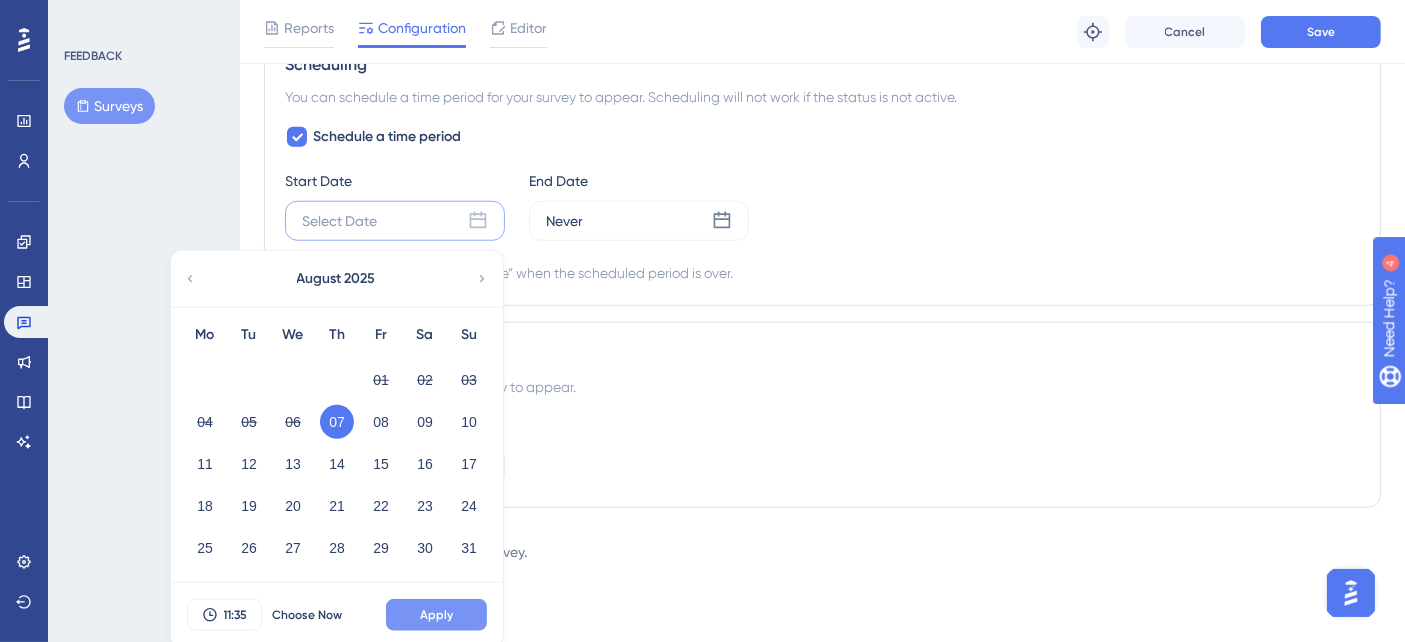 click on "Apply" at bounding box center [436, 615] 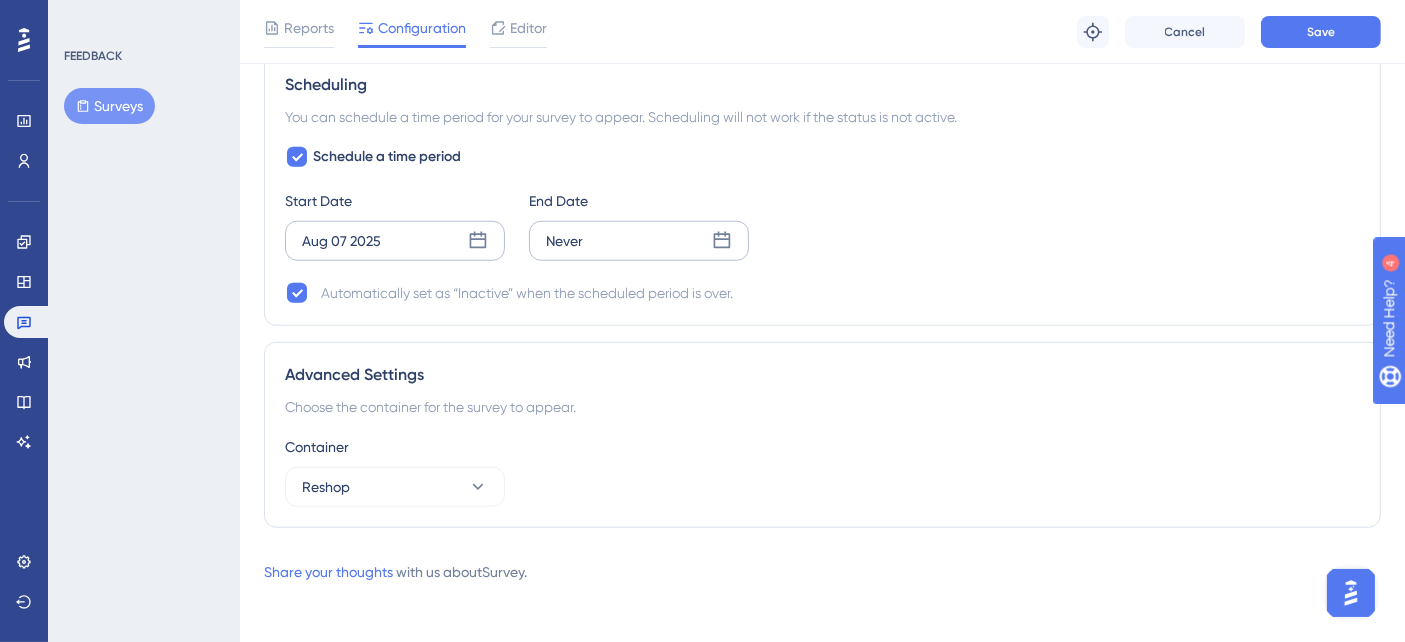 click 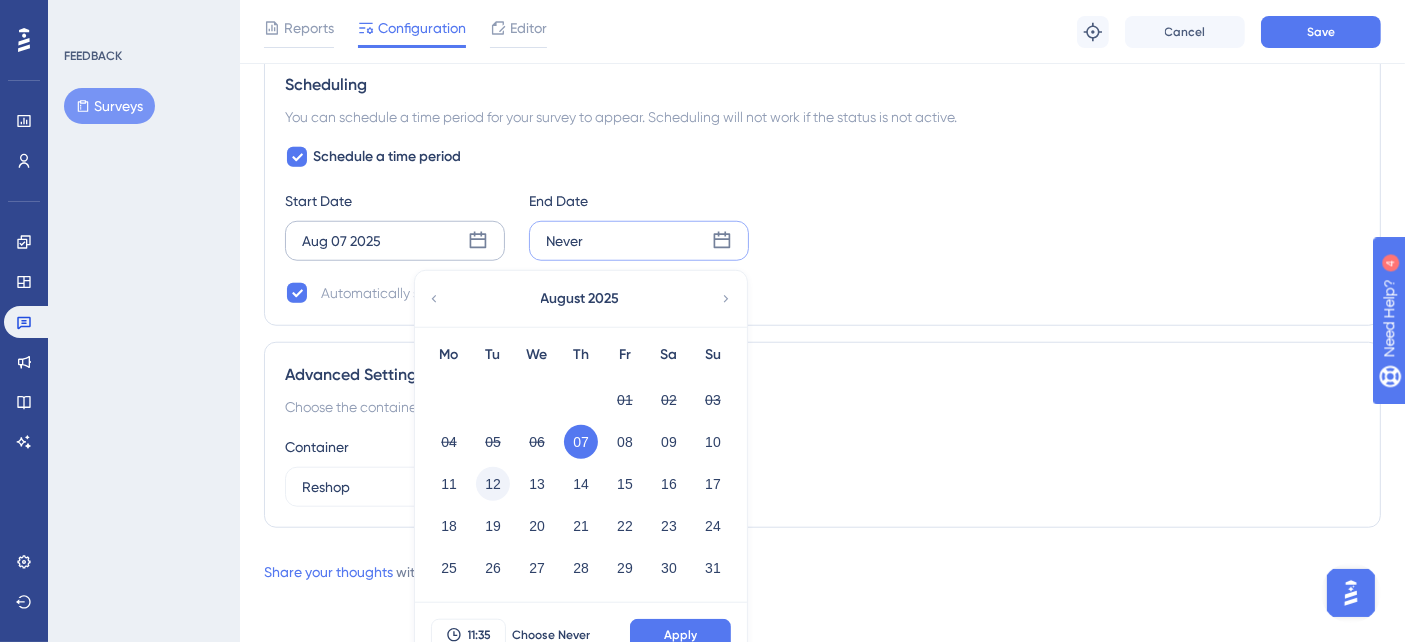 click on "12" at bounding box center [493, 484] 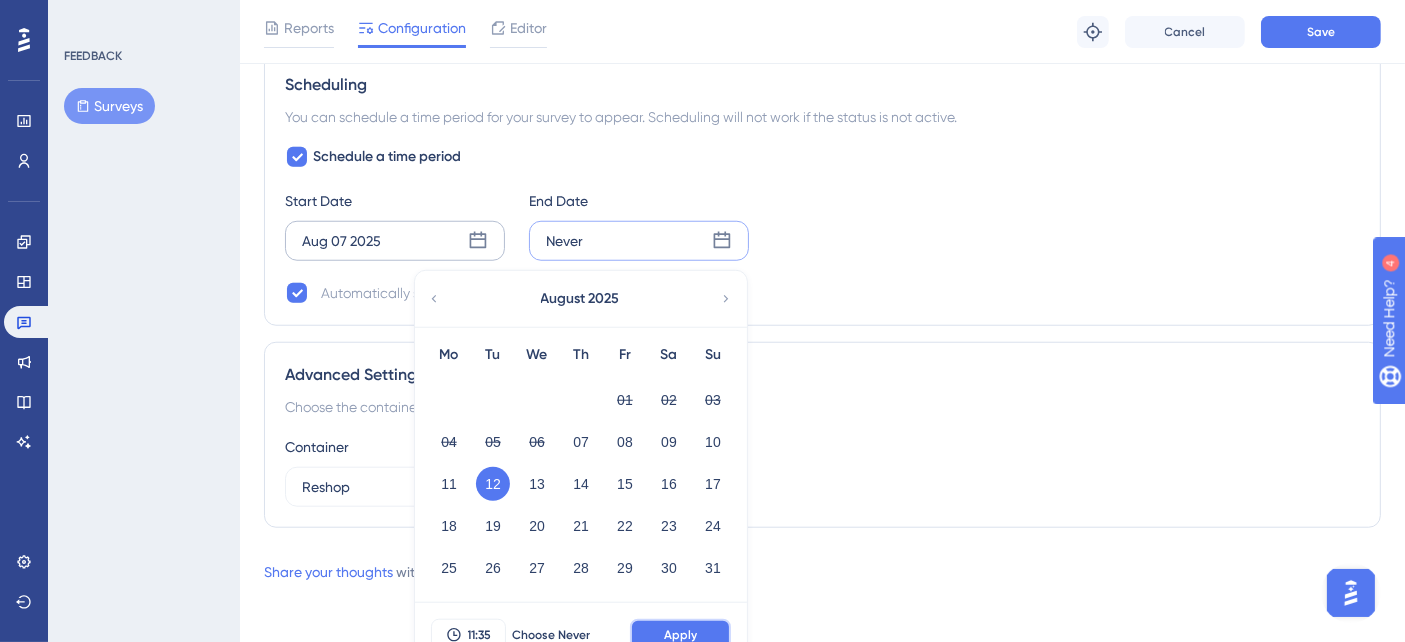 click on "Apply" at bounding box center [680, 635] 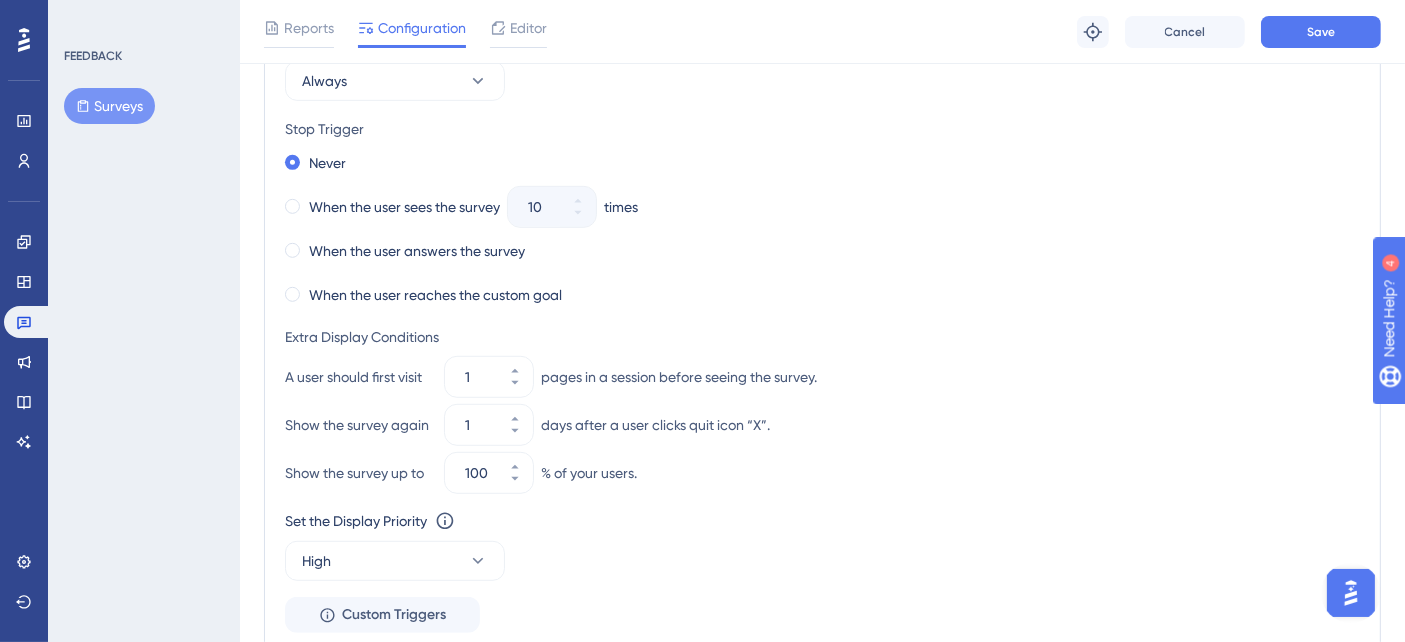 scroll, scrollTop: 1022, scrollLeft: 0, axis: vertical 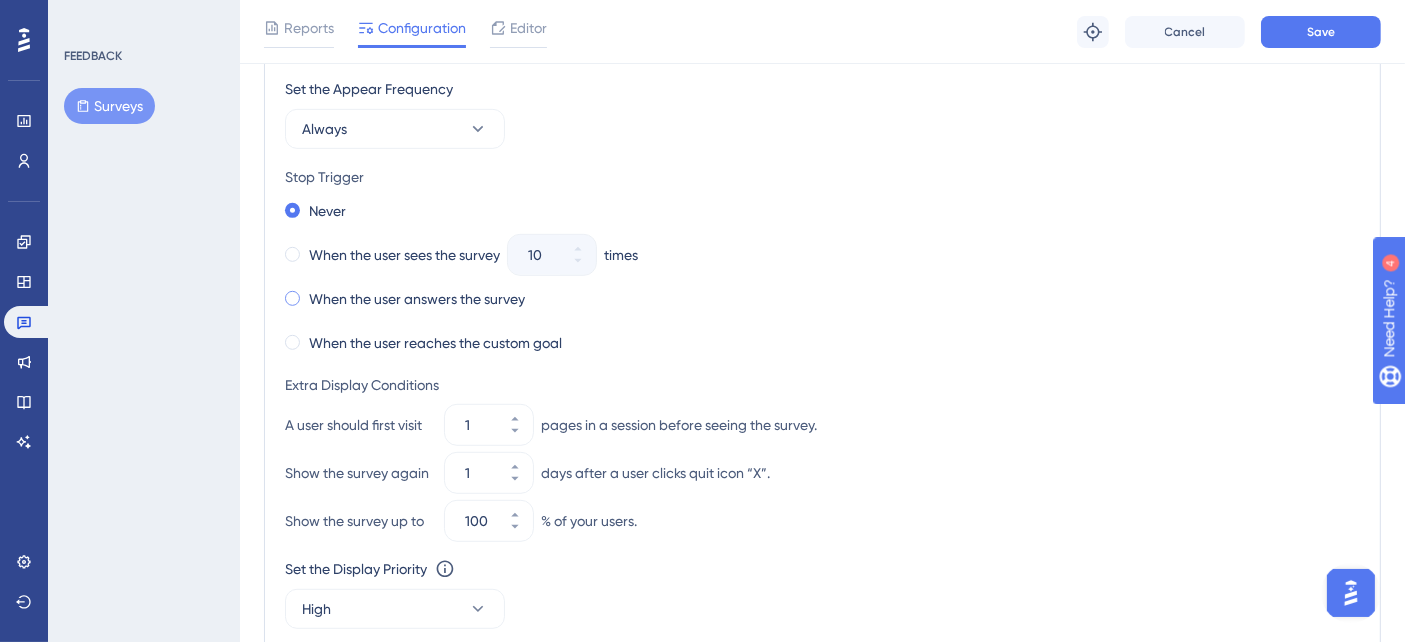 click at bounding box center [292, 298] 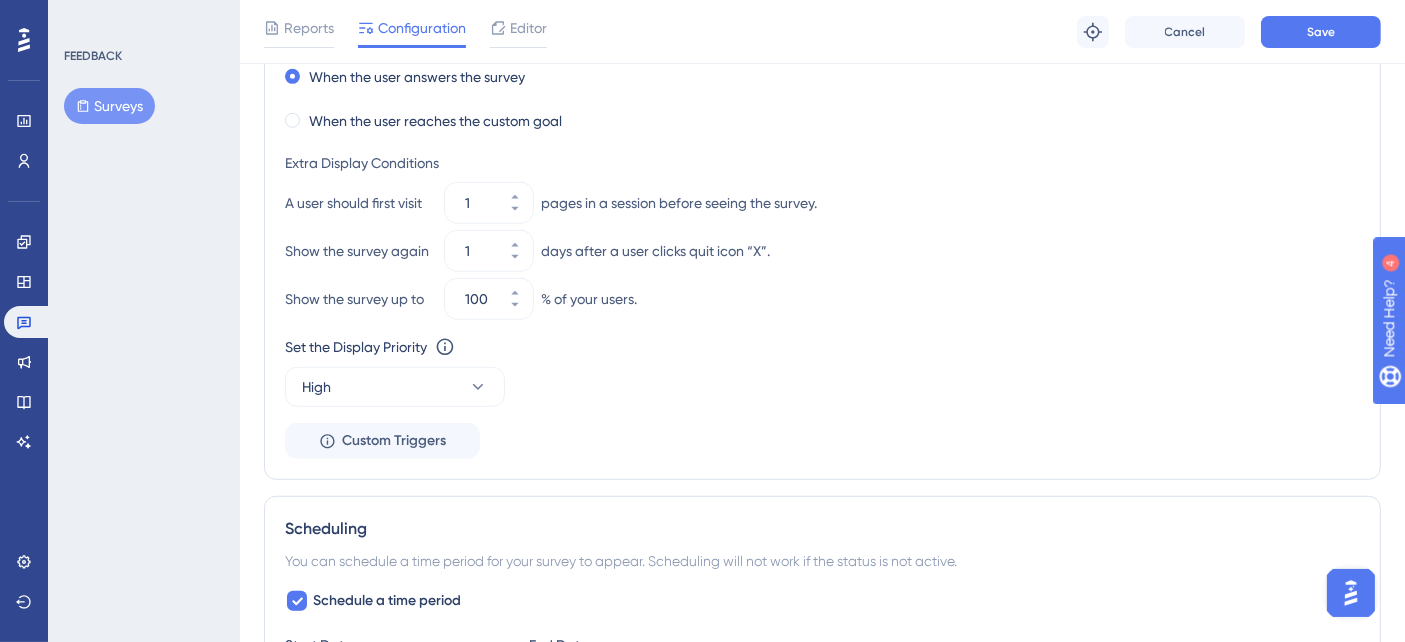 scroll, scrollTop: 1133, scrollLeft: 0, axis: vertical 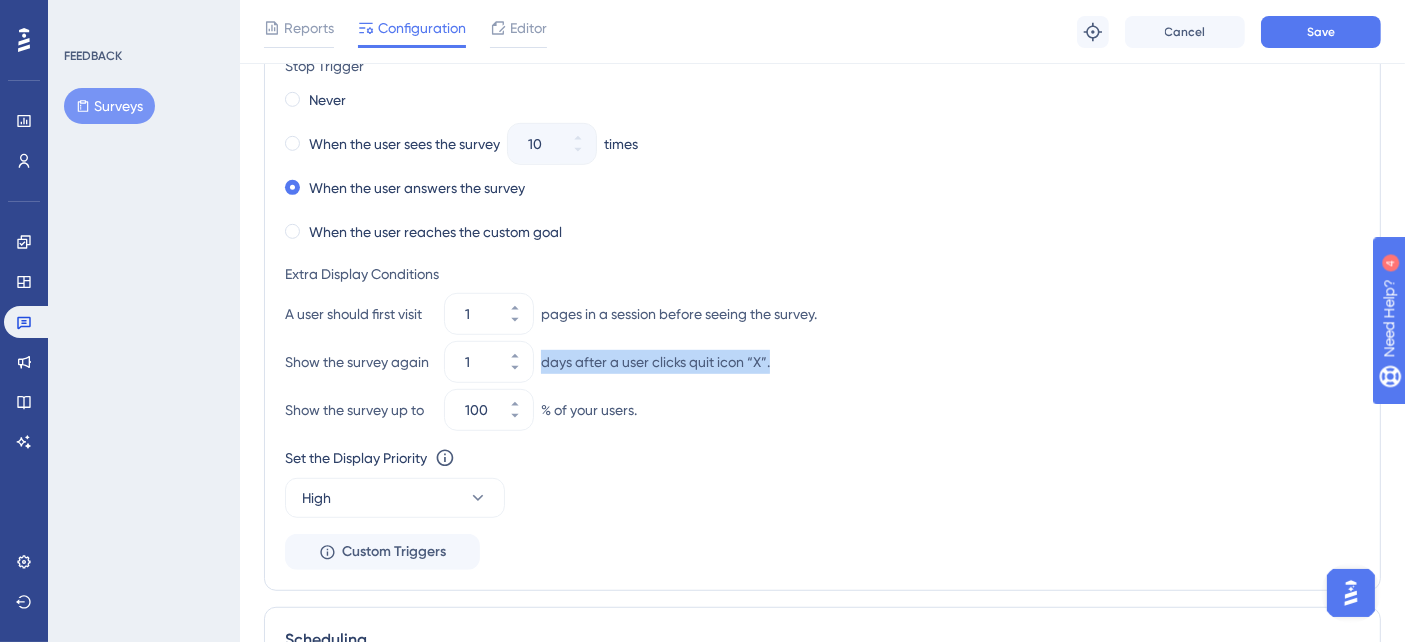 drag, startPoint x: 803, startPoint y: 361, endPoint x: 537, endPoint y: 373, distance: 266.27054 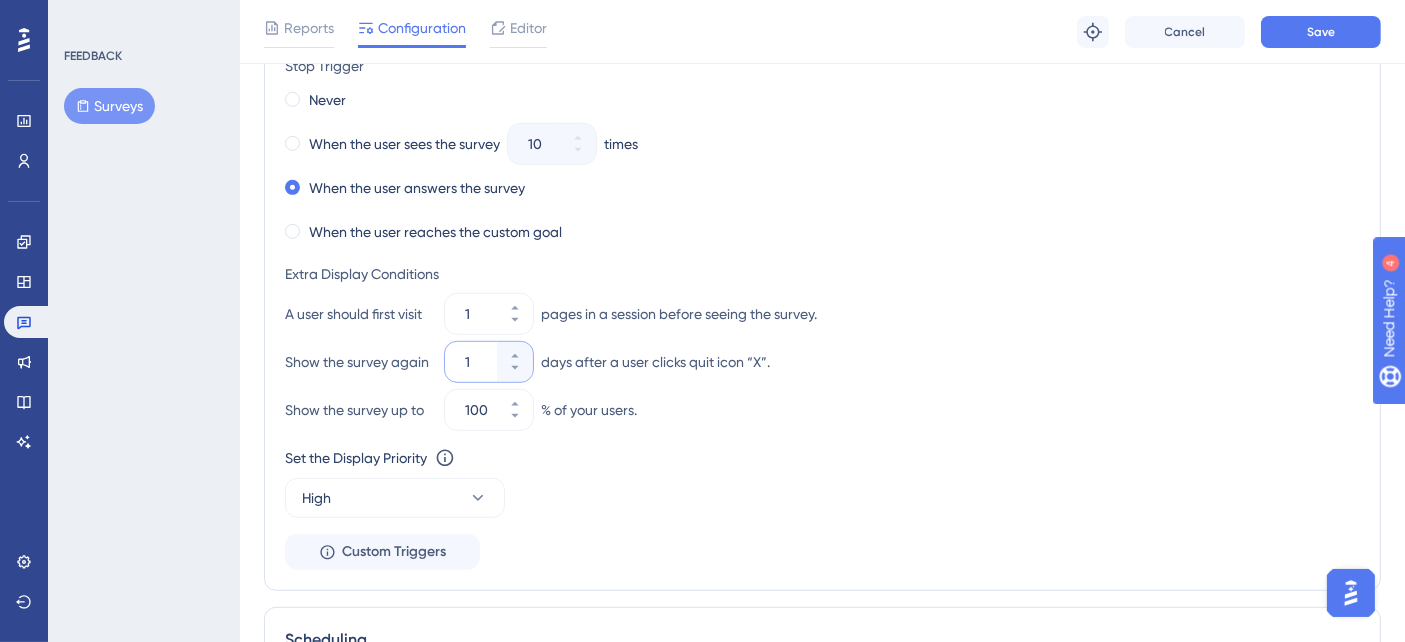 click on "1" at bounding box center (479, 362) 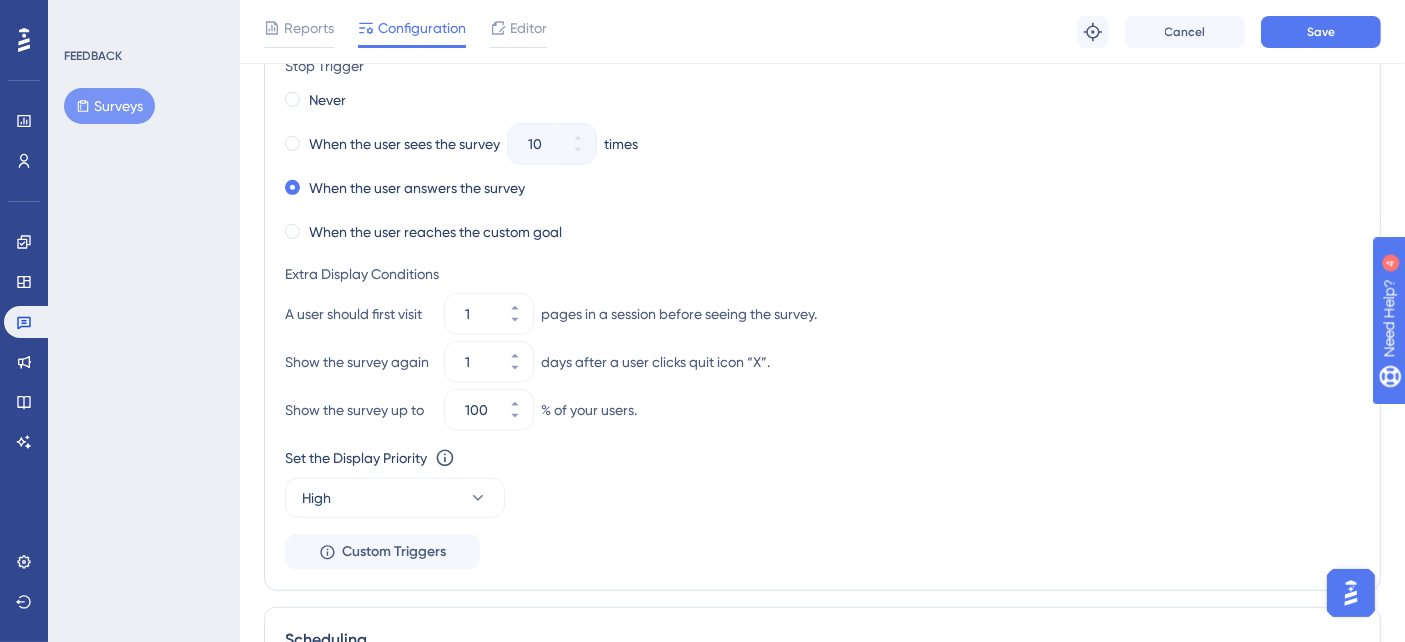 click on "Show the survey again     1 days after a user clicks quit icon “X”." at bounding box center [822, 362] 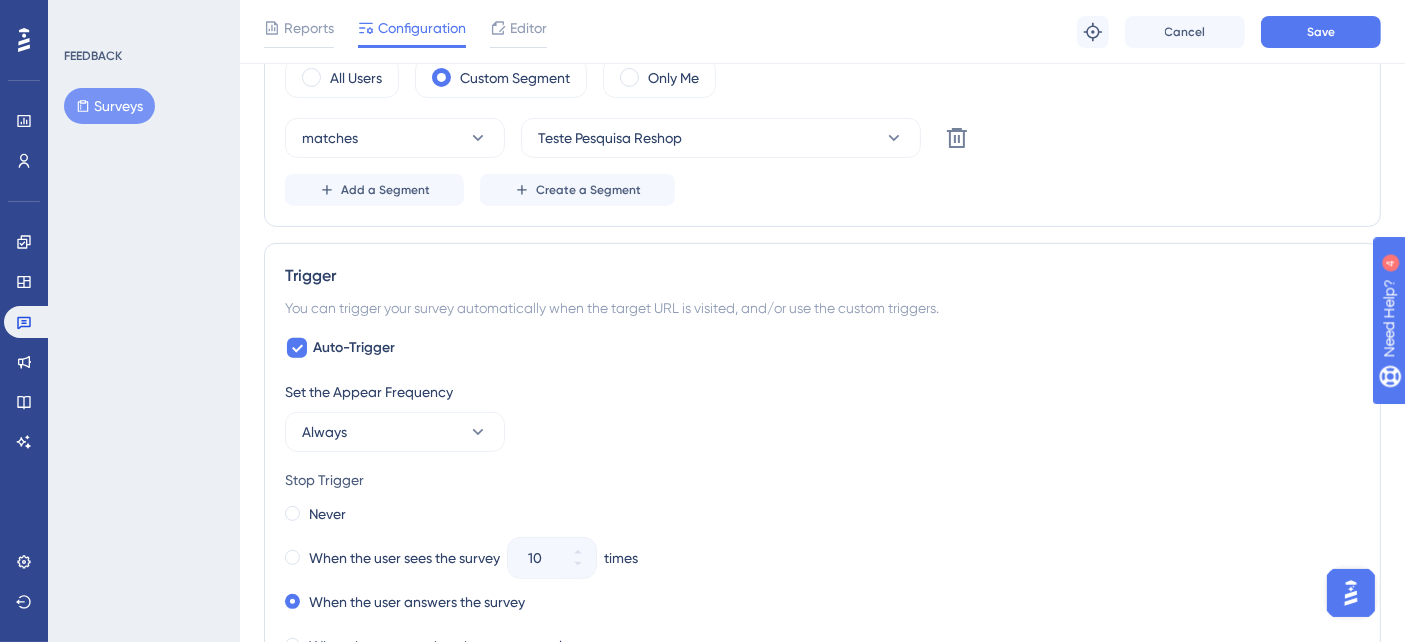 scroll, scrollTop: 800, scrollLeft: 0, axis: vertical 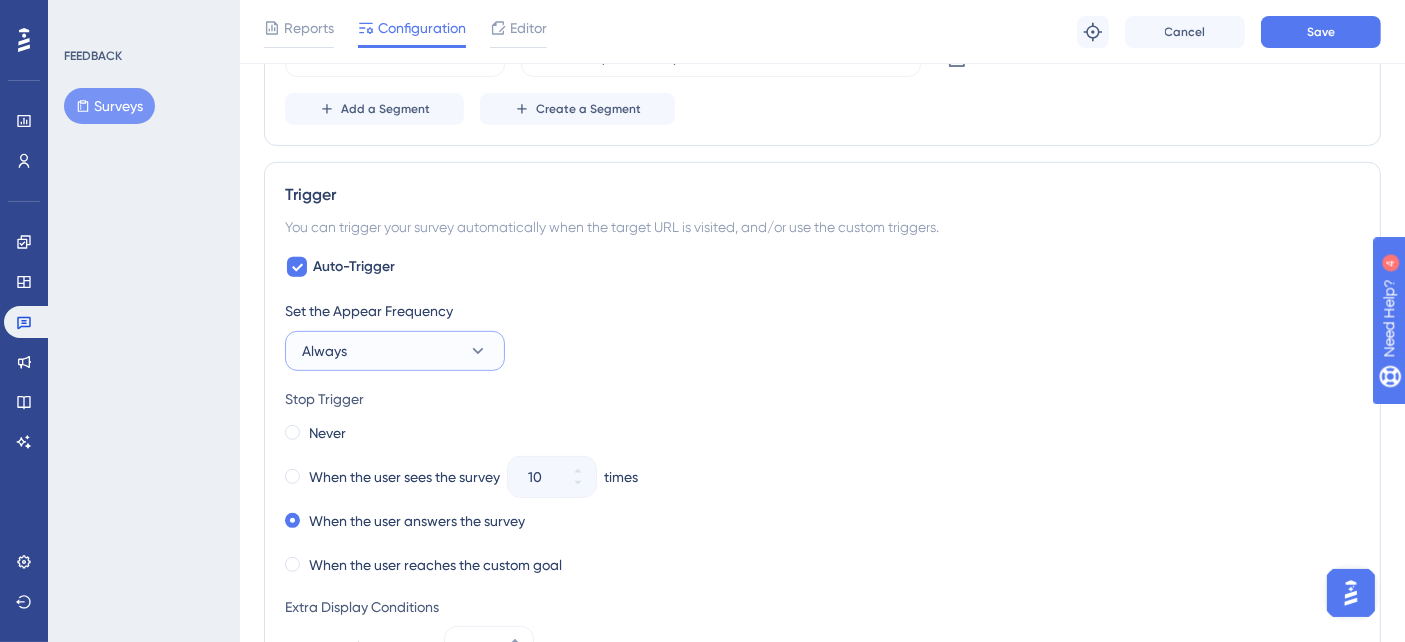 click 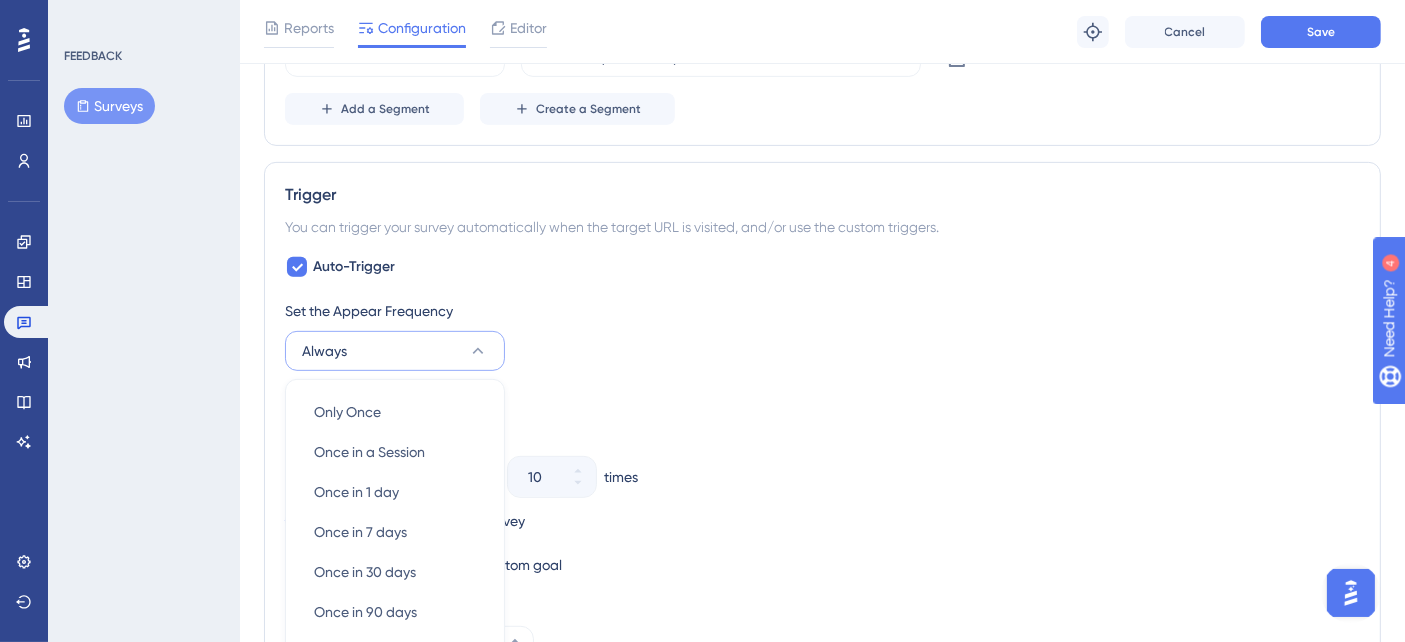 scroll, scrollTop: 1032, scrollLeft: 0, axis: vertical 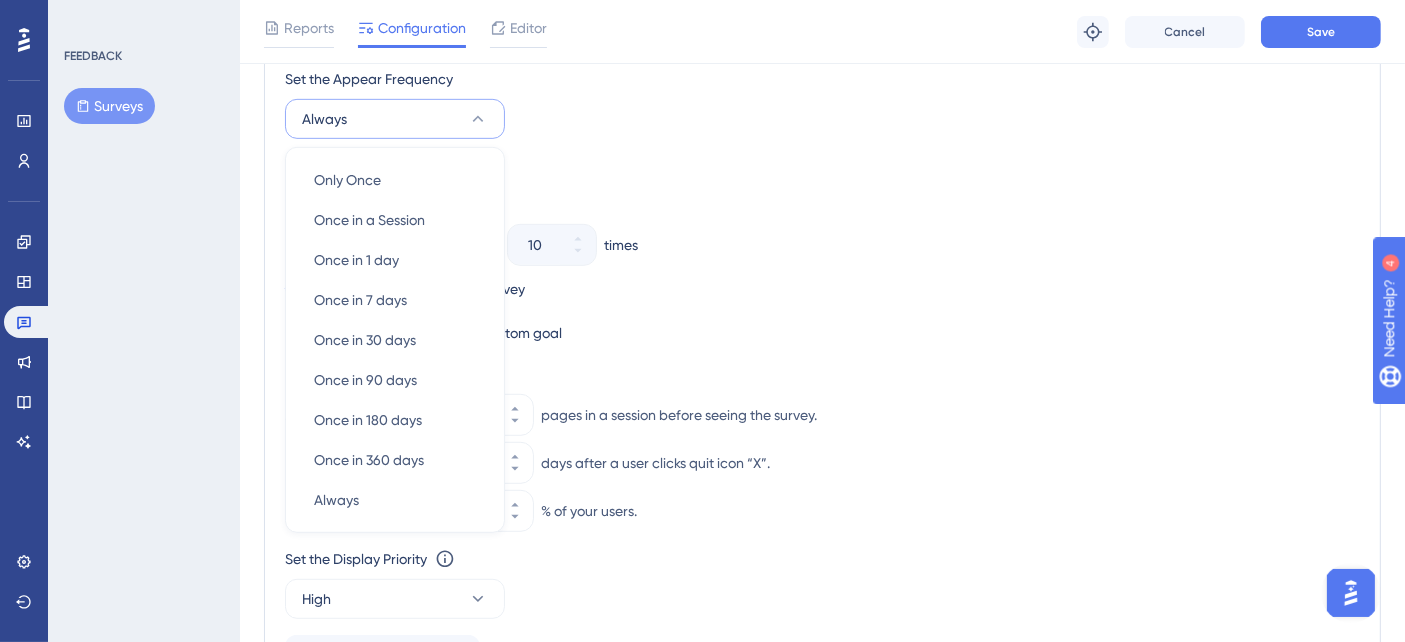 click on "Set the Appear Frequency Always Only Once Only Once Once in a Session Once in a Session Once in 1 day Once in 1 day Once in 7 days Once in 7 days Once in 30 days Once in 30 days Once in 90 days Once in 90 days Once in 180 days Once in 180 days Once in 360 days Once in 360 days Always Always Stop Trigger Never When the user sees the survey 10 times When the user answers the survey When the user reaches the custom goal Extra Display Conditions A user should first visit   1 pages in a session before seeing the survey. Show the survey again     1 days after a user clicks quit icon “X”. Show the survey up to   100 % of your users. Set the Display Priority This option will set the display priority between
auto-triggered materials in cases of conflicts between multiple materials High Custom Triggers" at bounding box center [822, 369] 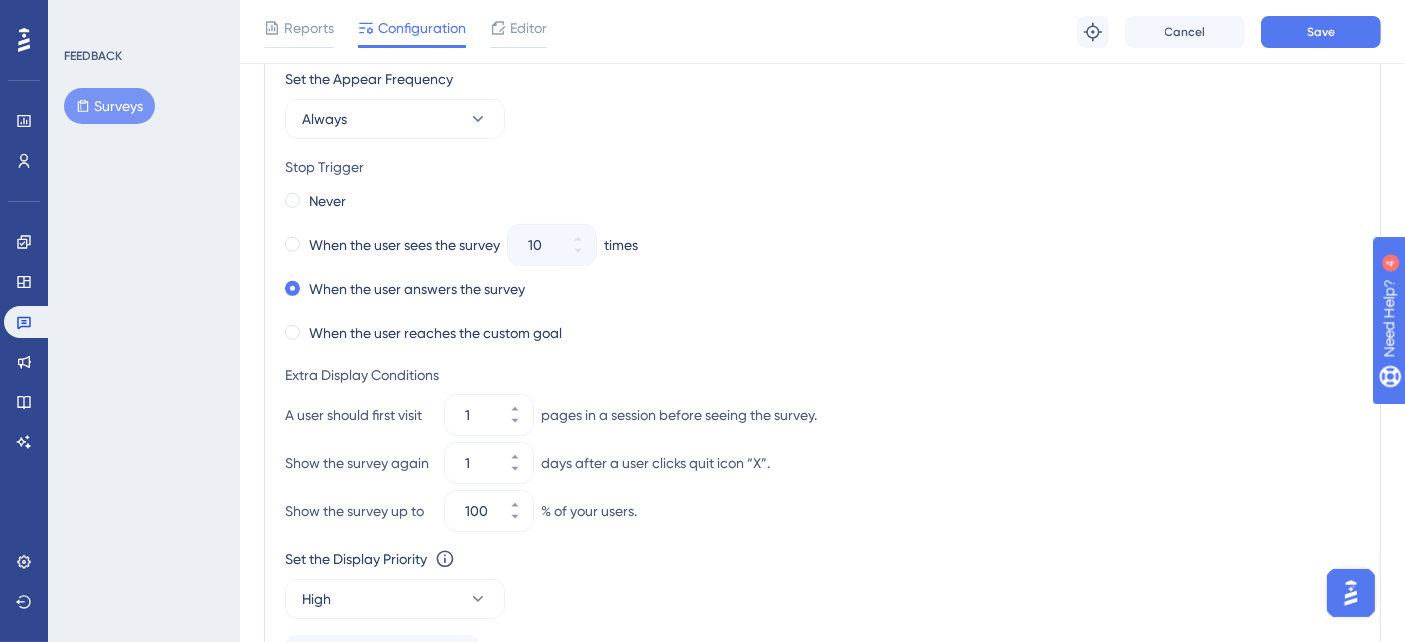 click on "Set the Appear Frequency Always" at bounding box center (822, 103) 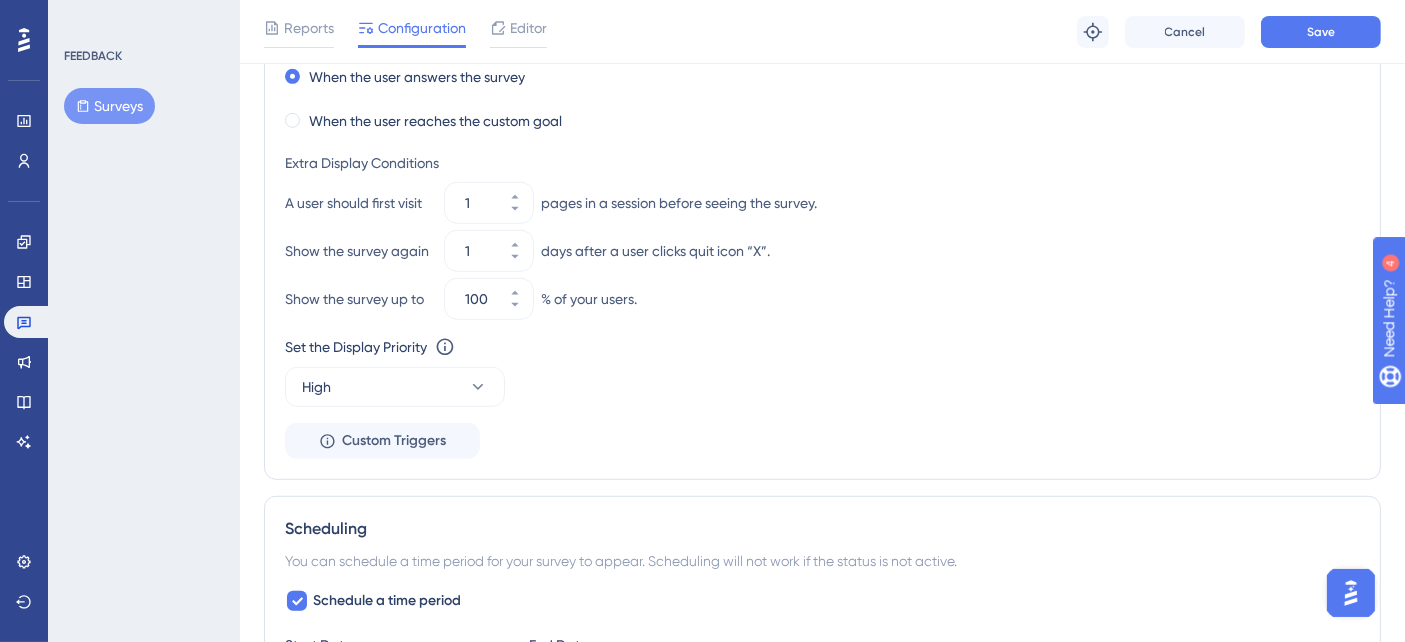 scroll, scrollTop: 800, scrollLeft: 0, axis: vertical 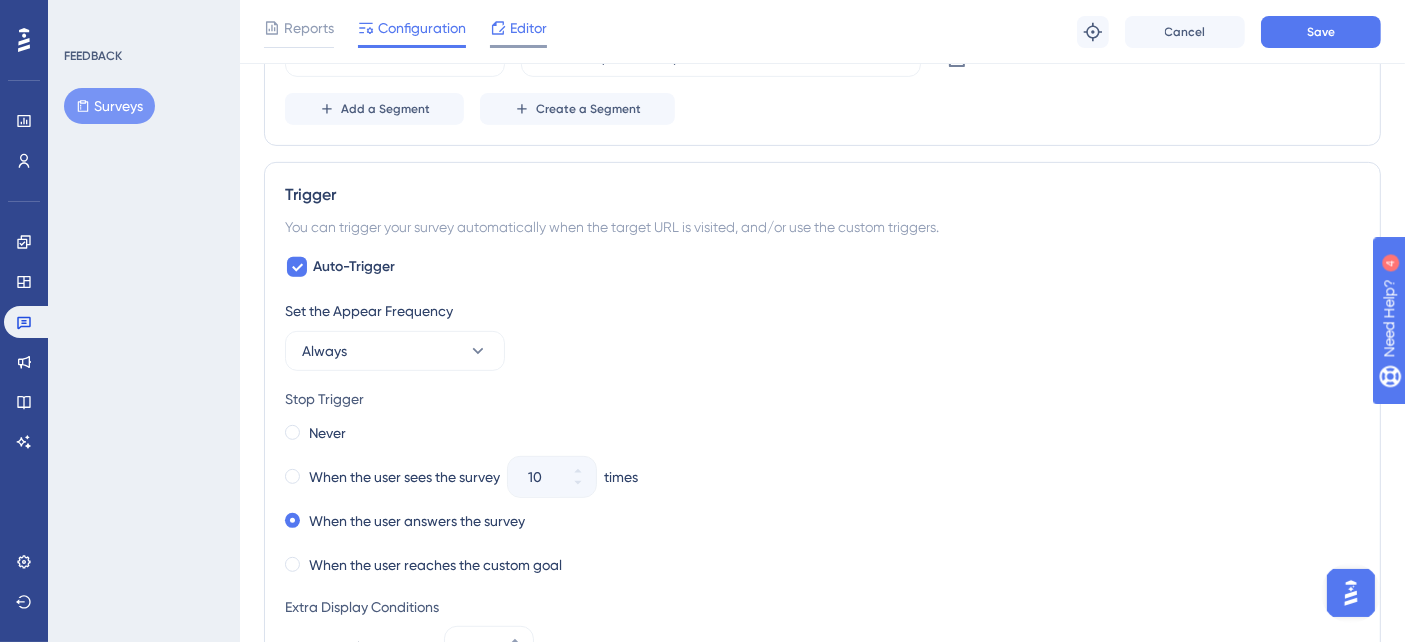 click on "Editor" at bounding box center [528, 28] 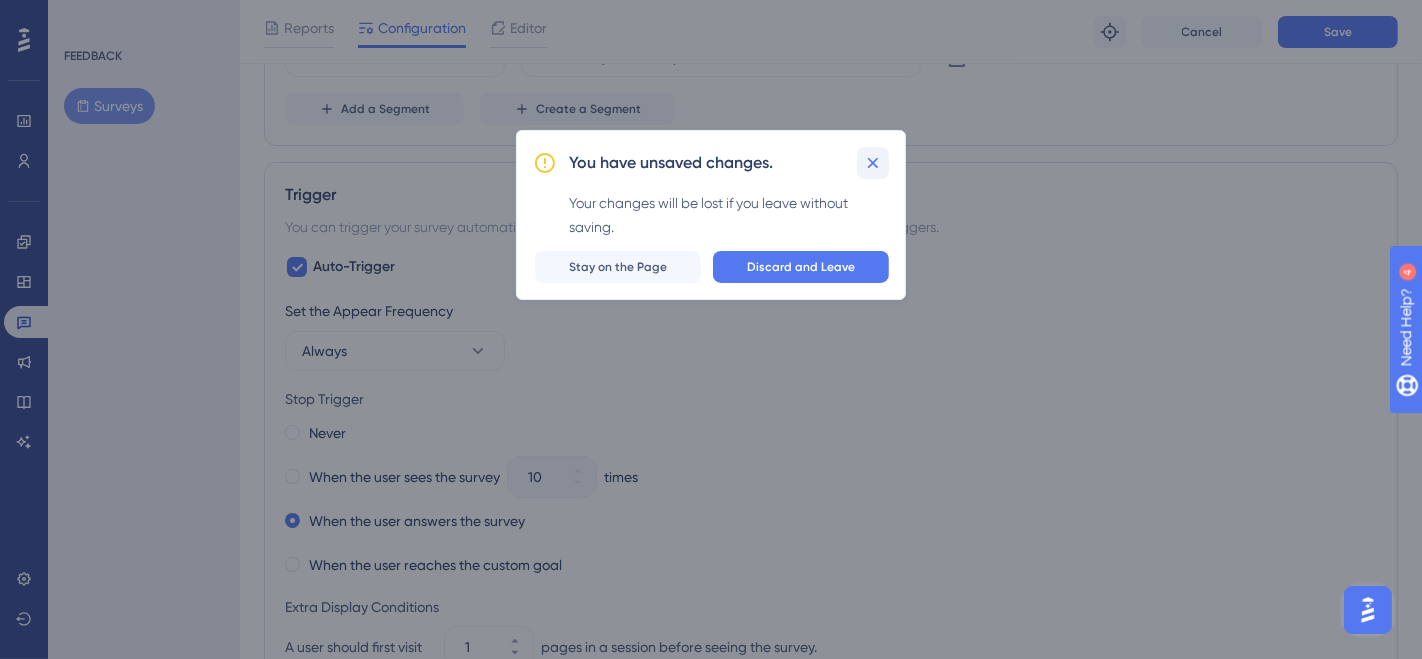 click 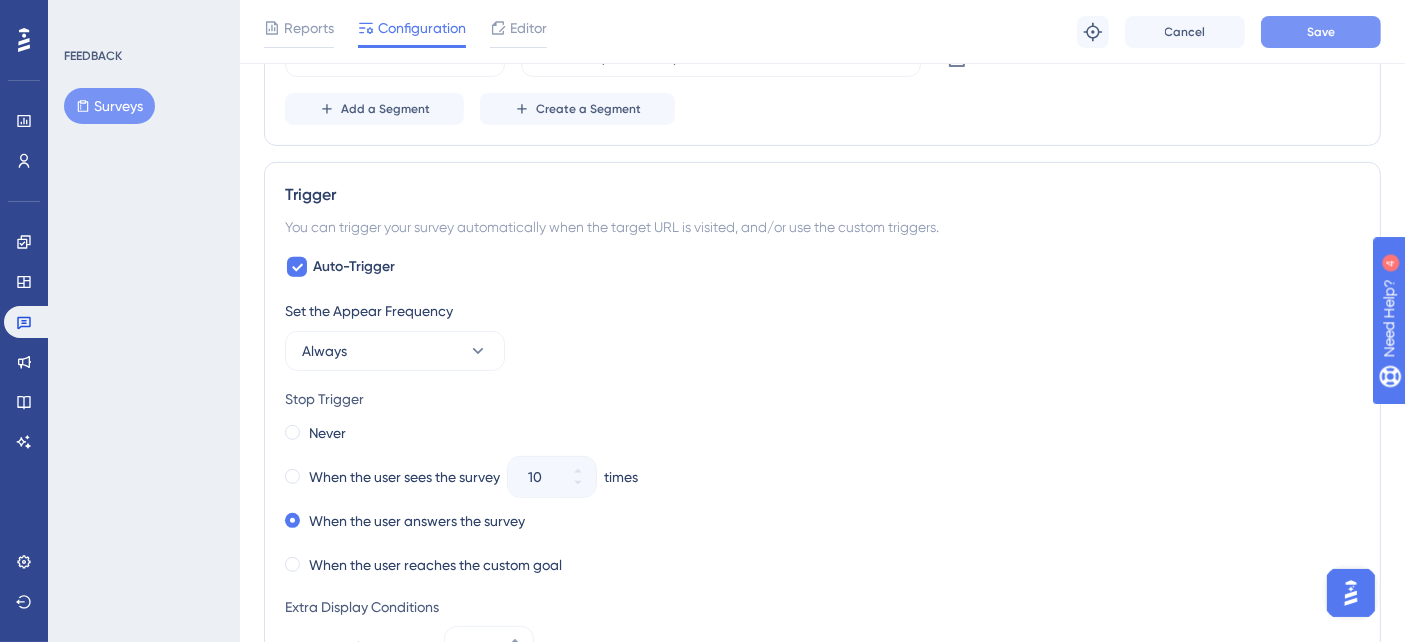 click on "Save" at bounding box center [1321, 32] 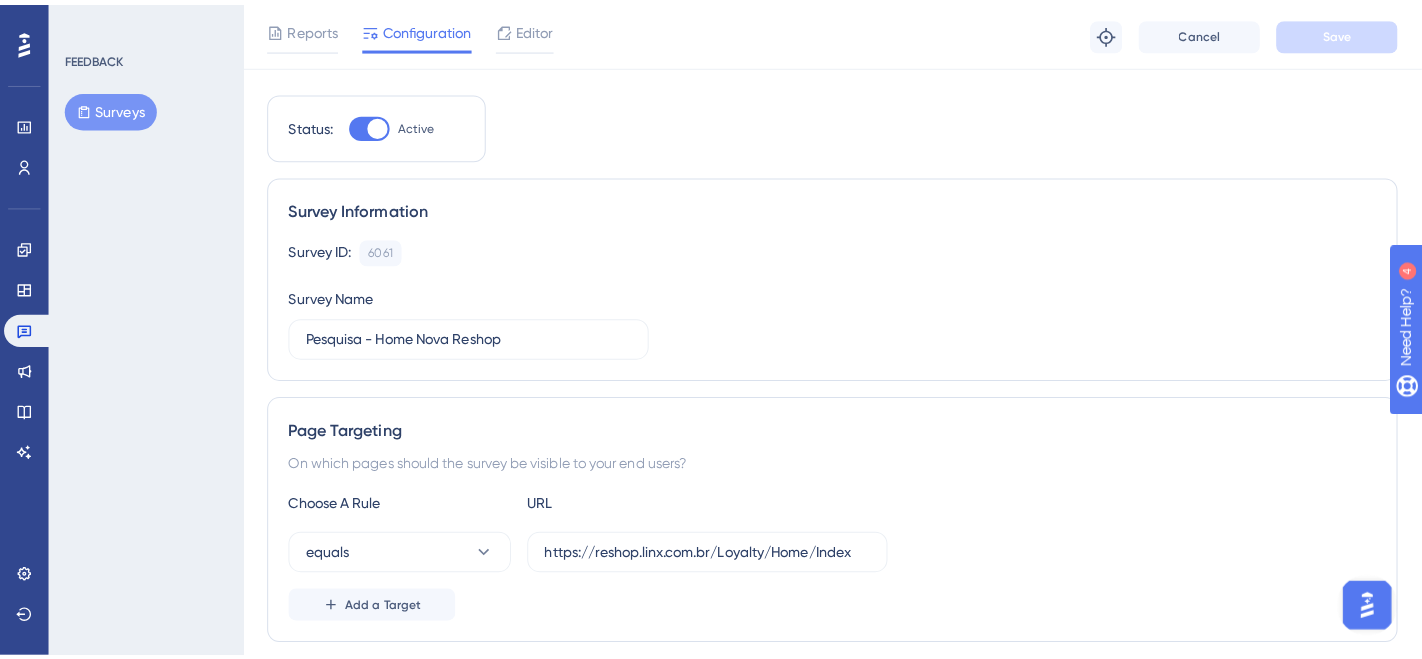 scroll, scrollTop: 0, scrollLeft: 0, axis: both 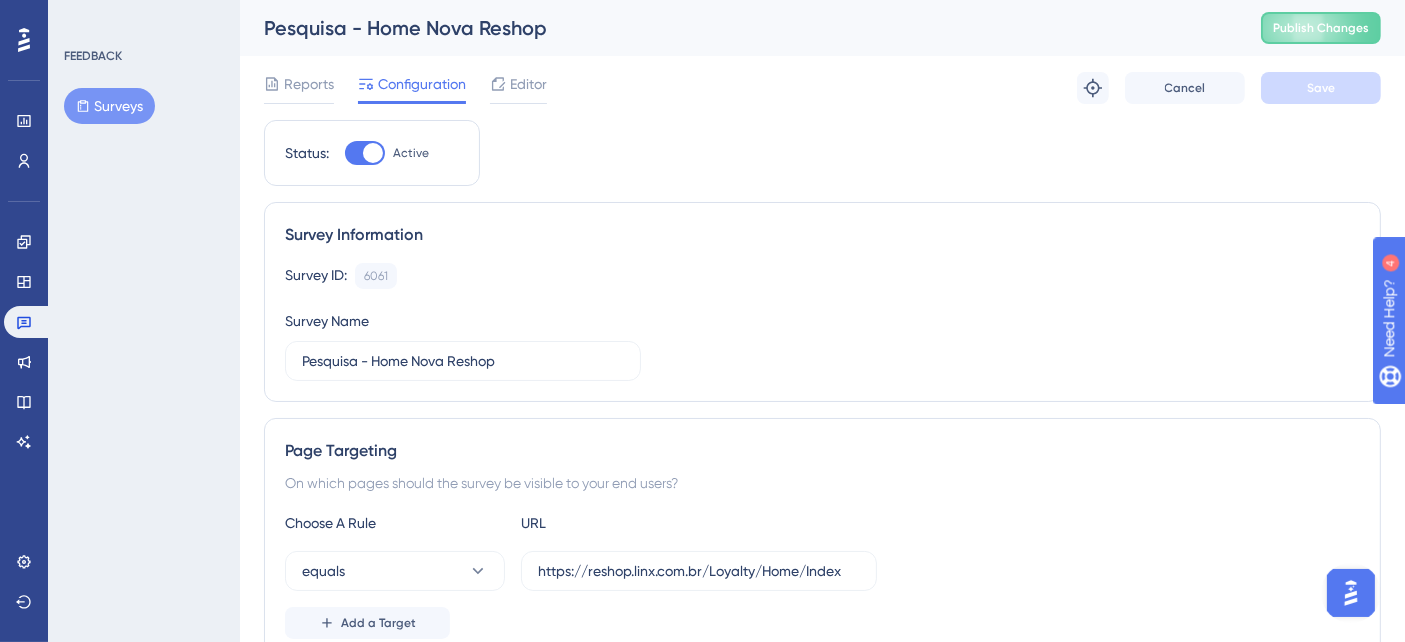 click on "Reports Configuration Editor Troubleshoot Cancel Save" at bounding box center (822, 88) 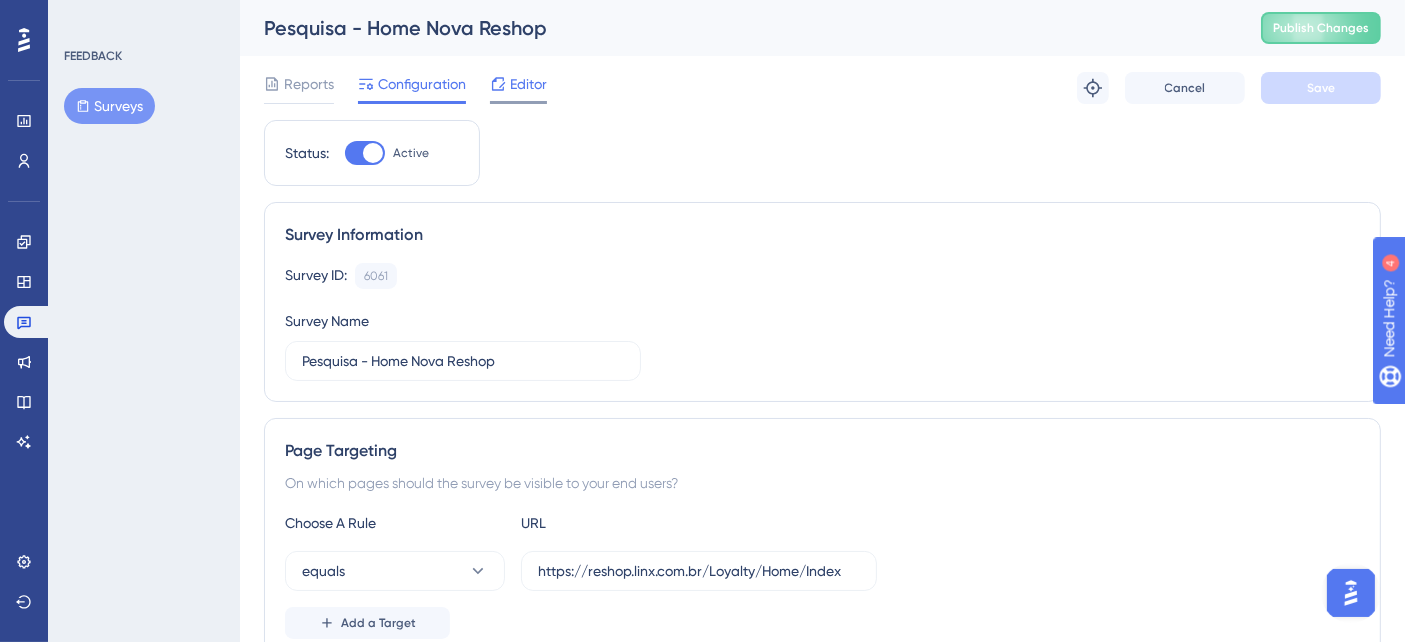 click on "Editor" at bounding box center [528, 84] 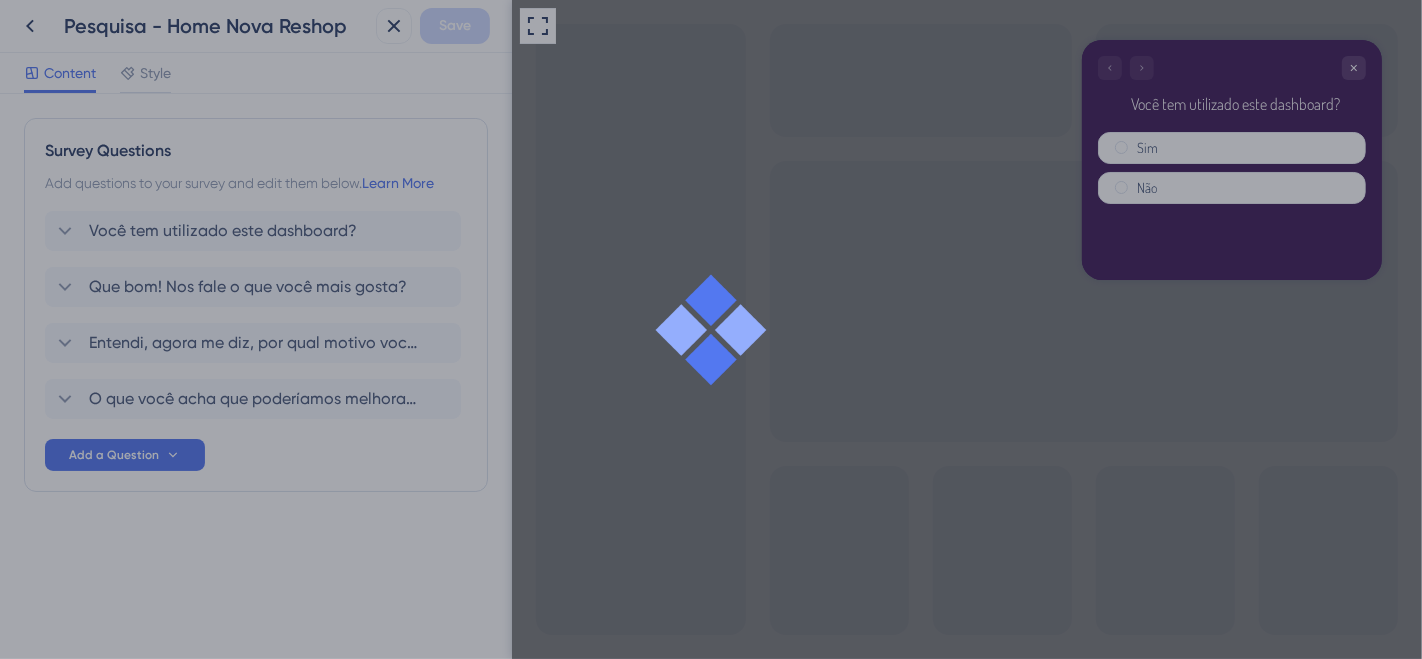 scroll, scrollTop: 0, scrollLeft: 0, axis: both 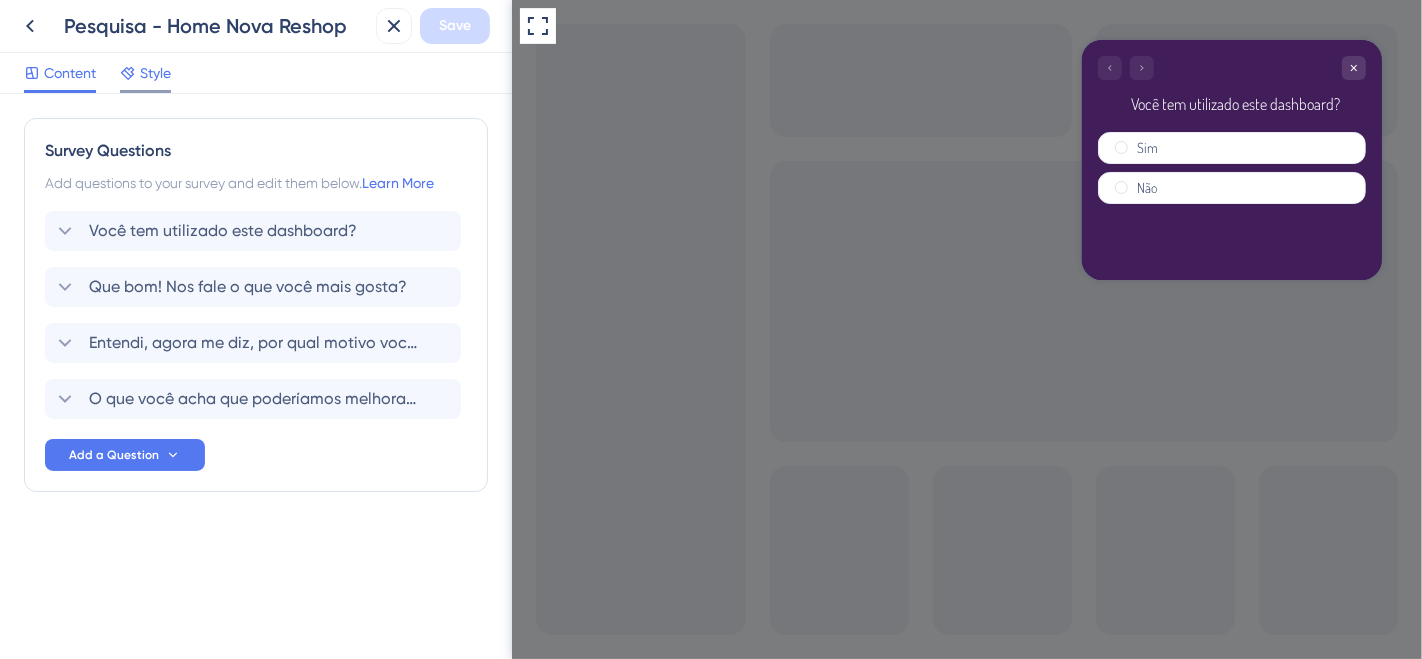 click on "Style" at bounding box center [155, 73] 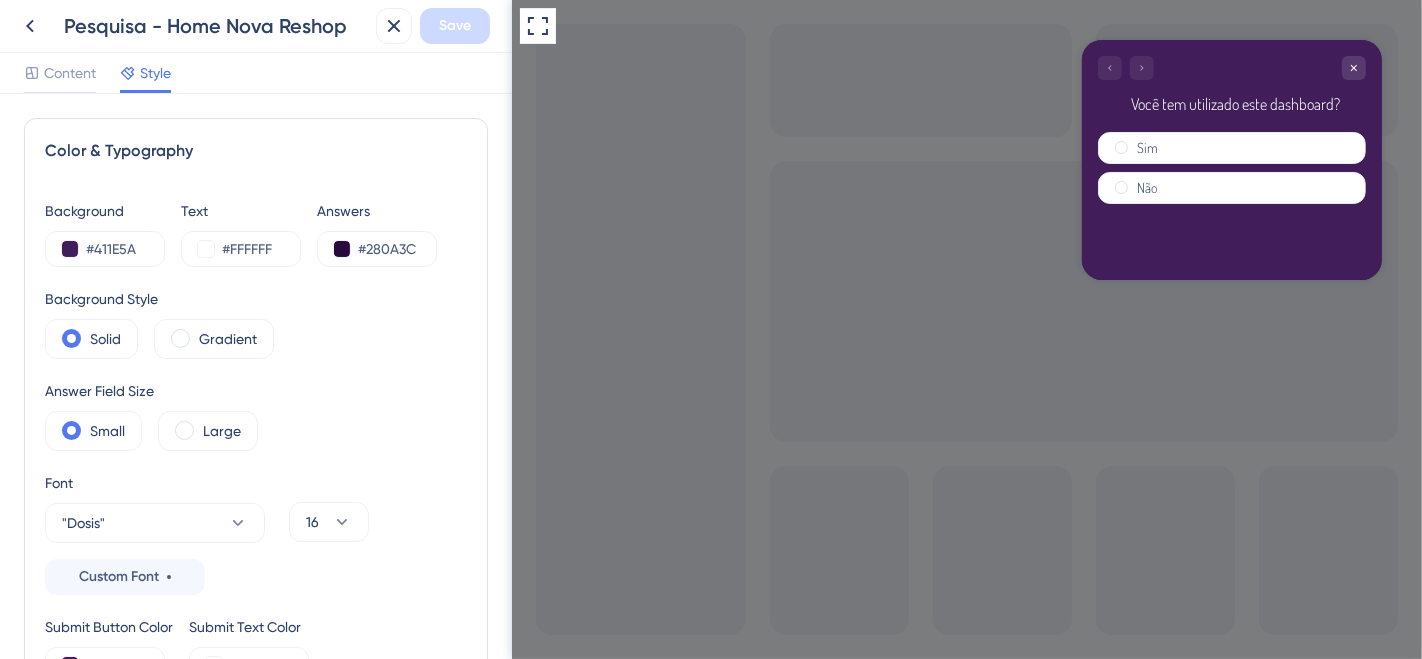 scroll, scrollTop: 0, scrollLeft: 0, axis: both 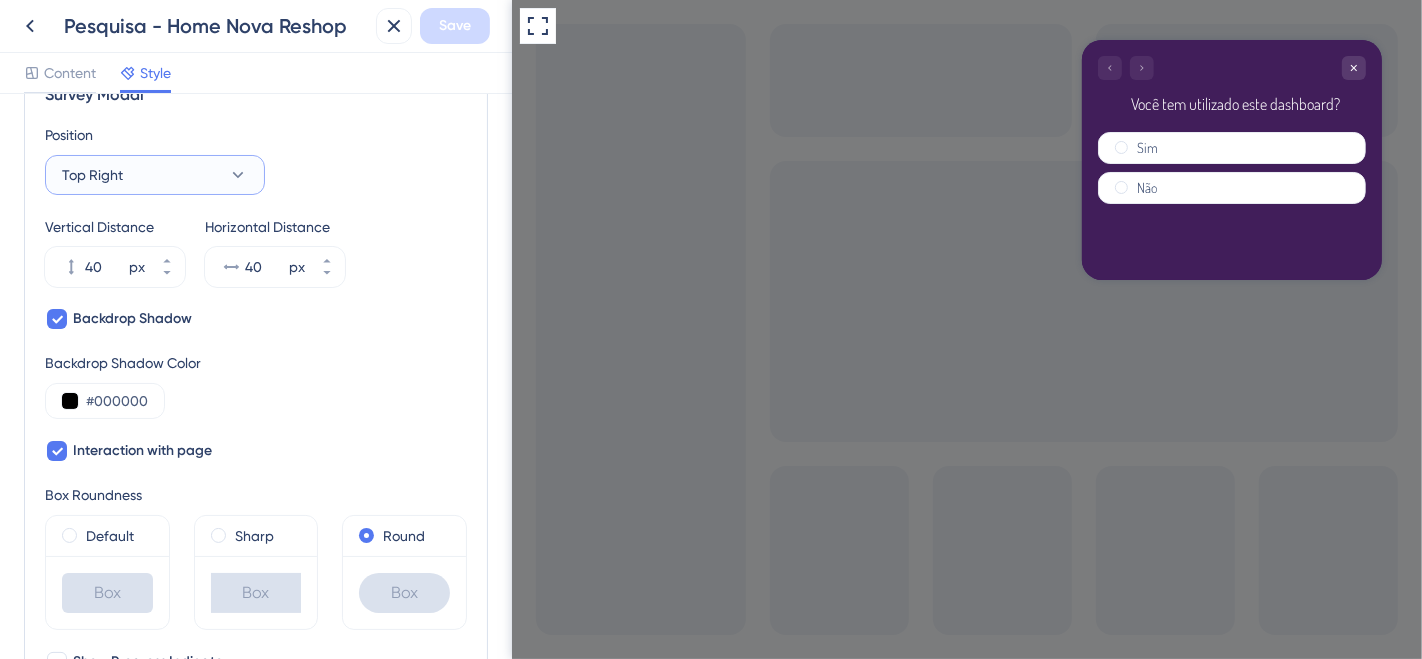 click 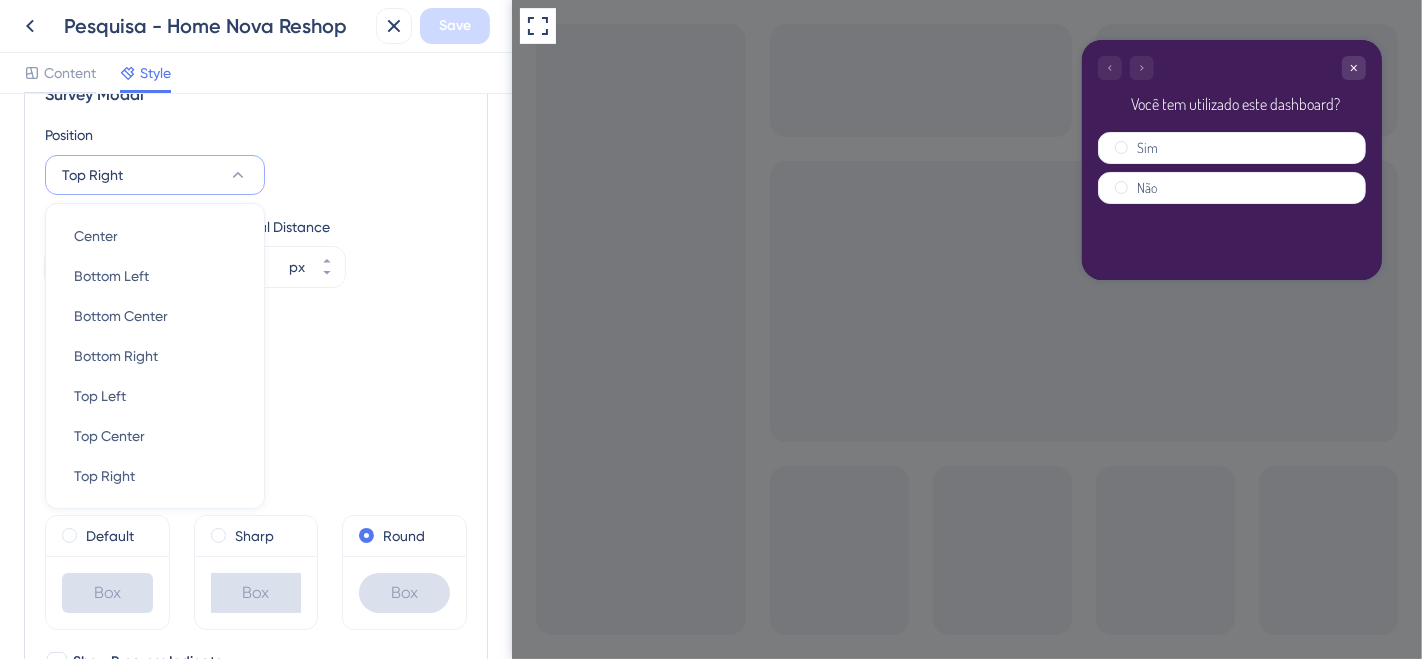 scroll, scrollTop: 640, scrollLeft: 0, axis: vertical 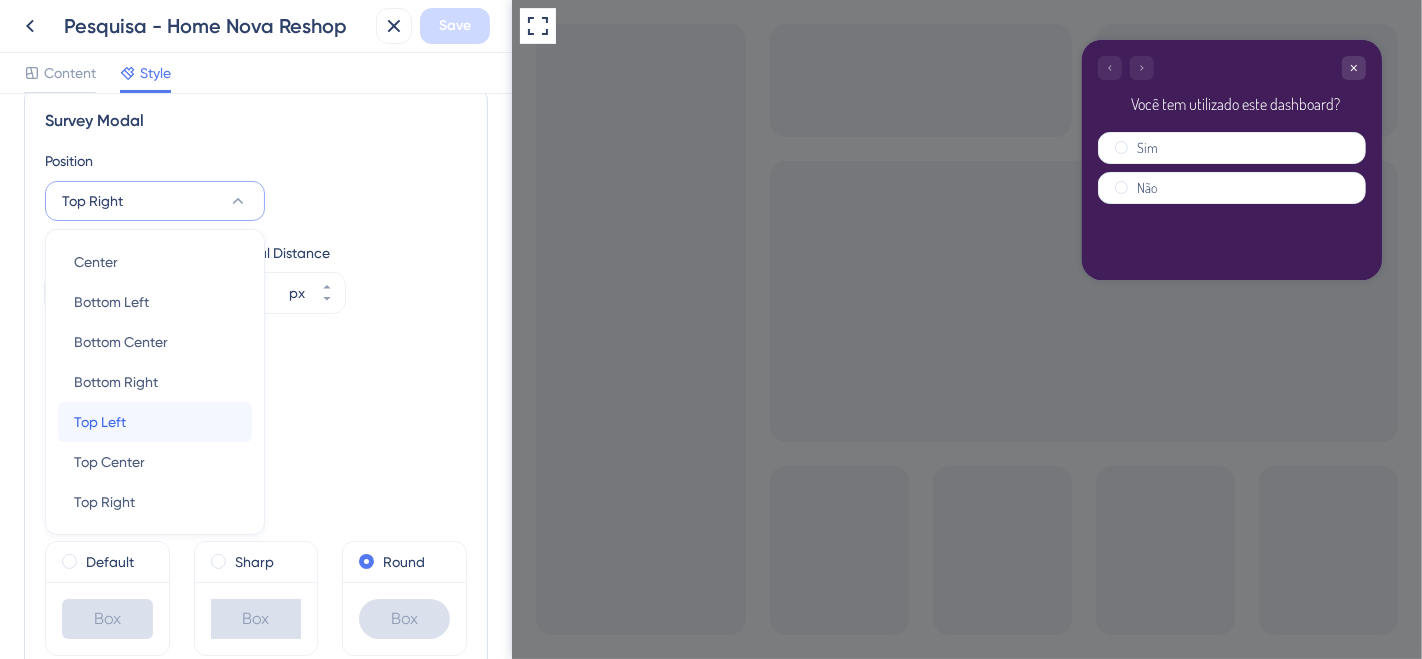 click on "Top Left" at bounding box center (100, 422) 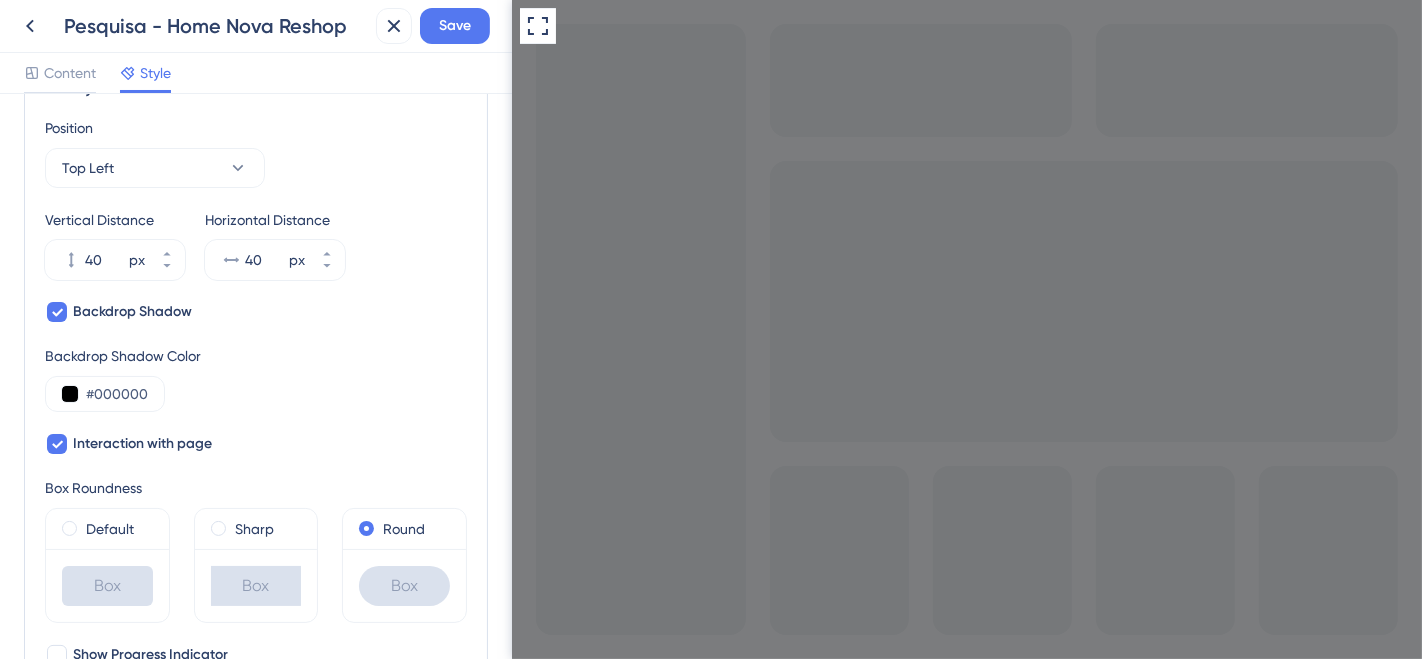 scroll, scrollTop: 666, scrollLeft: 0, axis: vertical 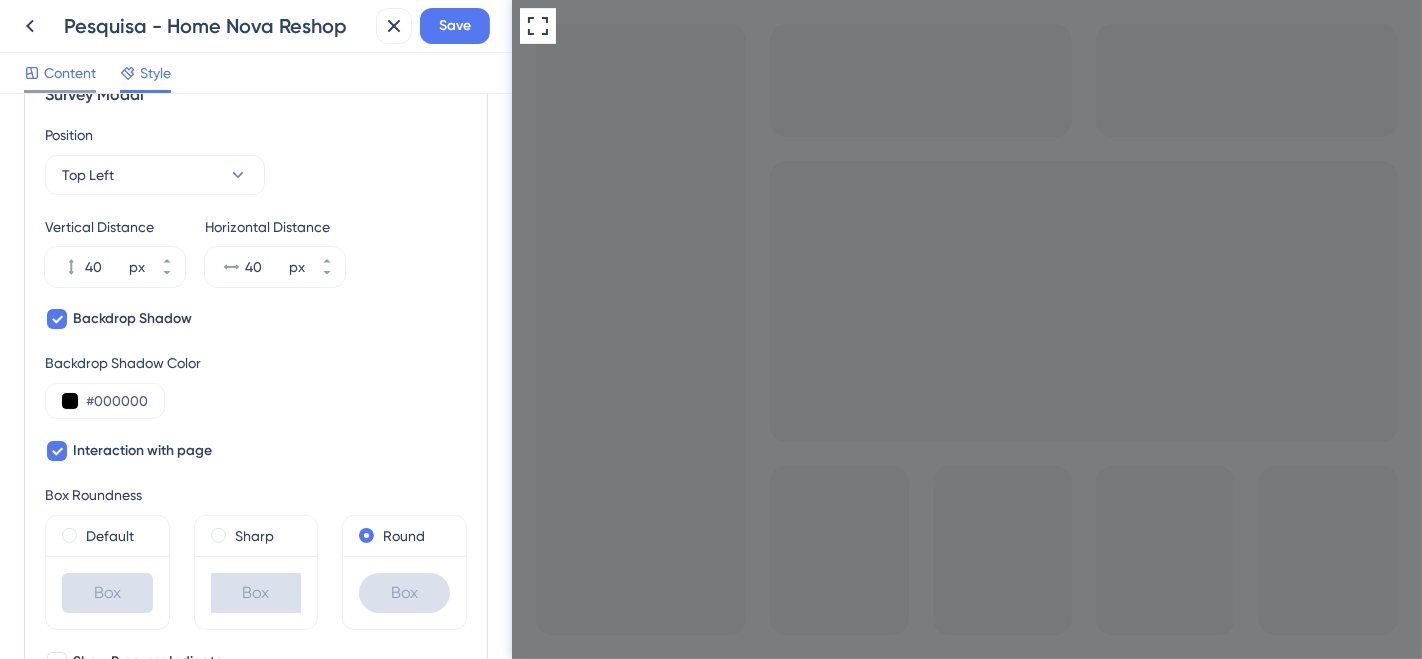 click on "Content" at bounding box center [70, 73] 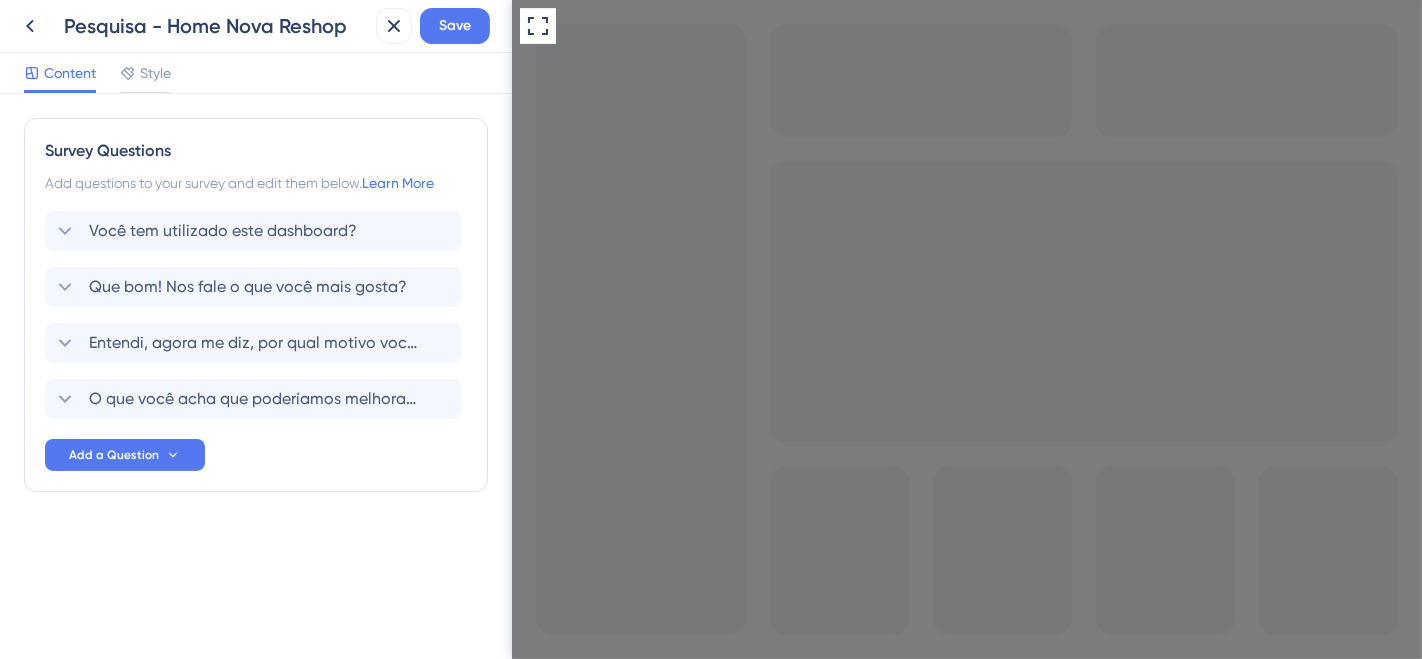 scroll, scrollTop: 0, scrollLeft: 0, axis: both 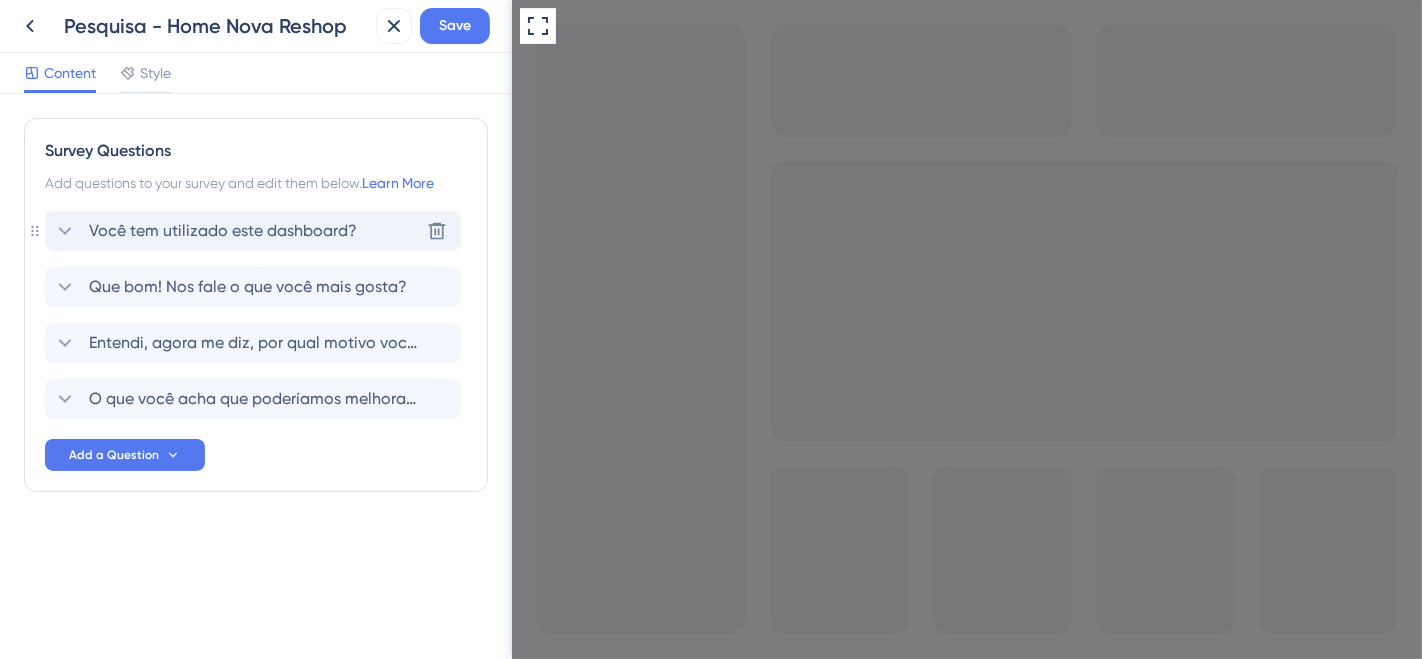 click 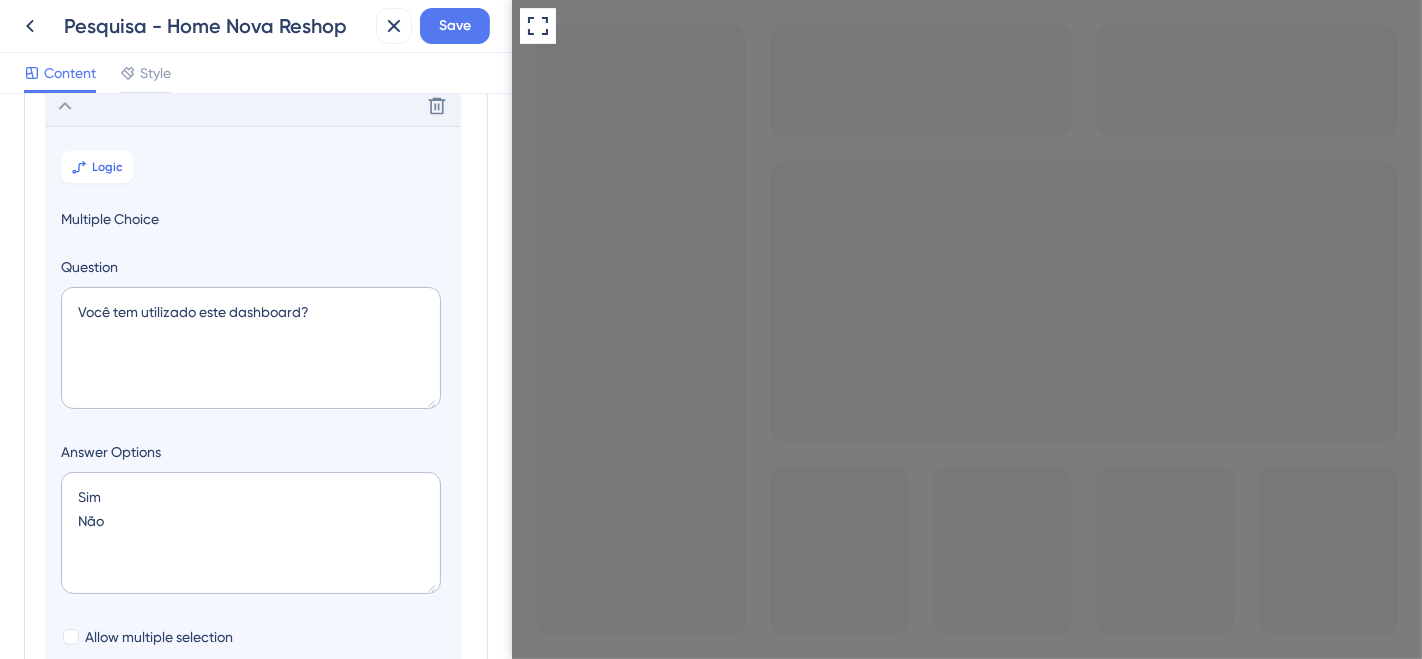 scroll, scrollTop: 0, scrollLeft: 0, axis: both 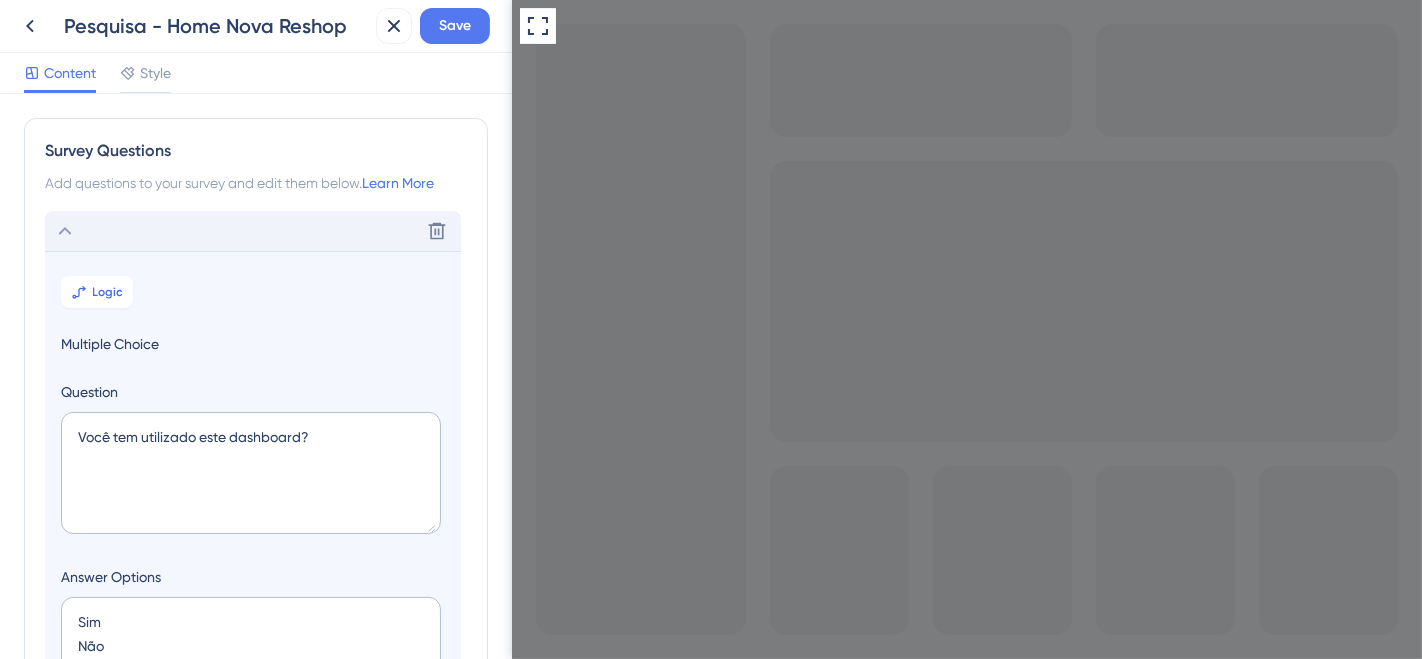 click 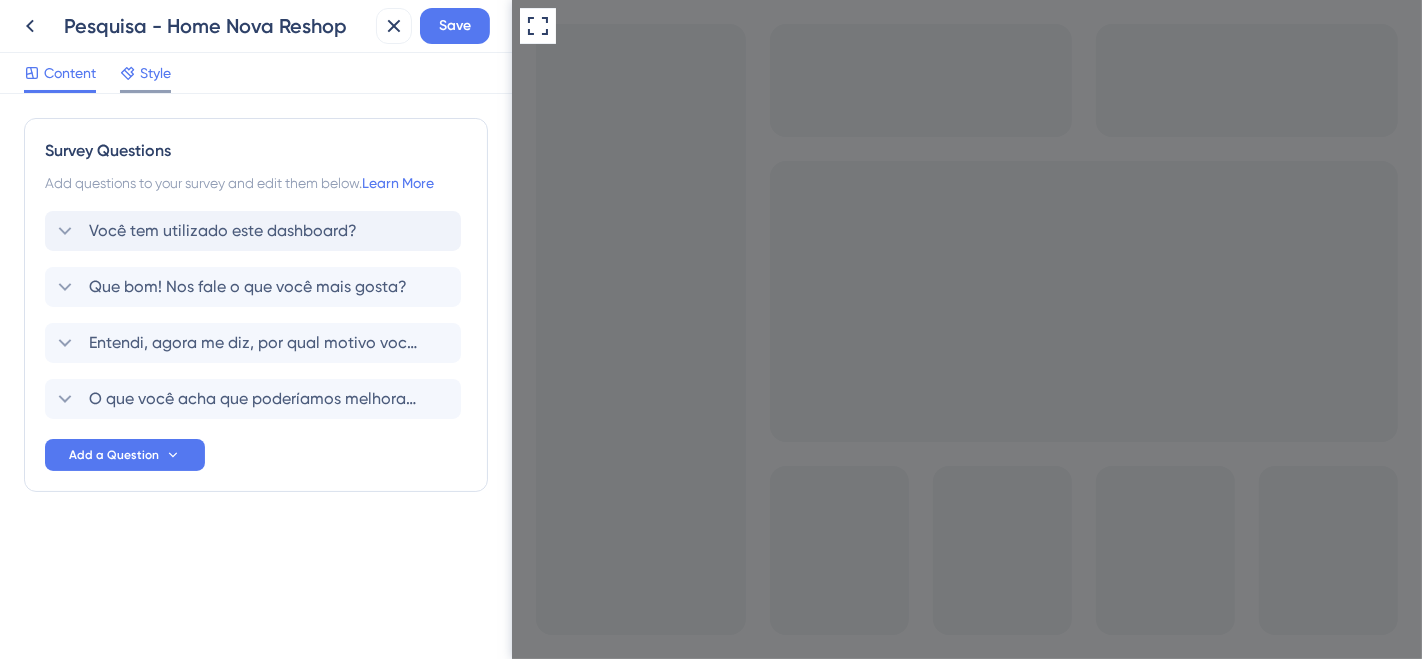 click on "Style" at bounding box center (155, 73) 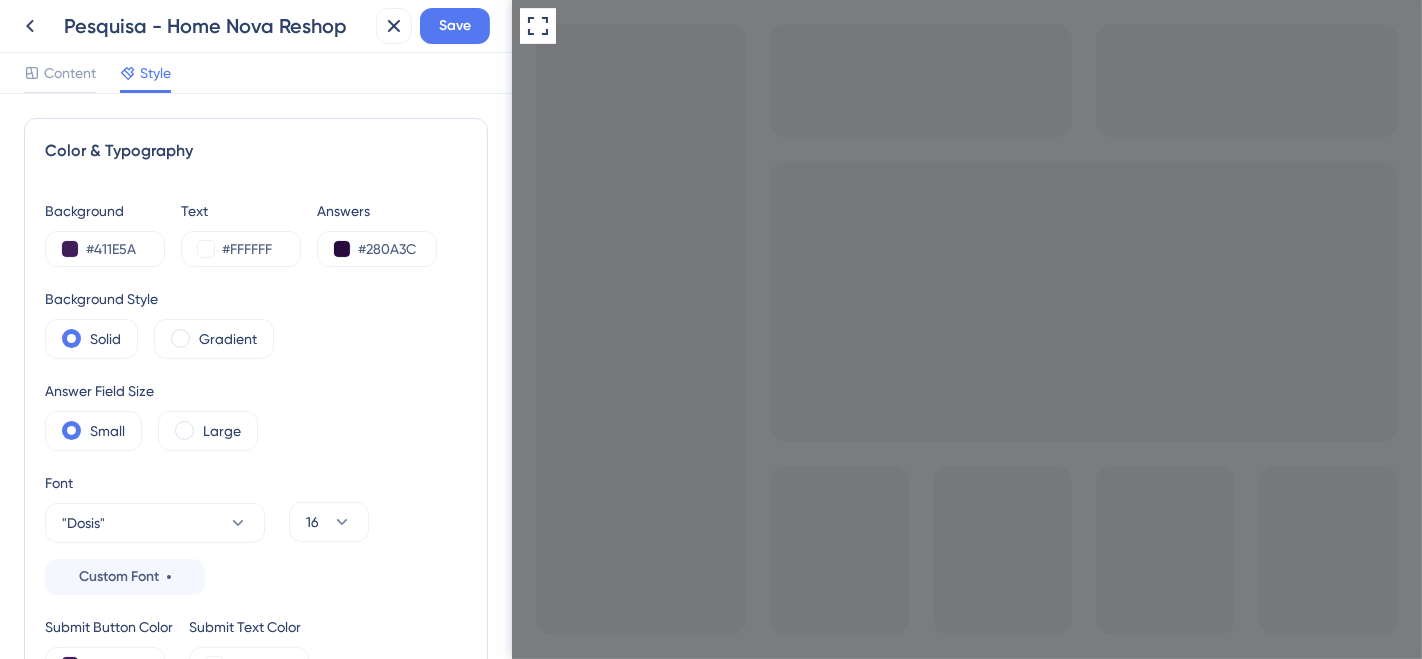 scroll, scrollTop: 0, scrollLeft: 0, axis: both 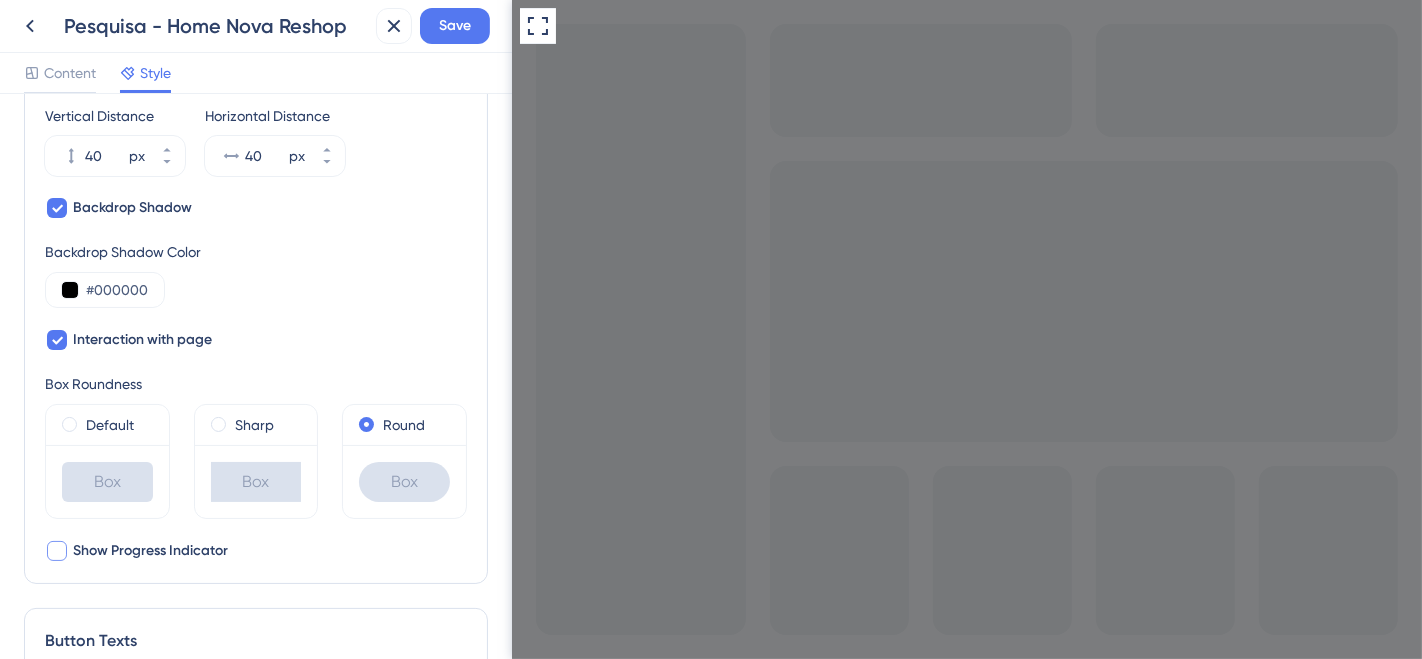 click at bounding box center [57, 551] 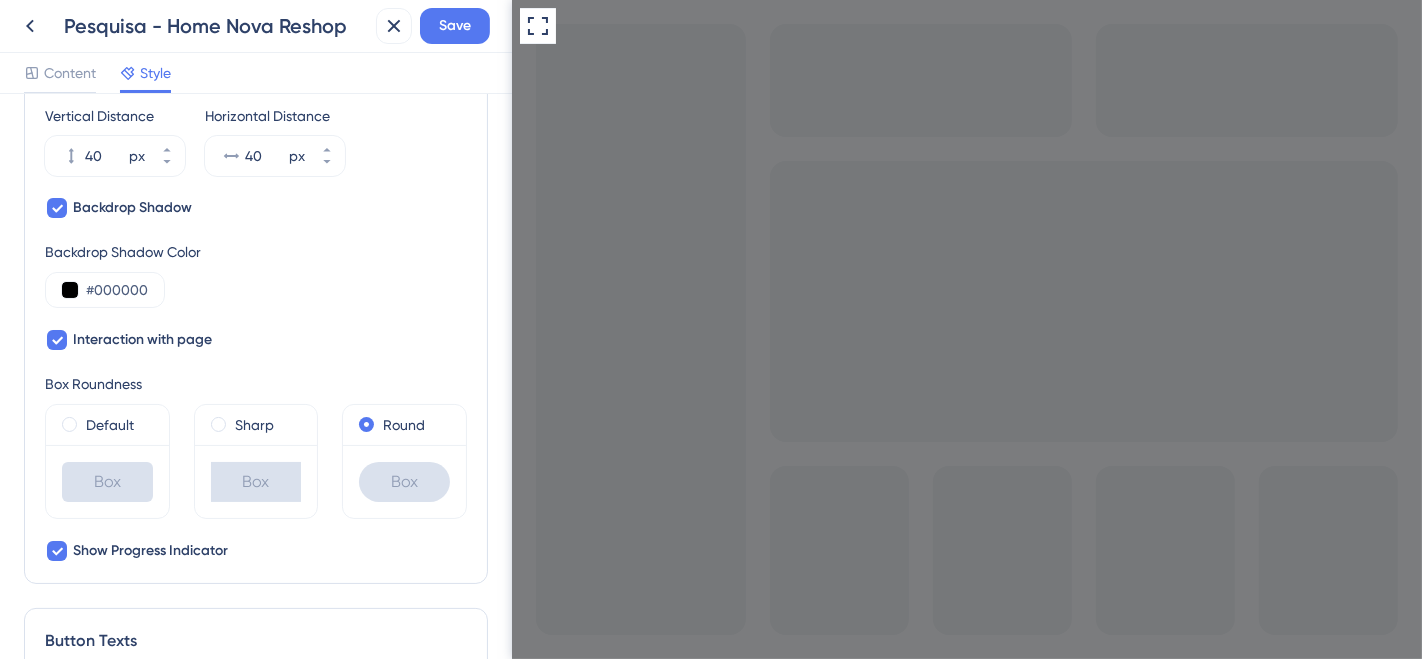 drag, startPoint x: 653, startPoint y: 684, endPoint x: 673, endPoint y: 690, distance: 20.880613 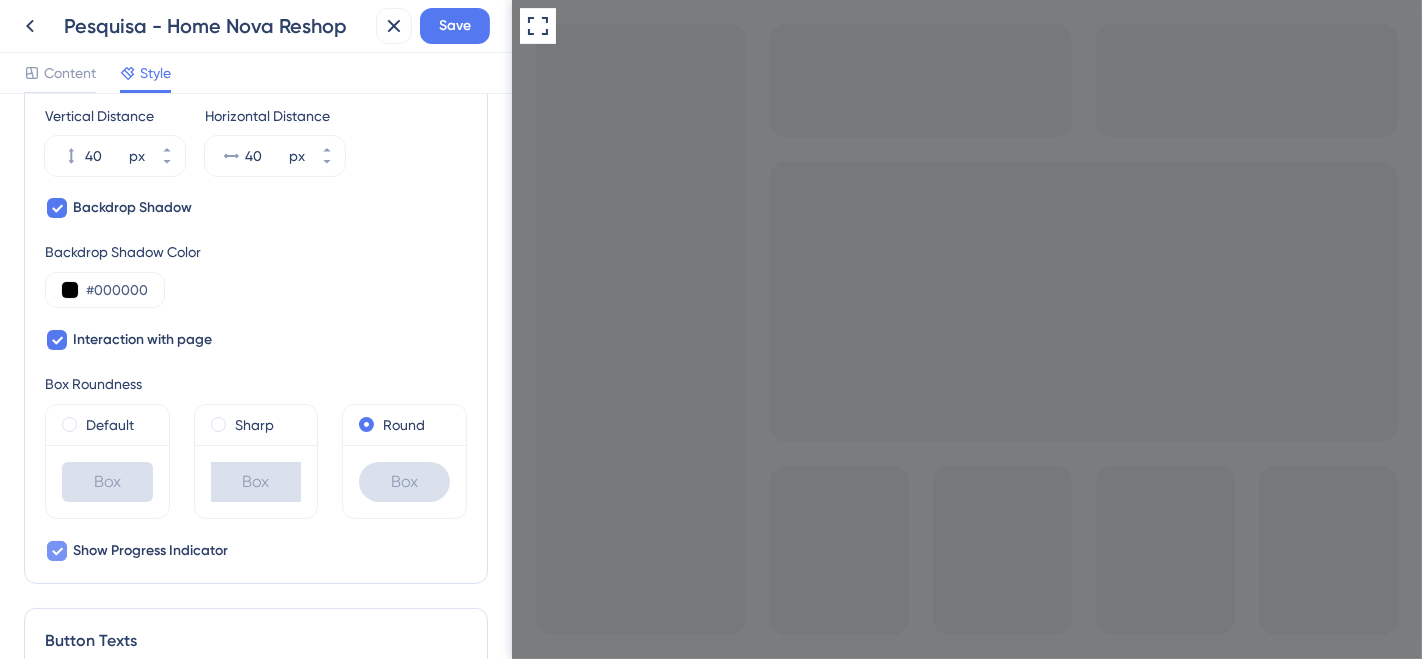 click 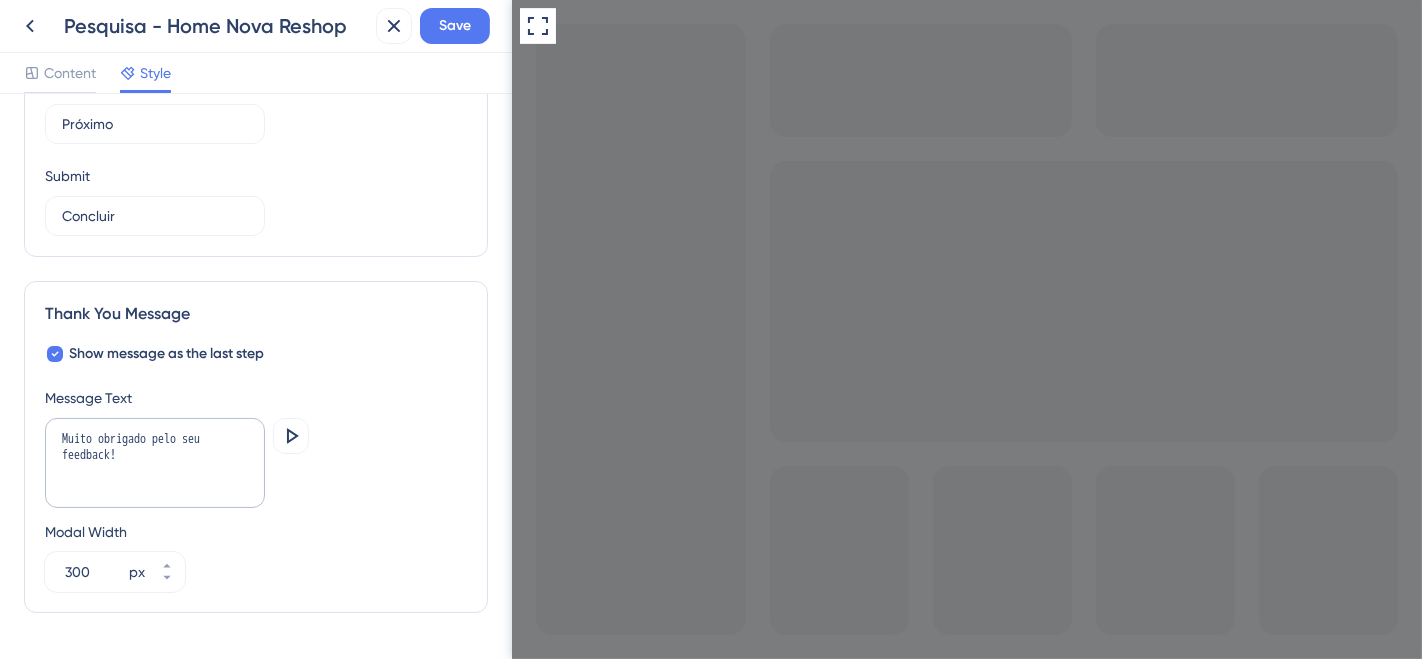 scroll, scrollTop: 1426, scrollLeft: 0, axis: vertical 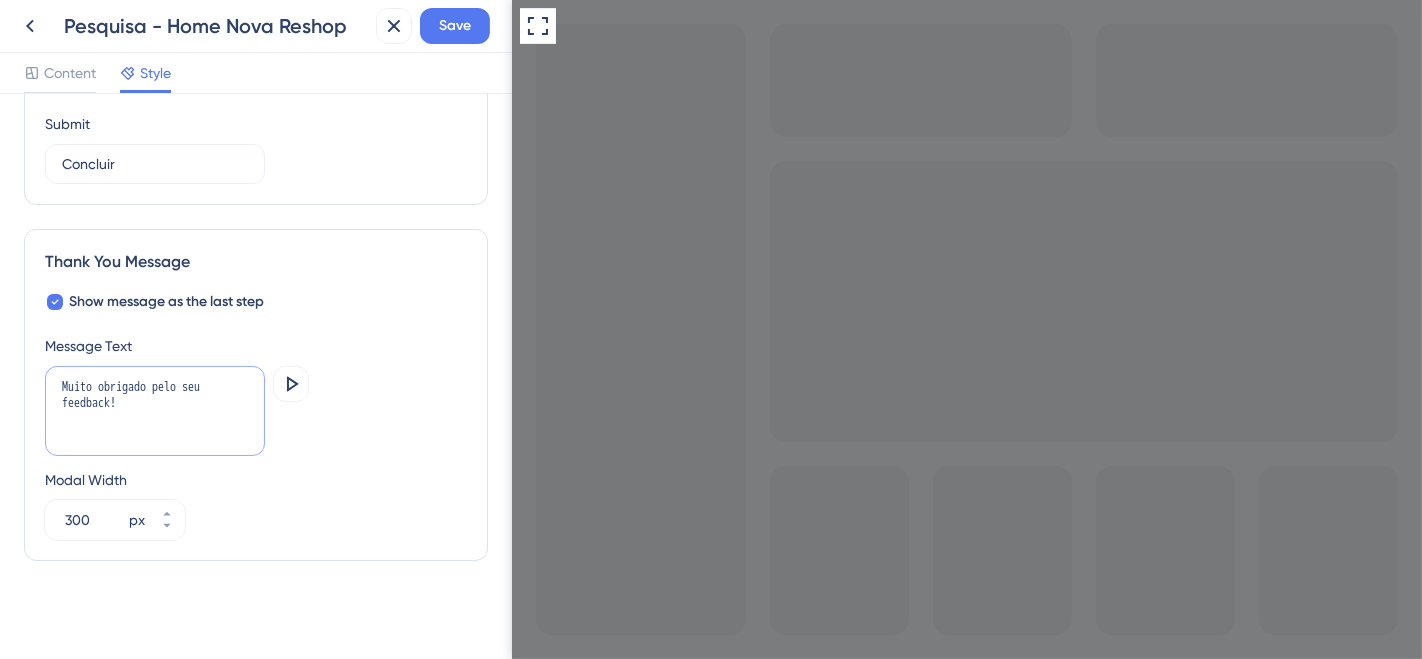drag, startPoint x: 131, startPoint y: 401, endPoint x: 51, endPoint y: 375, distance: 84.118965 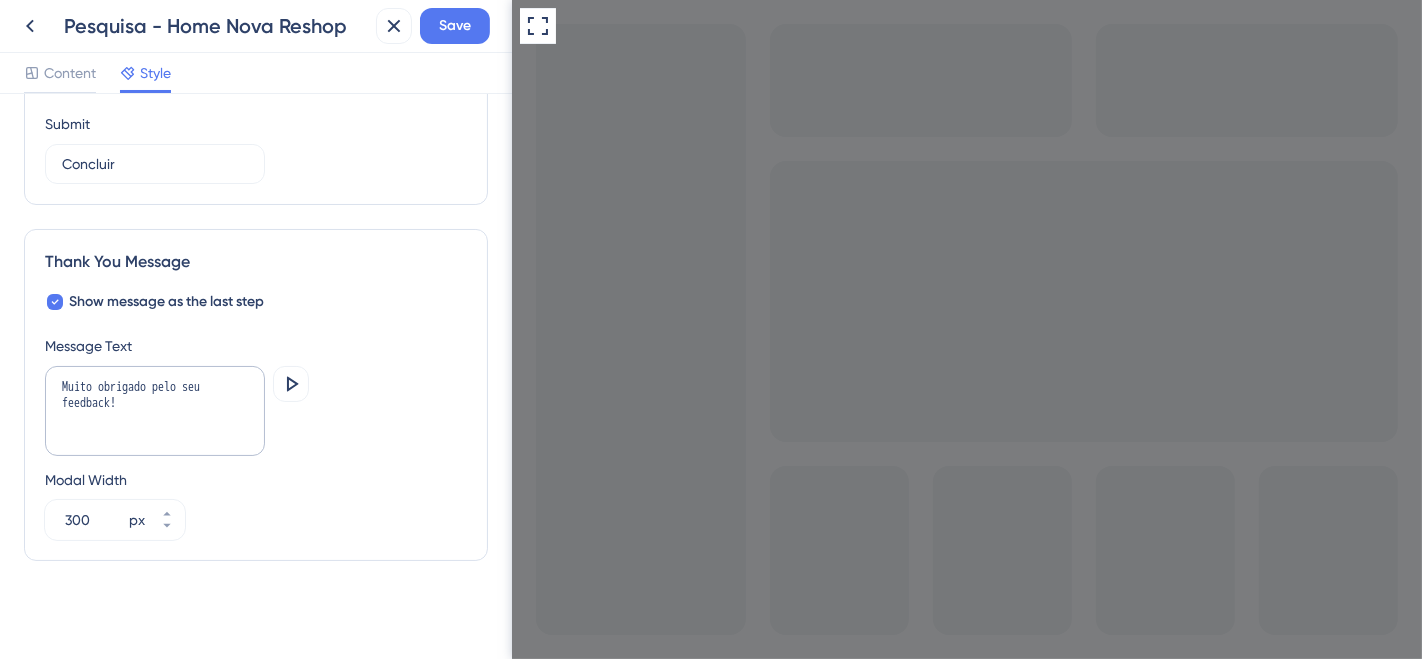 click on "Thank You Message Show message as the last step Message Text Muito obrigado pelo seu feedback! Preview Modal Width 300 px" at bounding box center (256, 395) 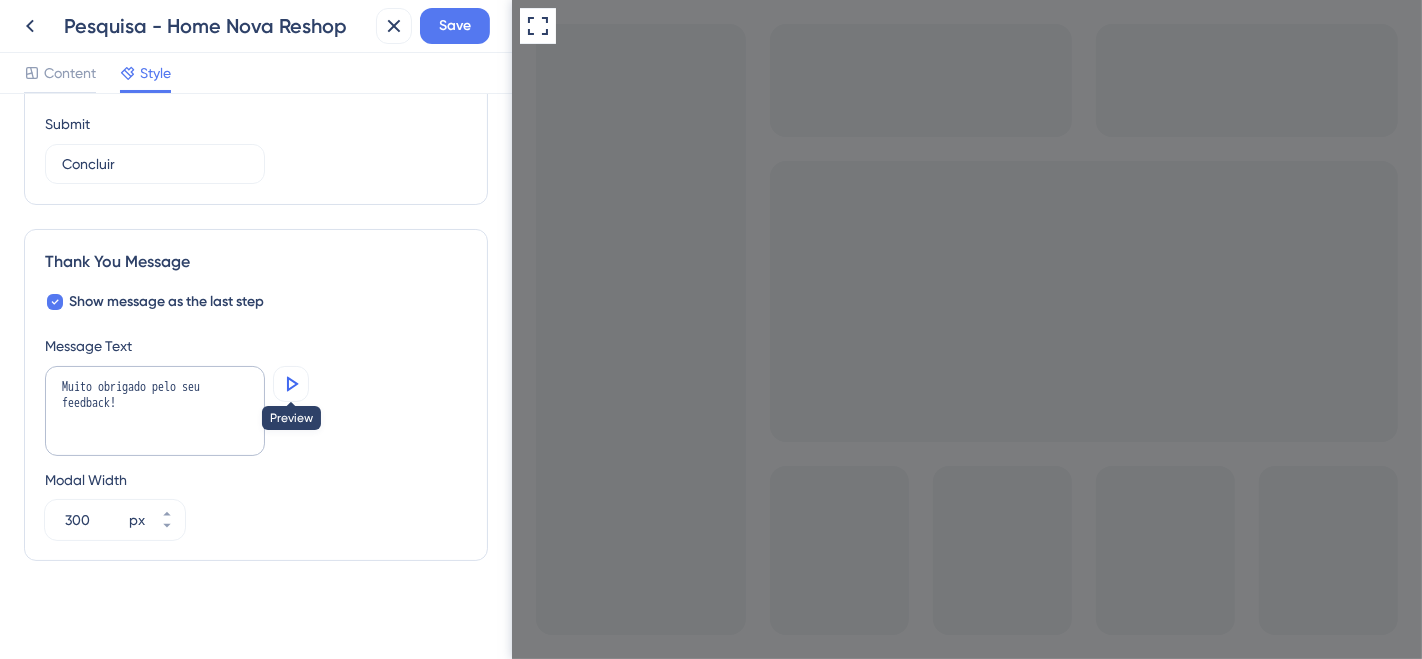 click 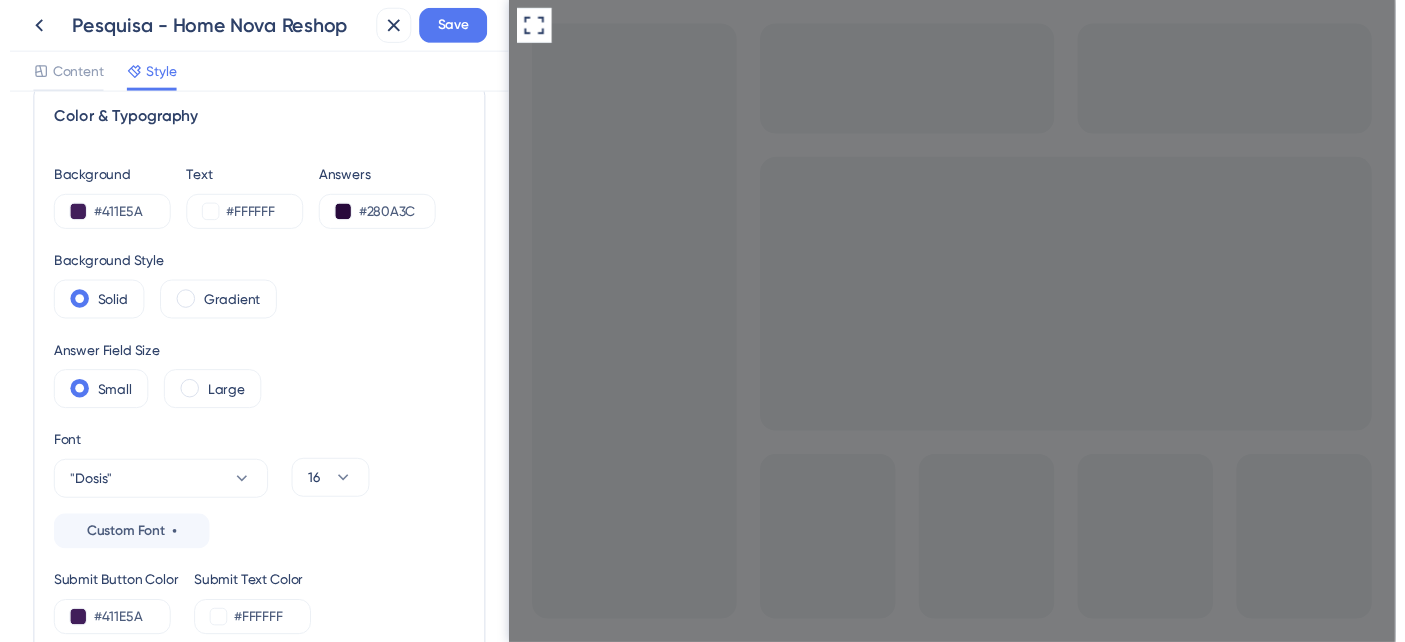 scroll, scrollTop: 0, scrollLeft: 0, axis: both 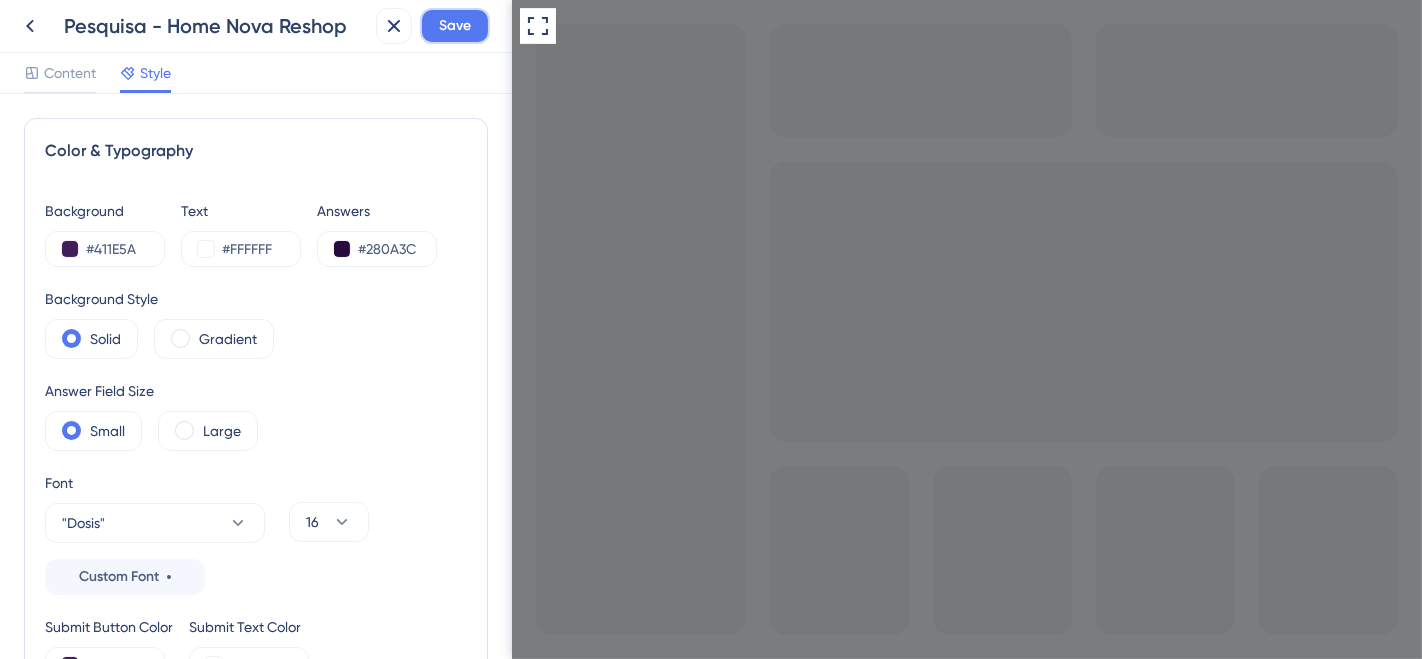 click on "Save" at bounding box center (455, 26) 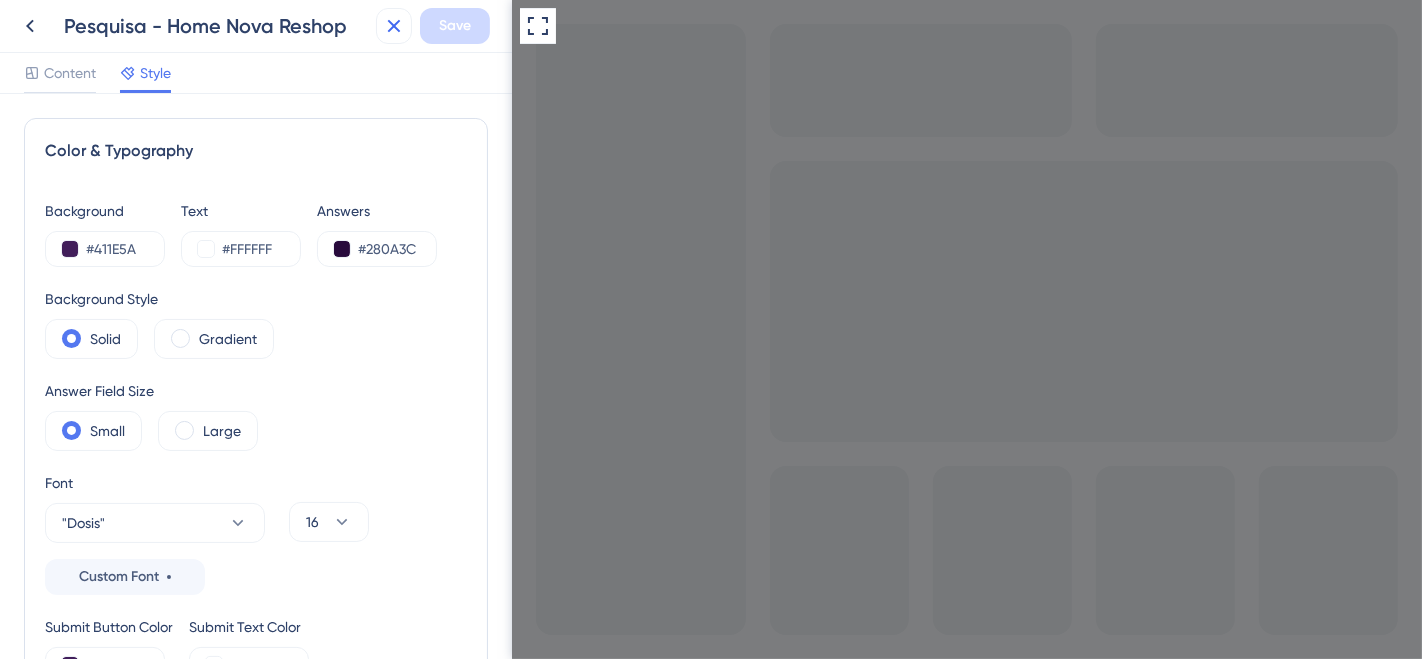 click 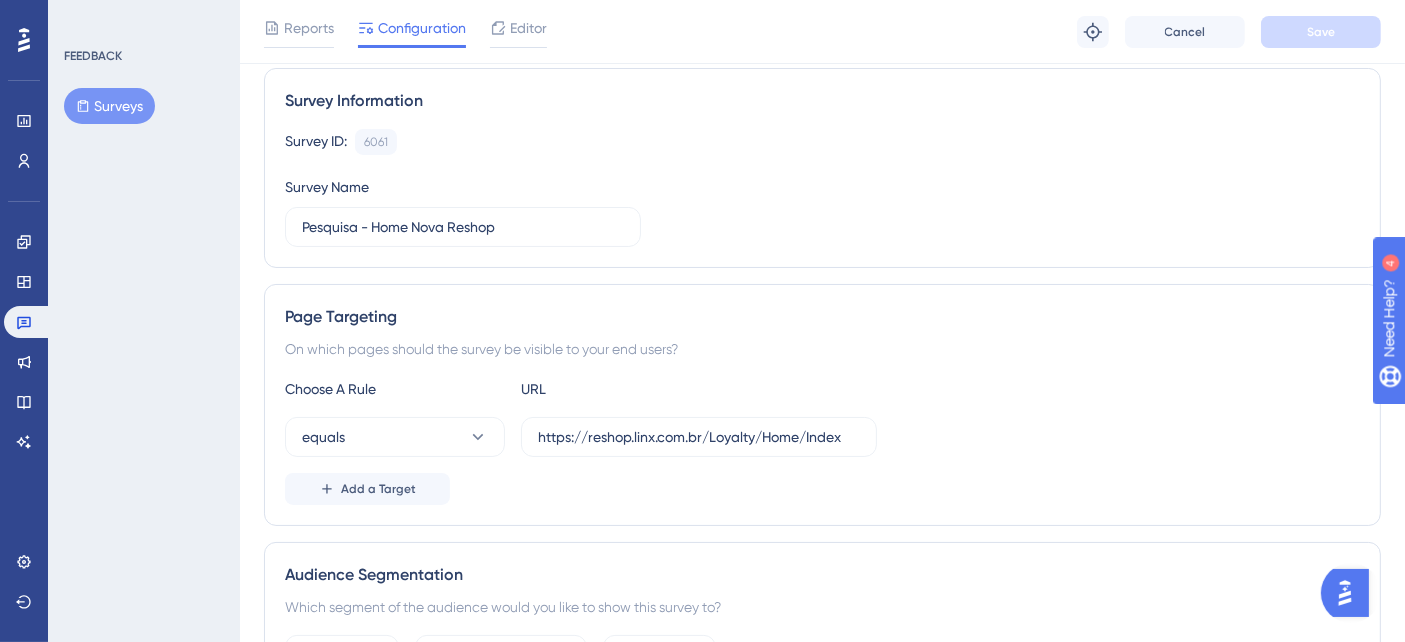 scroll, scrollTop: 222, scrollLeft: 0, axis: vertical 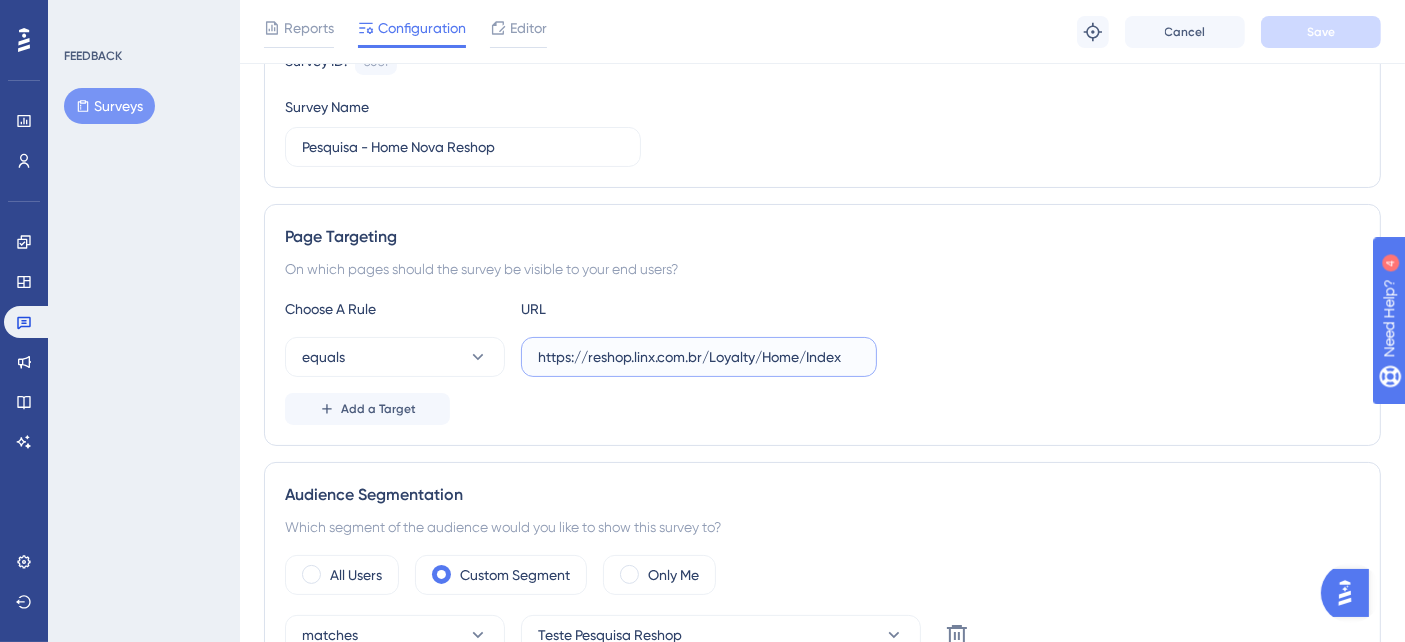 drag, startPoint x: 852, startPoint y: 349, endPoint x: 535, endPoint y: 343, distance: 317.05676 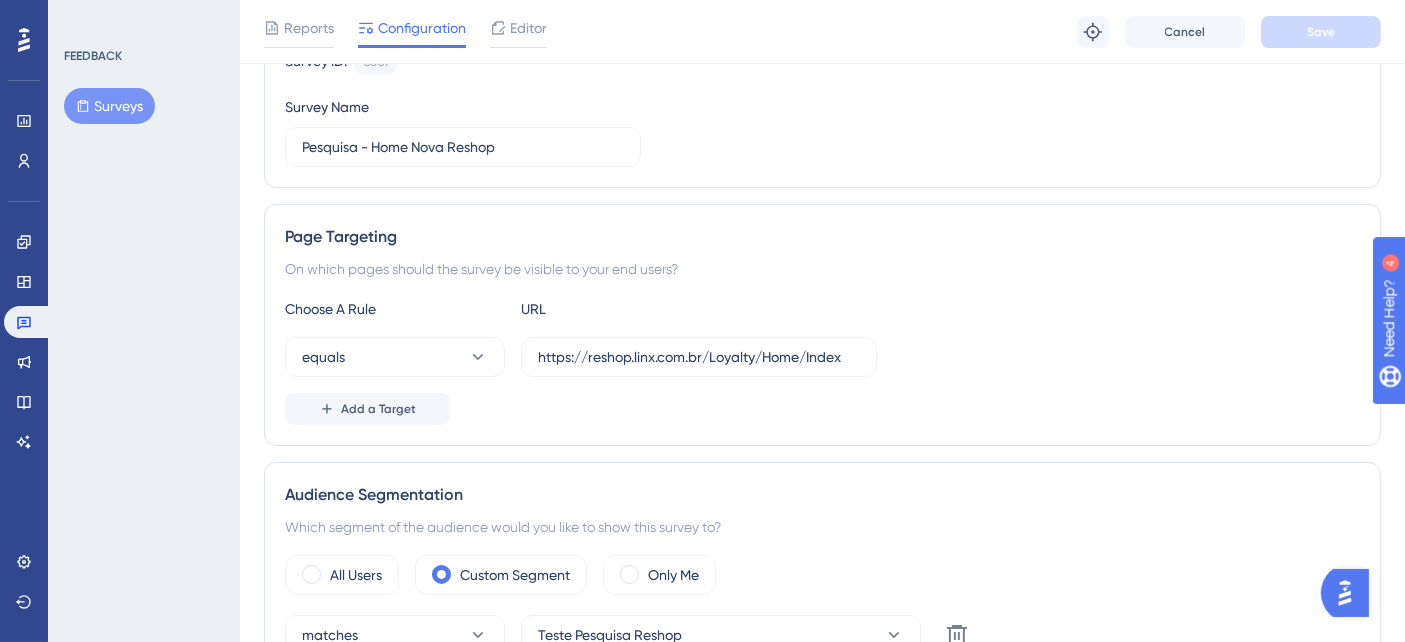 click on "On which pages should the survey be visible to your end users?" at bounding box center [822, 269] 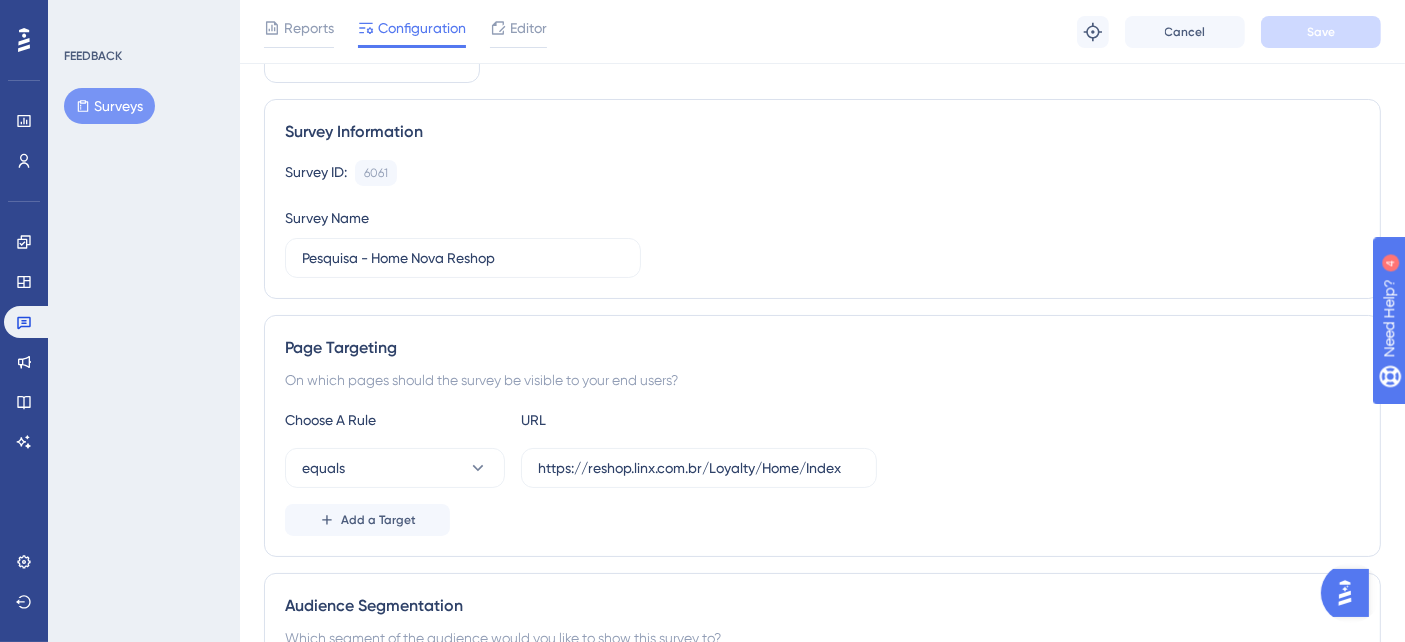 scroll, scrollTop: 0, scrollLeft: 0, axis: both 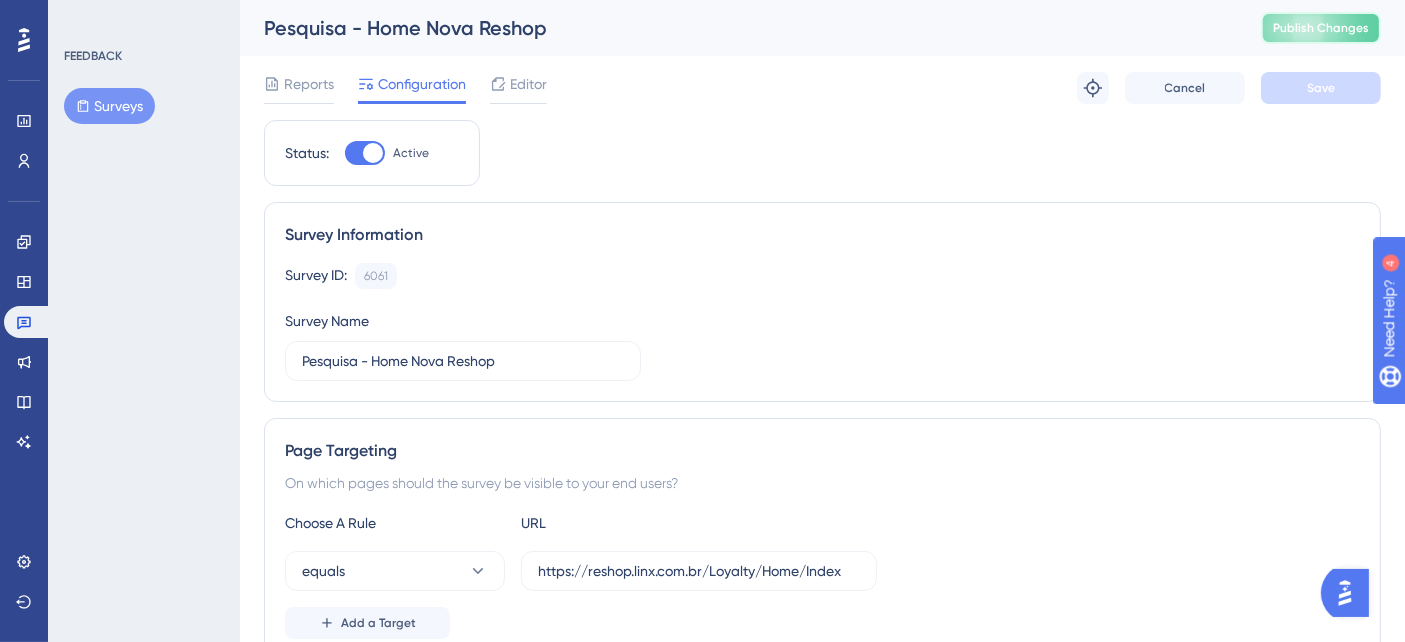 click on "Publish Changes" at bounding box center [1321, 28] 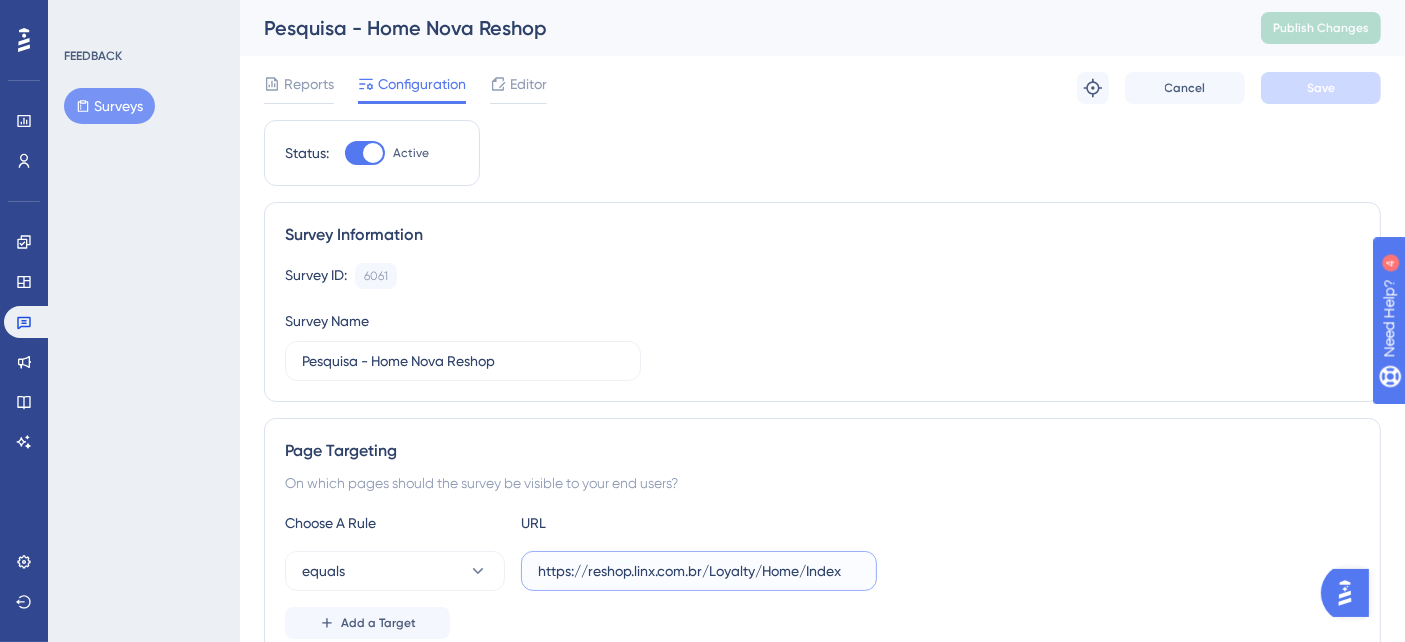 click on "https://reshop.linx.com.br/Loyalty/Home/Index" at bounding box center [699, 571] 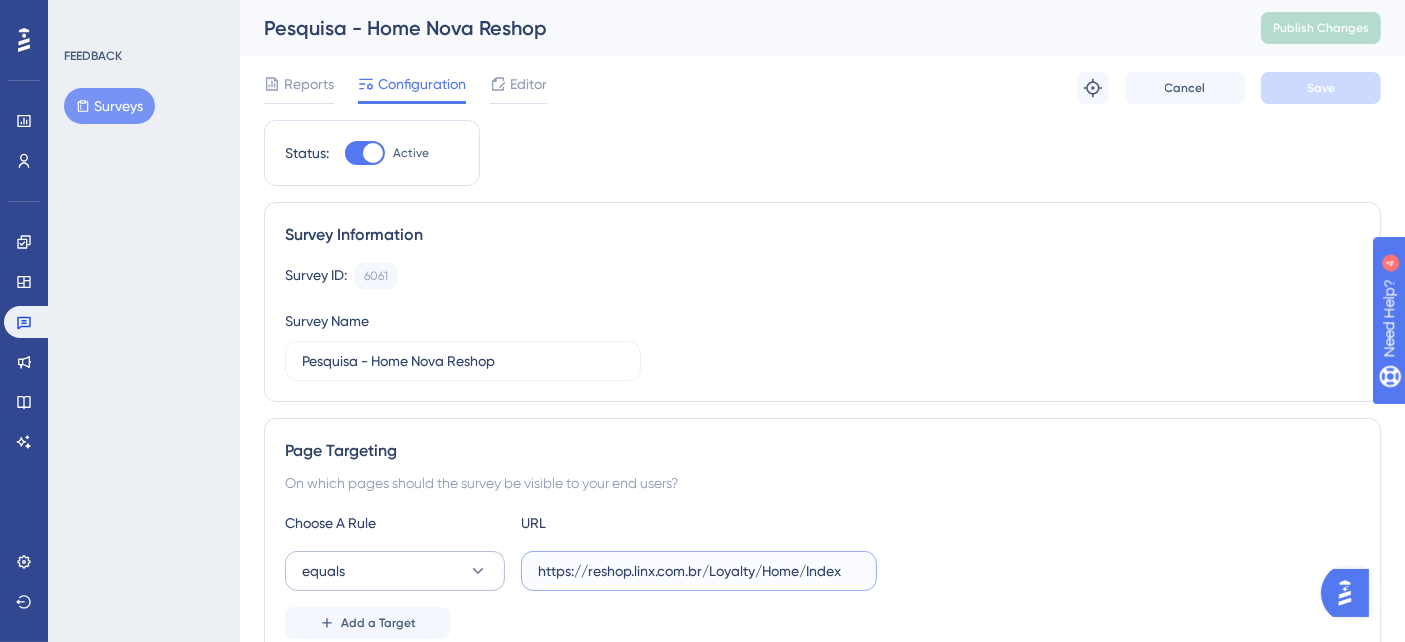 drag, startPoint x: 859, startPoint y: 572, endPoint x: 472, endPoint y: 564, distance: 387.08267 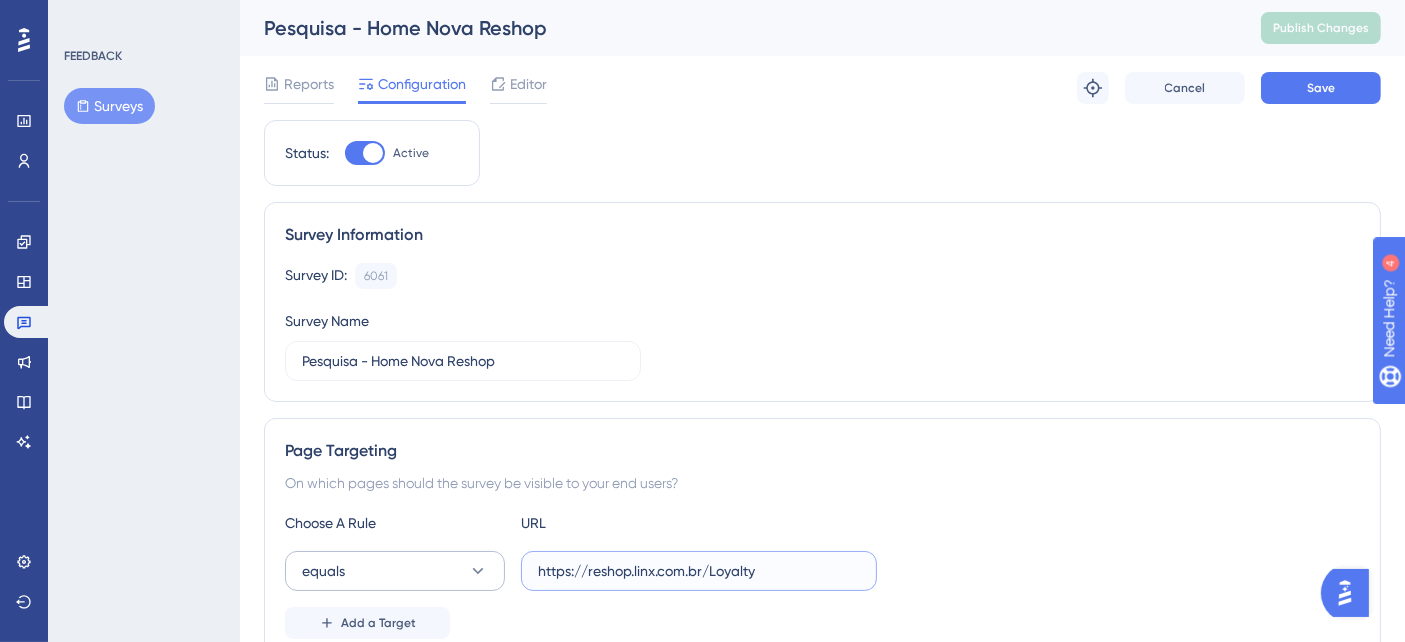 type on "https://reshop.linx.com.br/Loyalty" 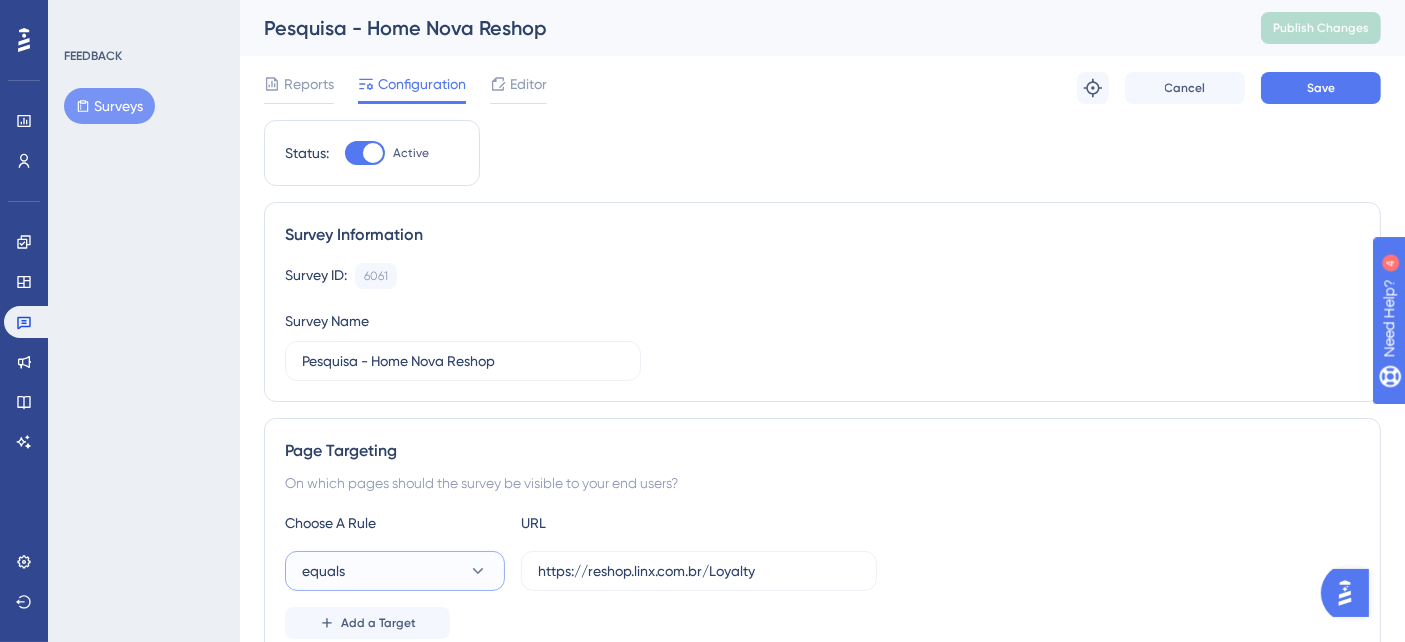 click on "equals" at bounding box center (395, 571) 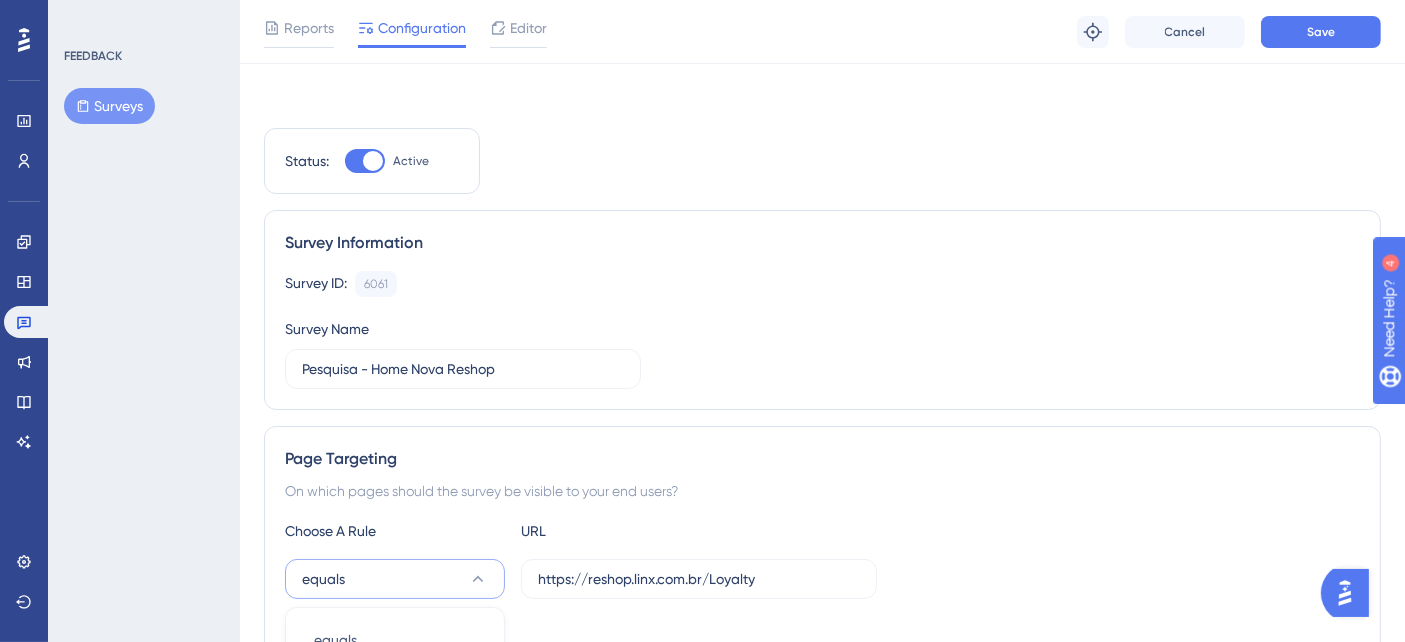 scroll, scrollTop: 425, scrollLeft: 0, axis: vertical 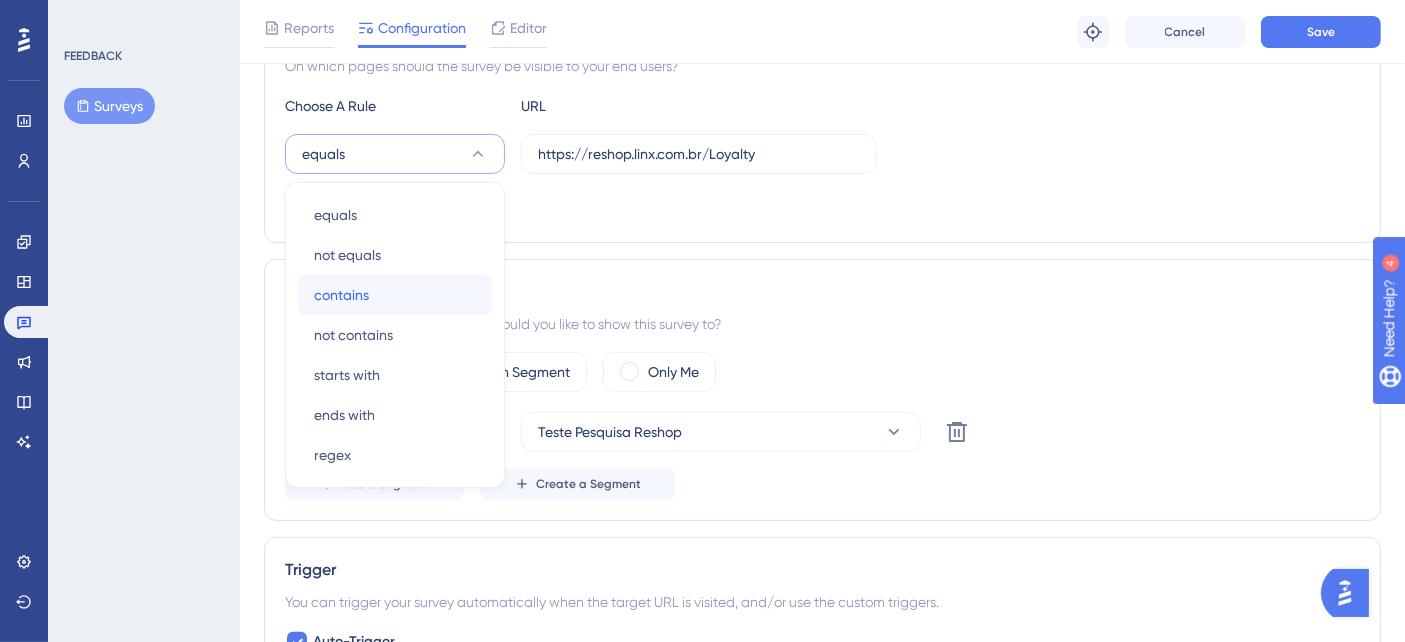 click on "contains contains" at bounding box center (395, 295) 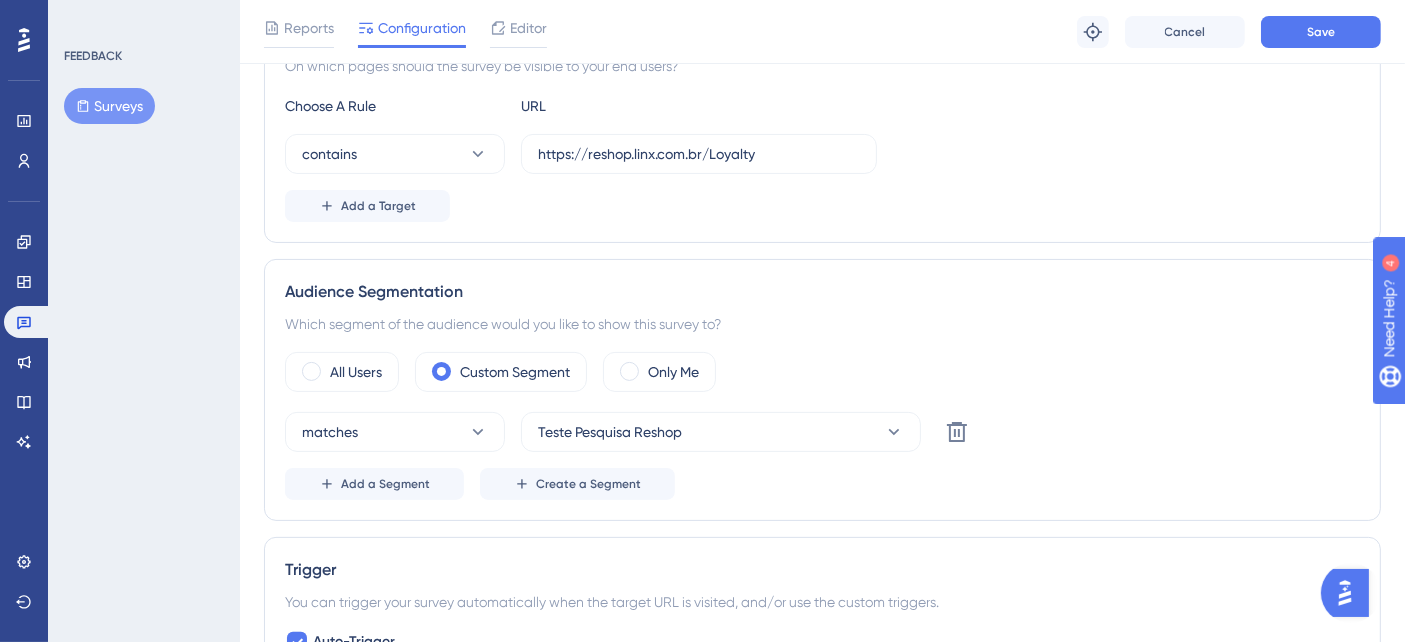 scroll, scrollTop: 0, scrollLeft: 0, axis: both 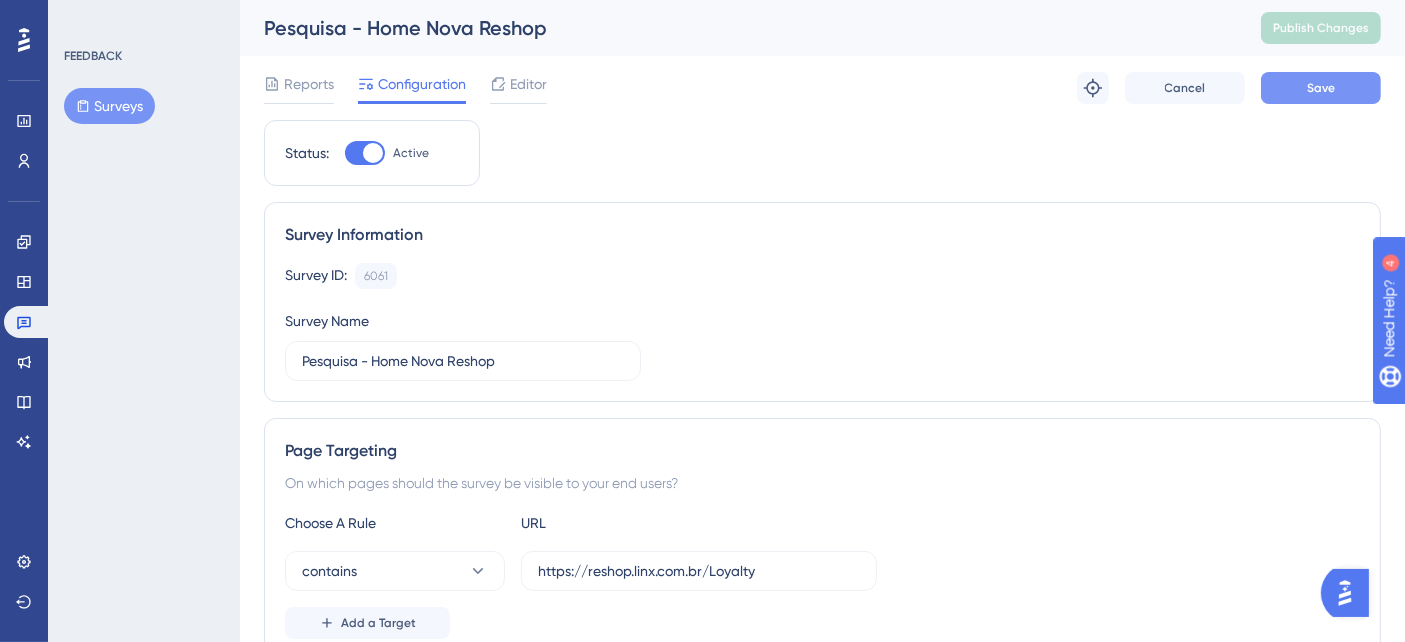 click on "Save" at bounding box center (1321, 88) 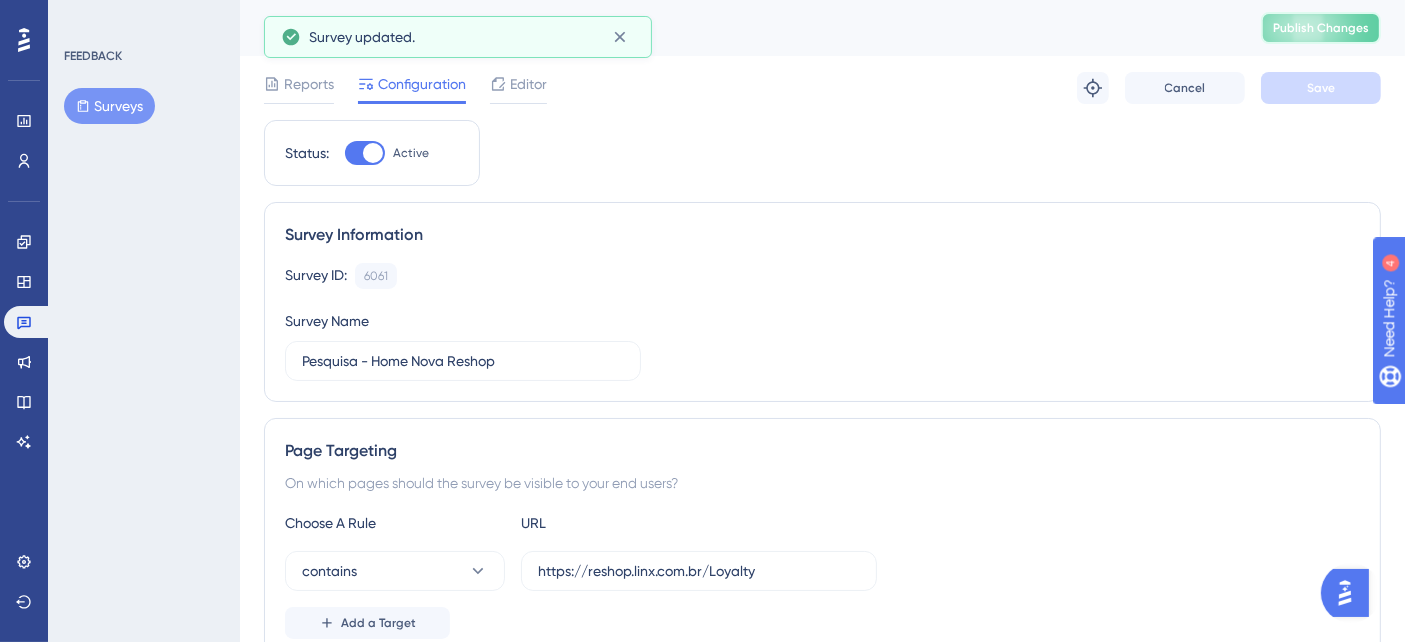click on "Publish Changes" at bounding box center (1321, 28) 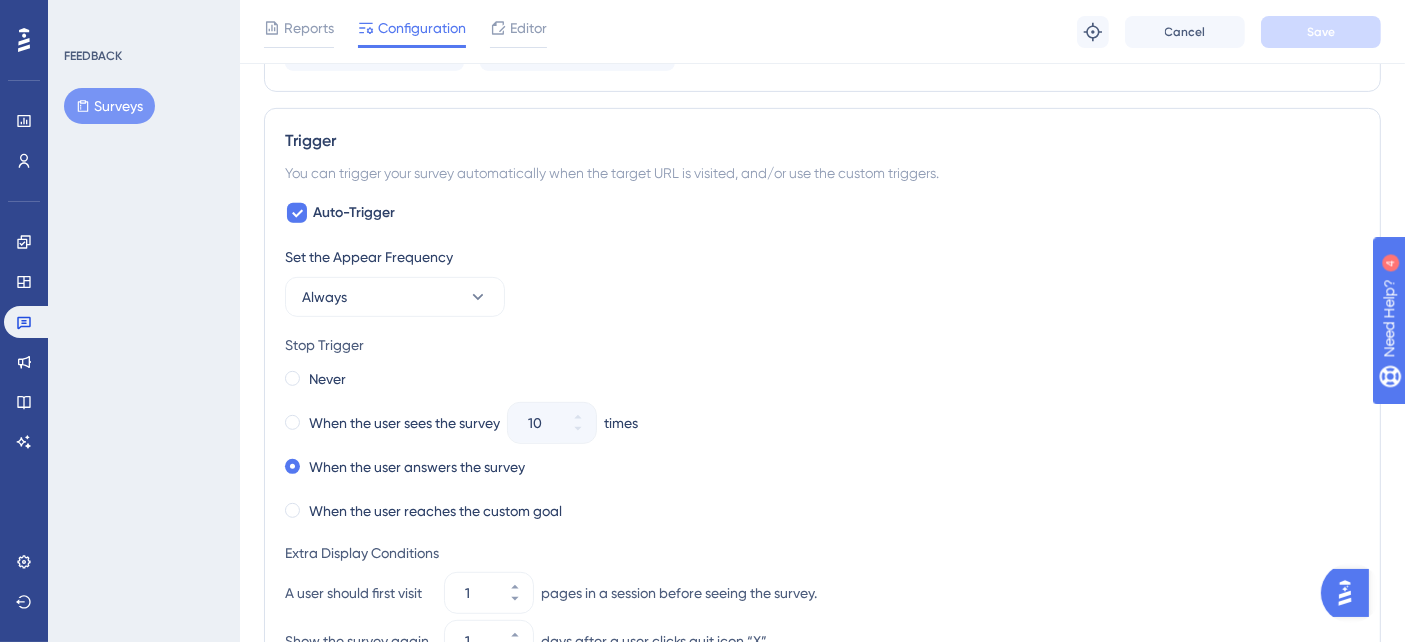 scroll, scrollTop: 888, scrollLeft: 0, axis: vertical 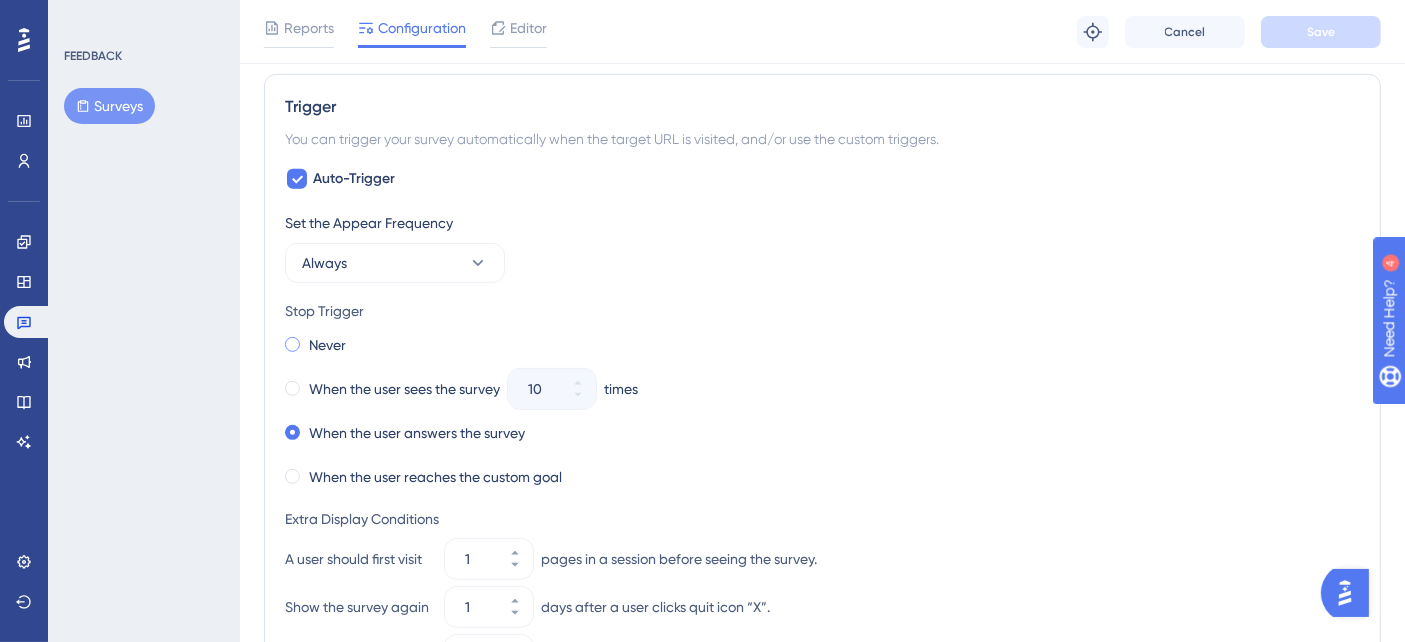 click on "Never" at bounding box center (315, 345) 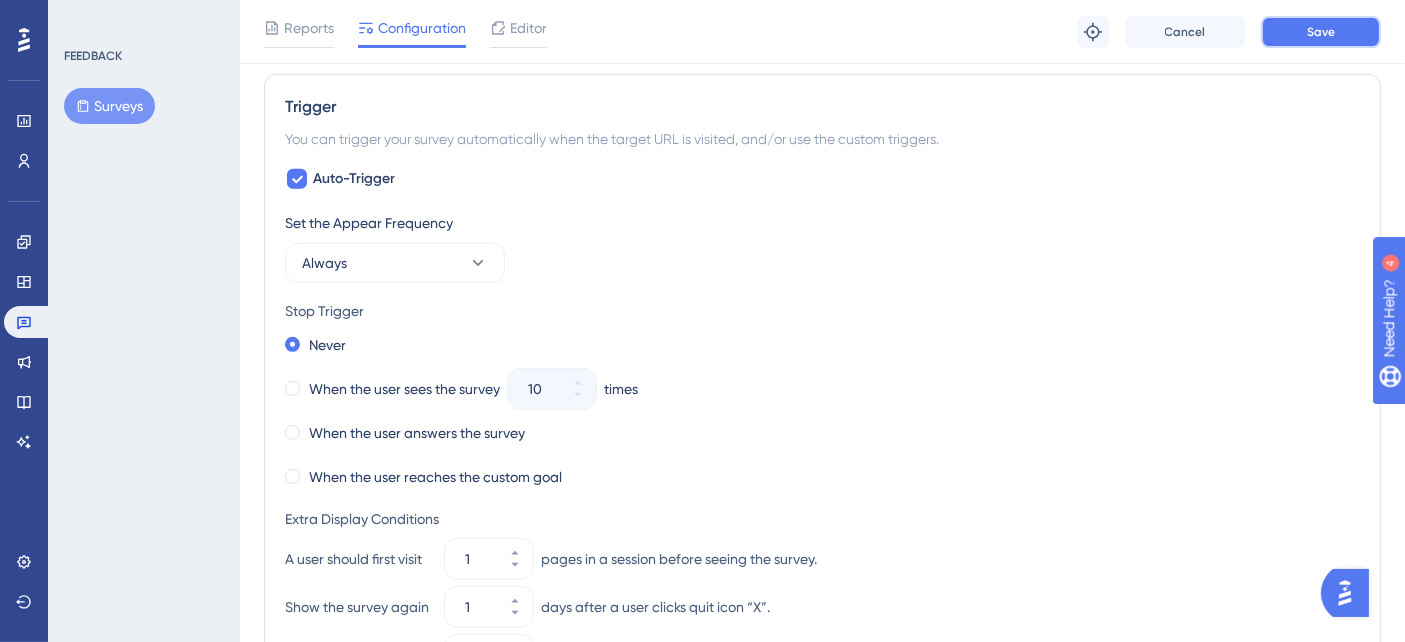 click on "Save" at bounding box center [1321, 32] 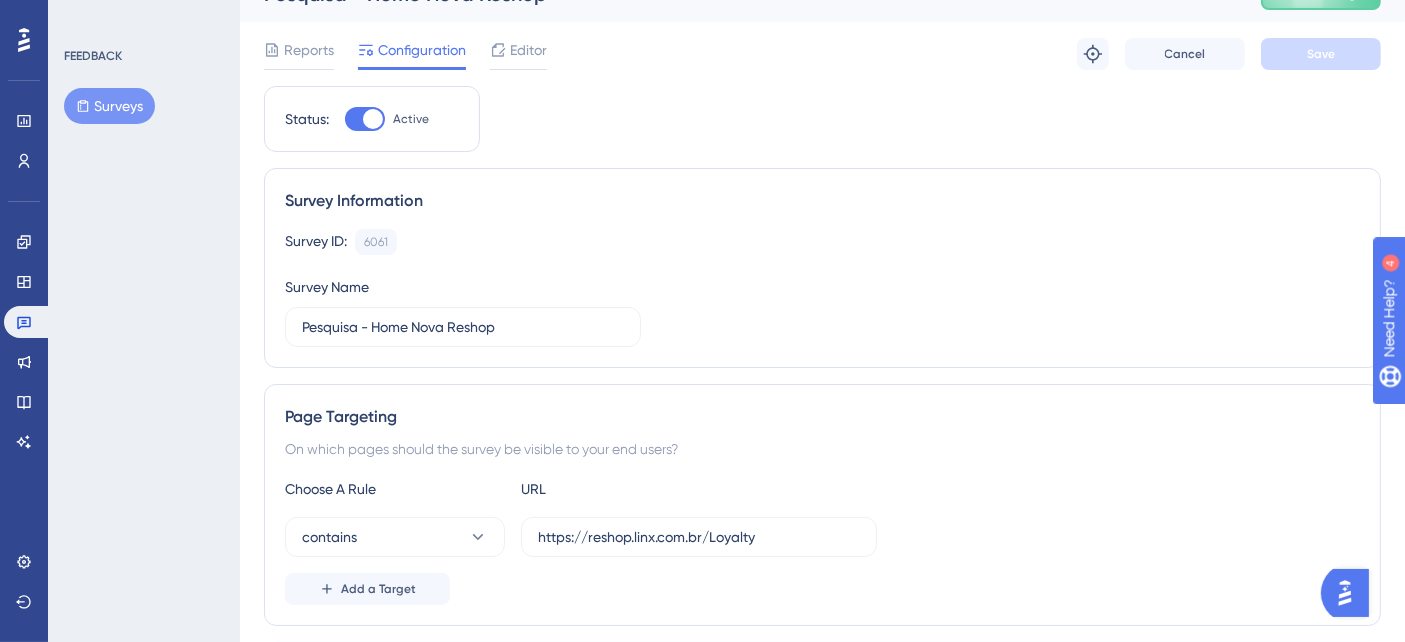 scroll, scrollTop: 0, scrollLeft: 0, axis: both 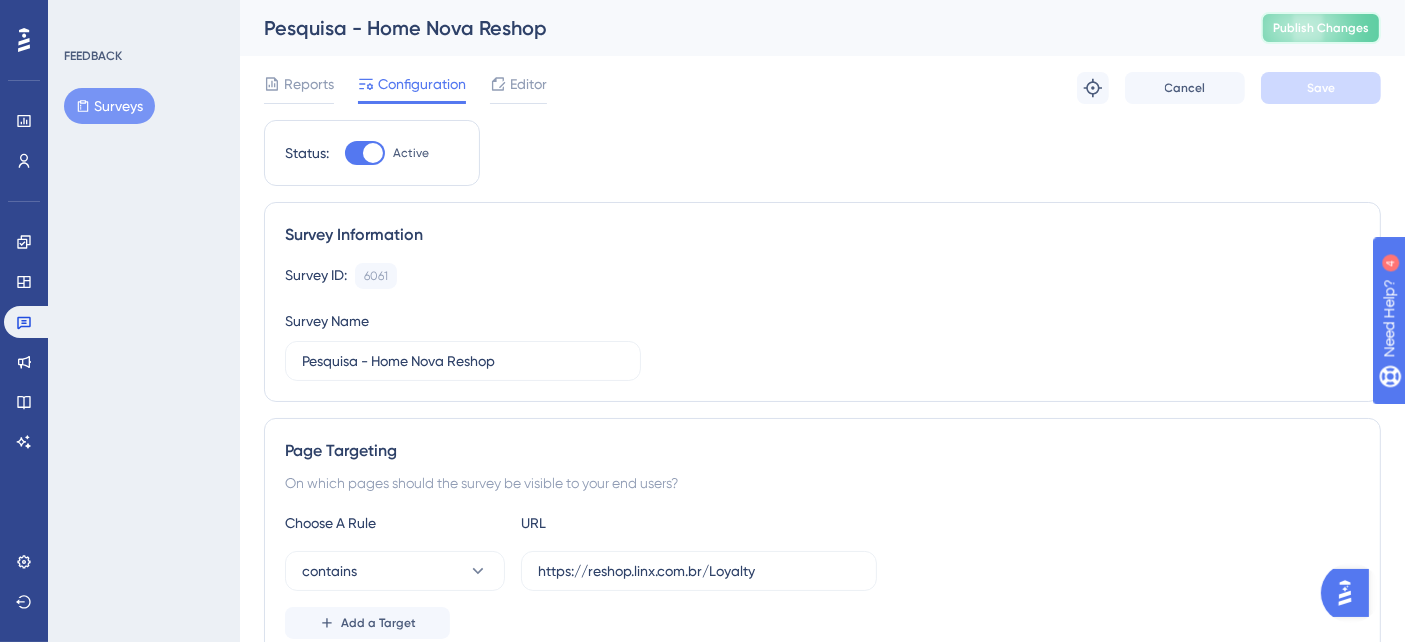click on "Publish Changes" at bounding box center [1321, 28] 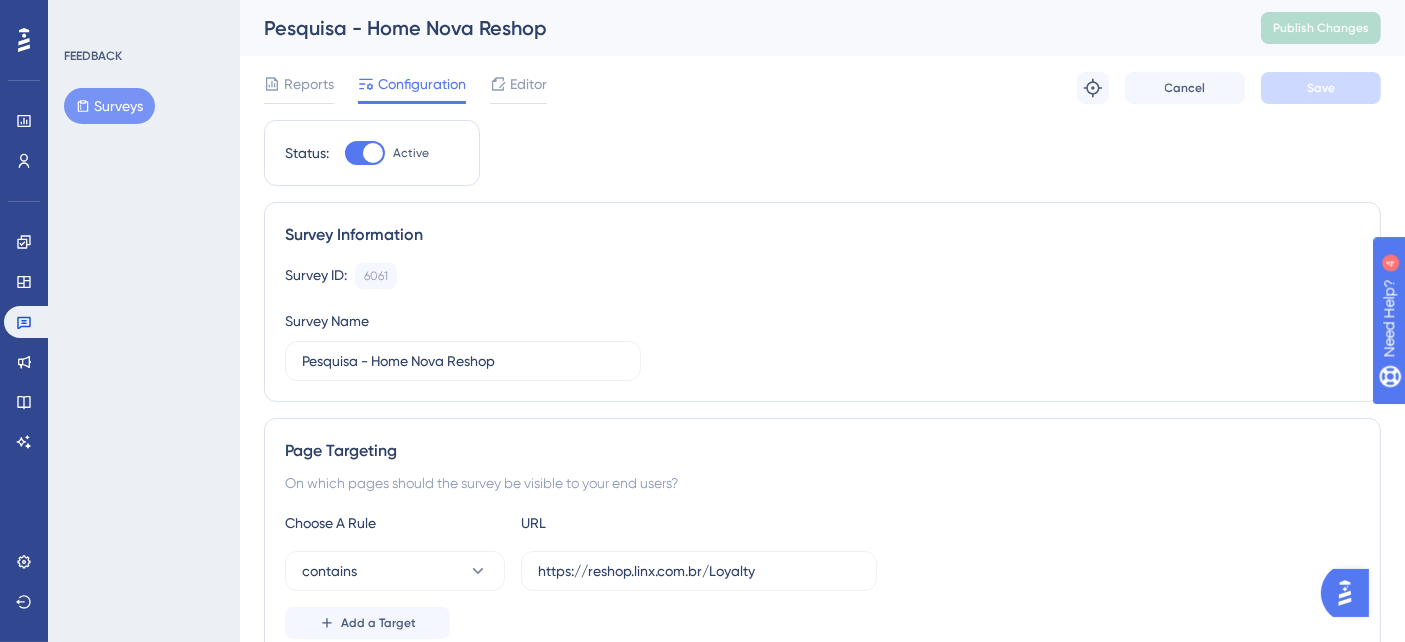 scroll, scrollTop: 333, scrollLeft: 0, axis: vertical 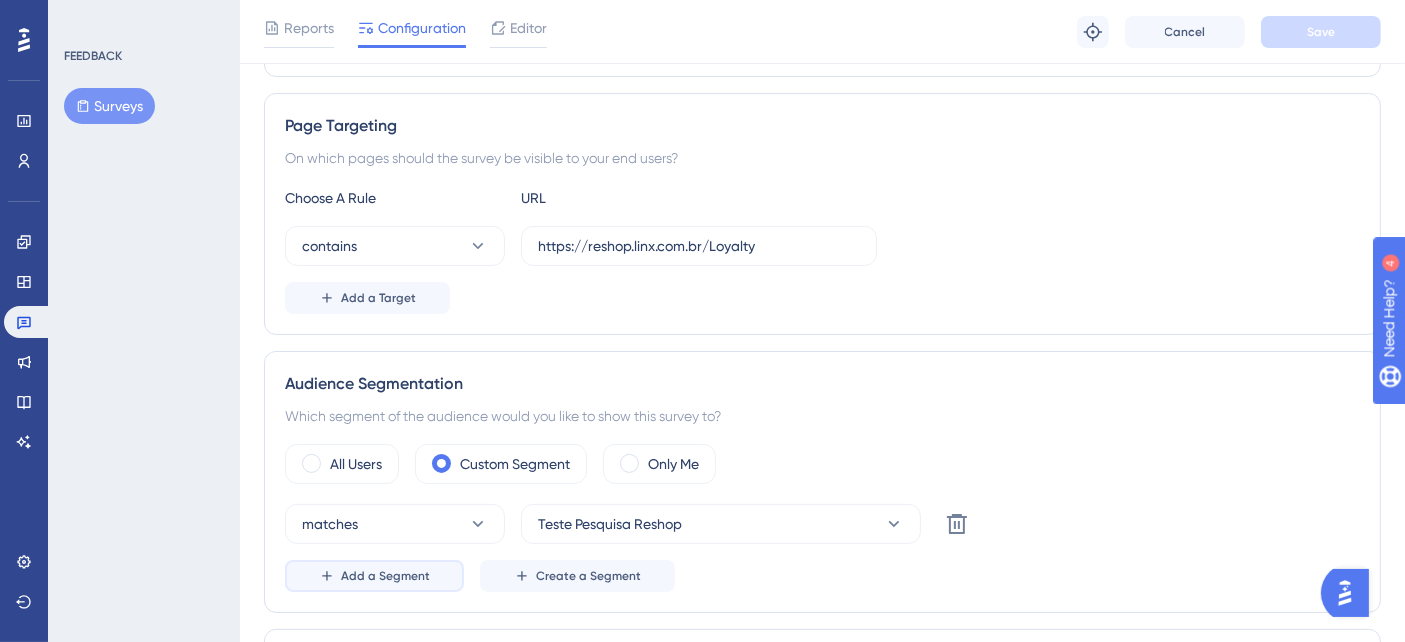 click on "Add a Segment" at bounding box center (374, 576) 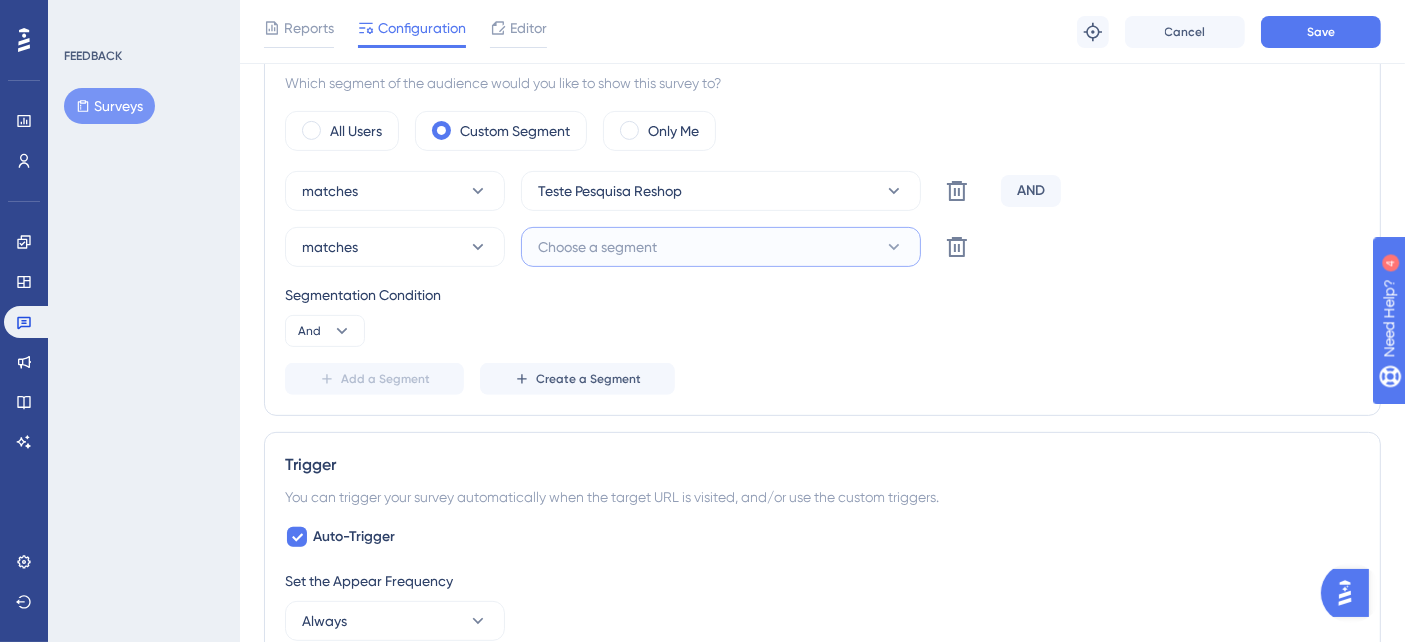 click on "Choose a segment" at bounding box center (721, 247) 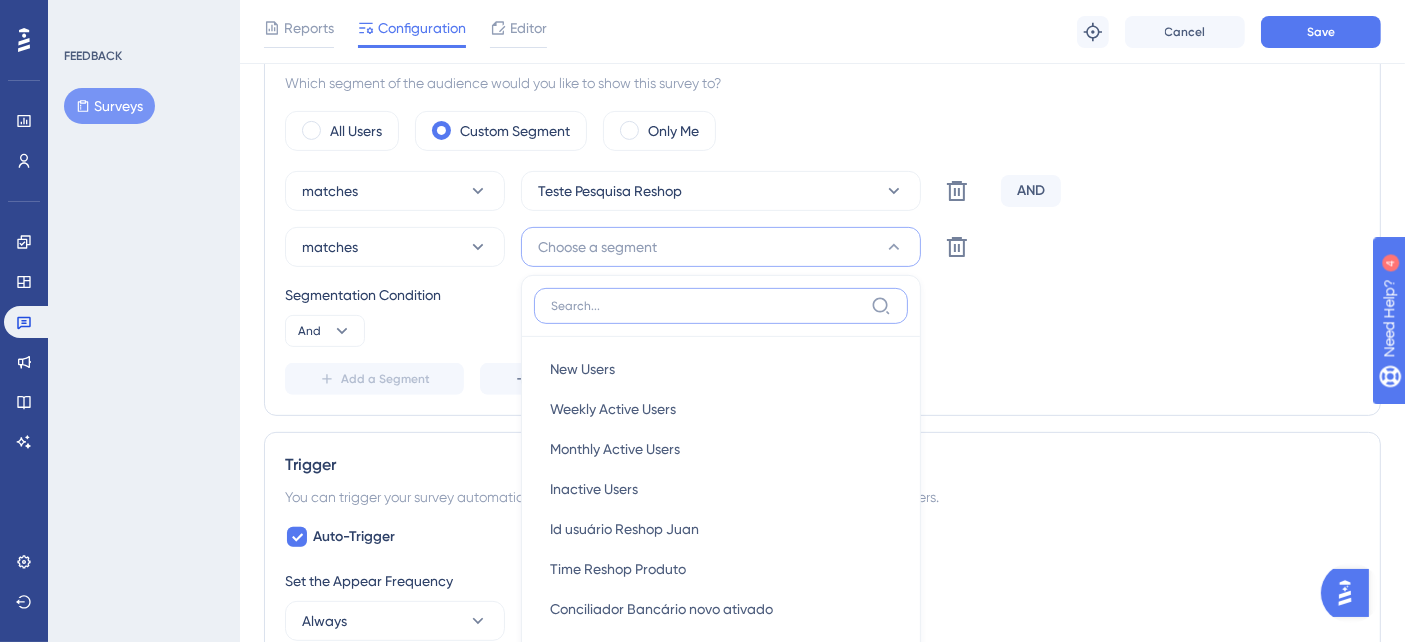 scroll, scrollTop: 817, scrollLeft: 0, axis: vertical 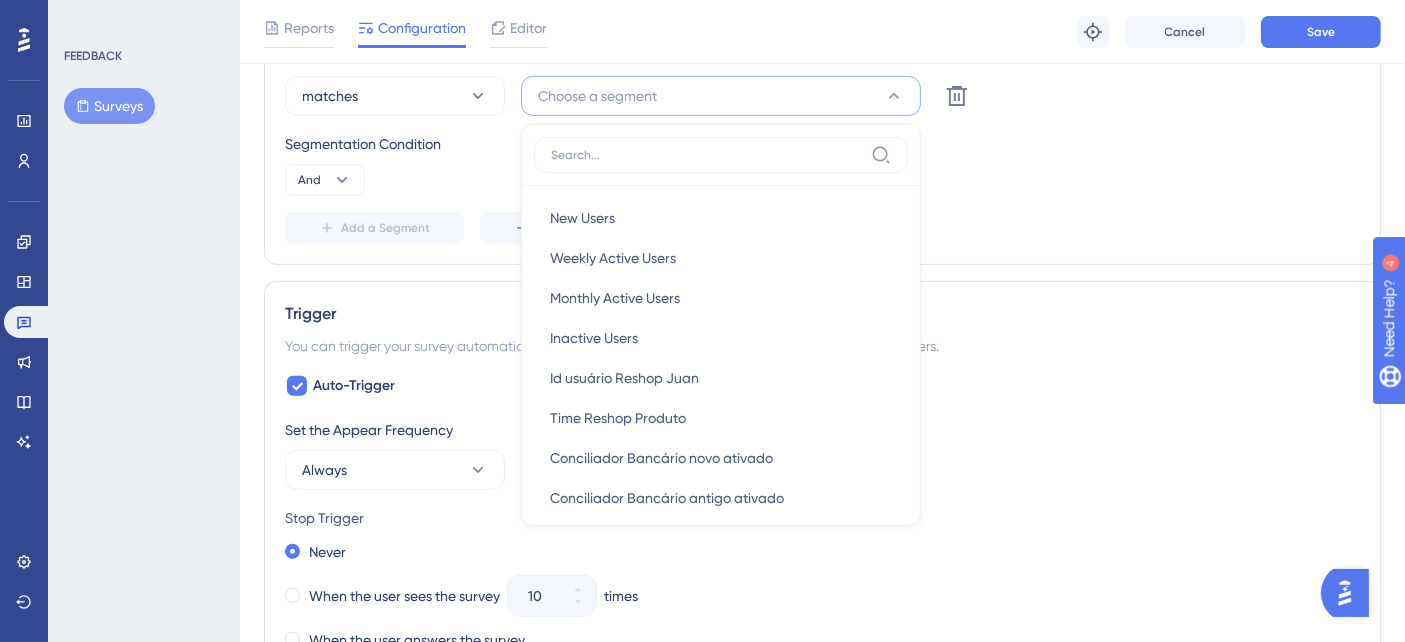 click on "Segmentation Condition And" at bounding box center [822, 164] 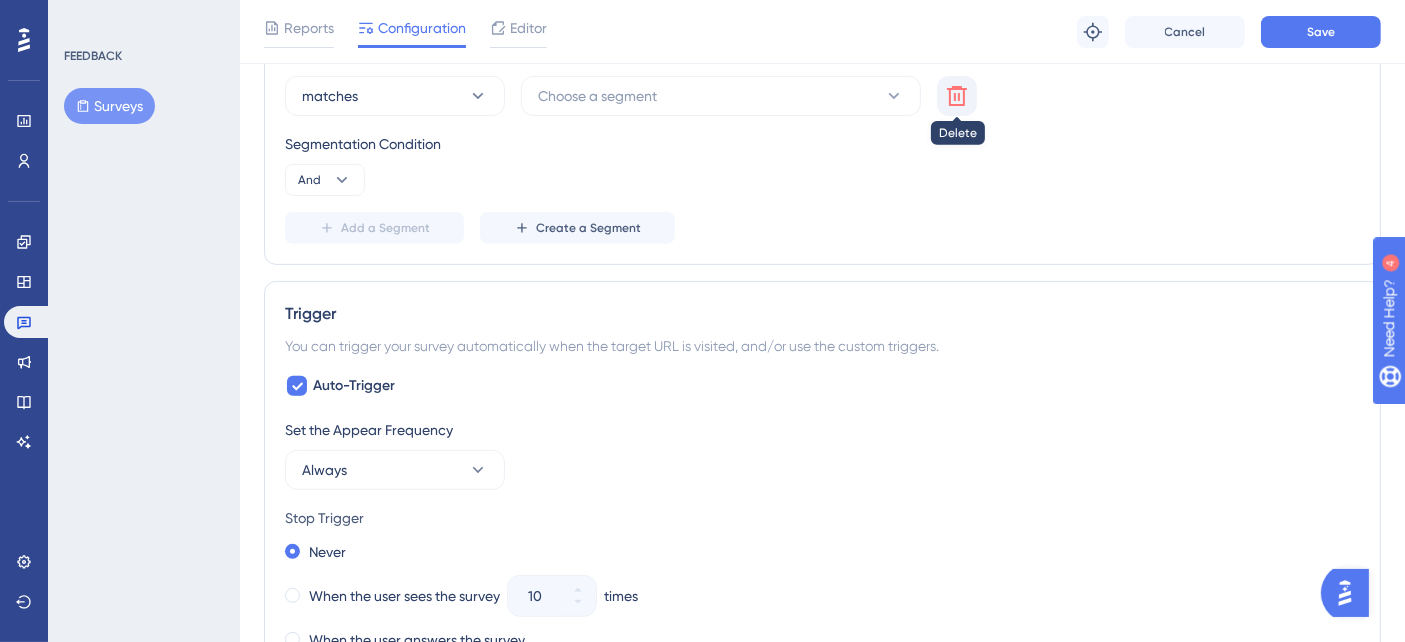 click 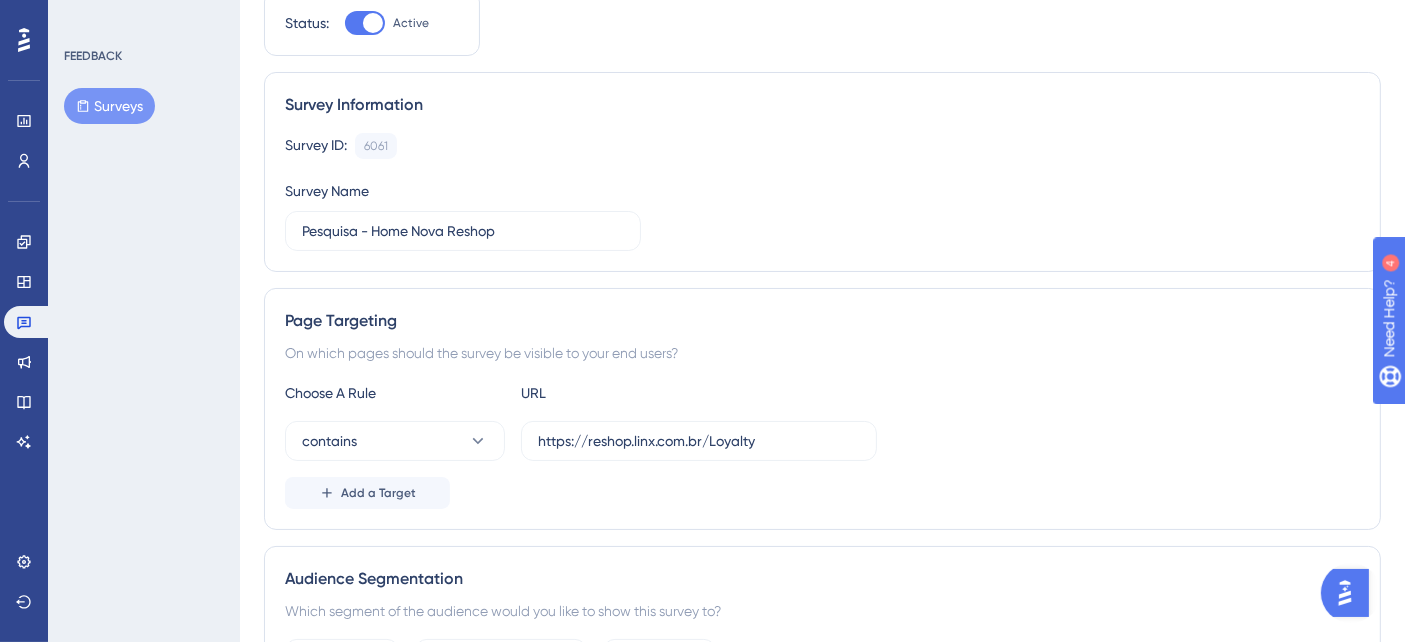 scroll, scrollTop: 40, scrollLeft: 0, axis: vertical 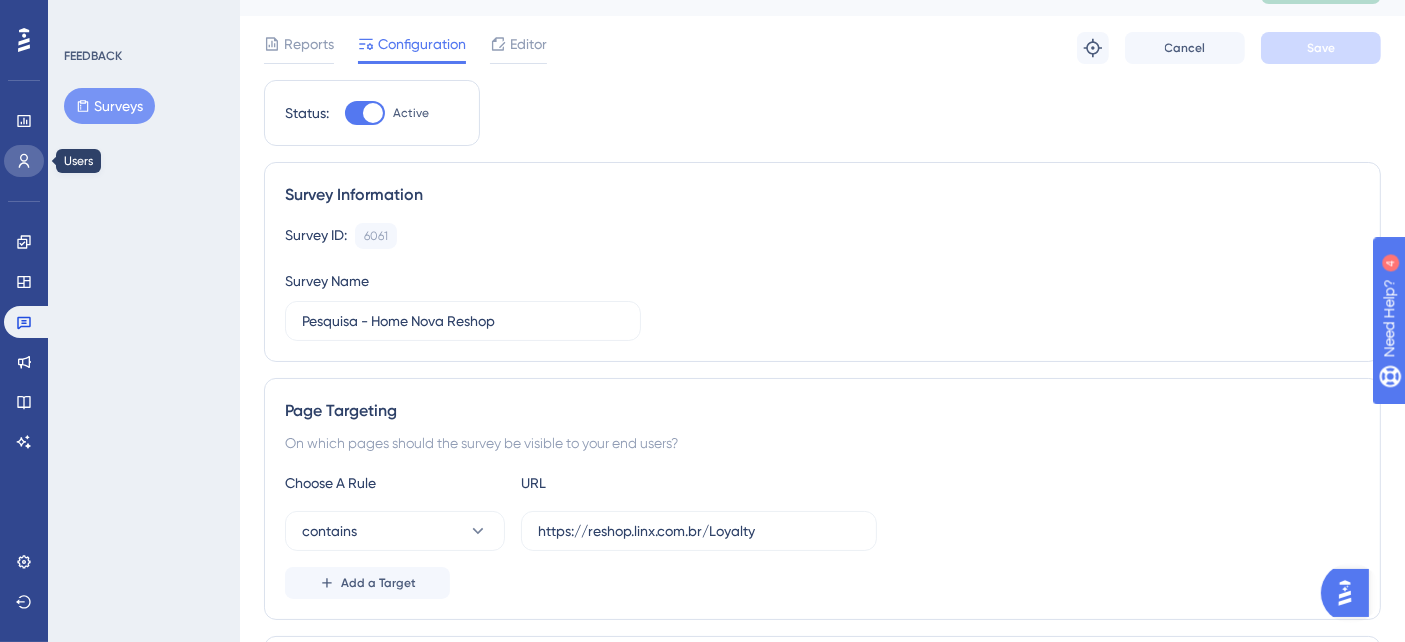 click 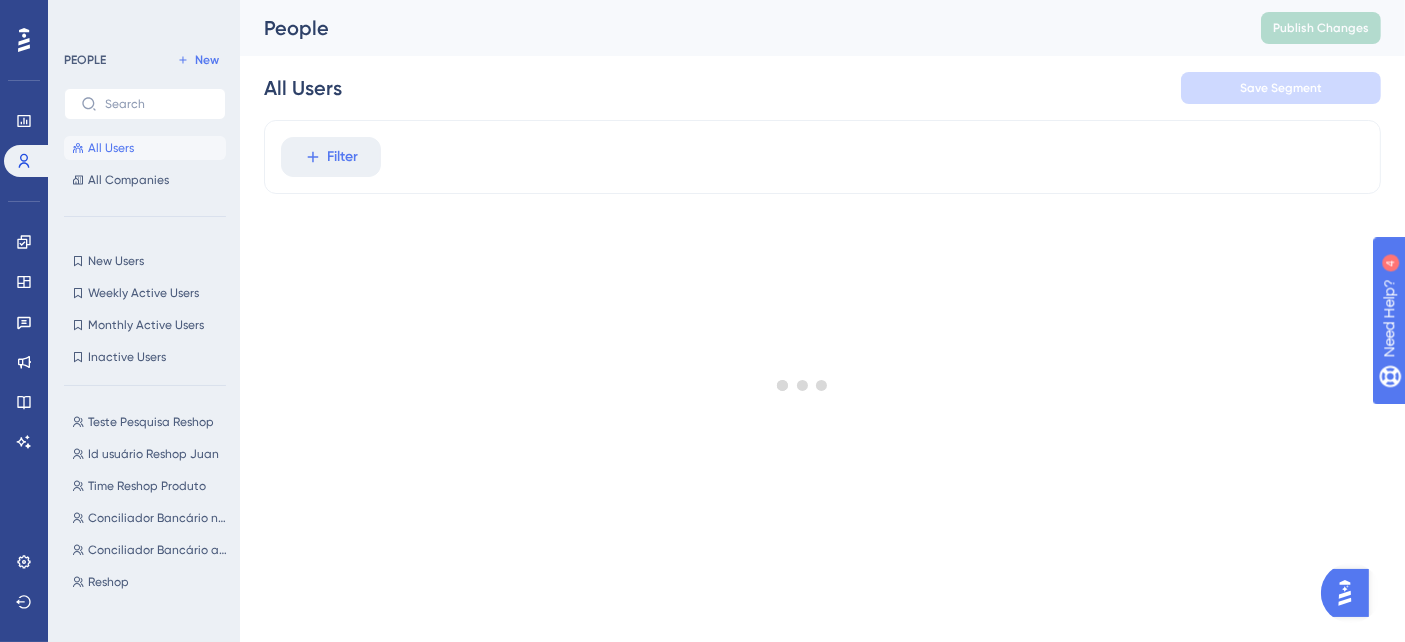 scroll, scrollTop: 0, scrollLeft: 0, axis: both 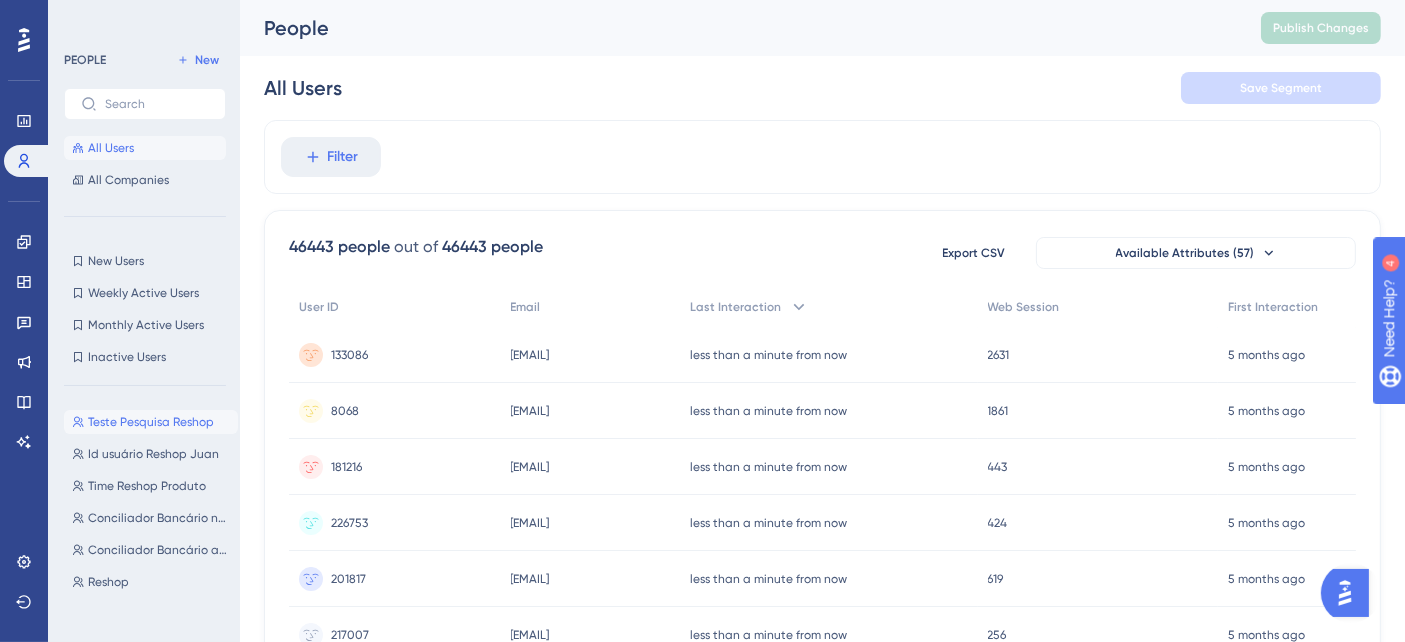 click on "Teste Pesquisa Reshop Teste Pesquisa Reshop" at bounding box center (151, 422) 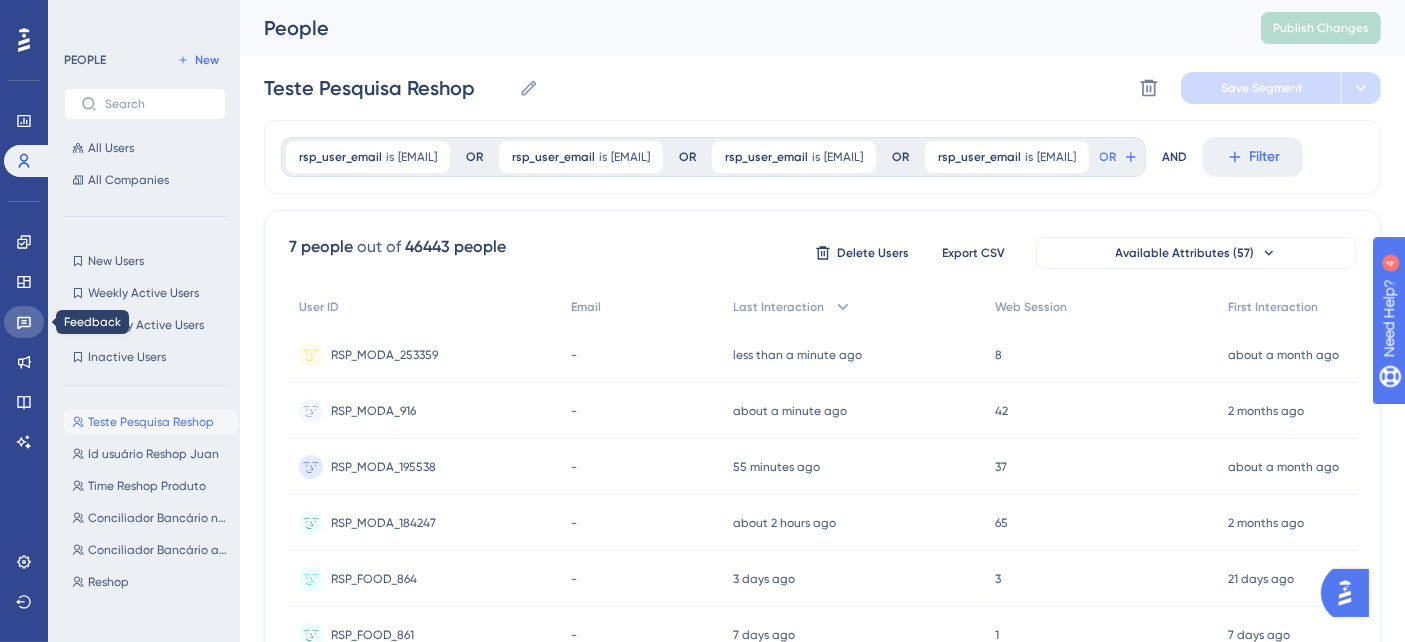 click 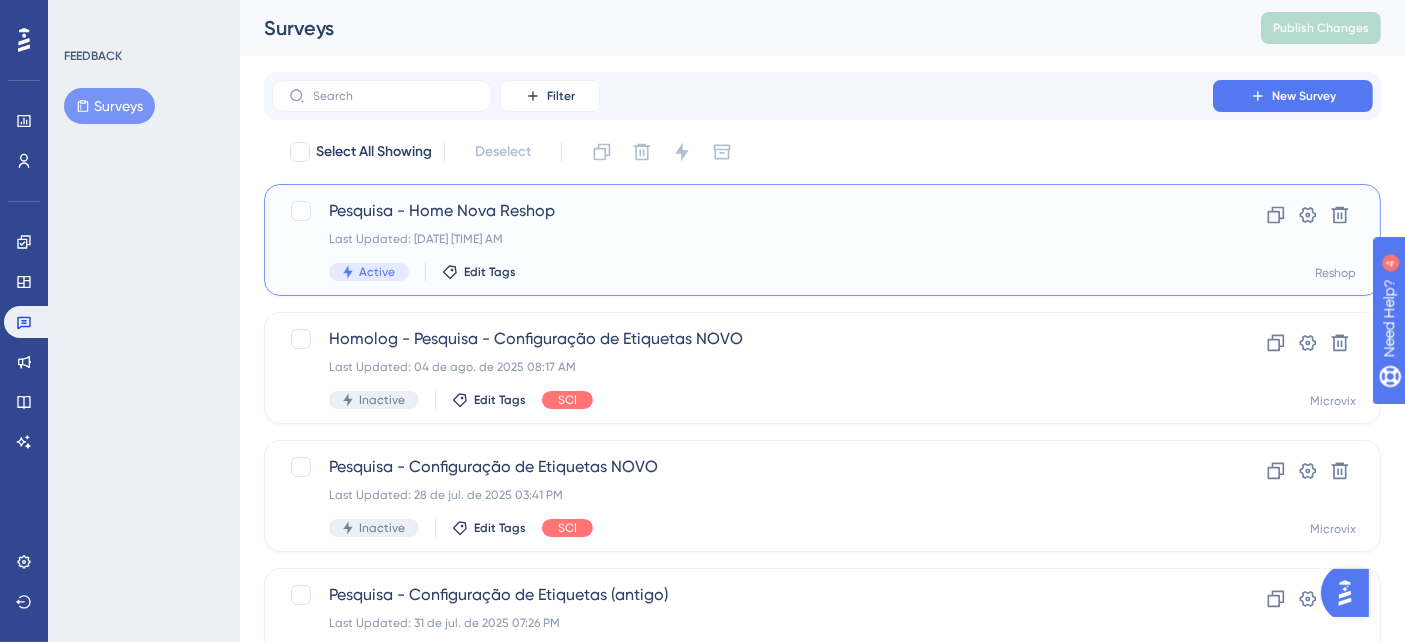 click on "Last Updated: 07 de ago. de 2025 11:43 AM" at bounding box center [742, 239] 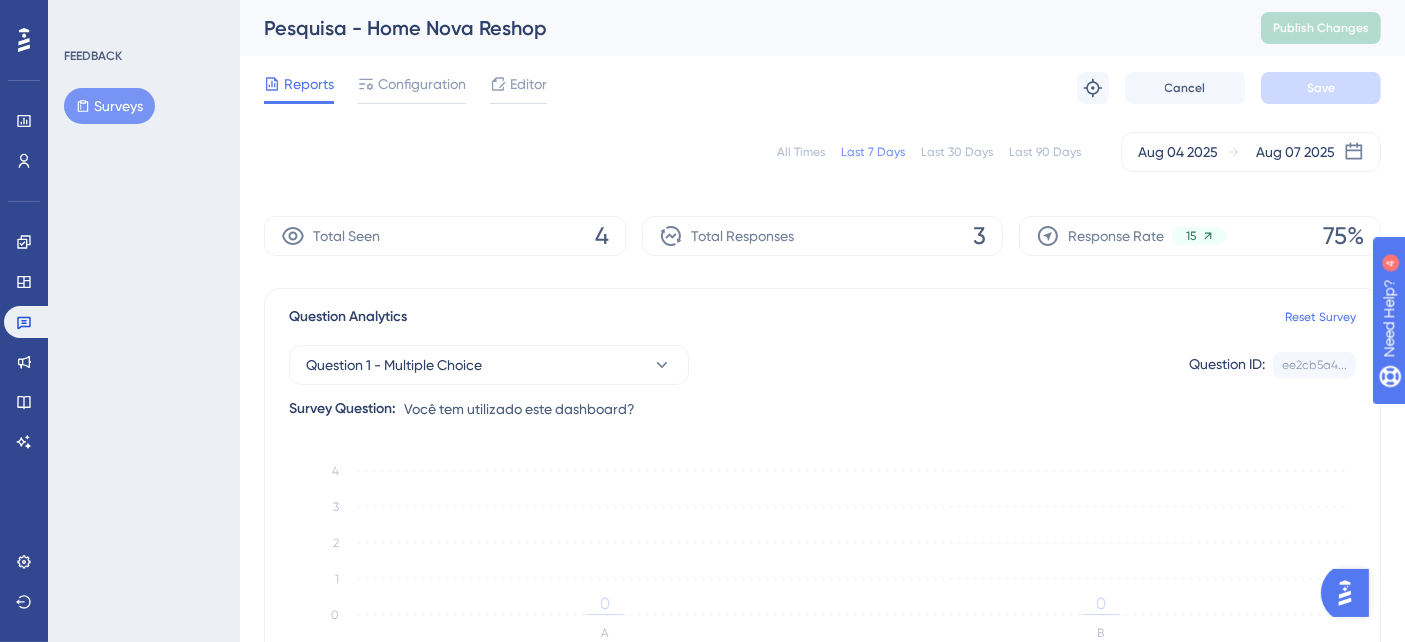 click on "Reports Configuration Editor Troubleshoot Cancel Save" at bounding box center [822, 88] 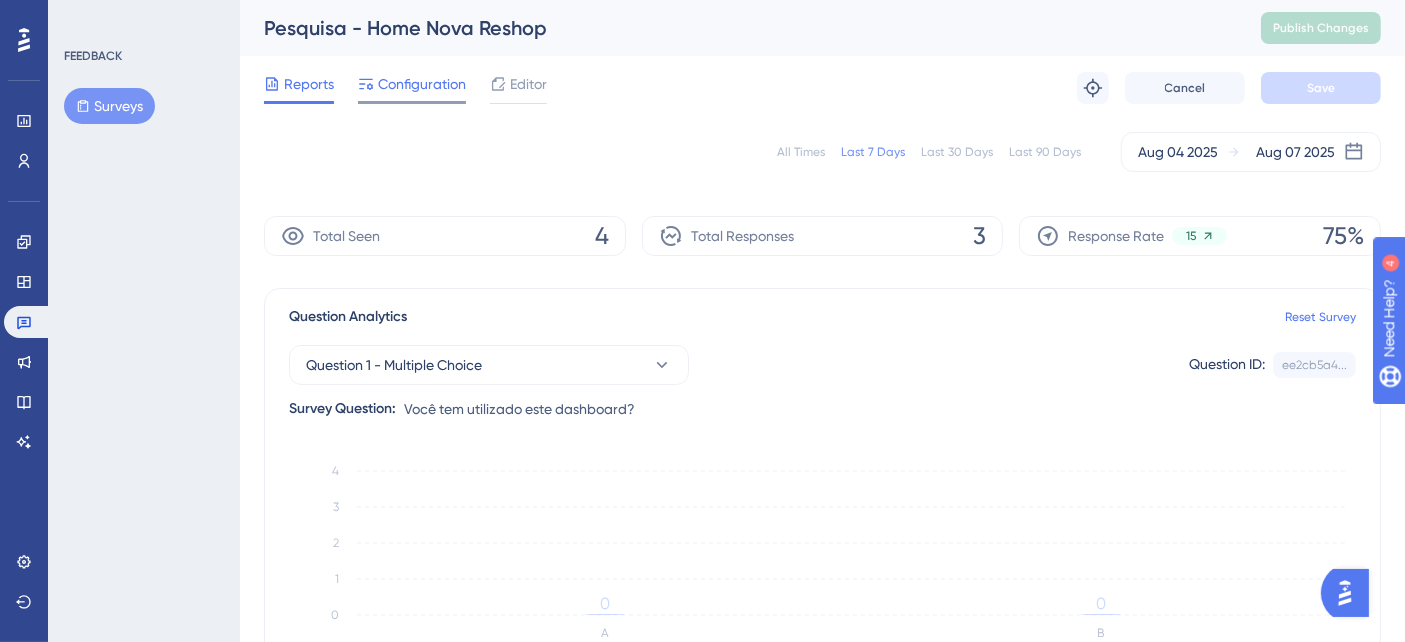 click on "Configuration" at bounding box center [422, 84] 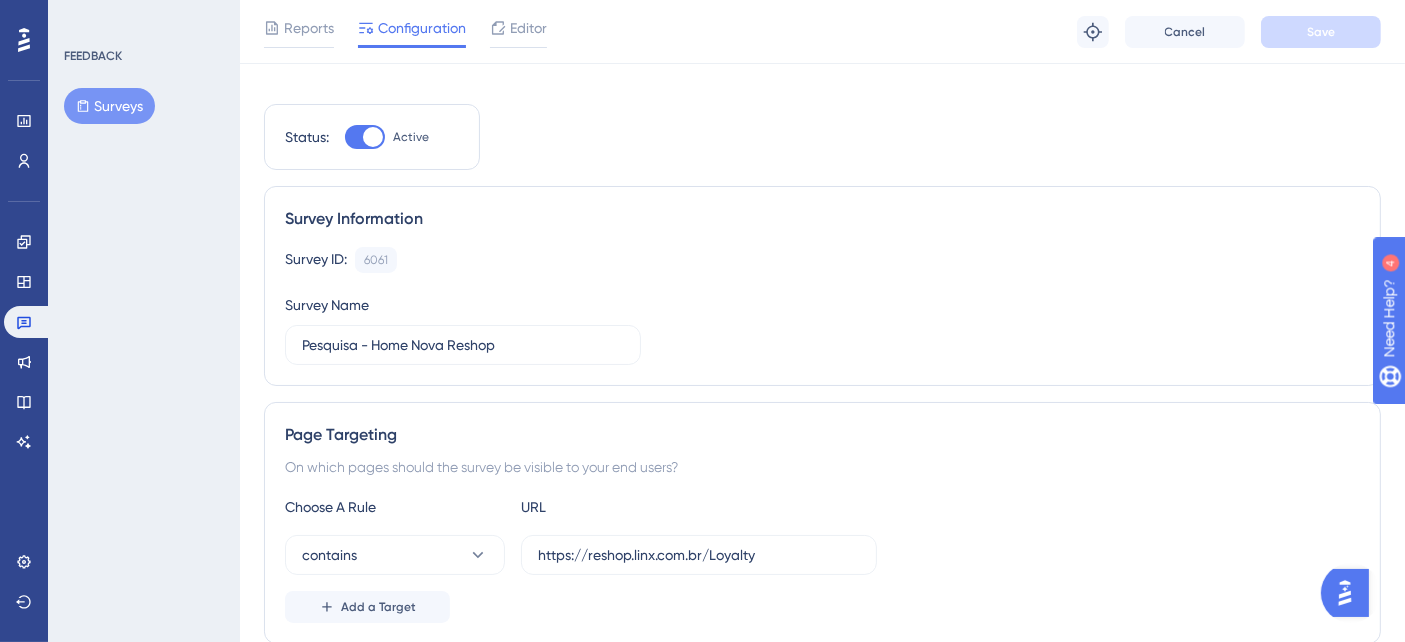scroll, scrollTop: 0, scrollLeft: 0, axis: both 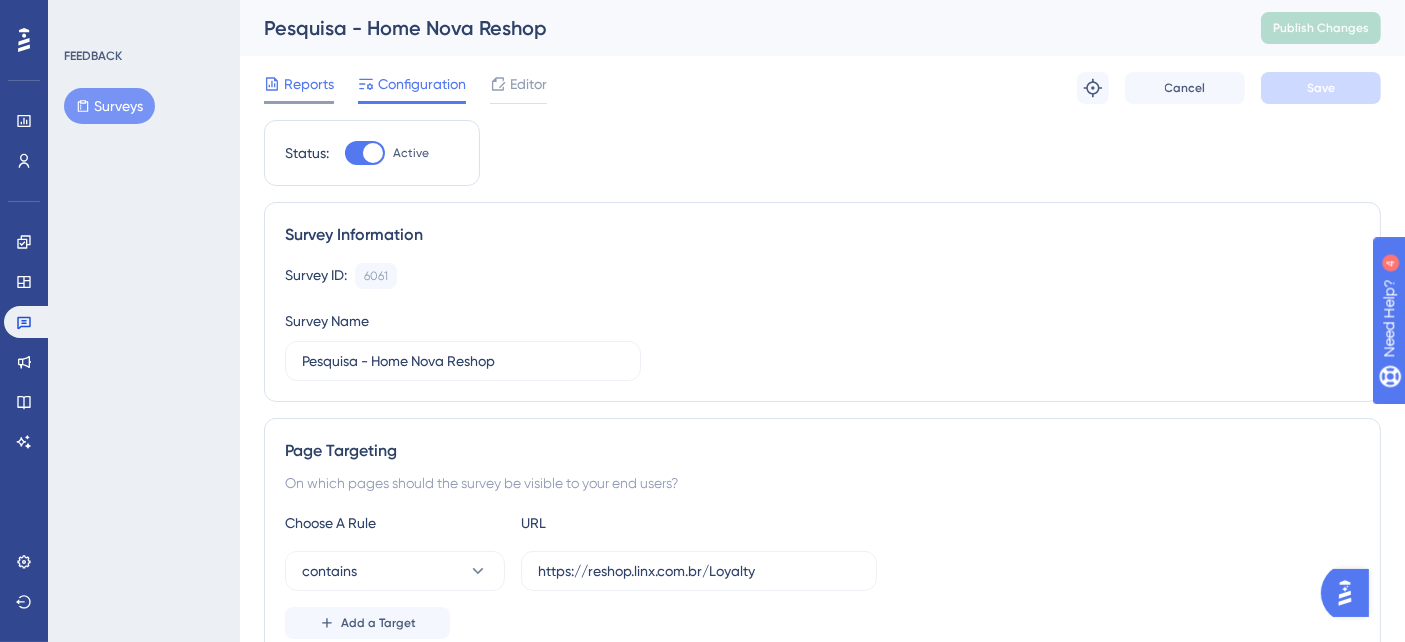 click on "Reports" at bounding box center (309, 84) 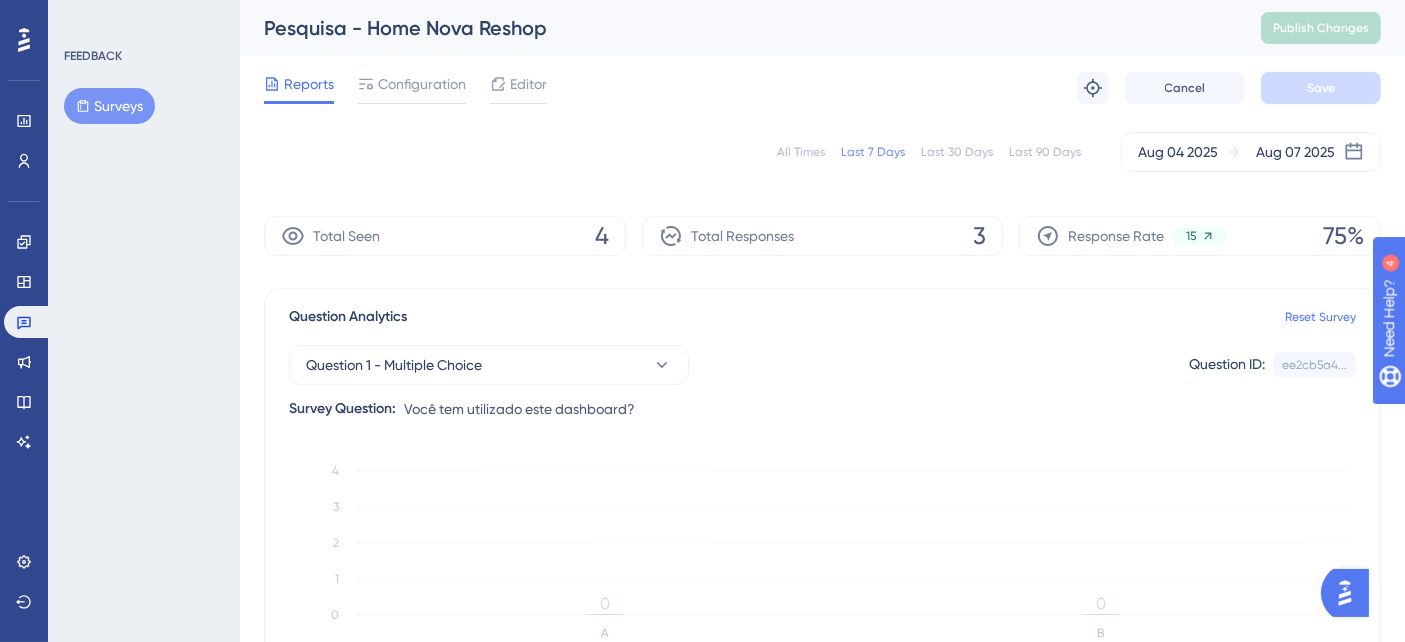 click on "Total Responses" at bounding box center (742, 236) 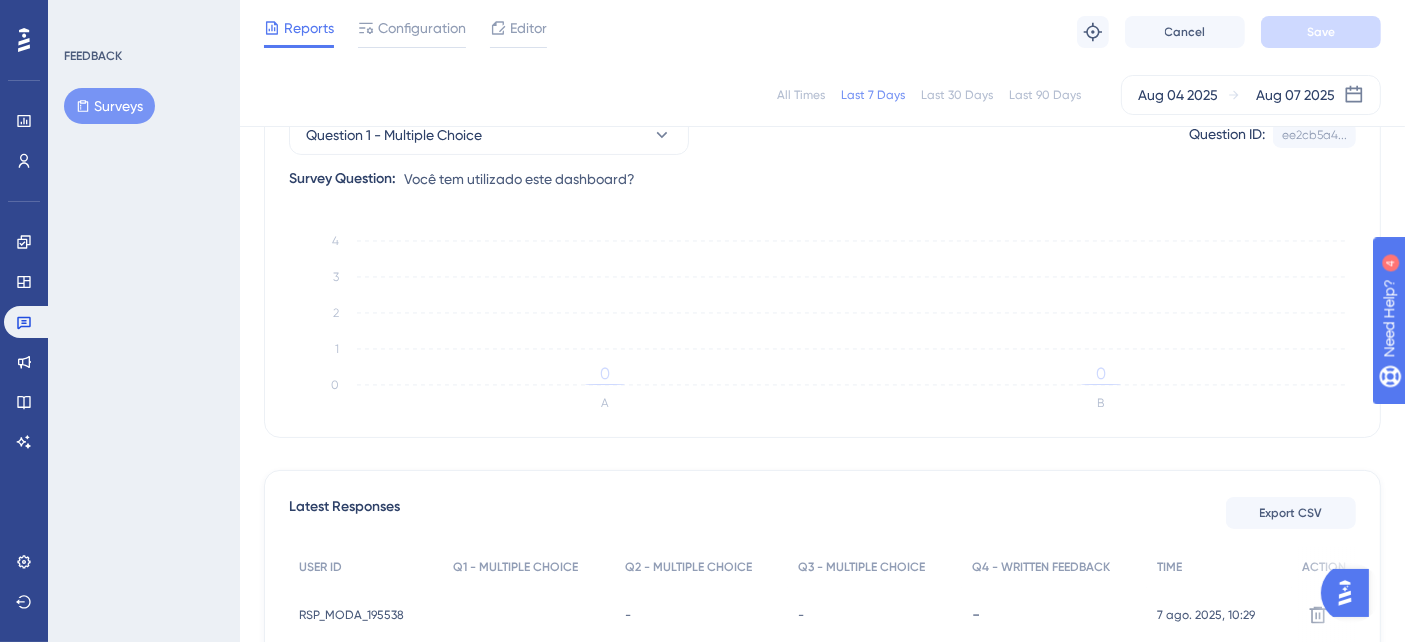 scroll, scrollTop: 444, scrollLeft: 0, axis: vertical 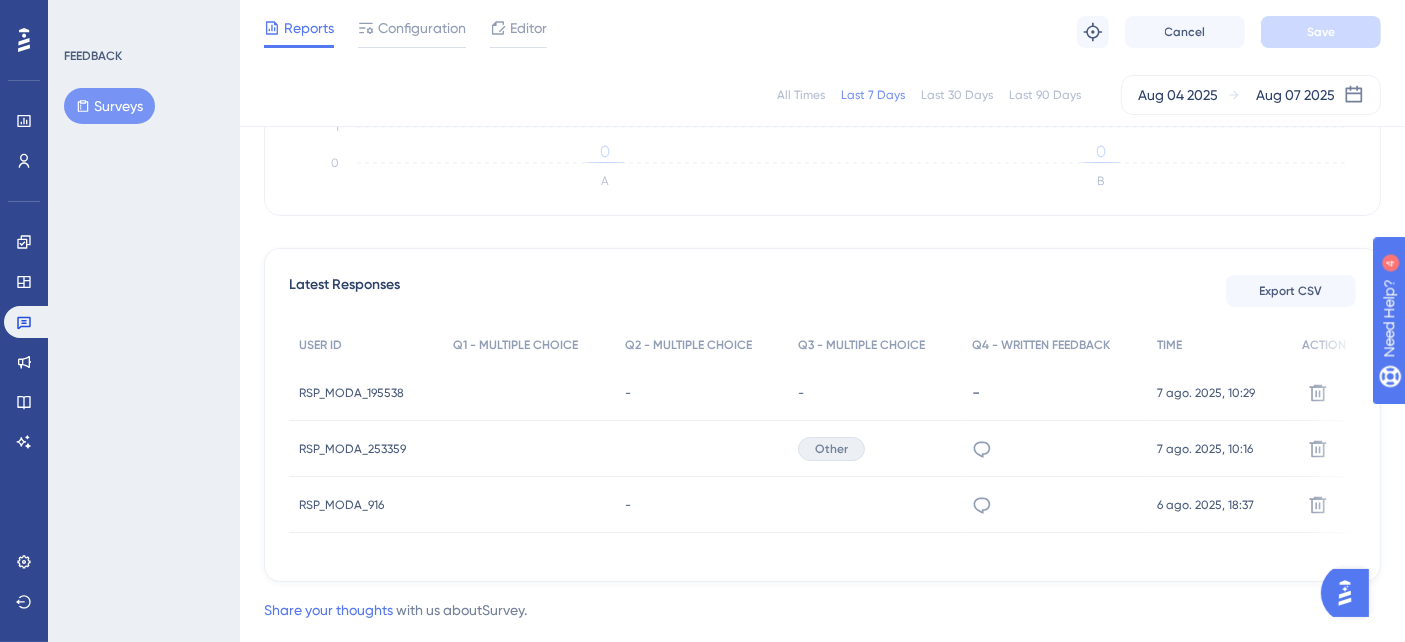 click on "RSP_MODA_195538" at bounding box center [351, 393] 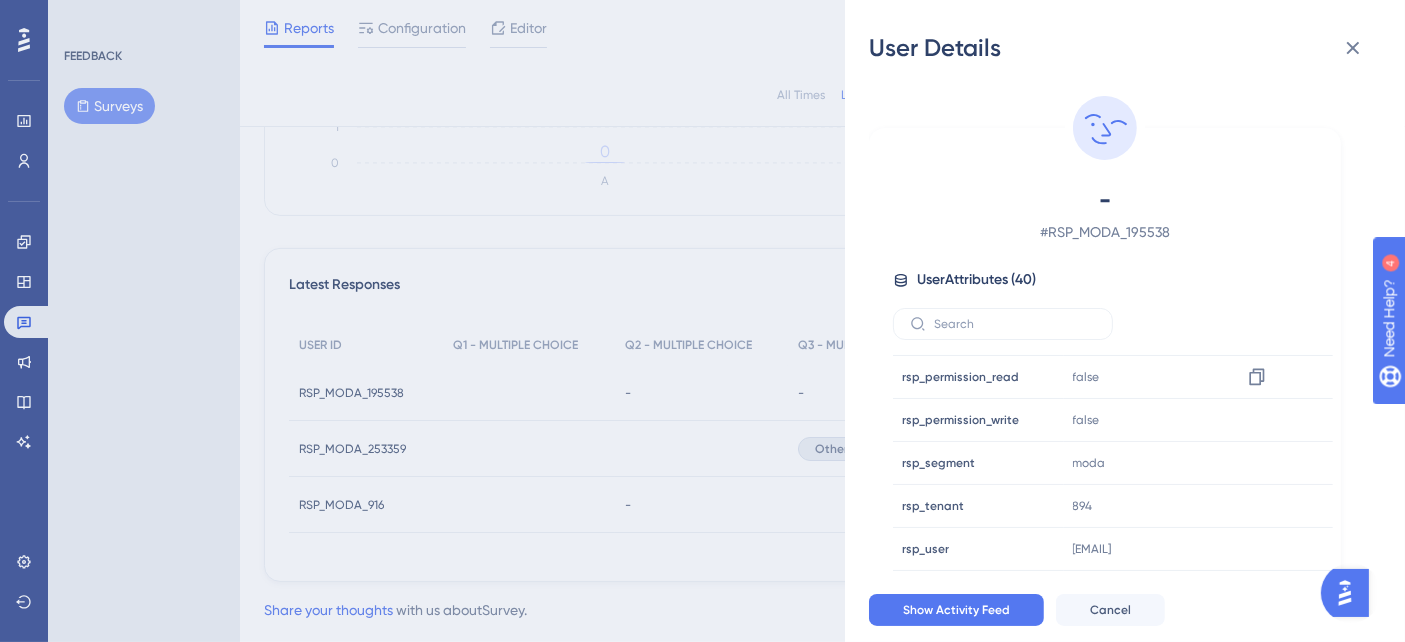 scroll, scrollTop: 1333, scrollLeft: 0, axis: vertical 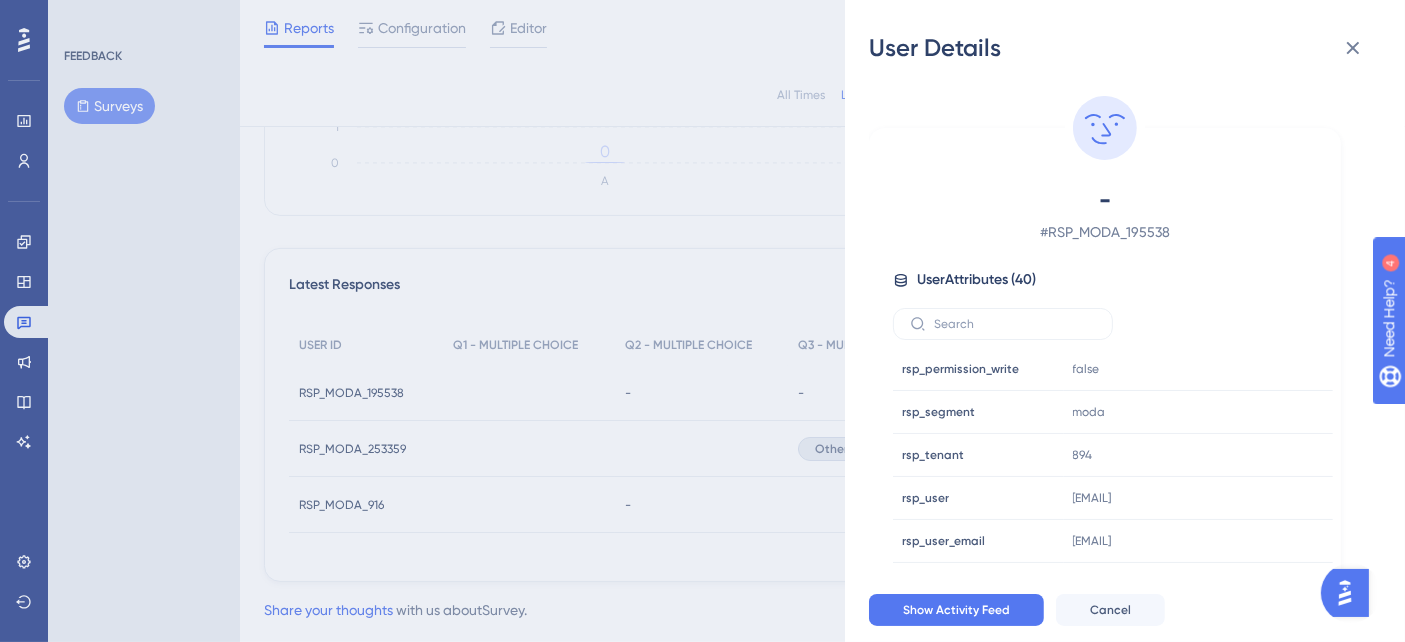 click on "User Details - #  RSP_MODA_195538 User  Attributes ( 40 ) Email Email - Signup Signup - Last Interaction Last Interaction 57 minutes ago 07 Aug 2025, 10:49 Web Session Web Session 37 First Interaction First Interaction about a month ago 24 Jun 2025, 10:31 Language Language pt-BR Browser Browser Edge Device Device computer Operating System Operating System Windows rsp_area rsp_area 2 rsp_has_boomerang_email rsp_has_boomerang_email false rsp_has_boomerang_sms rsp_has_boomerang_sms false rsp_has_boomerang_whatsapp rsp_has_boomerang_whatsapp false rsp_menu rsp_menu 0 rsp_module_analytics rsp_module_analytics false rsp_module_api rsp_module_api false rsp_module_bonusreview rsp_module_bonusreview false rsp_module_boomerang rsp_module_boomerang false rsp_module_campaign rsp_module_campaign true rsp_module_conecta rsp_module_conecta false rsp_module_flash rsp_module_flash true rsp_module_lgpd rsp_module_lgpd true rsp_module_loyalty rsp_module_loyalty true rsp_module_multiseller rsp_module_multiseller false false true" at bounding box center [702, 321] 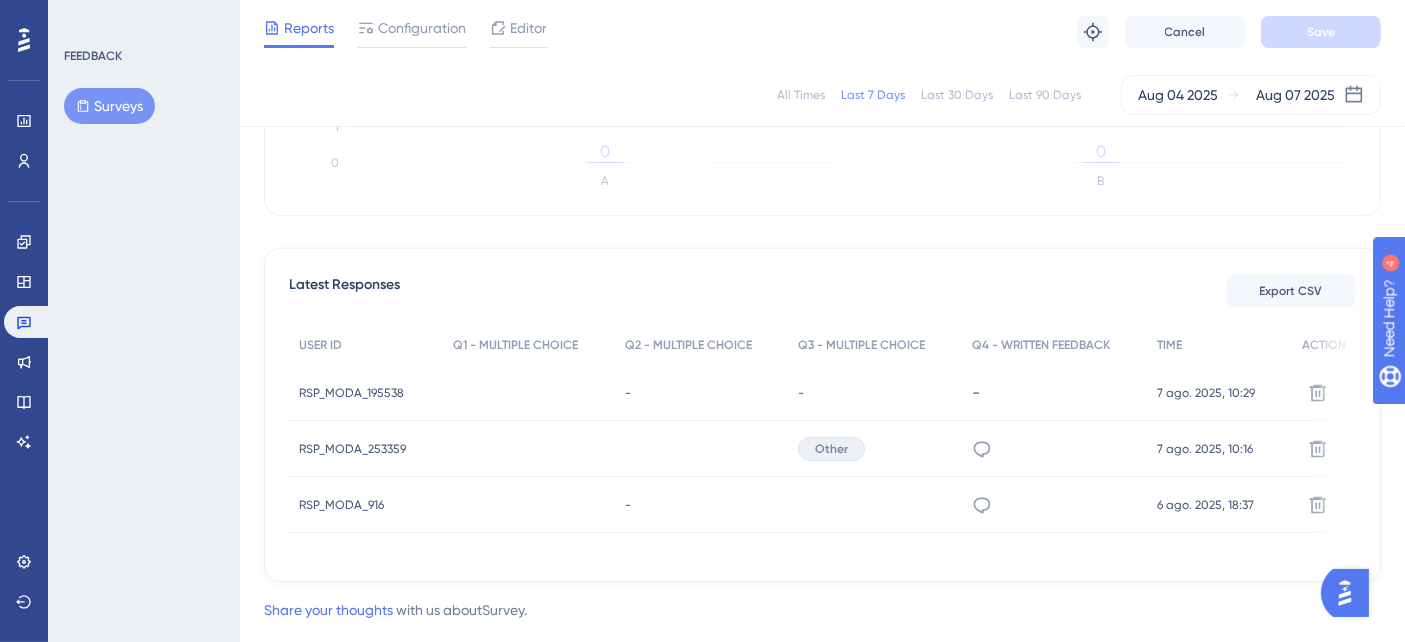click on "RSP_MODA_253359 RSP_MODA_253359" at bounding box center (352, 449) 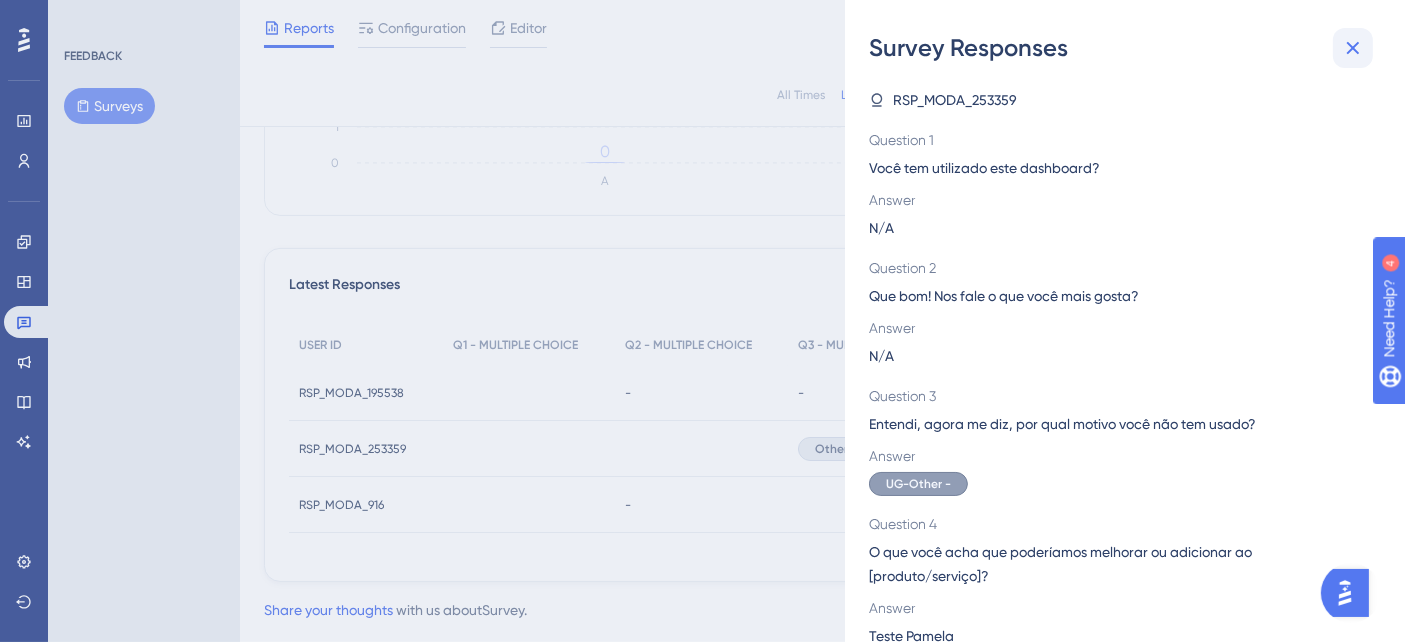 click 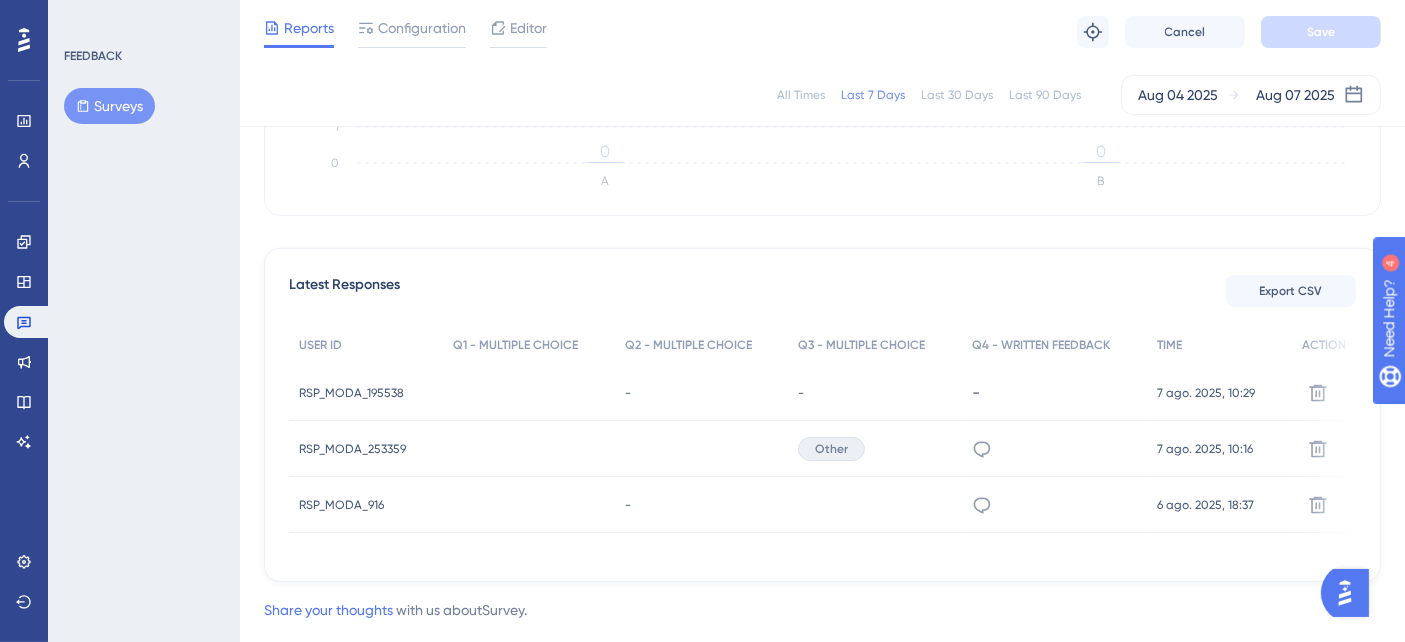 click on "RSP_MODA_253359" at bounding box center (352, 449) 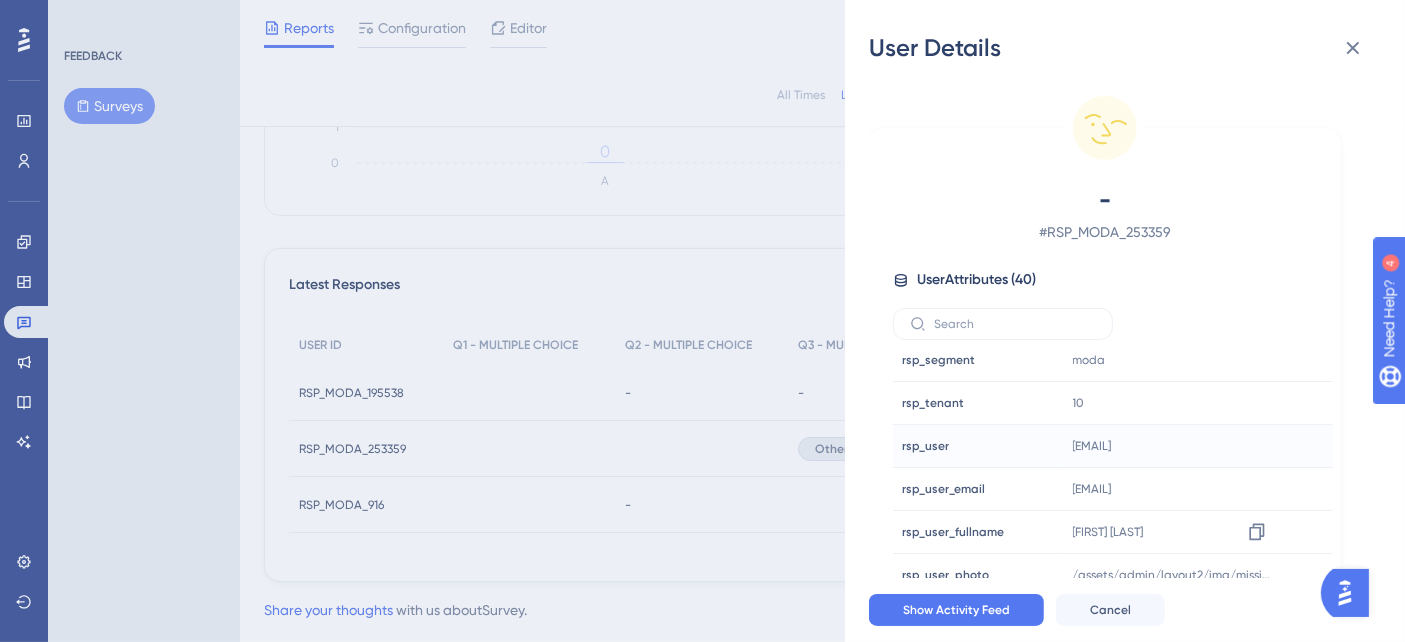 scroll, scrollTop: 1414, scrollLeft: 0, axis: vertical 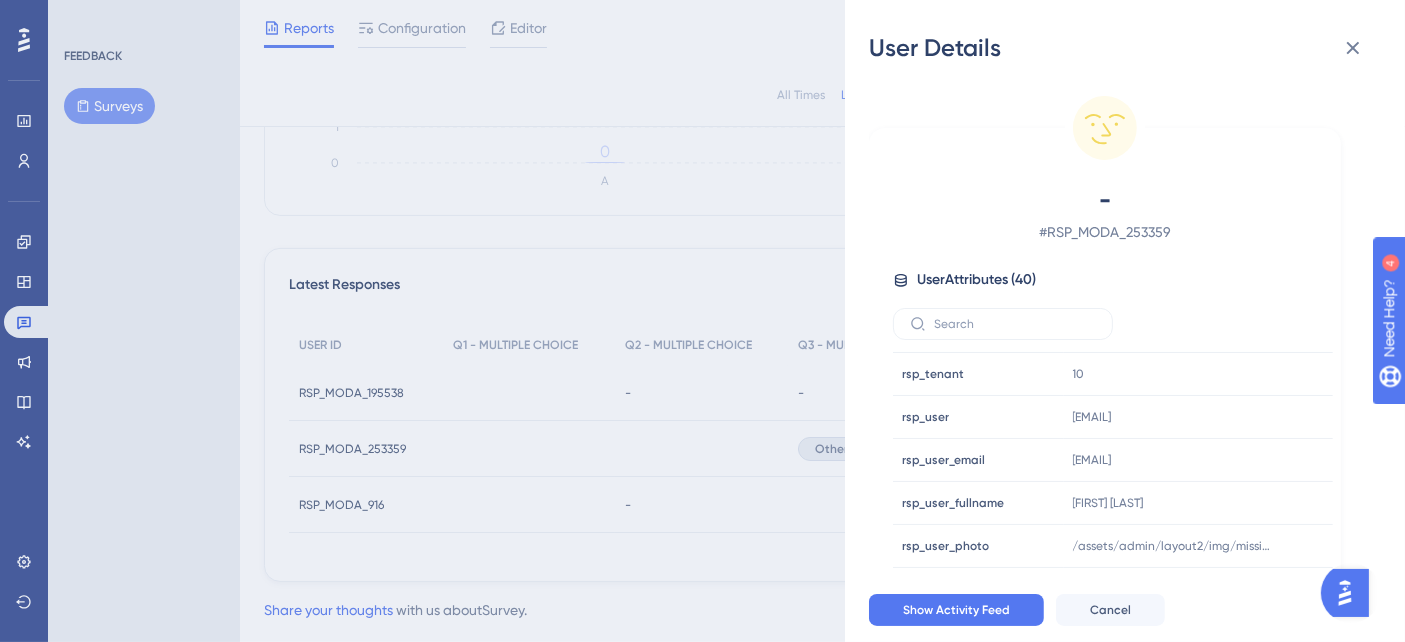 click on "User Details - #  RSP_MODA_253359 User  Attributes ( 40 ) Email Email - Signup Signup - Last Interaction Last Interaction 2 minutes ago 07 Aug 2025, 11:44 Web Session Web Session 8 First Interaction First Interaction about a month ago 25 Jun 2025, 09:56 Language Language pt-BR Browser Browser Edge Device Device computer Operating System Operating System Windows rsp_area rsp_area 2 rsp_has_boomerang_email rsp_has_boomerang_email true rsp_has_boomerang_sms rsp_has_boomerang_sms true rsp_has_boomerang_whatsapp rsp_has_boomerang_whatsapp true rsp_menu rsp_menu 20001 rsp_module_analytics rsp_module_analytics false rsp_module_api rsp_module_api true rsp_module_bonusreview rsp_module_bonusreview true rsp_module_boomerang rsp_module_boomerang true rsp_module_campaign rsp_module_campaign true rsp_module_conecta rsp_module_conecta true rsp_module_flash rsp_module_flash true rsp_module_lgpd rsp_module_lgpd true rsp_module_loyalty rsp_module_loyalty true rsp_module_multiseller rsp_module_multiseller false true false true" at bounding box center (702, 321) 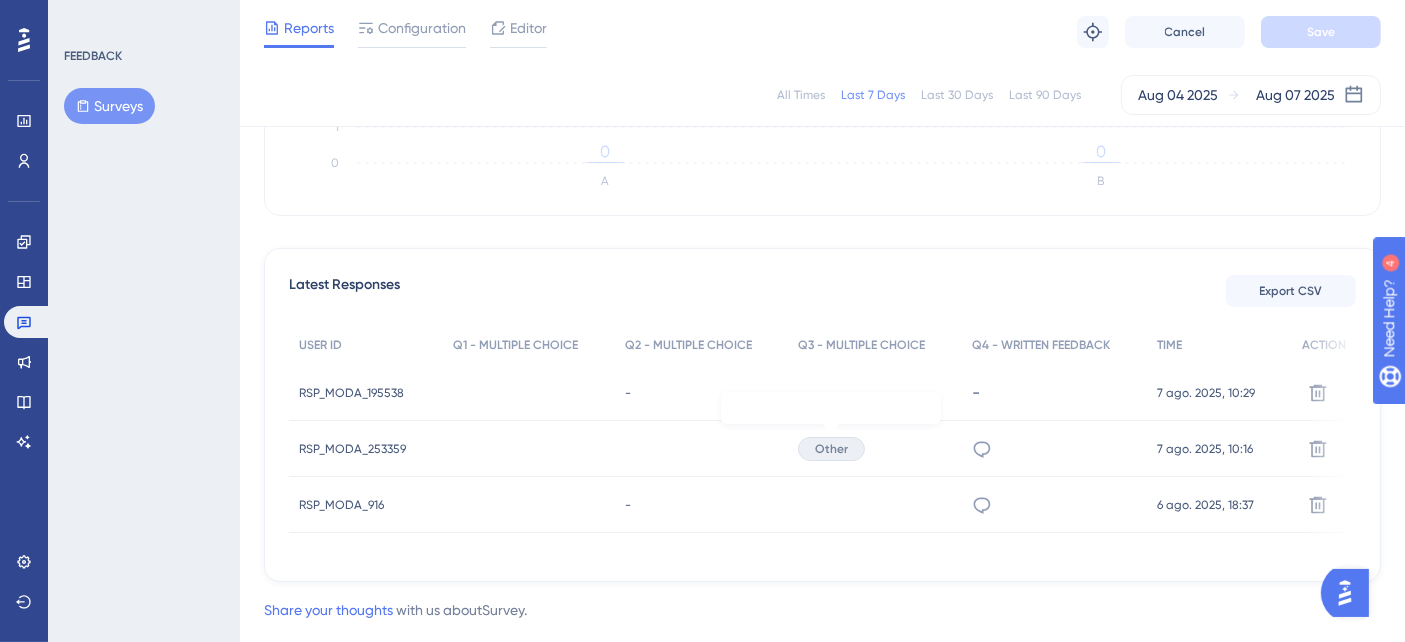 click on "Other" at bounding box center [831, 449] 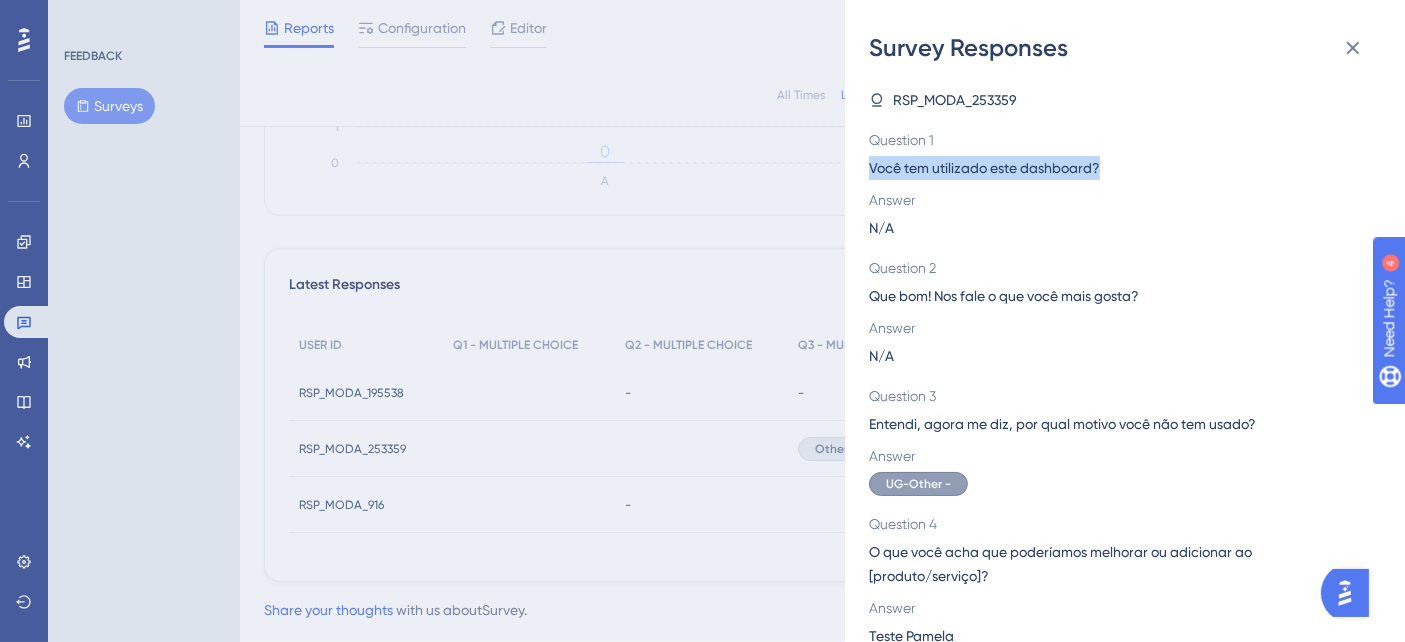 drag, startPoint x: 1128, startPoint y: 167, endPoint x: 863, endPoint y: 171, distance: 265.03018 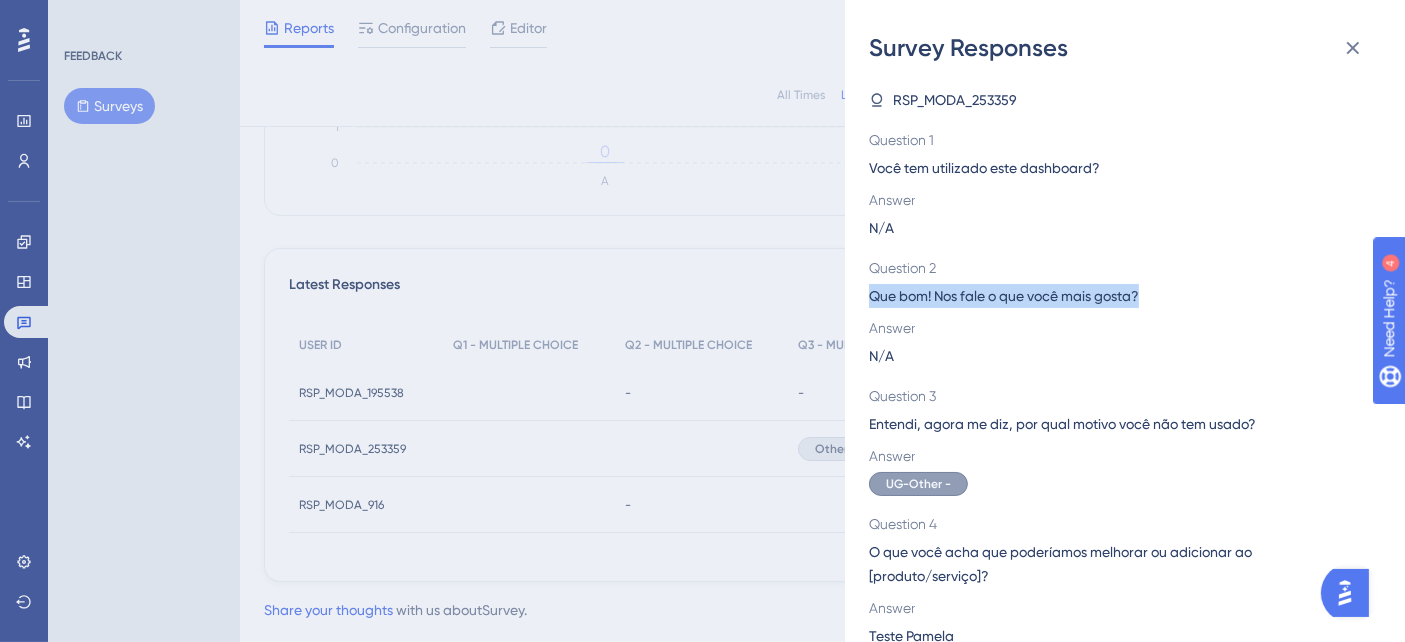 drag, startPoint x: 1182, startPoint y: 297, endPoint x: 869, endPoint y: 296, distance: 313.0016 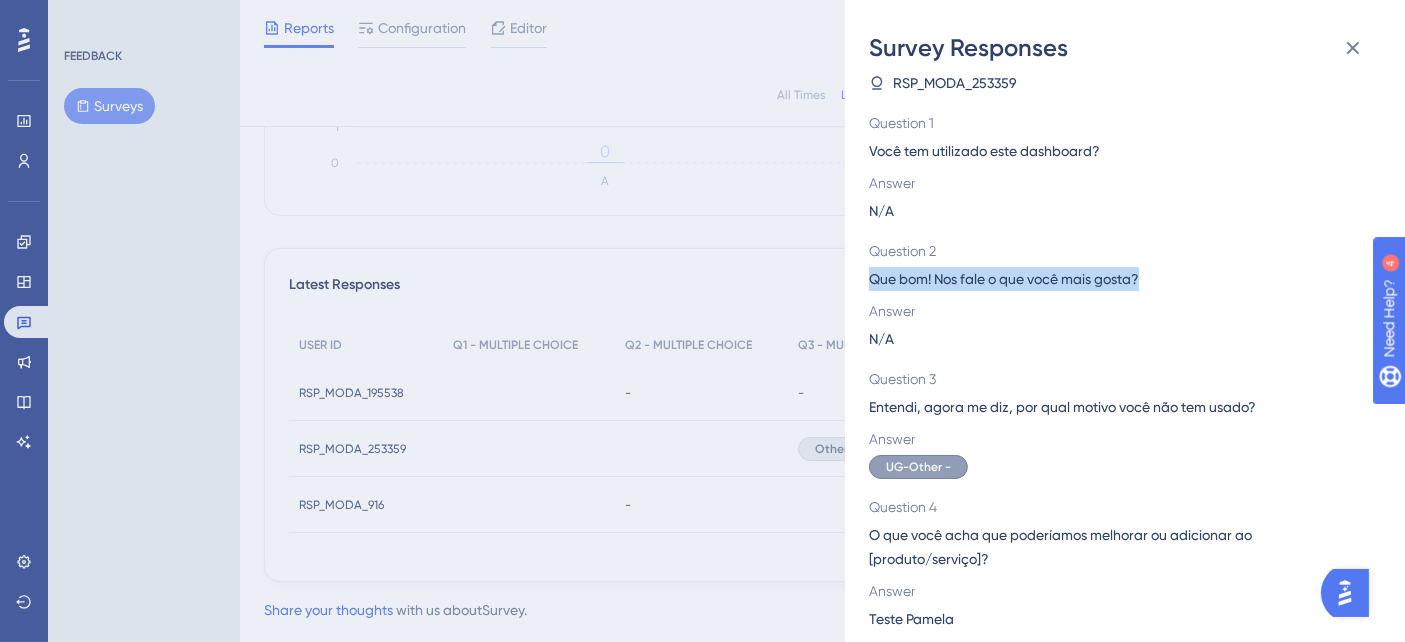 scroll, scrollTop: 20, scrollLeft: 0, axis: vertical 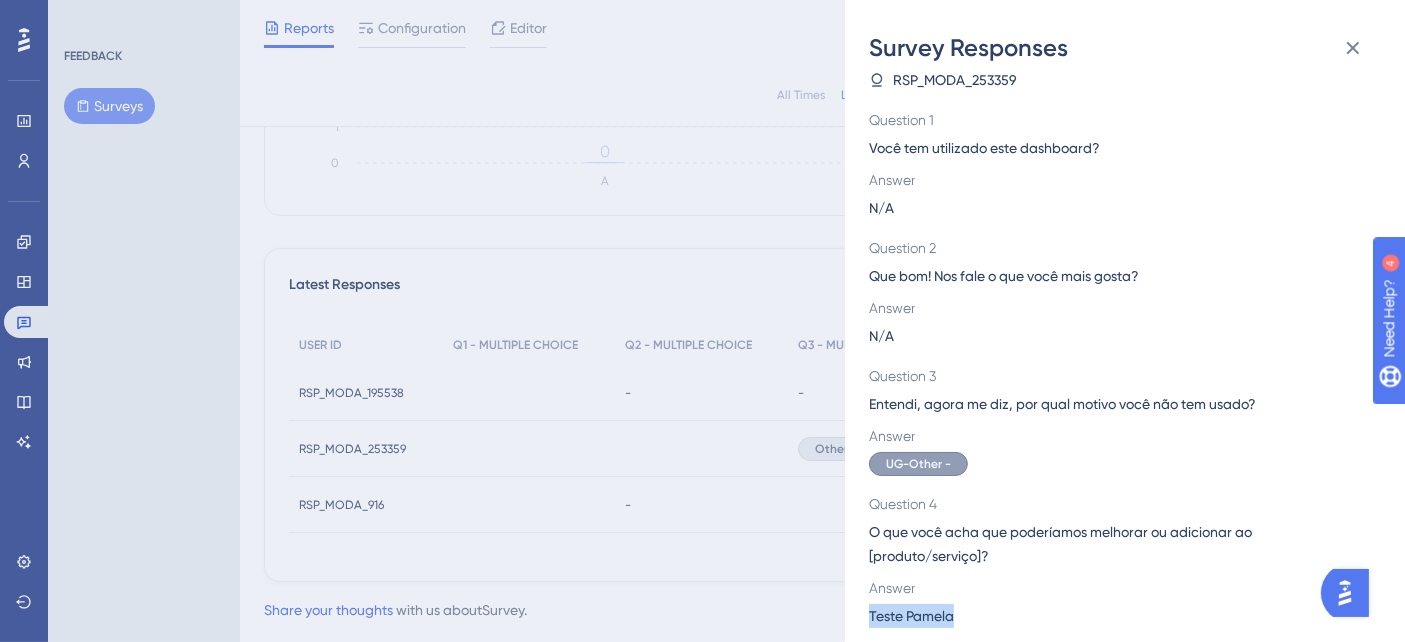 drag, startPoint x: 971, startPoint y: 615, endPoint x: 865, endPoint y: 605, distance: 106.47065 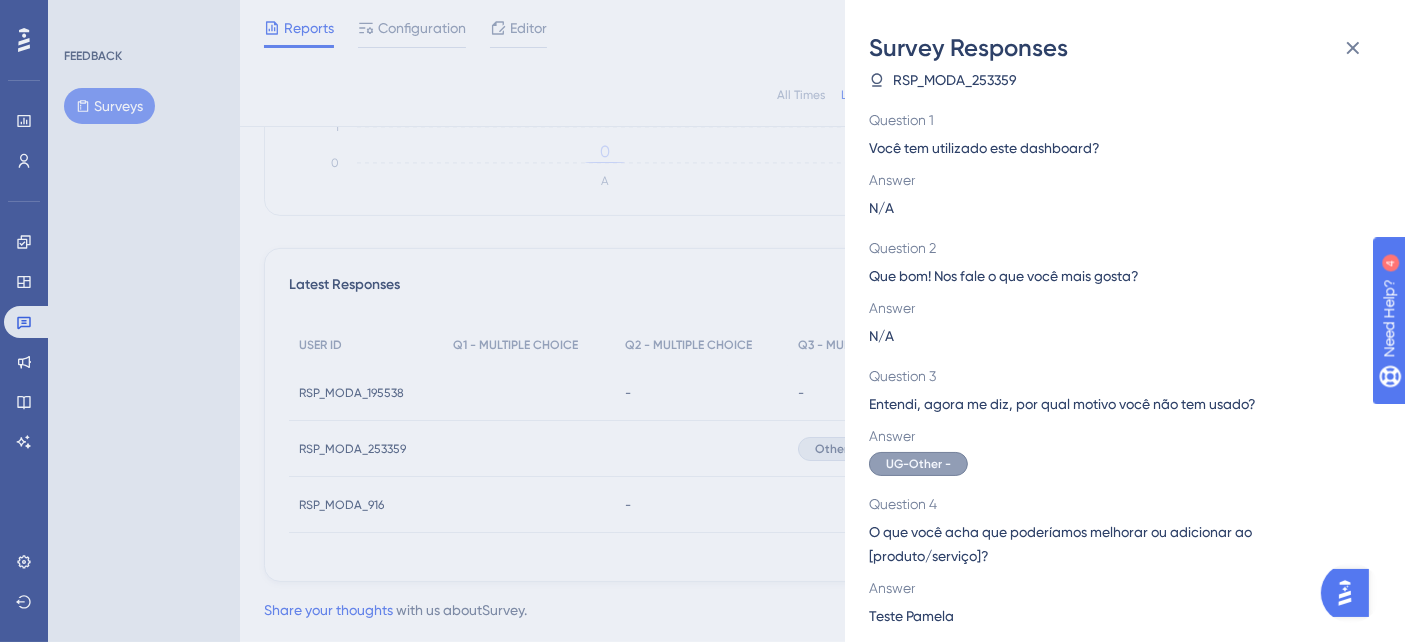 click on "Survey Responses RSP_MODA_253359 Question 1 Você tem utilizado este dashboard? Answer N/A Question 2 Que bom! Nos fale o que você mais gosta? Answer N/A Question 3 Entendi, agora me diz, por qual motivo você não tem usado? Answer UG-Other -  Question 4 O que você acha que poderíamos melhorar ou adicionar ao [produto/serviço]? Answer Teste Pamela" at bounding box center [702, 321] 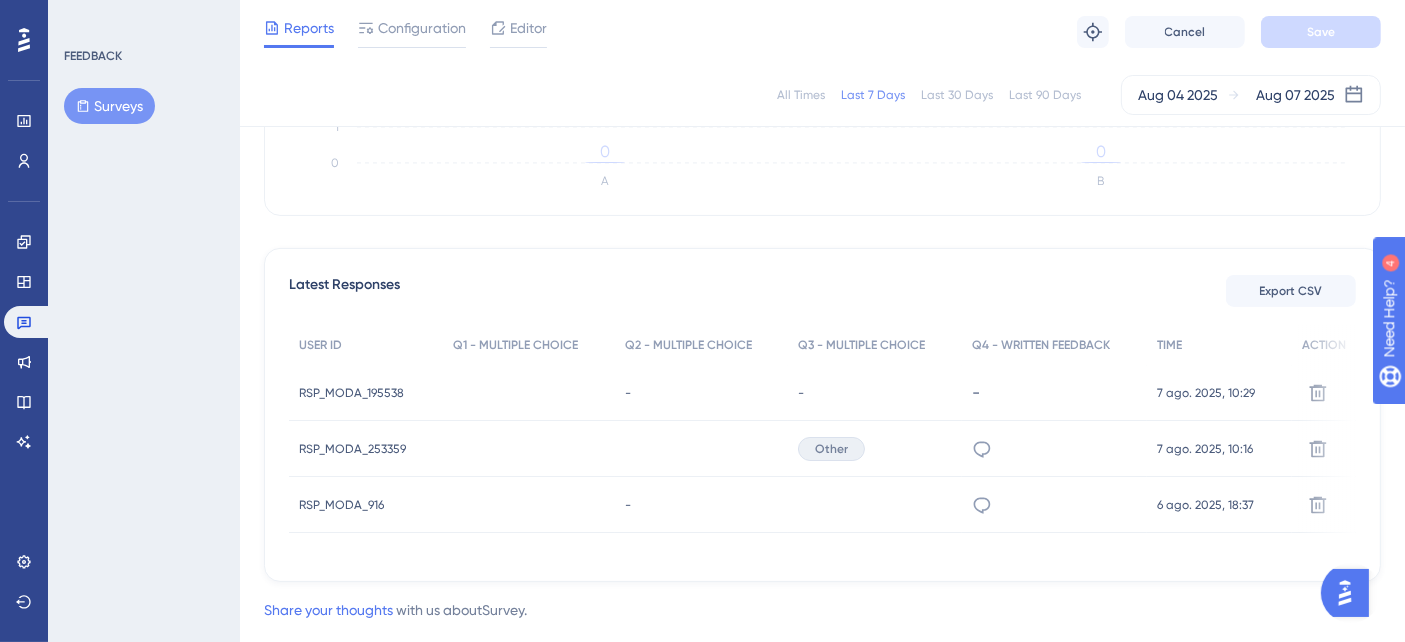 click on "-" at bounding box center (702, 505) 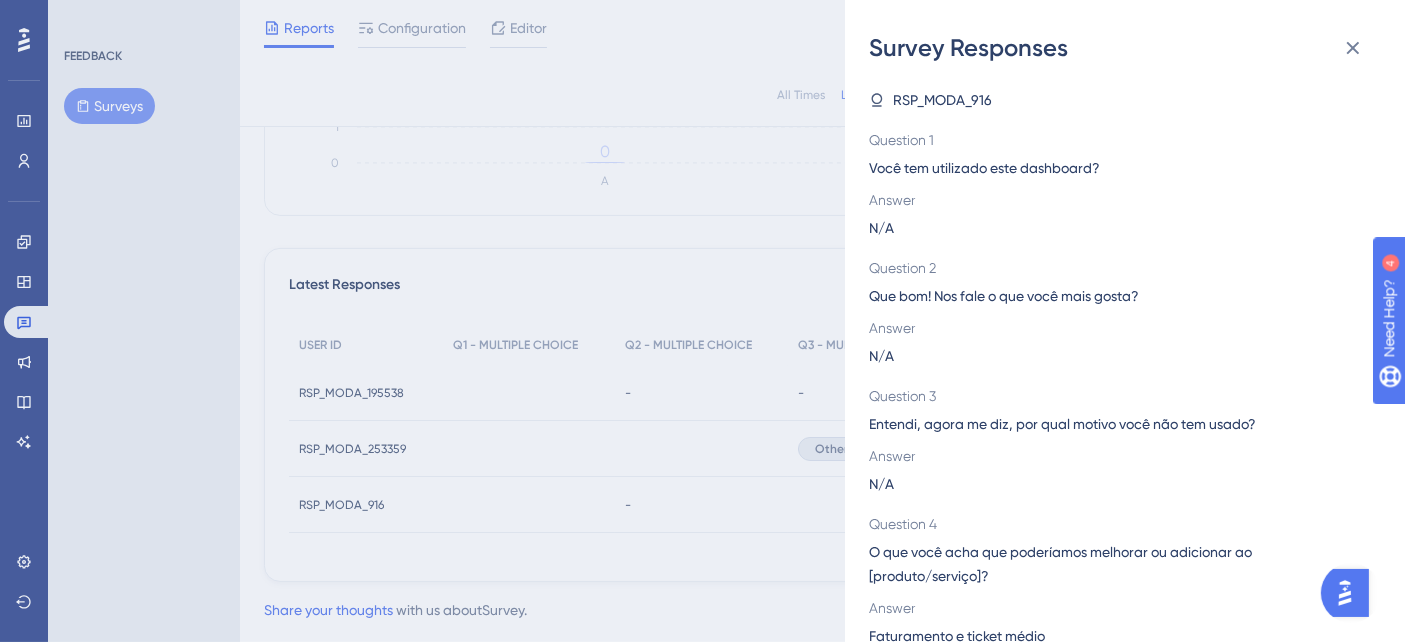 scroll, scrollTop: 20, scrollLeft: 0, axis: vertical 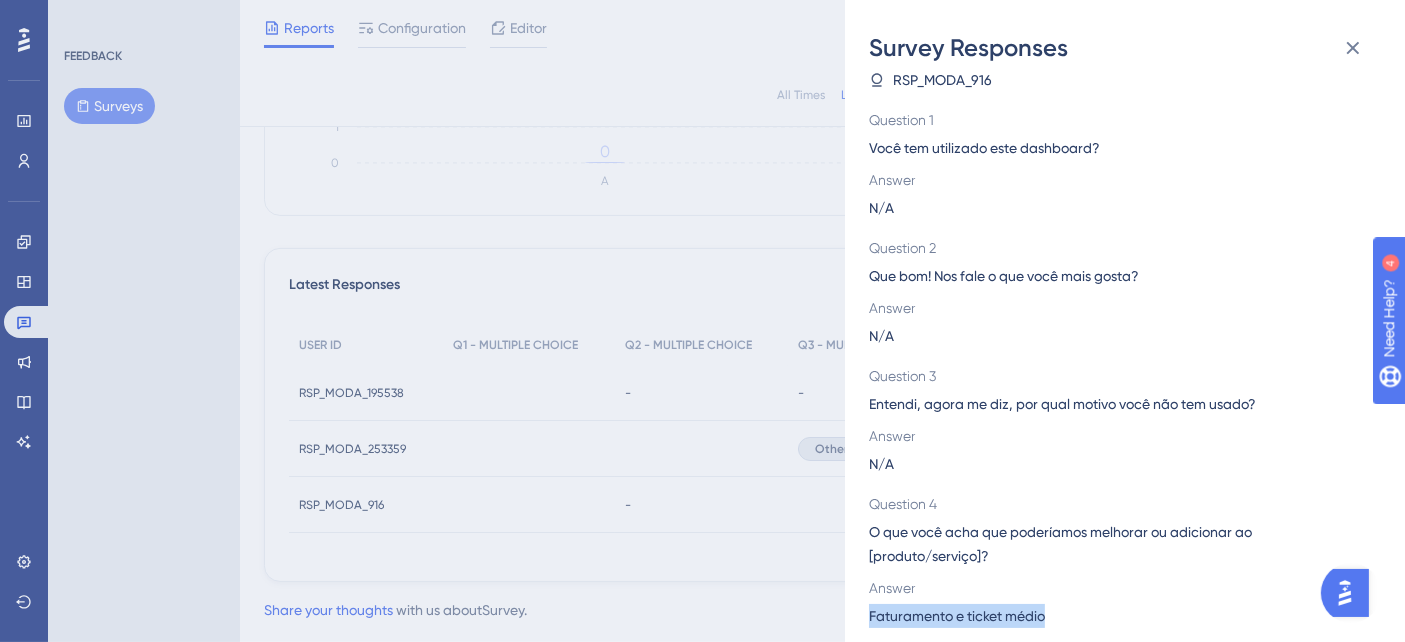 drag, startPoint x: 1070, startPoint y: 610, endPoint x: 860, endPoint y: 613, distance: 210.02142 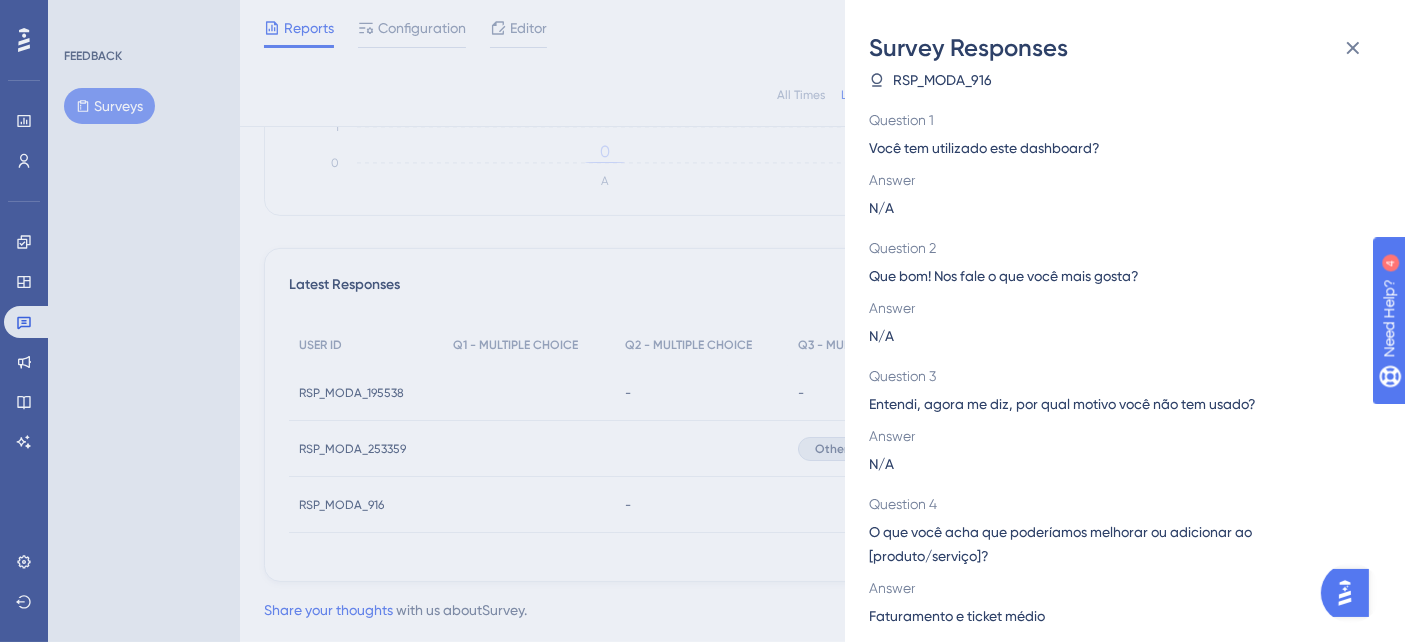 click on "Survey Responses RSP_MODA_916 Question 1 Você tem utilizado este dashboard? Answer N/A Question 2 Que bom! Nos fale o que você mais gosta? Answer N/A Question 3 Entendi, agora me diz, por qual motivo você não tem usado? Answer N/A Question 4 O que você acha que poderíamos melhorar ou adicionar ao [produto/serviço]? Answer Faturamento e ticket médio" at bounding box center (702, 321) 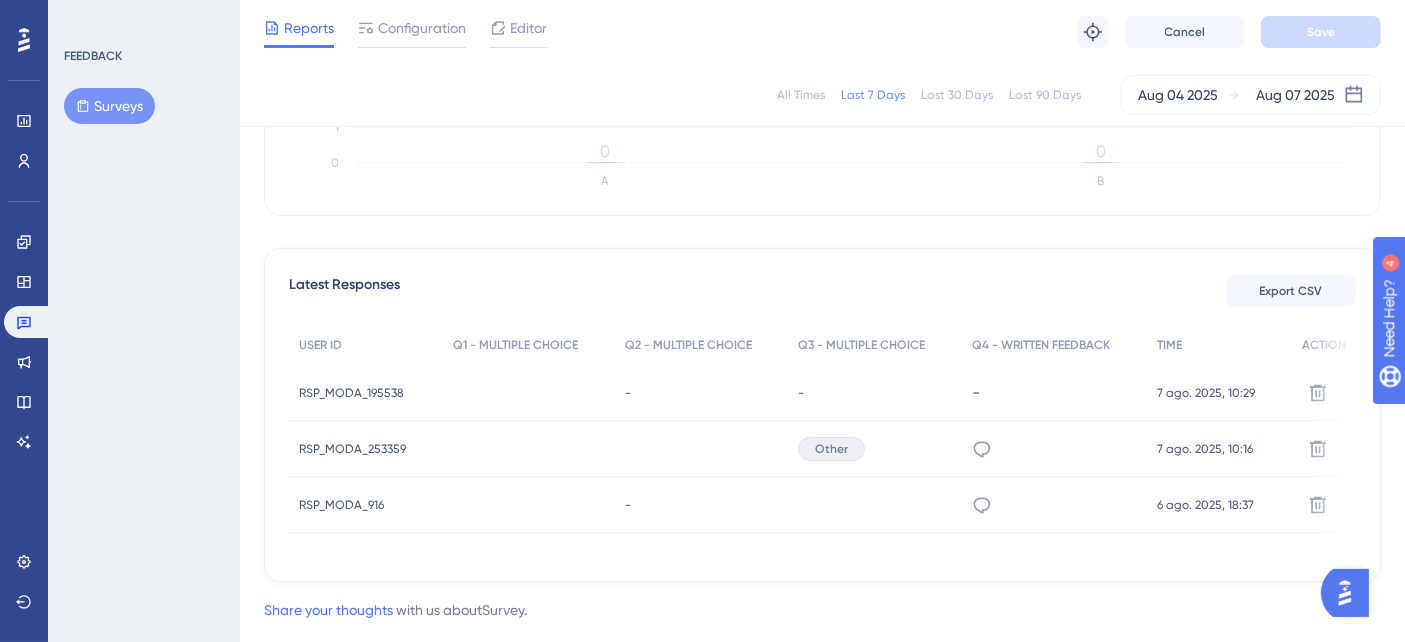 click on "-" at bounding box center (702, 393) 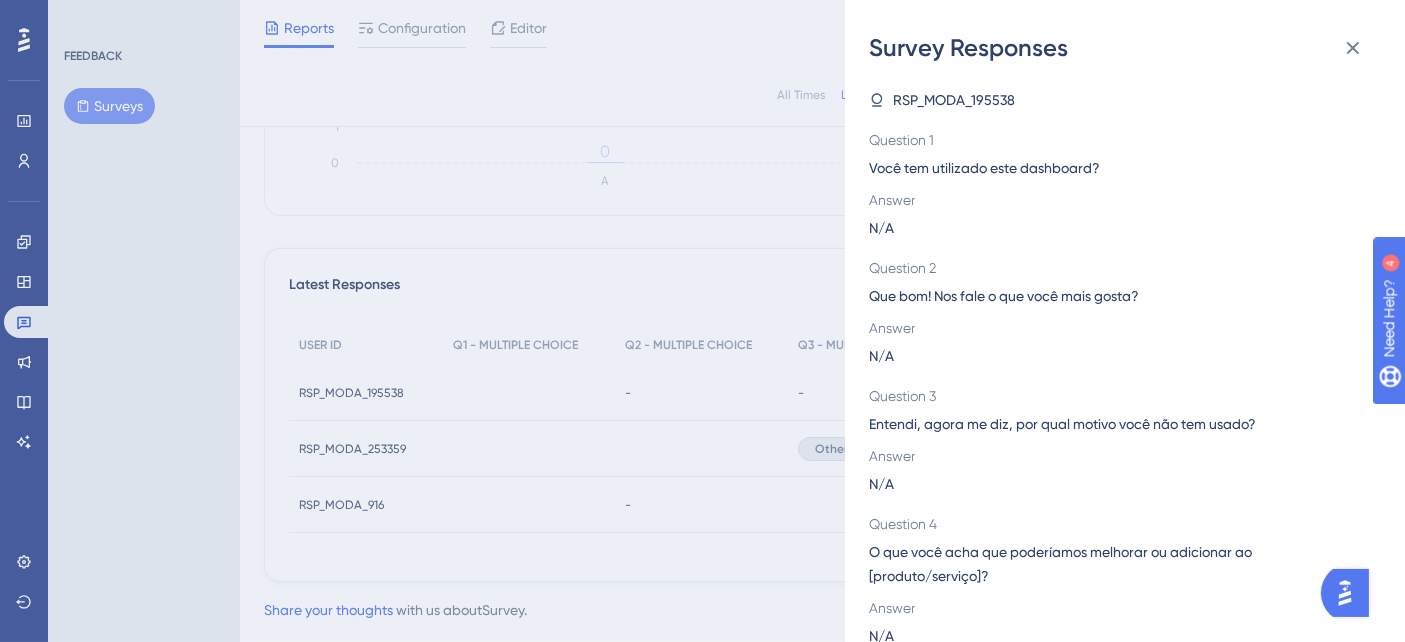 scroll, scrollTop: 20, scrollLeft: 0, axis: vertical 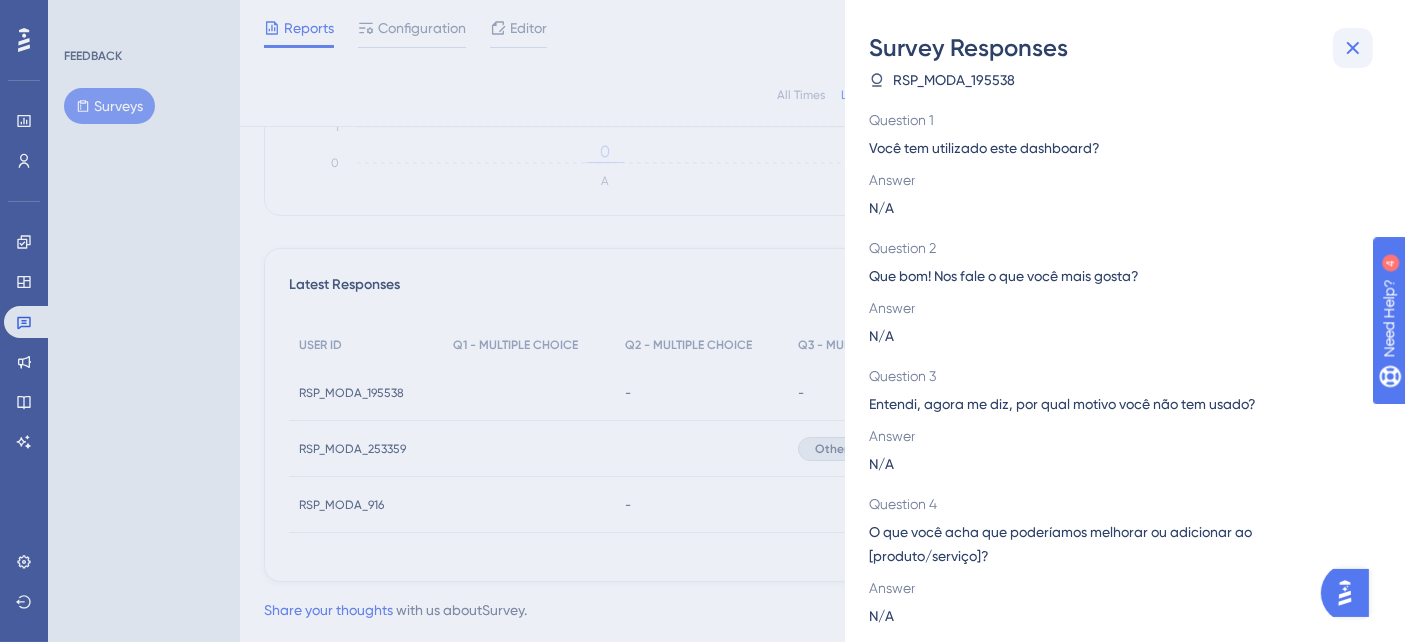 click 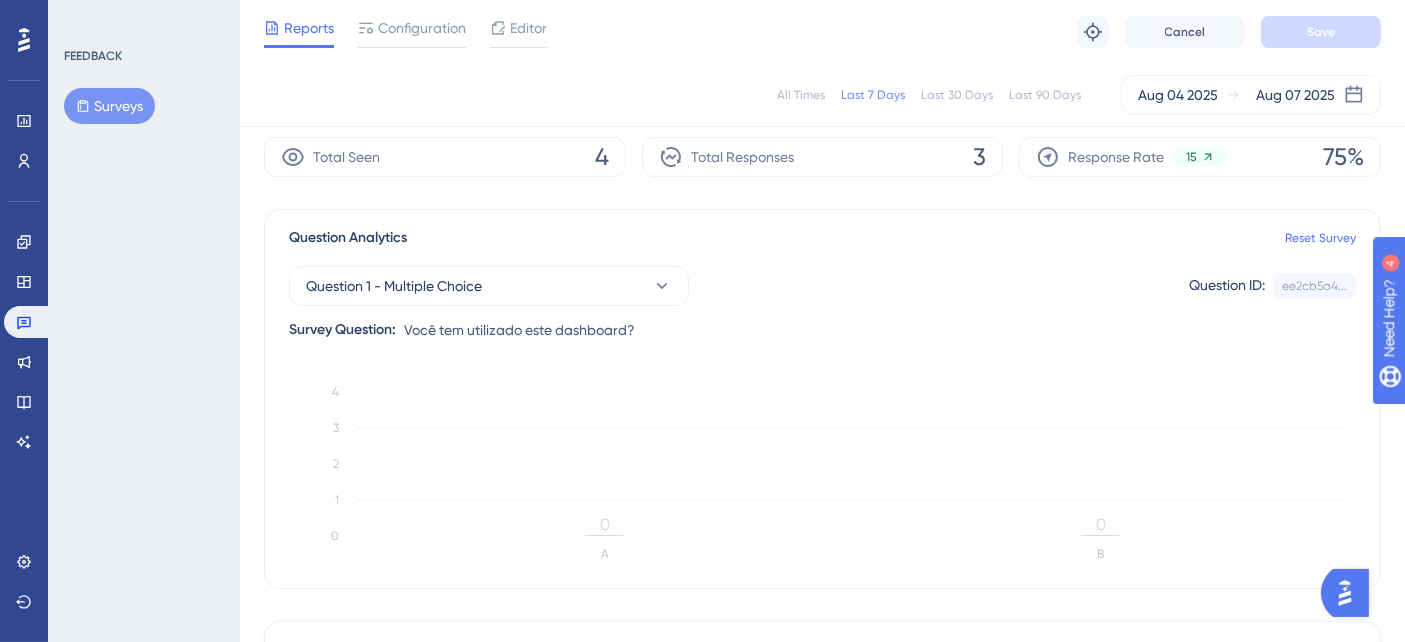 scroll, scrollTop: 0, scrollLeft: 0, axis: both 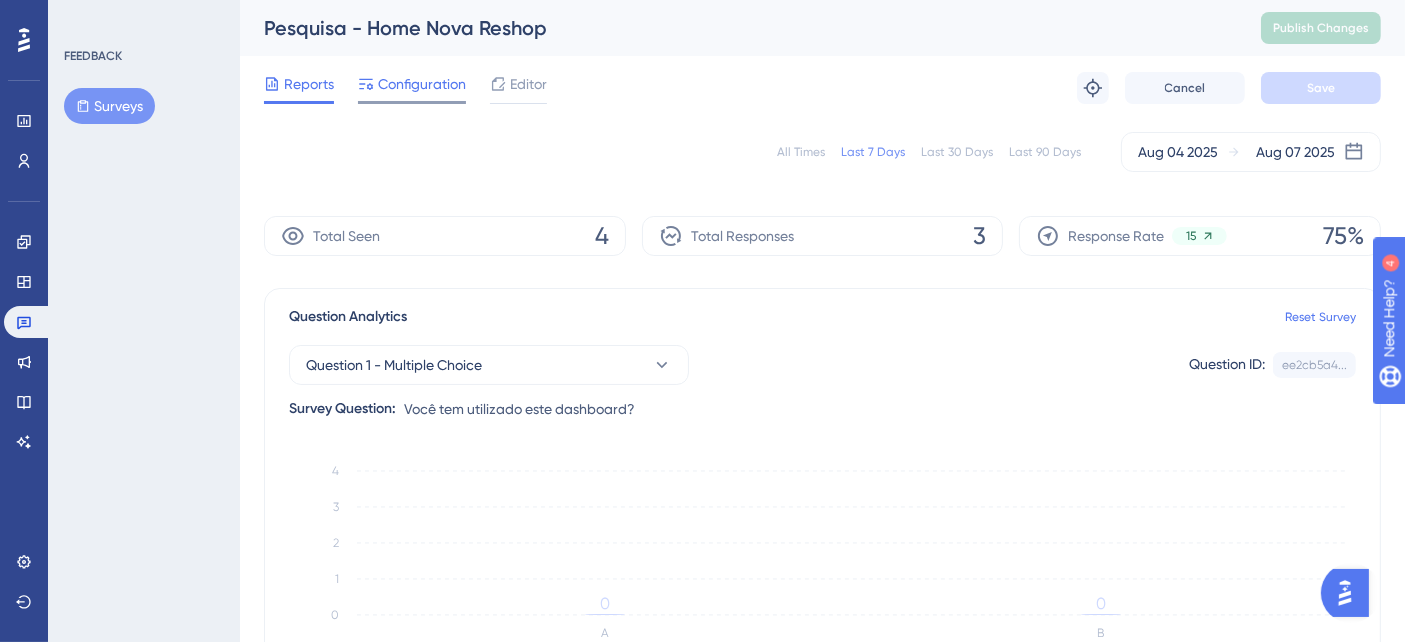 click on "Configuration" at bounding box center [422, 84] 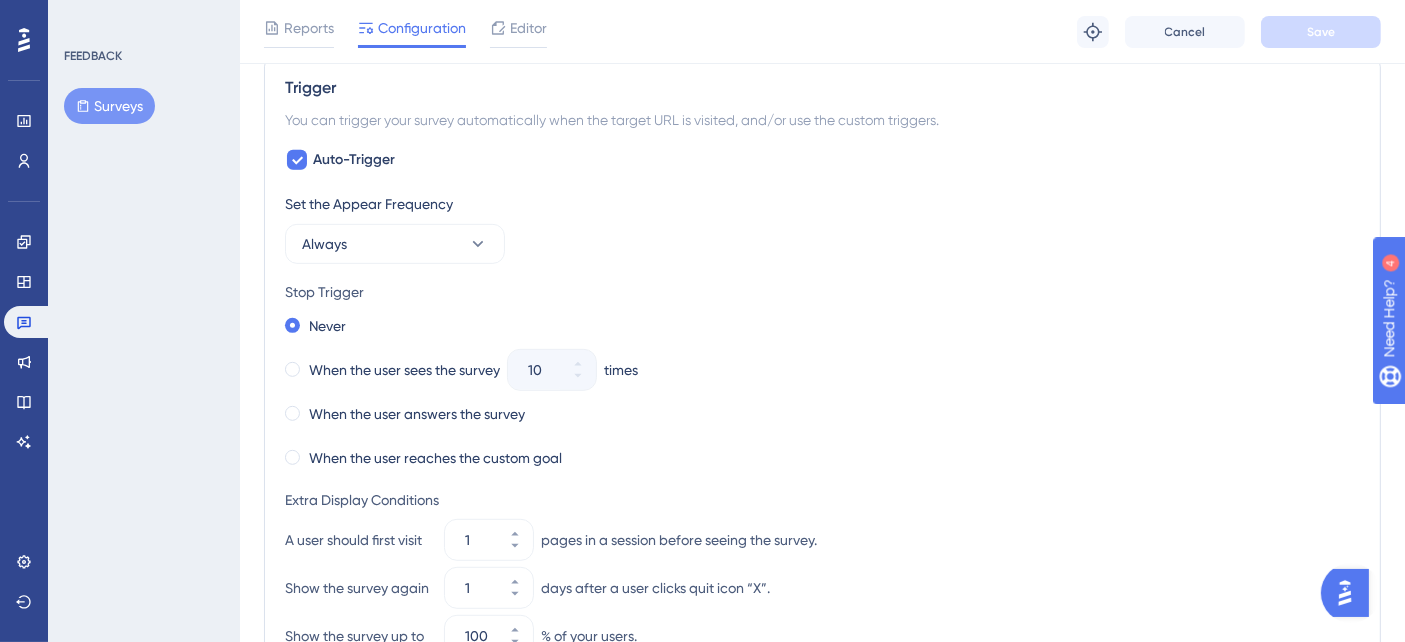 scroll, scrollTop: 1000, scrollLeft: 0, axis: vertical 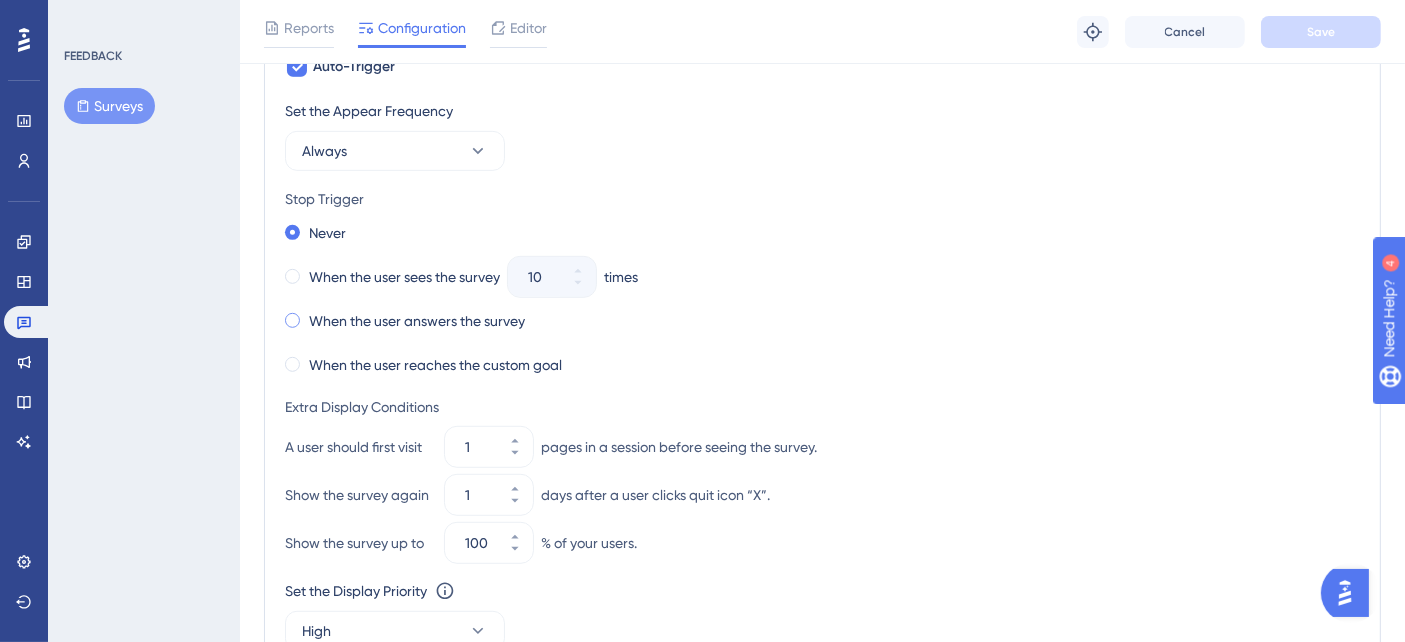 click at bounding box center (292, 320) 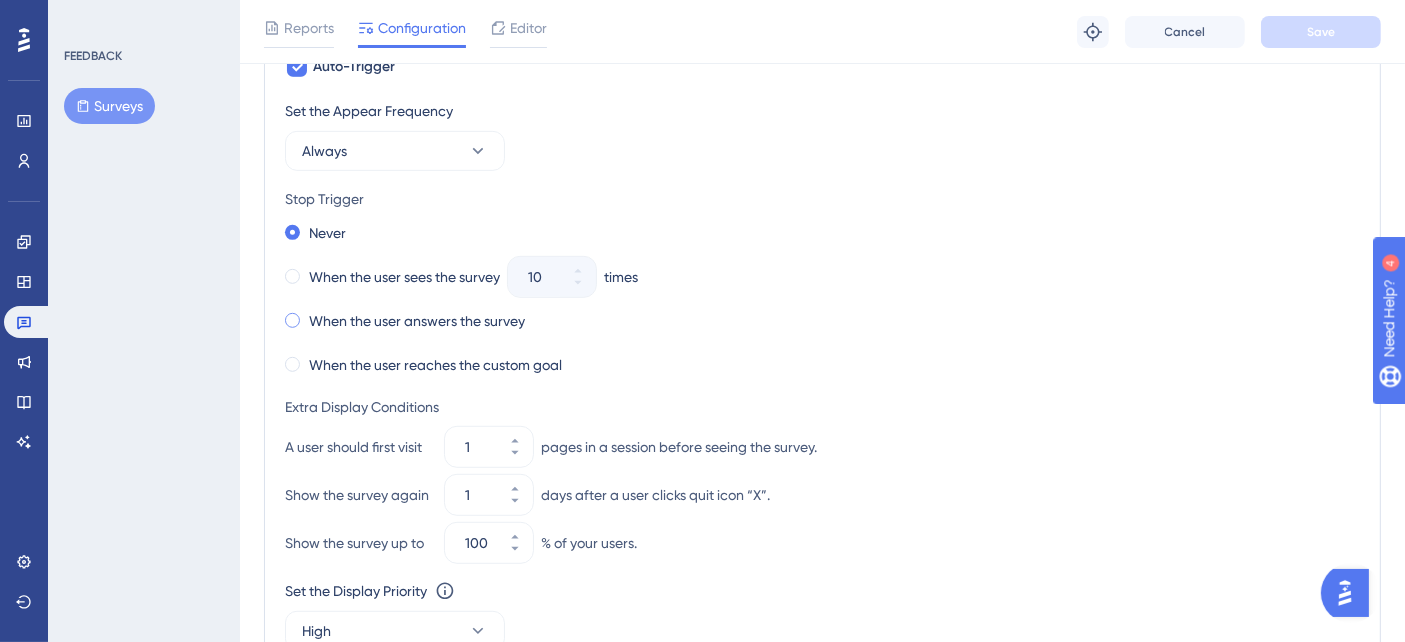 click at bounding box center [306, 316] 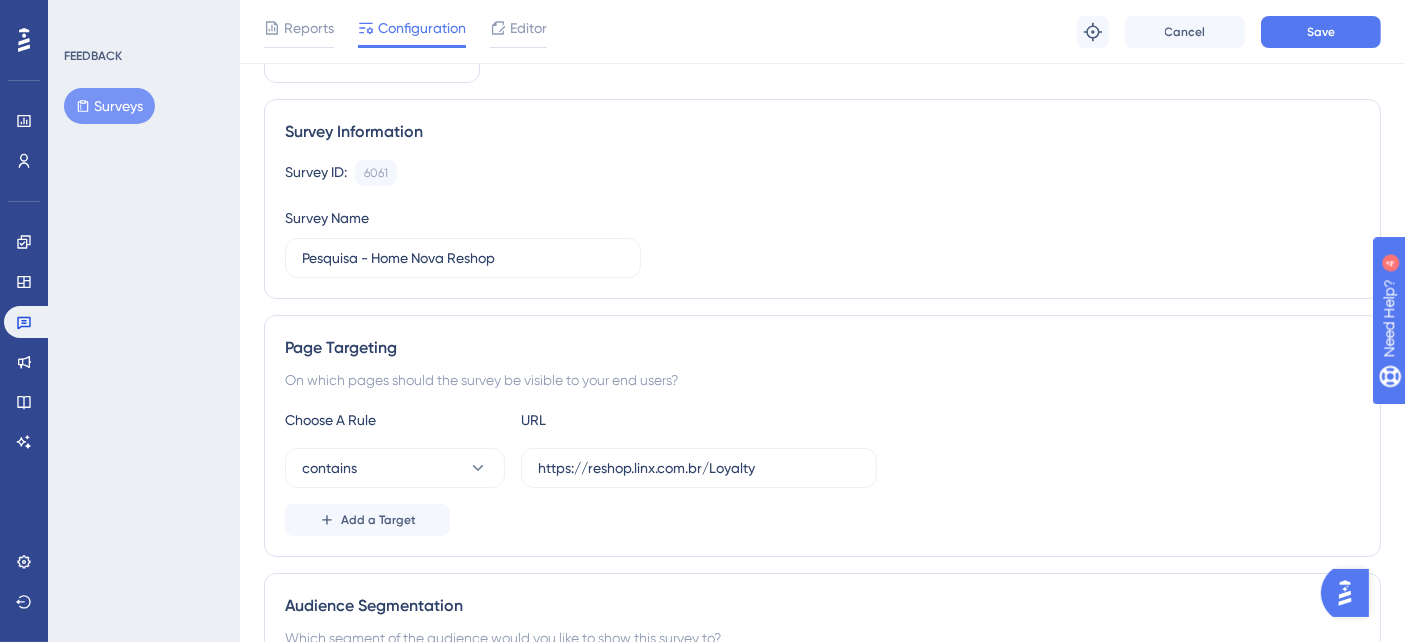 scroll, scrollTop: 0, scrollLeft: 0, axis: both 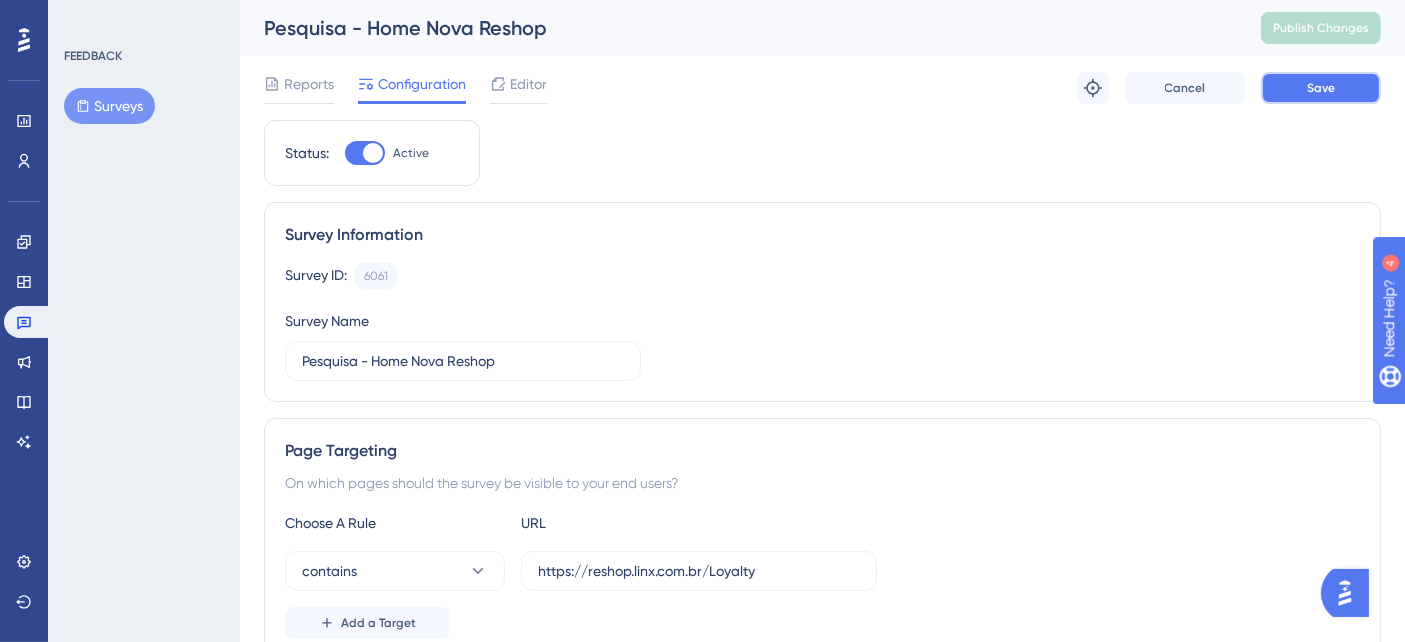 click on "Save" at bounding box center (1321, 88) 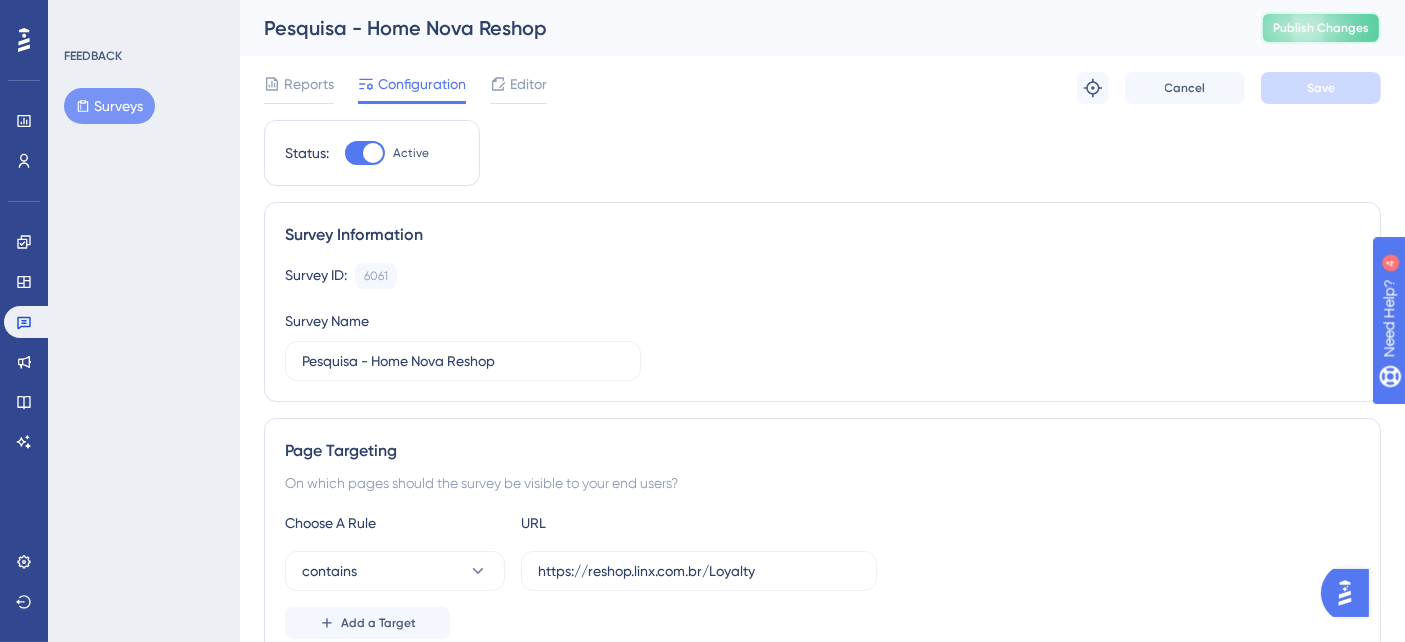 click on "Publish Changes" at bounding box center (1321, 28) 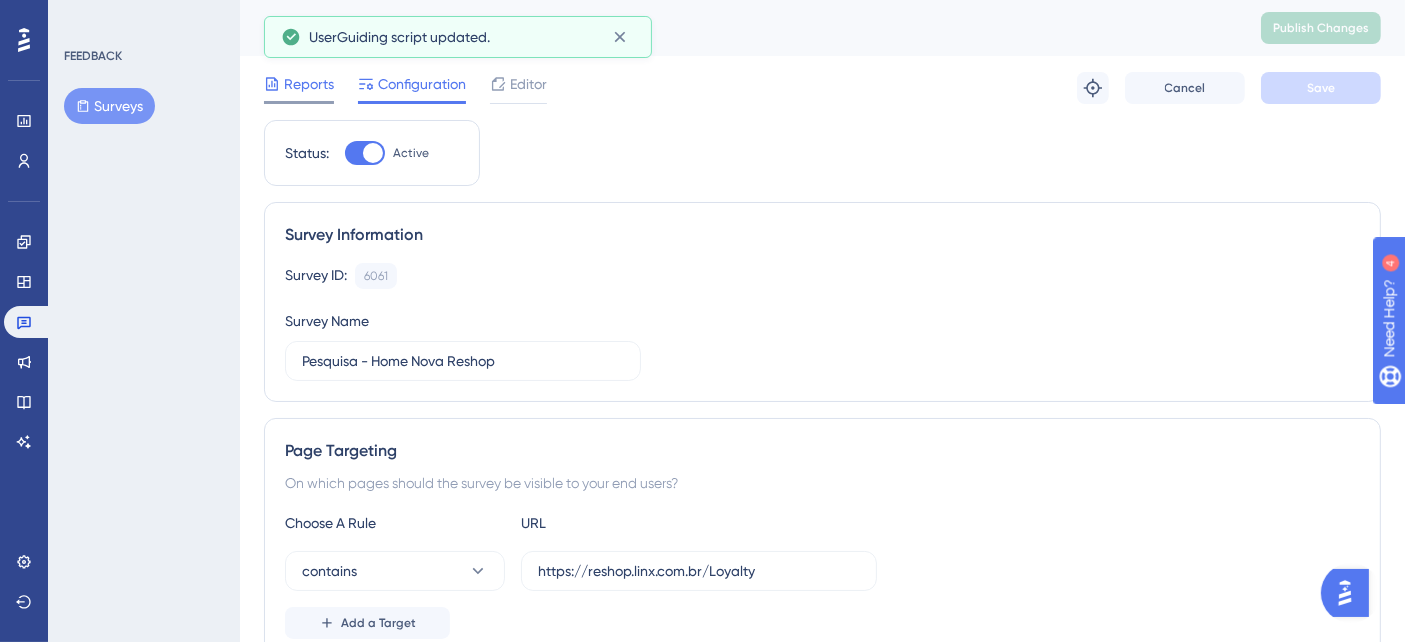 click on "Reports" at bounding box center (309, 84) 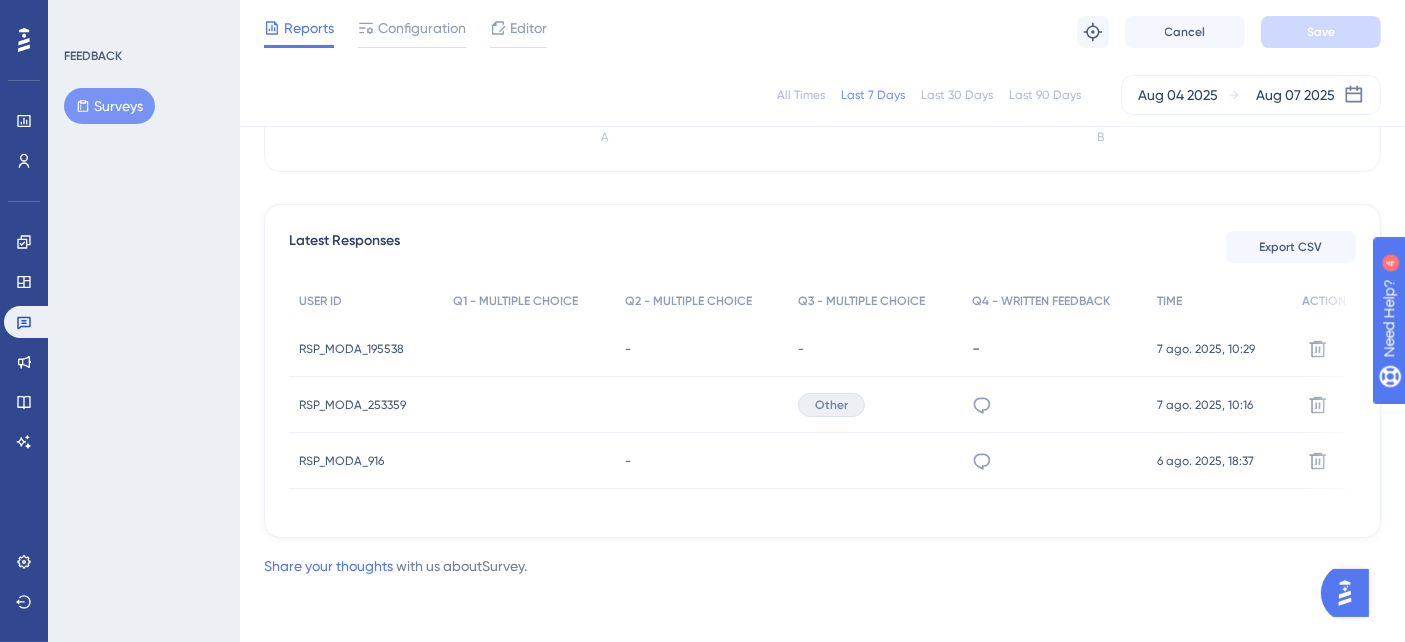 scroll, scrollTop: 494, scrollLeft: 0, axis: vertical 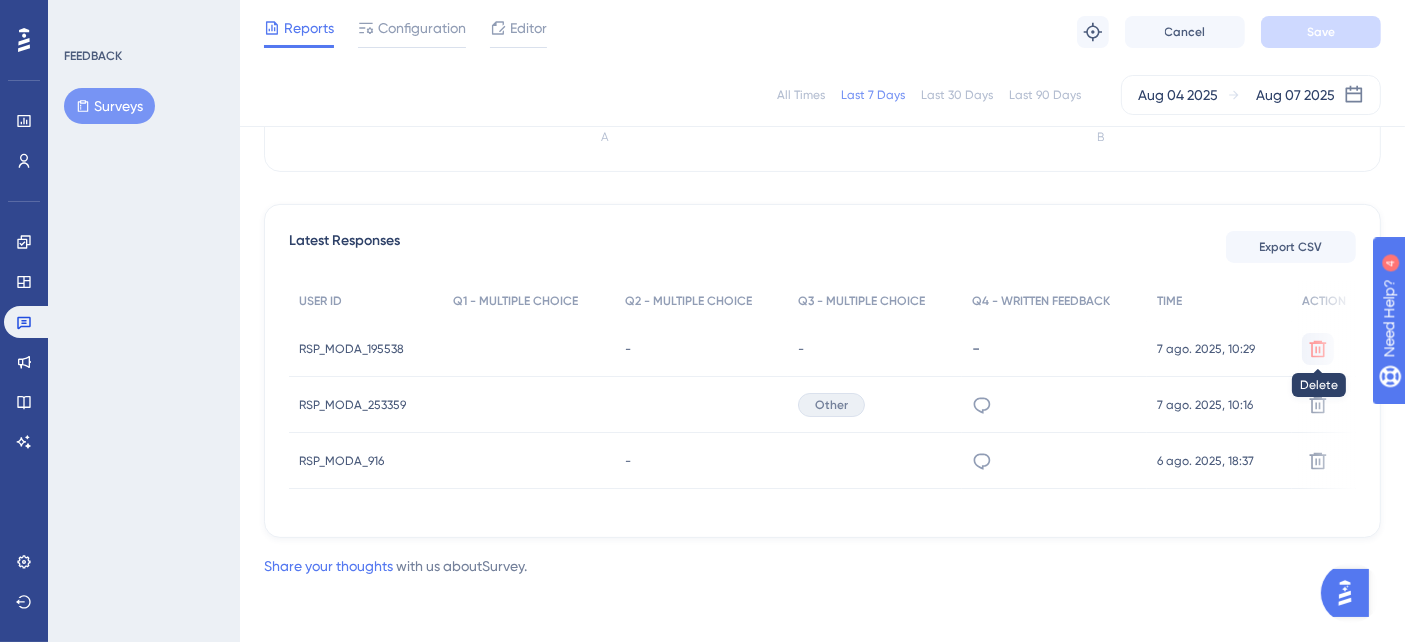 click 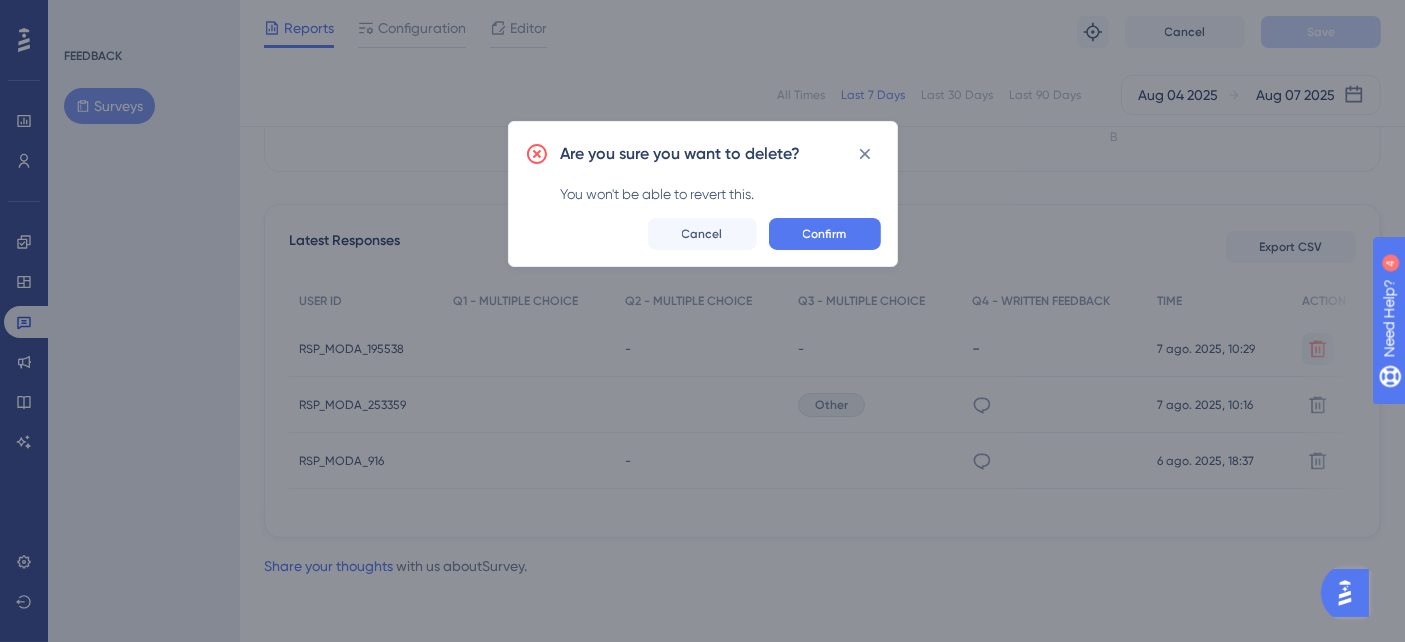 scroll, scrollTop: 477, scrollLeft: 0, axis: vertical 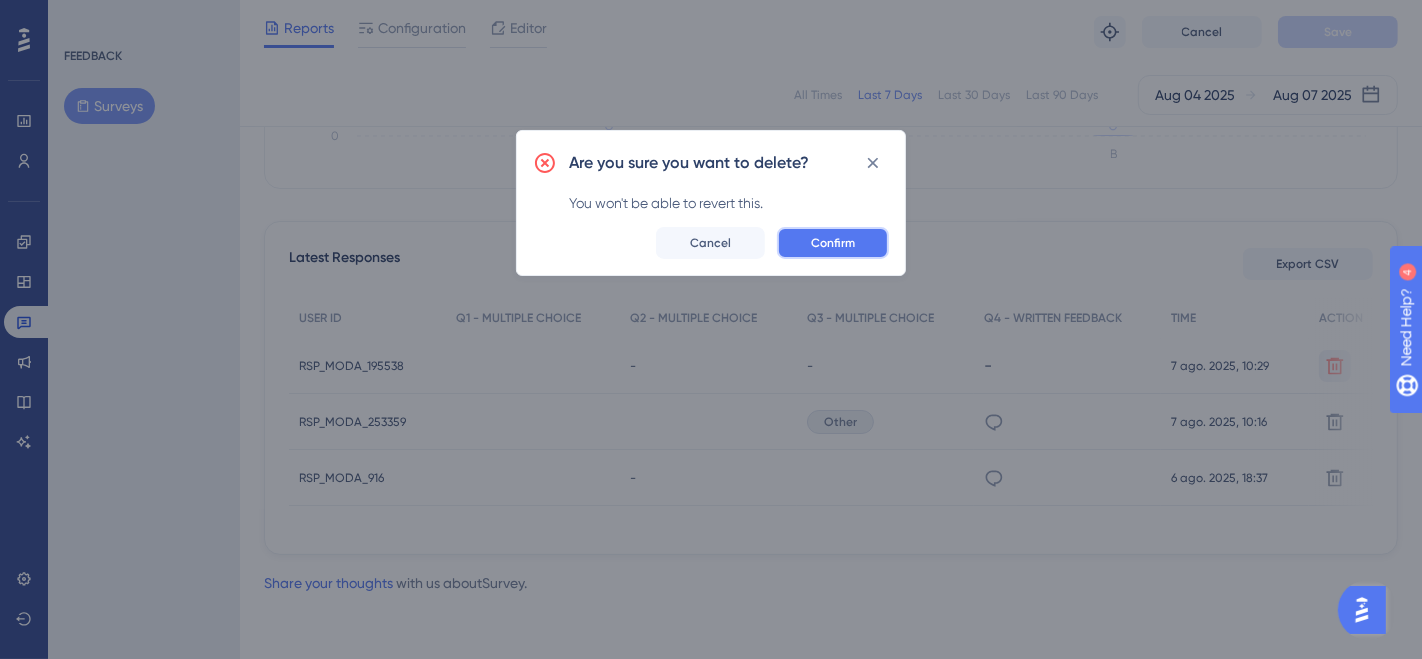 click on "Confirm" at bounding box center (833, 243) 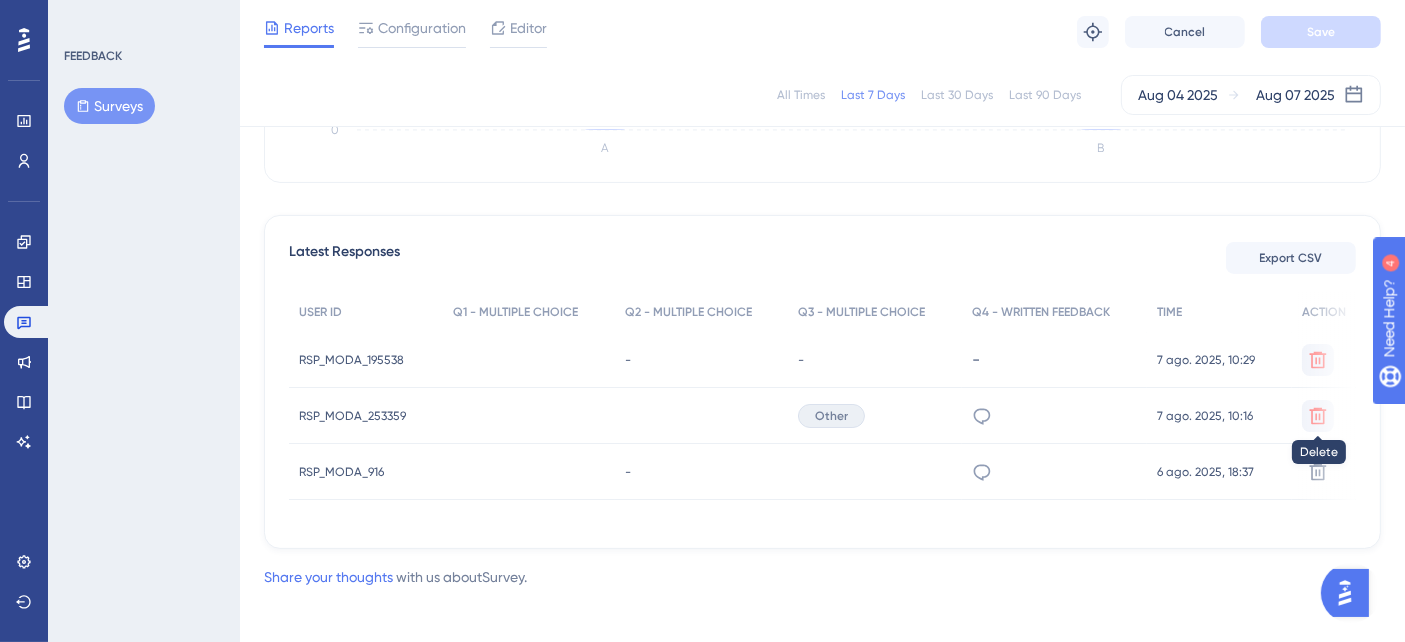 click 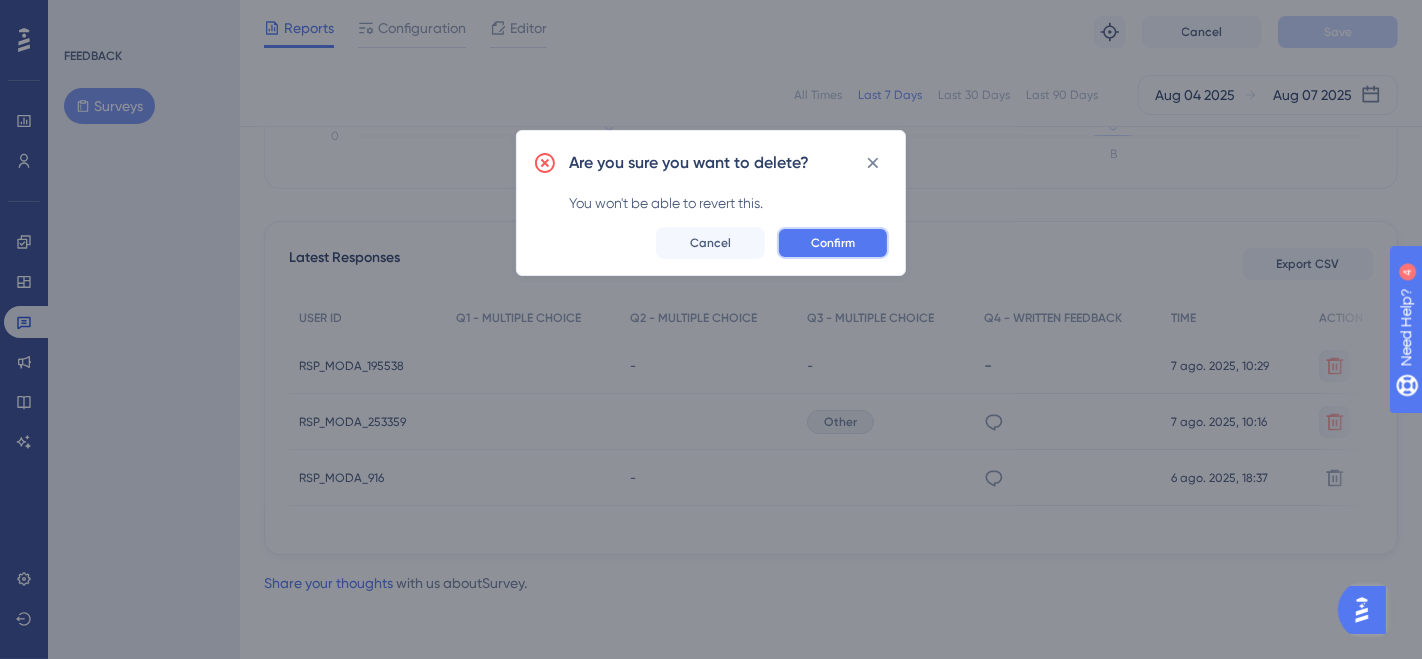 click on "Confirm" at bounding box center [833, 243] 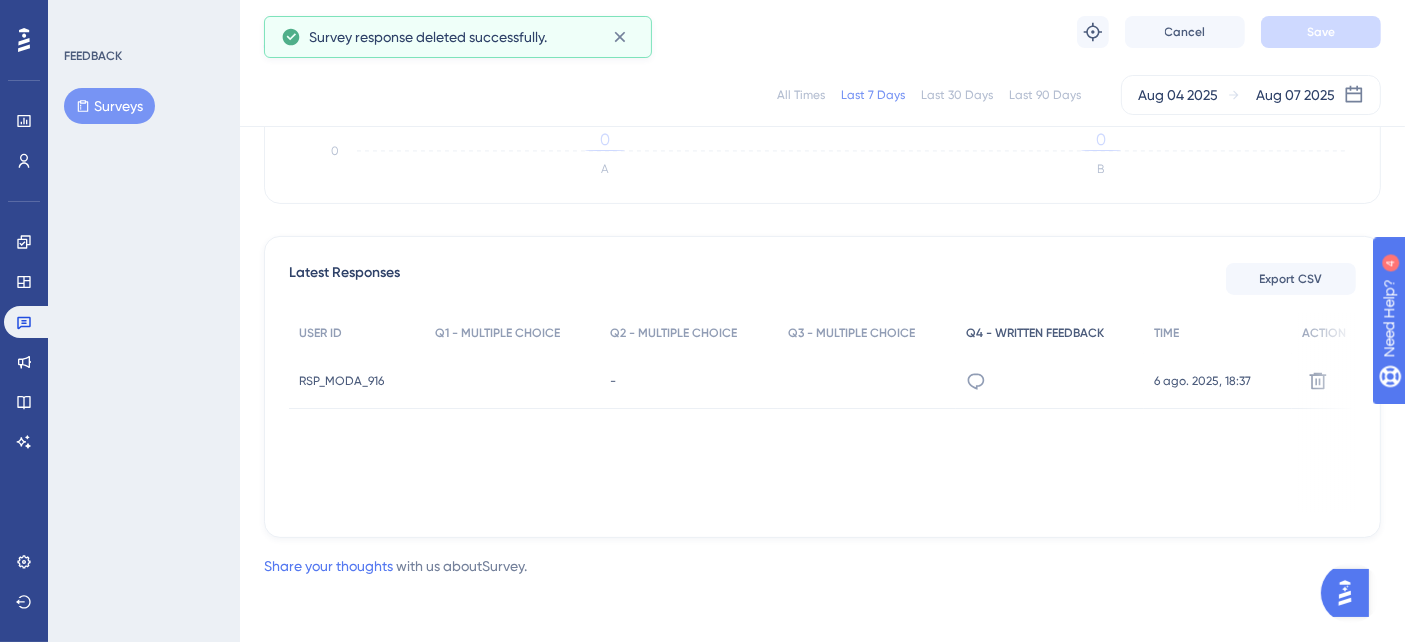 scroll, scrollTop: 454, scrollLeft: 0, axis: vertical 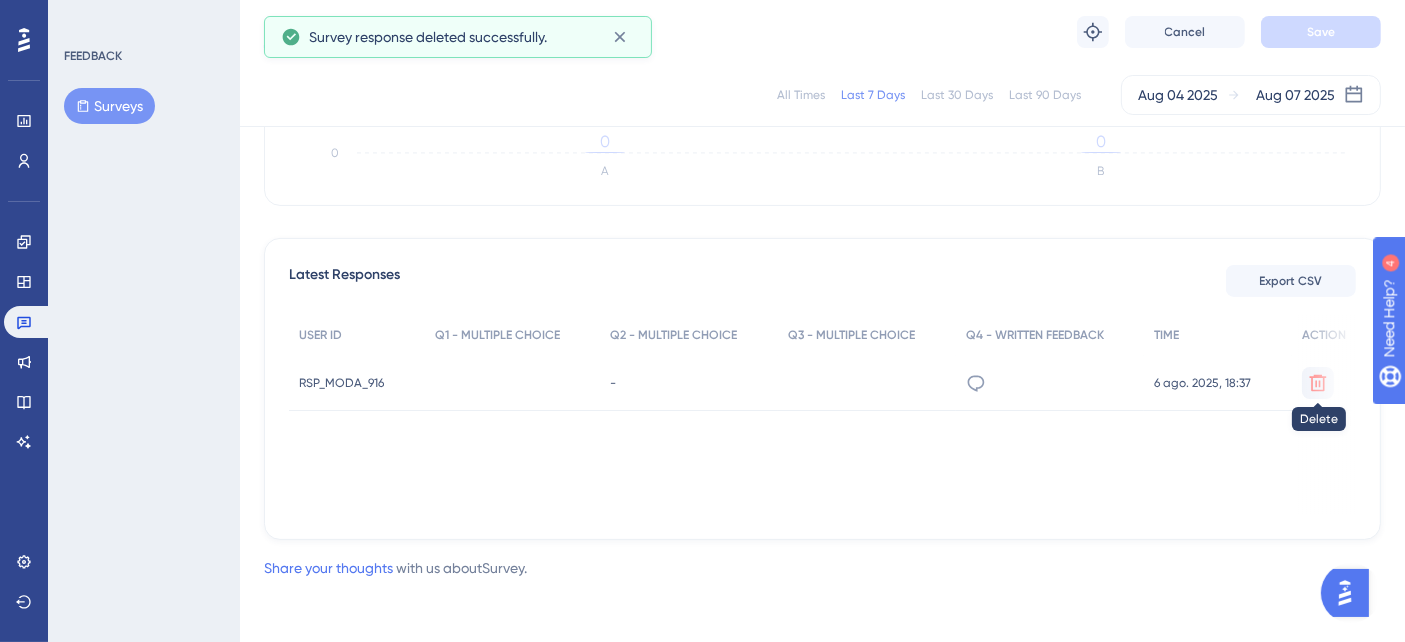 click 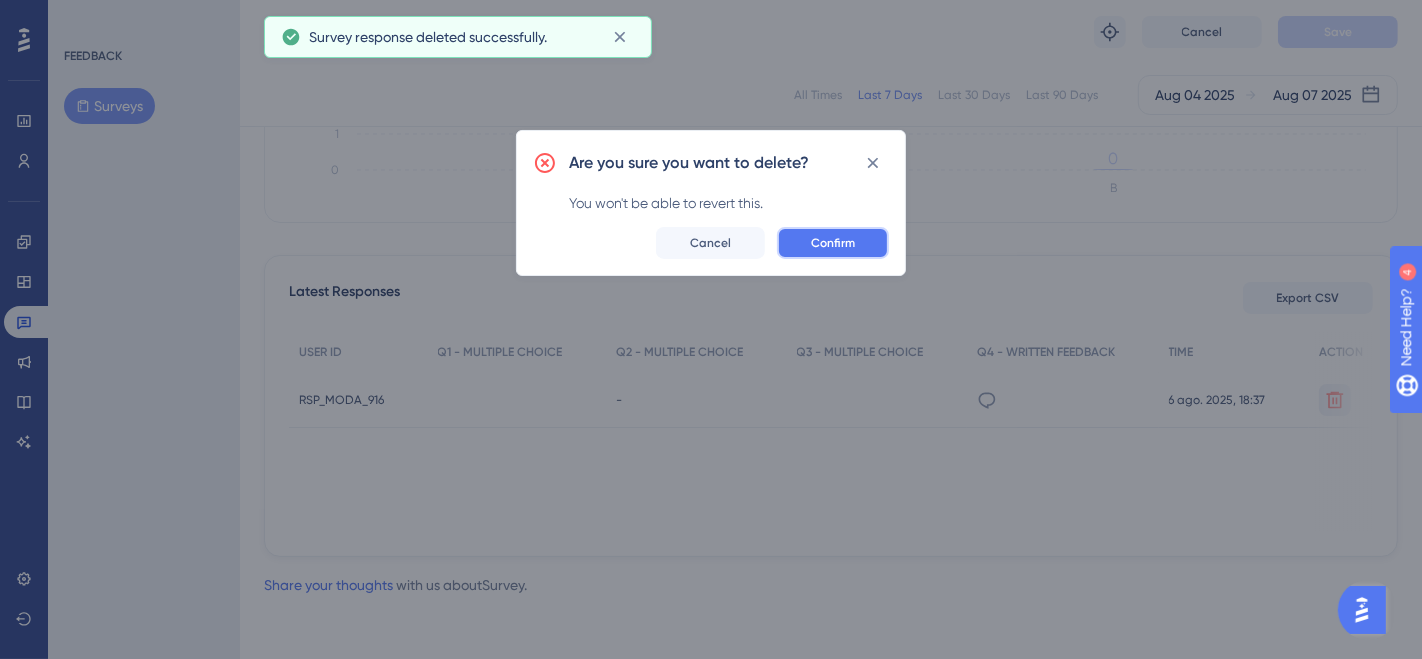 click on "Confirm" at bounding box center (833, 243) 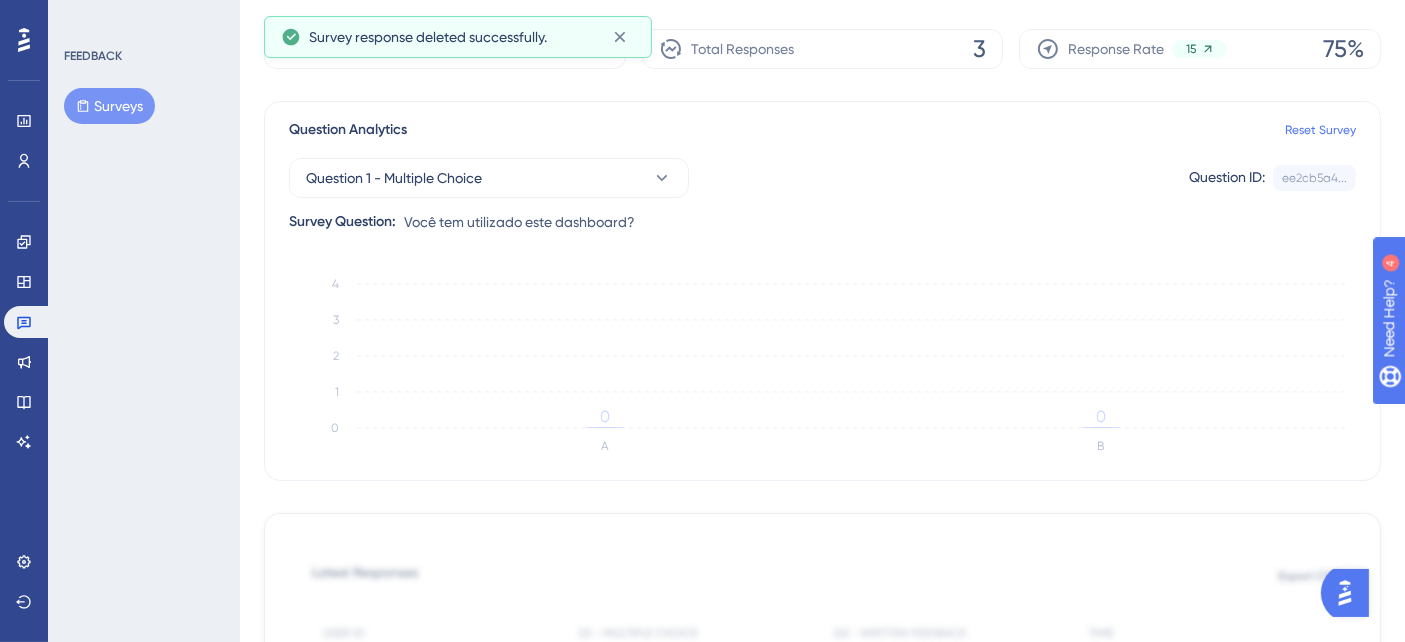 scroll, scrollTop: 0, scrollLeft: 0, axis: both 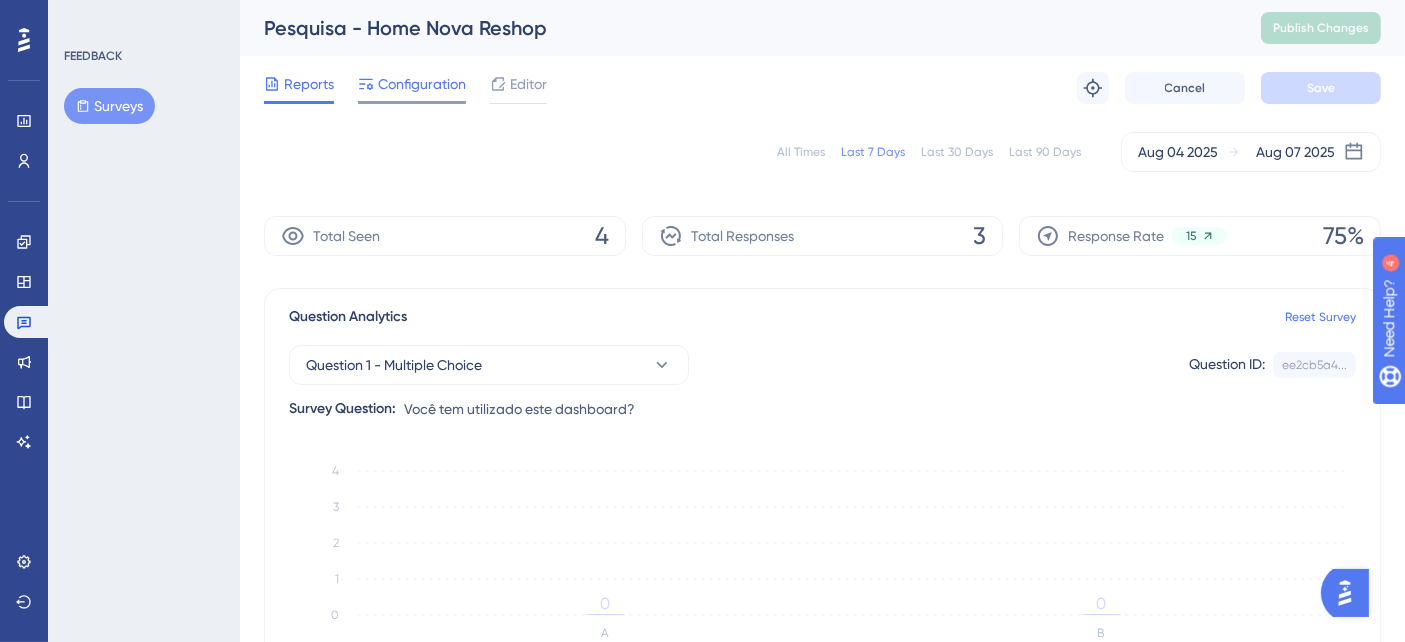 click on "Configuration" at bounding box center (422, 84) 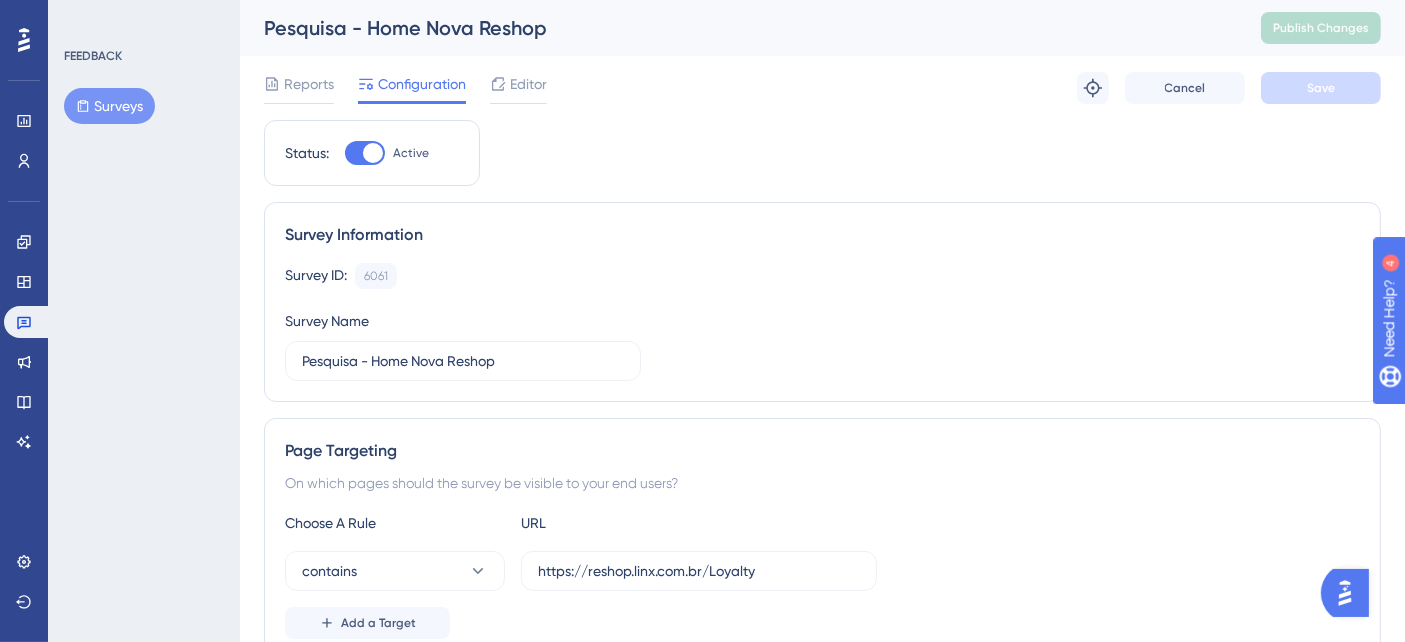 scroll, scrollTop: 111, scrollLeft: 0, axis: vertical 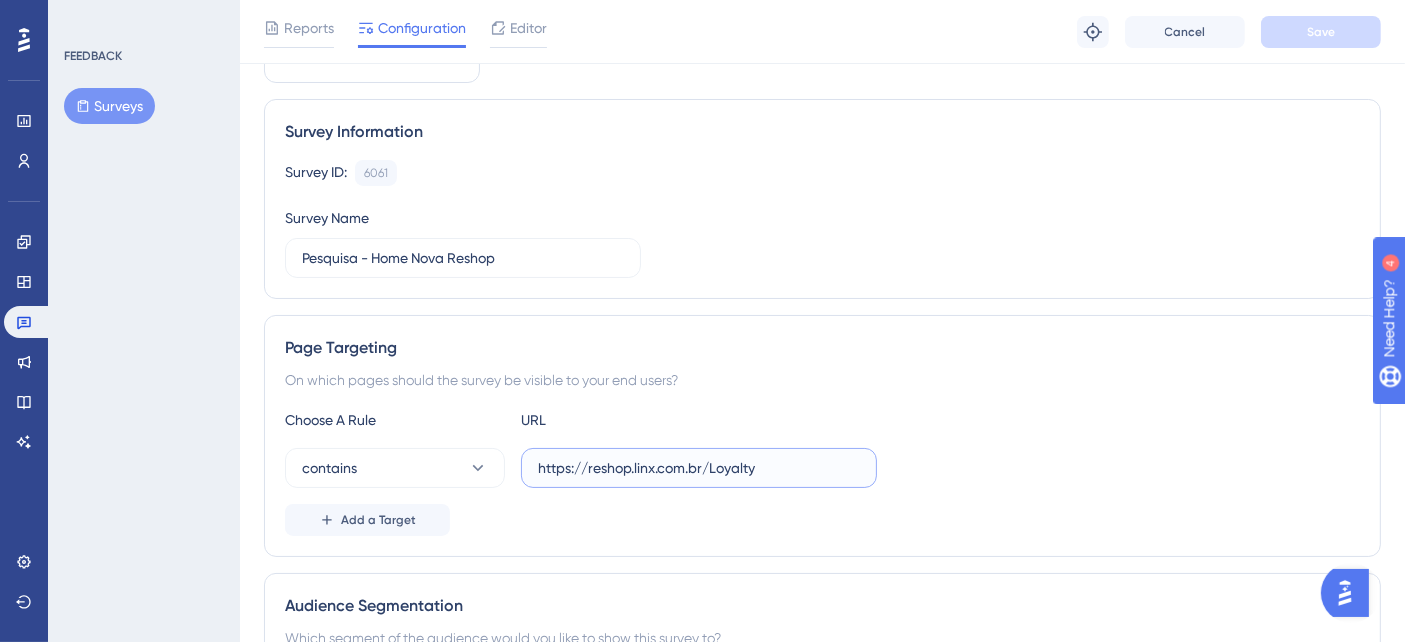 drag, startPoint x: 590, startPoint y: 473, endPoint x: 521, endPoint y: 472, distance: 69.00725 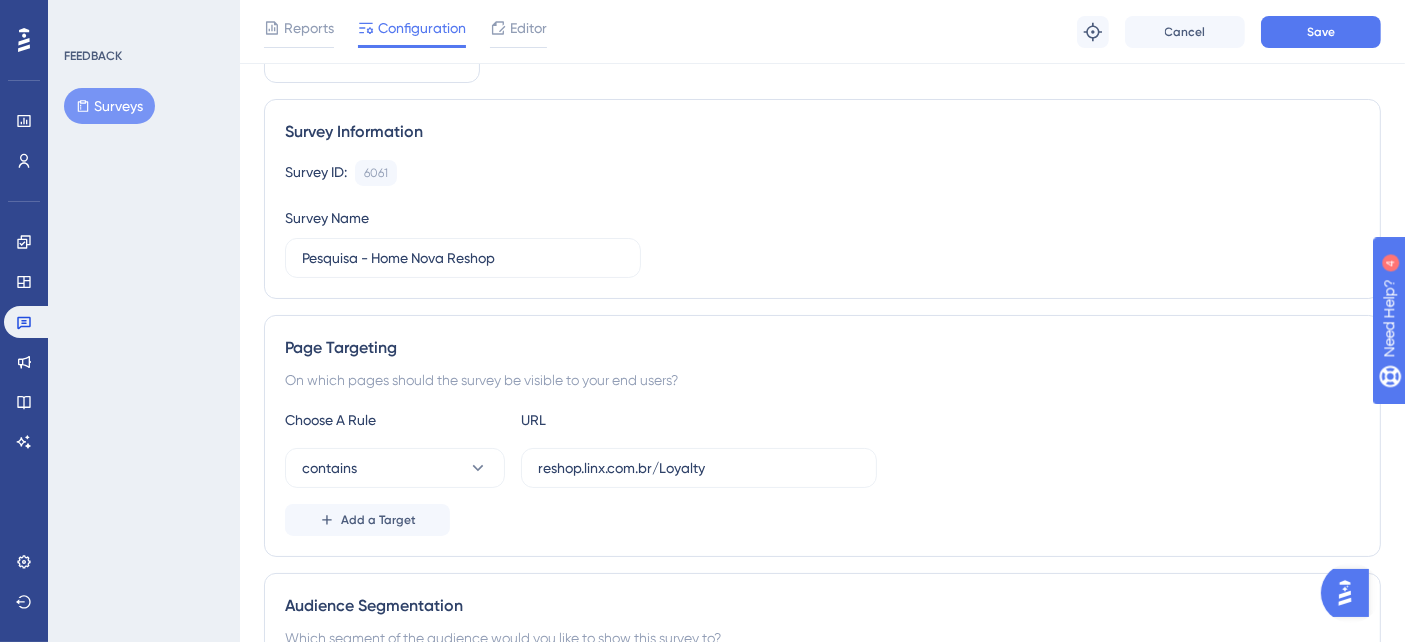 click on "Choose A Rule URL" at bounding box center [822, 420] 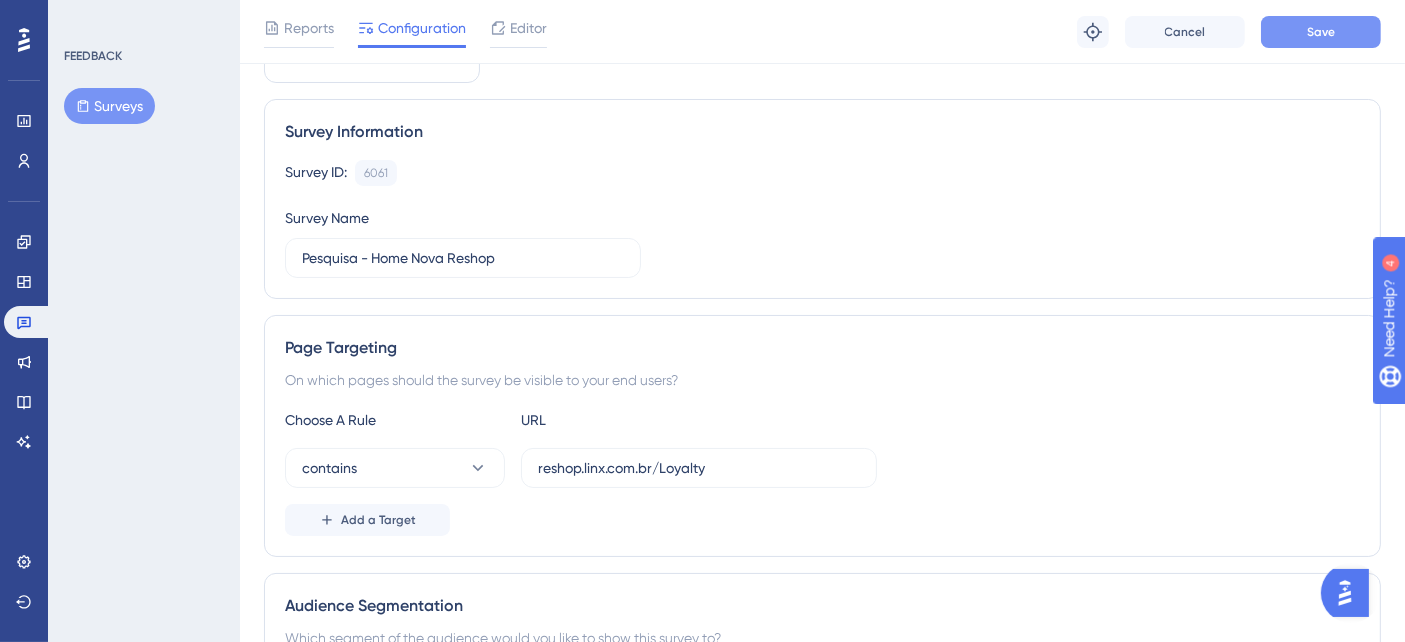click on "Save" at bounding box center [1321, 32] 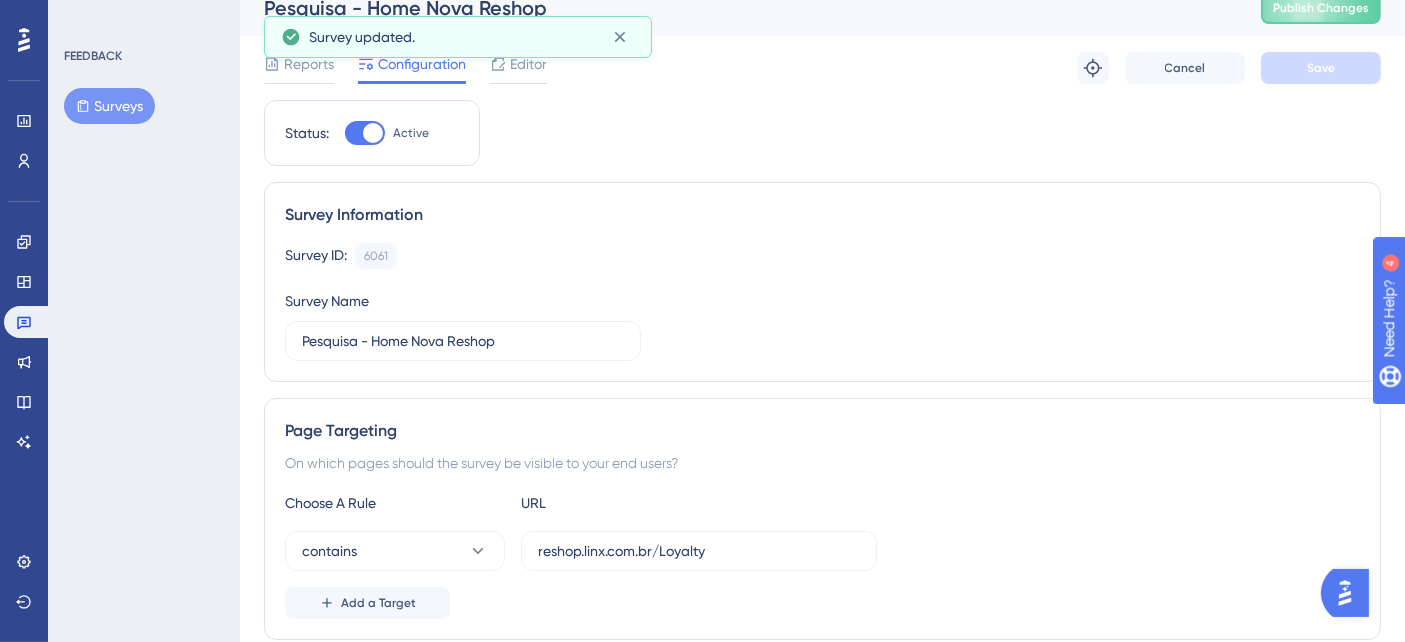 scroll, scrollTop: 0, scrollLeft: 0, axis: both 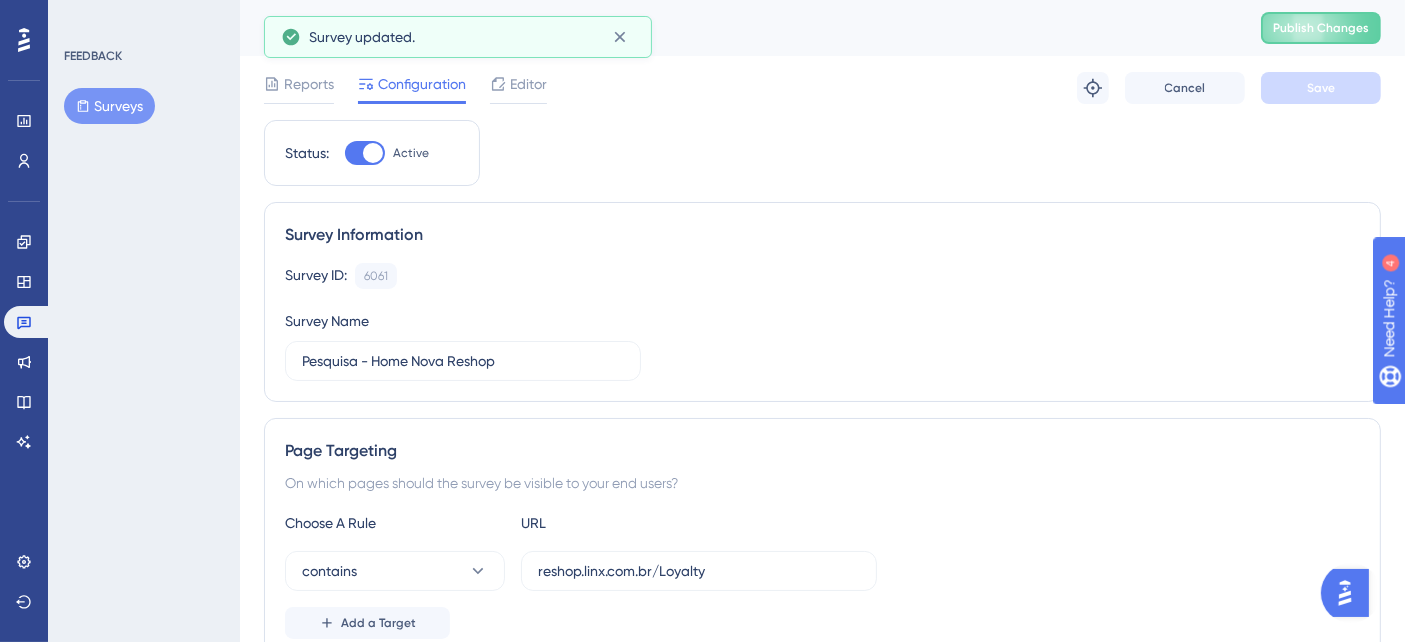 click on "Pesquisa - Home Nova Reshop Publish Changes" at bounding box center (822, 28) 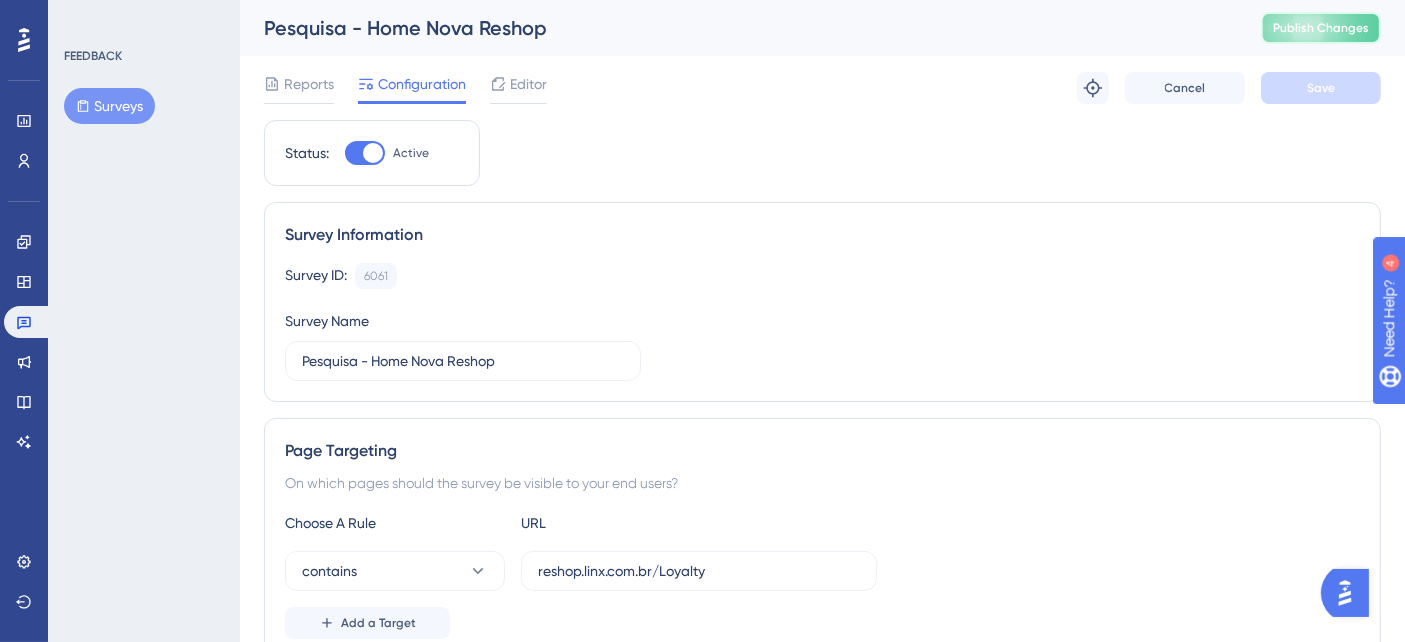 click on "Publish Changes" at bounding box center (1321, 28) 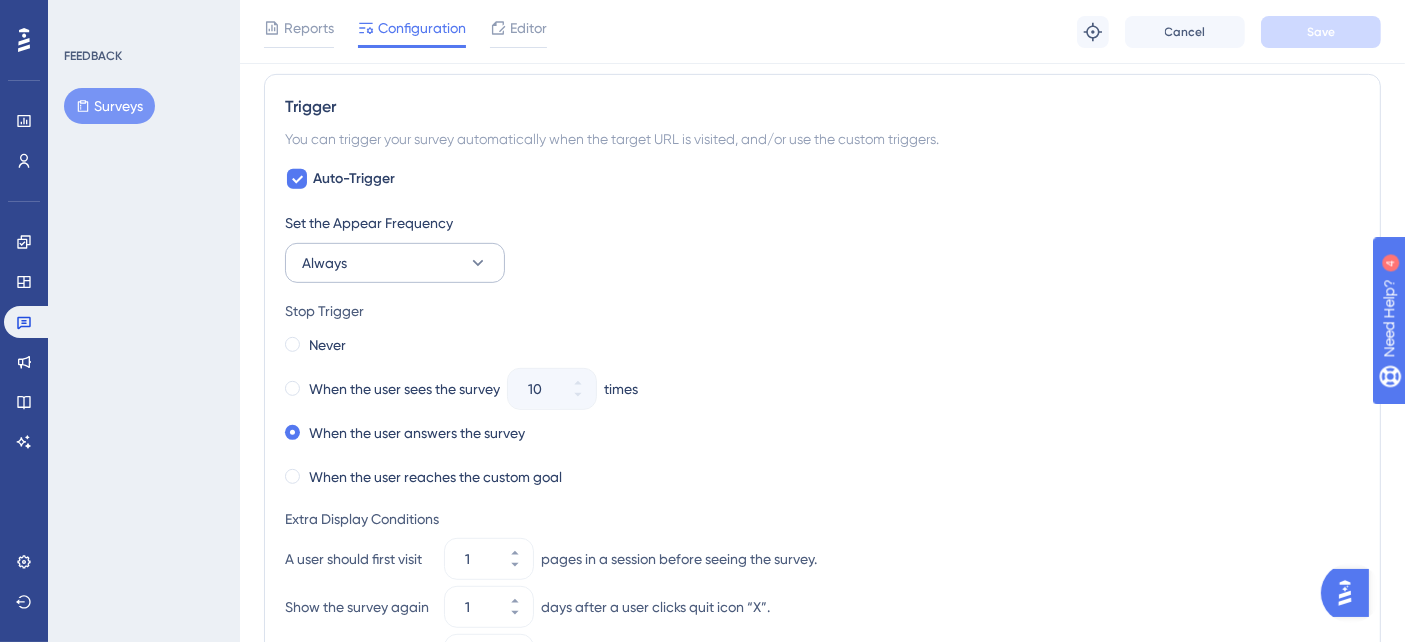 scroll, scrollTop: 666, scrollLeft: 0, axis: vertical 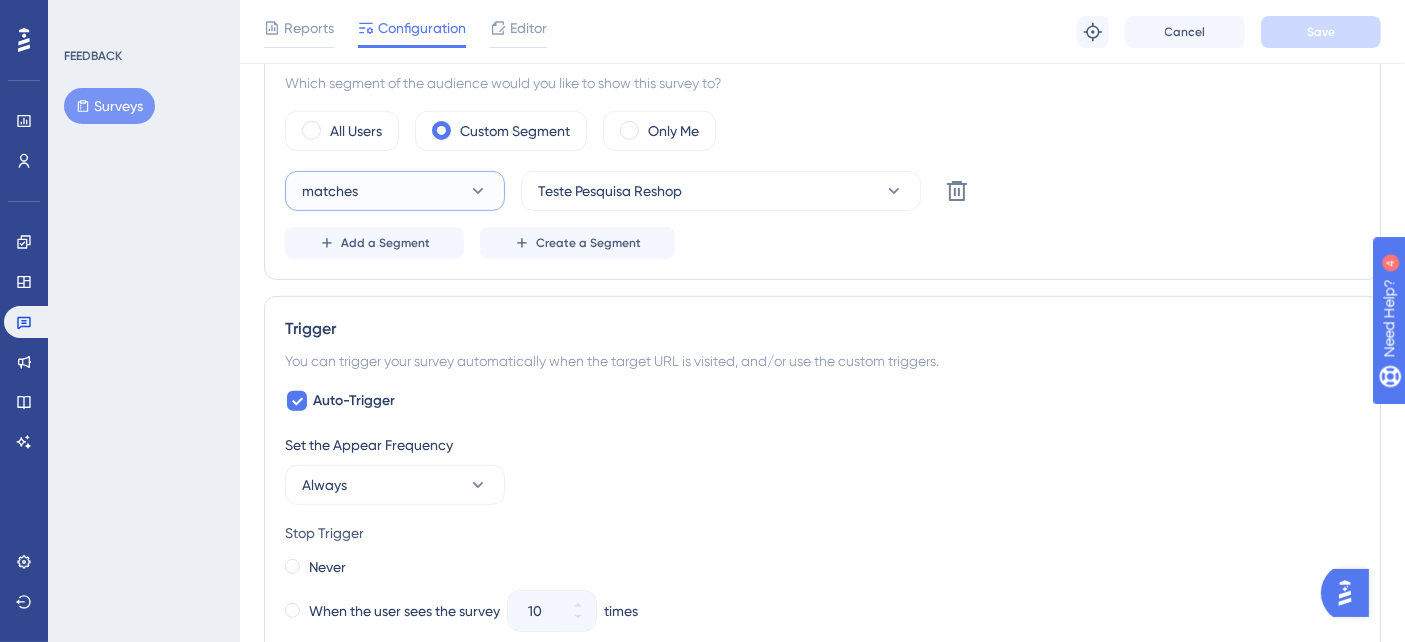 click on "matches" at bounding box center [395, 191] 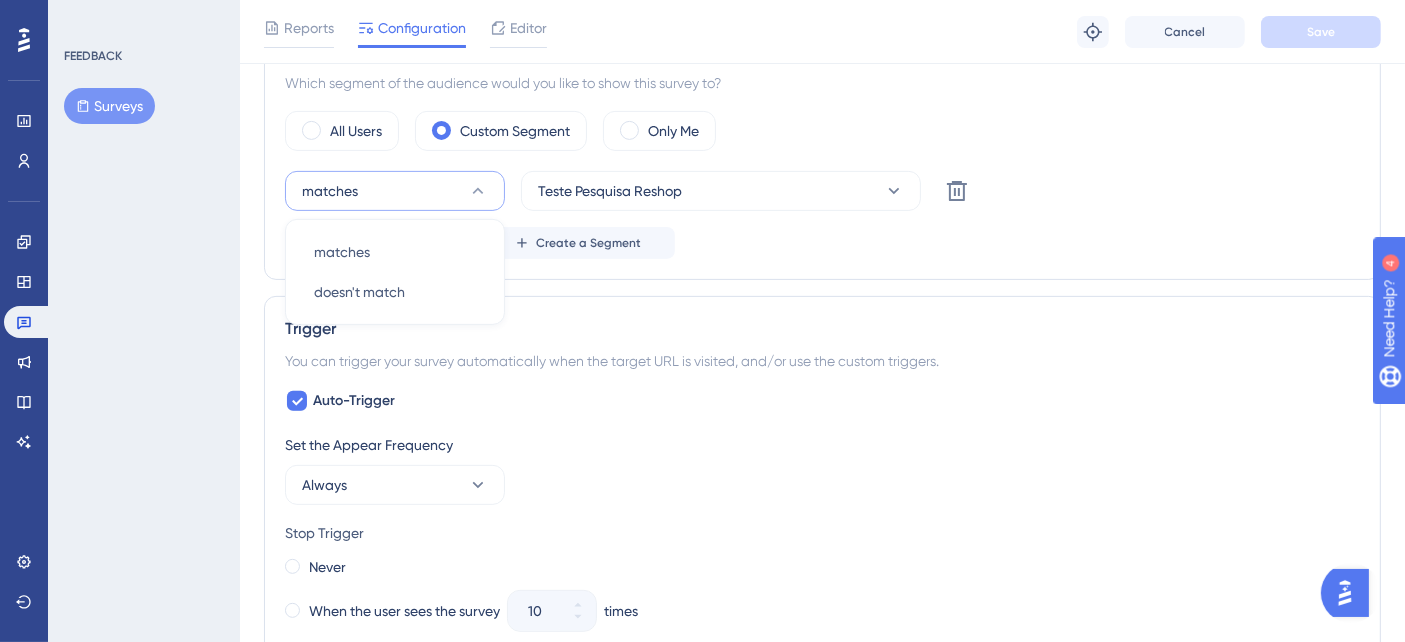 click on "matches" at bounding box center (395, 191) 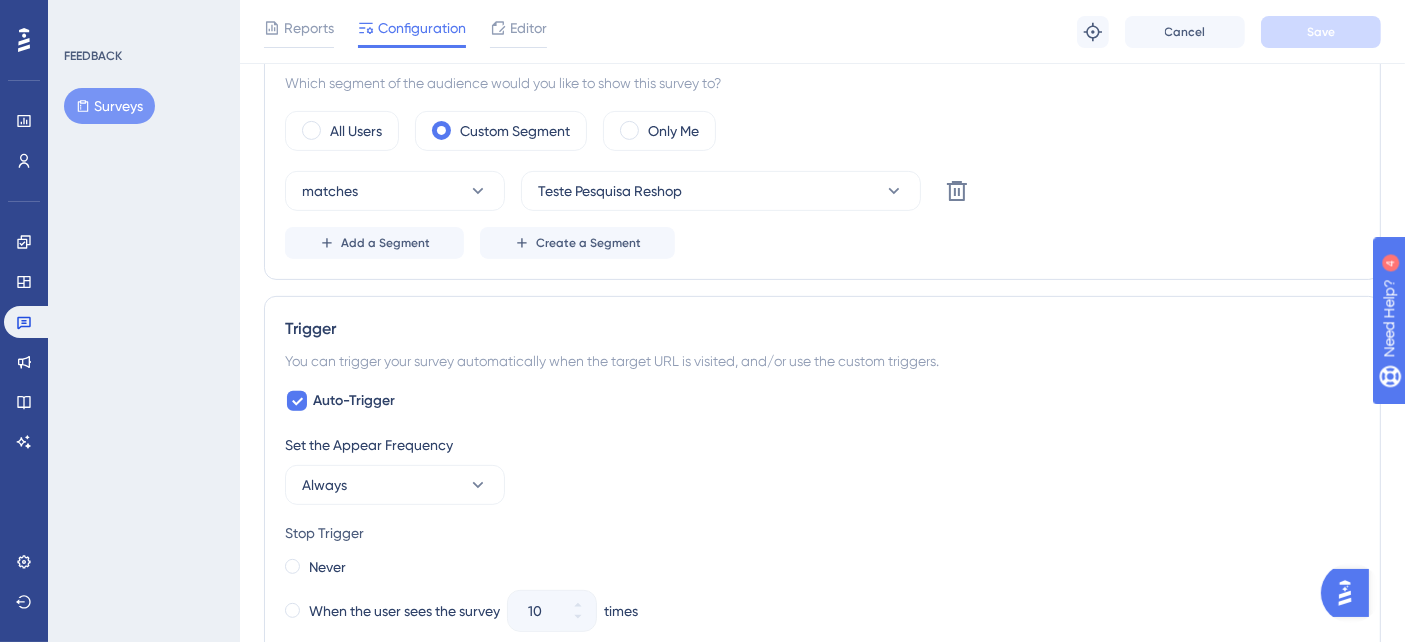 scroll, scrollTop: 333, scrollLeft: 0, axis: vertical 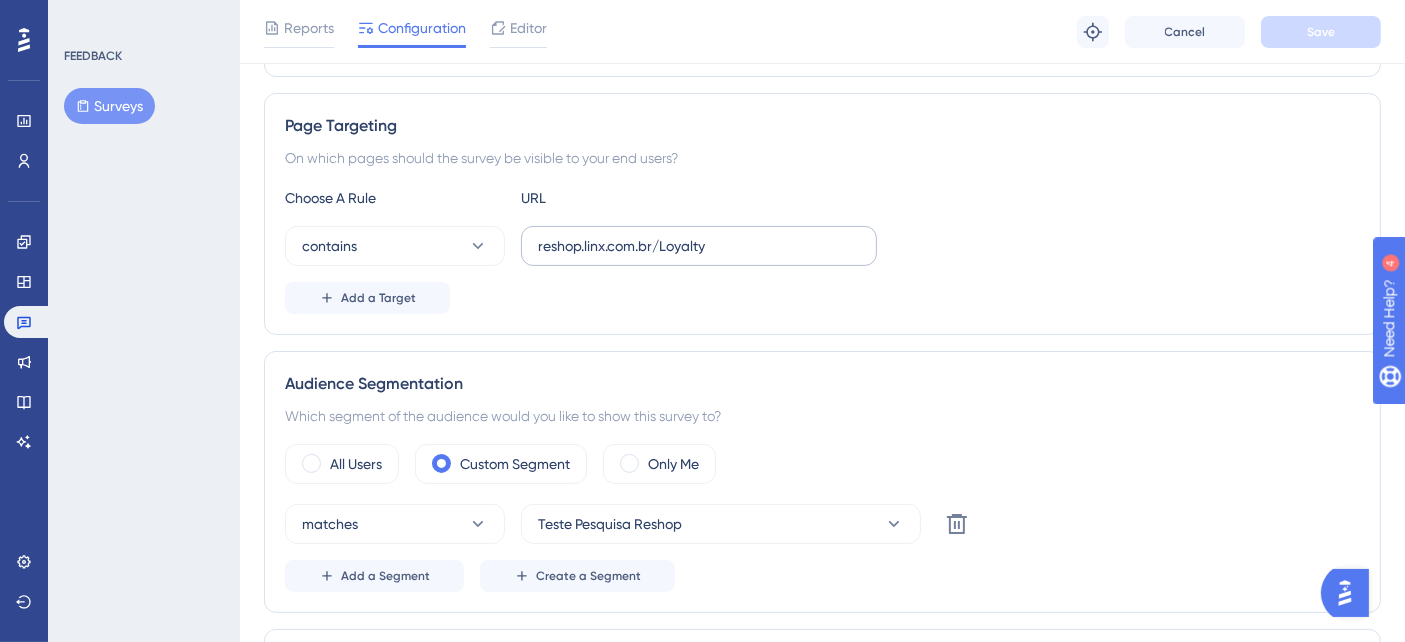 click on "reshop.linx.com.br/Loyalty" at bounding box center [699, 246] 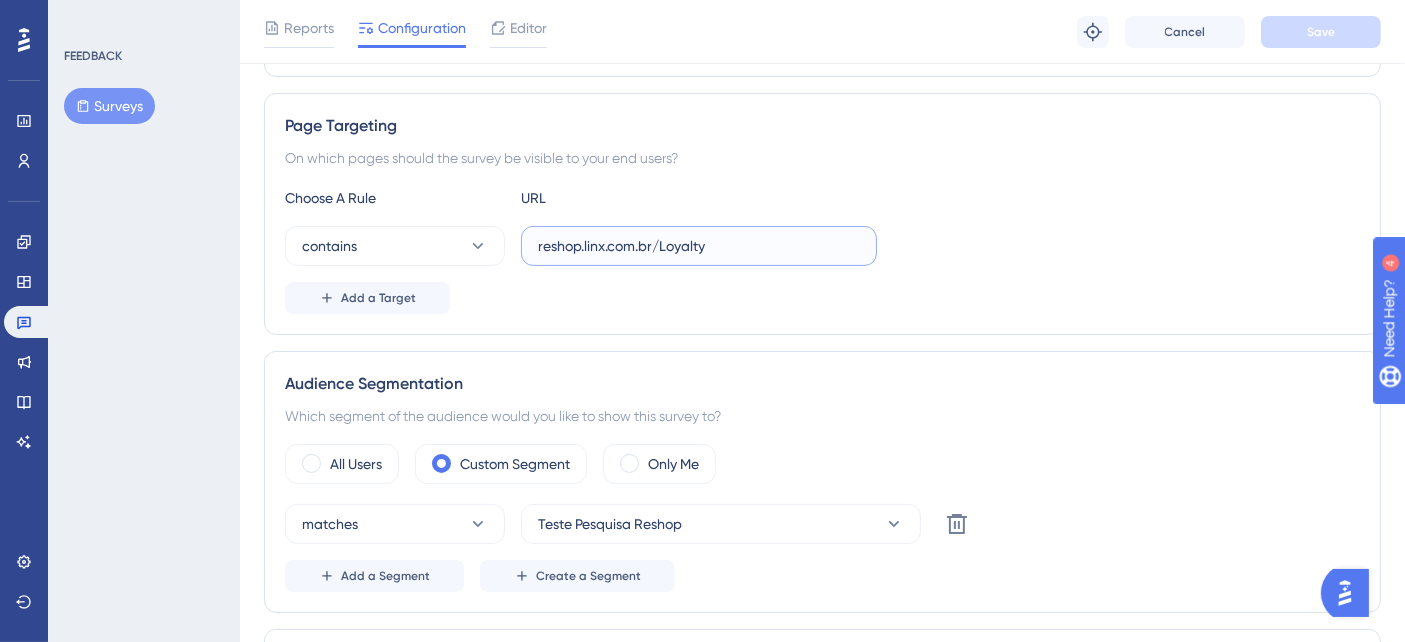 click on "reshop.linx.com.br/Loyalty" at bounding box center (699, 246) 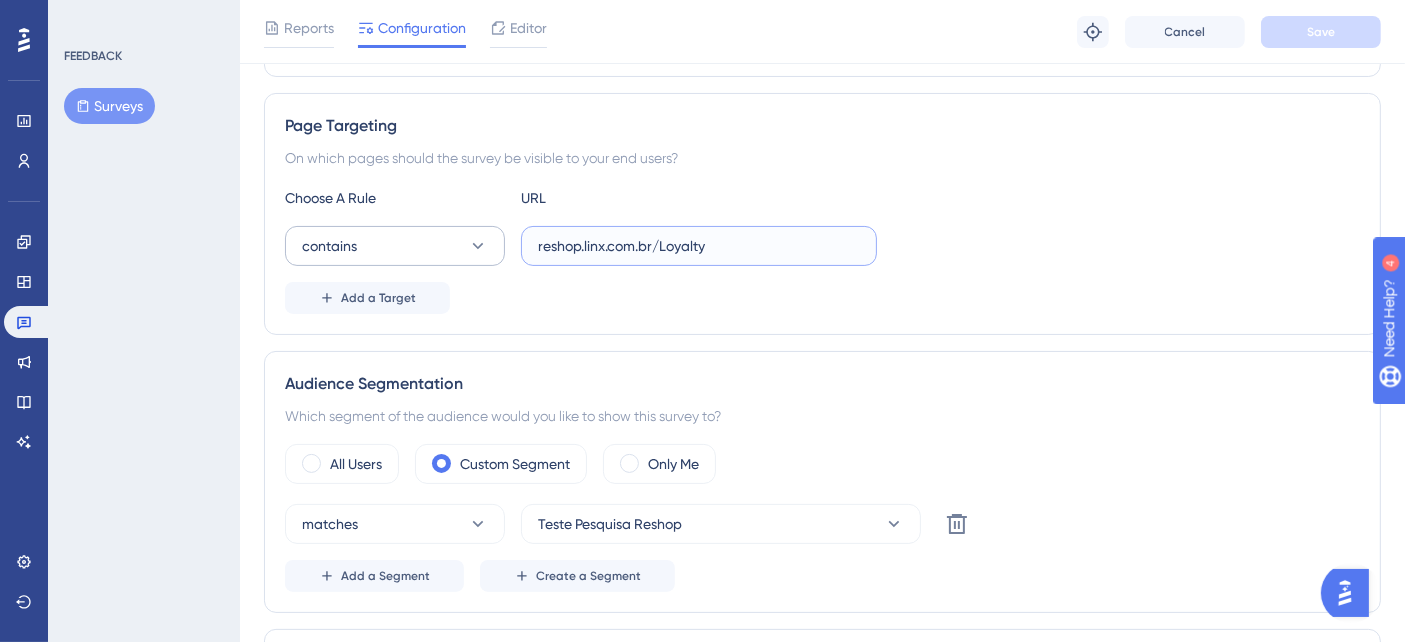 drag, startPoint x: 734, startPoint y: 242, endPoint x: 380, endPoint y: 242, distance: 354 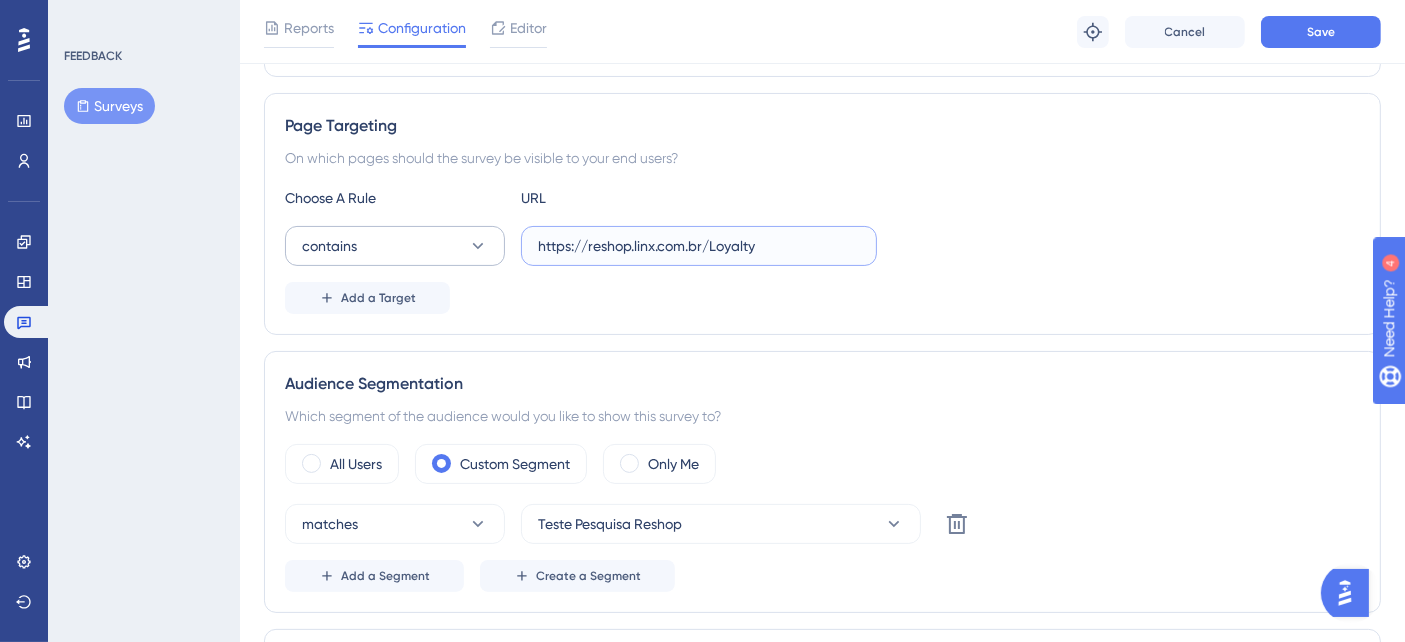 type on "https://reshop.linx.com.br/Loyalty" 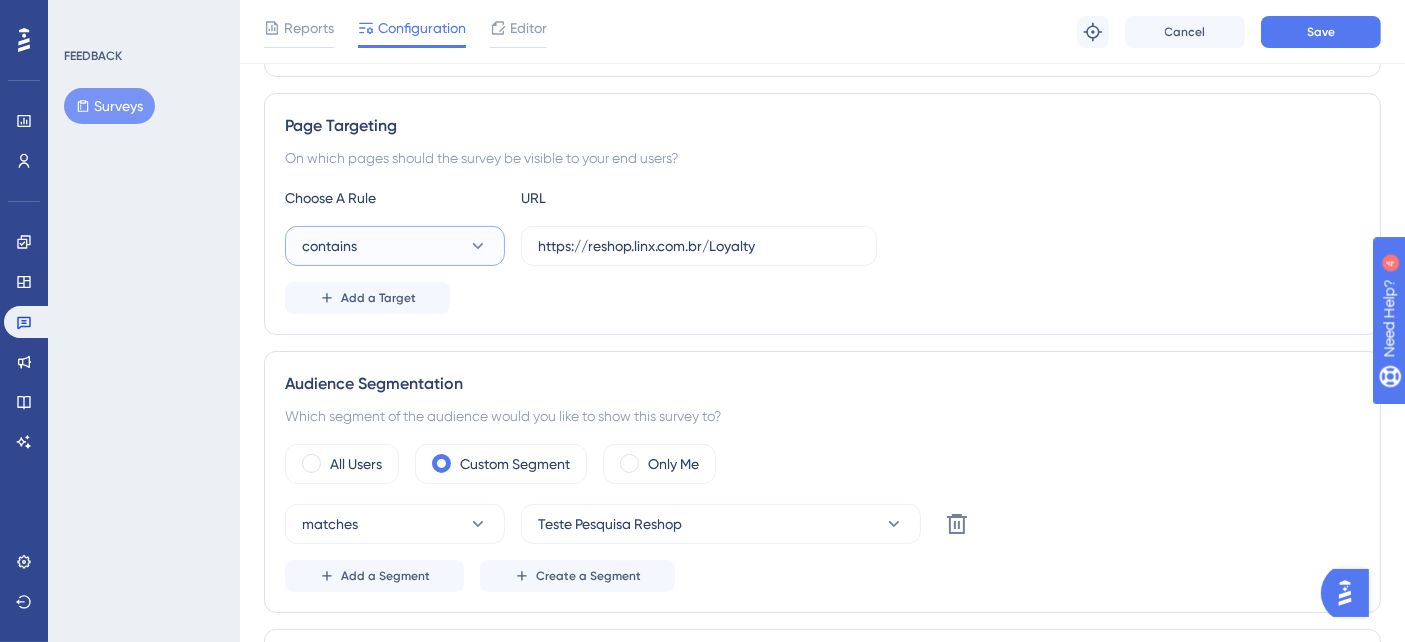 click on "contains" at bounding box center (395, 246) 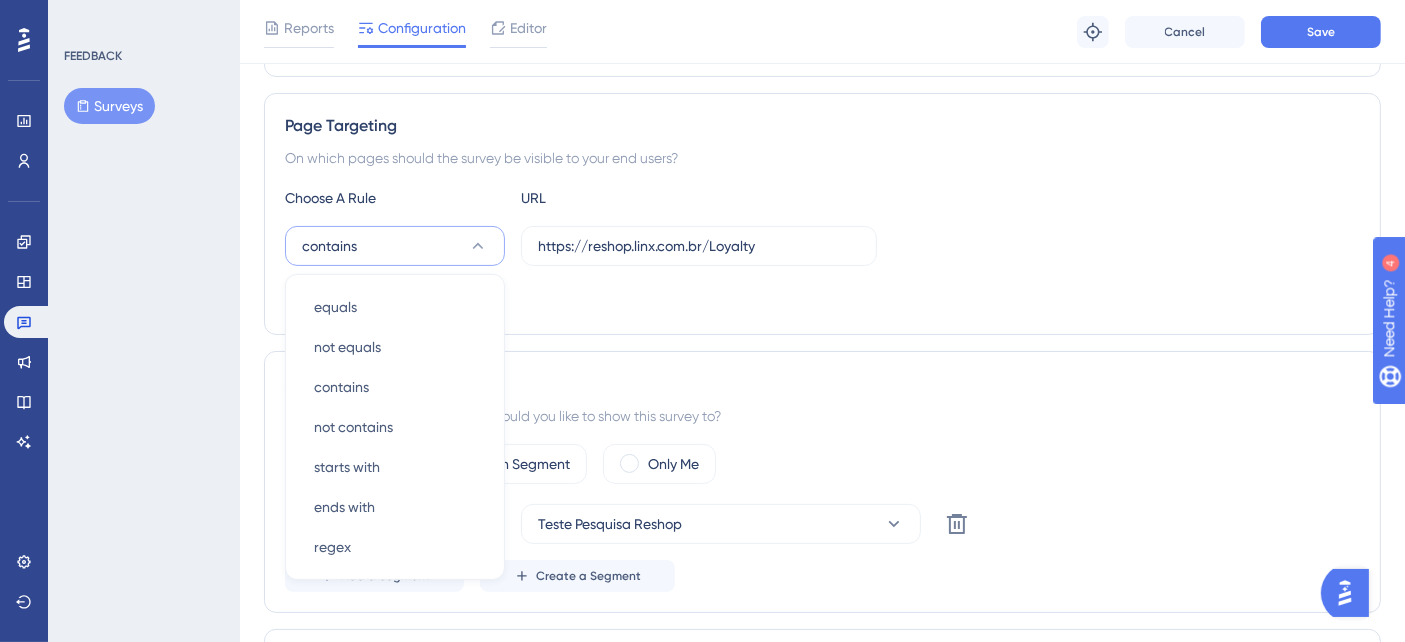 scroll, scrollTop: 436, scrollLeft: 0, axis: vertical 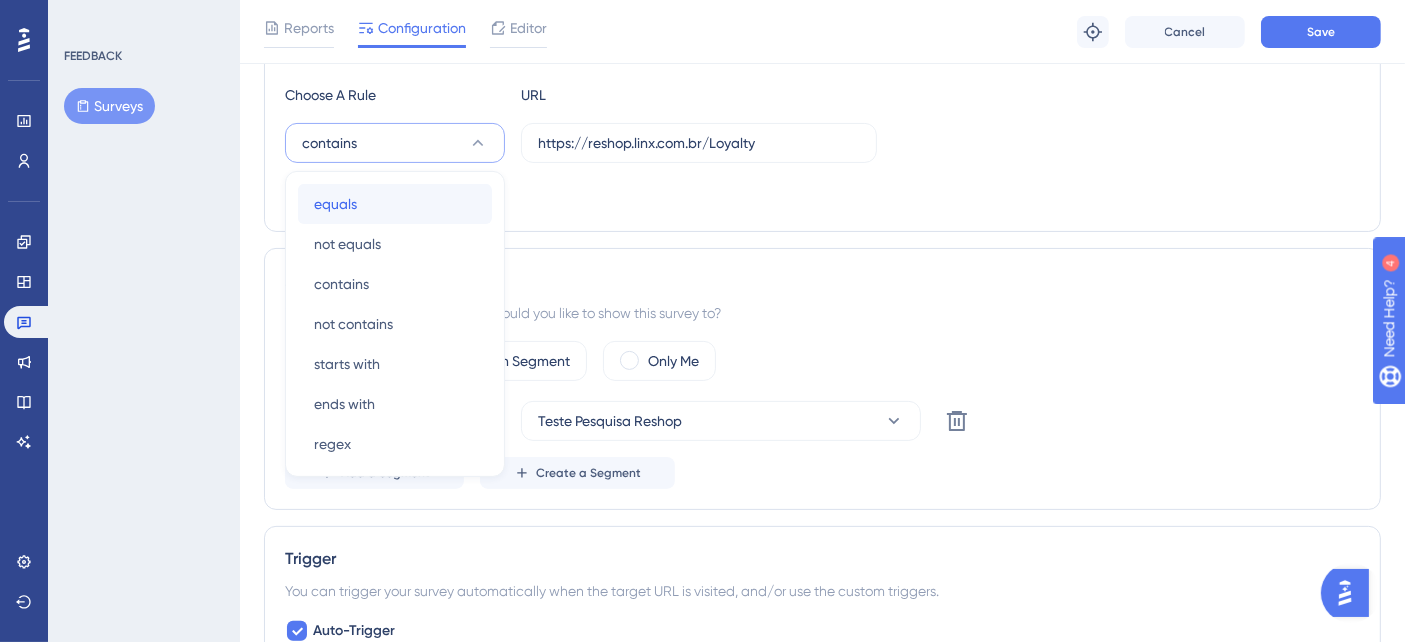 click on "equals equals" at bounding box center (395, 204) 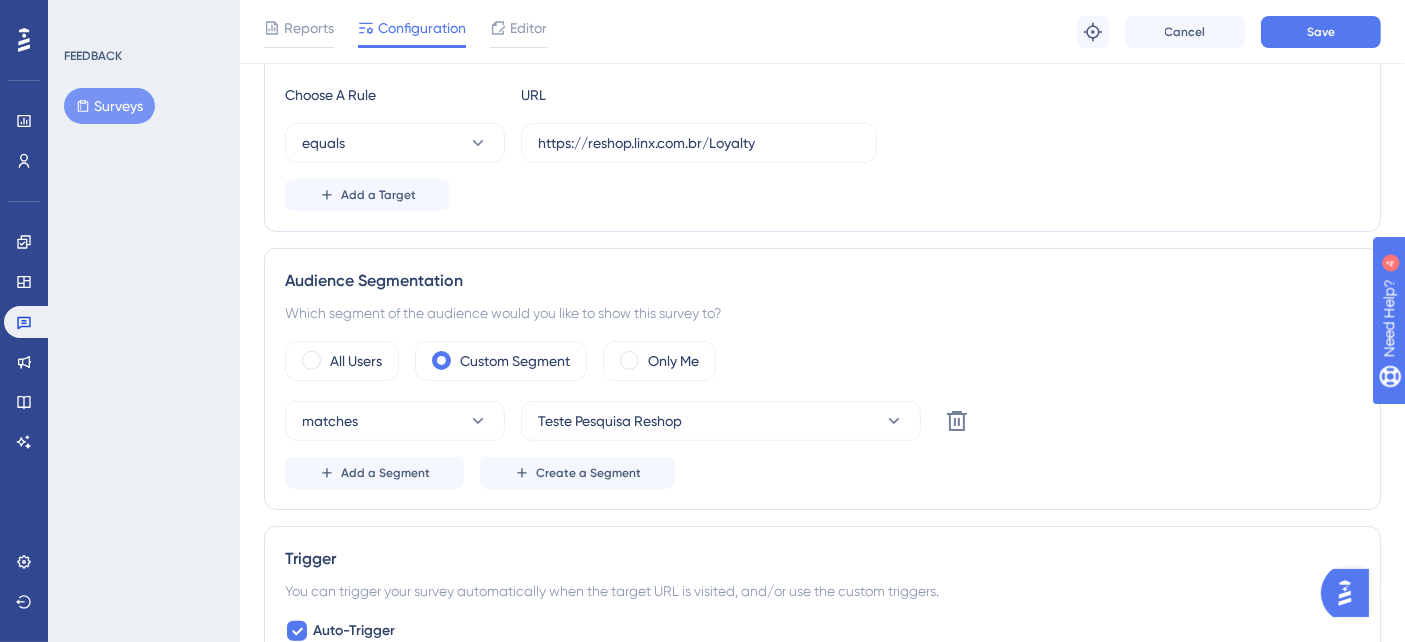 click on "Add a Target" at bounding box center (822, 195) 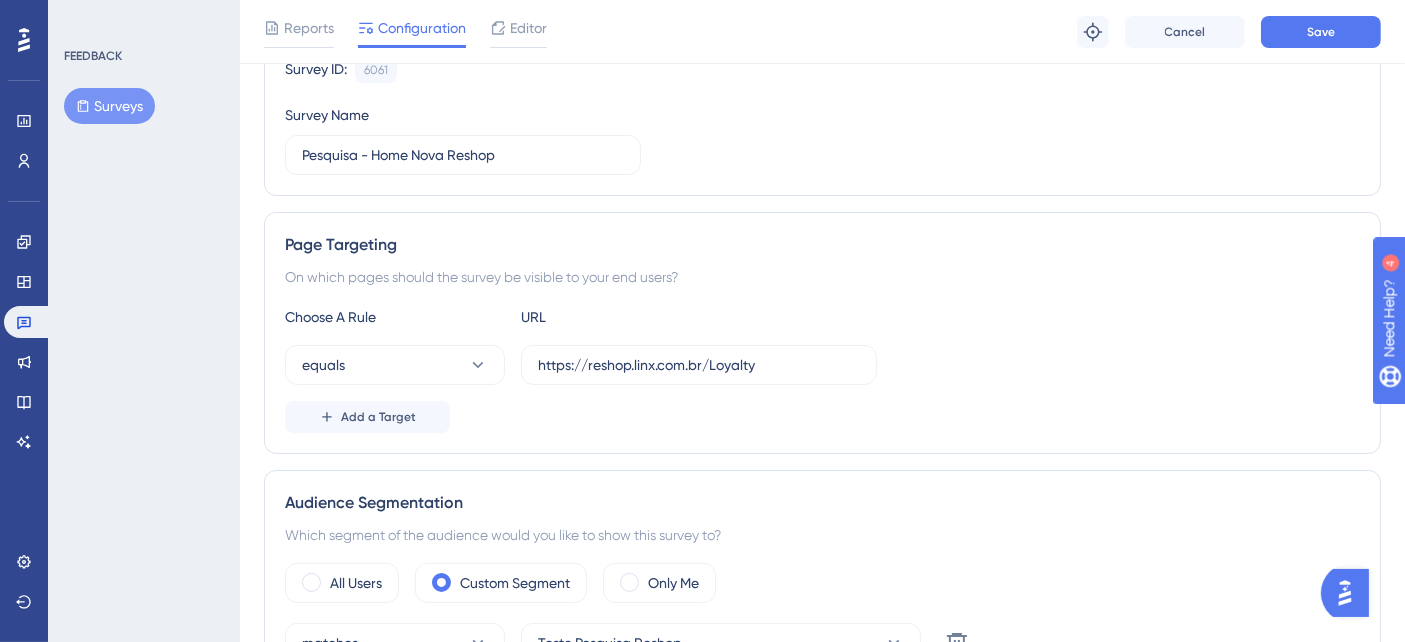 scroll, scrollTop: 0, scrollLeft: 0, axis: both 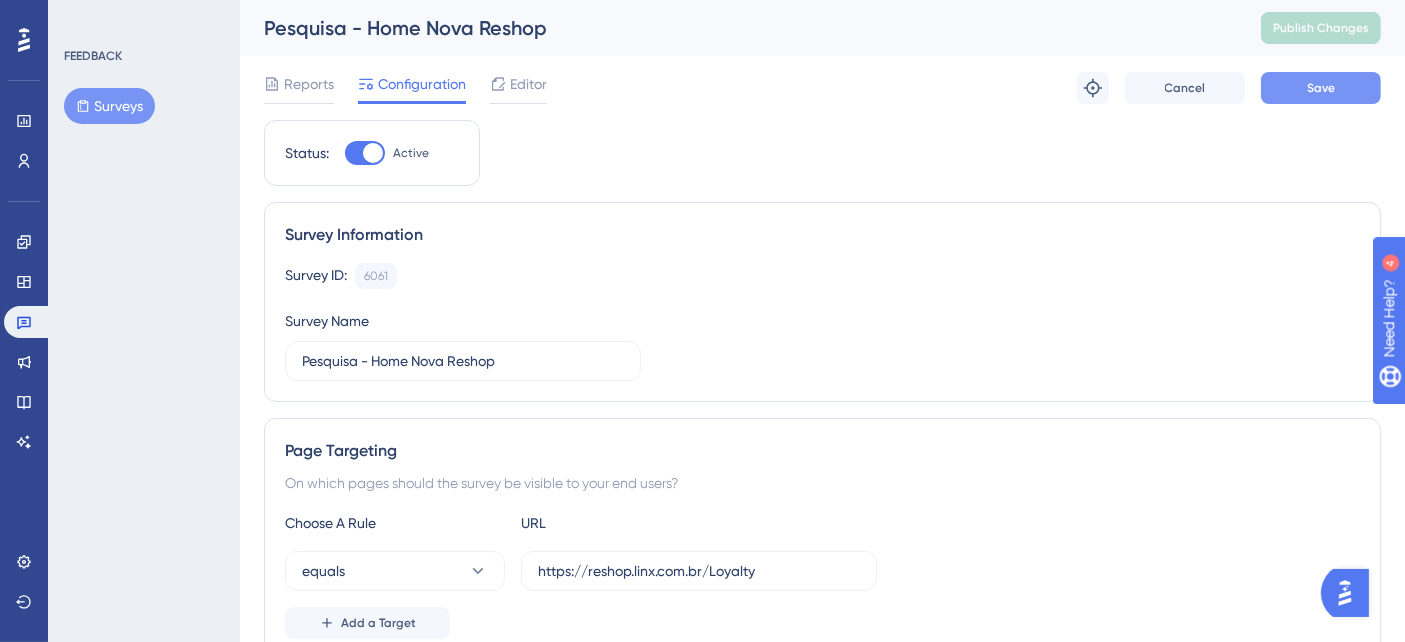 click on "Save" at bounding box center [1321, 88] 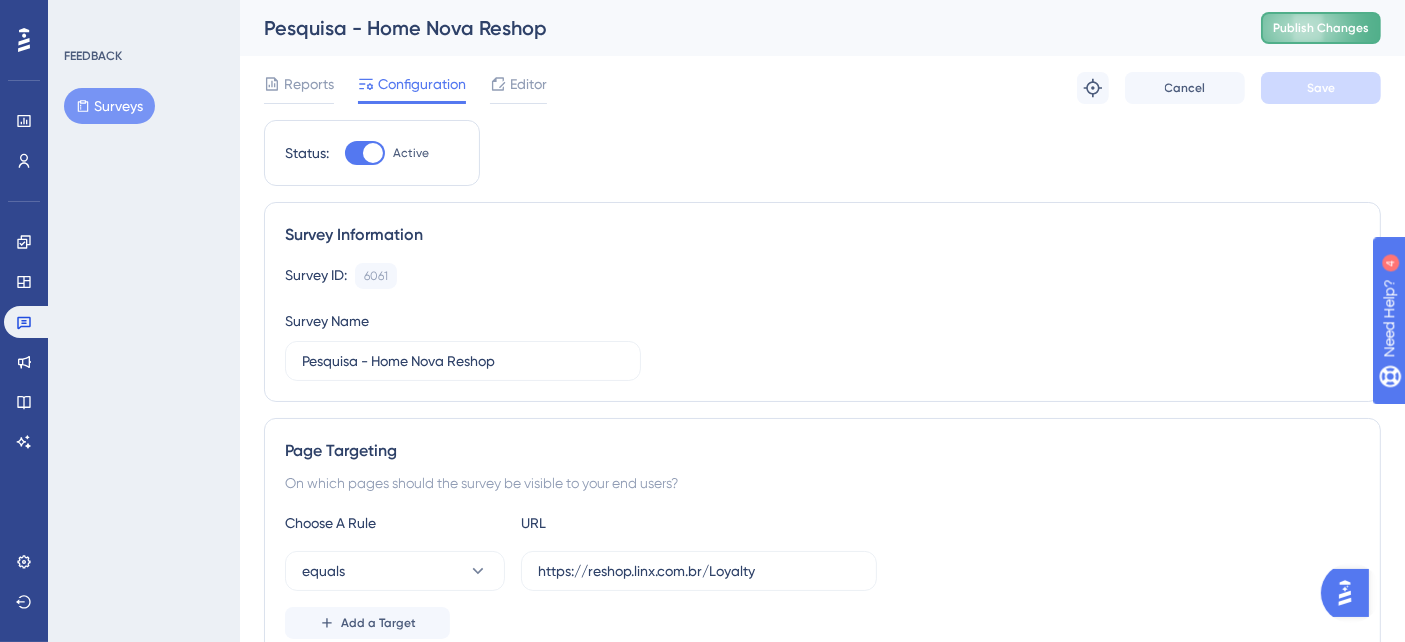 click on "Publish Changes" at bounding box center [1321, 28] 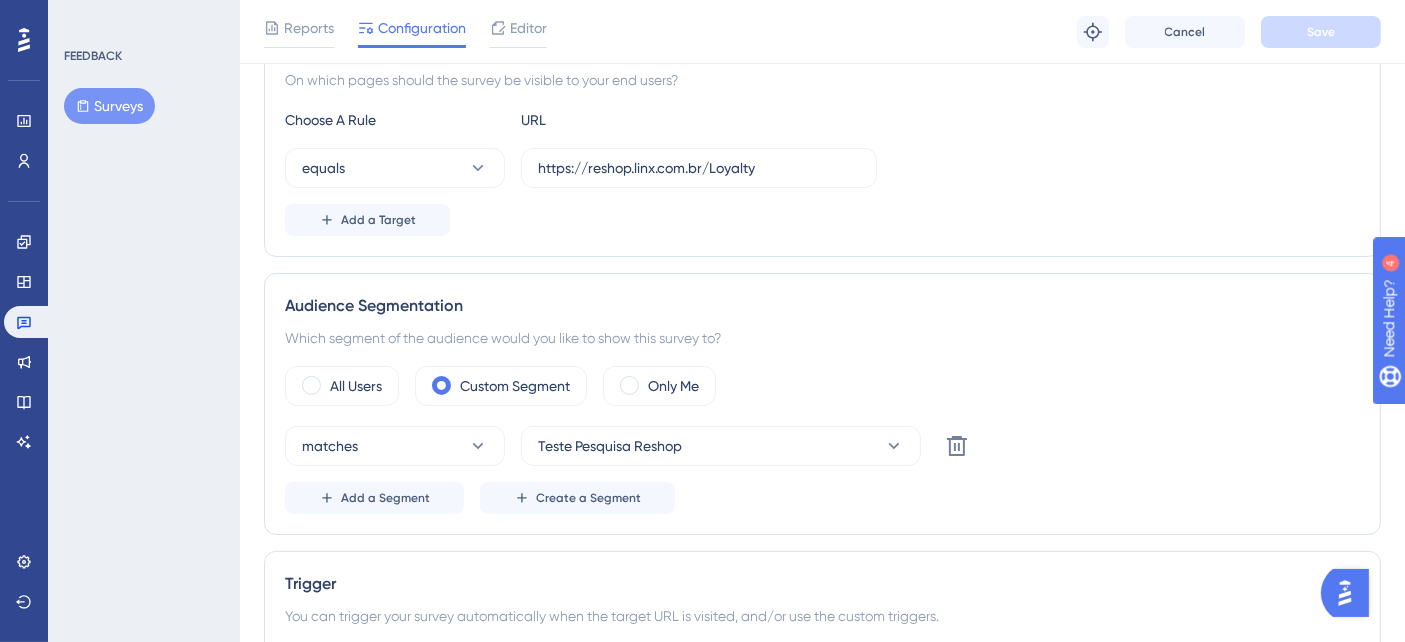 scroll, scrollTop: 444, scrollLeft: 0, axis: vertical 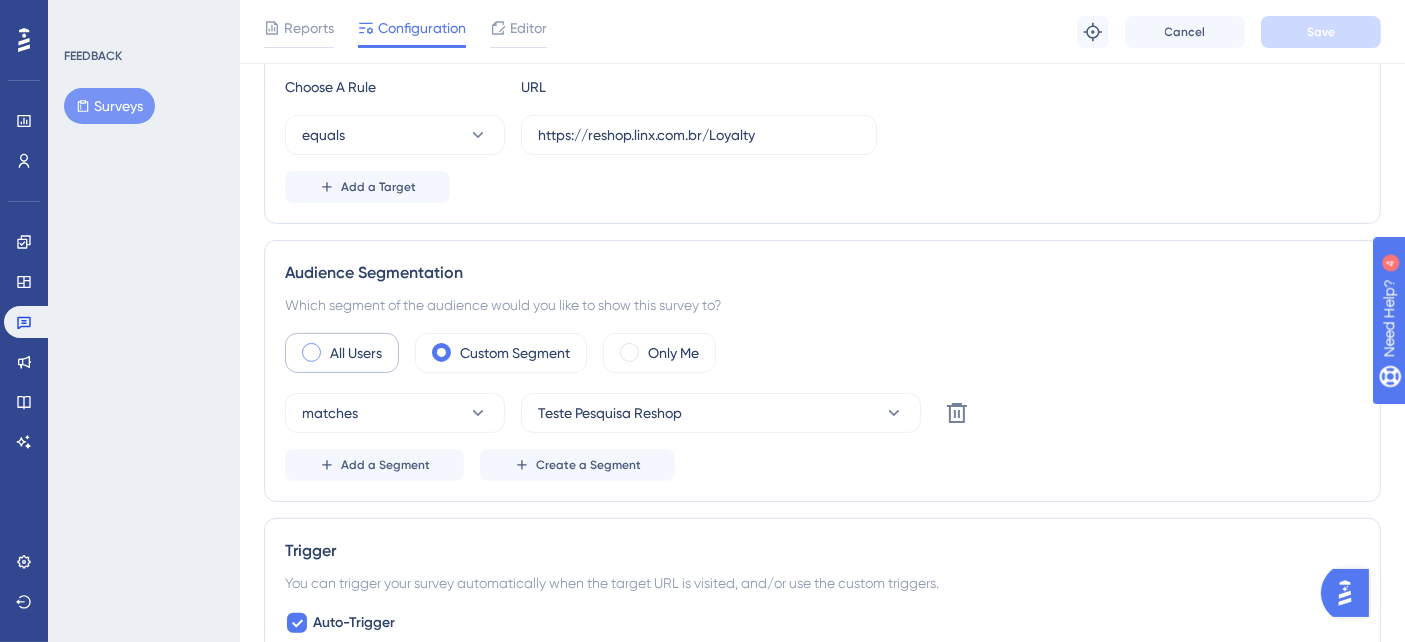 click on "All Users" at bounding box center [356, 353] 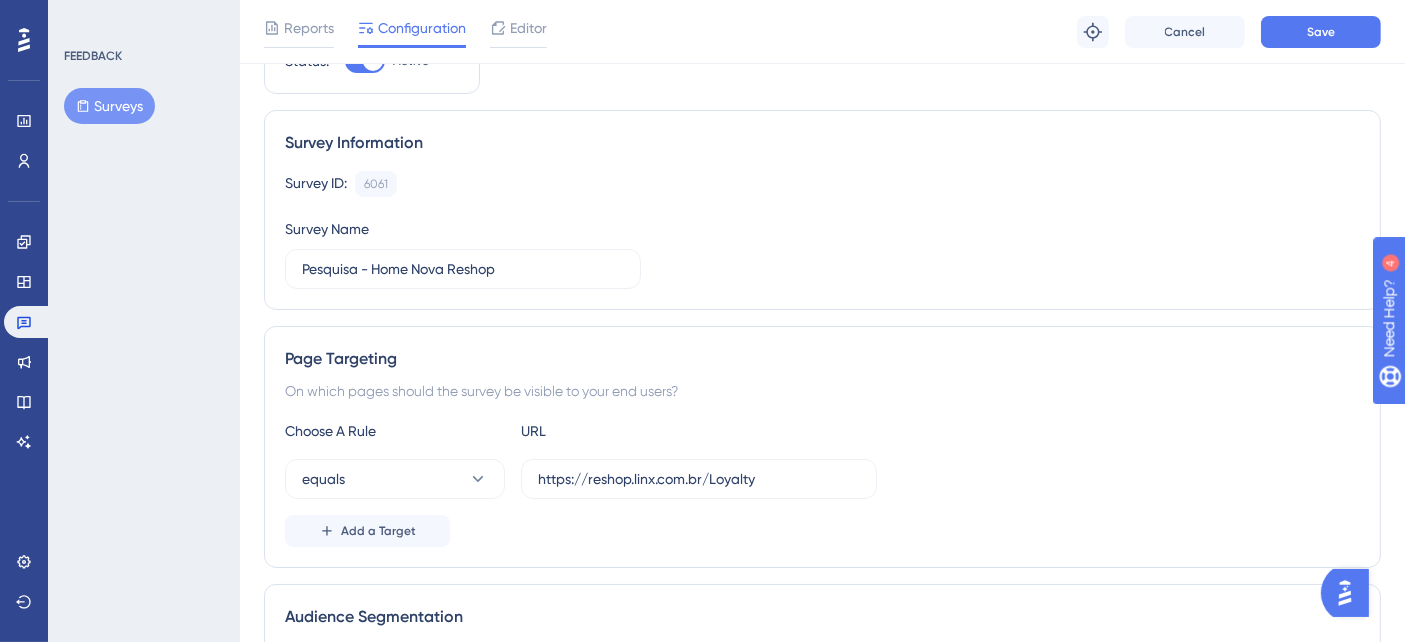 scroll, scrollTop: 0, scrollLeft: 0, axis: both 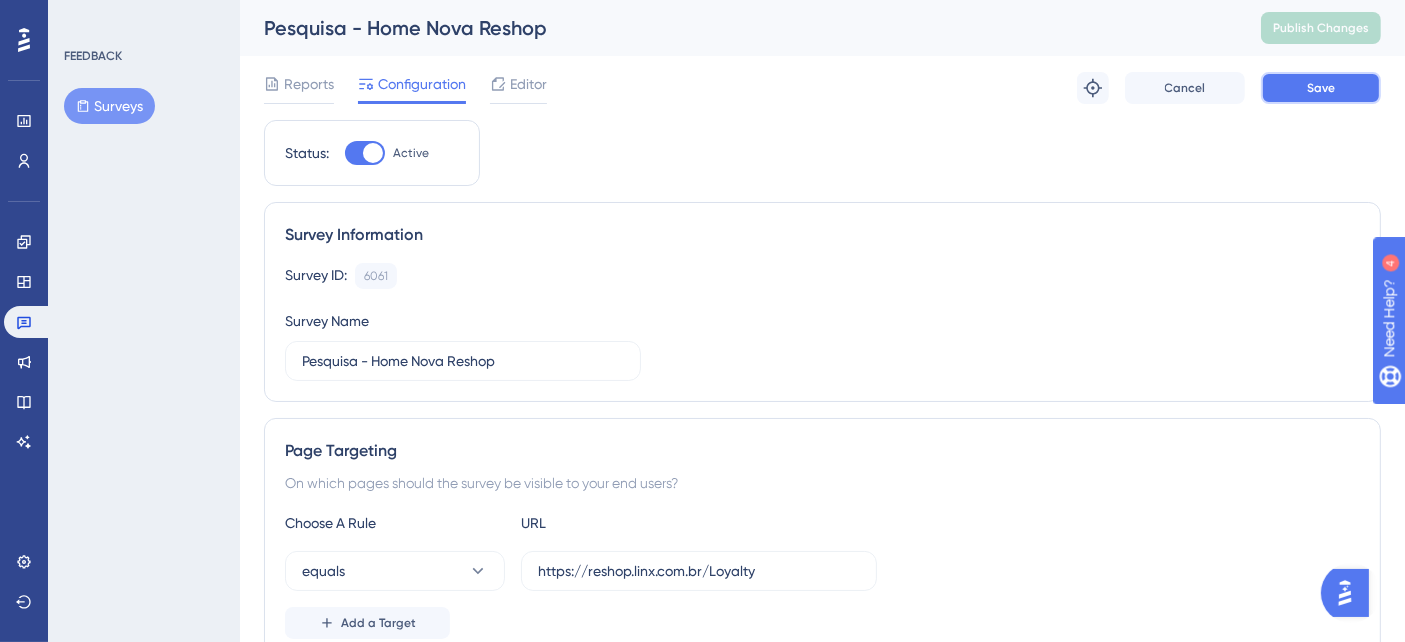 click on "Save" at bounding box center (1321, 88) 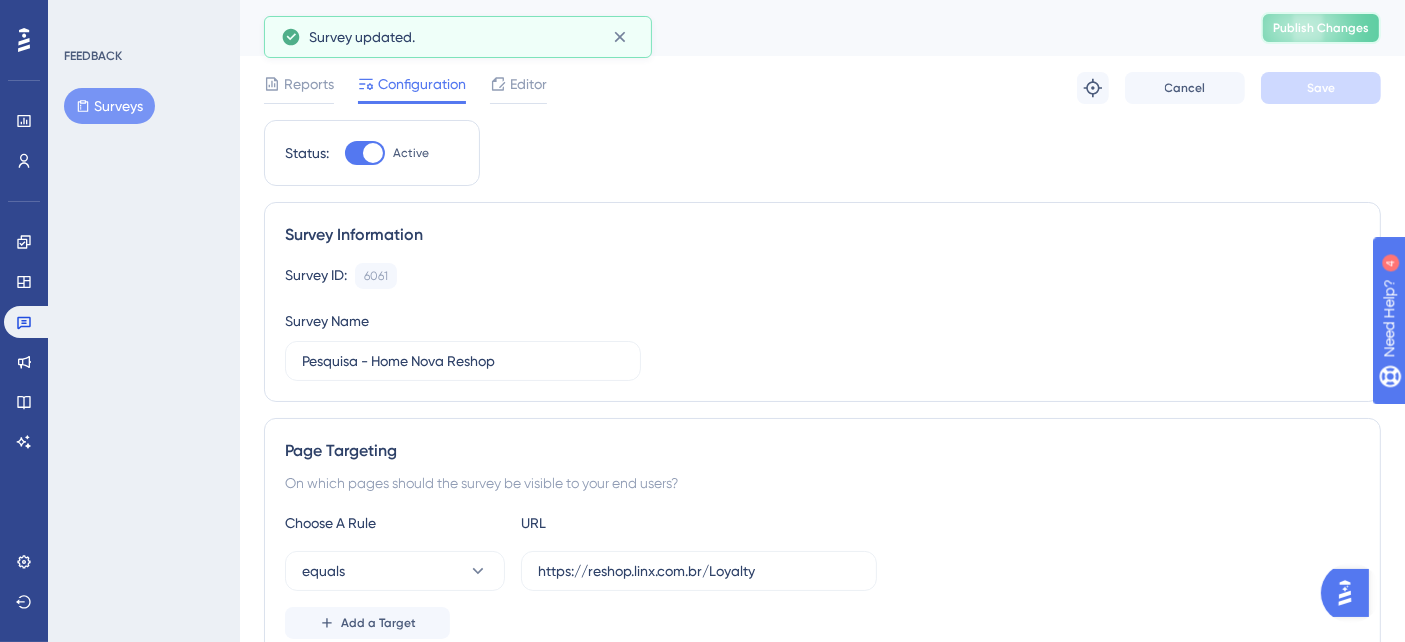 click on "Publish Changes" at bounding box center [1321, 28] 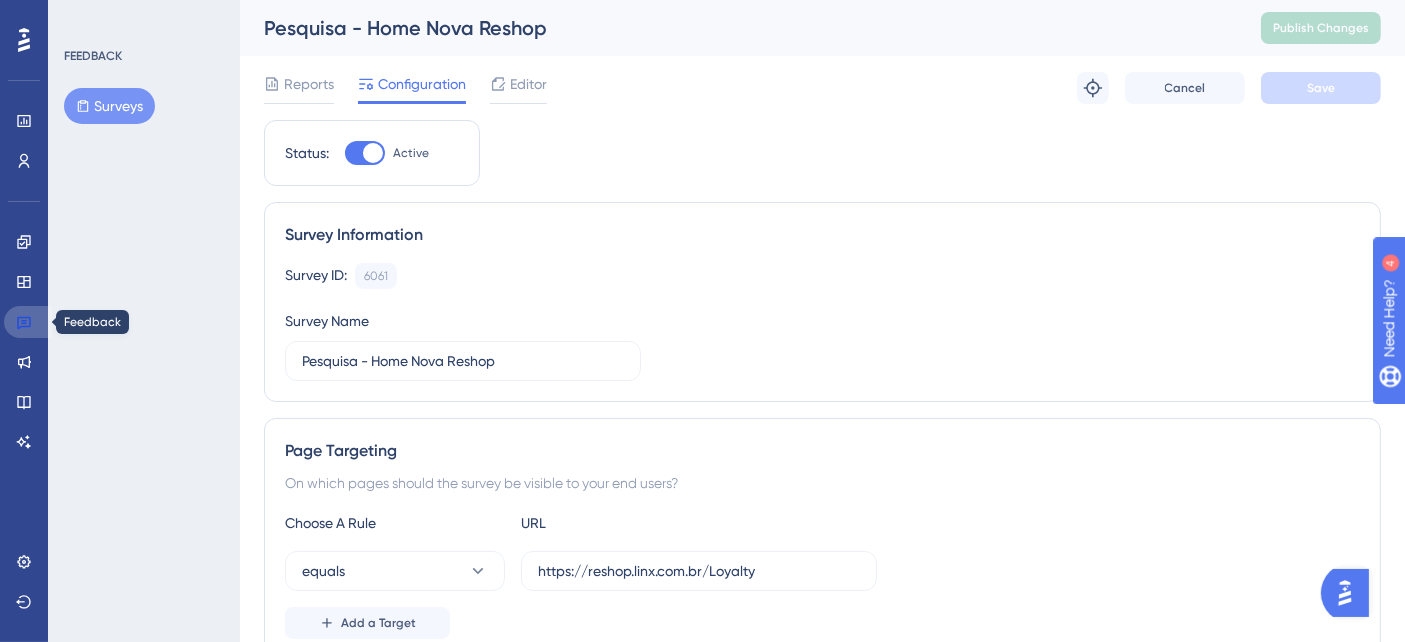 click 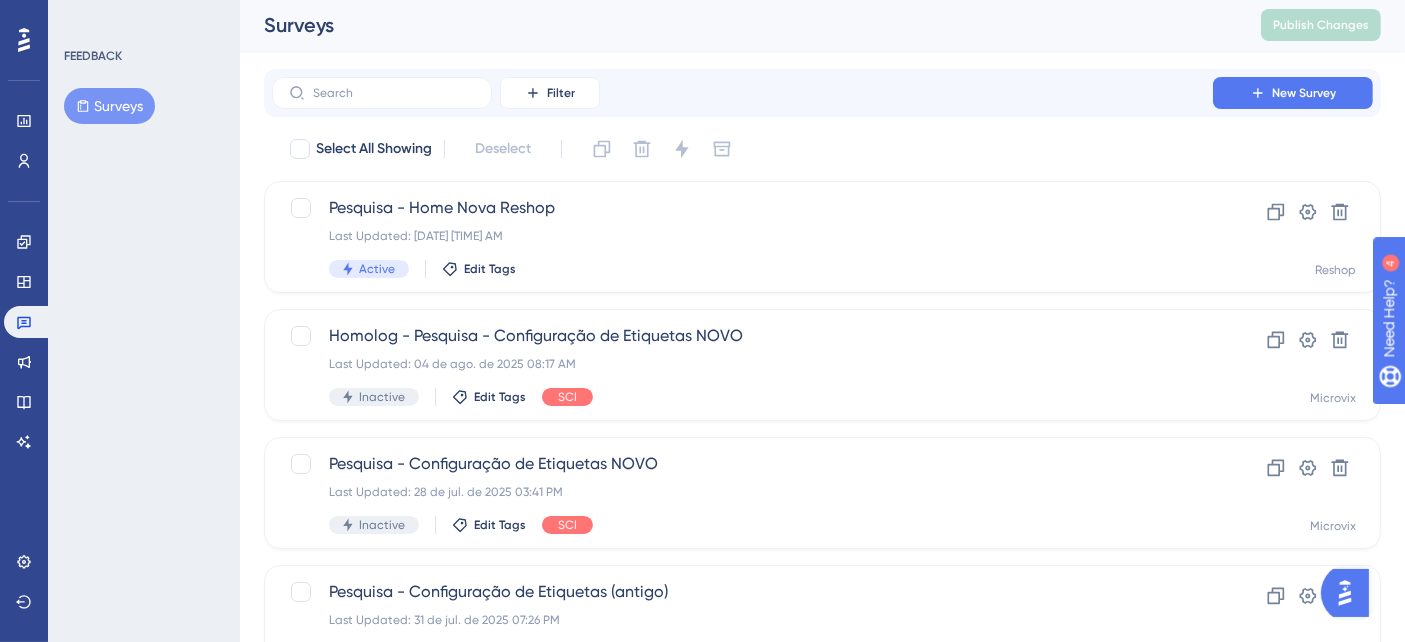 scroll, scrollTop: 0, scrollLeft: 0, axis: both 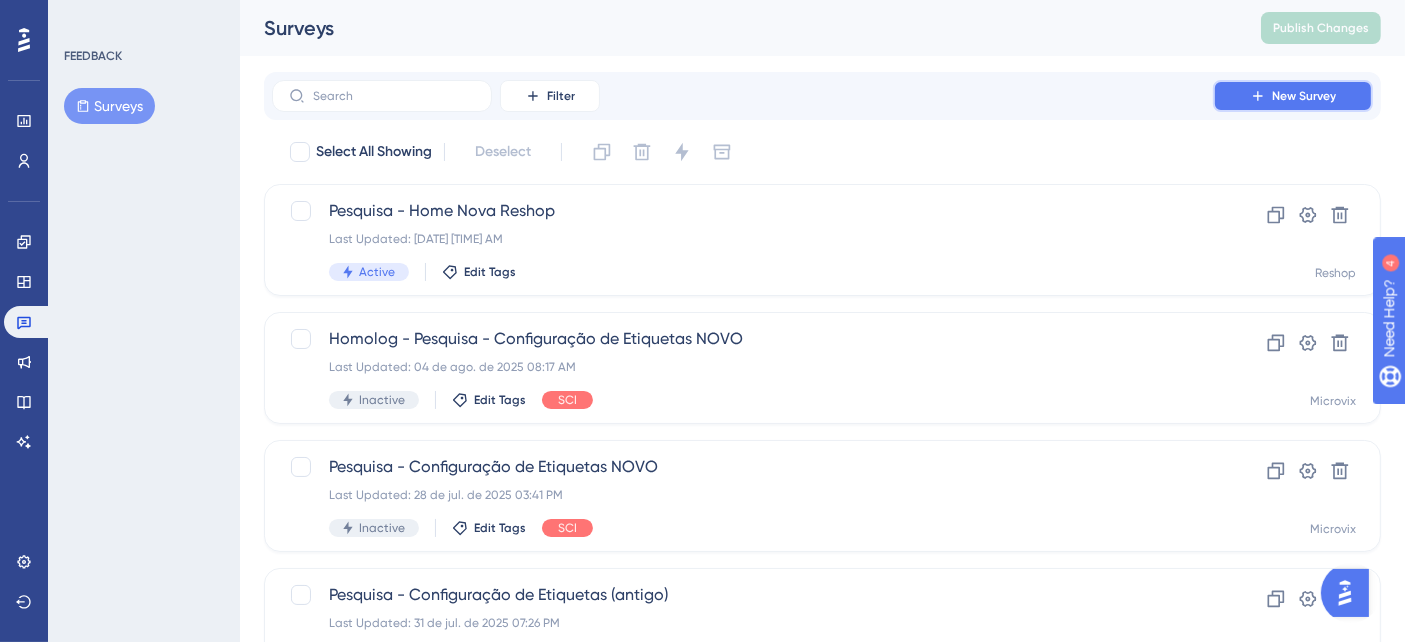 click on "New Survey" at bounding box center [1293, 96] 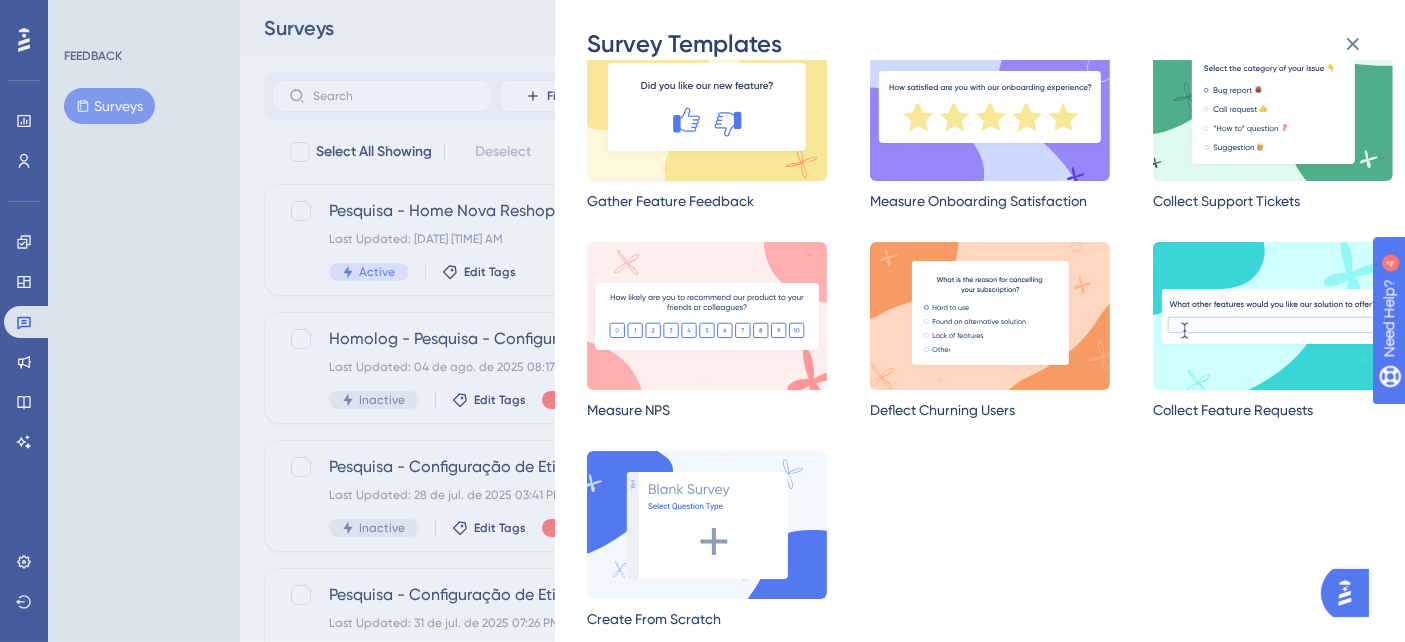 scroll, scrollTop: 0, scrollLeft: 0, axis: both 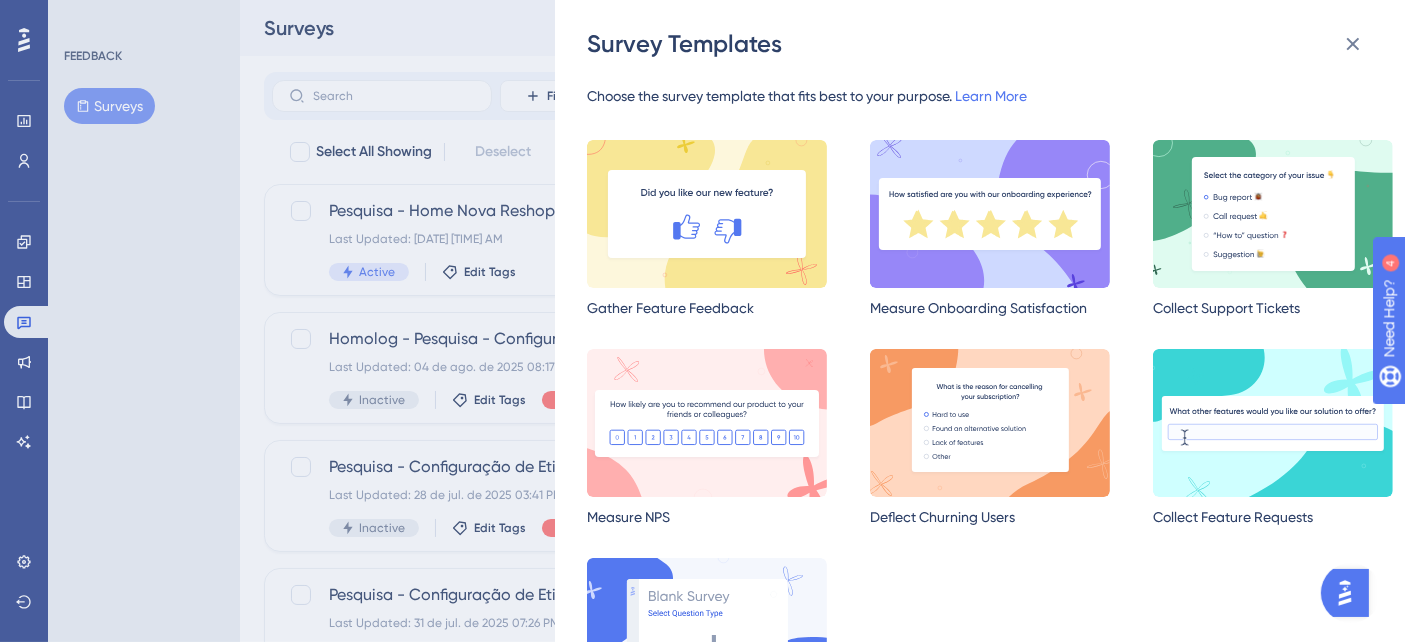 click on "Survey Templates Choose the survey template that fits best to your purpose.   Learn More Gather Feature Feedback Measure Onboarding Satisfaction Collect Support Tickets Measure NPS Deflect Churning Users Collect Feature Requests Create From Scratch" at bounding box center [702, 321] 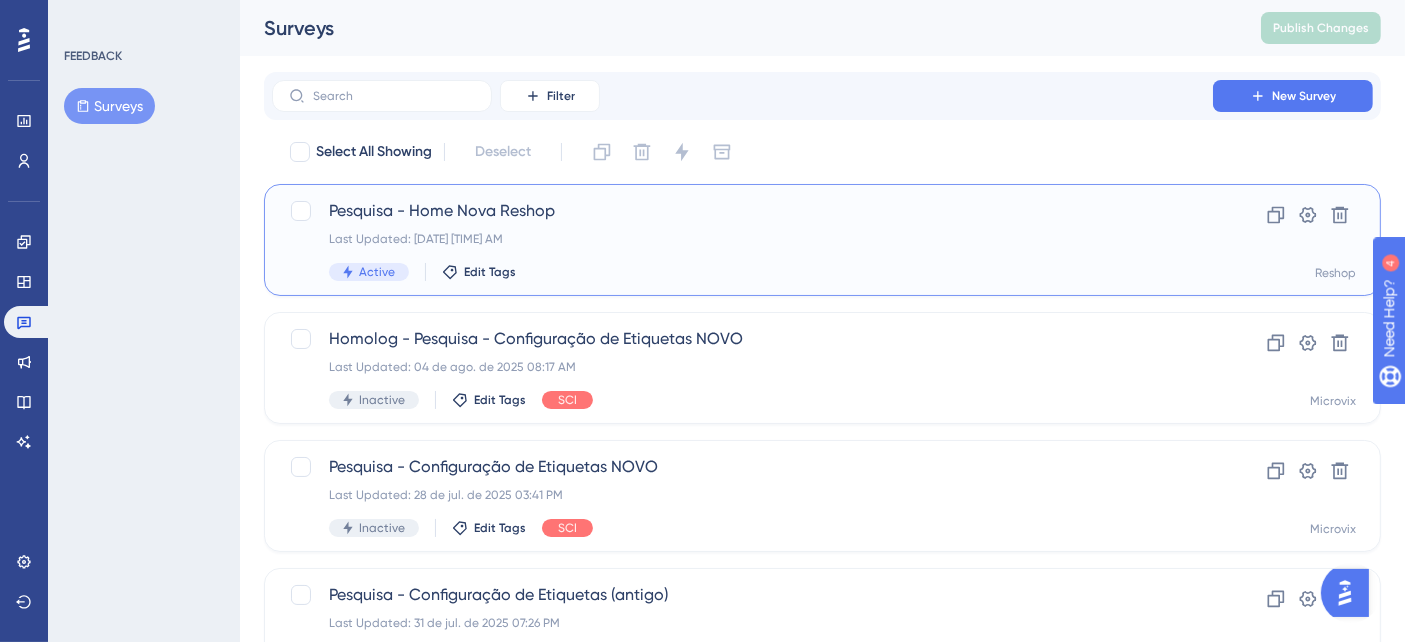 click on "Pesquisa - Home Nova Reshop Last Updated: [DATE] [TIME] [TIME] Active Edit Tags" at bounding box center (742, 240) 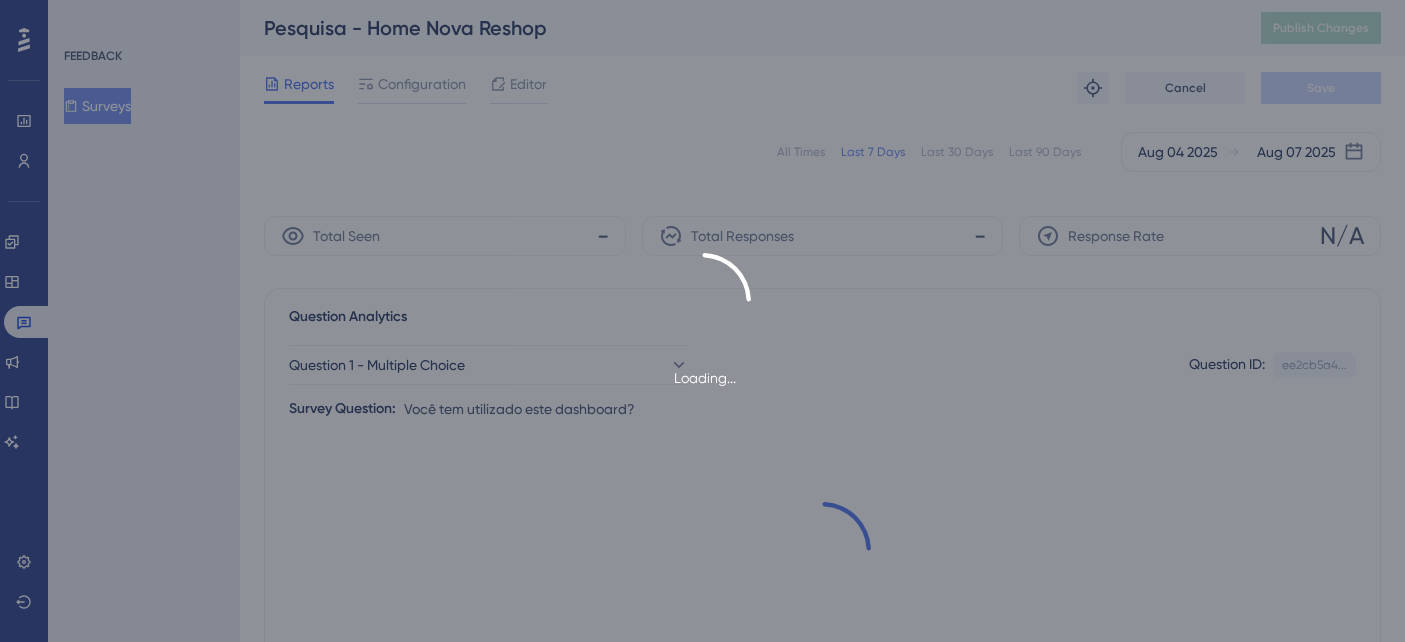 scroll, scrollTop: 0, scrollLeft: 0, axis: both 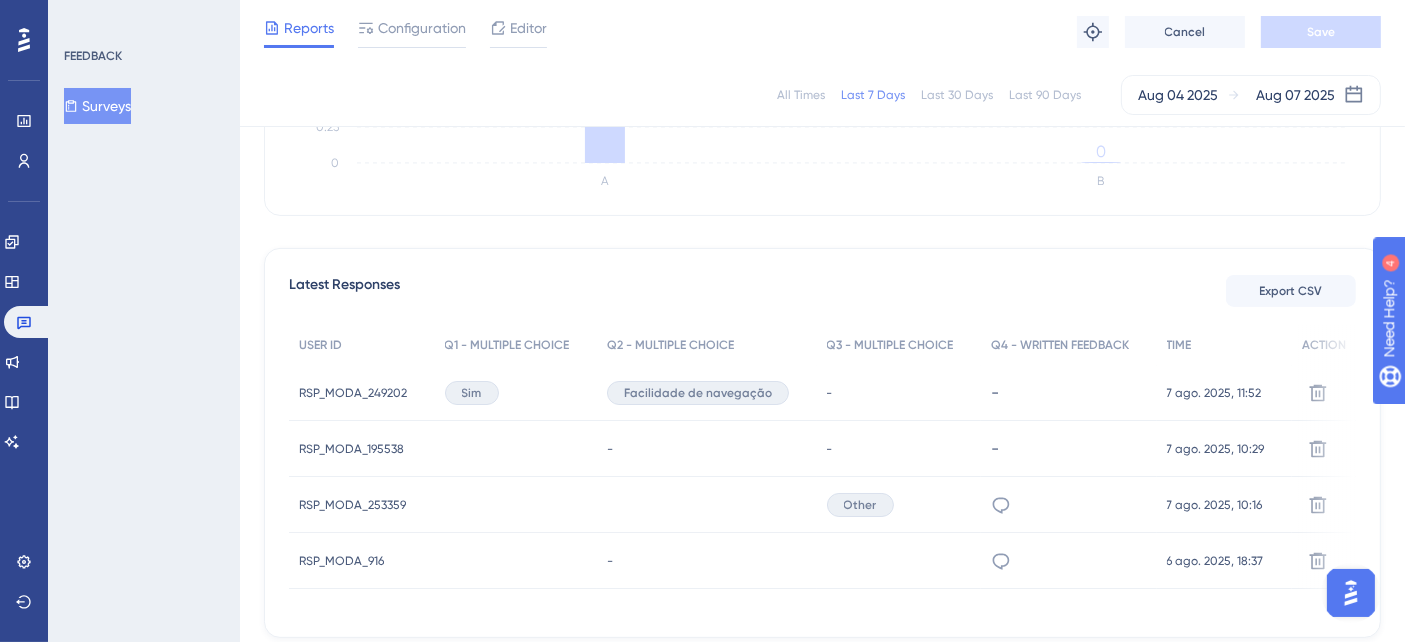 click on "RSP_MODA_249202" at bounding box center [353, 393] 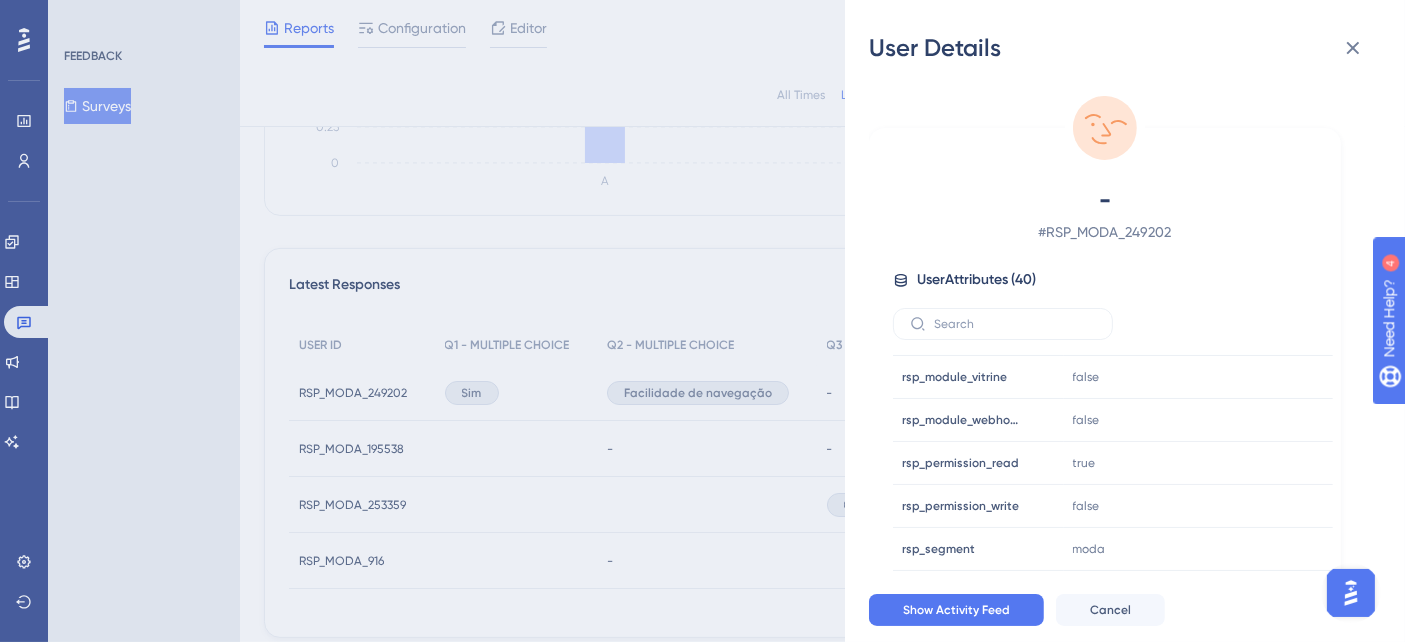 scroll, scrollTop: 1333, scrollLeft: 0, axis: vertical 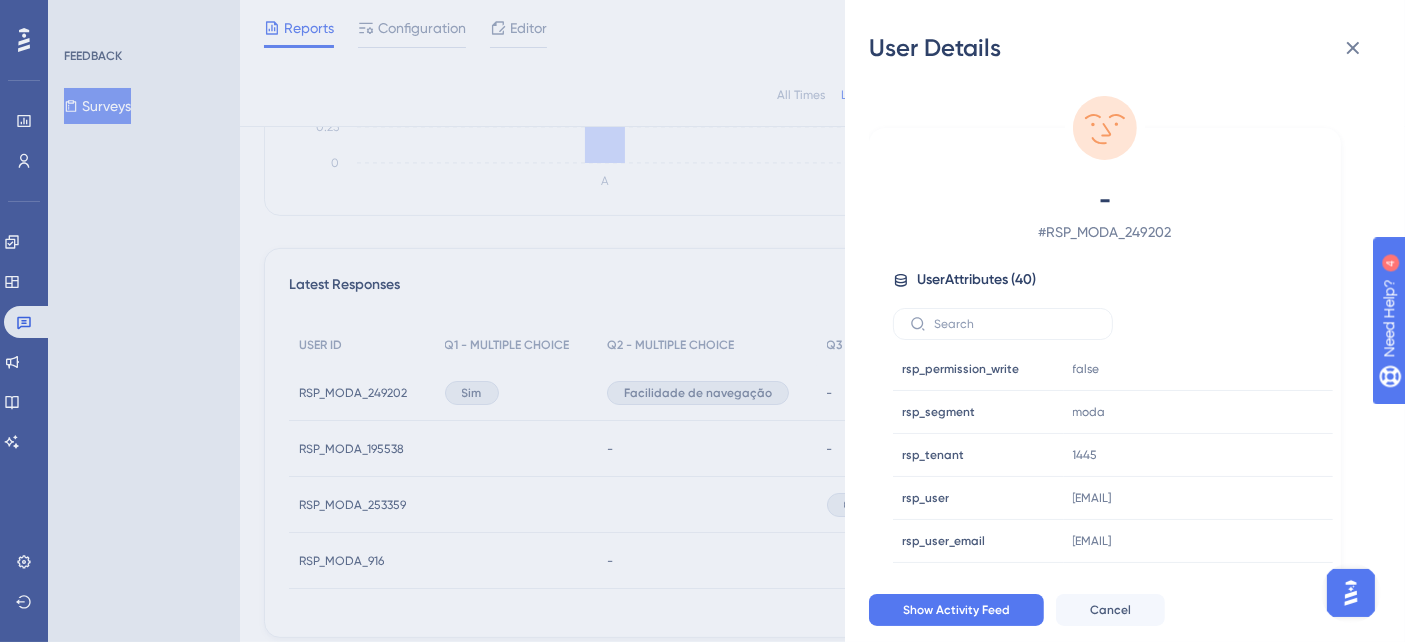 click on "User Details - #  RSP_MODA_249202 User  Attributes ( 40 ) Email Email - Signup Signup - Last Interaction Last Interaction about a minute ago [DATE], [TIME] Web Session Web Session 109 First Interaction First Interaction 2 months ago [DATE], [TIME] Language Language pt-BR Browser Browser Chrome Device Device computer Operating System Operating System Windows rsp_area rsp_area 2 rsp_has_boomerang_email rsp_has_boomerang_email false rsp_has_boomerang_sms rsp_has_boomerang_sms true rsp_has_boomerang_whatsapp rsp_has_boomerang_whatsapp false rsp_menu rsp_menu 20001 rsp_module_analytics rsp_module_analytics false rsp_module_api rsp_module_api false rsp_module_bonusreview rsp_module_bonusreview false rsp_module_boomerang rsp_module_boomerang true rsp_module_campaign rsp_module_campaign true rsp_module_conecta rsp_module_conecta false rsp_module_flash rsp_module_flash true rsp_module_lgpd rsp_module_lgpd false rsp_module_loyalty rsp_module_loyalty true rsp_module_multiseller rsp_module_multiseller false false" at bounding box center [702, 321] 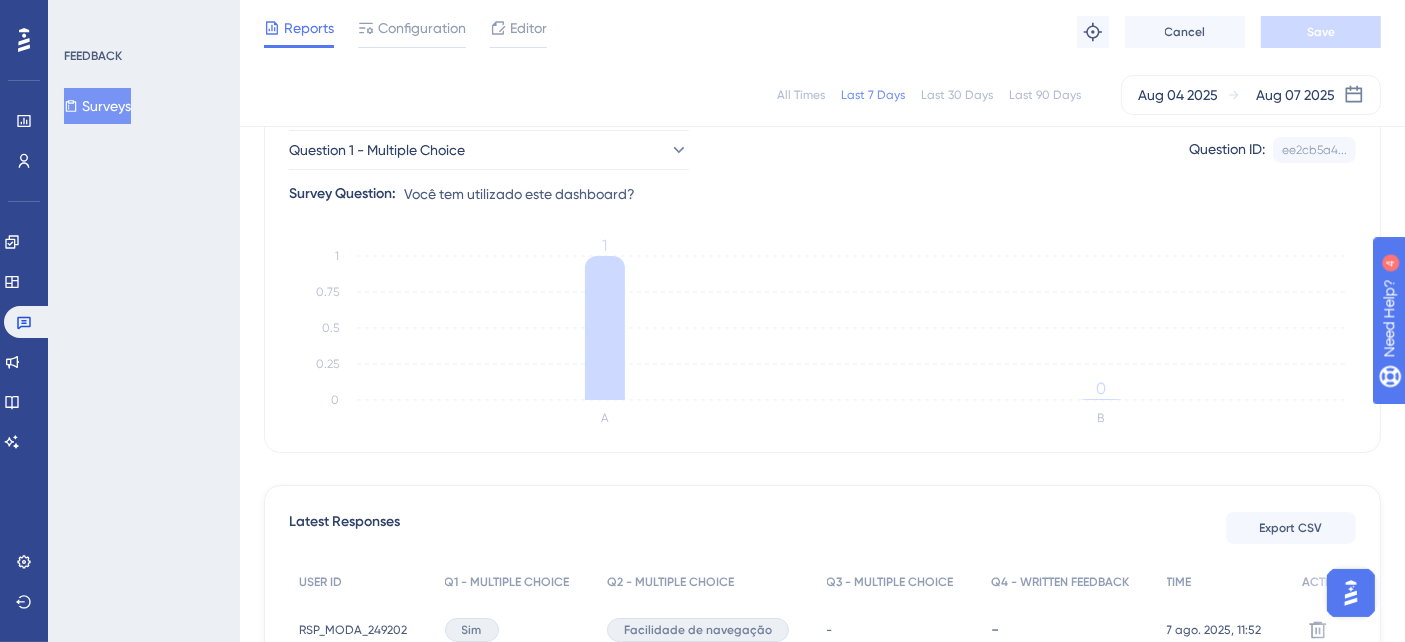 scroll, scrollTop: 0, scrollLeft: 0, axis: both 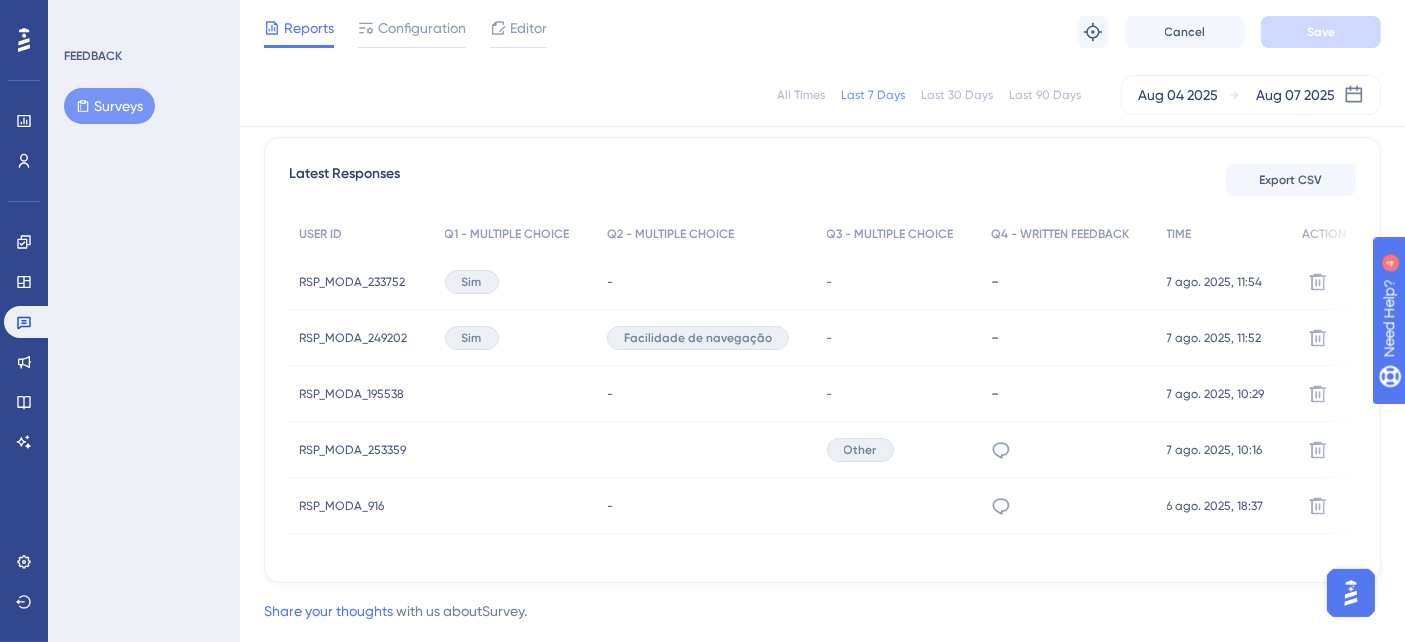 click on "Sim" at bounding box center [516, 338] 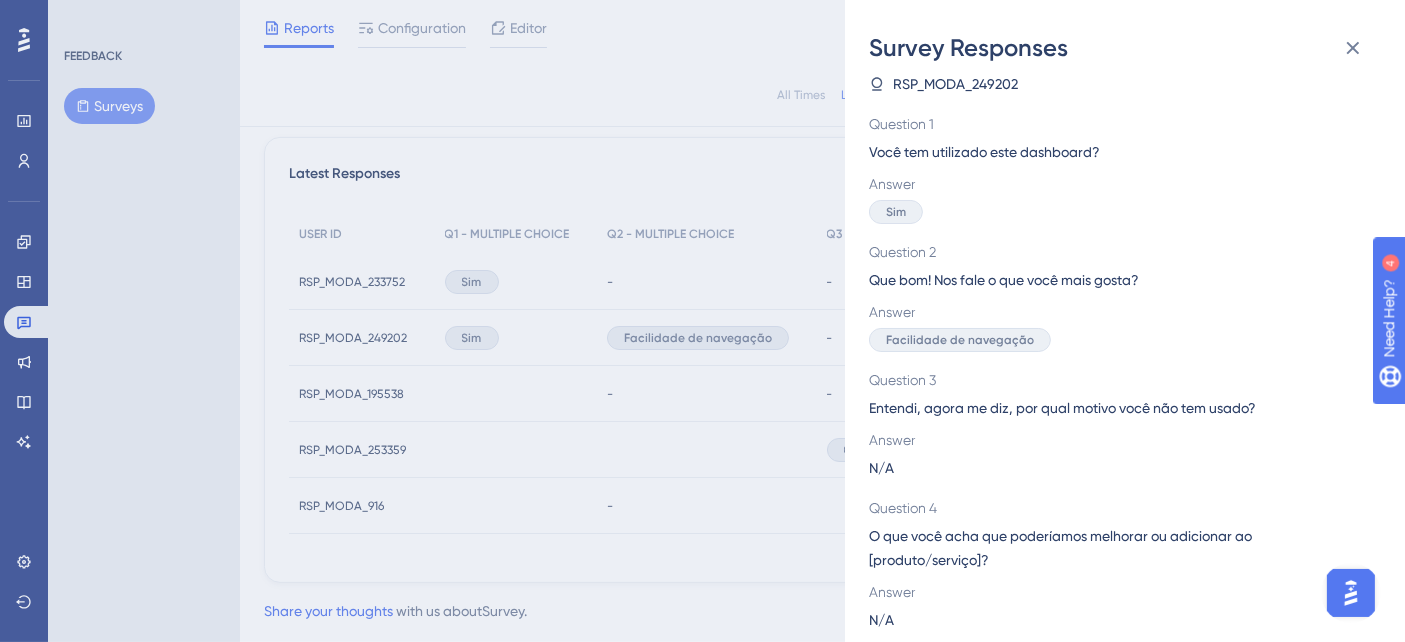 scroll, scrollTop: 20, scrollLeft: 0, axis: vertical 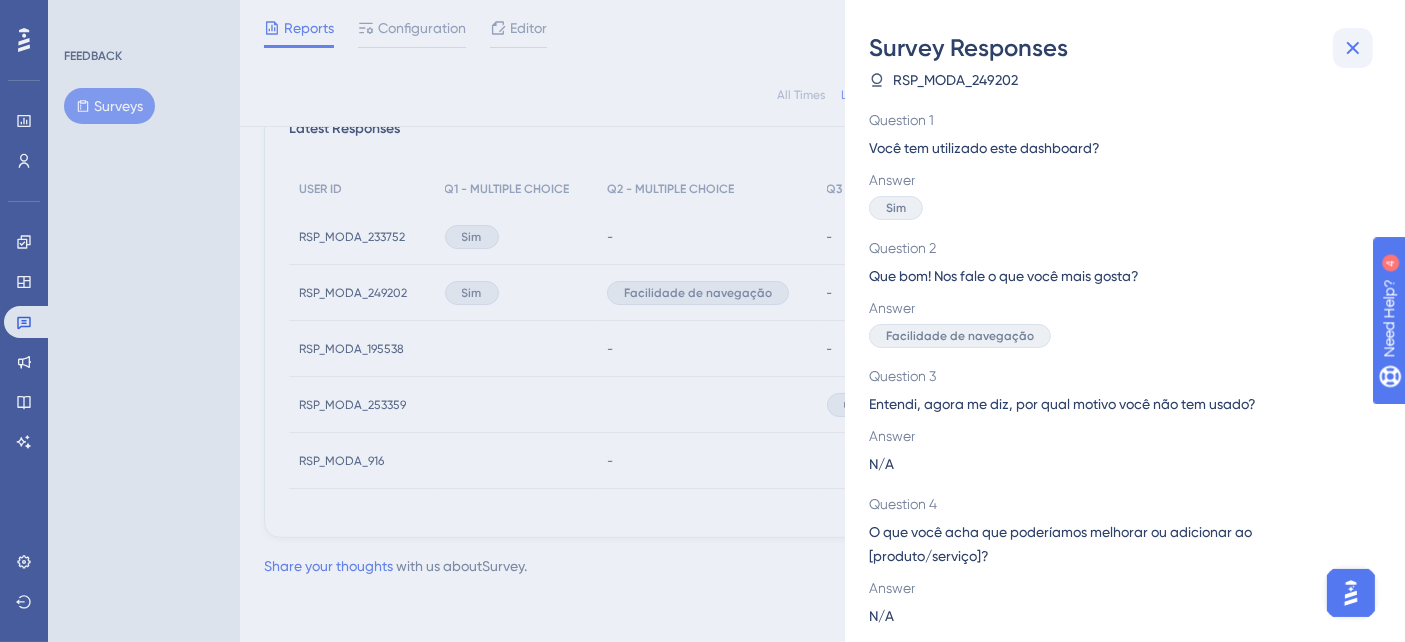 click 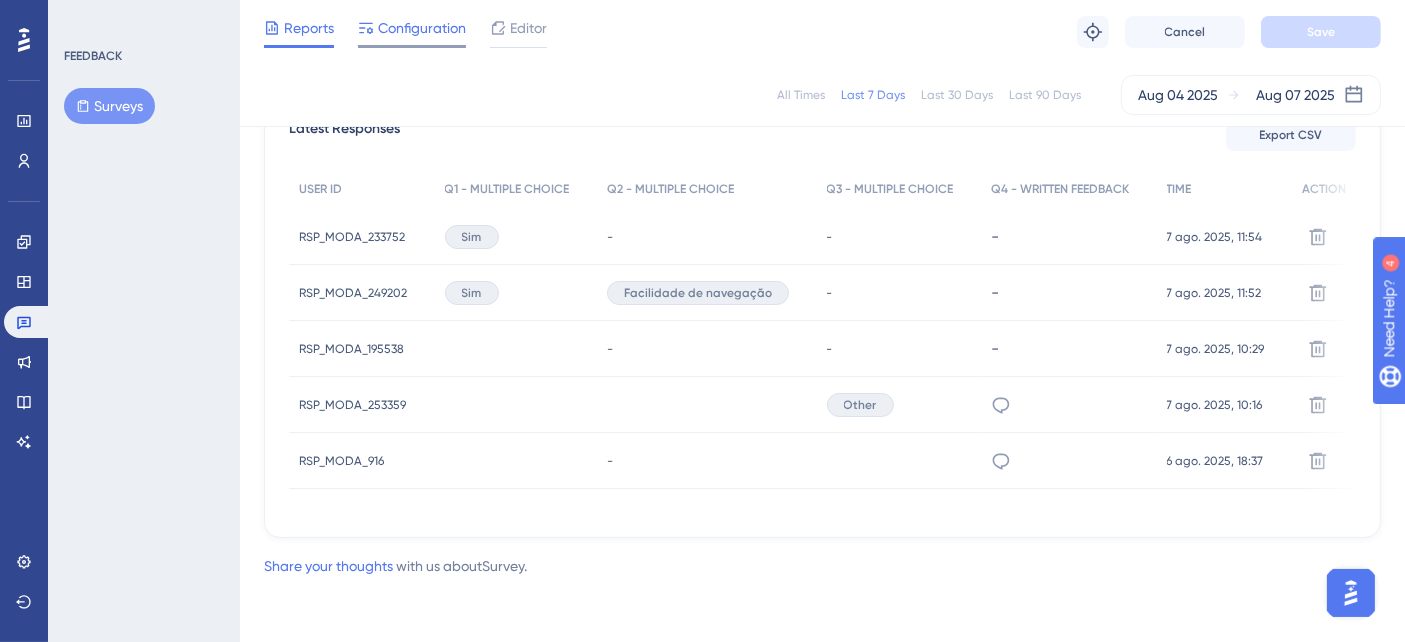 click on "Configuration" at bounding box center (422, 28) 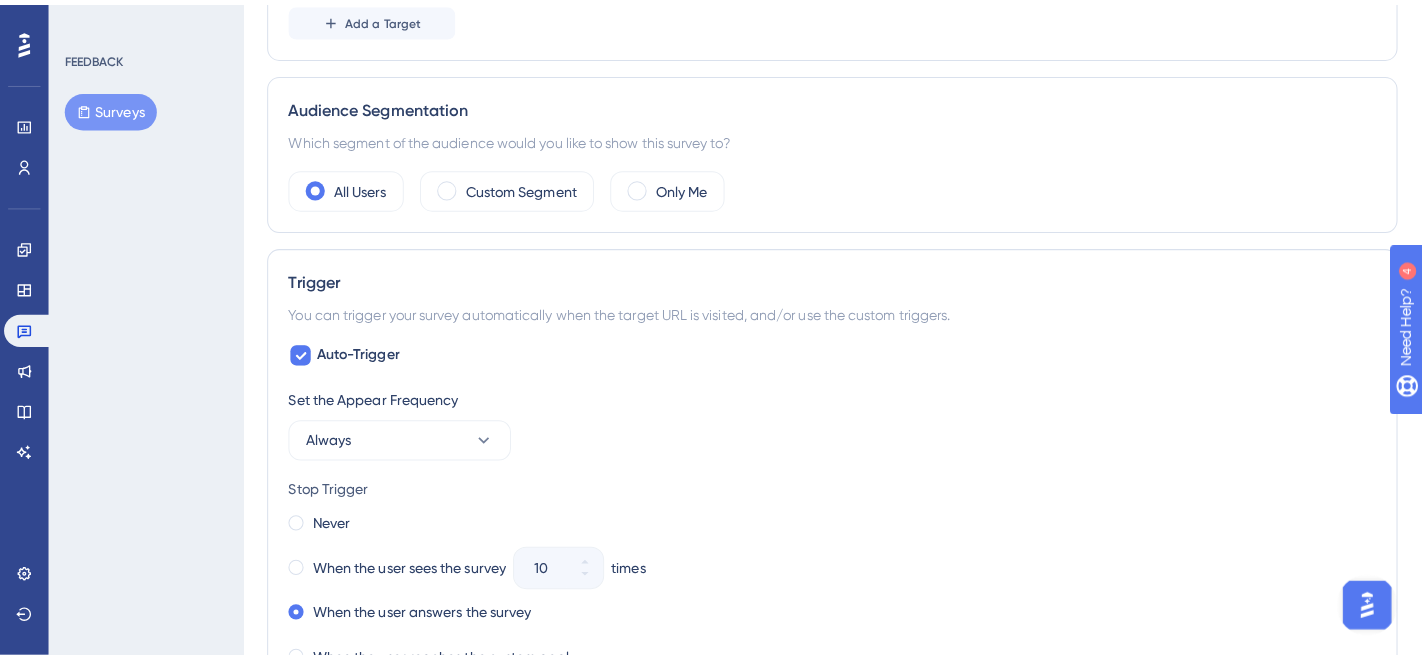 scroll, scrollTop: 0, scrollLeft: 0, axis: both 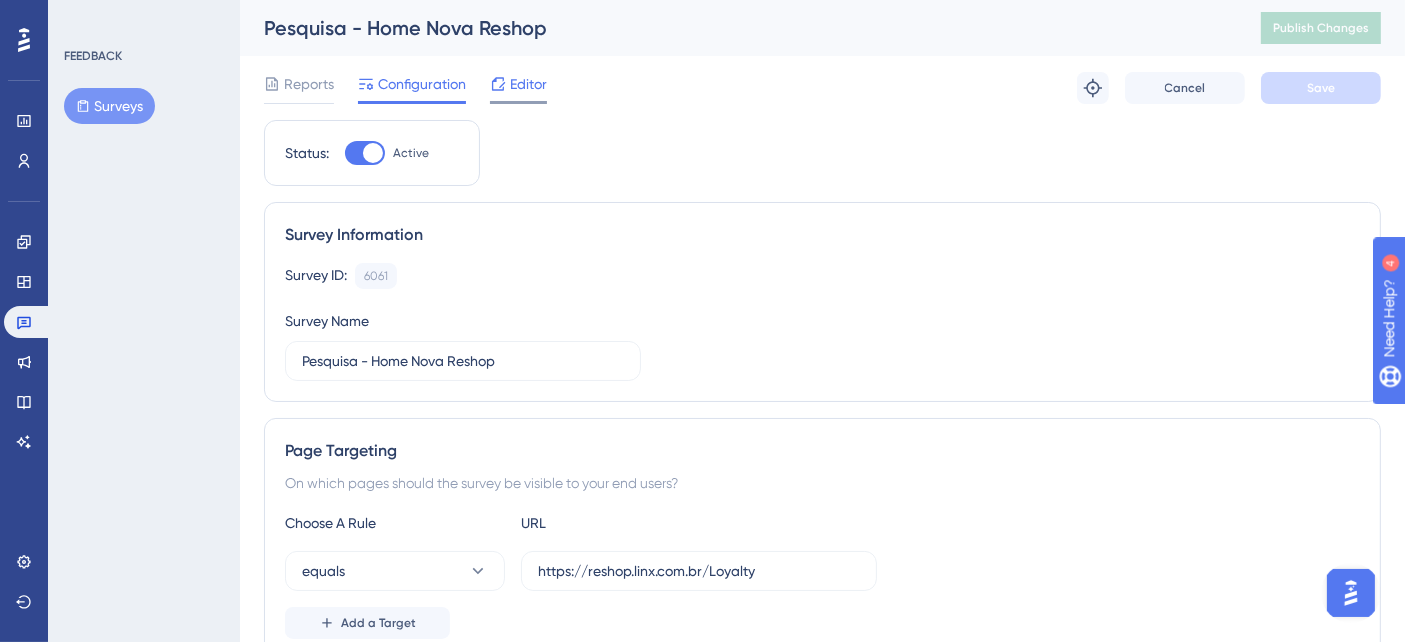 click on "Editor" at bounding box center (528, 84) 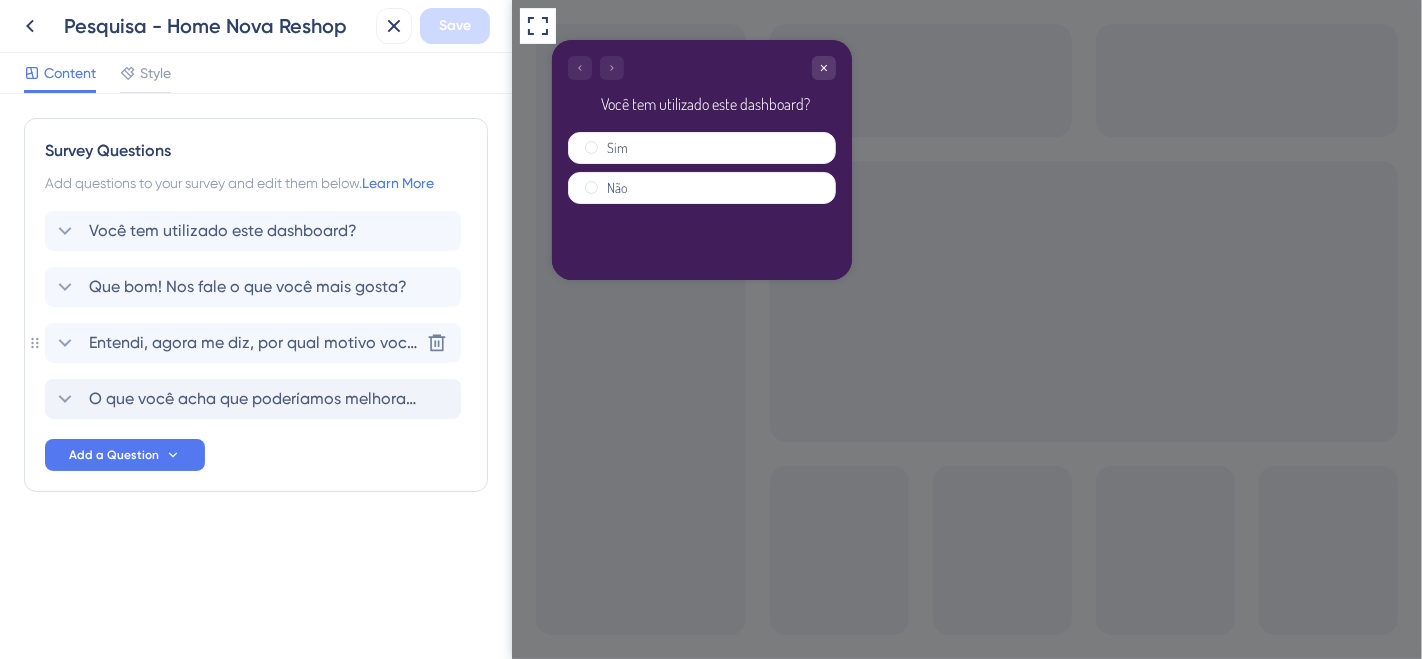 scroll, scrollTop: 0, scrollLeft: 0, axis: both 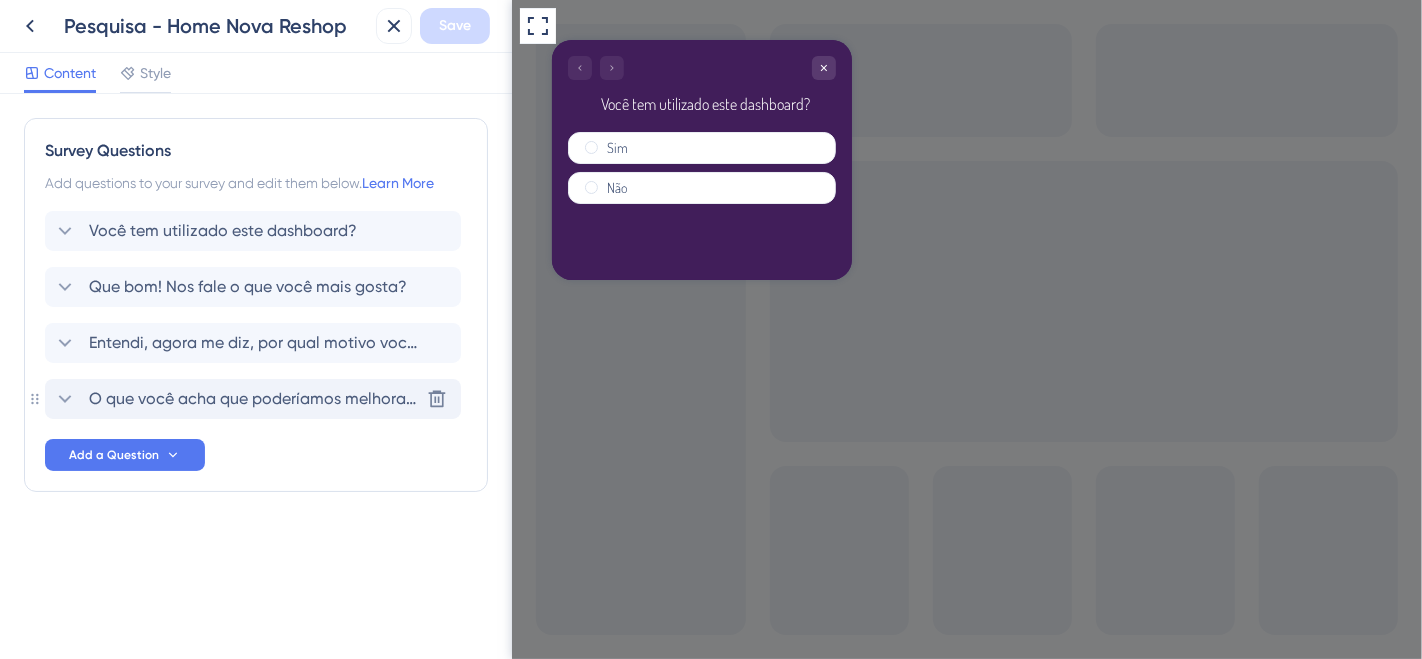 click 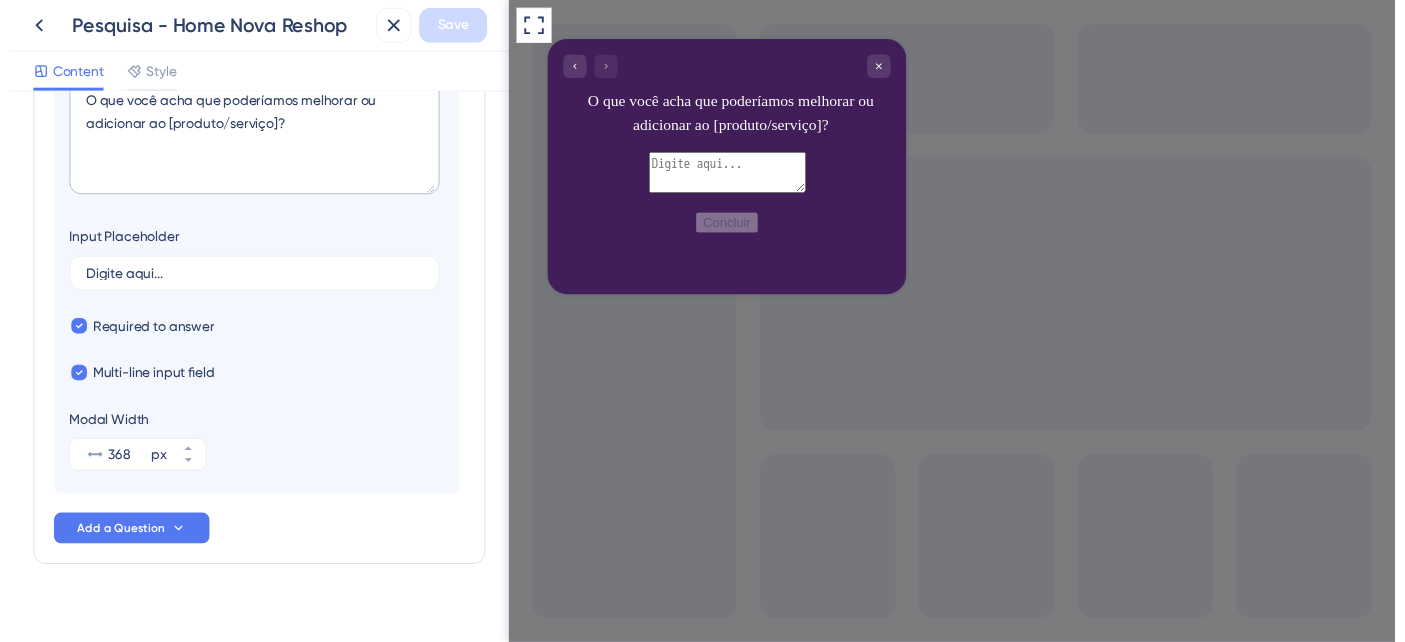 scroll, scrollTop: 506, scrollLeft: 0, axis: vertical 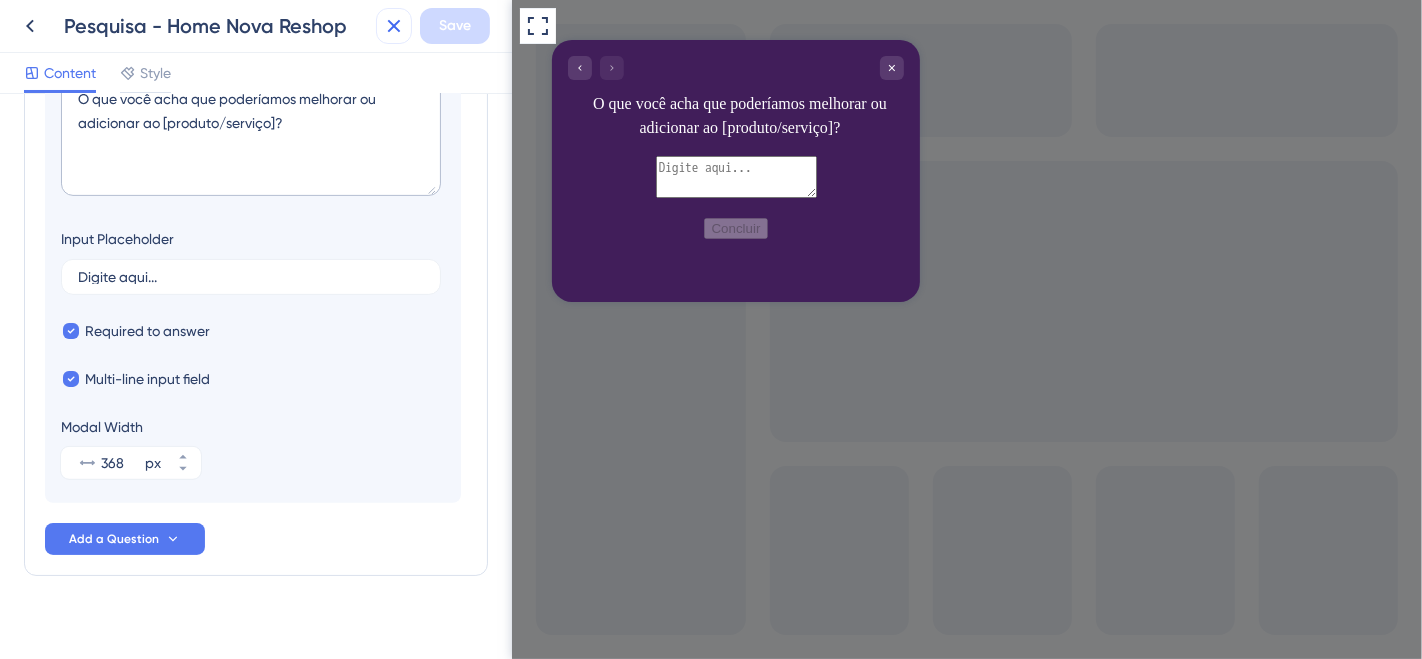 click 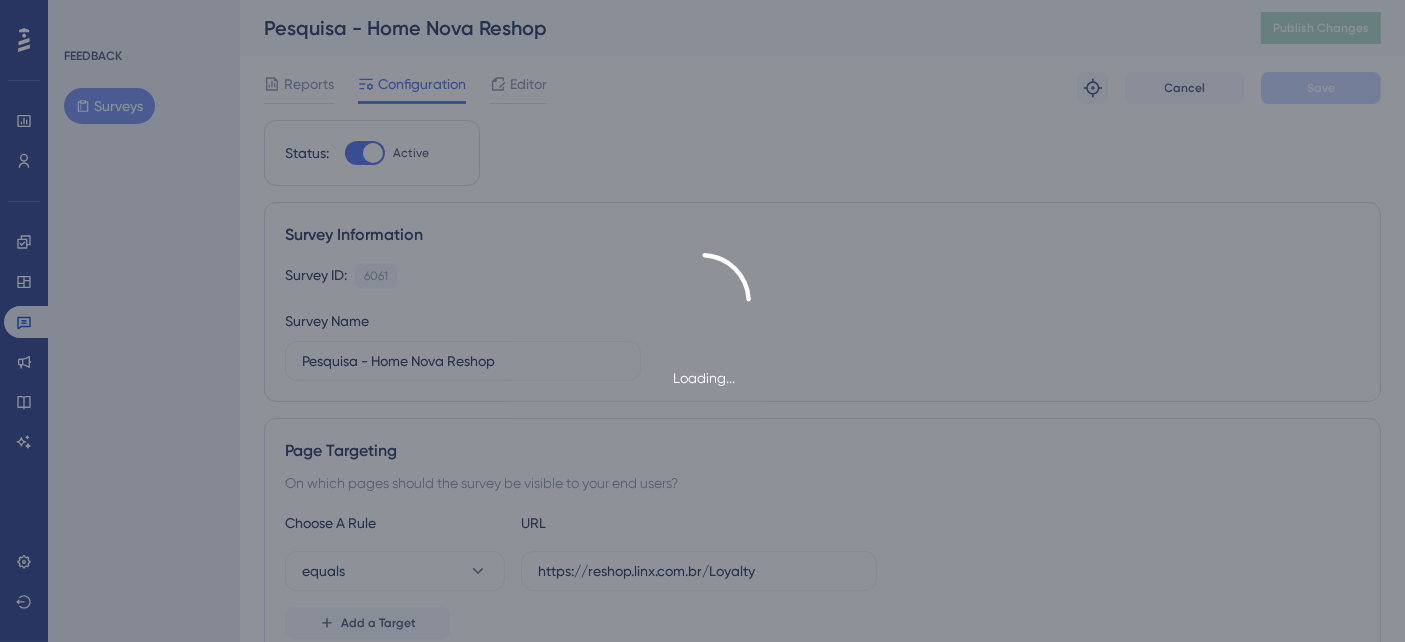 scroll, scrollTop: 0, scrollLeft: 0, axis: both 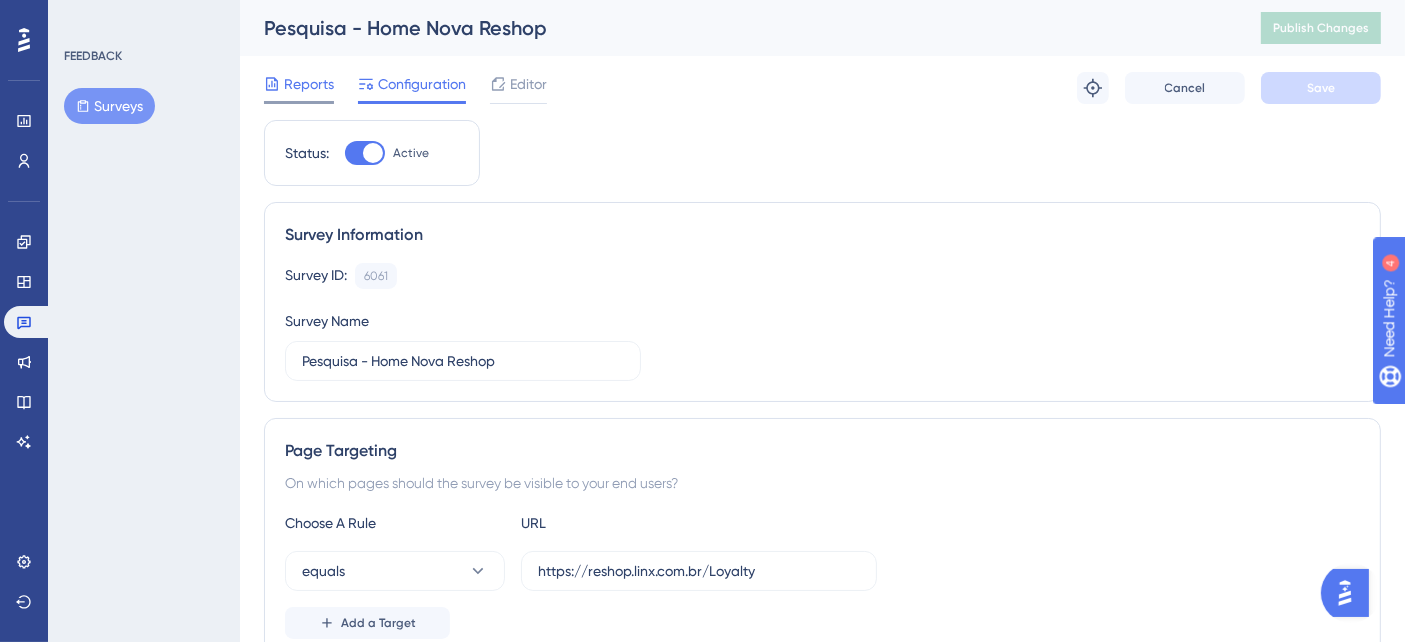 click on "Reports" at bounding box center [309, 84] 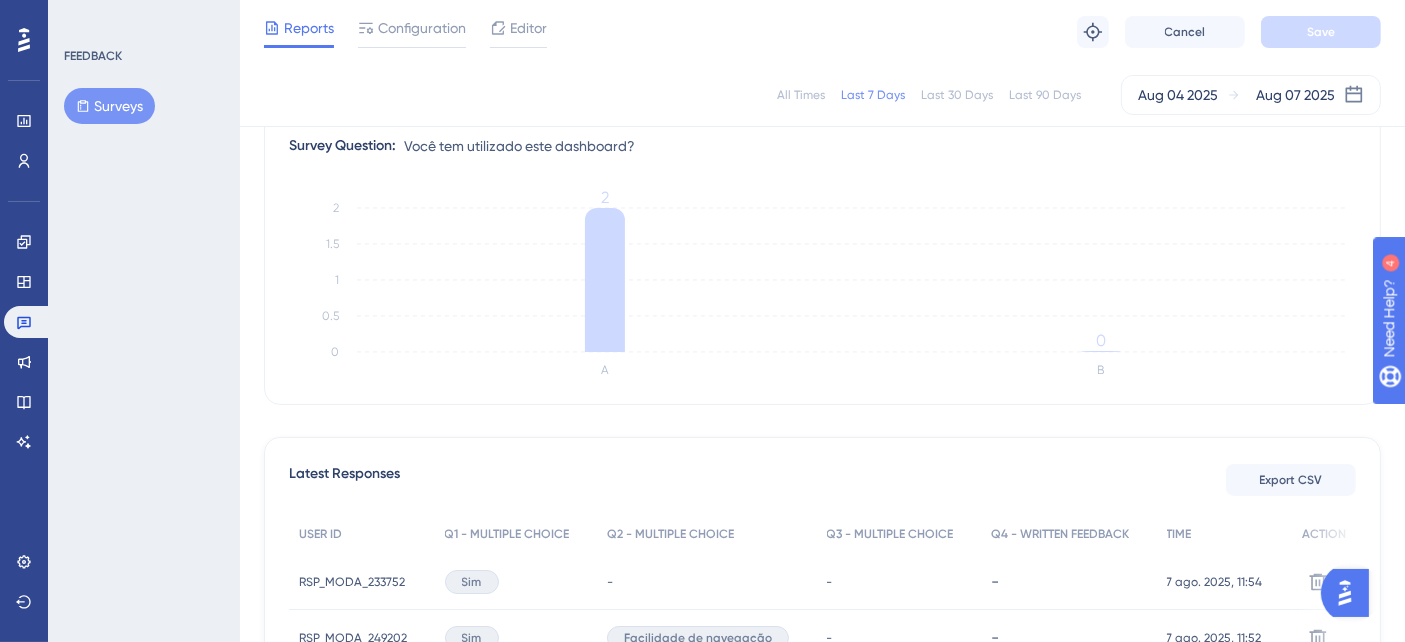 scroll, scrollTop: 222, scrollLeft: 0, axis: vertical 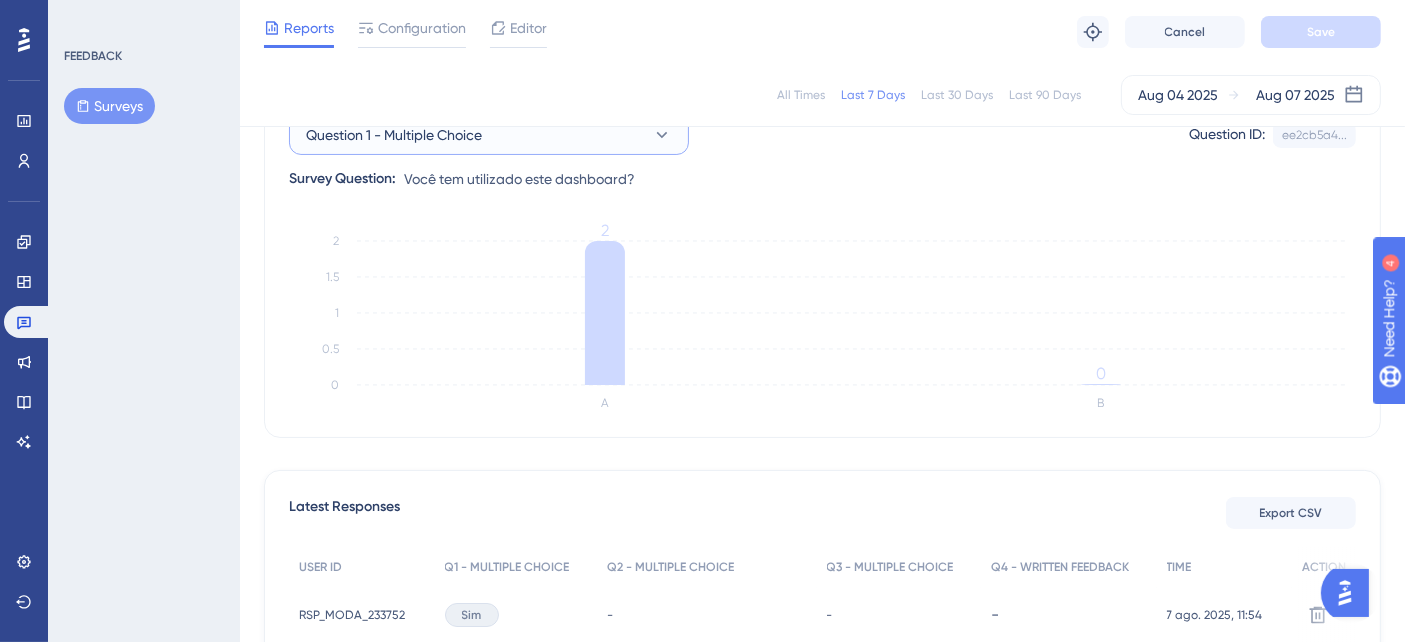 click 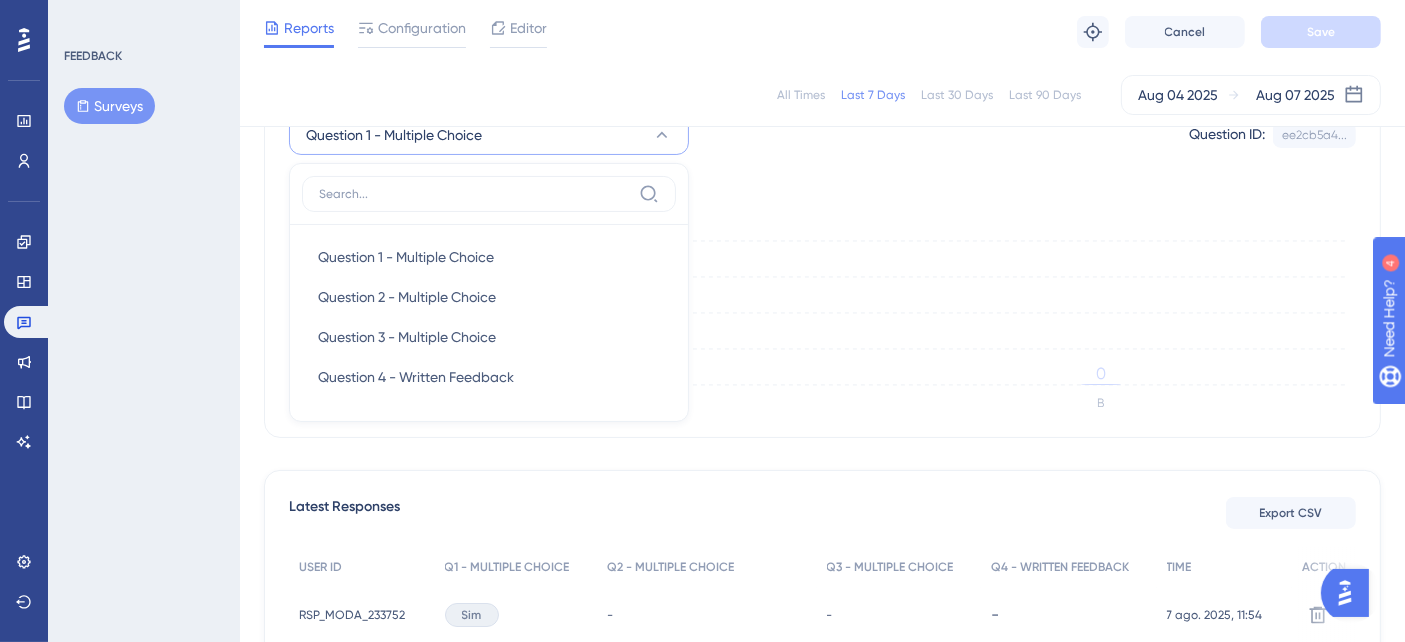 scroll, scrollTop: 190, scrollLeft: 0, axis: vertical 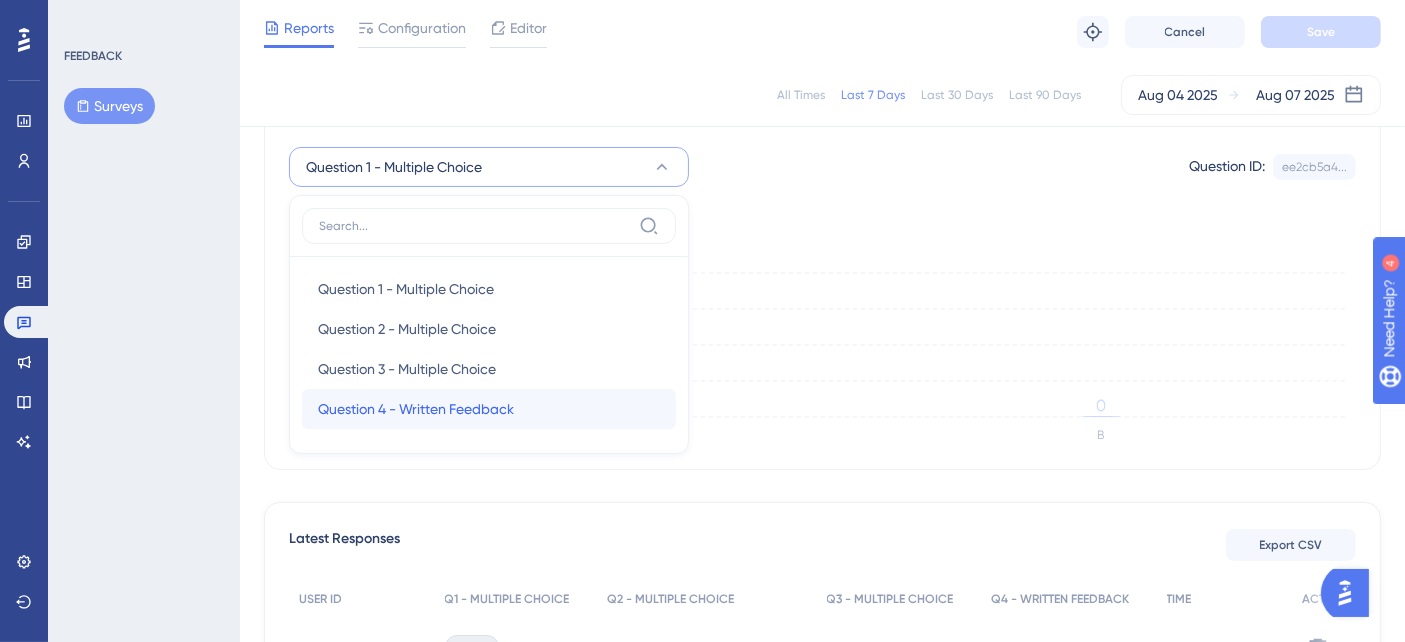 click on "Question 4 - Written Feedback" at bounding box center (416, 409) 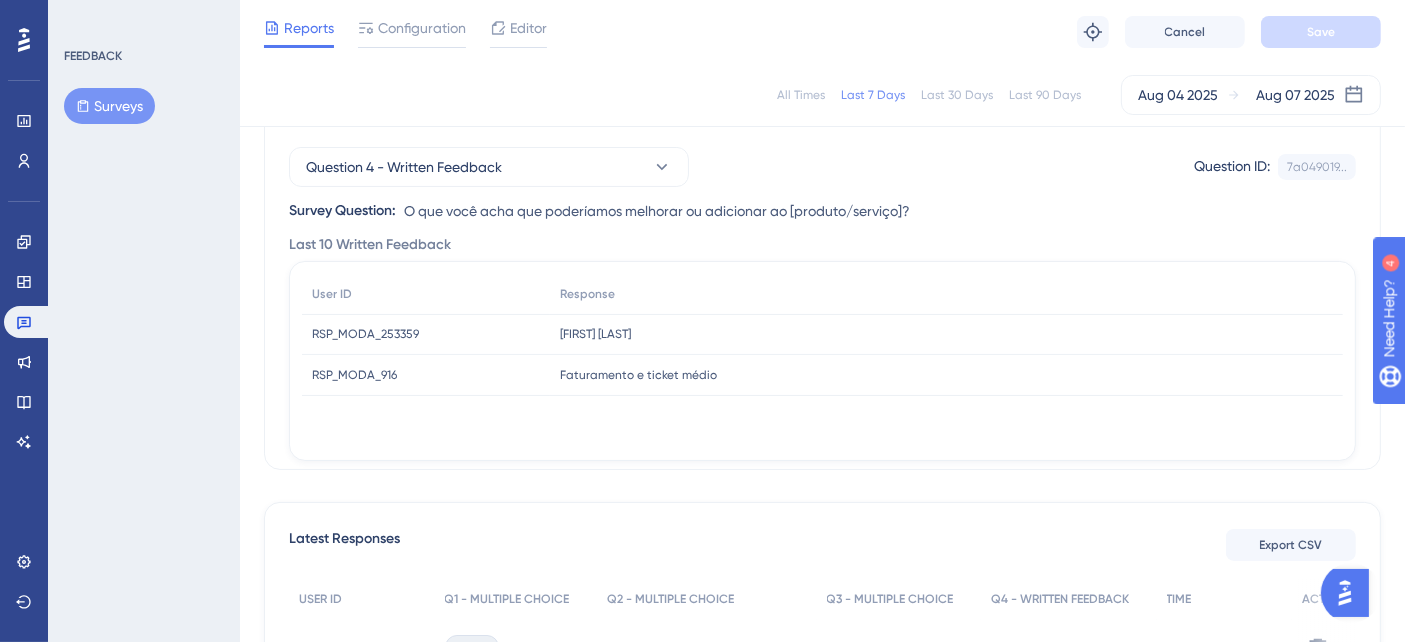 click on "Reports" at bounding box center [309, 28] 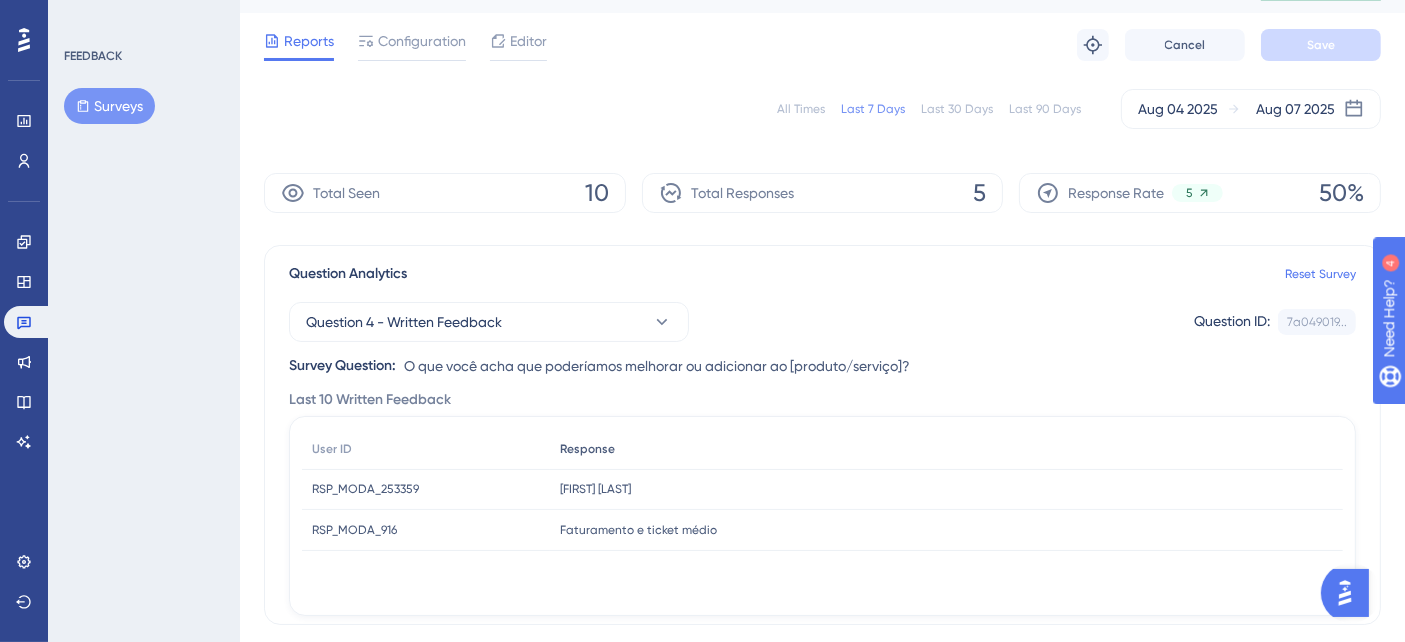 scroll, scrollTop: 0, scrollLeft: 0, axis: both 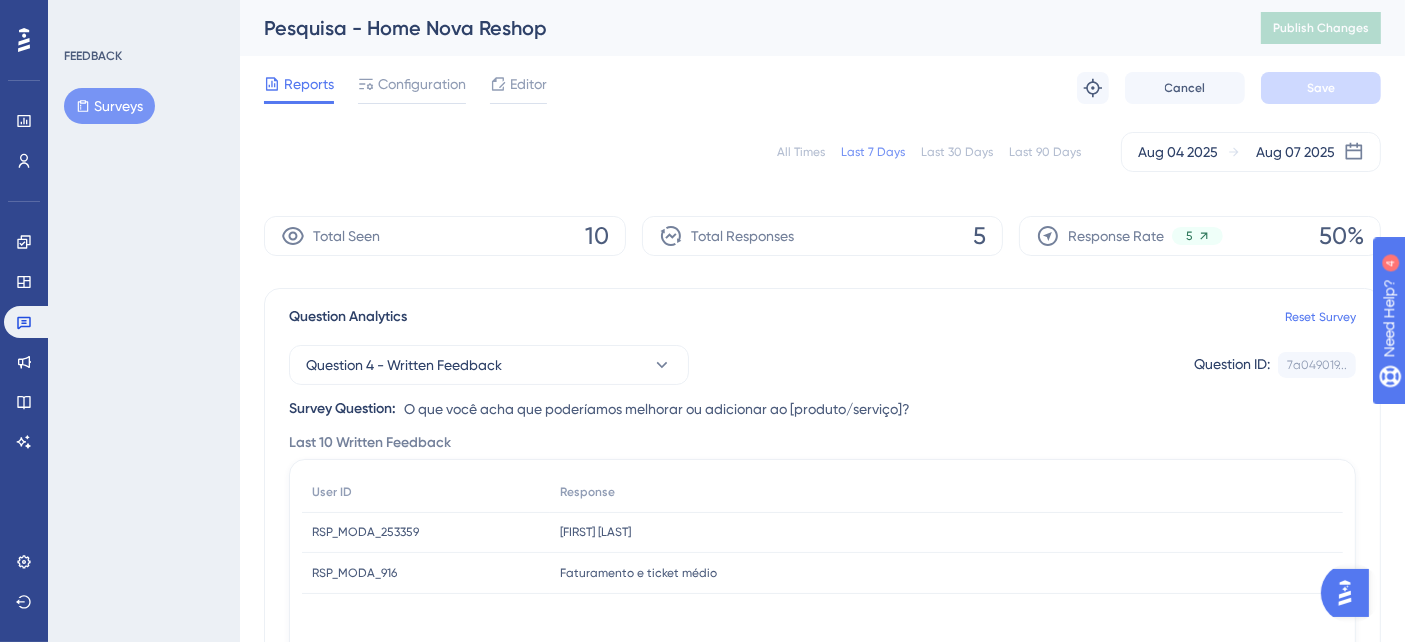 click on "Reports Configuration Editor Troubleshoot Cancel Save" at bounding box center (822, 88) 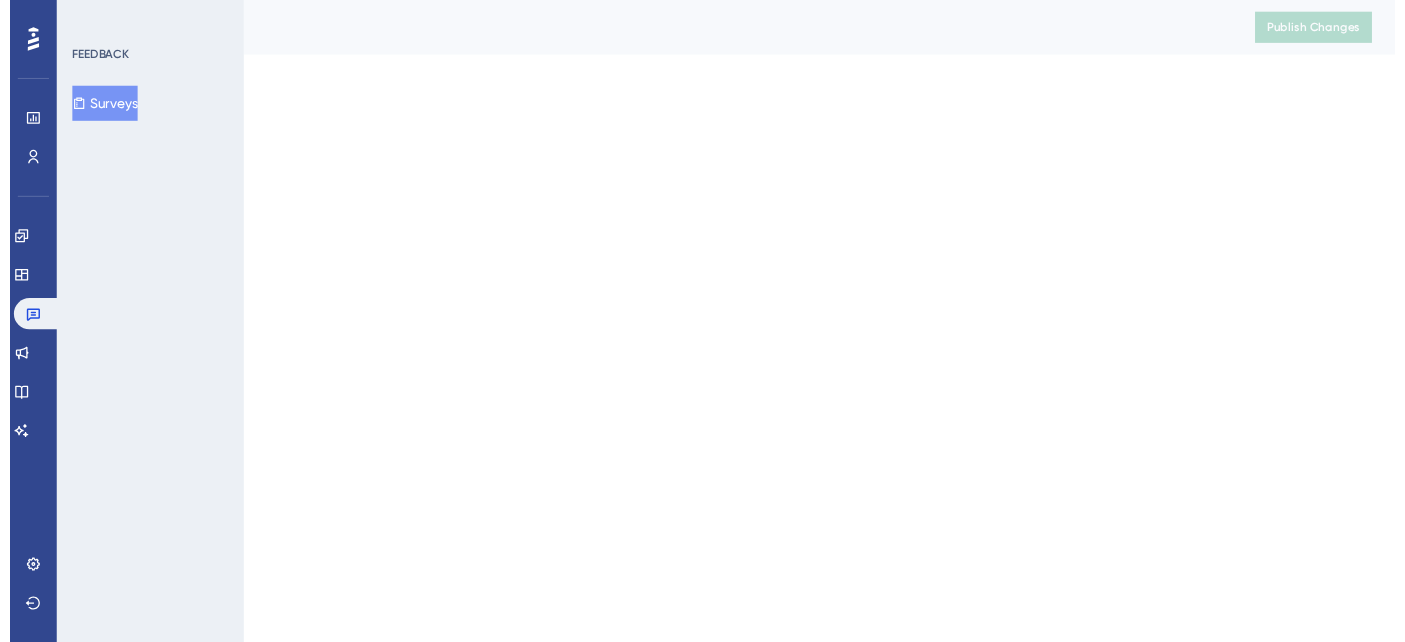 scroll, scrollTop: 0, scrollLeft: 0, axis: both 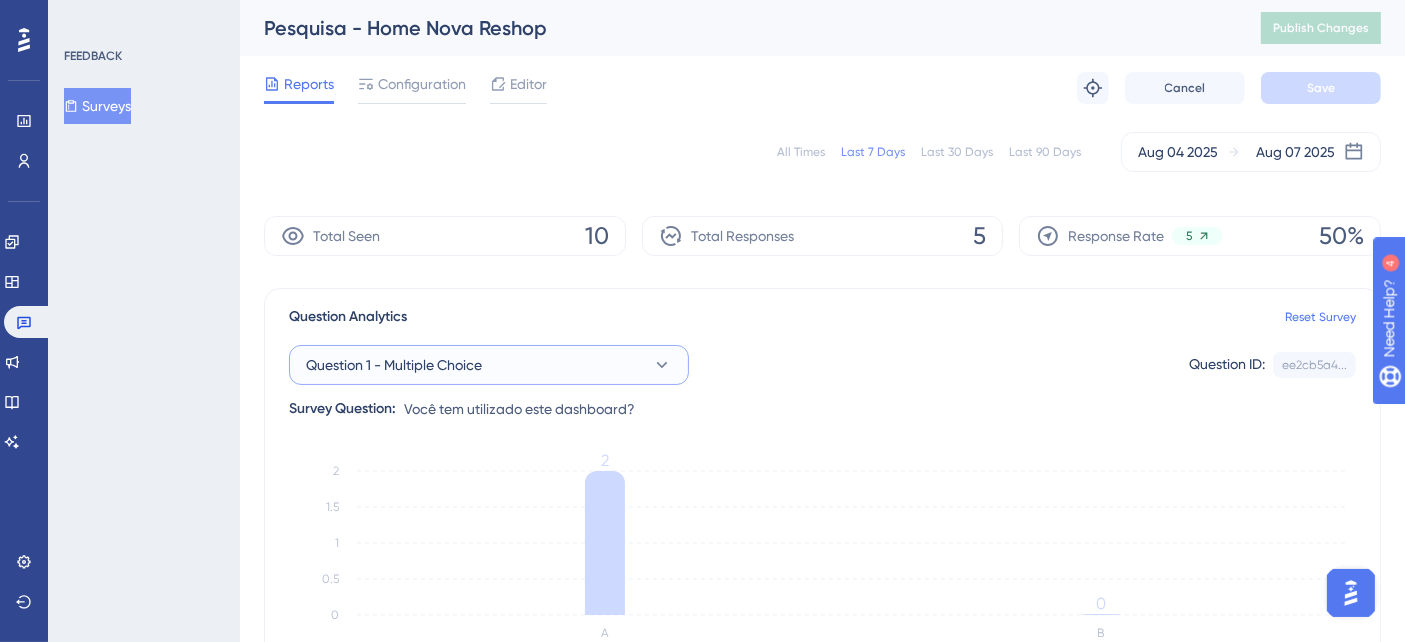 click 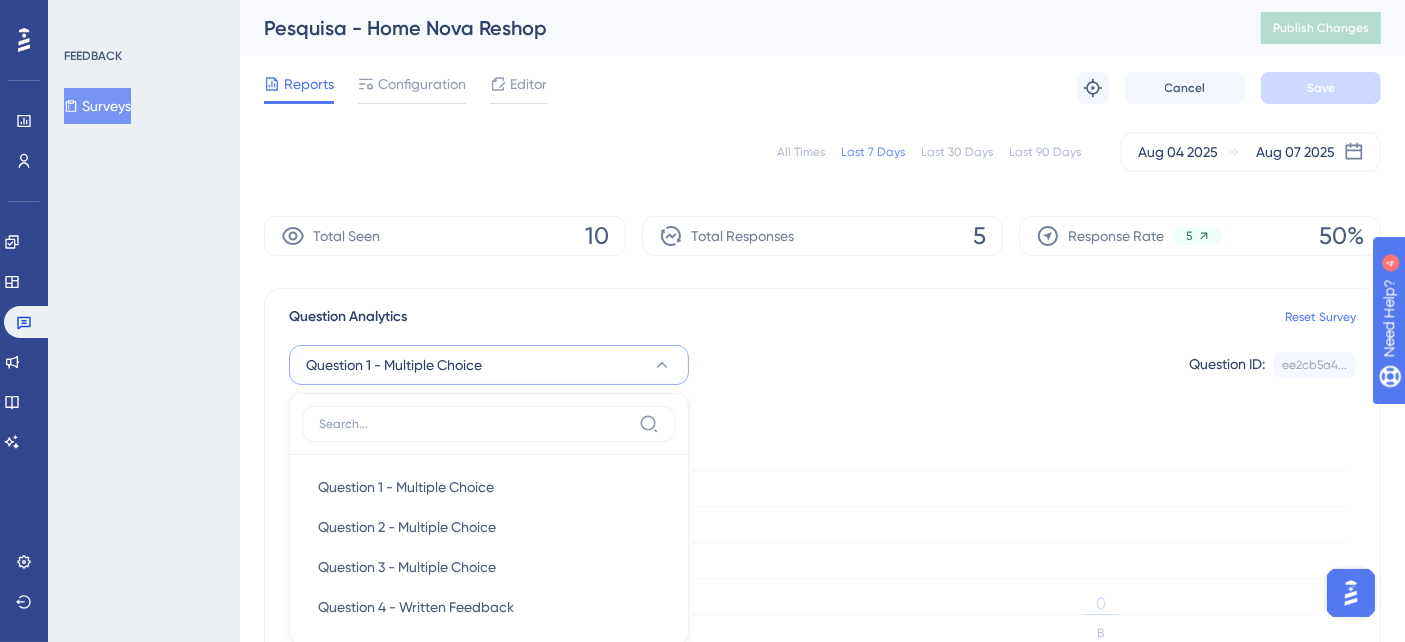 scroll, scrollTop: 195, scrollLeft: 0, axis: vertical 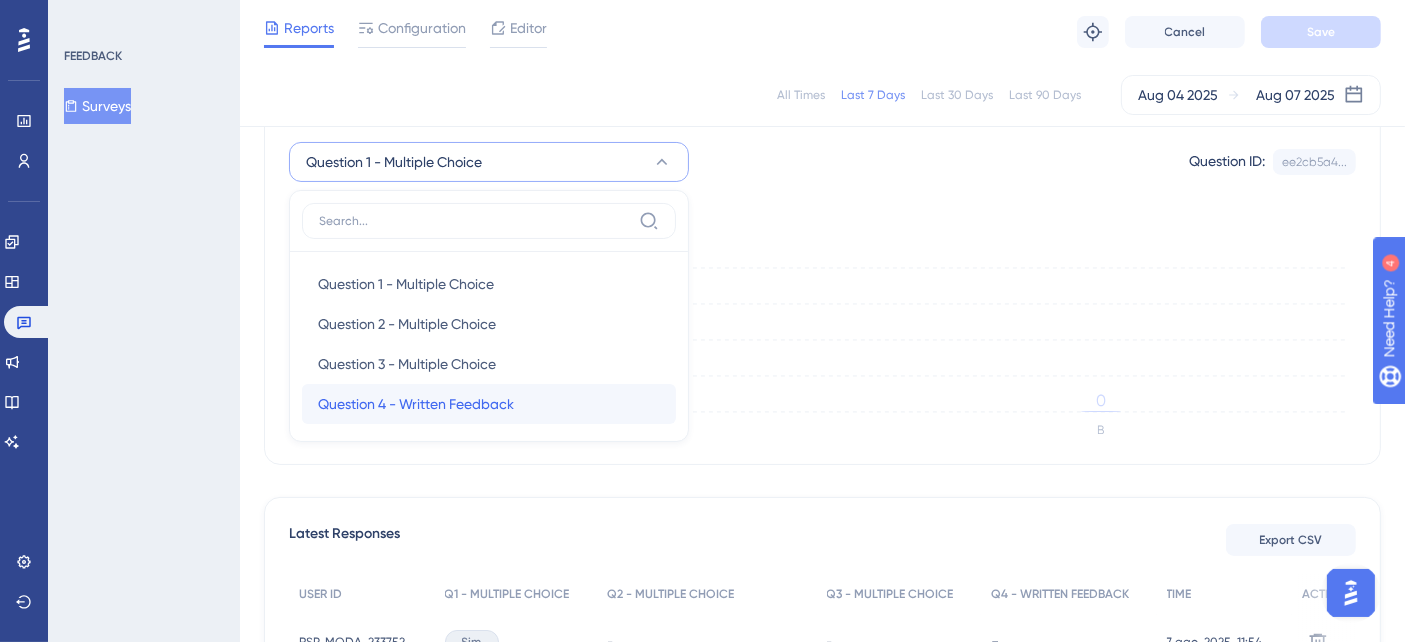 click on "Question 4 - Written Feedback" at bounding box center (416, 404) 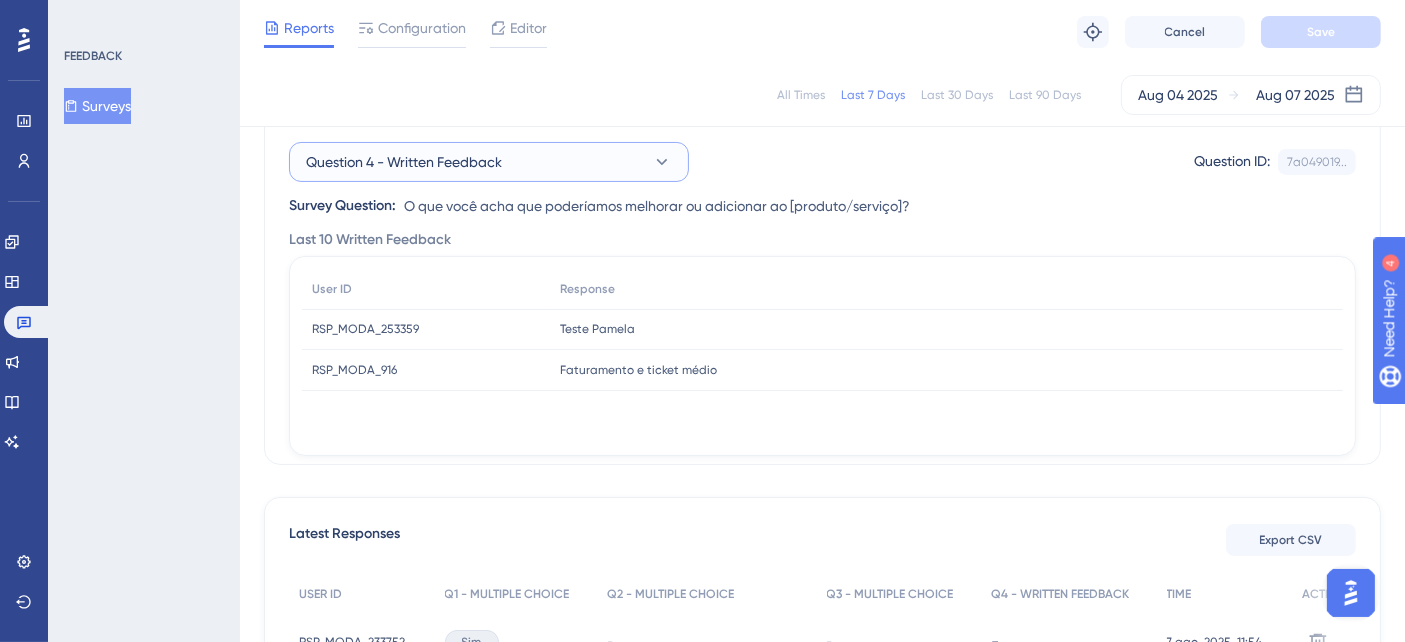 click 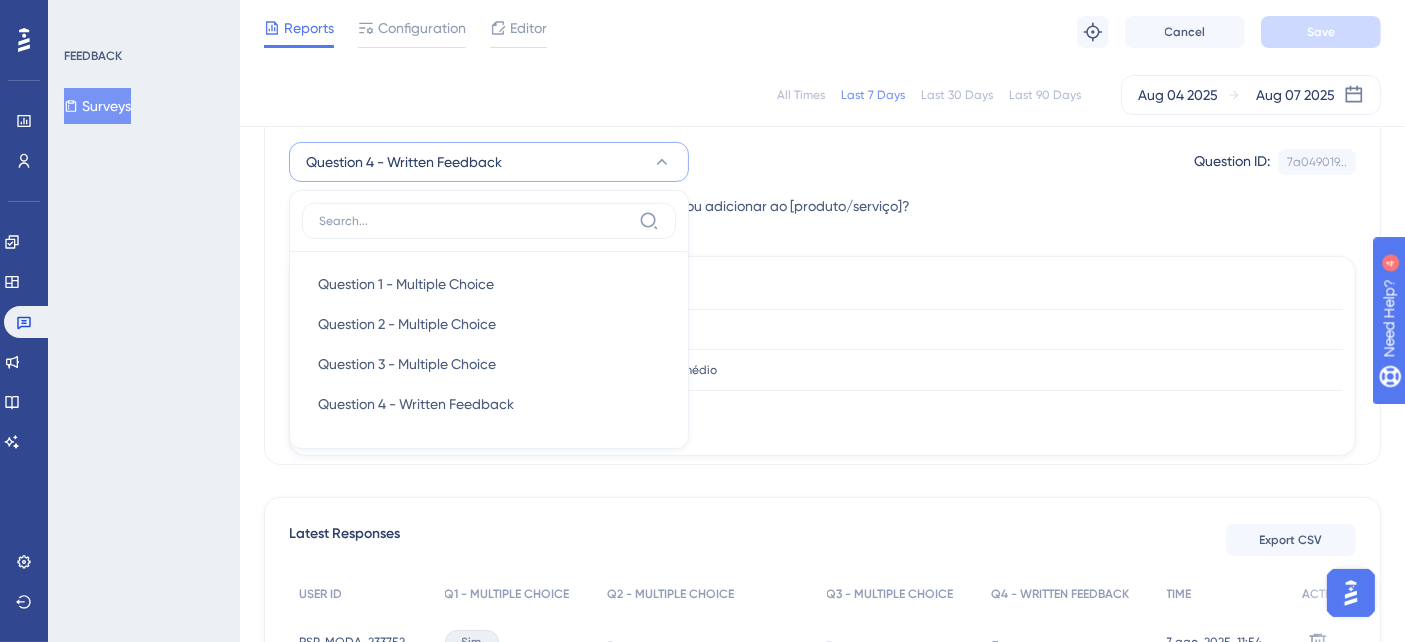 scroll, scrollTop: 192, scrollLeft: 0, axis: vertical 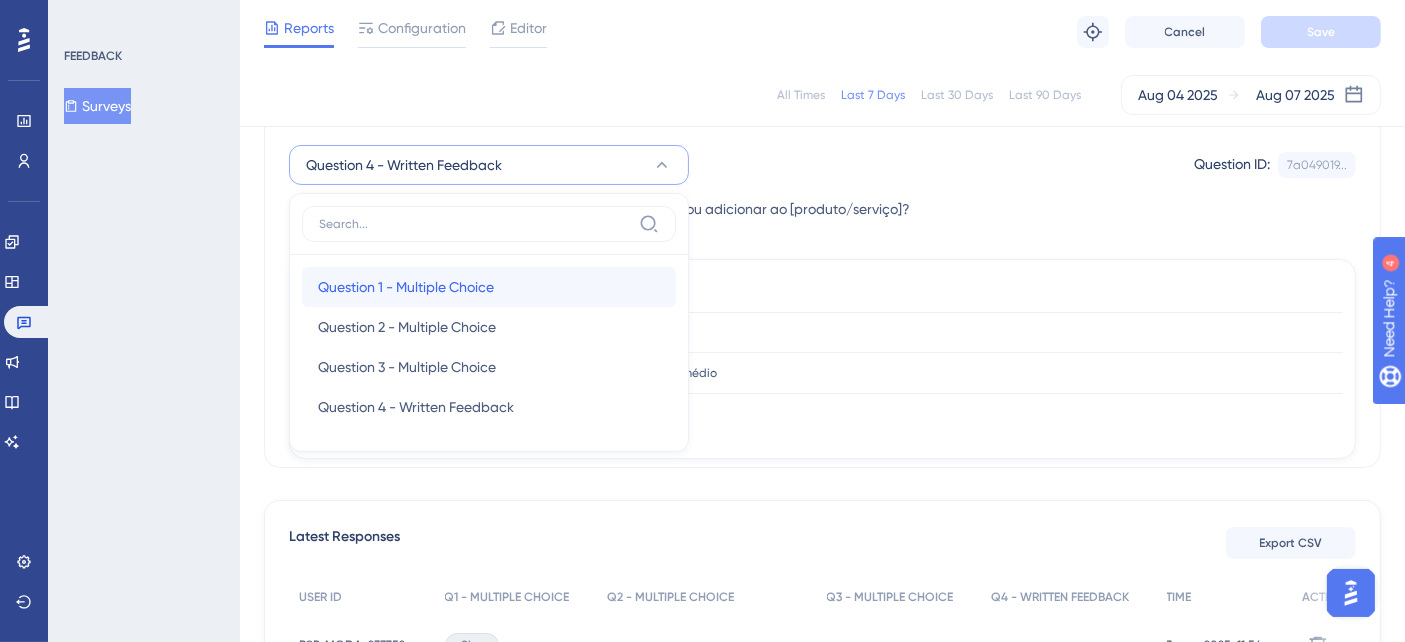 click on "Question 1 - Multiple Choice Question 1 - Multiple Choice" at bounding box center (489, 287) 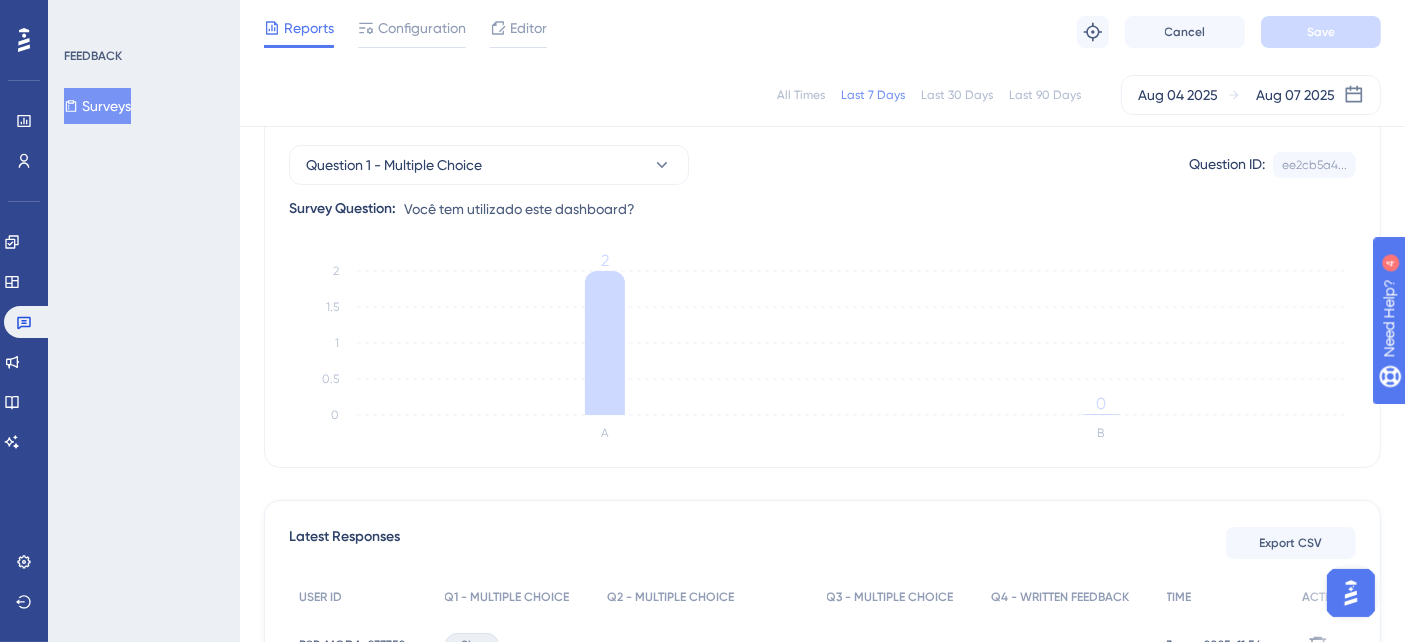 click on "All Times Last 7 Days Last 30 Days Last 90 Days Aug 04 2025 Aug 07 2025" at bounding box center (822, 95) 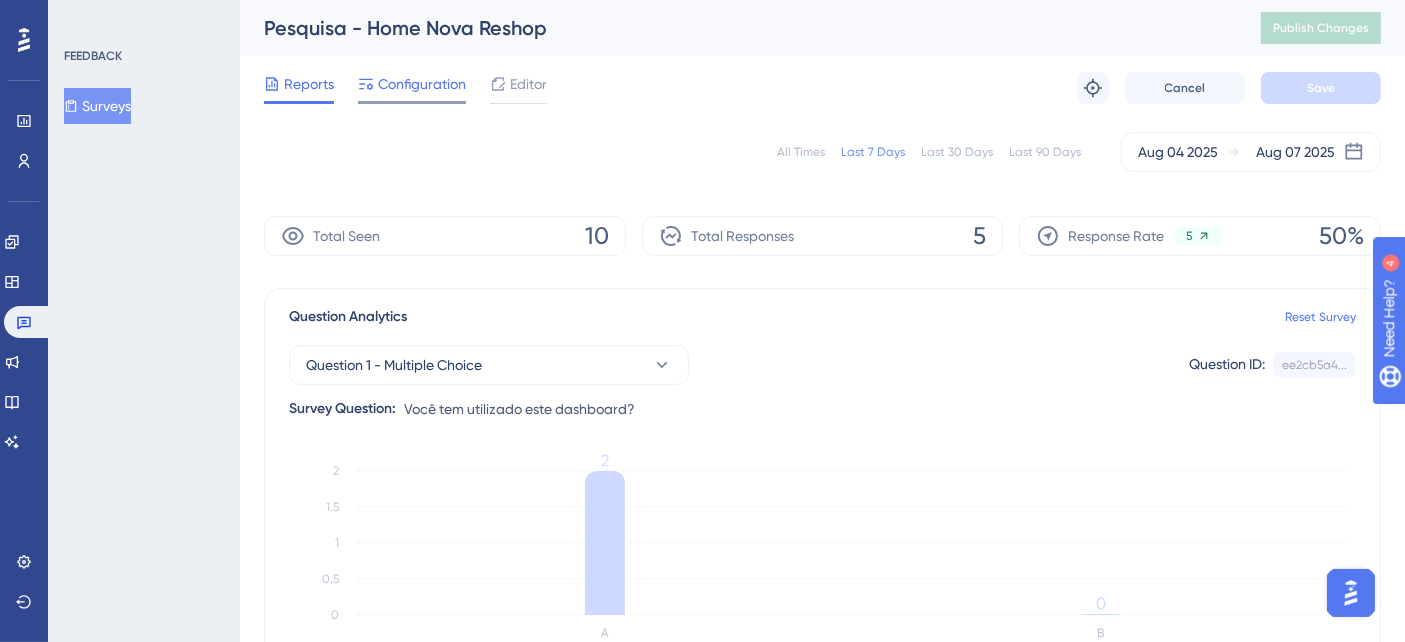 click on "Configuration" at bounding box center [422, 84] 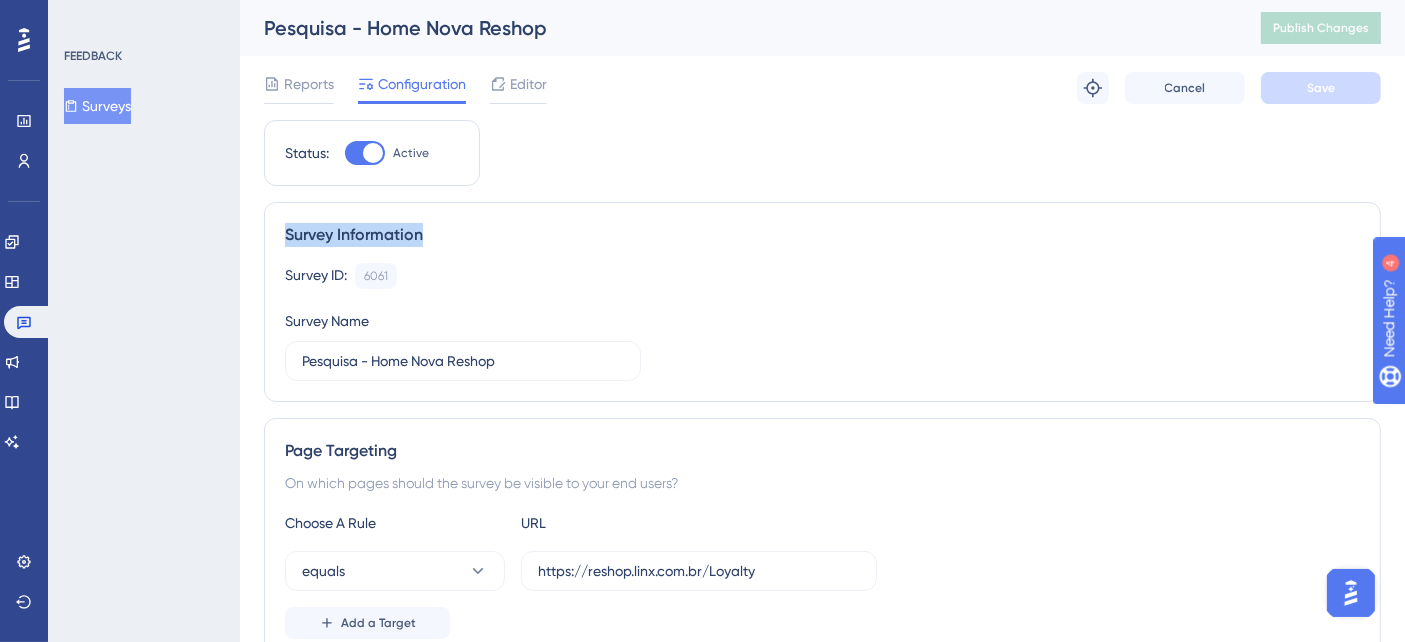 drag, startPoint x: 434, startPoint y: 237, endPoint x: 283, endPoint y: 231, distance: 151.11916 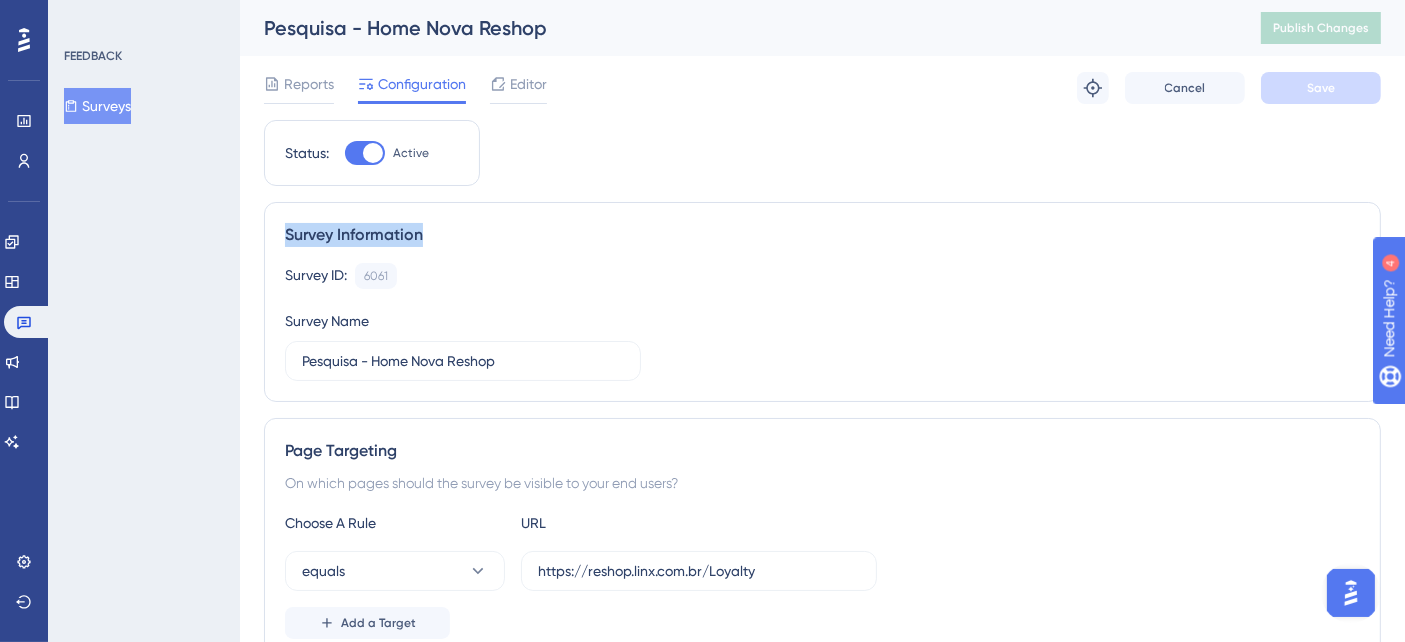 click on "Survey Information" at bounding box center [822, 235] 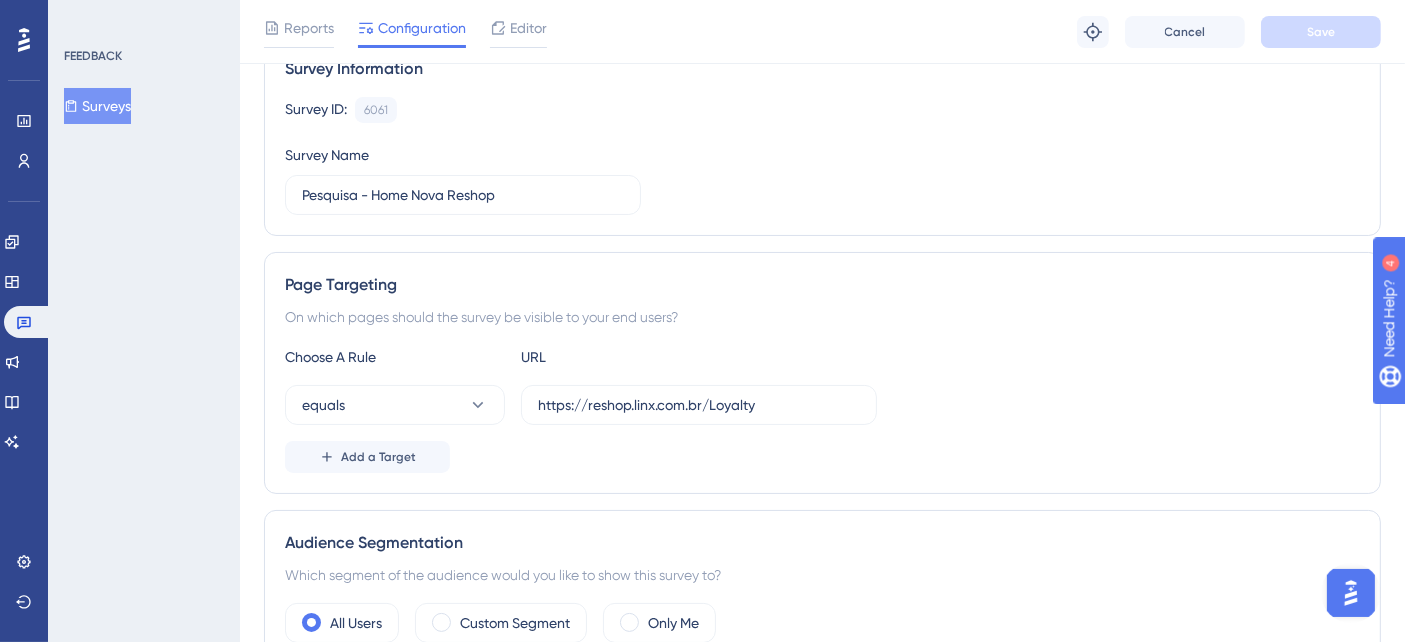 scroll, scrollTop: 0, scrollLeft: 0, axis: both 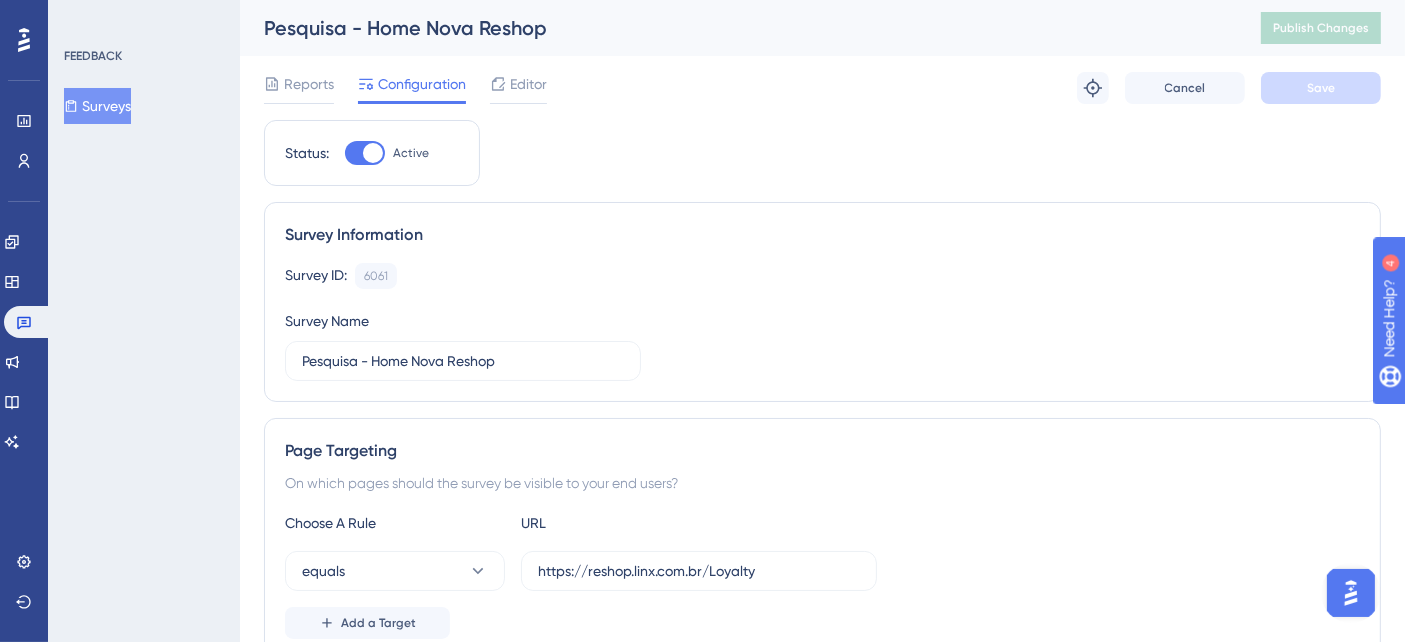 click on "Surveys" at bounding box center [97, 106] 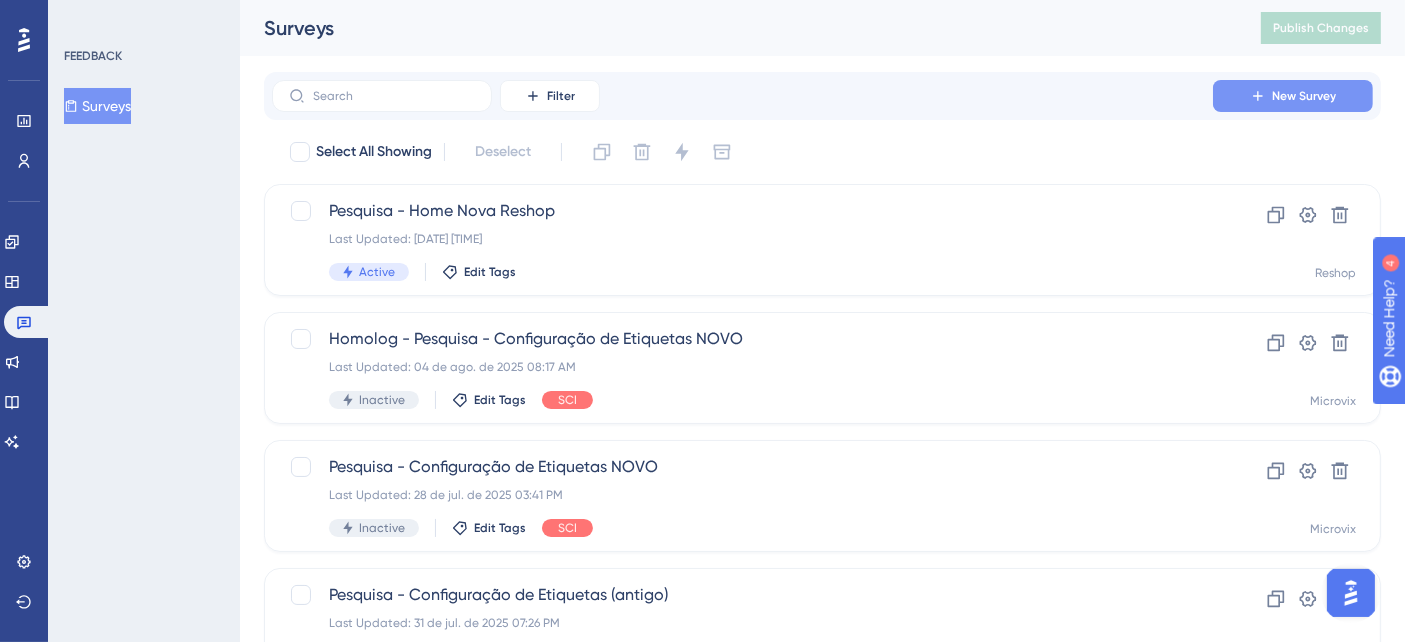 click on "New Survey" at bounding box center (1304, 96) 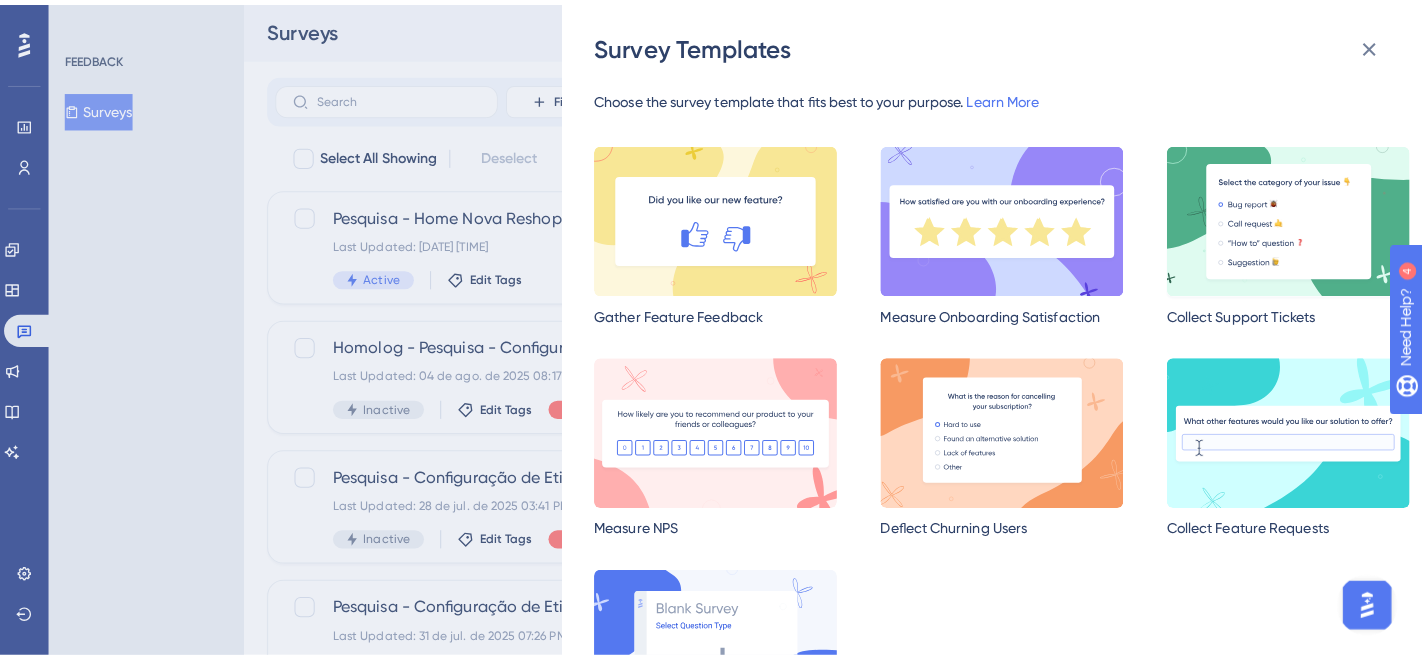 scroll, scrollTop: 107, scrollLeft: 0, axis: vertical 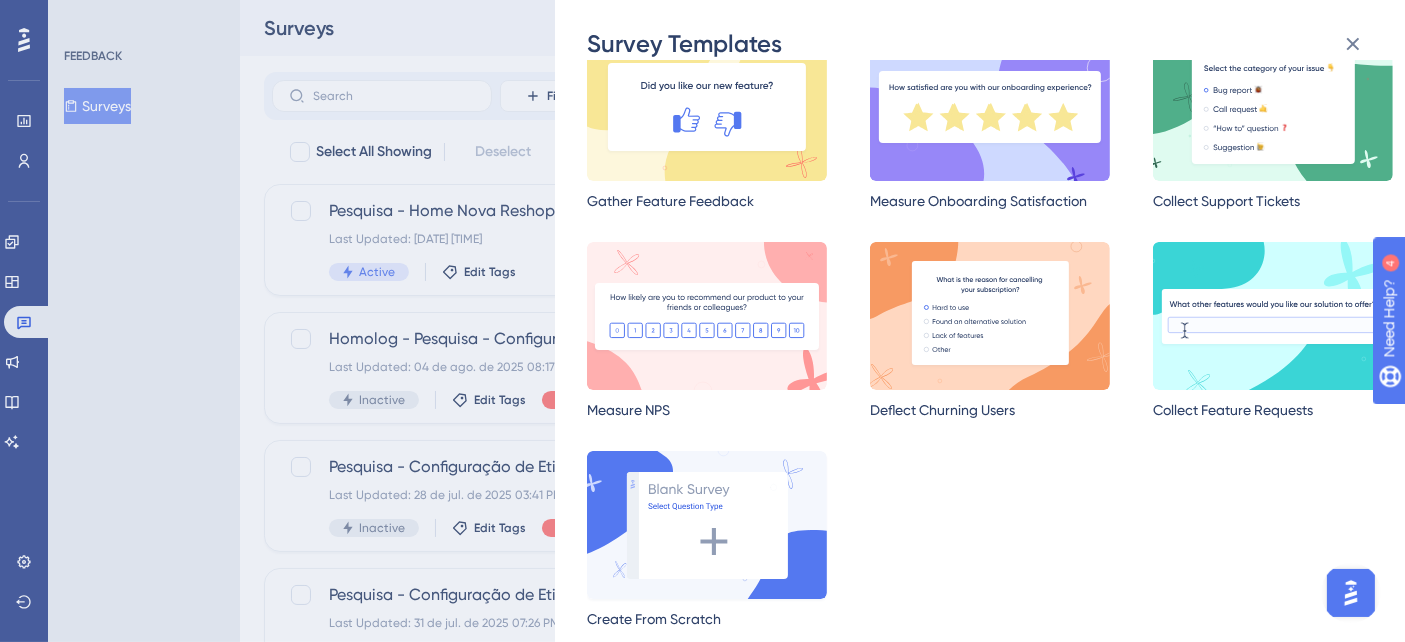 click at bounding box center (707, 525) 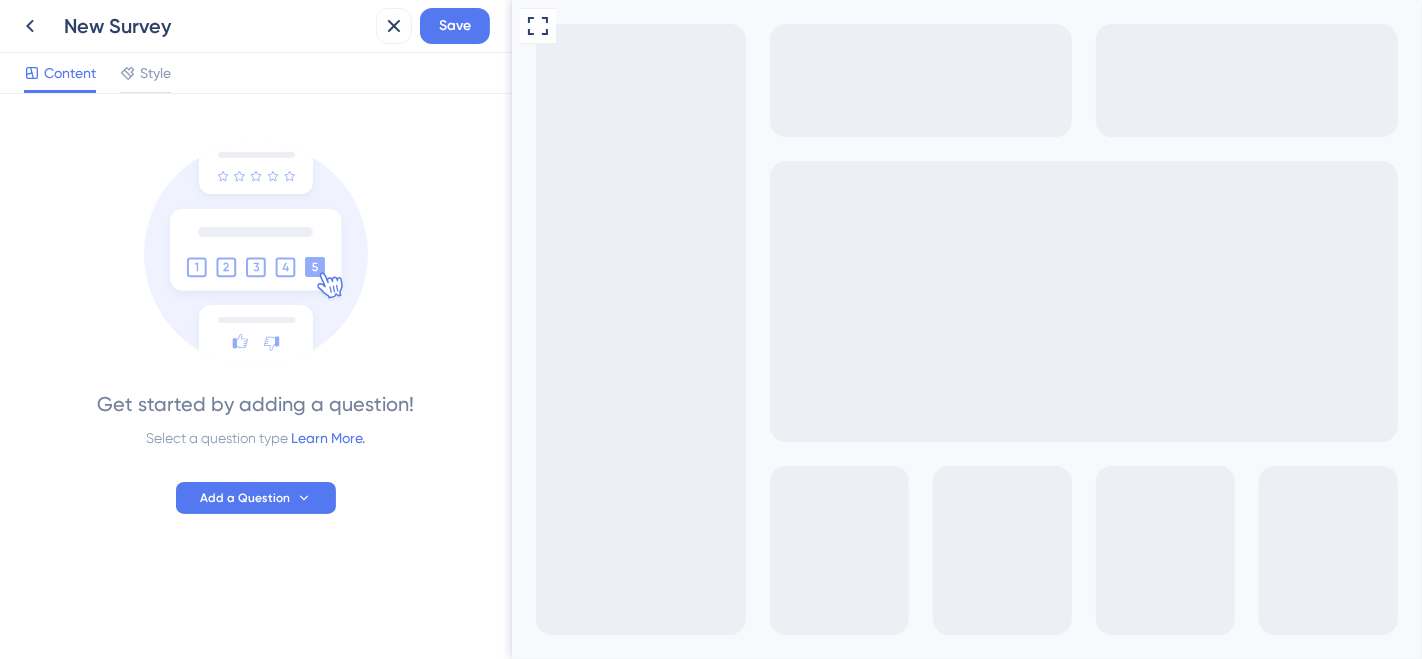 scroll, scrollTop: 0, scrollLeft: 0, axis: both 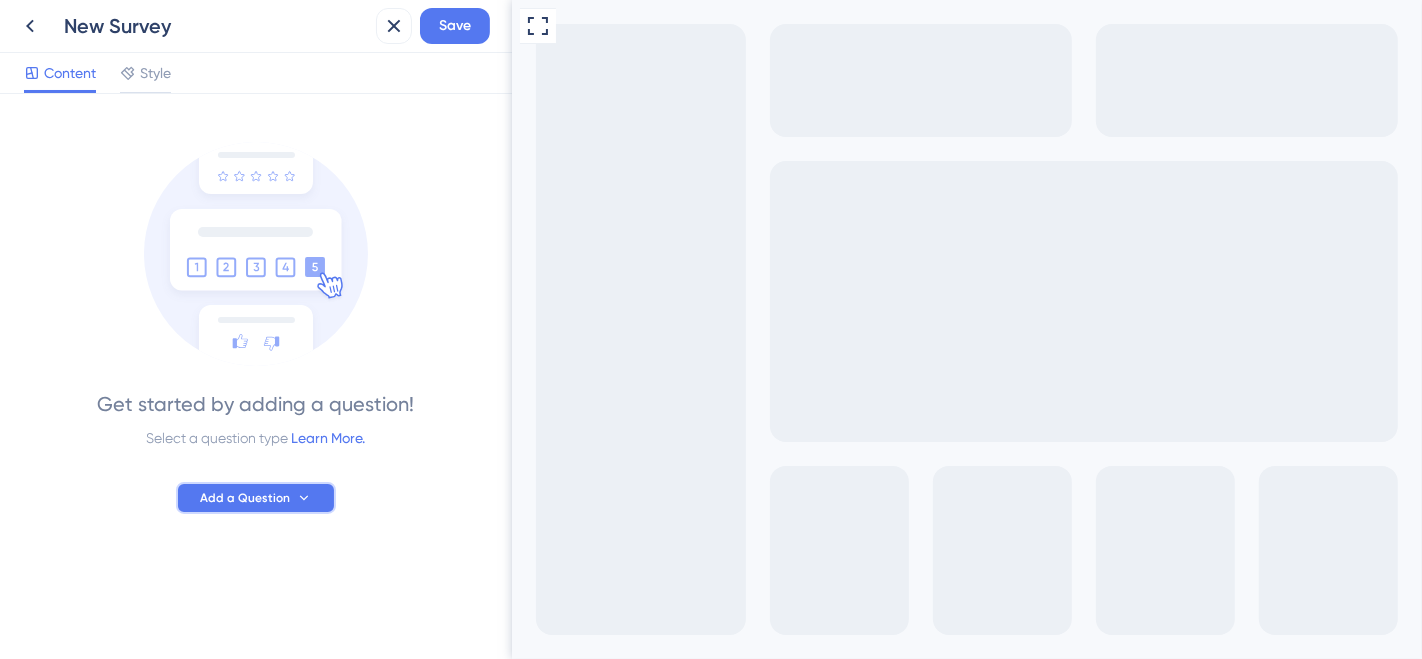 click on "Add a Question" at bounding box center [256, 498] 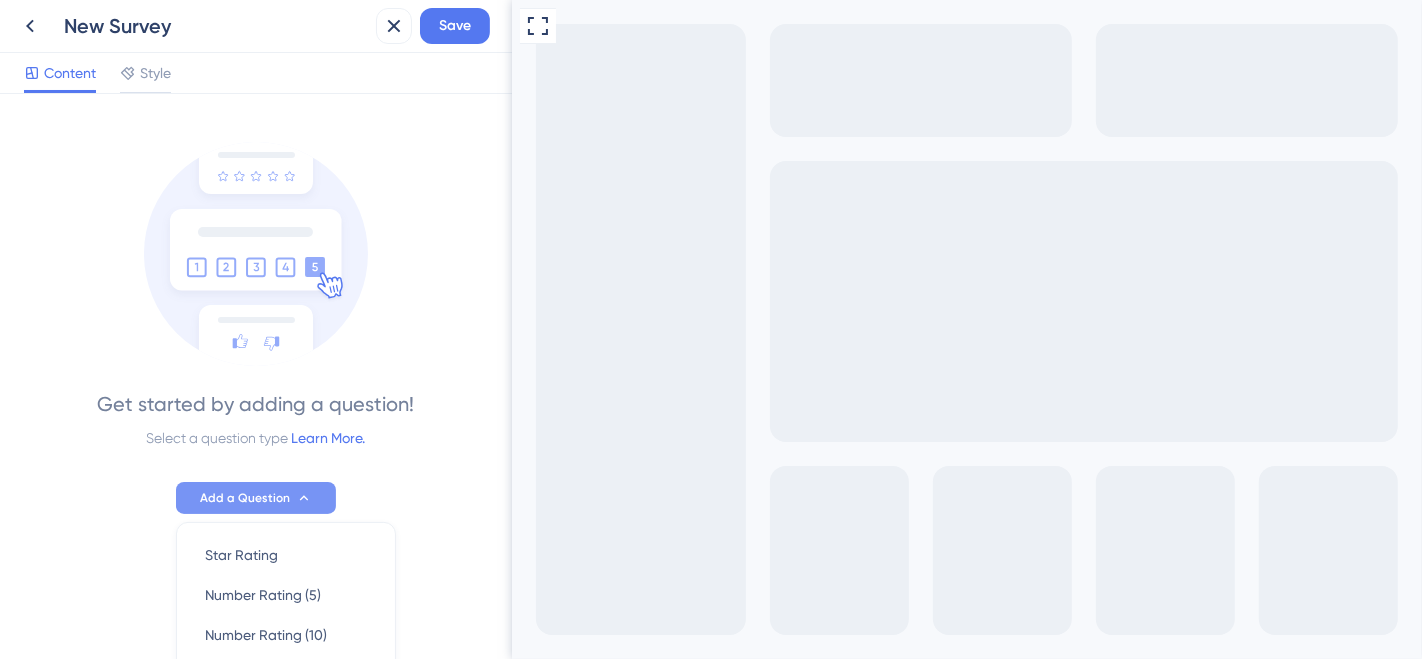 scroll, scrollTop: 288, scrollLeft: 0, axis: vertical 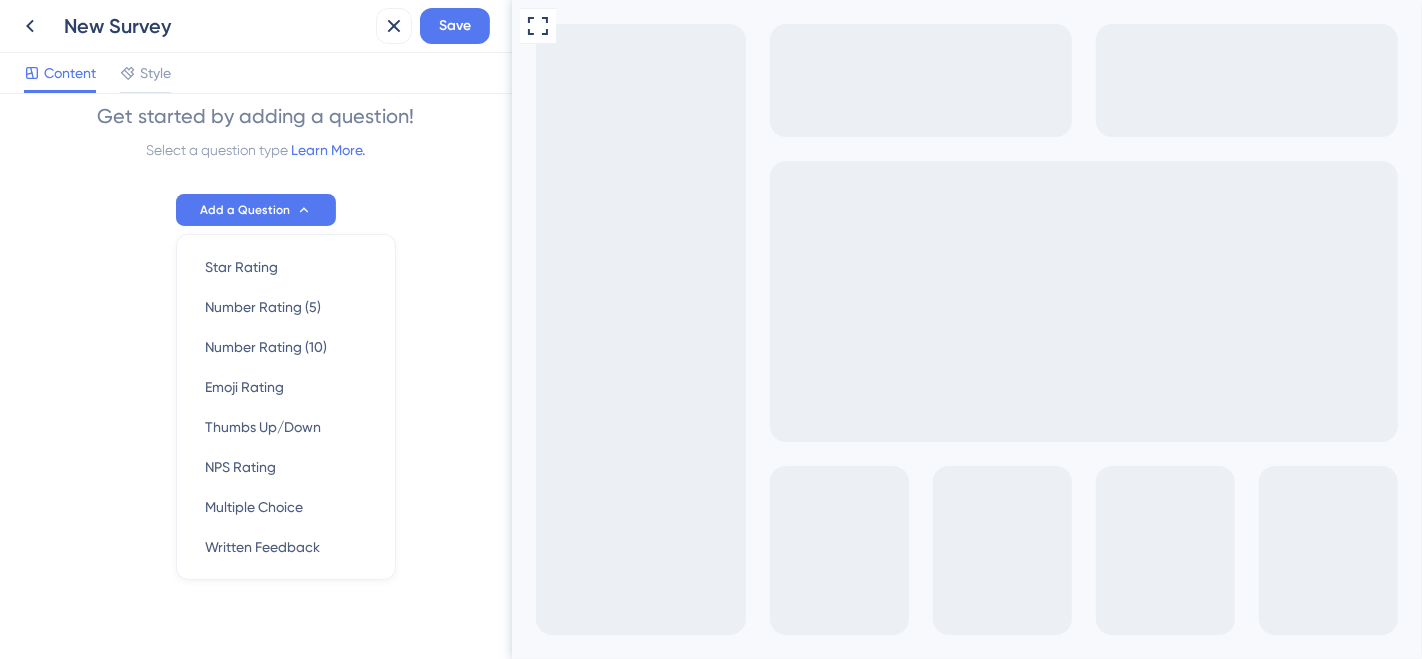 click on "Get started by adding a question! Select a question type    Learn More. Add a Question Star Rating Star Rating Number Rating (5) Number Rating (5) Number Rating (10) Number Rating (10) Emoji Rating Emoji Rating Thumbs Up/Down Thumbs Up/Down NPS Rating NPS Rating Multiple Choice Multiple Choice Written Feedback Written Feedback" at bounding box center (256, 28) 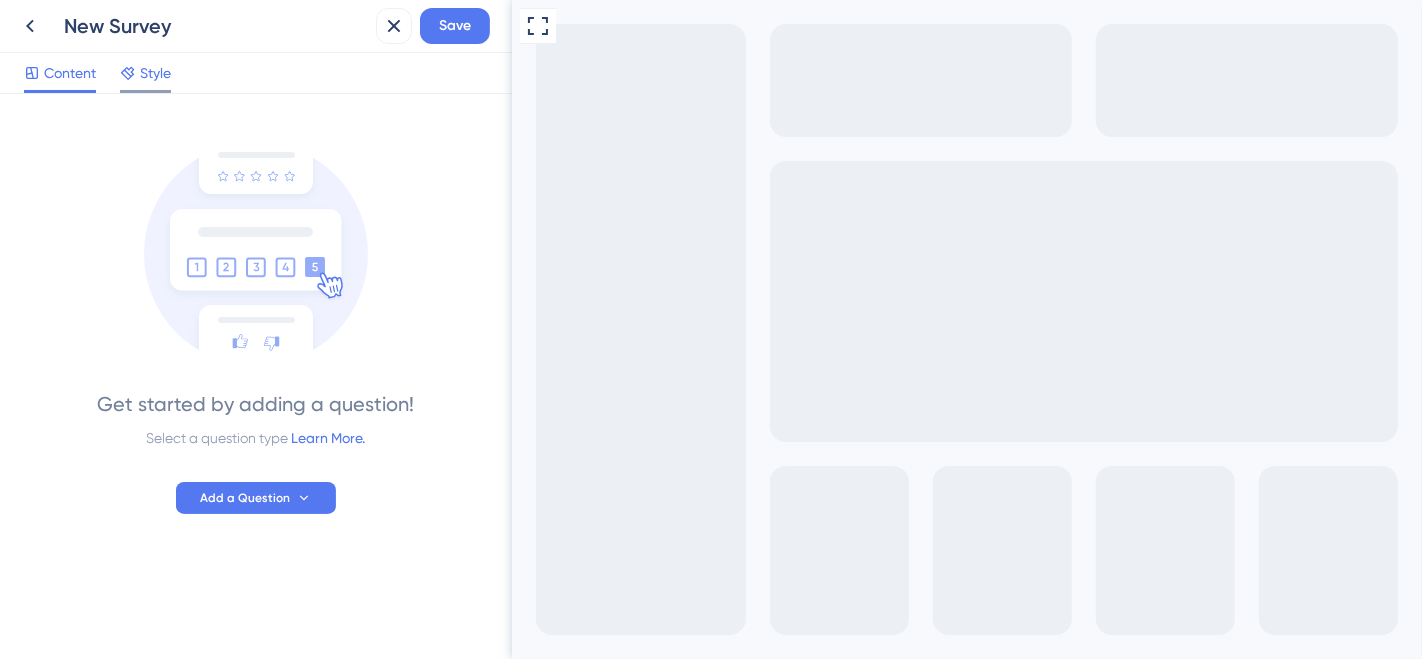 click on "Style" at bounding box center [155, 73] 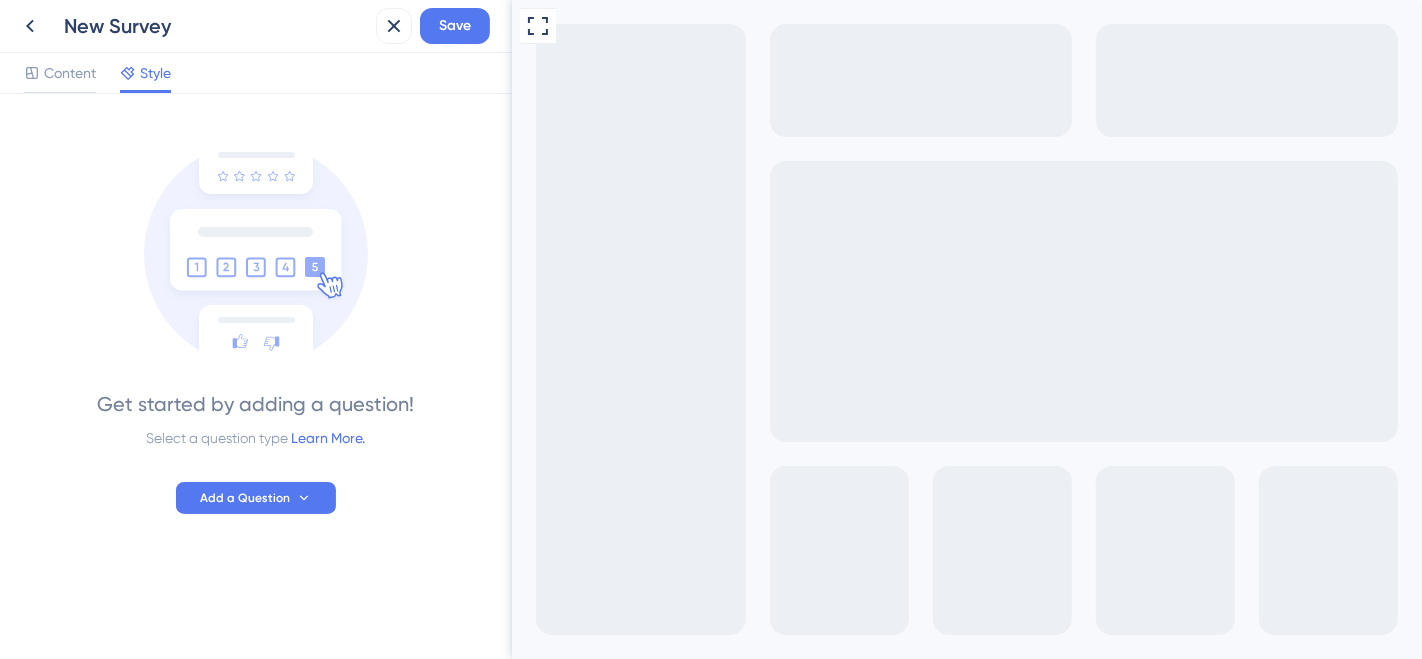 scroll, scrollTop: 0, scrollLeft: 0, axis: both 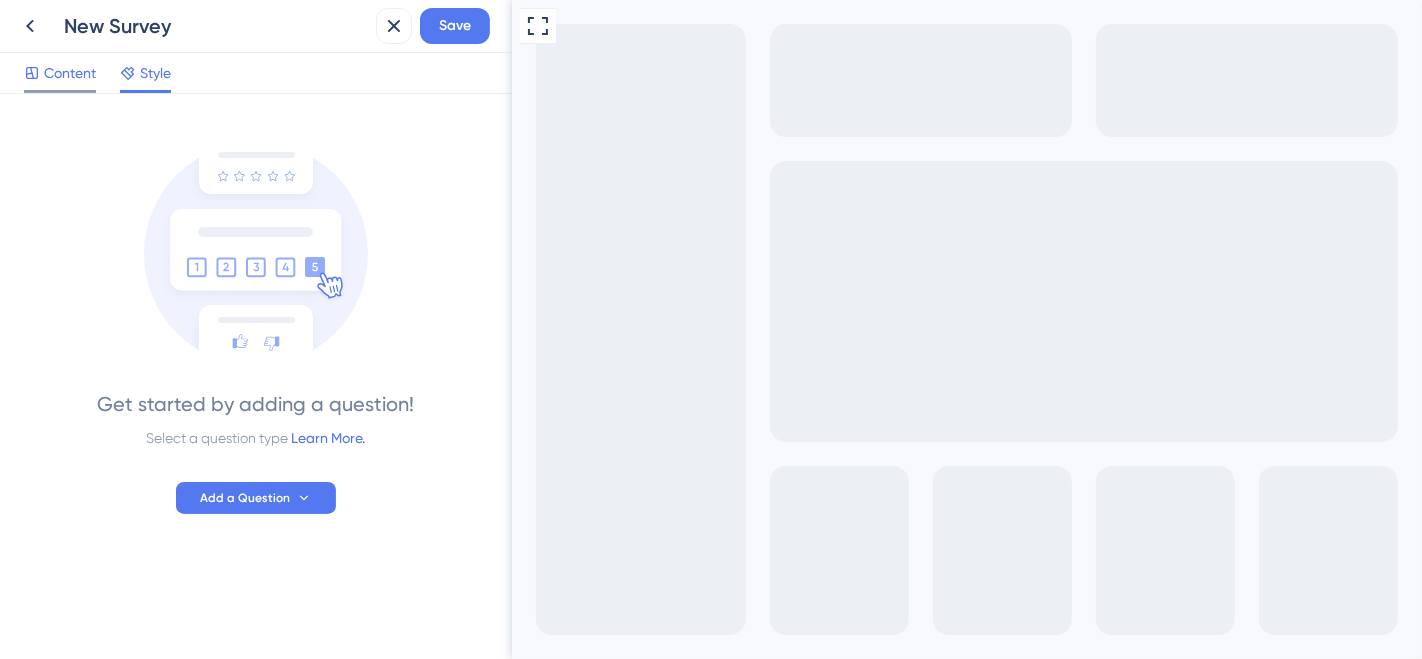 click on "Content" at bounding box center [70, 73] 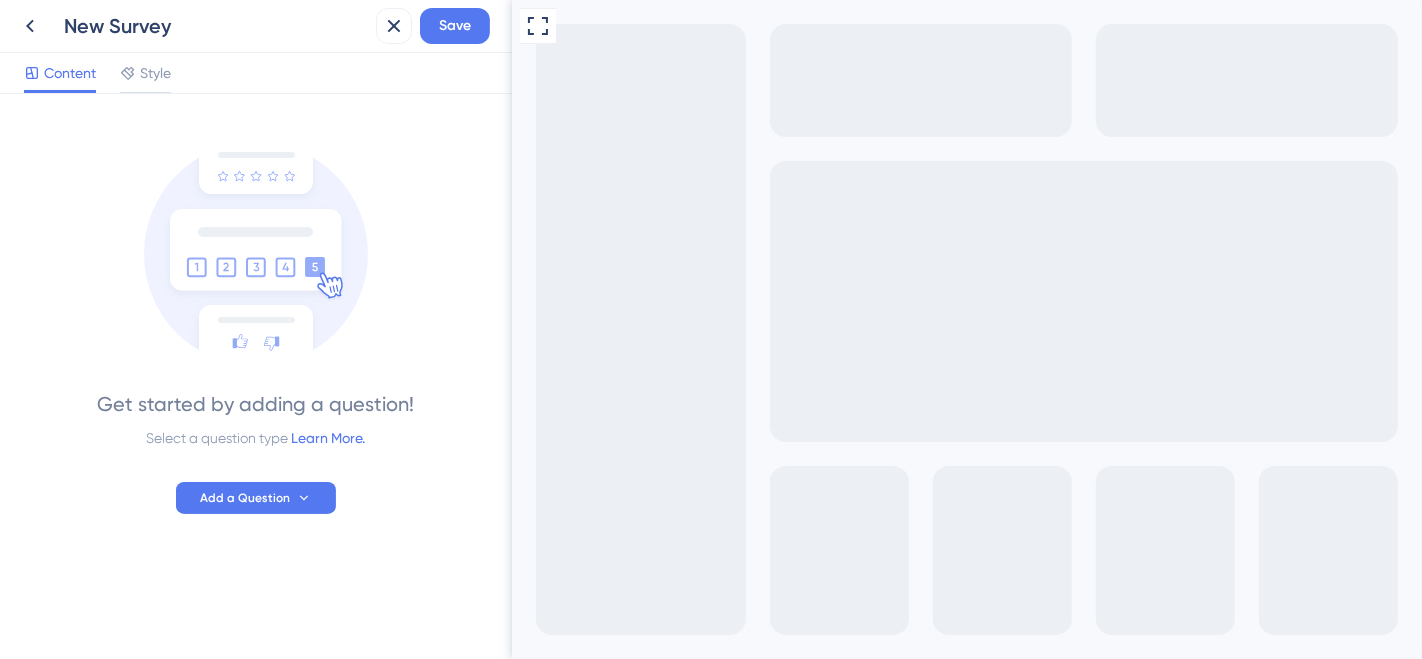 scroll, scrollTop: 0, scrollLeft: 0, axis: both 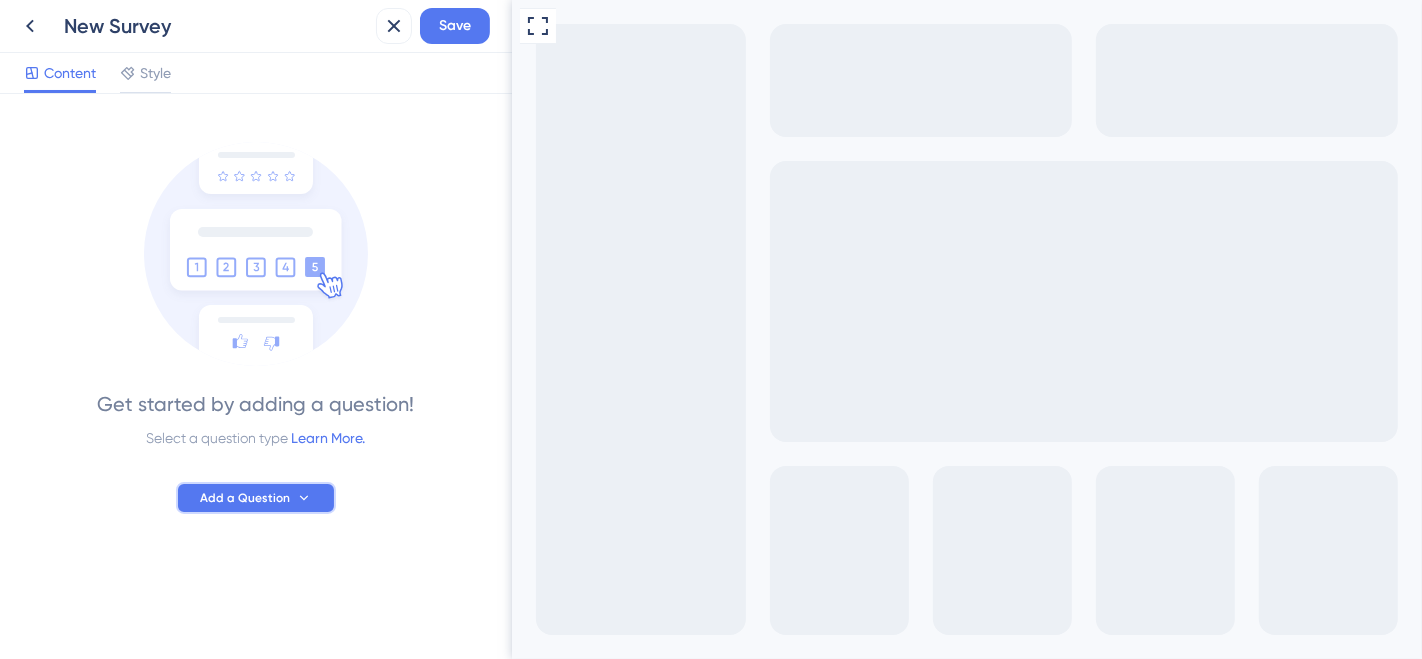 click on "Add a Question" at bounding box center (245, 498) 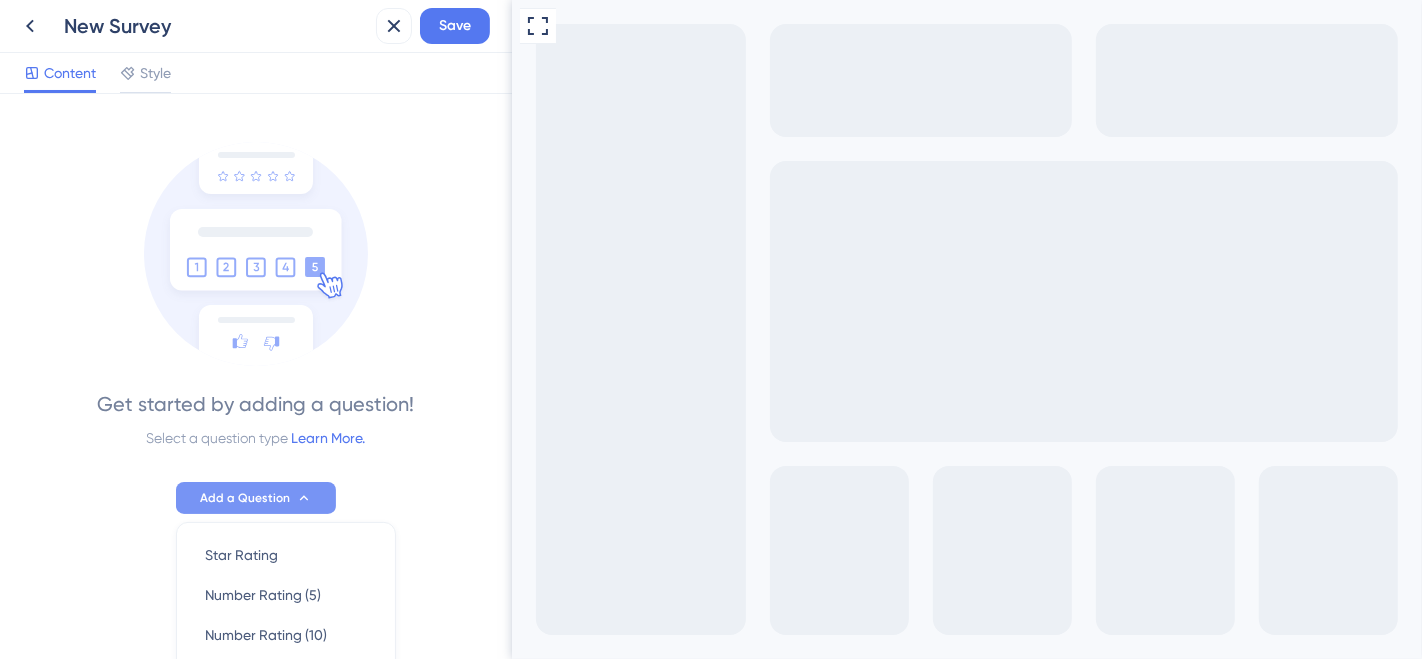 scroll, scrollTop: 288, scrollLeft: 0, axis: vertical 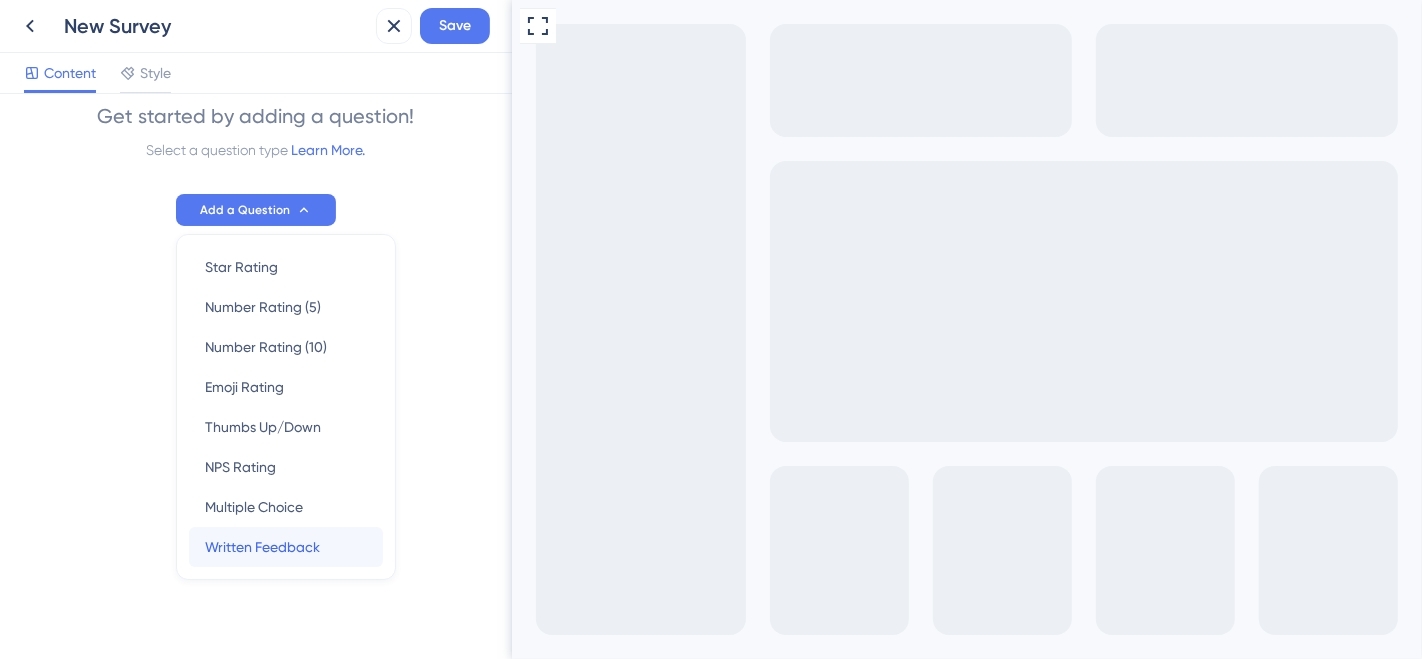 click on "Written Feedback" at bounding box center (262, 547) 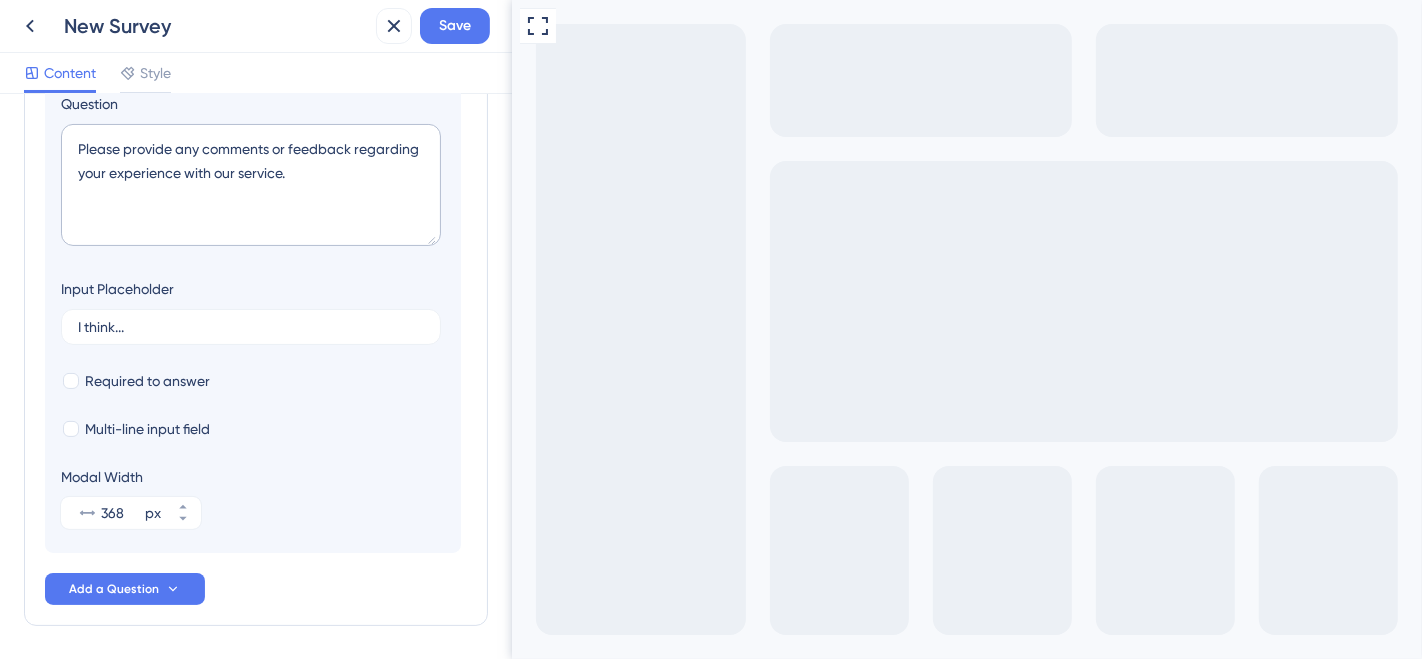 scroll, scrollTop: 0, scrollLeft: 0, axis: both 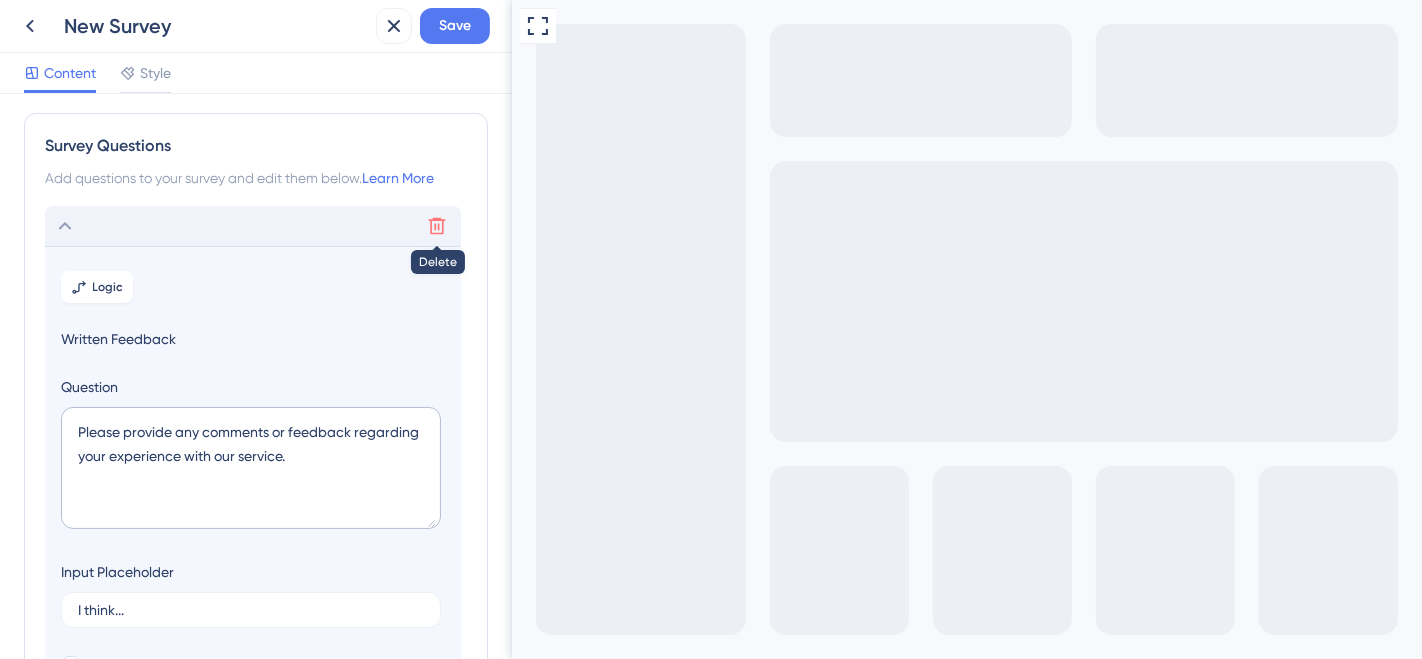 click 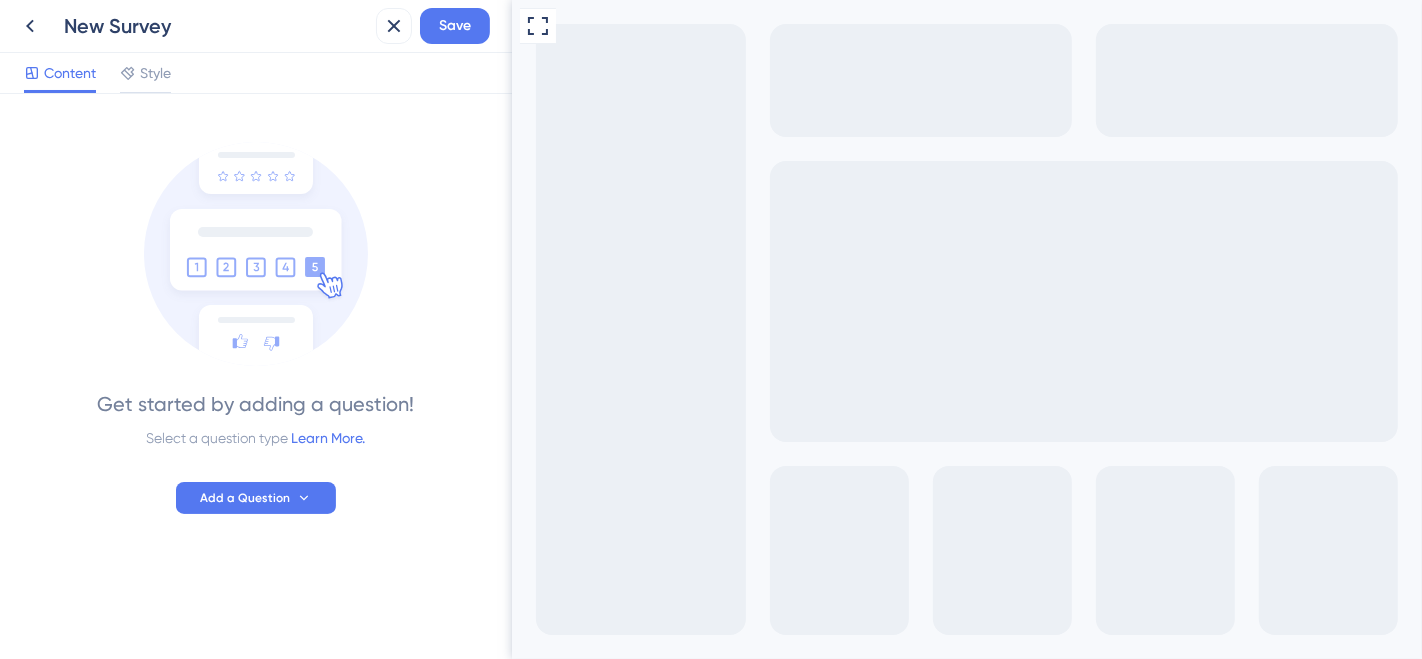 scroll, scrollTop: 0, scrollLeft: 0, axis: both 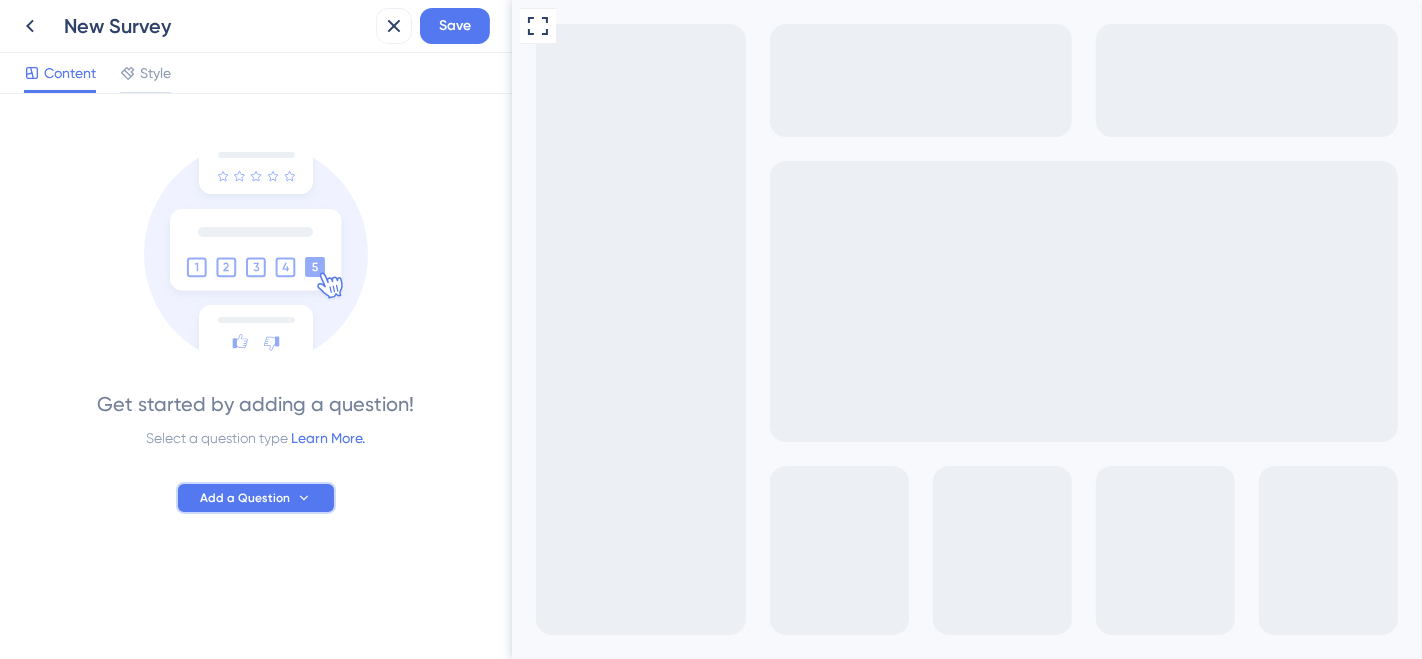 click on "Add a Question" at bounding box center (245, 498) 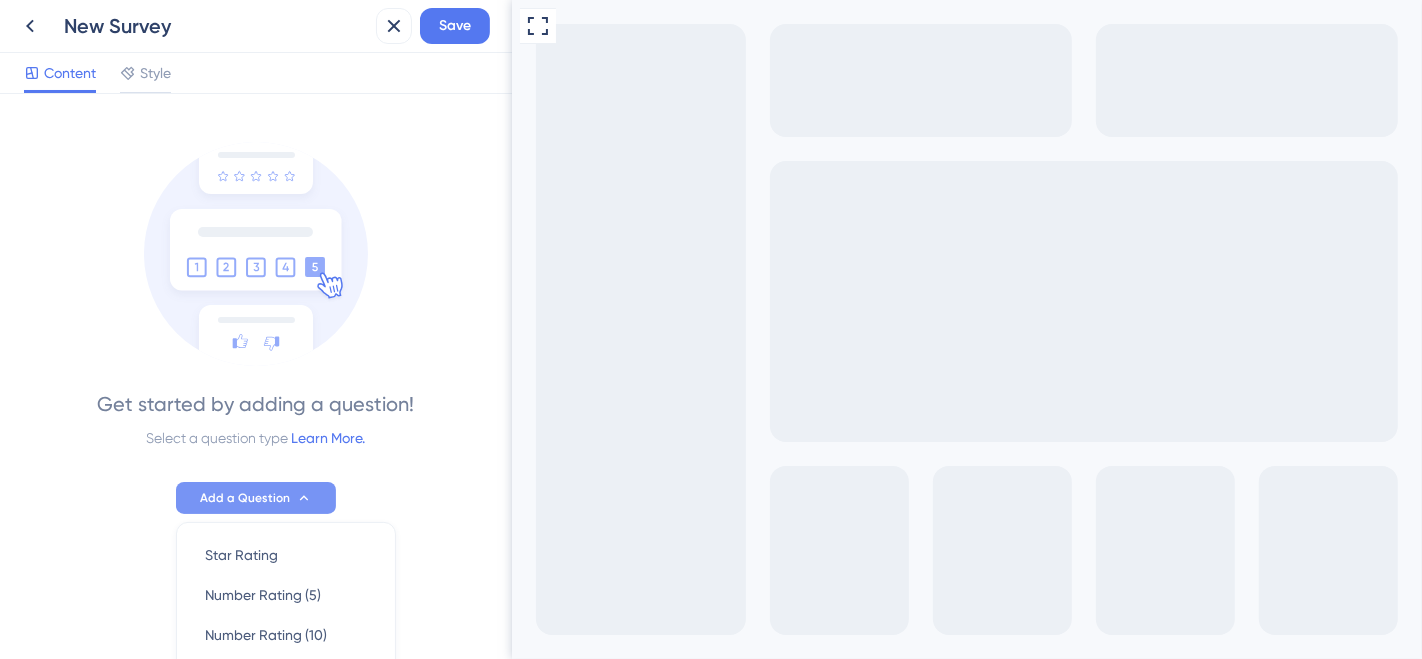 scroll, scrollTop: 288, scrollLeft: 0, axis: vertical 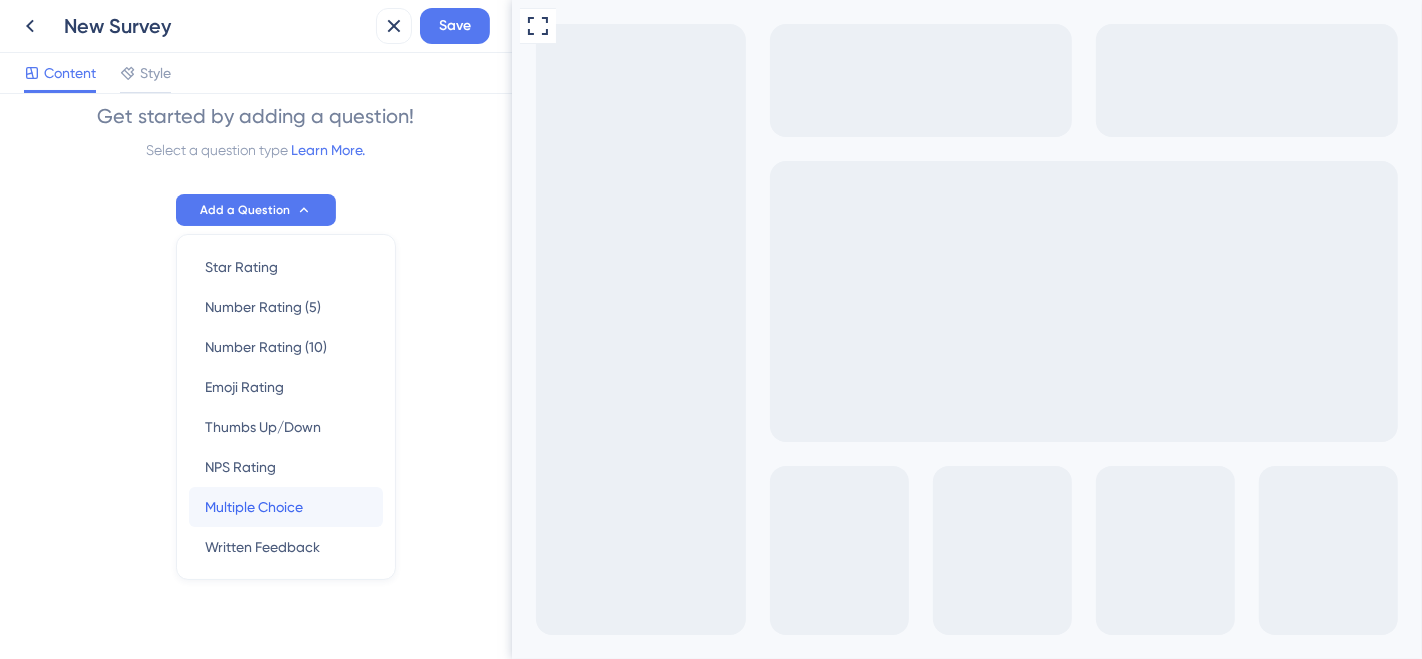 click on "Multiple Choice" at bounding box center [254, 507] 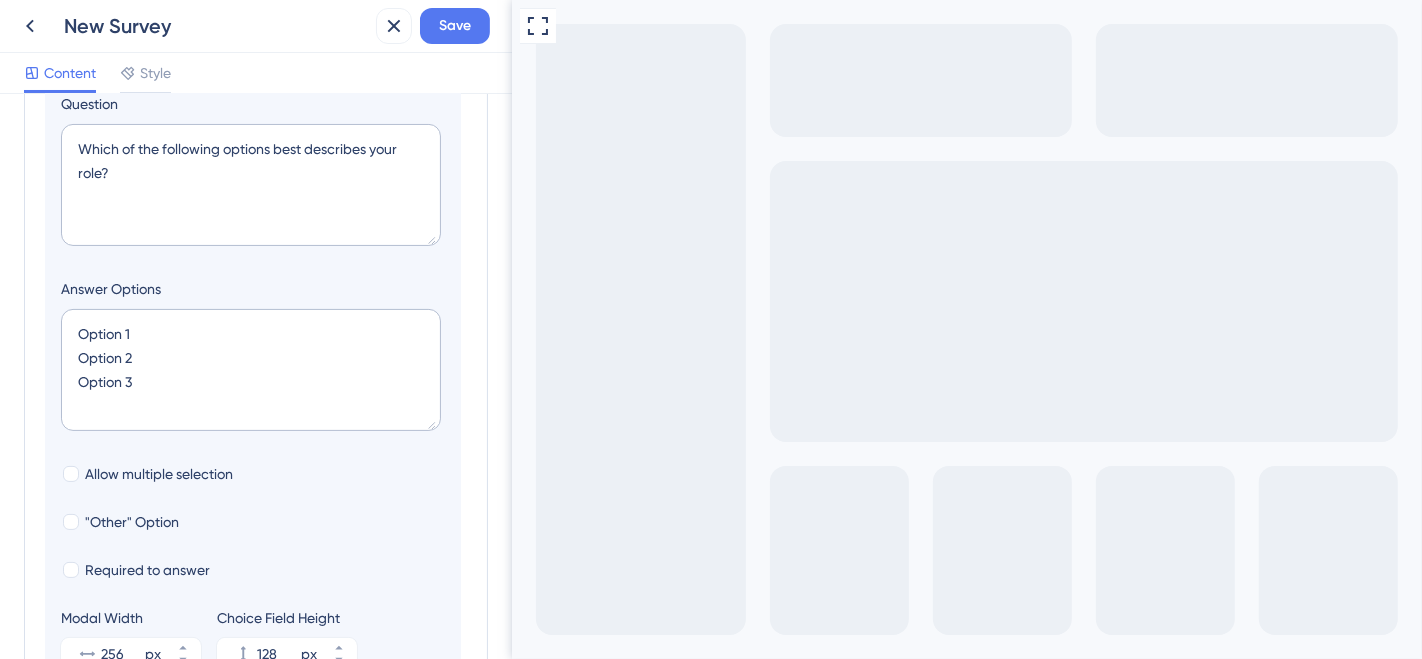 scroll, scrollTop: 0, scrollLeft: 0, axis: both 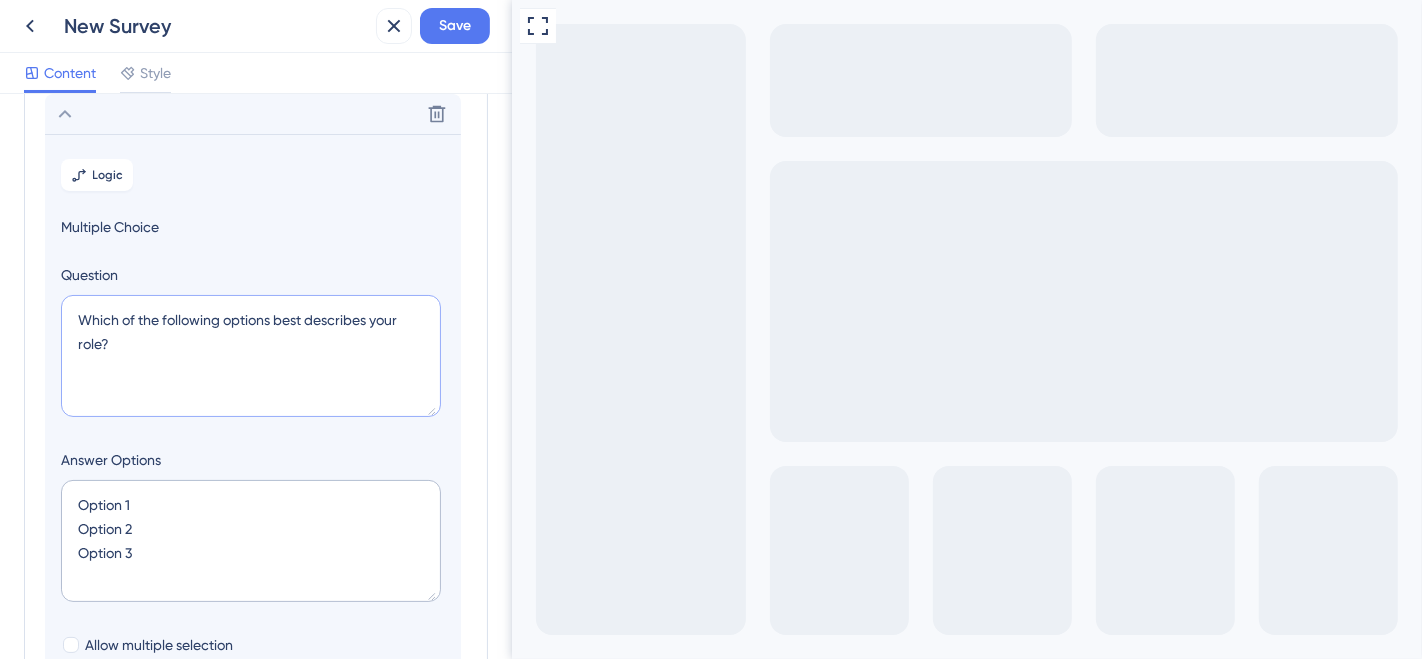 click on "Which of the following options best describes your role?" at bounding box center (251, 356) 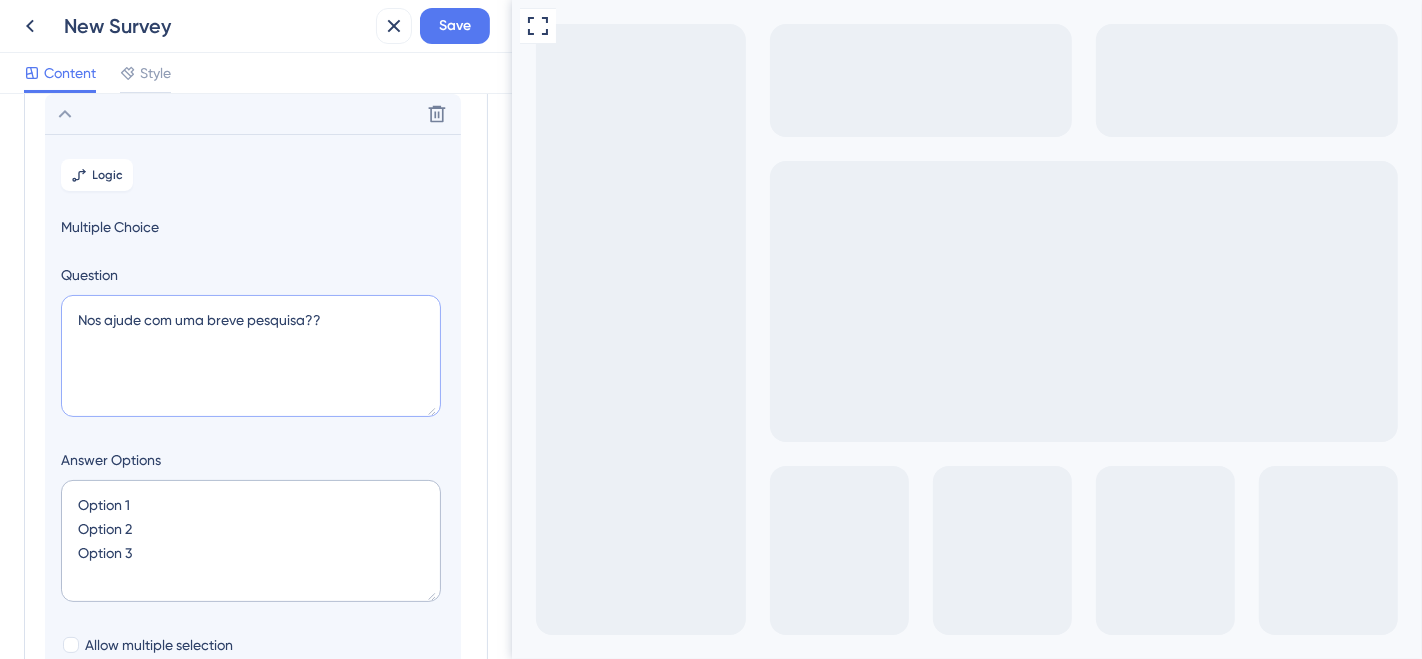 scroll, scrollTop: 0, scrollLeft: 0, axis: both 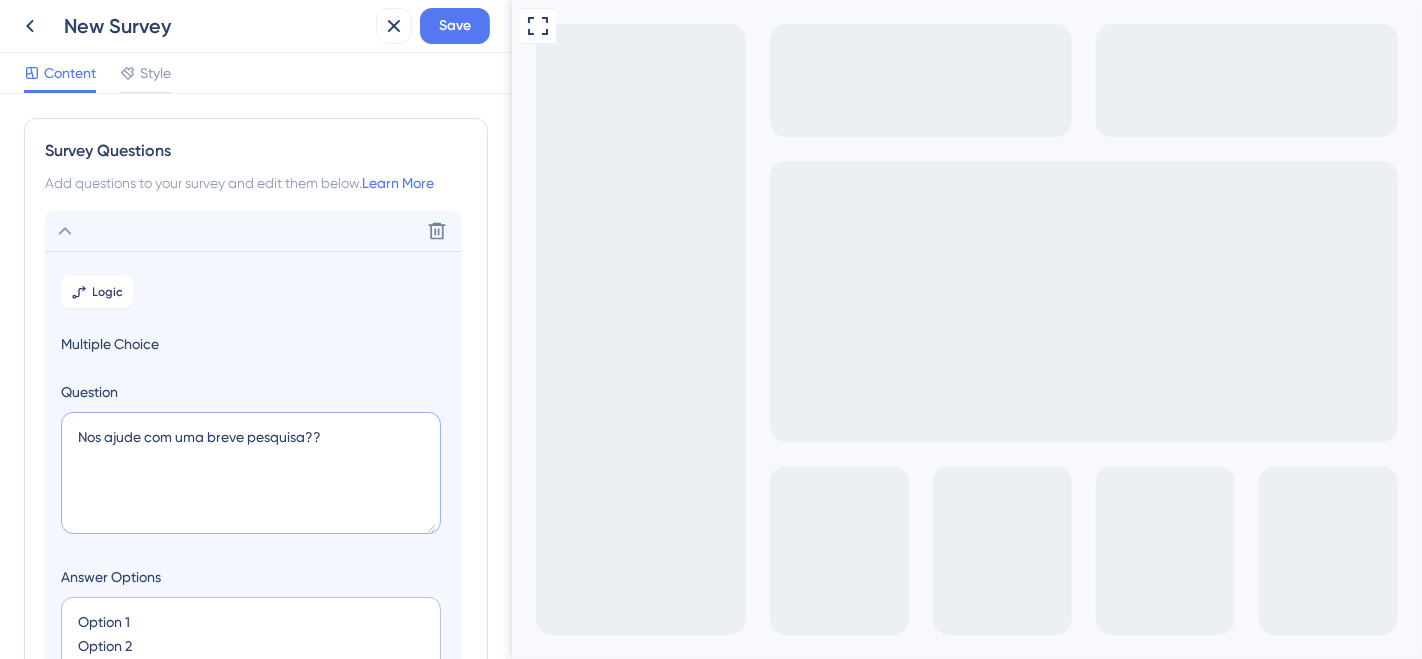 type on "Nos ajude com uma breve pesquisa??" 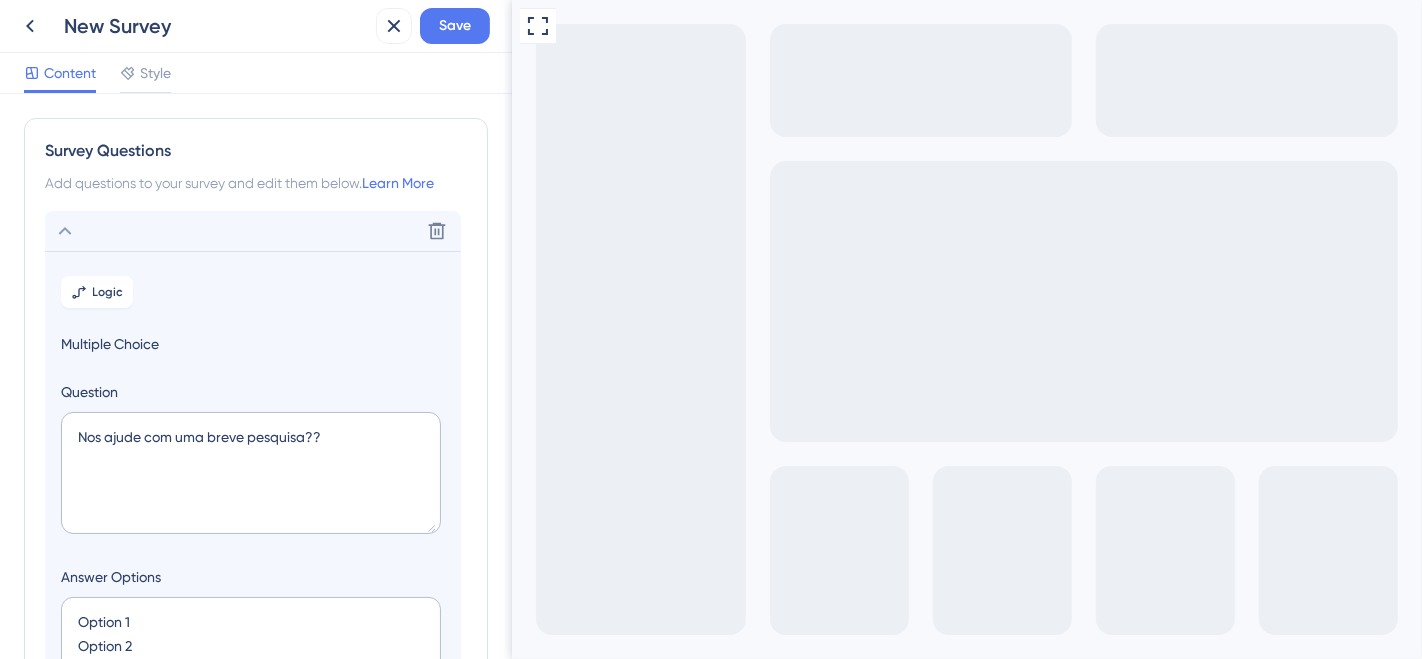 click on "Content Style" at bounding box center [256, 73] 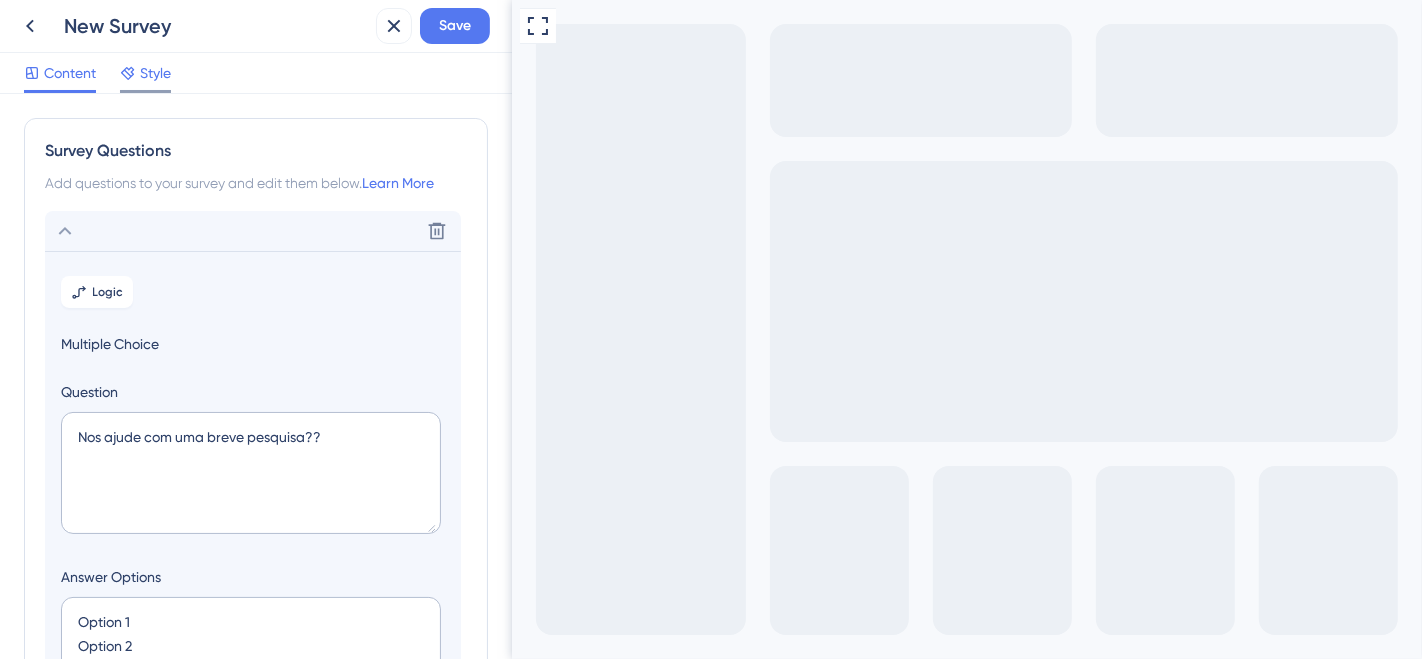 click on "Style" at bounding box center (155, 73) 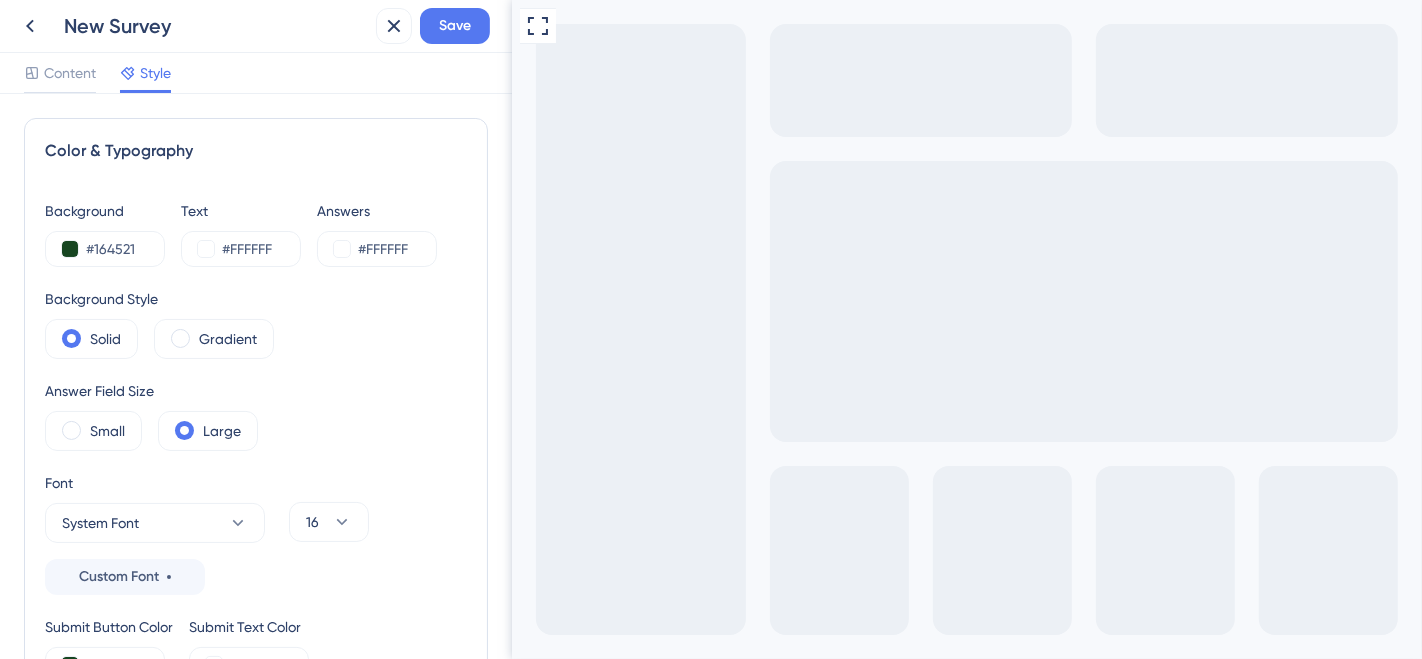 scroll, scrollTop: 0, scrollLeft: 0, axis: both 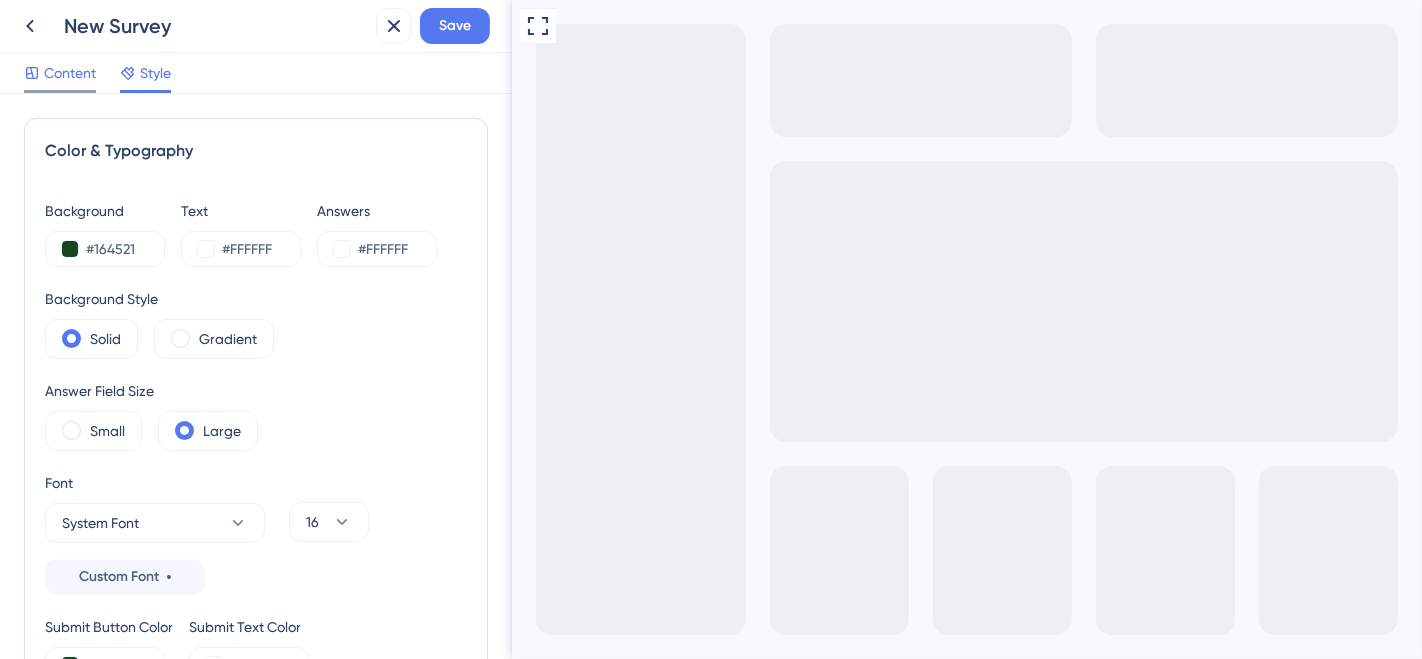 click on "Content" at bounding box center (70, 73) 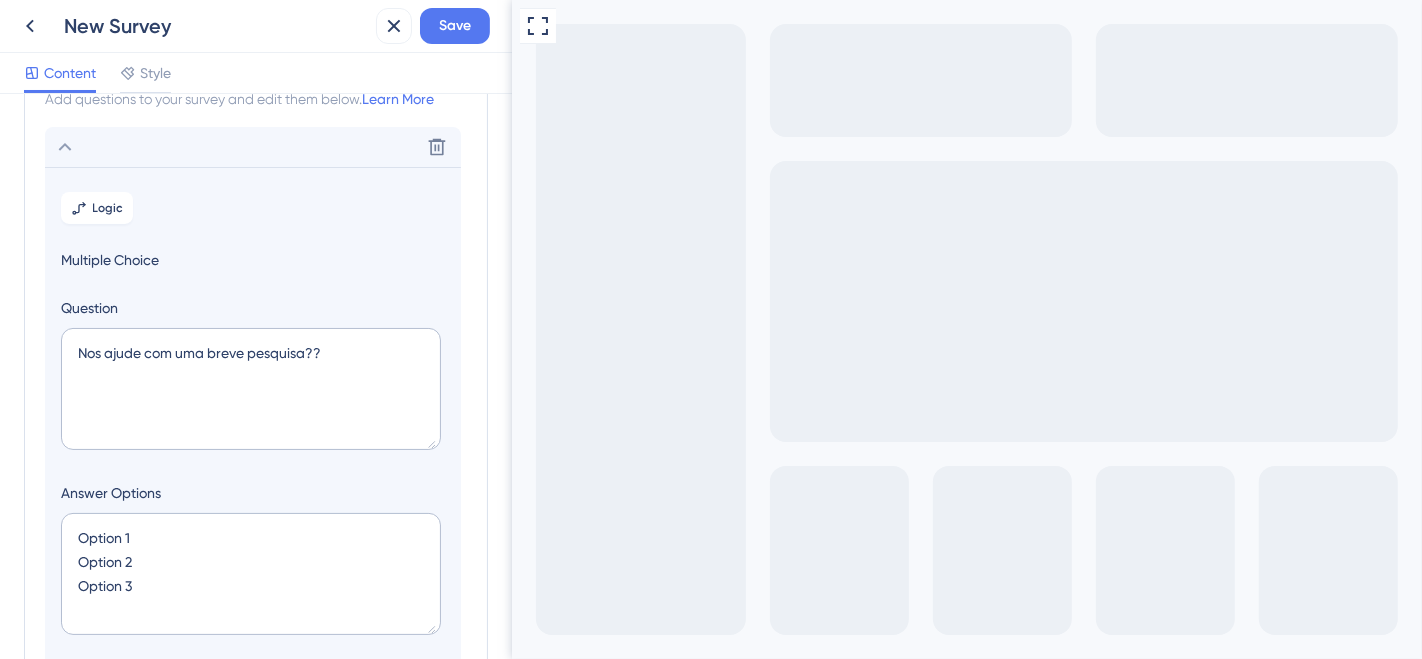 scroll, scrollTop: 117, scrollLeft: 0, axis: vertical 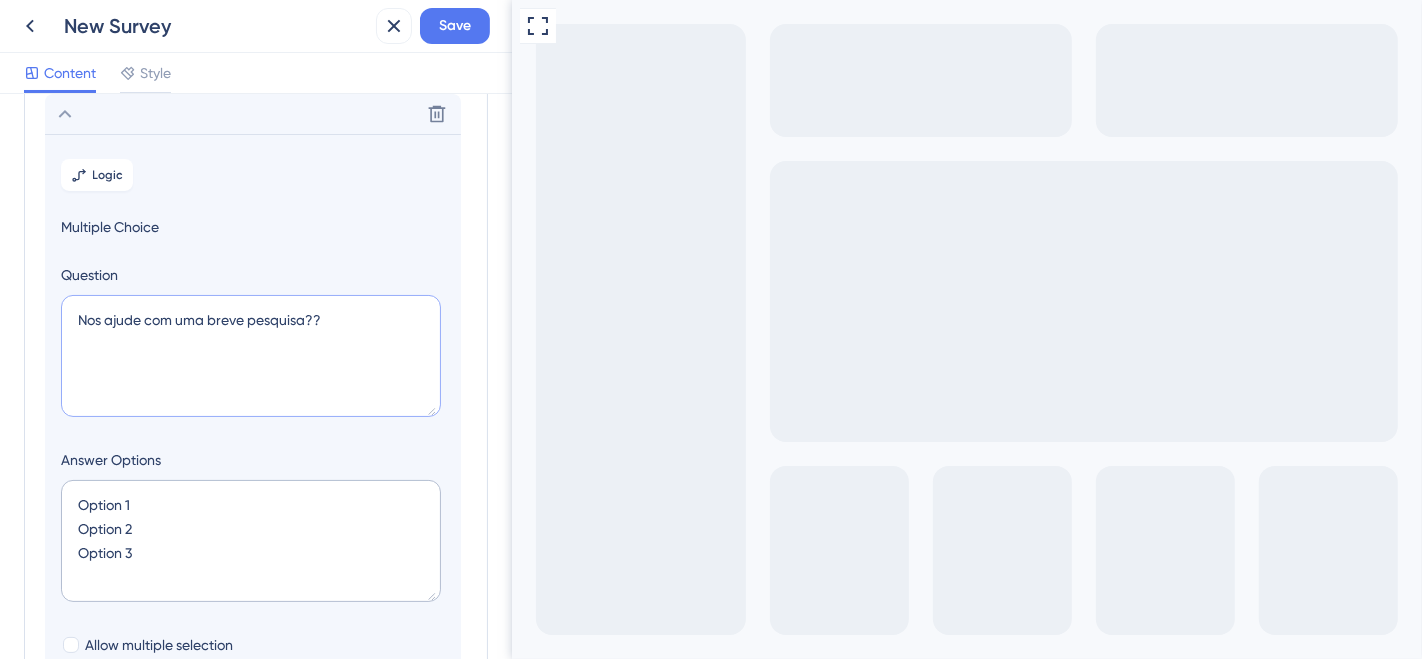 click on "Nos ajude com uma breve pesquisa??" at bounding box center [251, 356] 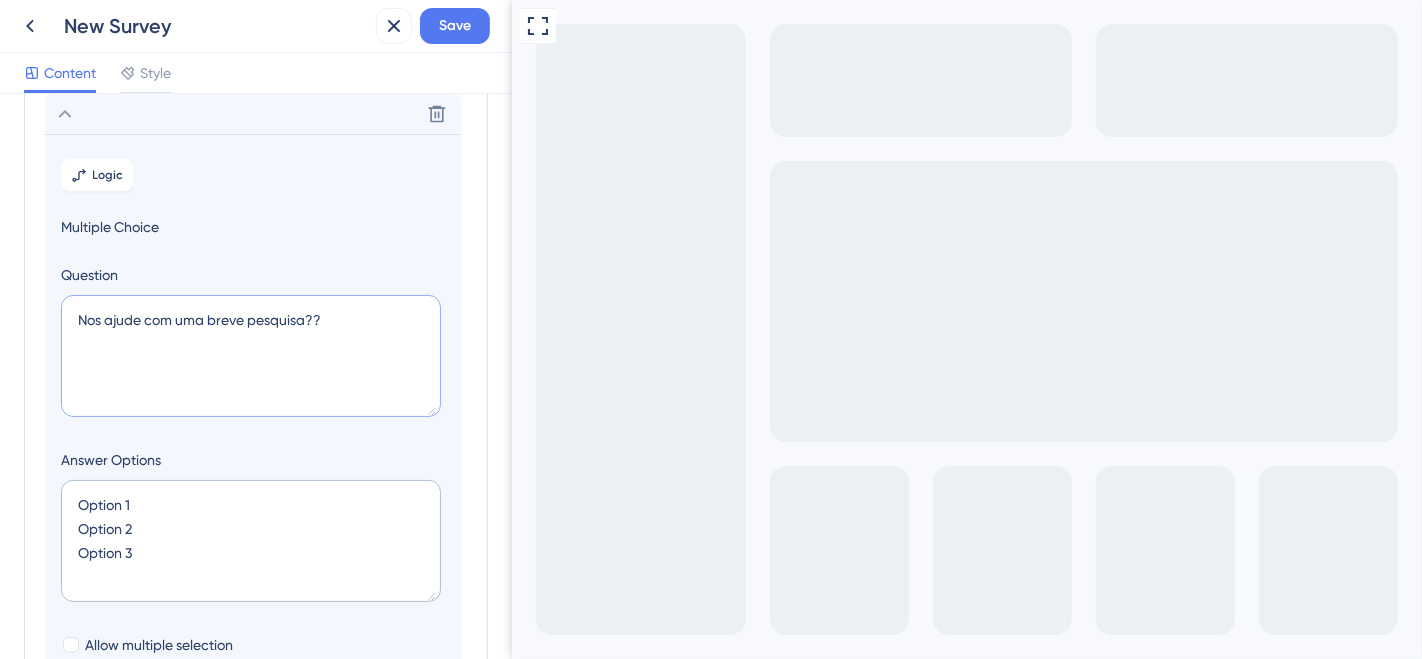 paste on "1. Como você se sentiria se não pudesse mais usar o Reshop?" 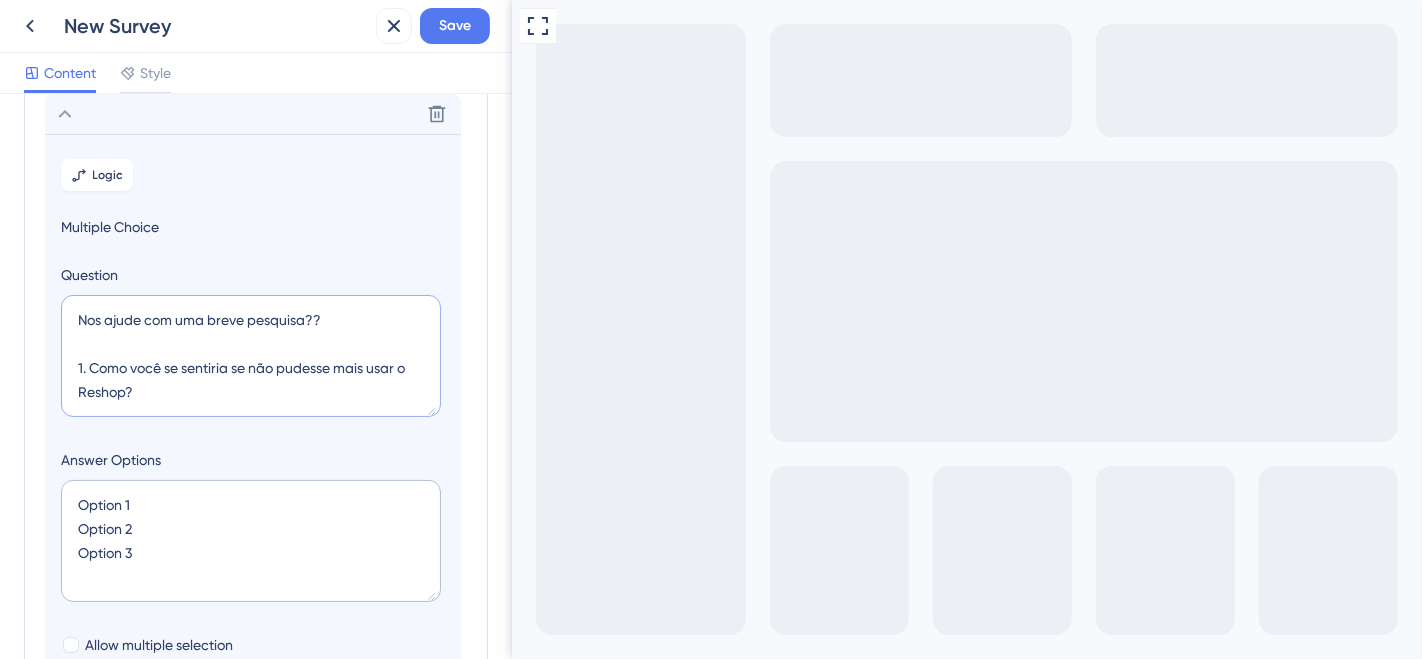 click on "Nos ajude com uma breve pesquisa??
1. Como você se sentiria se não pudesse mais usar o Reshop?" at bounding box center (251, 356) 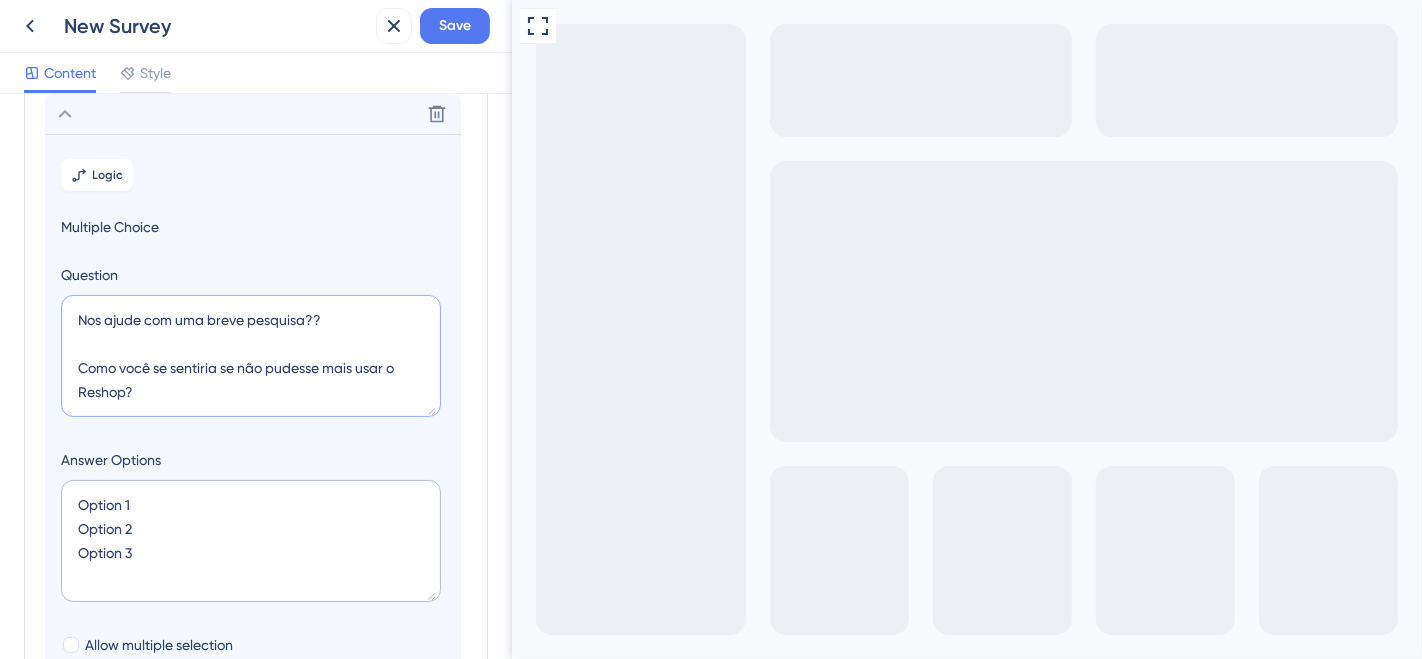 type on "Nos ajude com uma breve pesquisa??
Como você se sentiria se não pudesse mais usar o Reshop?" 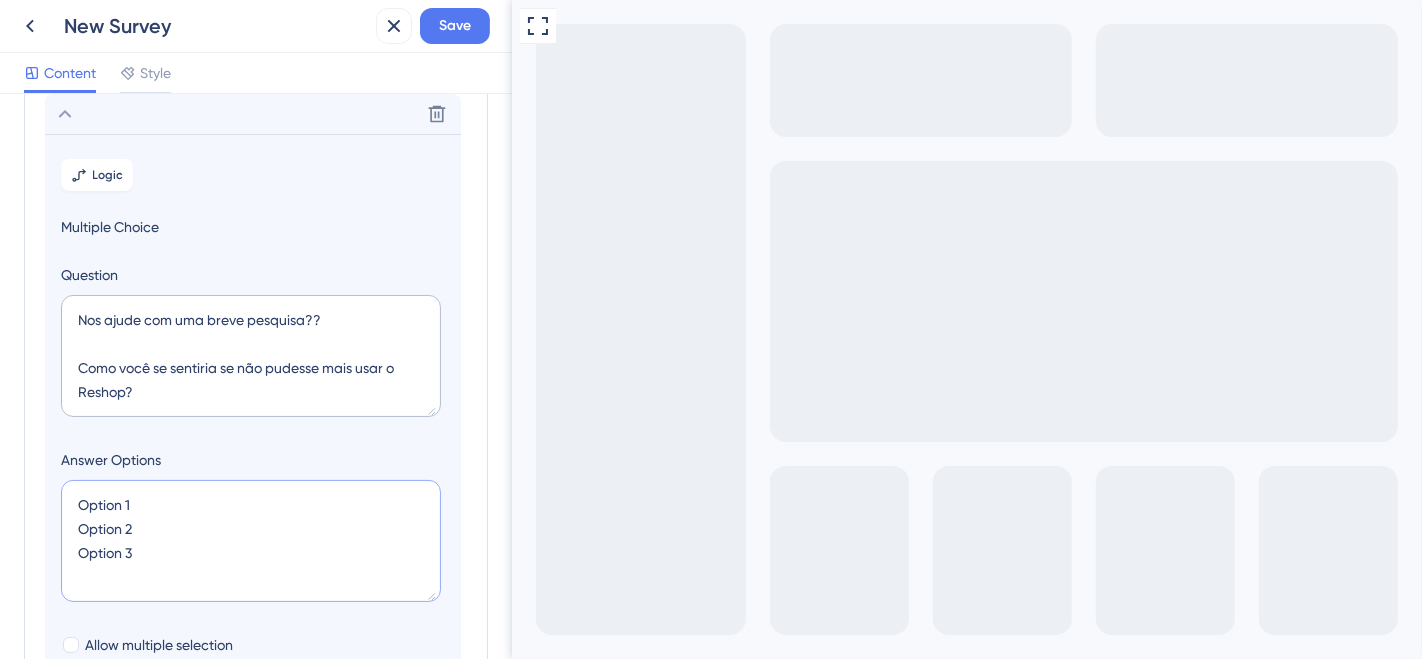 drag, startPoint x: 134, startPoint y: 546, endPoint x: 77, endPoint y: 504, distance: 70.80254 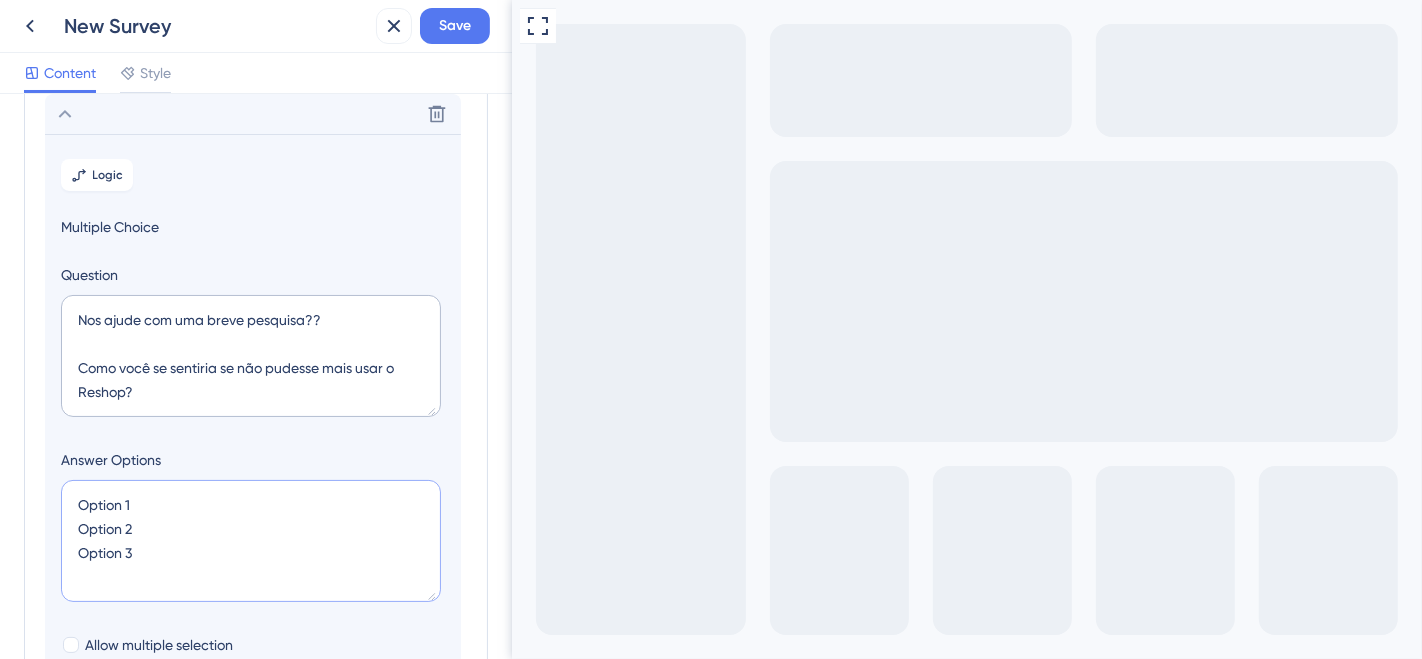 click on "Option 1
Option 2
Option 3" at bounding box center [251, 541] 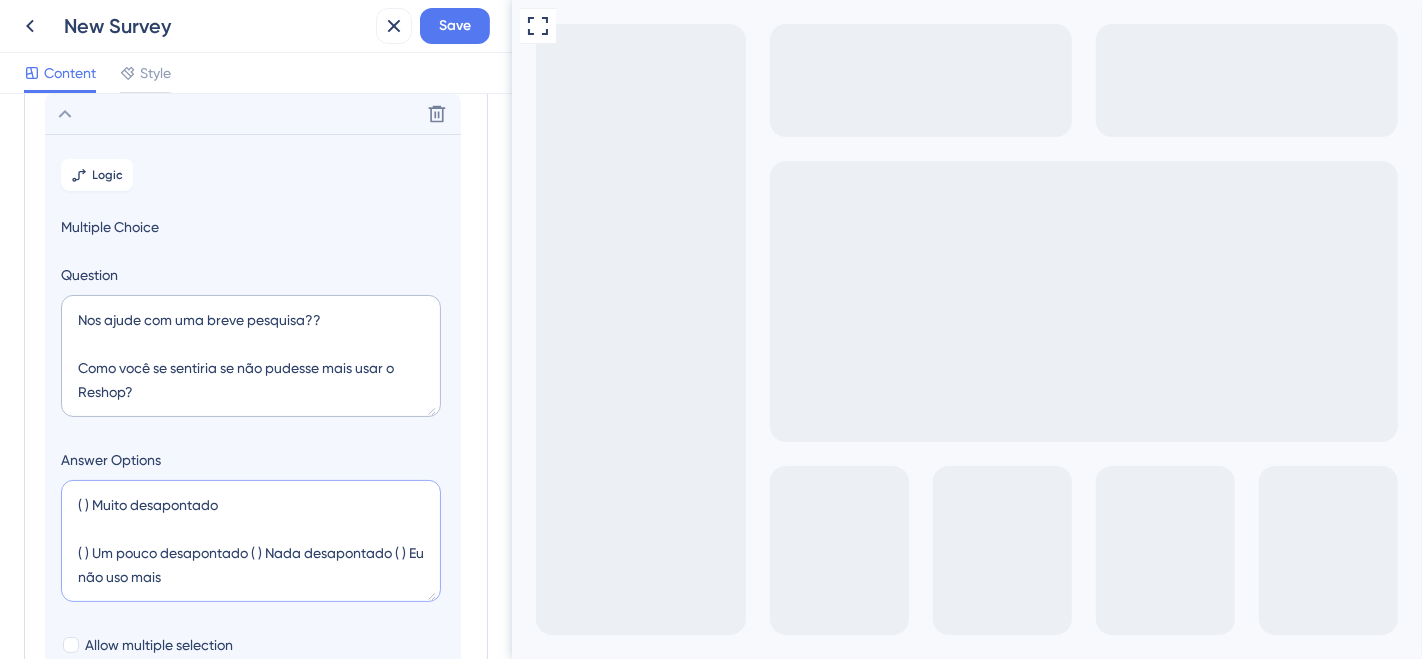 type on "84" 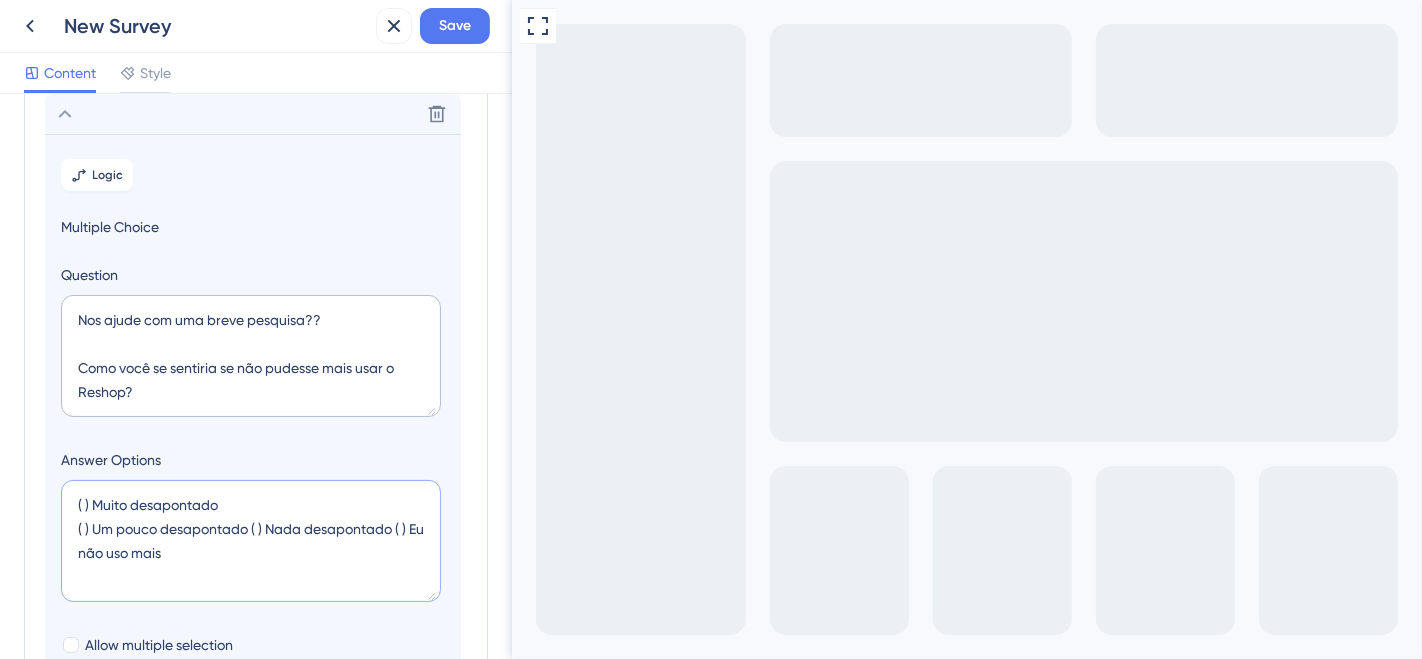 click on "( ) Muito desapontado
( ) Um pouco desapontado ( ) Nada desapontado ( ) Eu não uso mais" at bounding box center (251, 541) 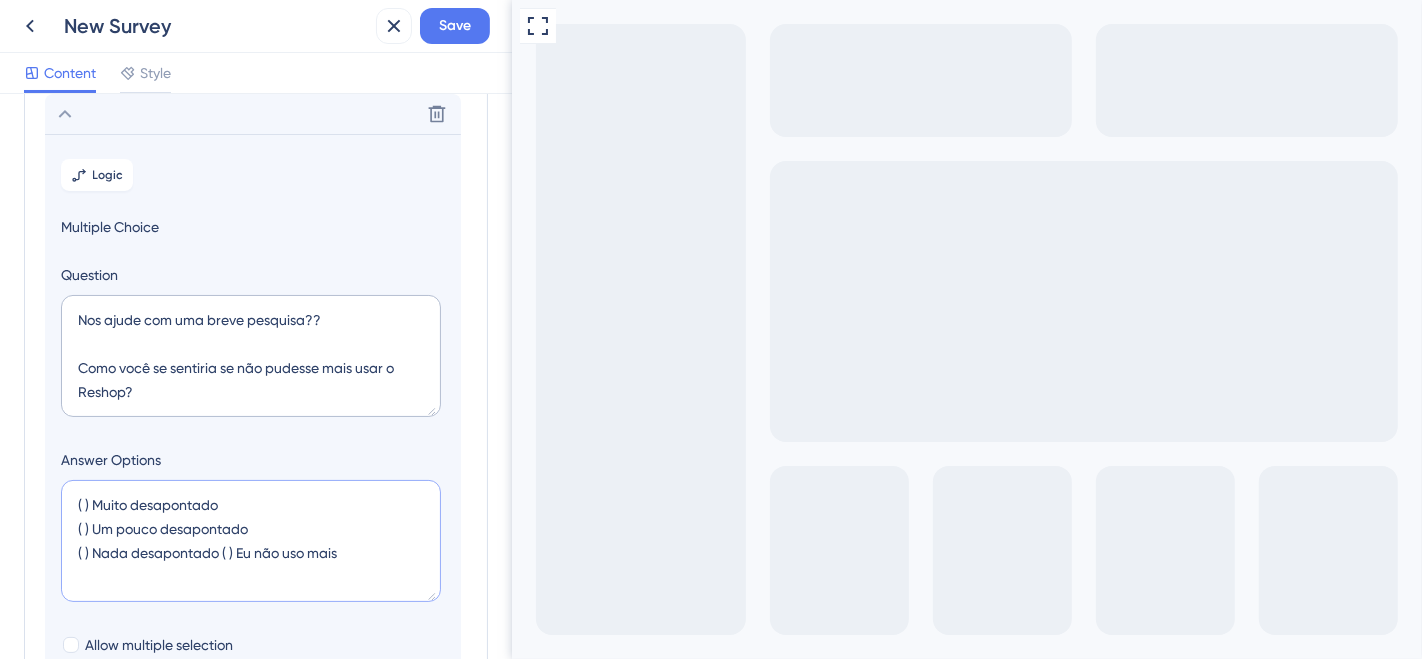 click on "( ) Muito desapontado
( ) Um pouco desapontado
( ) Nada desapontado ( ) Eu não uso mais" at bounding box center (251, 541) 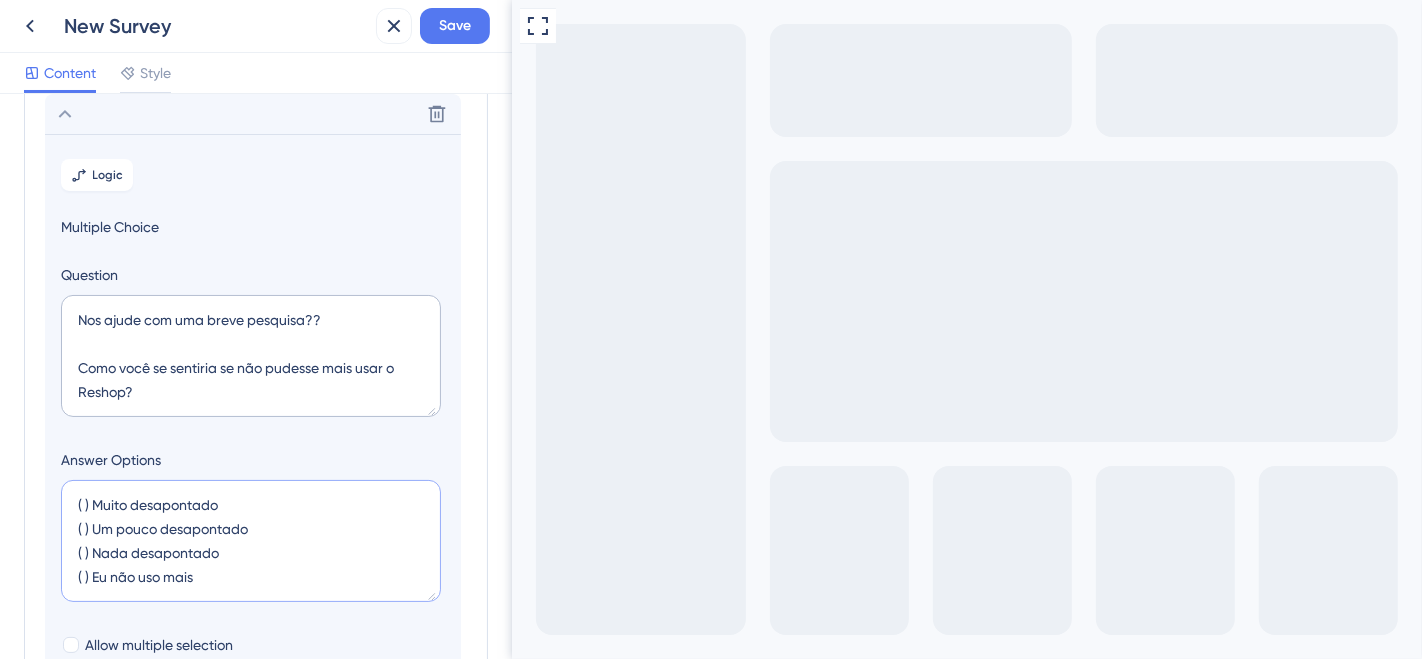 drag, startPoint x: 221, startPoint y: 582, endPoint x: 71, endPoint y: 575, distance: 150.16324 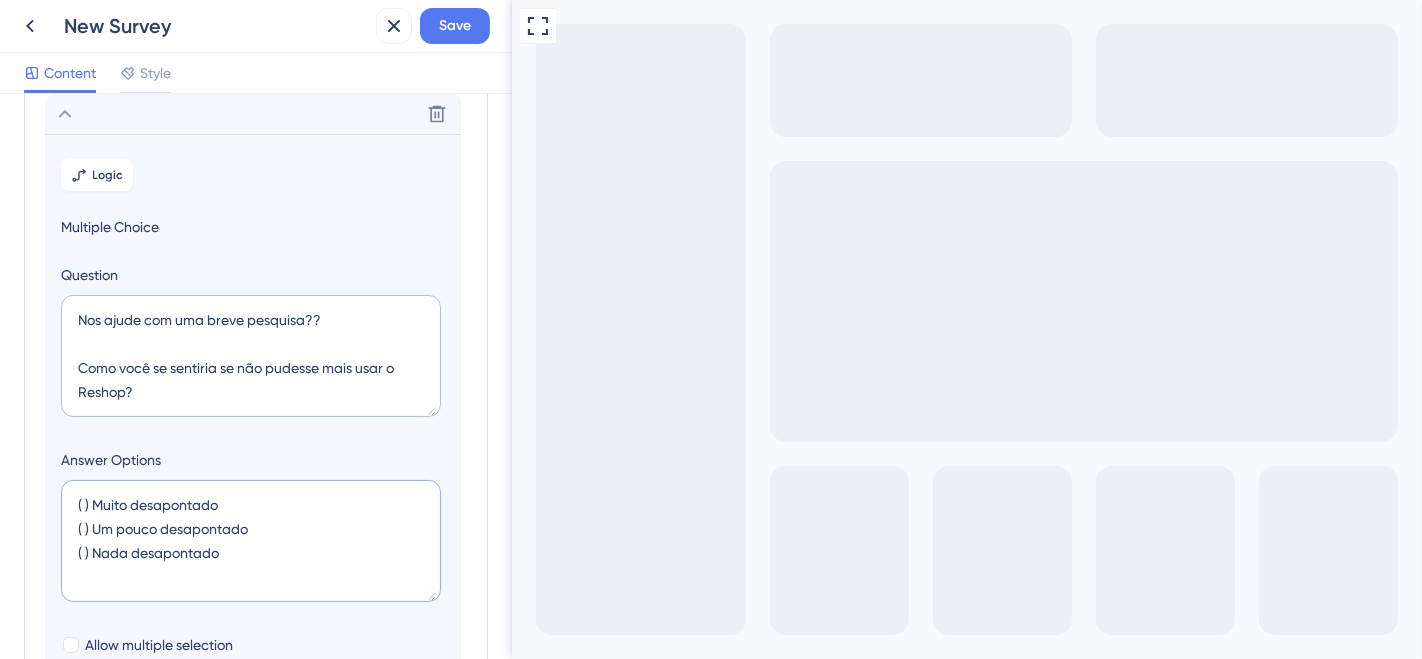 click on "( ) Muito desapontado
( ) Um pouco desapontado
( ) Nada desapontado" at bounding box center [251, 541] 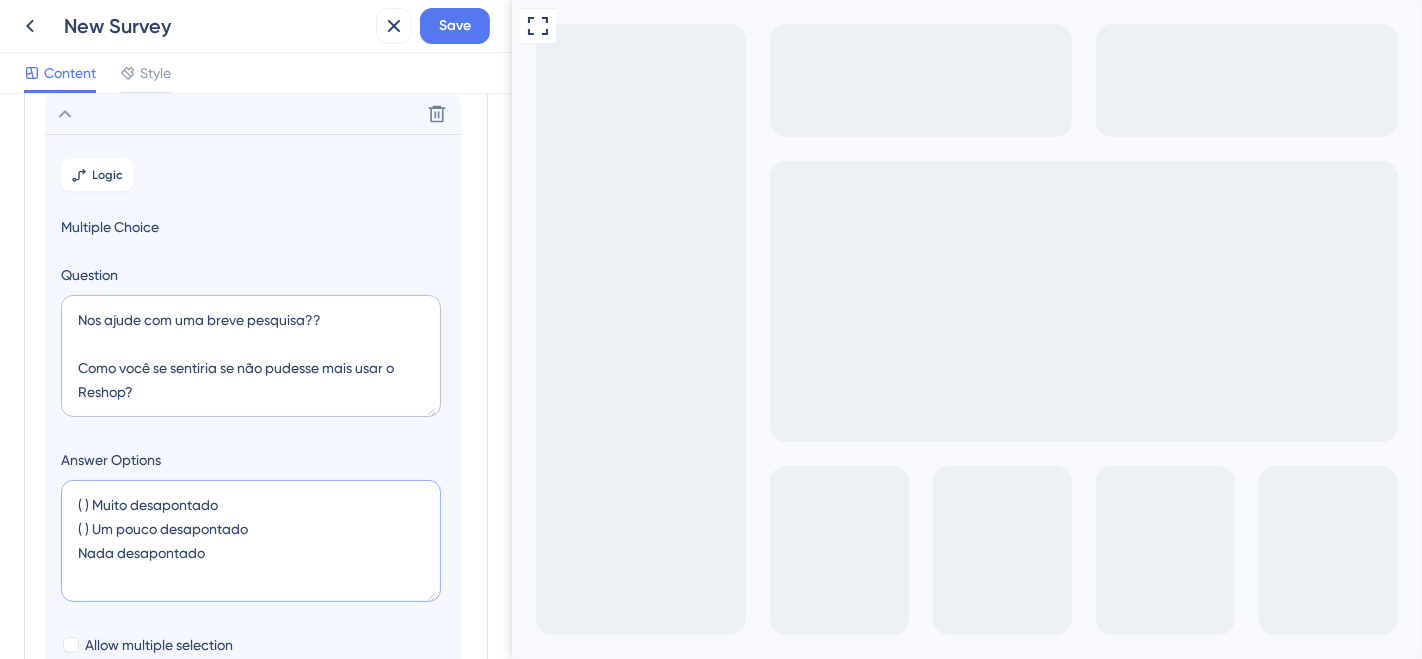 click on "( ) Muito desapontado
( ) Um pouco desapontado
Nada desapontado" at bounding box center (251, 541) 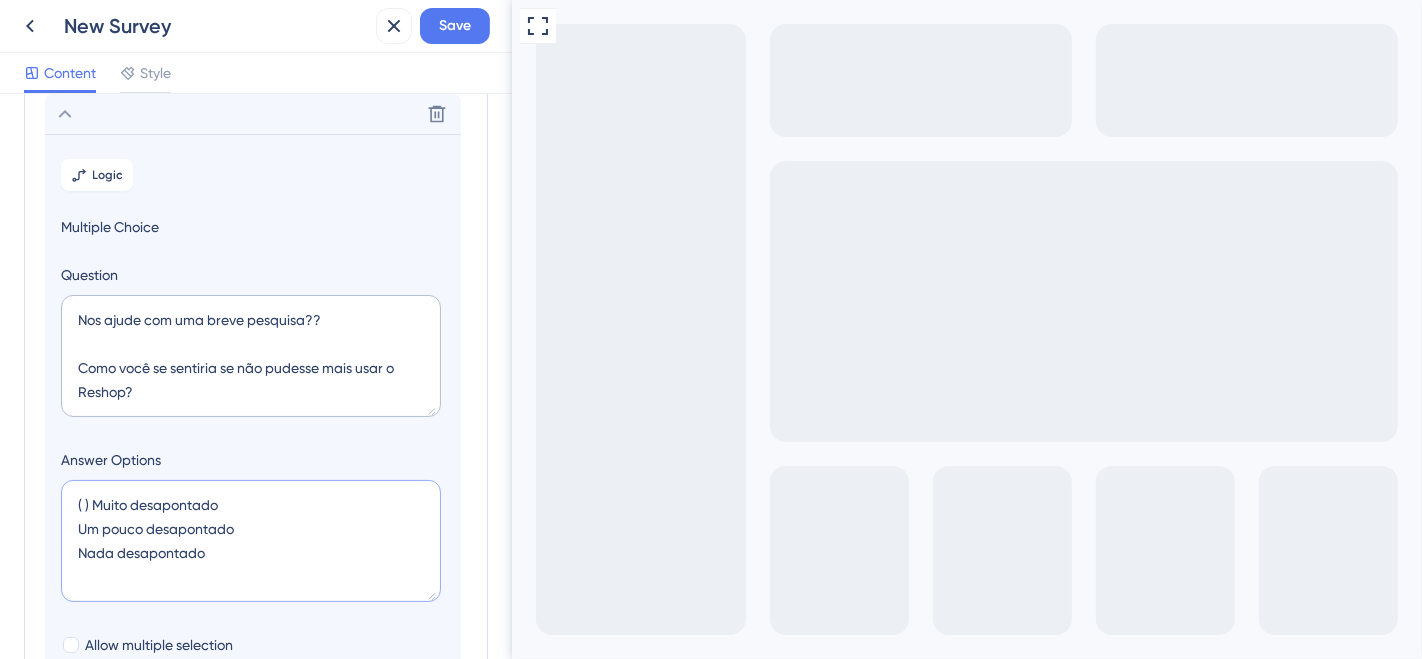 click on "( ) Muito desapontado
Um pouco desapontado
Nada desapontado" at bounding box center [251, 541] 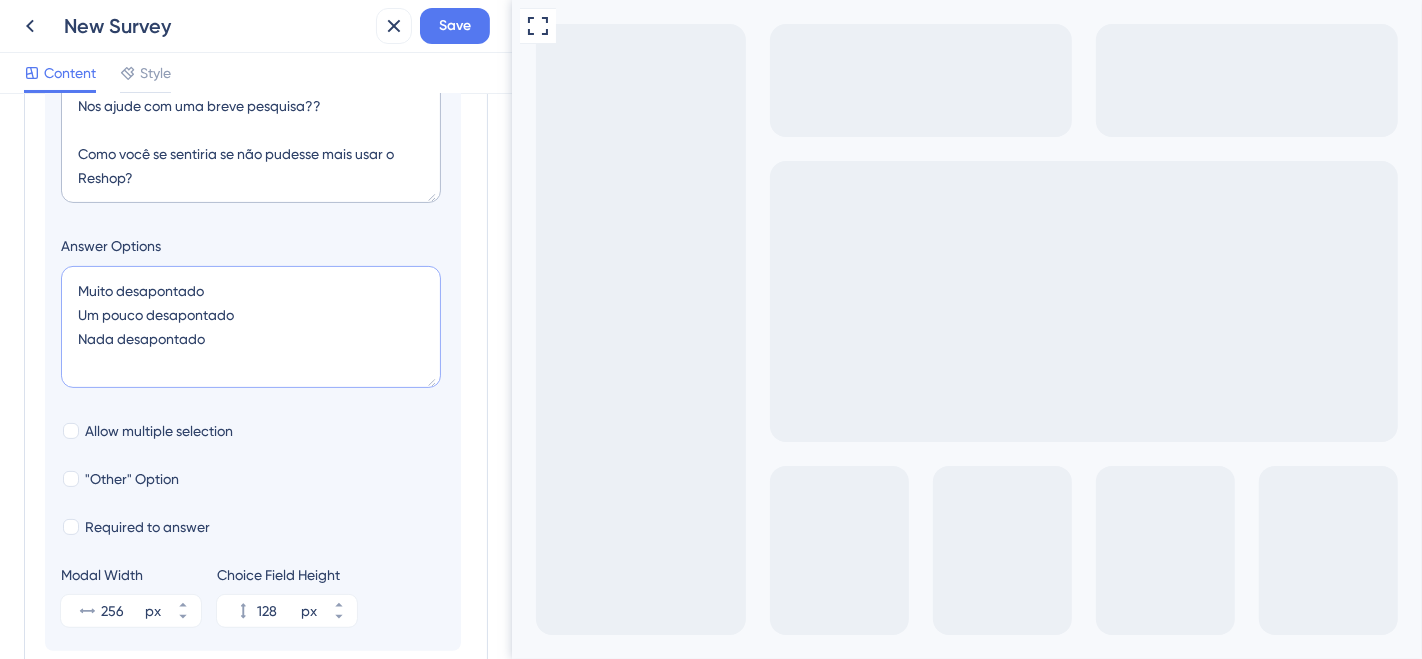 scroll, scrollTop: 339, scrollLeft: 0, axis: vertical 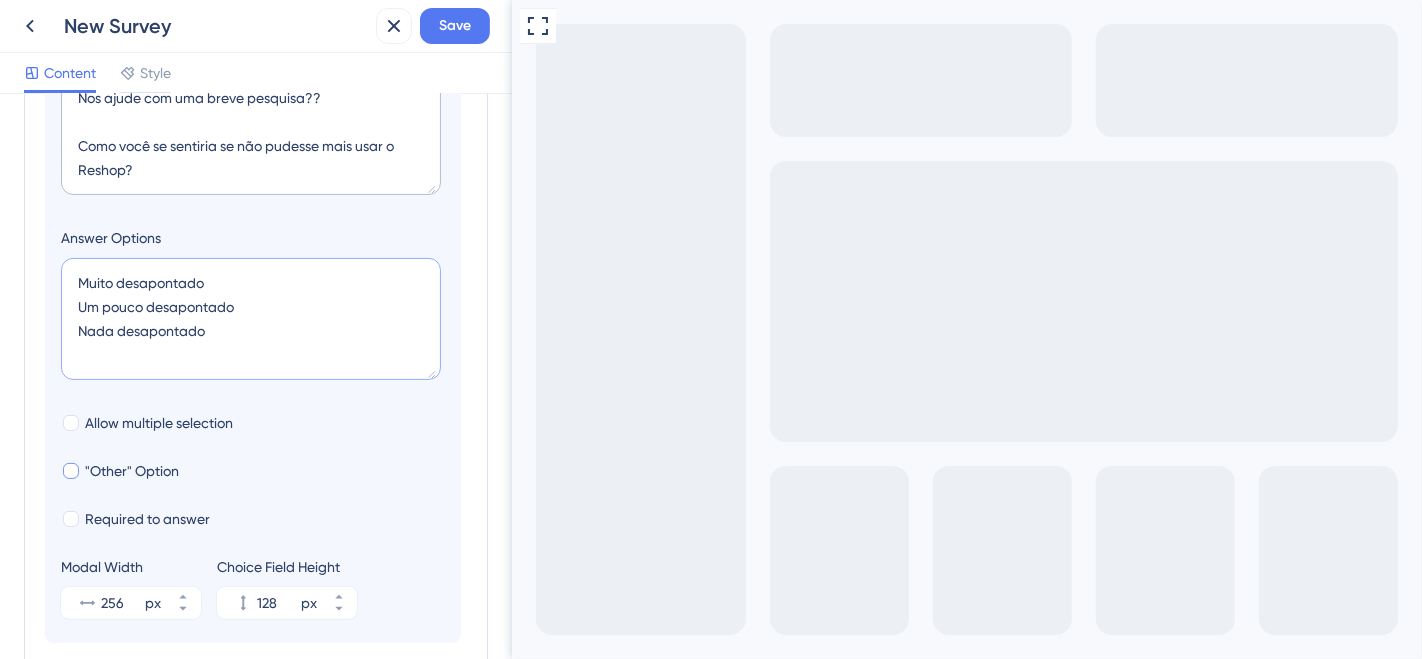 type on "Muito desapontado
Um pouco desapontado
Nada desapontado" 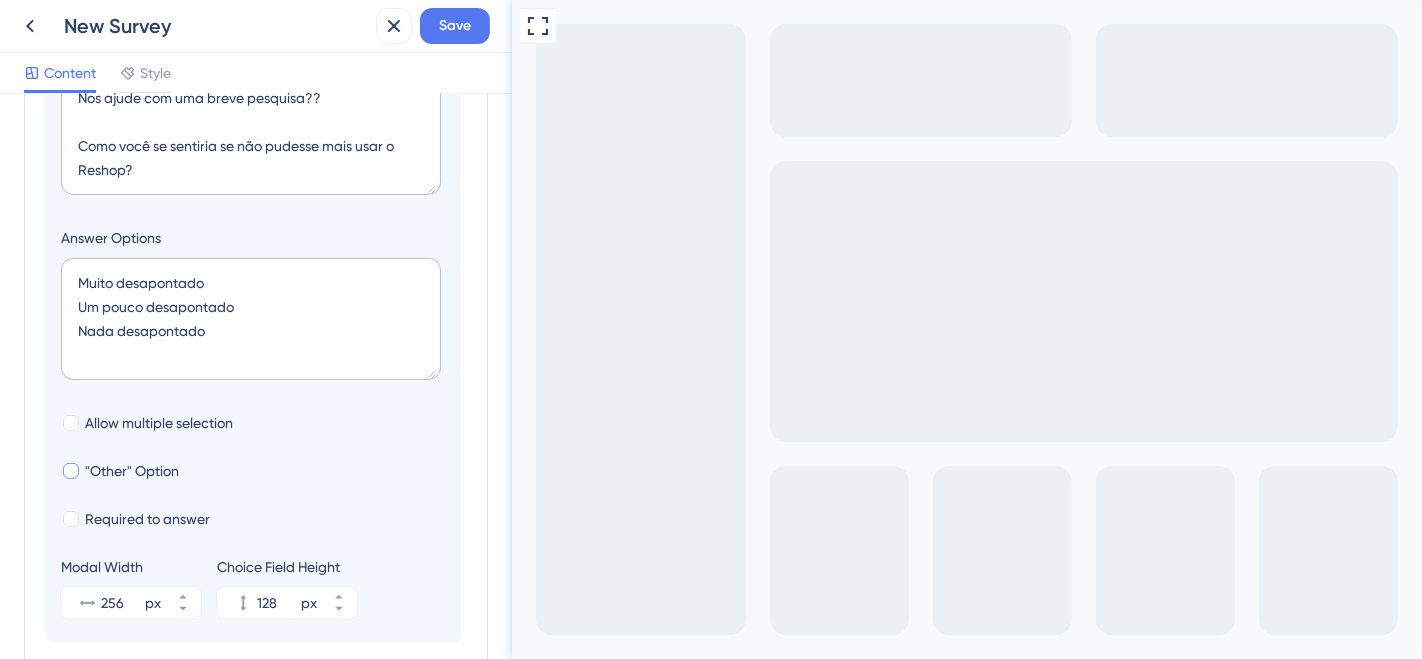 click at bounding box center (71, 471) 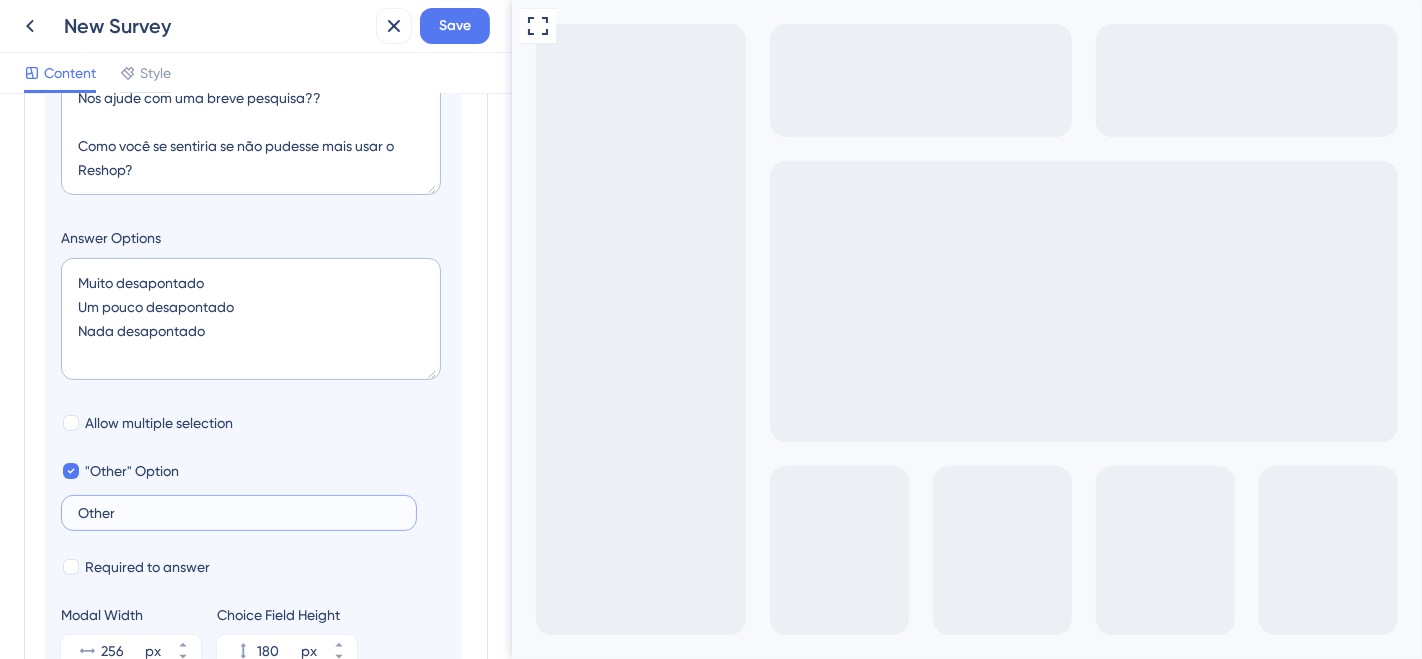 drag, startPoint x: 131, startPoint y: 517, endPoint x: 61, endPoint y: 510, distance: 70.34913 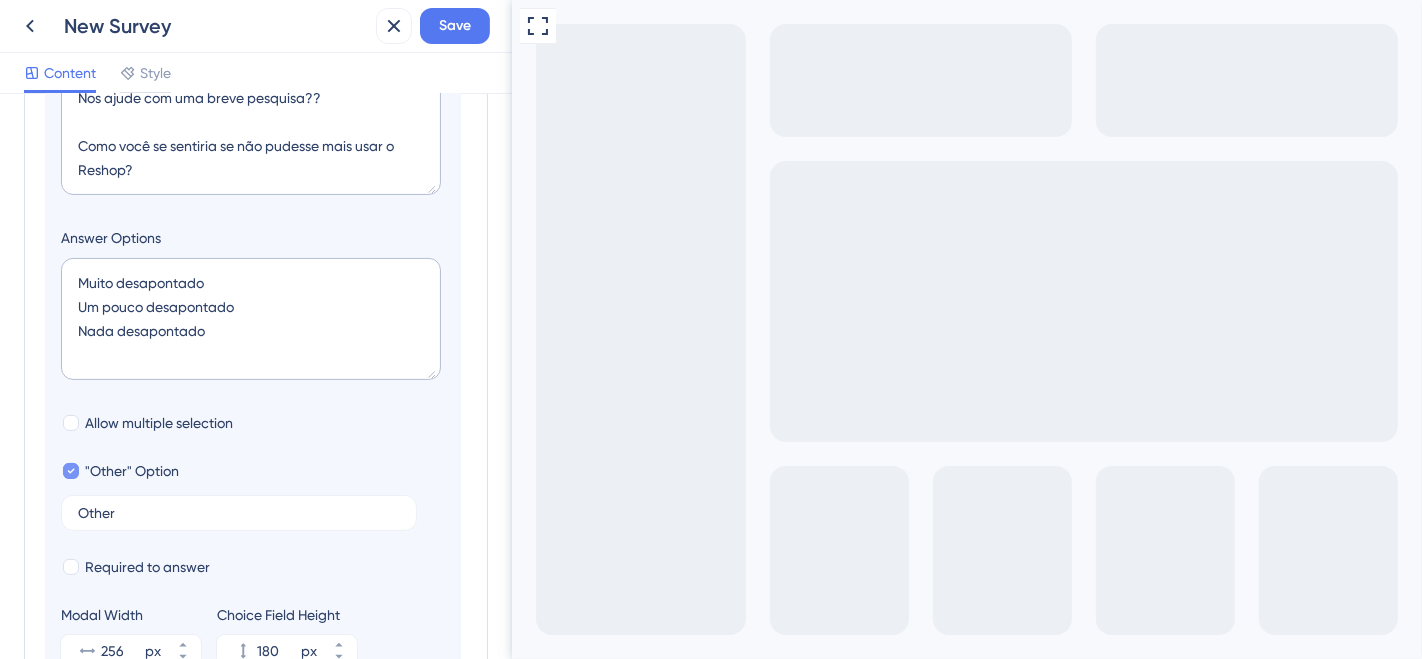 click at bounding box center (71, 471) 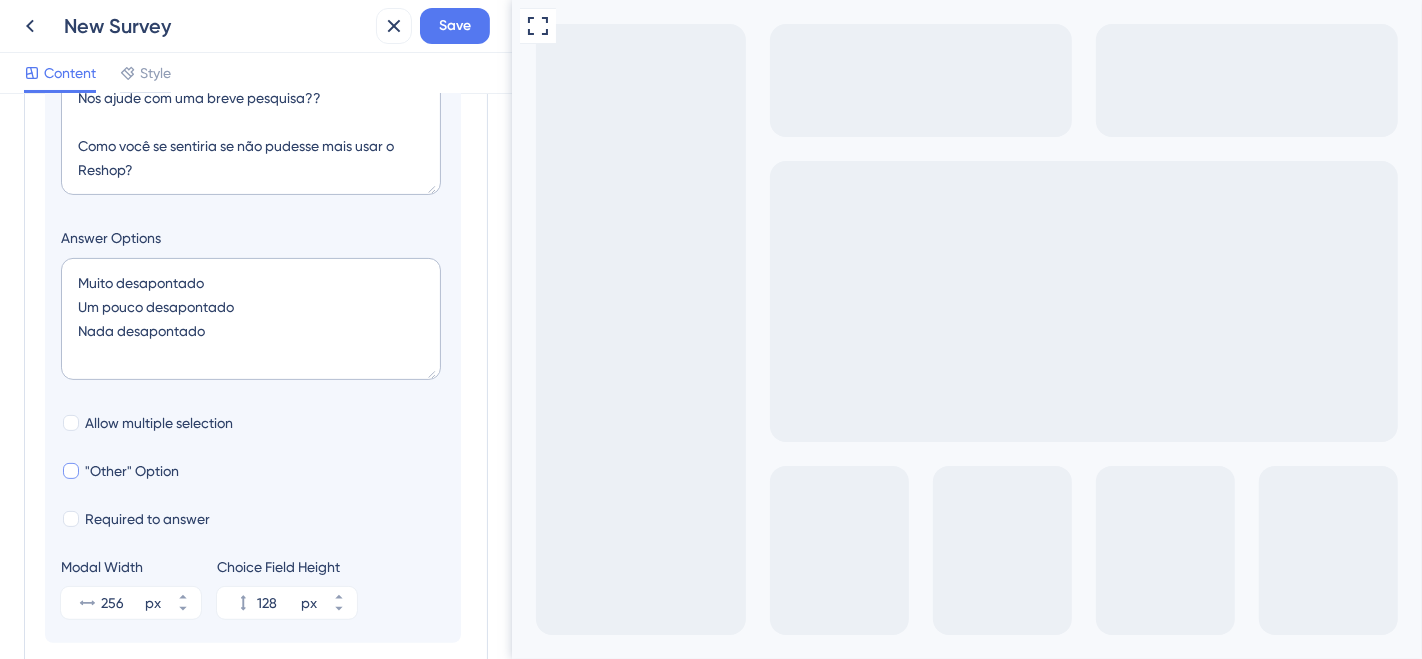 click on "Allow multiple selection" at bounding box center (253, 423) 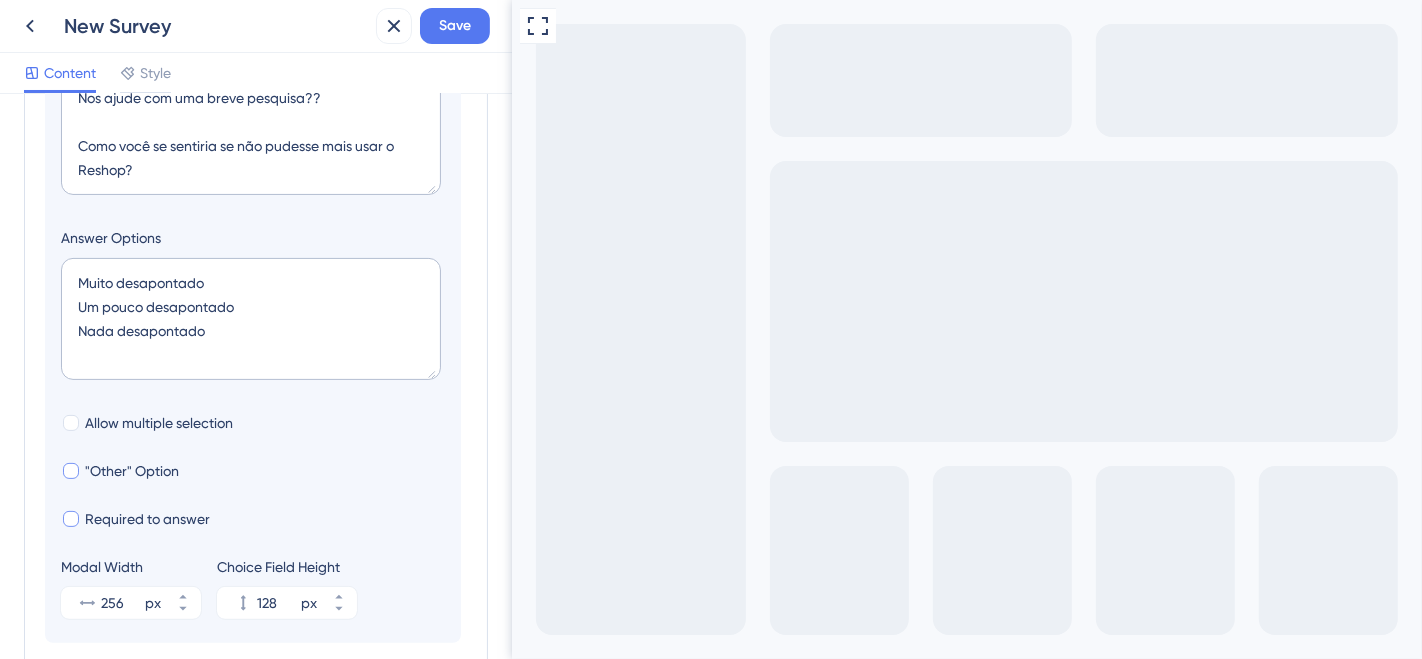 click at bounding box center (71, 519) 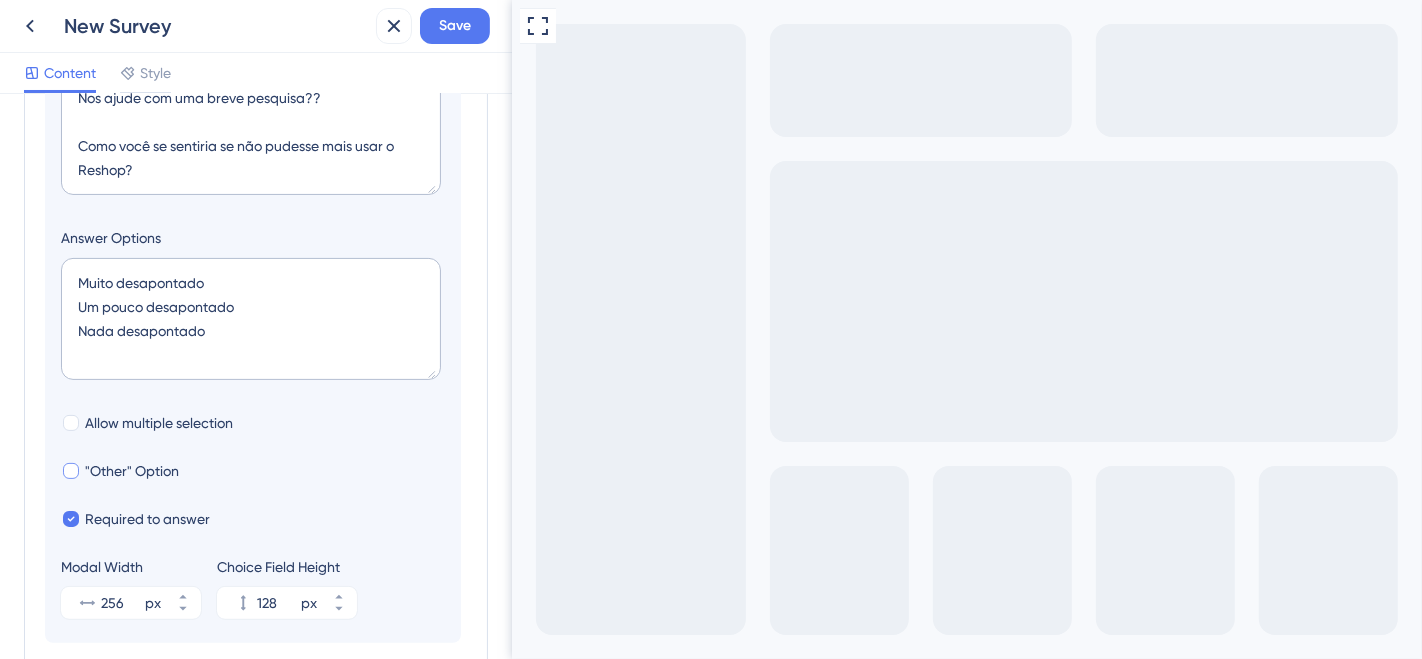 scroll, scrollTop: 499, scrollLeft: 0, axis: vertical 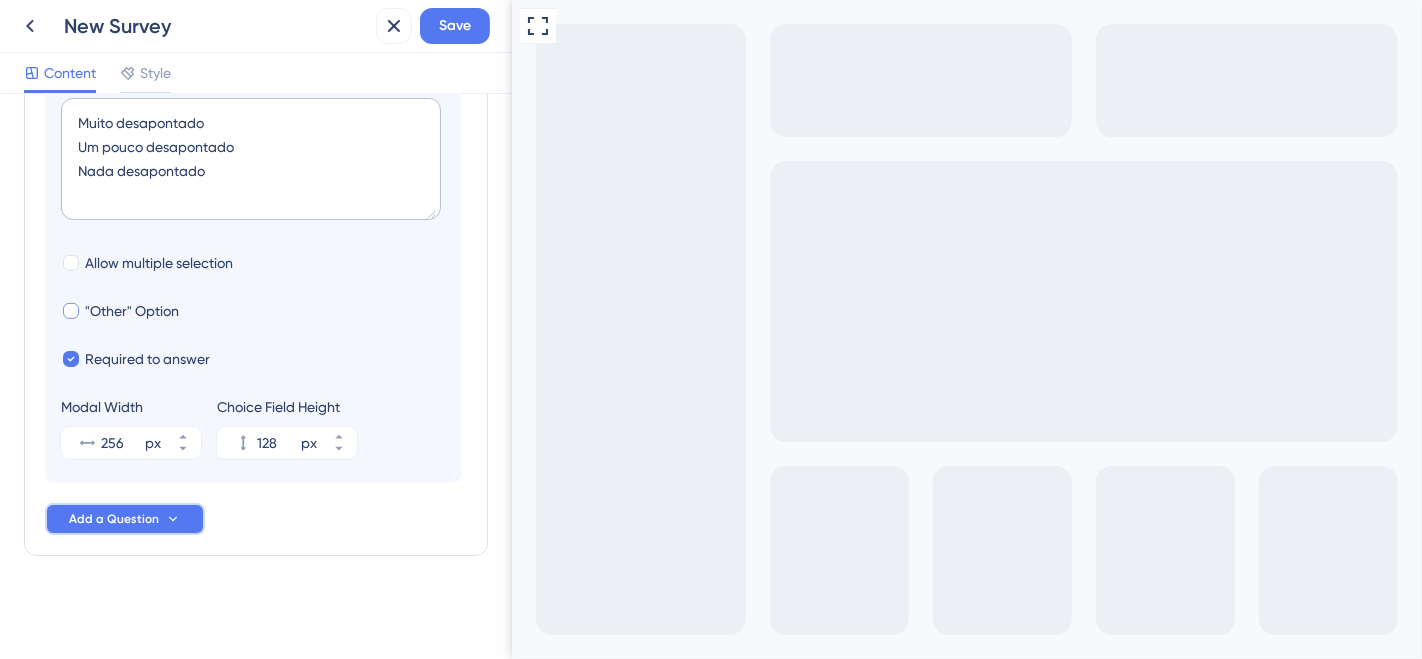 click on "Add a Question" at bounding box center [114, 519] 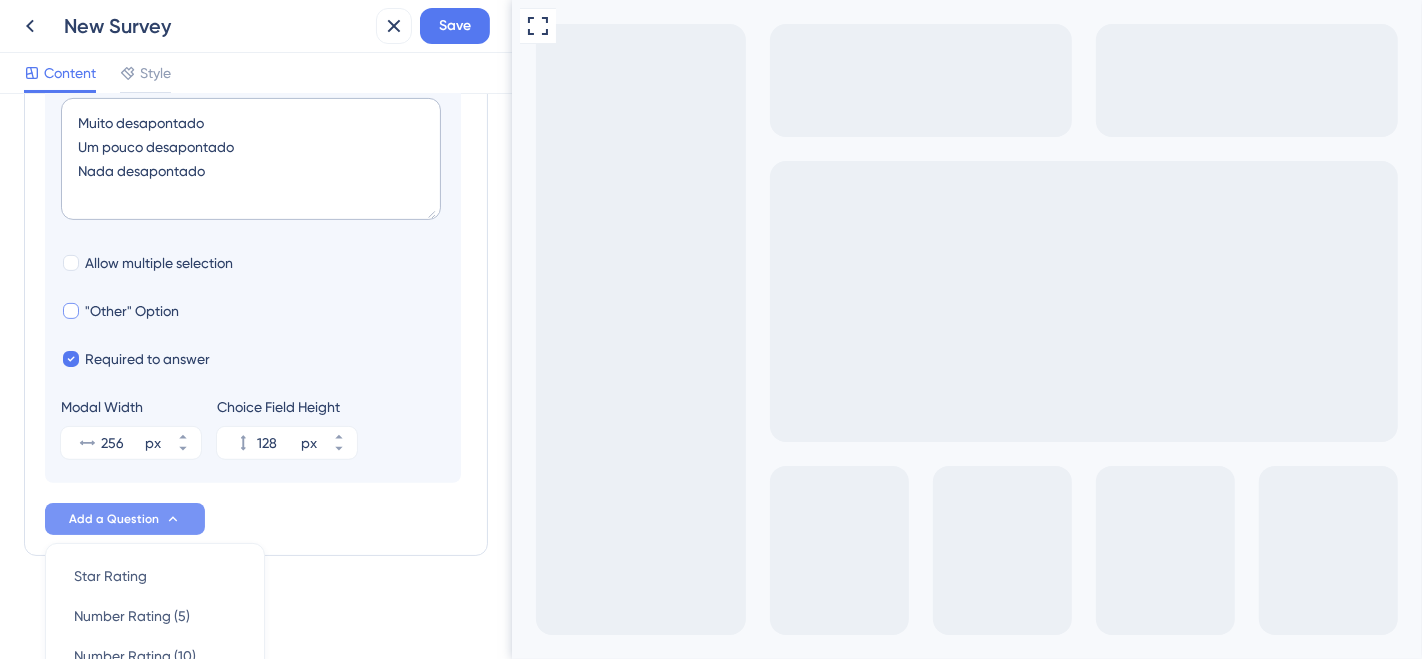 scroll, scrollTop: 808, scrollLeft: 0, axis: vertical 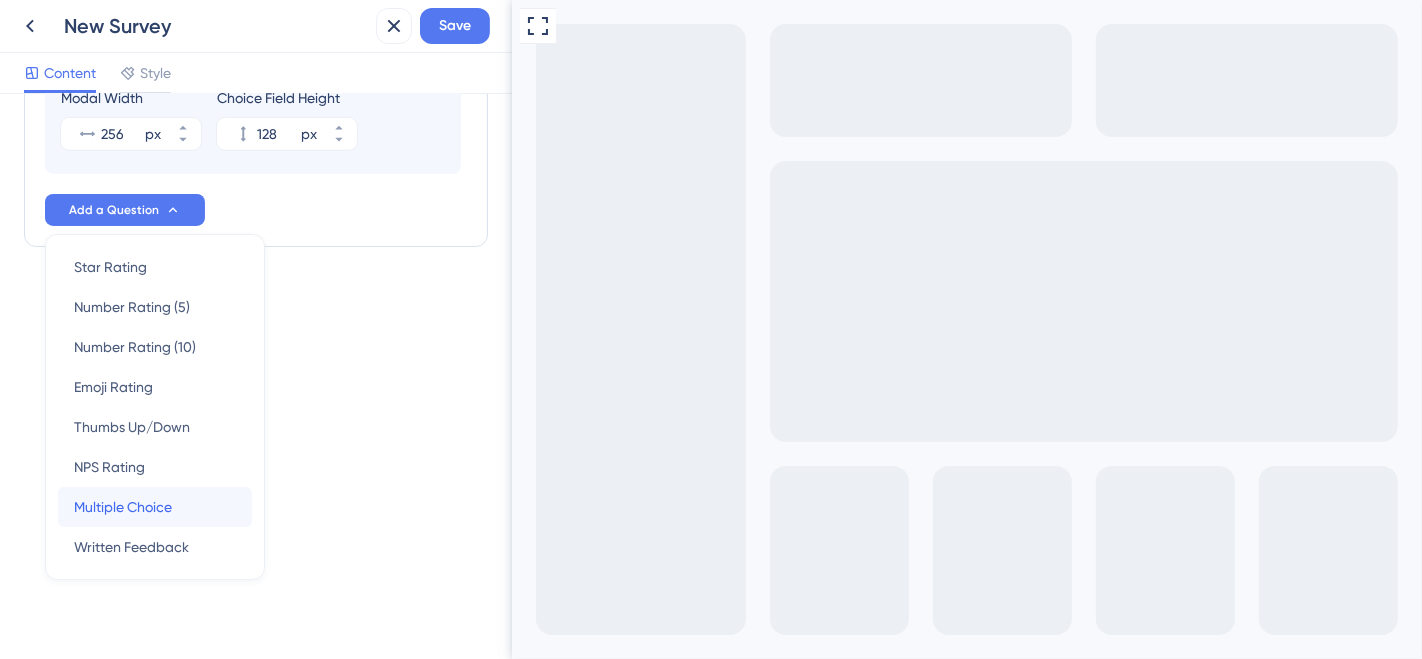 click on "Multiple Choice" at bounding box center [123, 507] 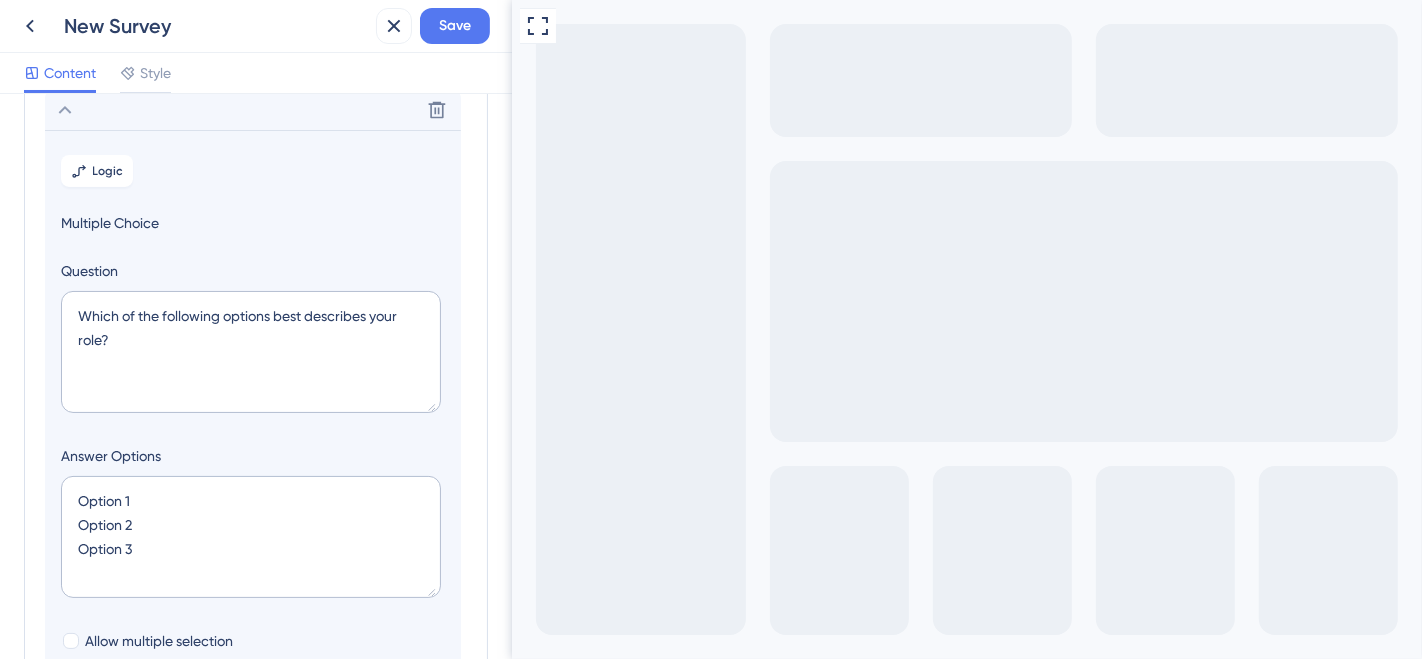 scroll, scrollTop: 172, scrollLeft: 0, axis: vertical 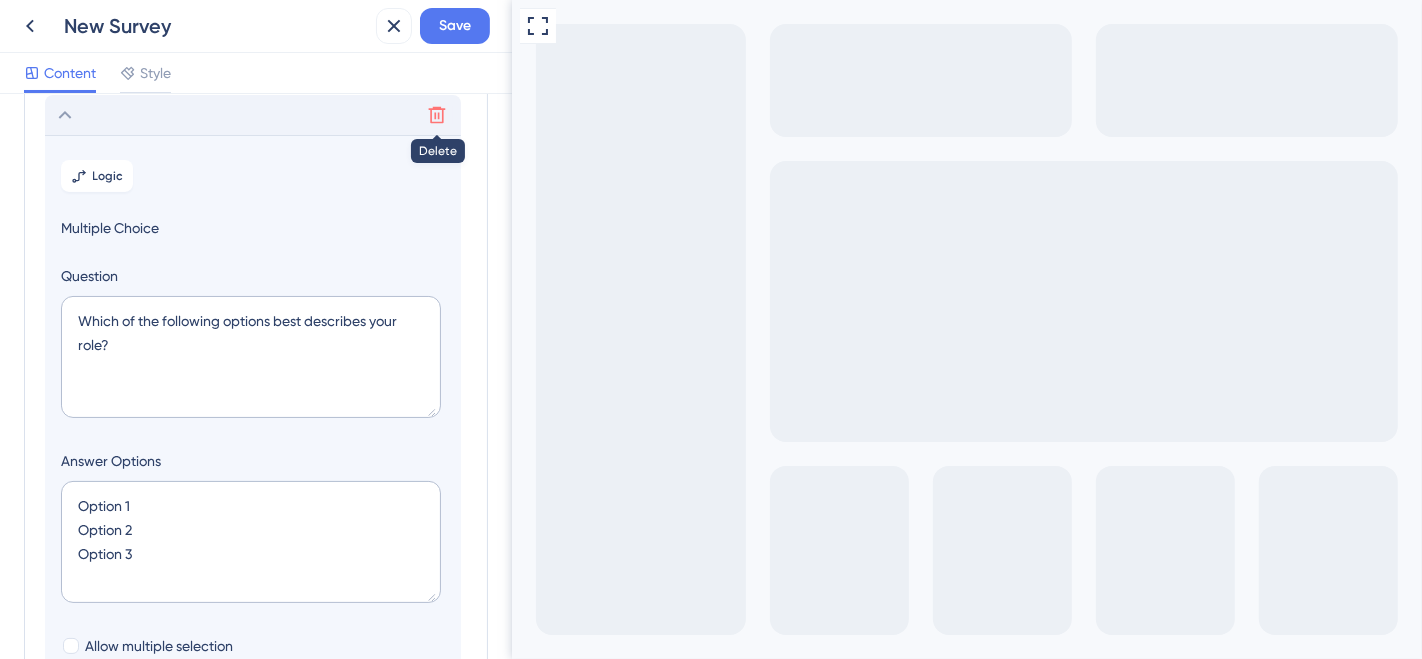 click 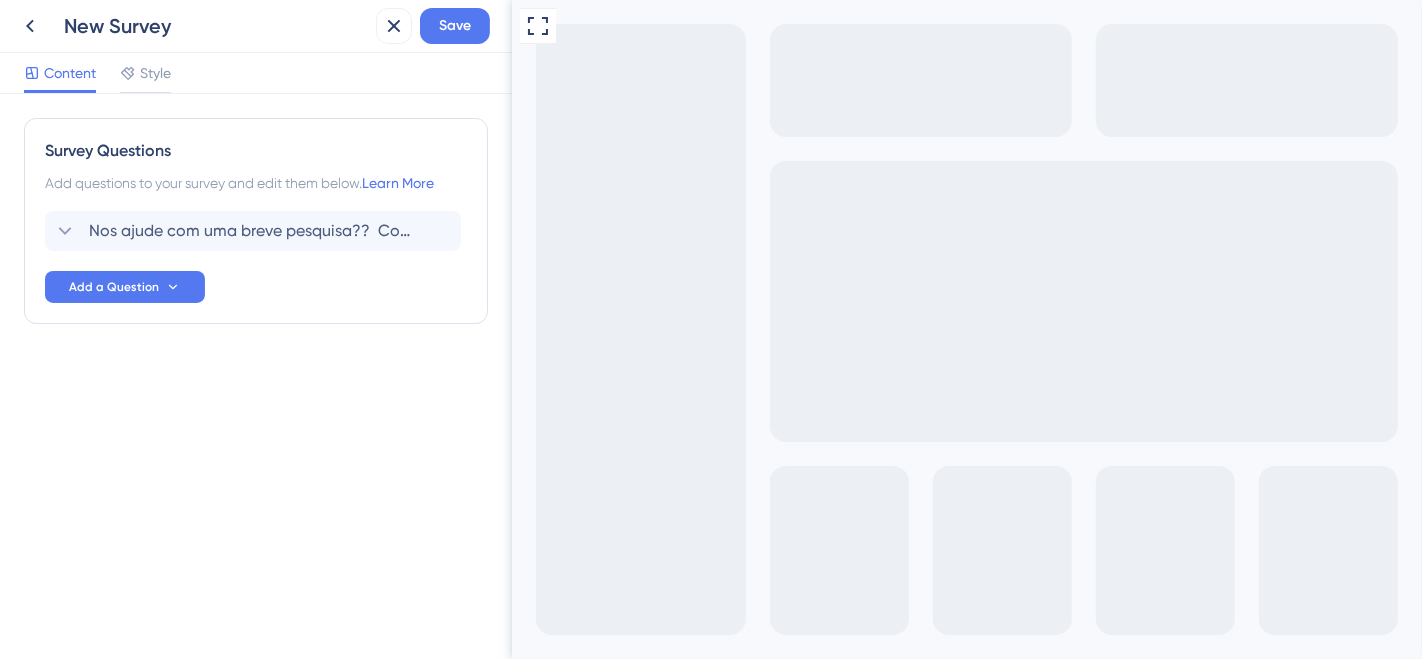 scroll, scrollTop: 0, scrollLeft: 0, axis: both 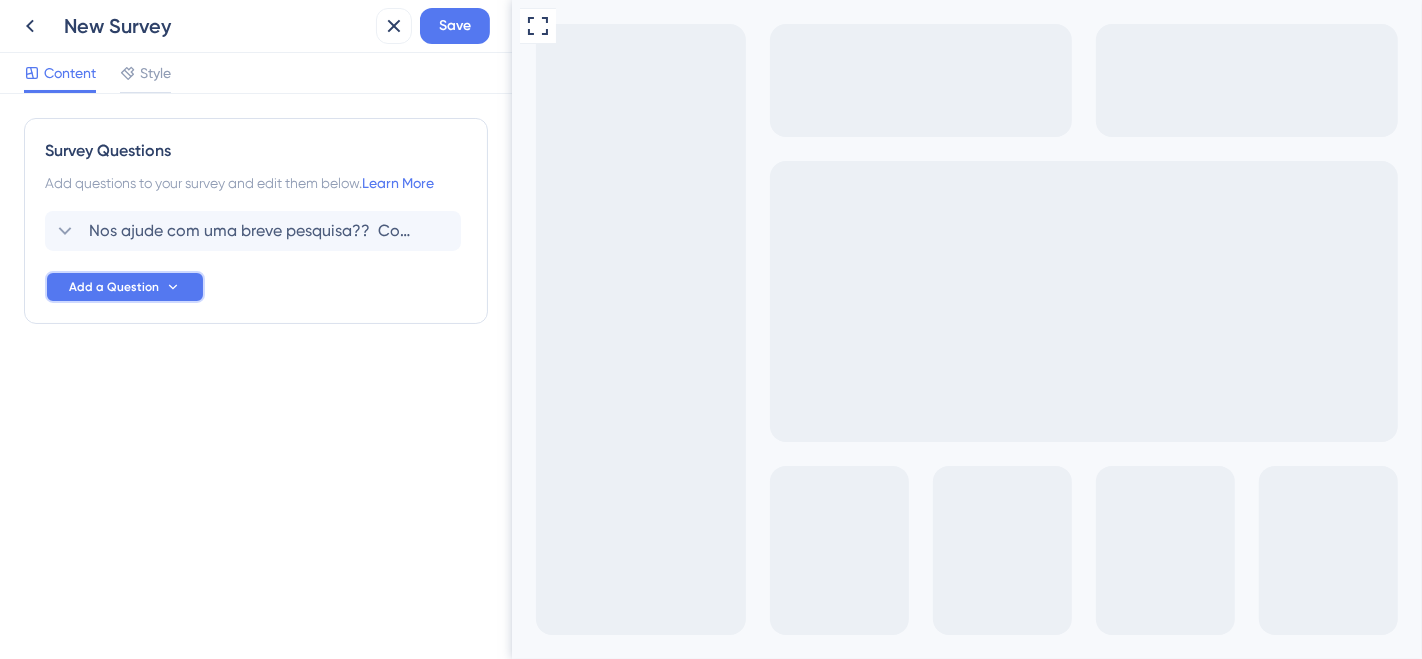 click on "Add a Question" at bounding box center (114, 287) 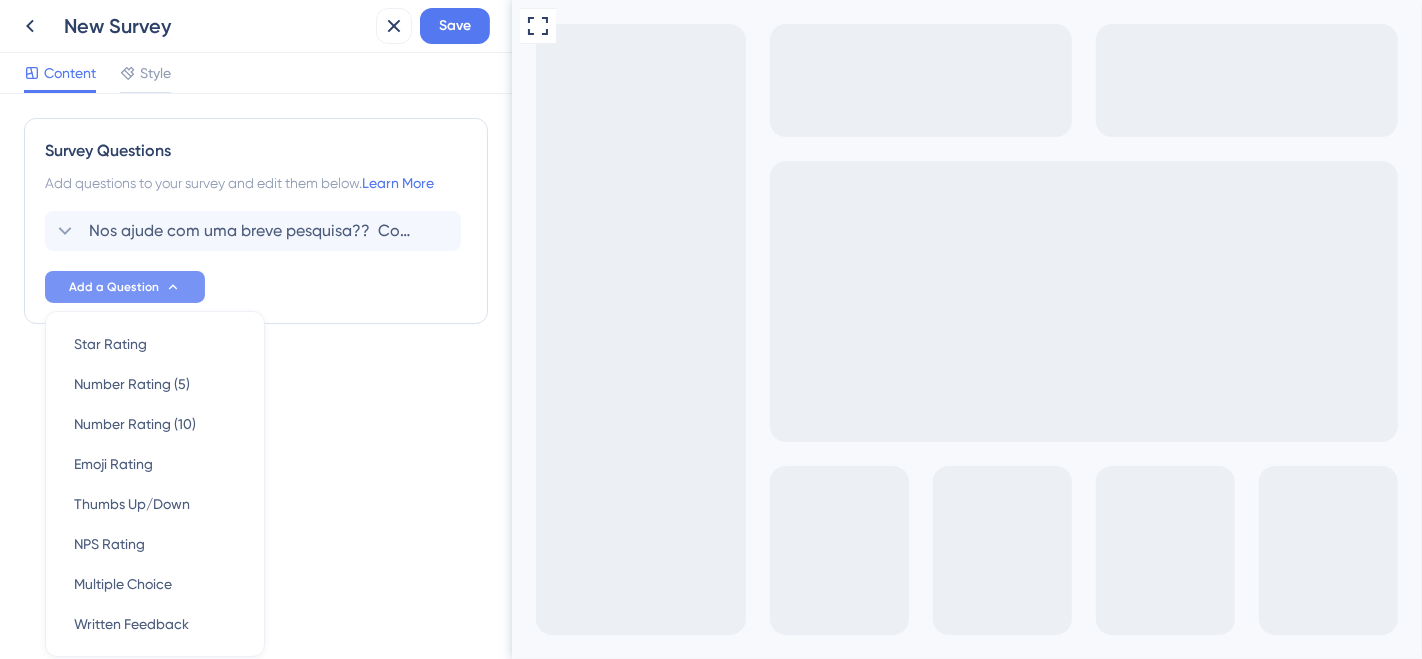 scroll, scrollTop: 77, scrollLeft: 0, axis: vertical 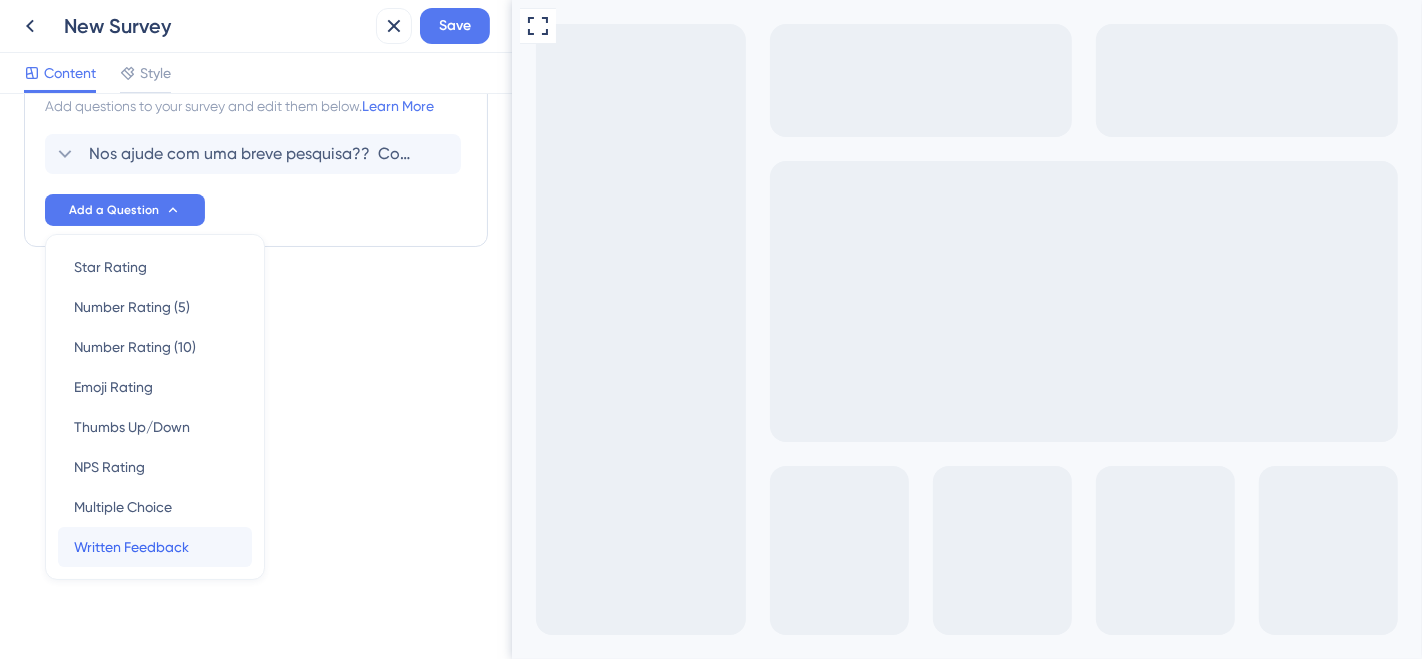 click on "Written Feedback" at bounding box center [131, 547] 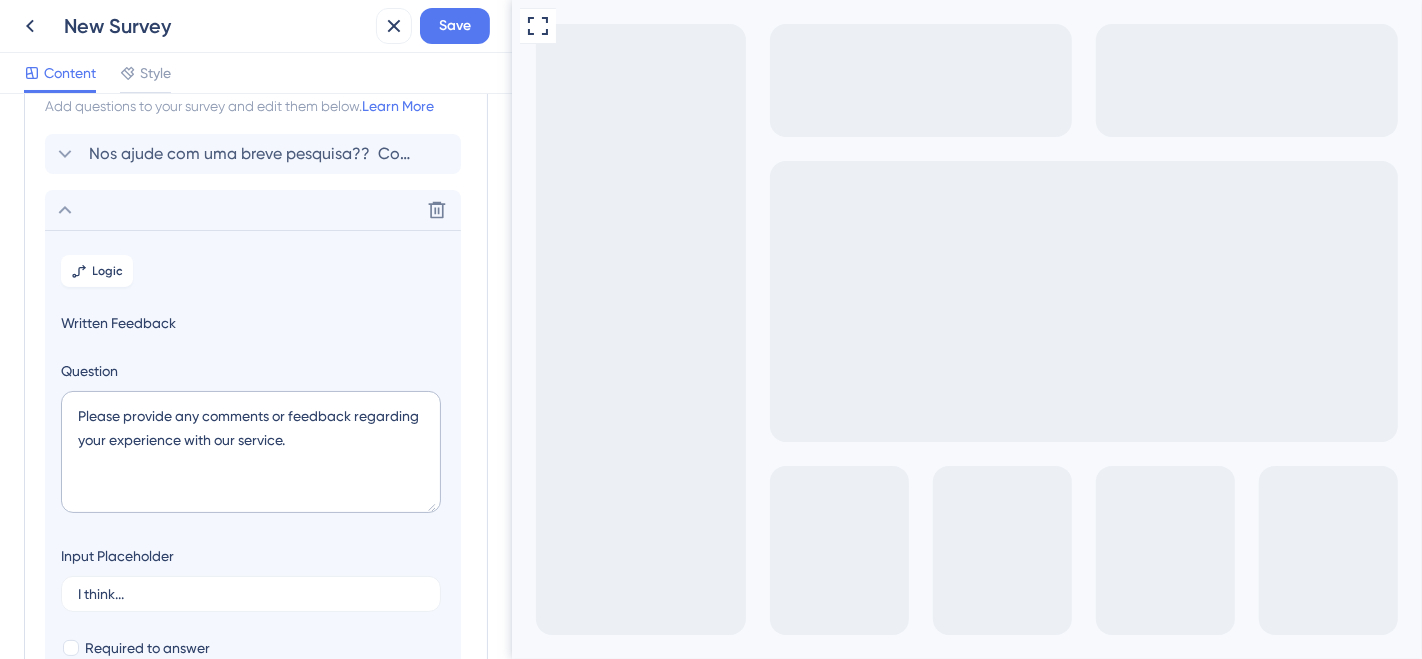 scroll, scrollTop: 172, scrollLeft: 0, axis: vertical 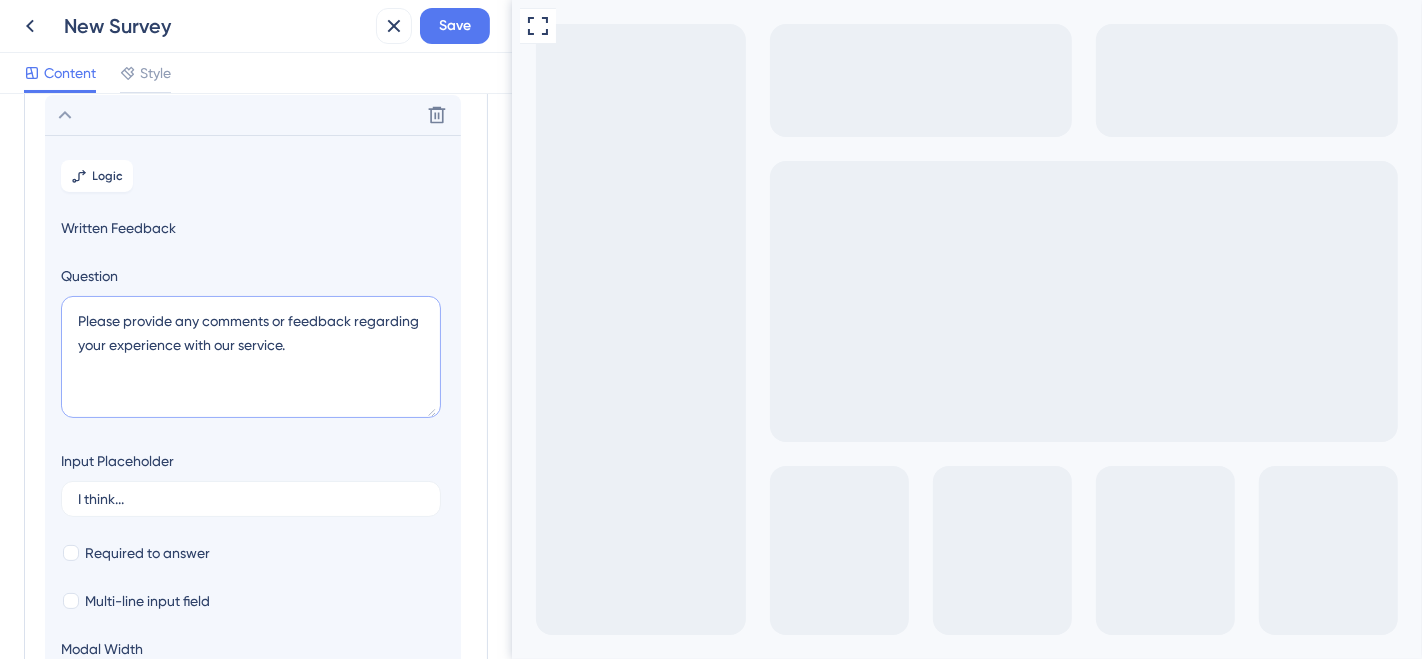 drag, startPoint x: 280, startPoint y: 346, endPoint x: 57, endPoint y: 325, distance: 223.9866 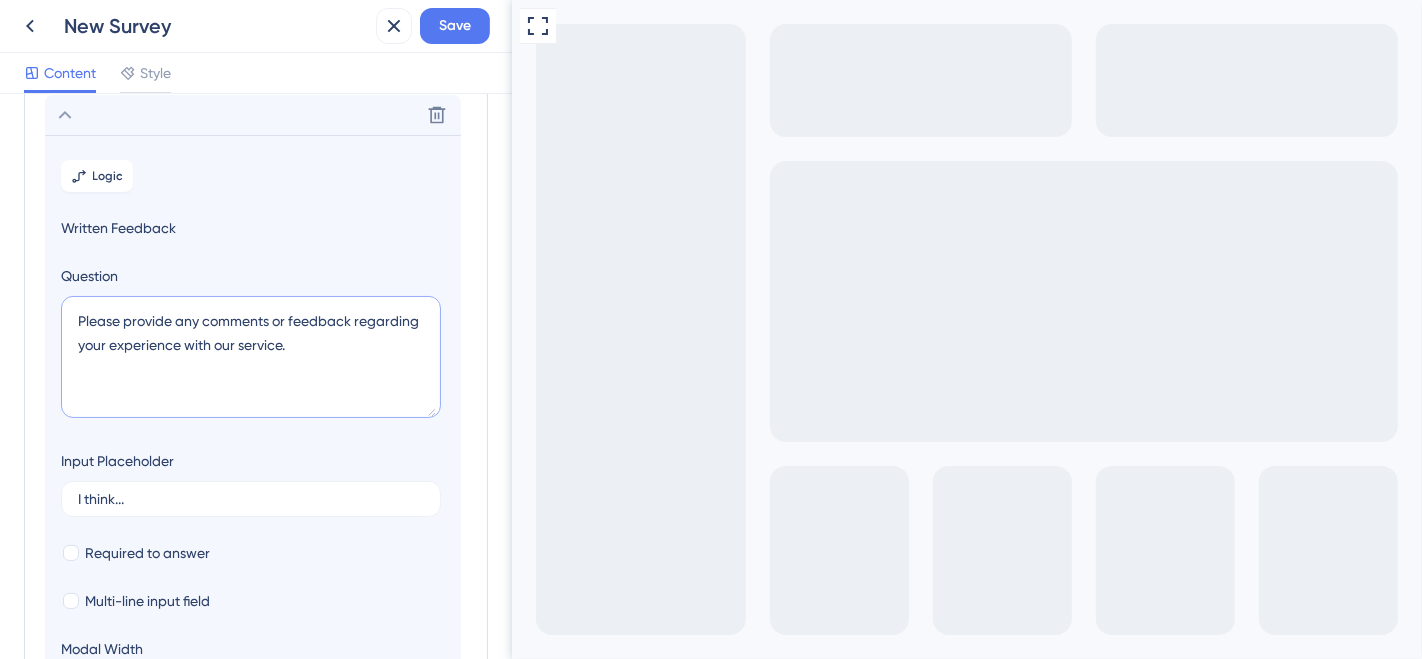 click on "Logic Written Feedback Question Please provide any comments or feedback regarding your experience with our service. Input Placeholder I think... Required to answer Multi-line input field Modal Width 368 px" at bounding box center (253, 430) 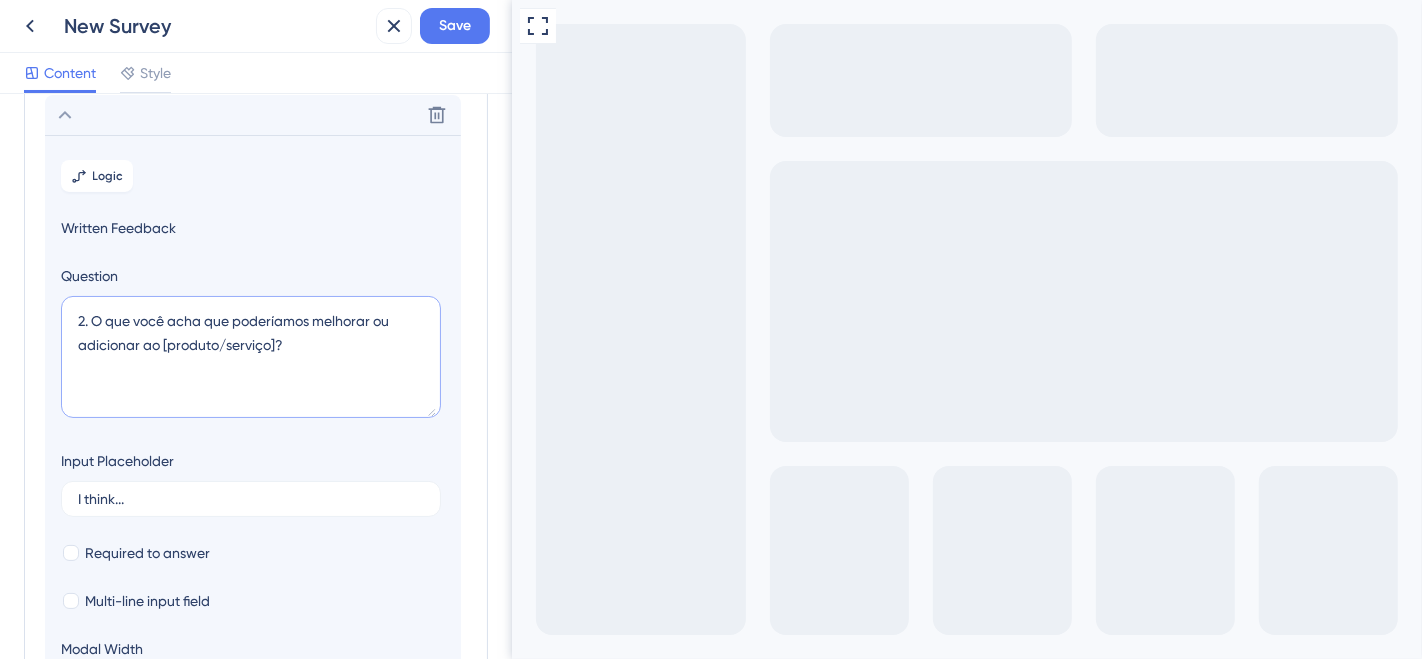 click on "2. O que você acha que poderíamos melhorar ou adicionar ao [produto/serviço]?" at bounding box center (251, 357) 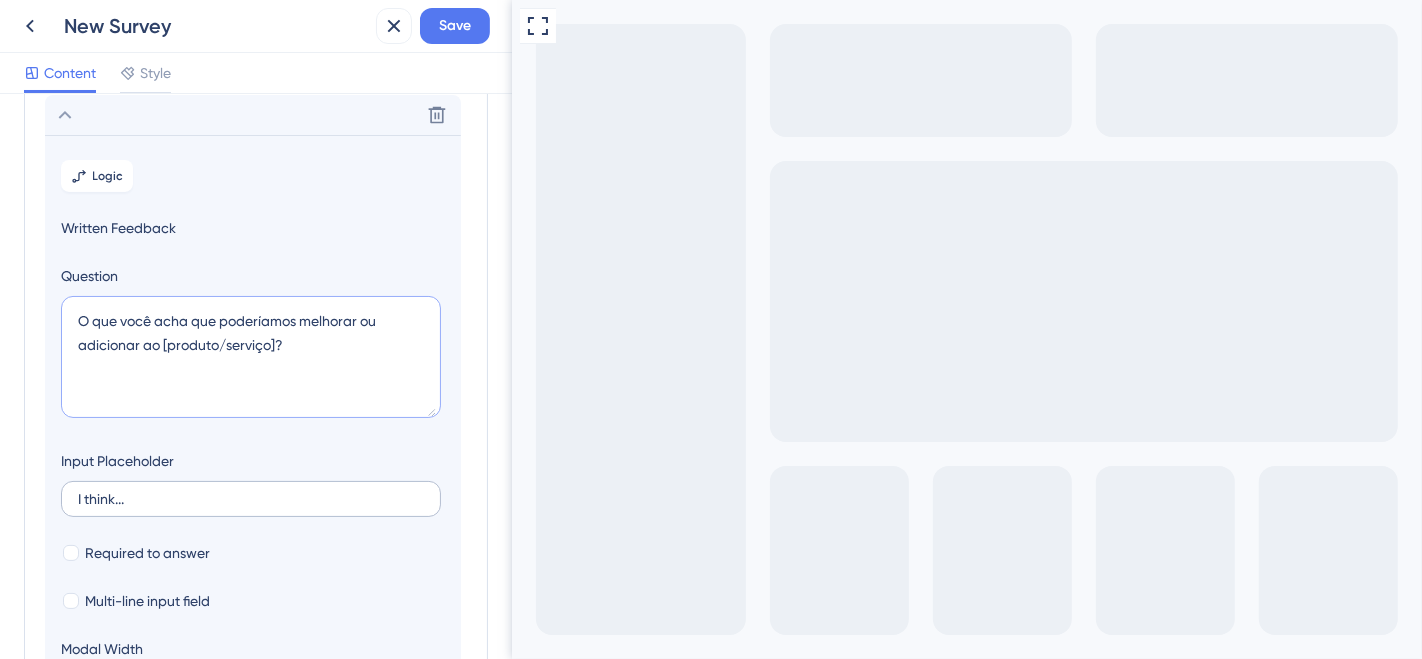 type on "O que você acha que poderíamos melhorar ou adicionar ao [produto/serviço]?" 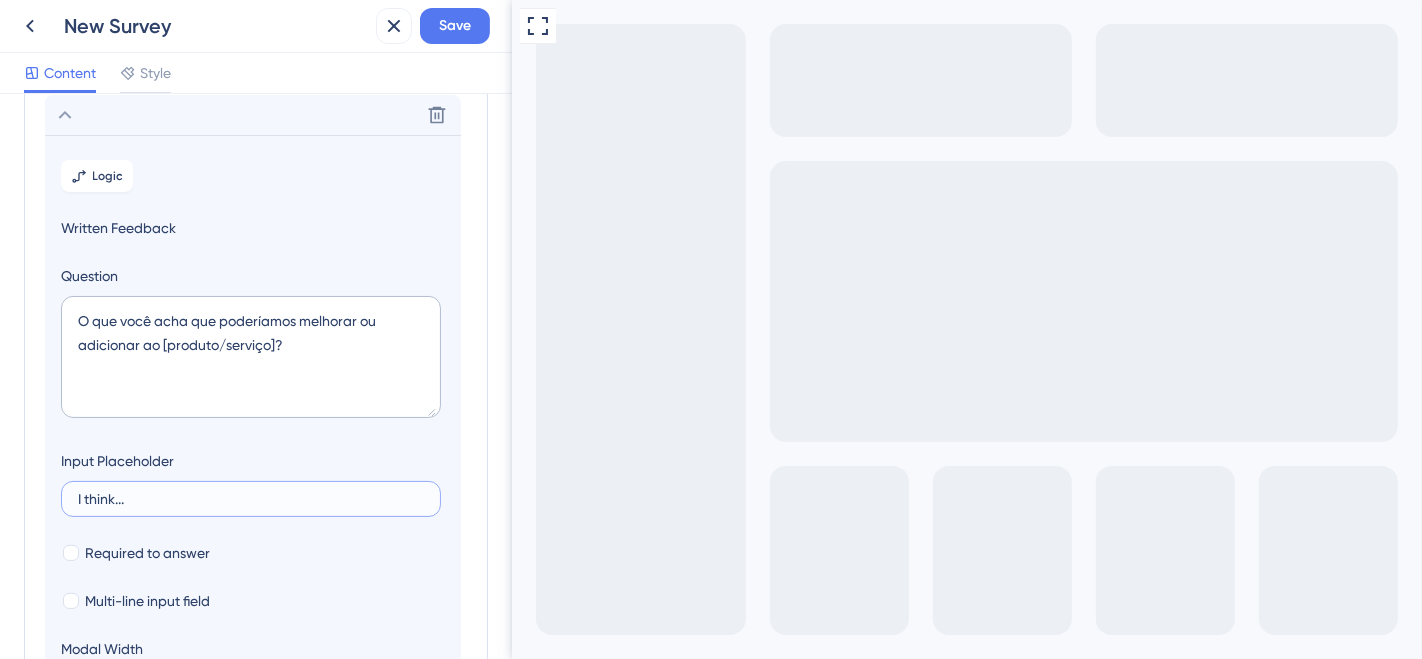 click on "I think..." at bounding box center [251, 499] 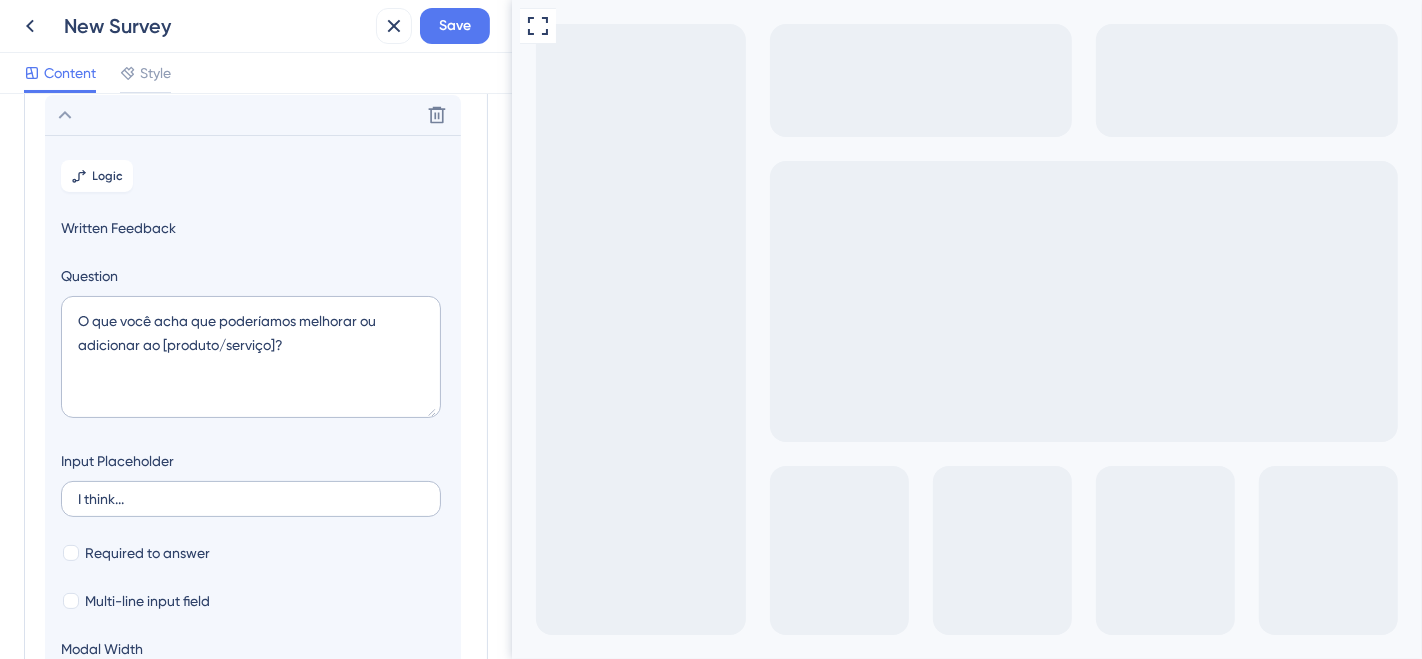 click on "I think..." at bounding box center (251, 499) 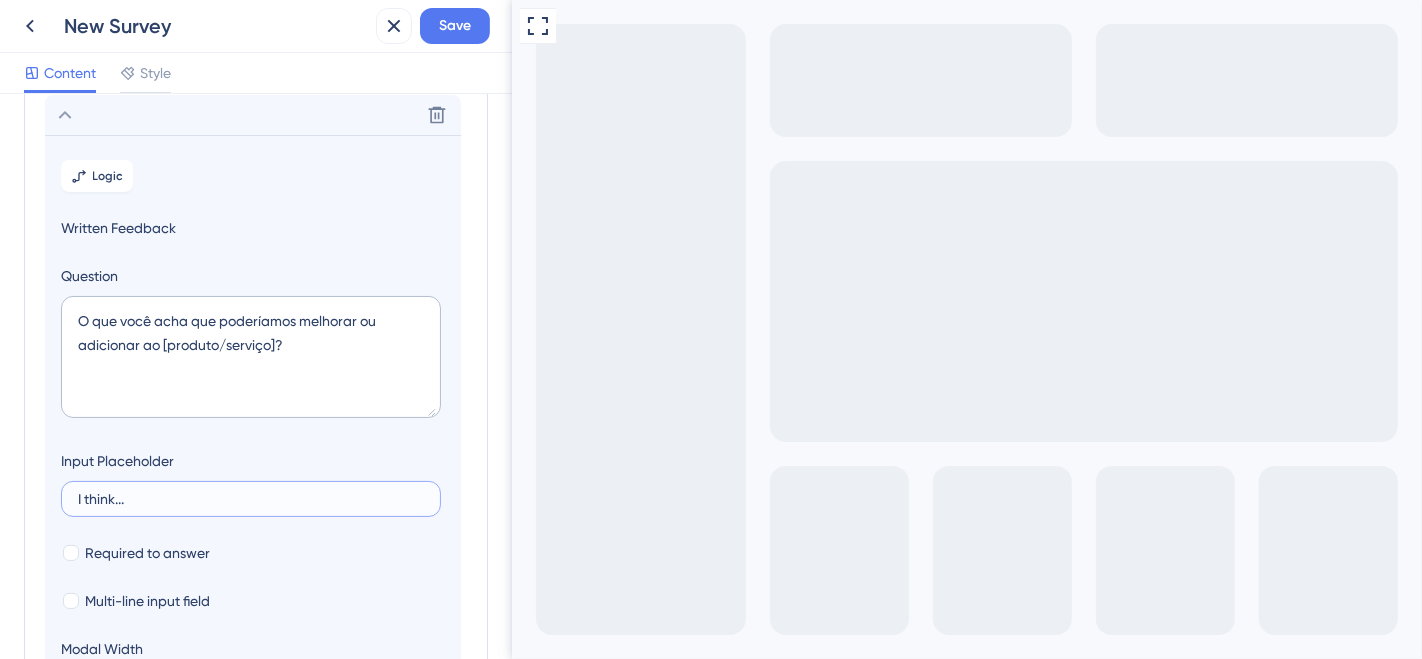 drag, startPoint x: 148, startPoint y: 500, endPoint x: 60, endPoint y: 500, distance: 88 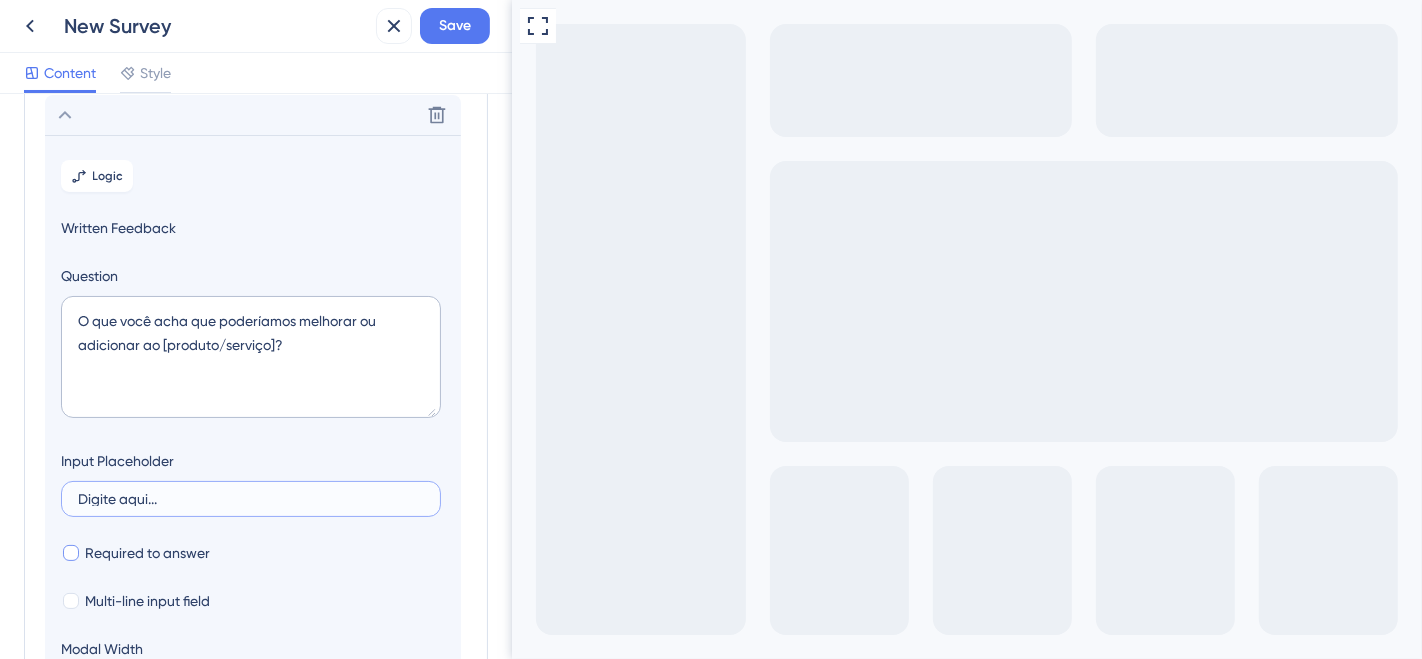 type on "Digite aqui..." 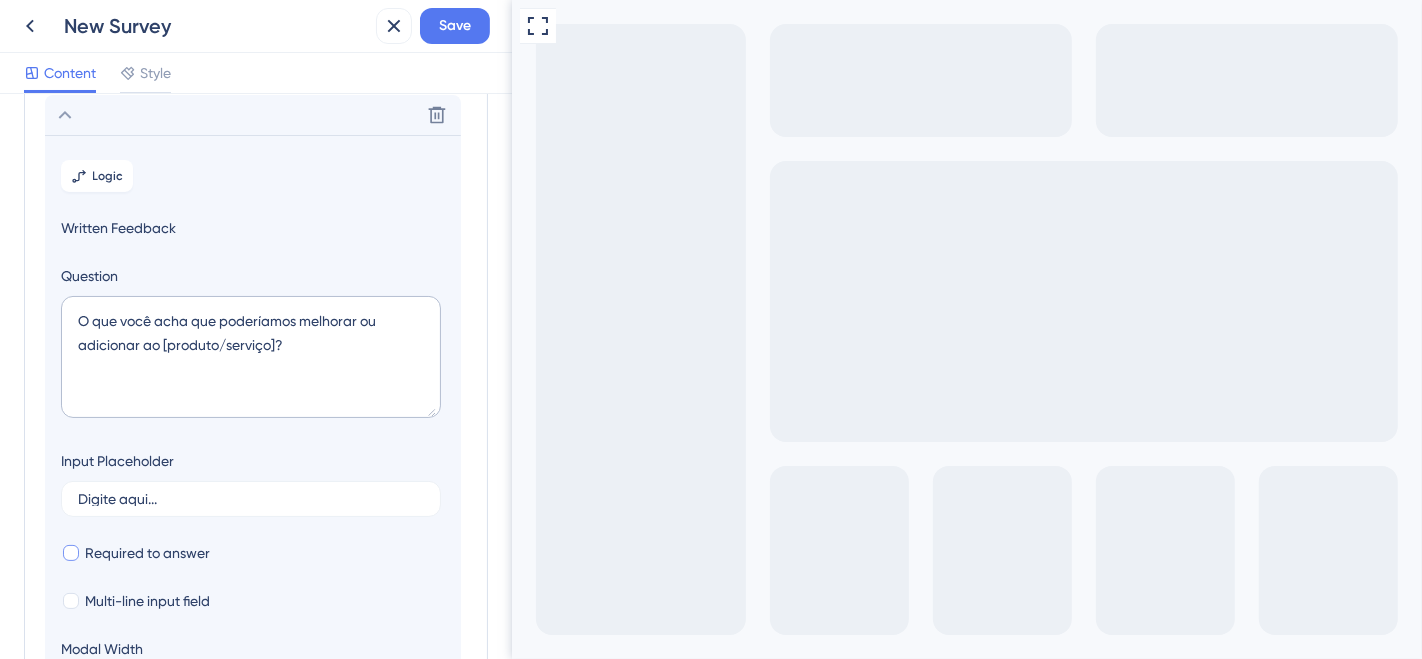 click at bounding box center [71, 553] 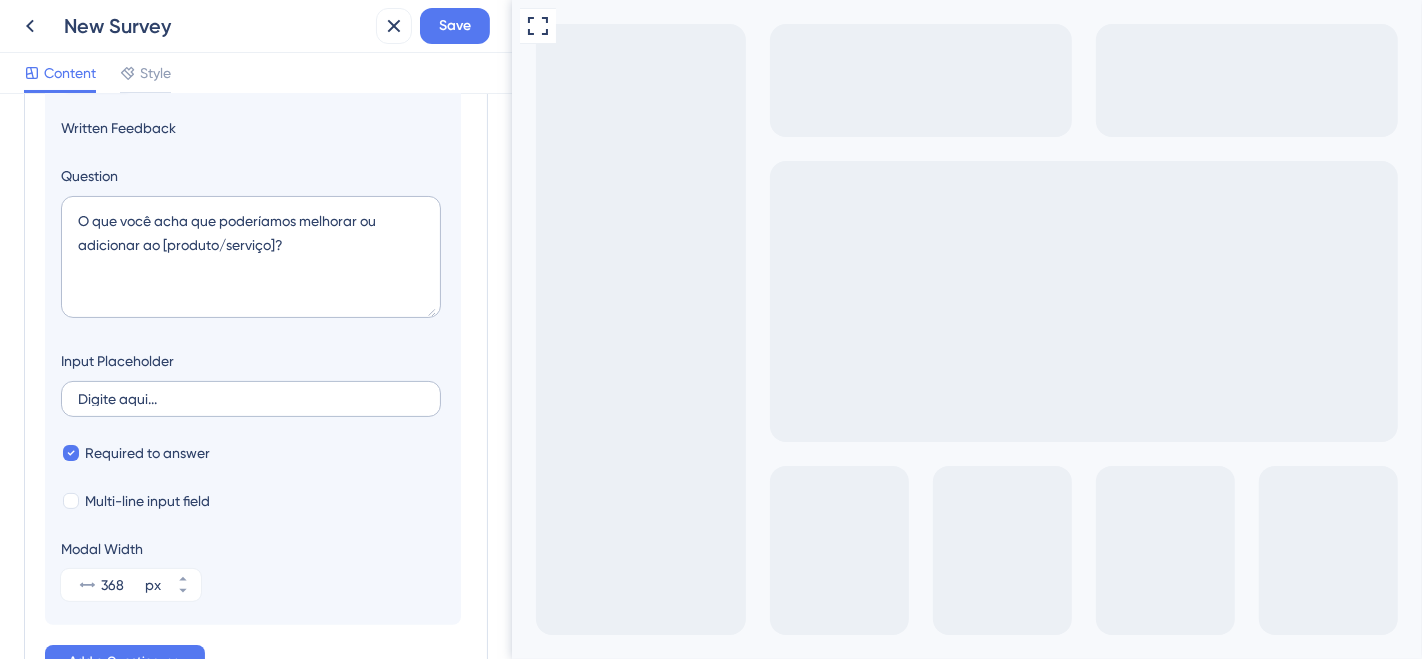 scroll, scrollTop: 414, scrollLeft: 0, axis: vertical 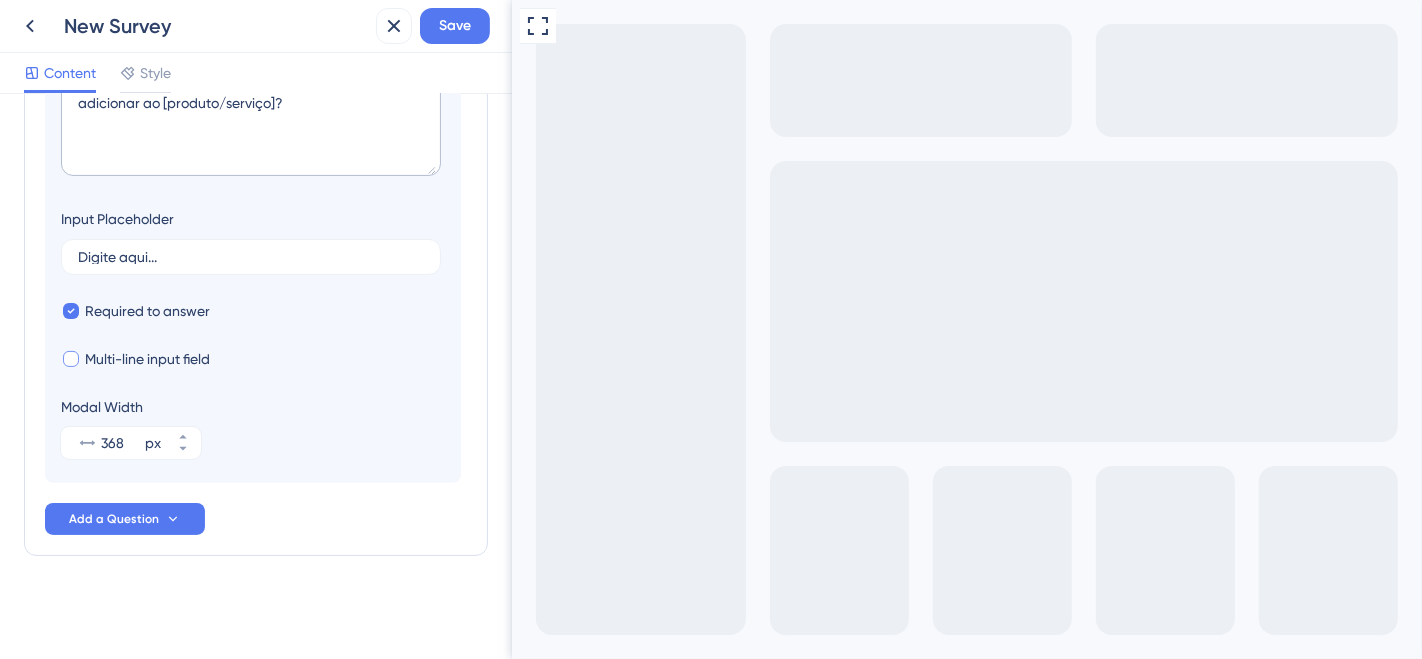 click at bounding box center [71, 359] 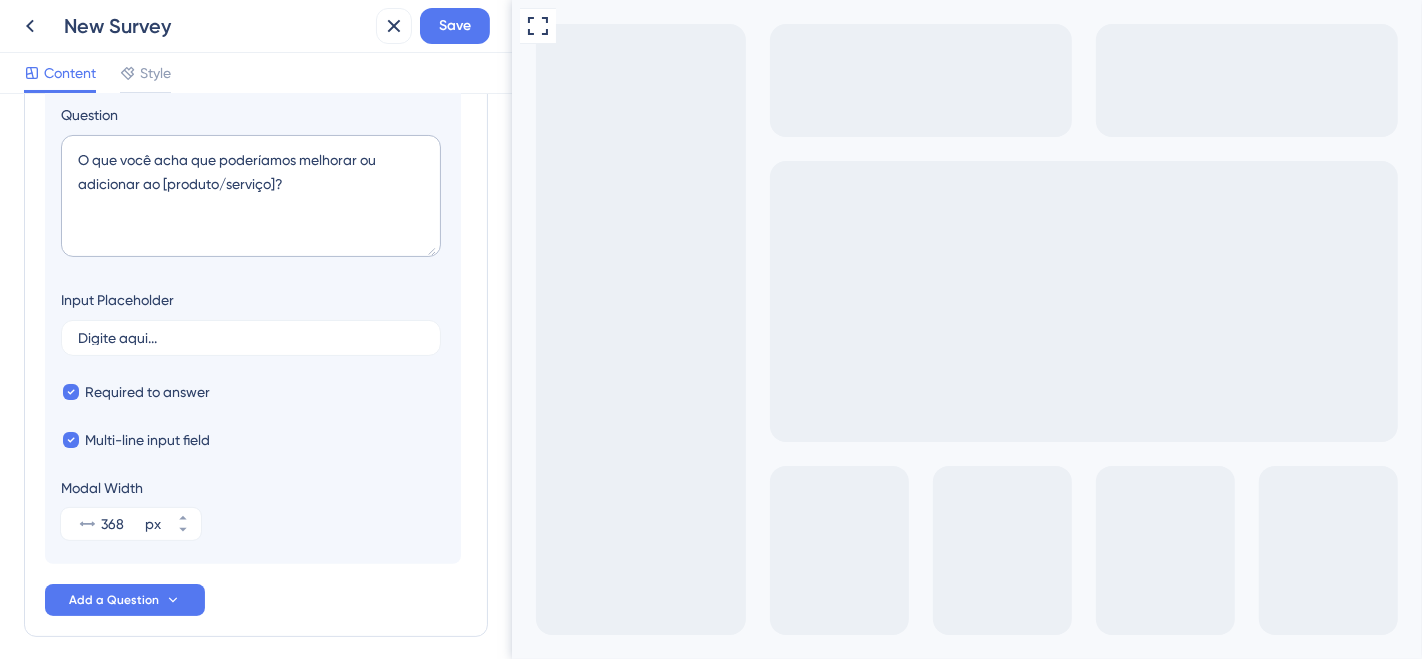 scroll, scrollTop: 414, scrollLeft: 0, axis: vertical 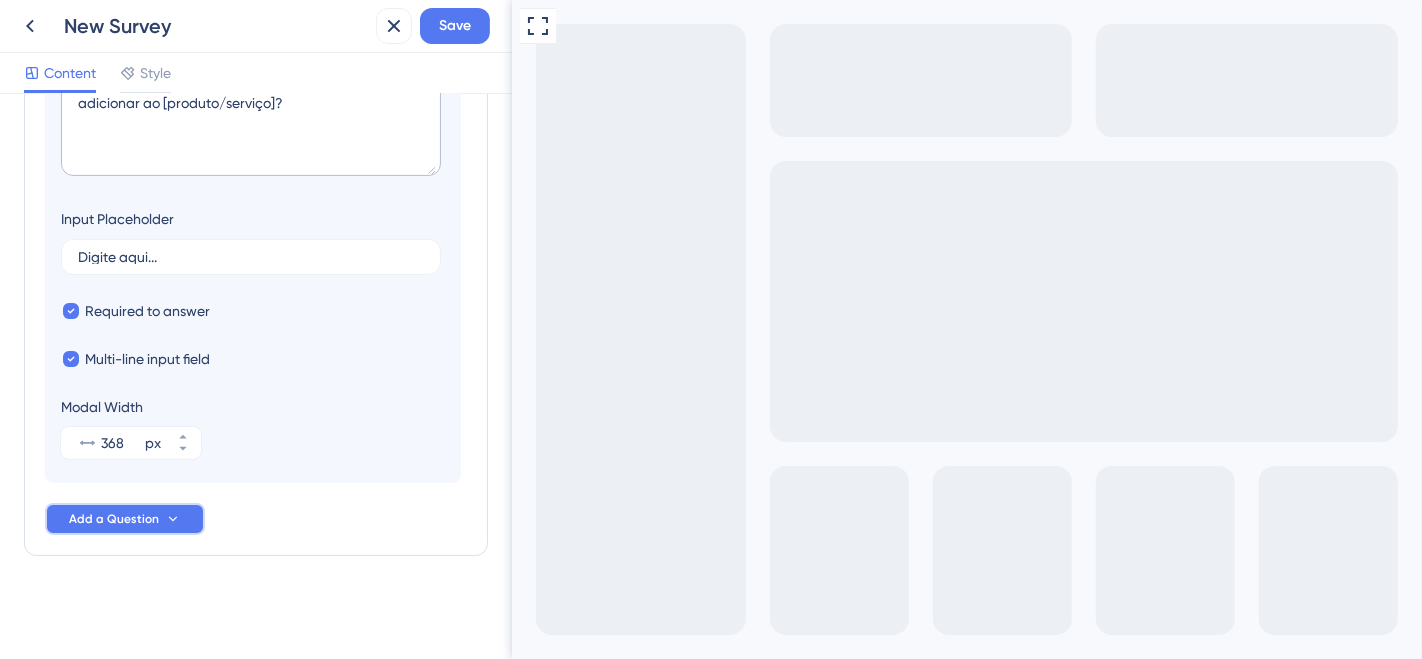 click on "Add a Question" at bounding box center (125, 519) 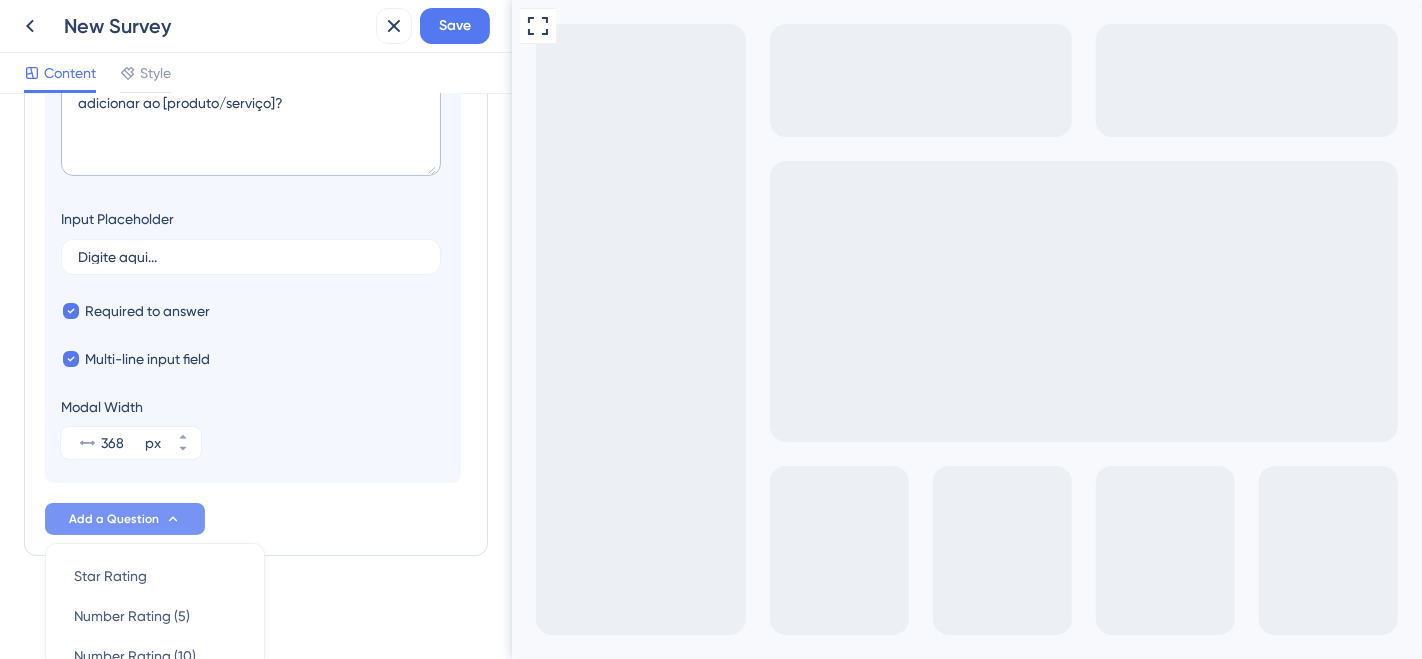 scroll, scrollTop: 722, scrollLeft: 0, axis: vertical 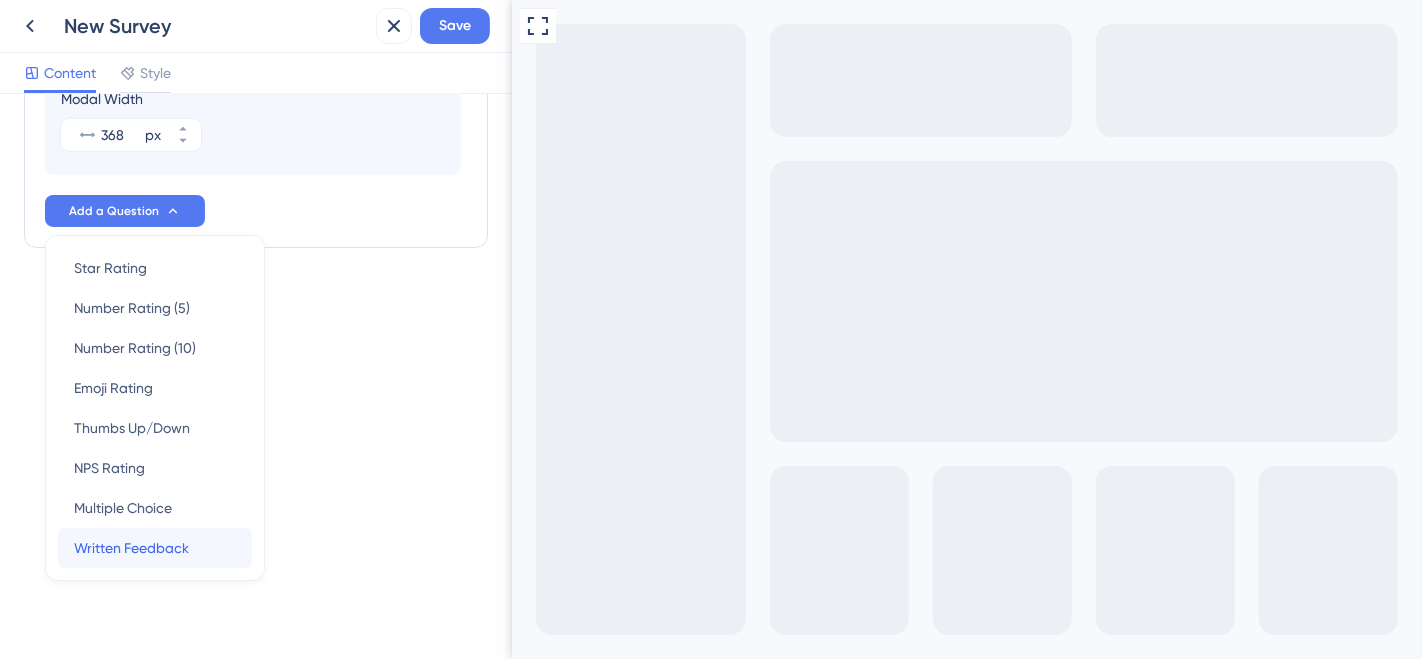 click on "Written Feedback" at bounding box center [131, 548] 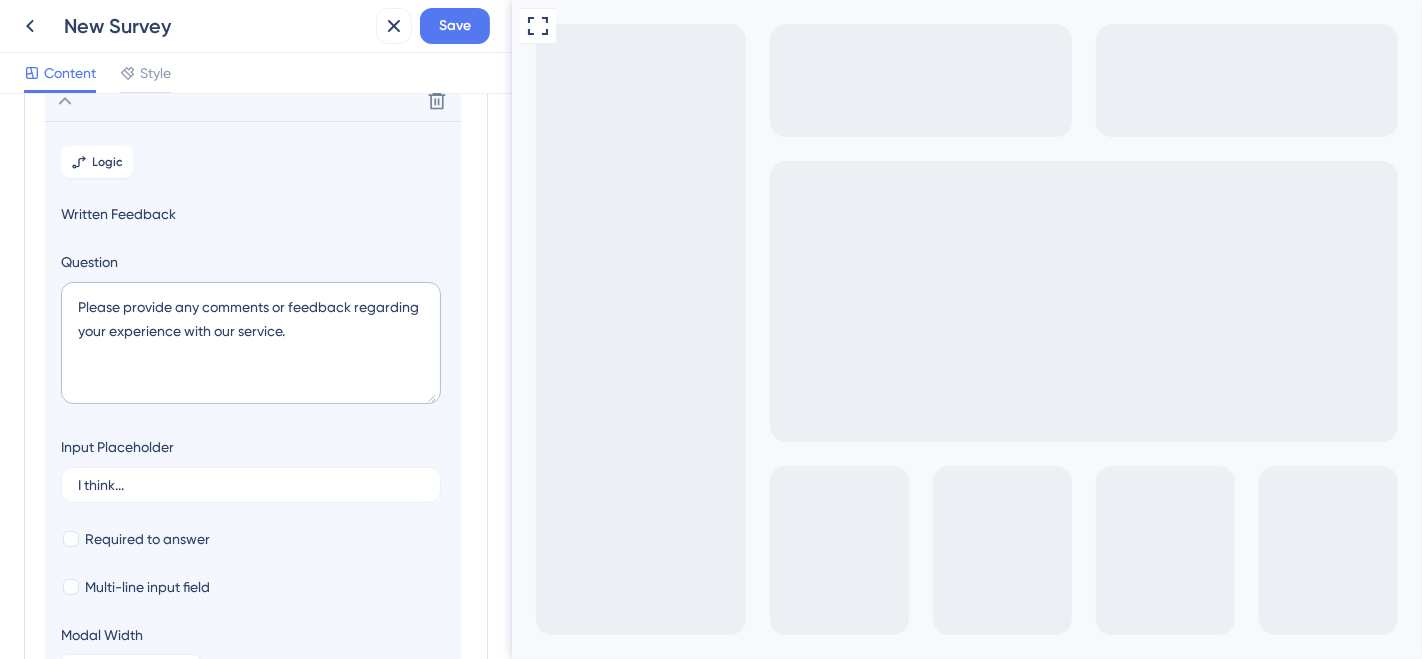 scroll, scrollTop: 228, scrollLeft: 0, axis: vertical 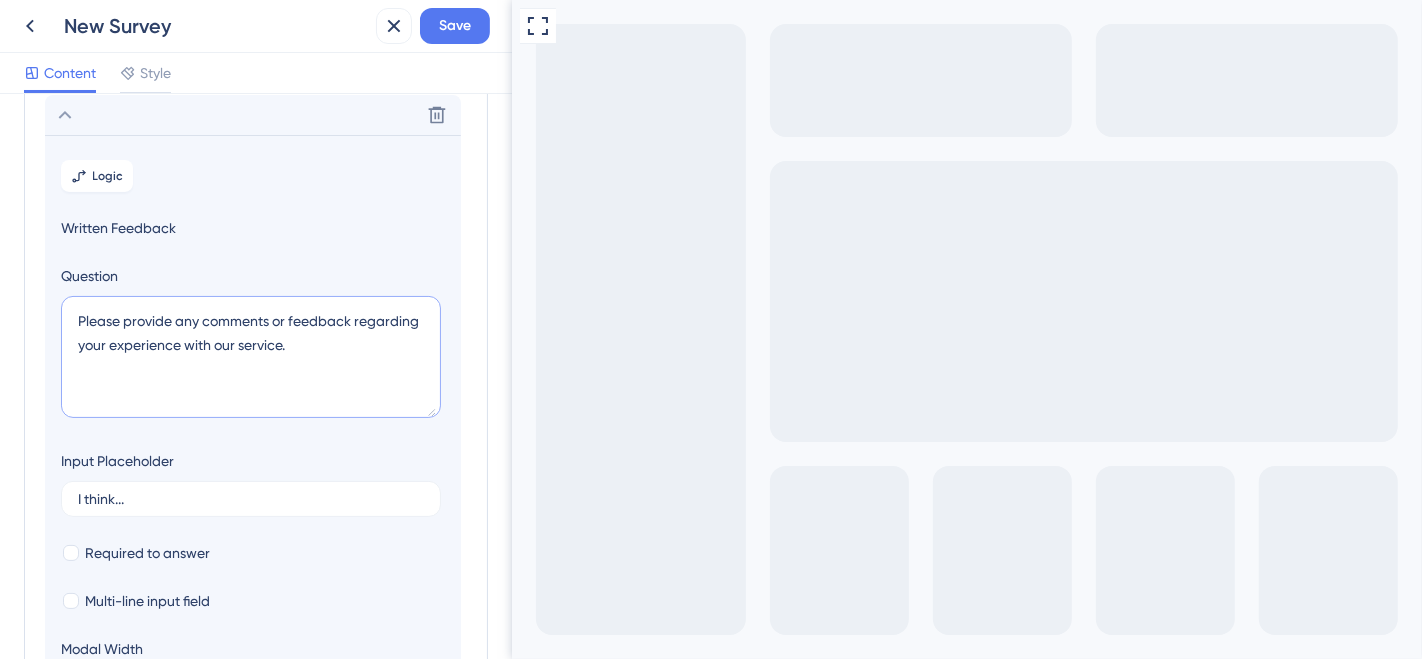 drag, startPoint x: 324, startPoint y: 350, endPoint x: 38, endPoint y: 312, distance: 288.51343 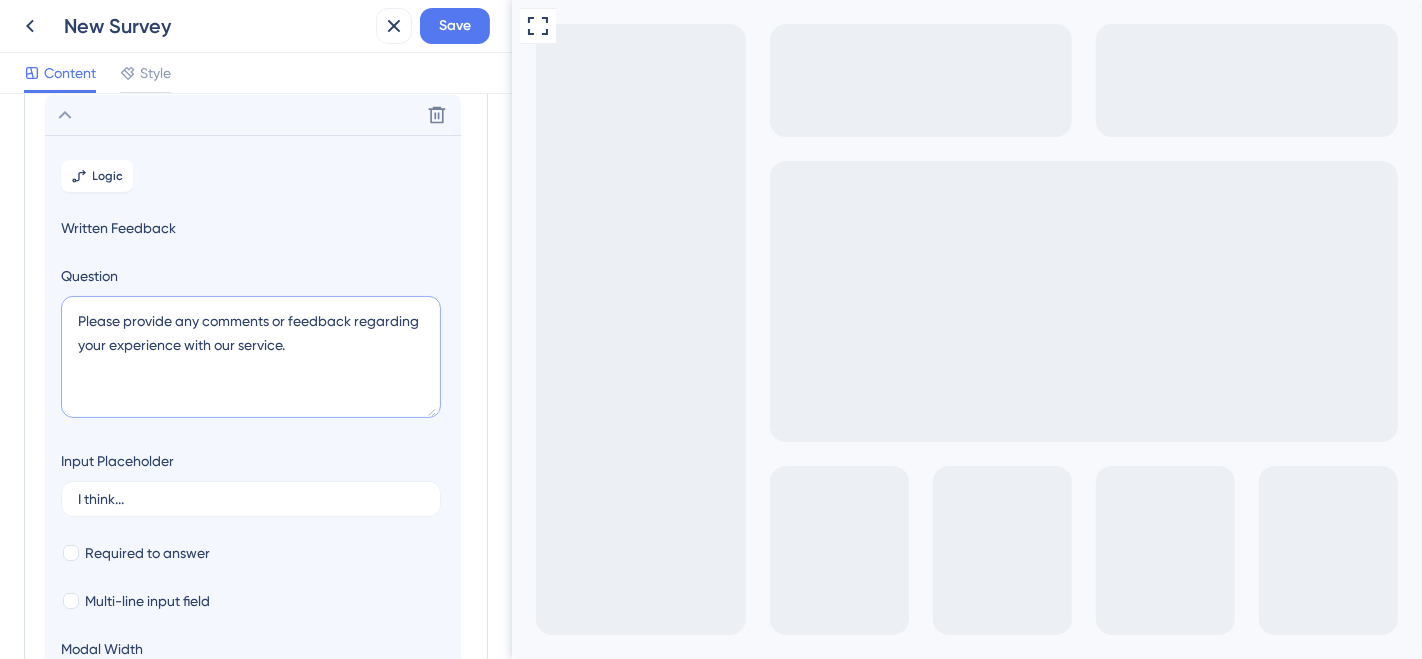 click on "Survey Questions Add questions to your survey and edit them below.   Learn More Nos ajude com uma breve pesquisa??  Como você se sentiria se não pudesse mais usar o Reshop? O que você acha que poderíamos melhorar ou adicionar ao [produto/serviço]? Delete Logic Written Feedback Question Please provide any comments or feedback regarding your experience with our service. Input Placeholder I think... Required to answer Multi-line input field Modal Width 368 px Add a Question" at bounding box center (256, 344) 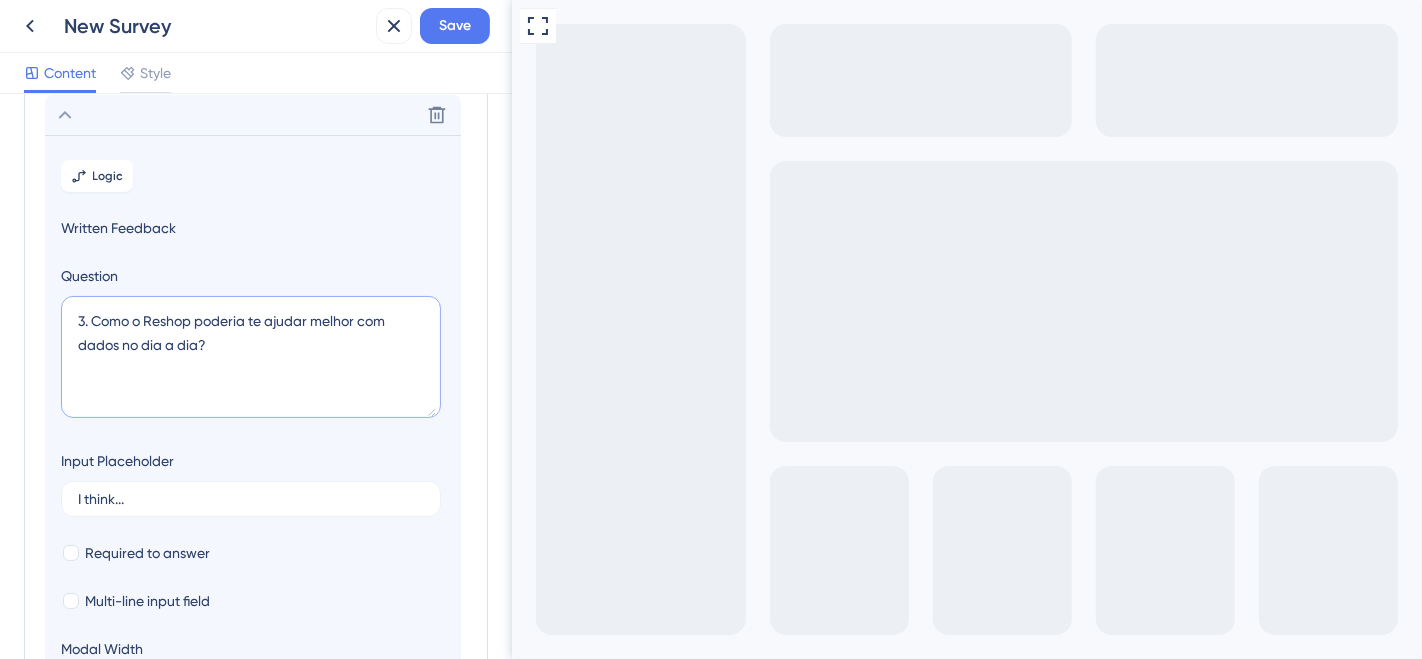 click on "3. Como o Reshop poderia te ajudar melhor com dados no dia a dia?" at bounding box center (251, 357) 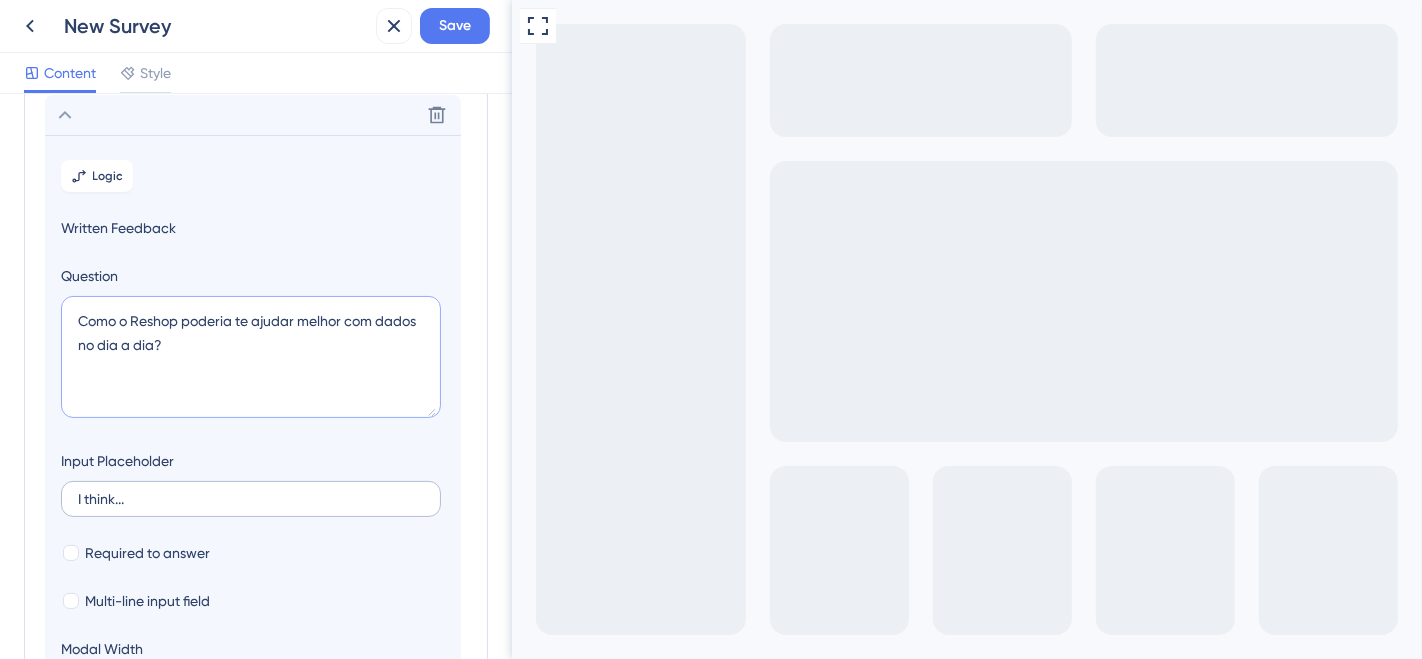 type on "Como o Reshop poderia te ajudar melhor com dados no dia a dia?" 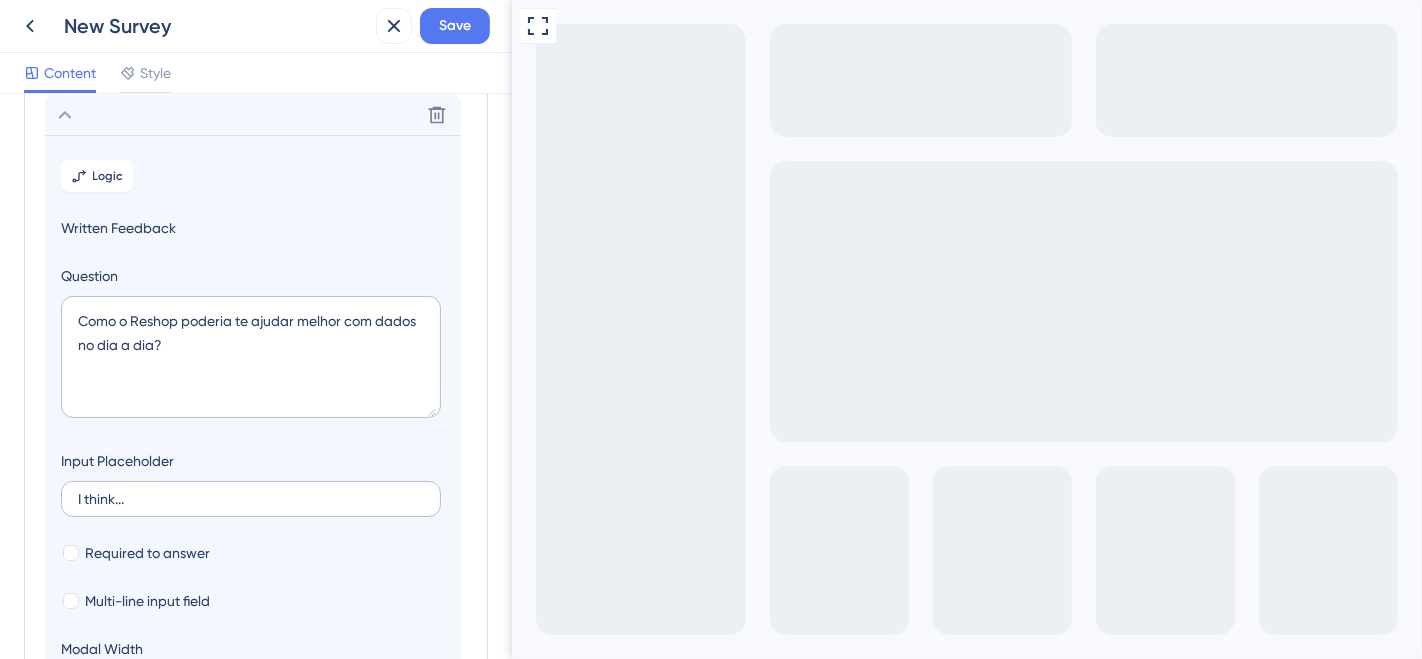 drag, startPoint x: 149, startPoint y: 481, endPoint x: 62, endPoint y: 492, distance: 87.69264 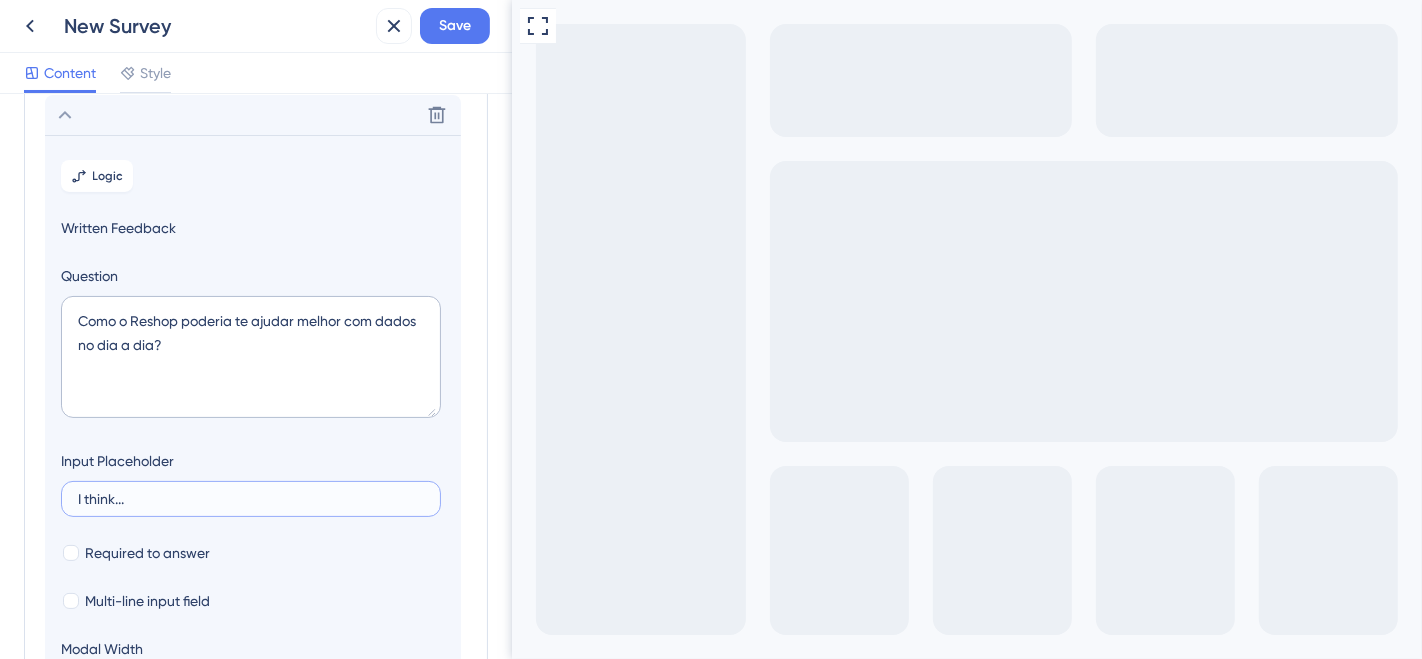 click on "I think..." at bounding box center (251, 499) 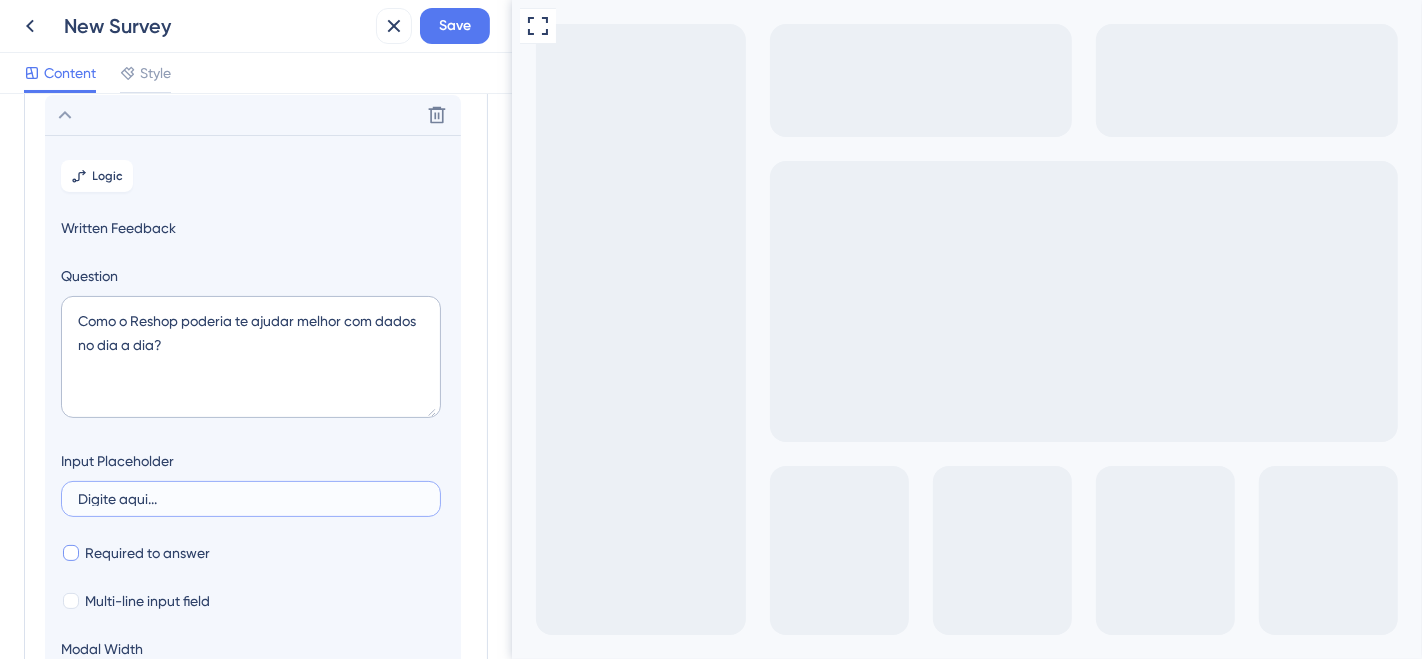 type on "Digite aqui..." 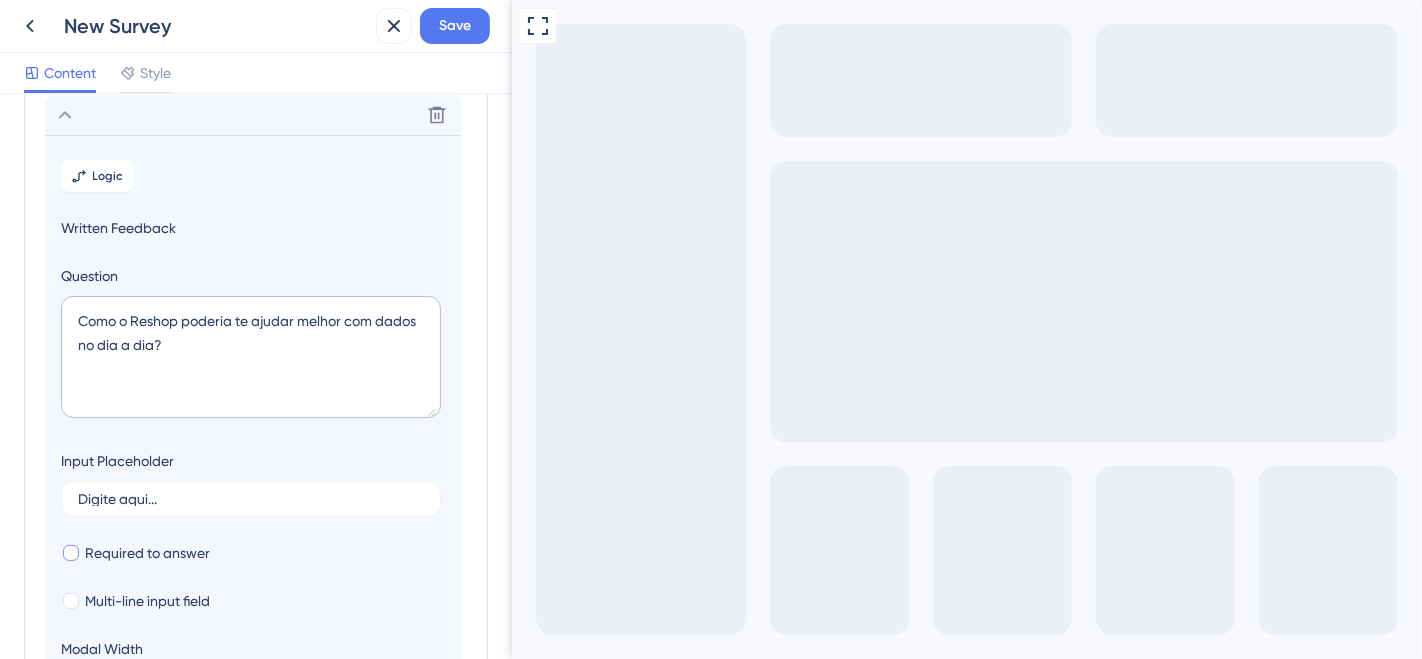 click at bounding box center [71, 553] 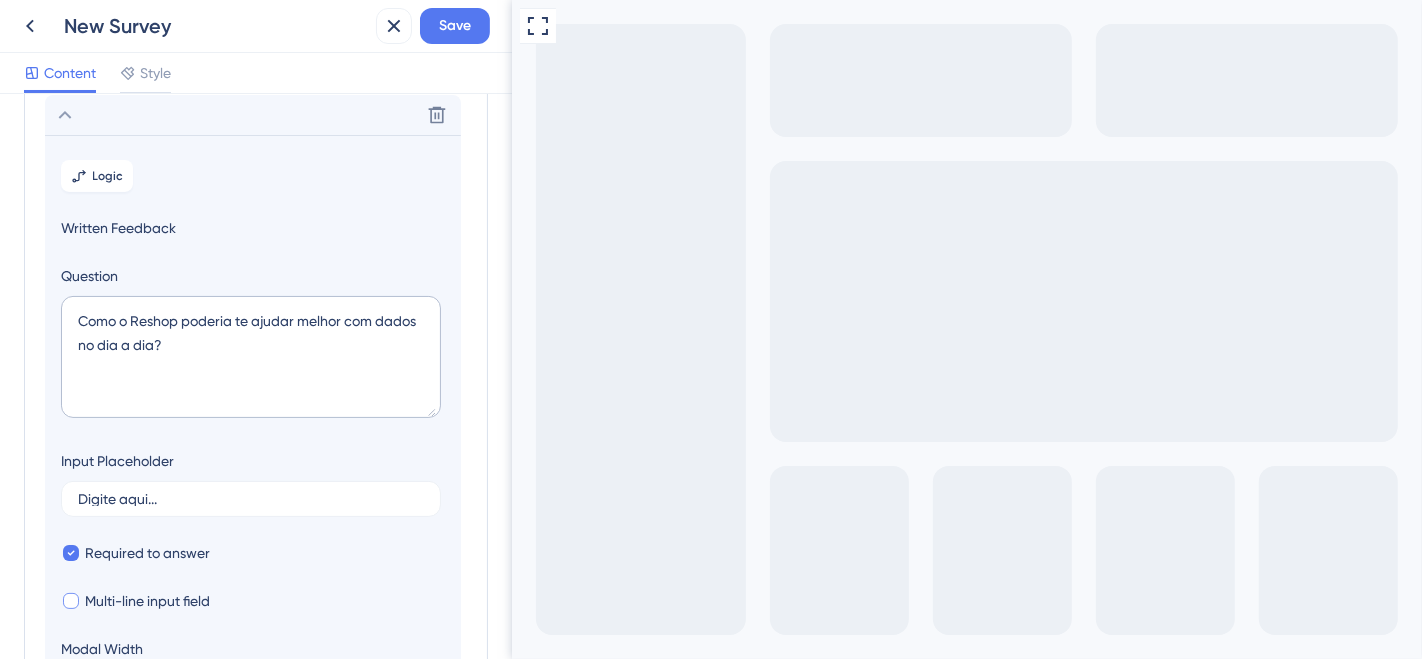click on "Multi-line input field" at bounding box center (135, 601) 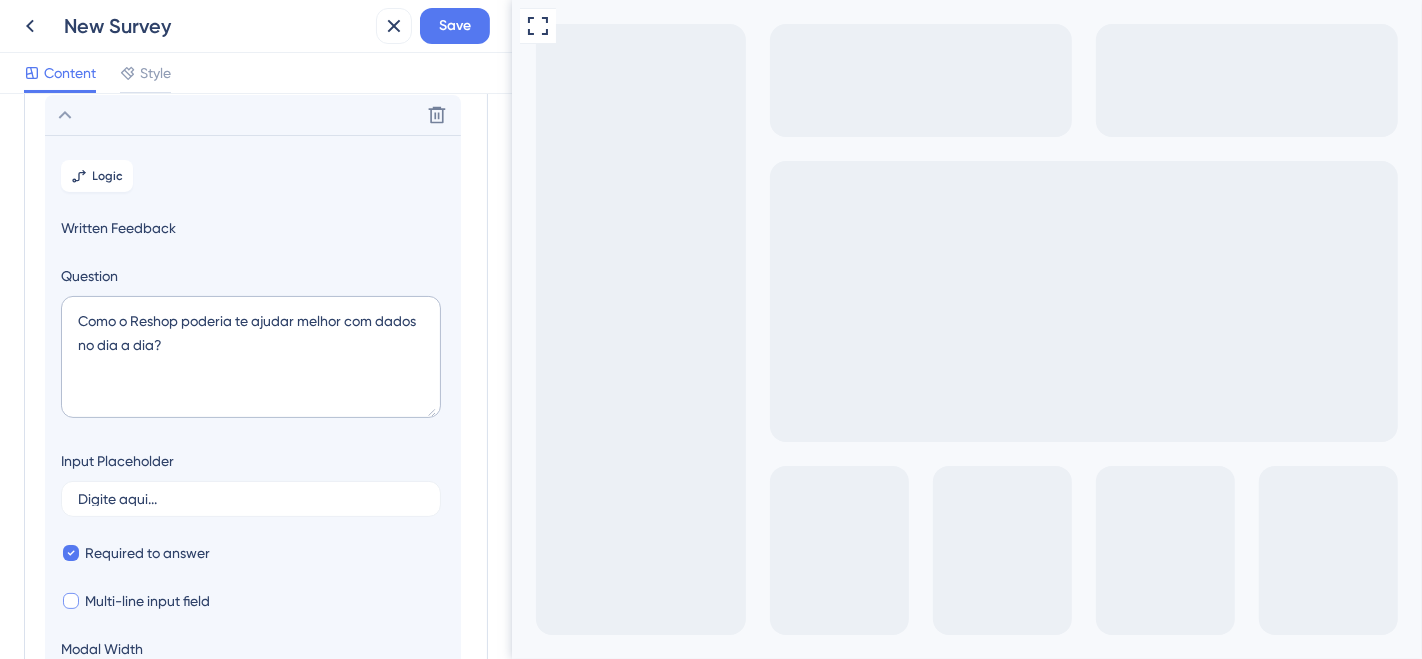 checkbox on "true" 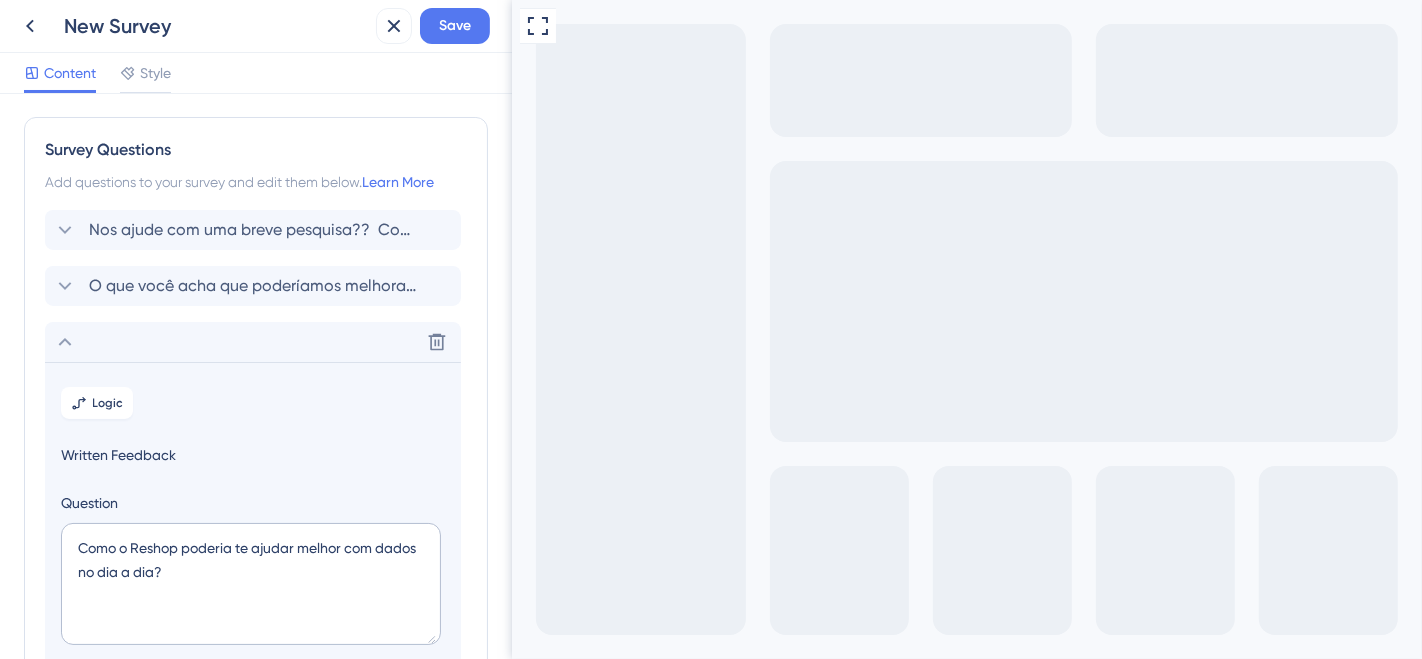 scroll, scrollTop: 0, scrollLeft: 0, axis: both 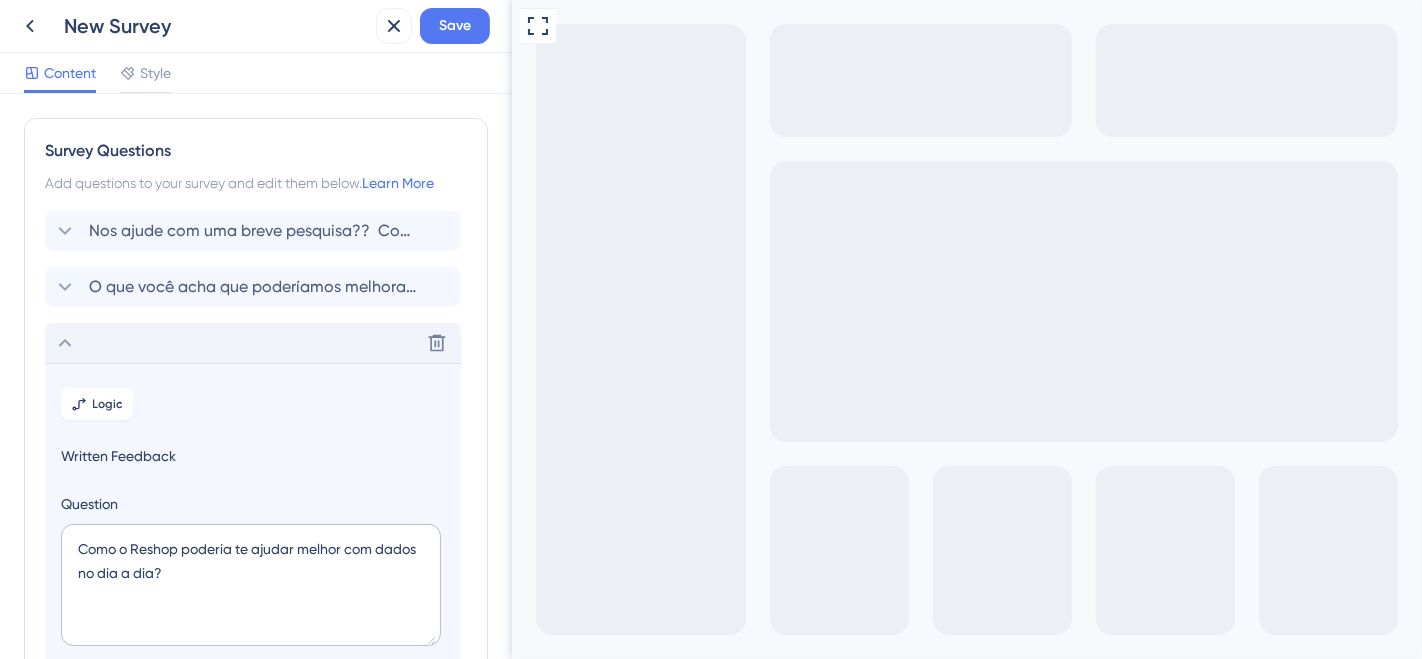 click 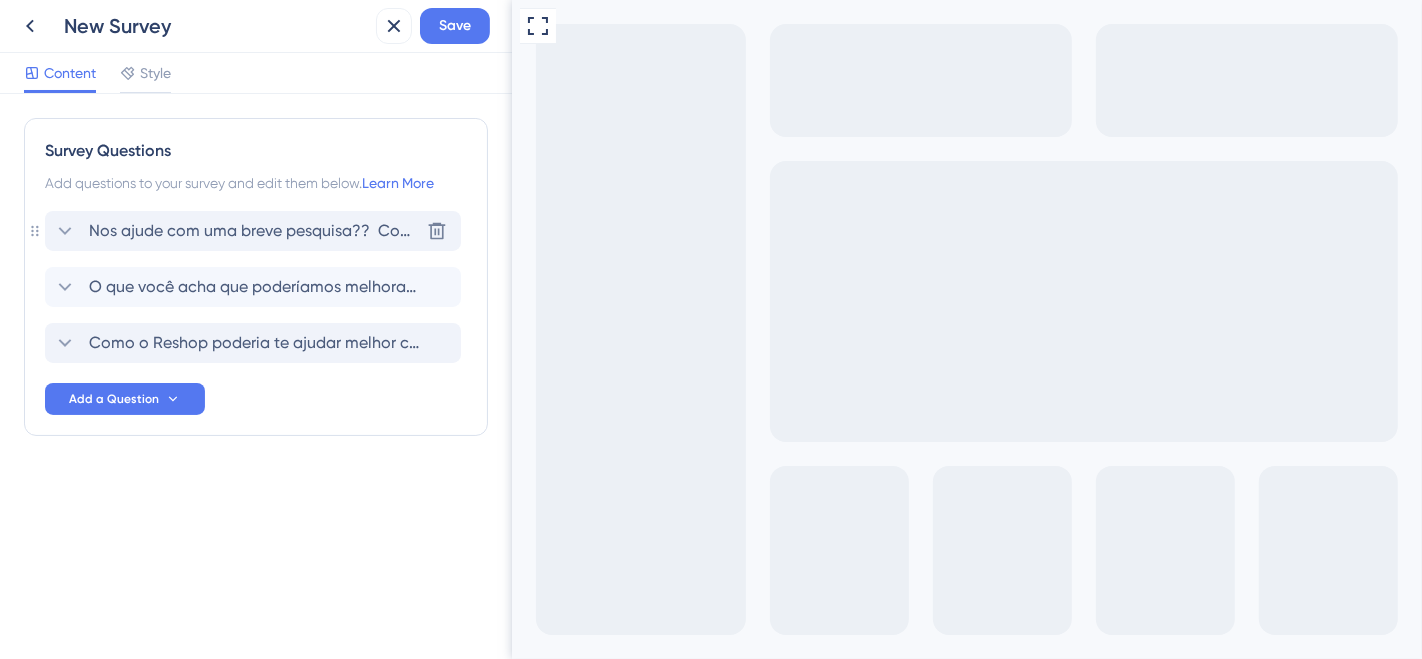 click 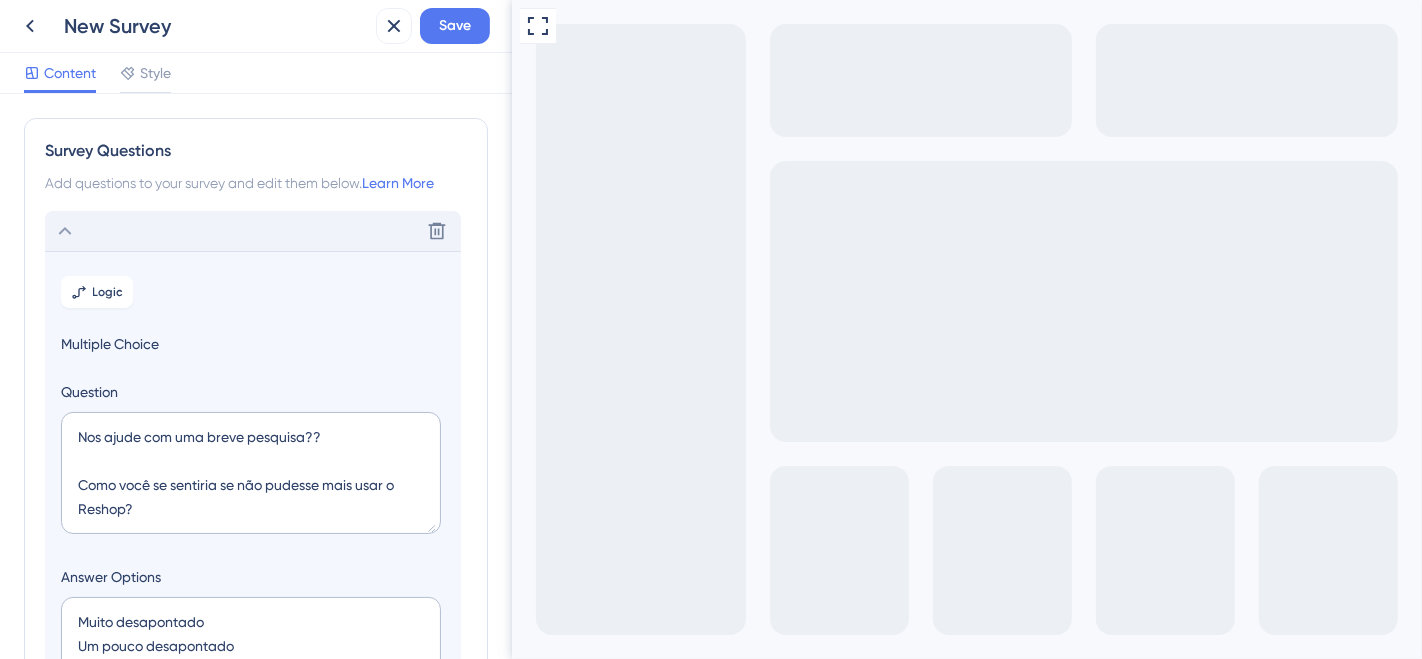 scroll, scrollTop: 117, scrollLeft: 0, axis: vertical 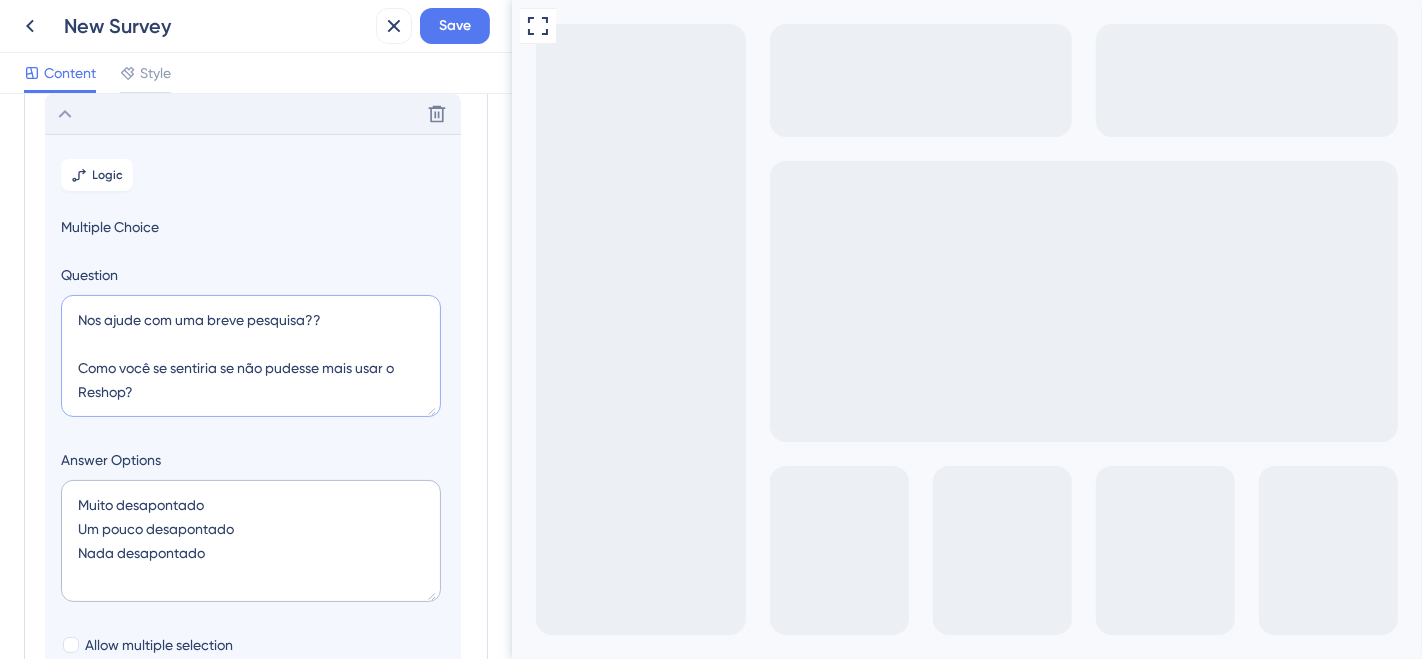 click on "Nos ajude com uma breve pesquisa??
Como você se sentiria se não pudesse mais usar o Reshop?" at bounding box center (251, 356) 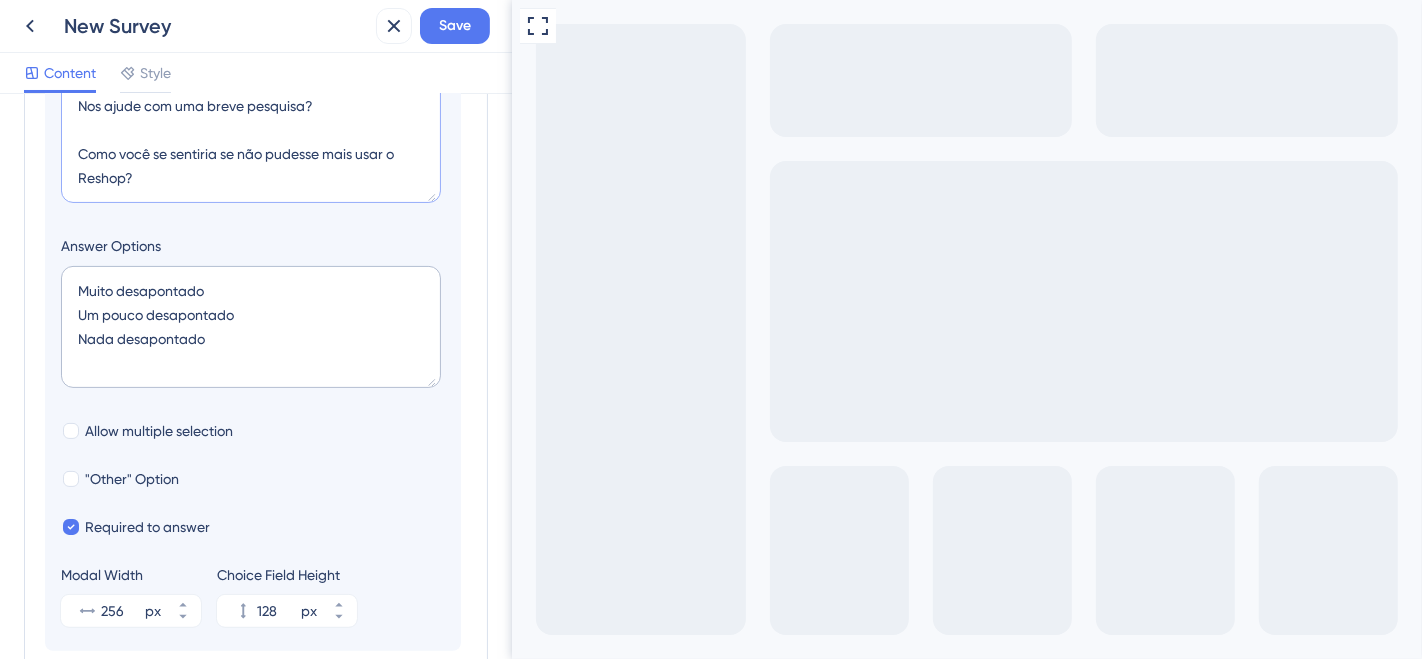 scroll, scrollTop: 339, scrollLeft: 0, axis: vertical 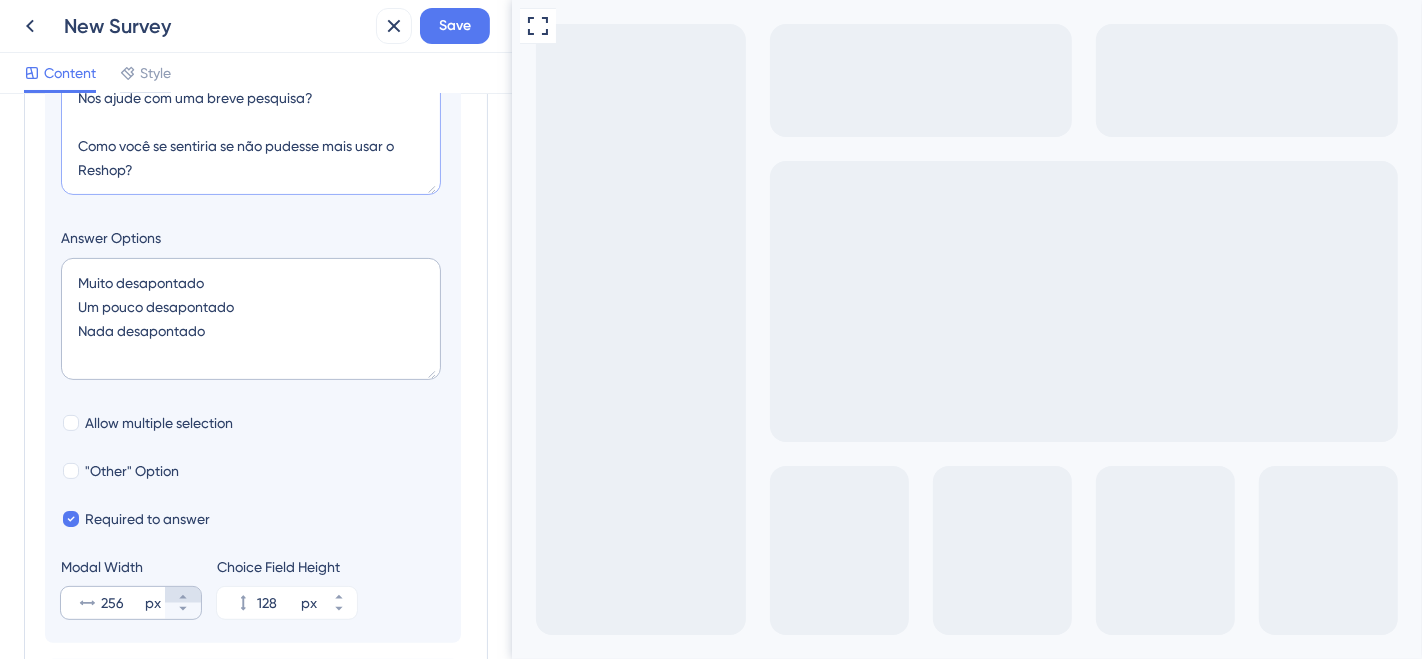 type on "Nos ajude com uma breve pesquisa?
Como você se sentiria se não pudesse mais usar o Reshop?" 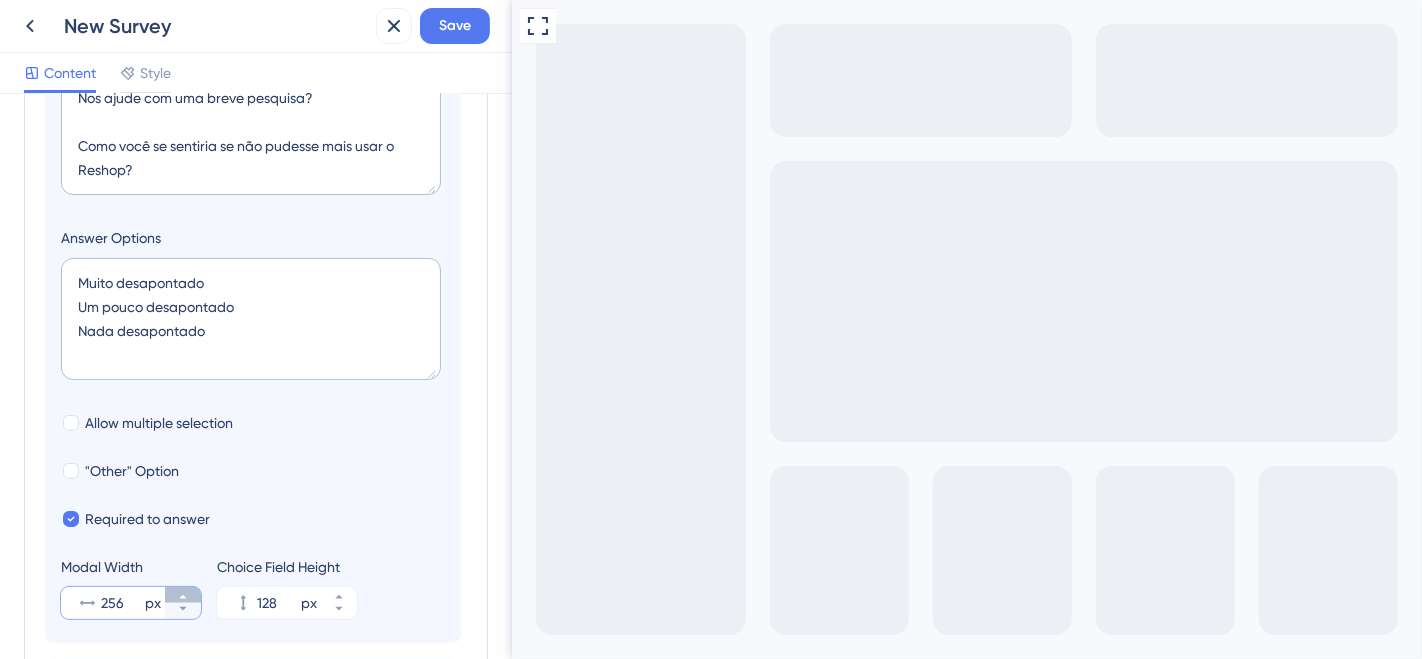 click 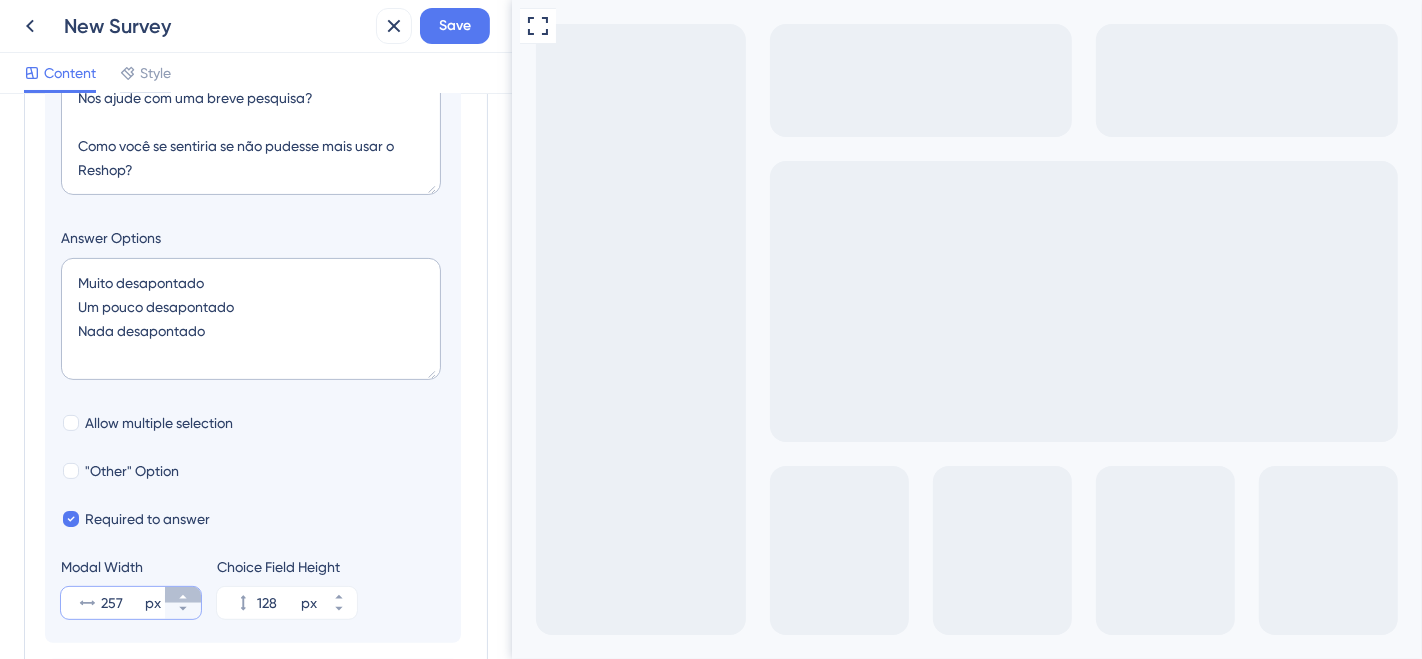 click 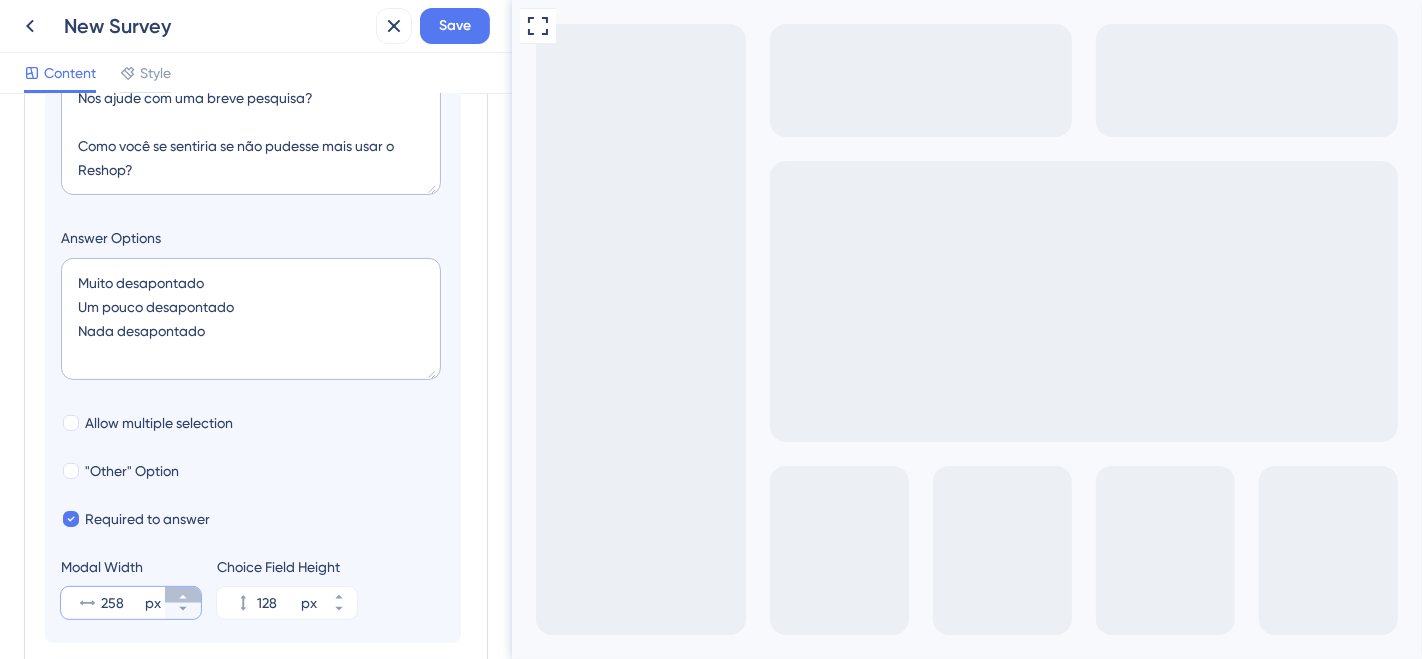 click 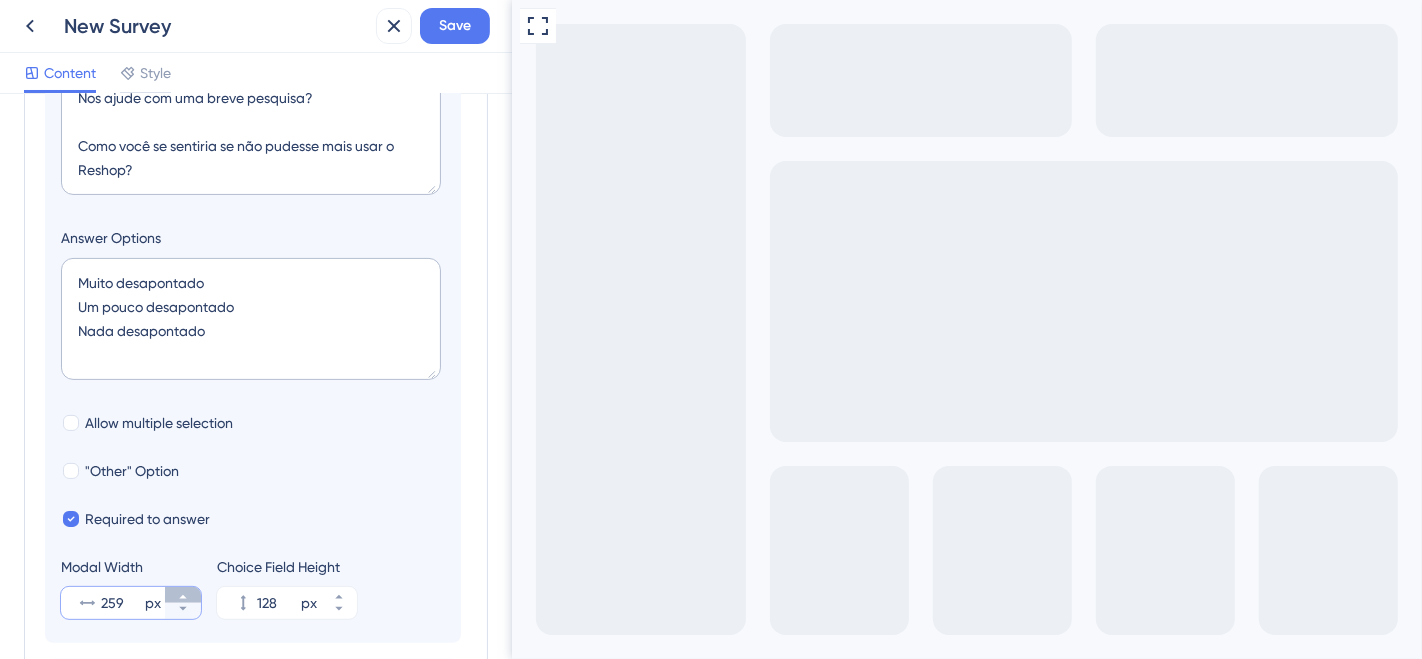 click 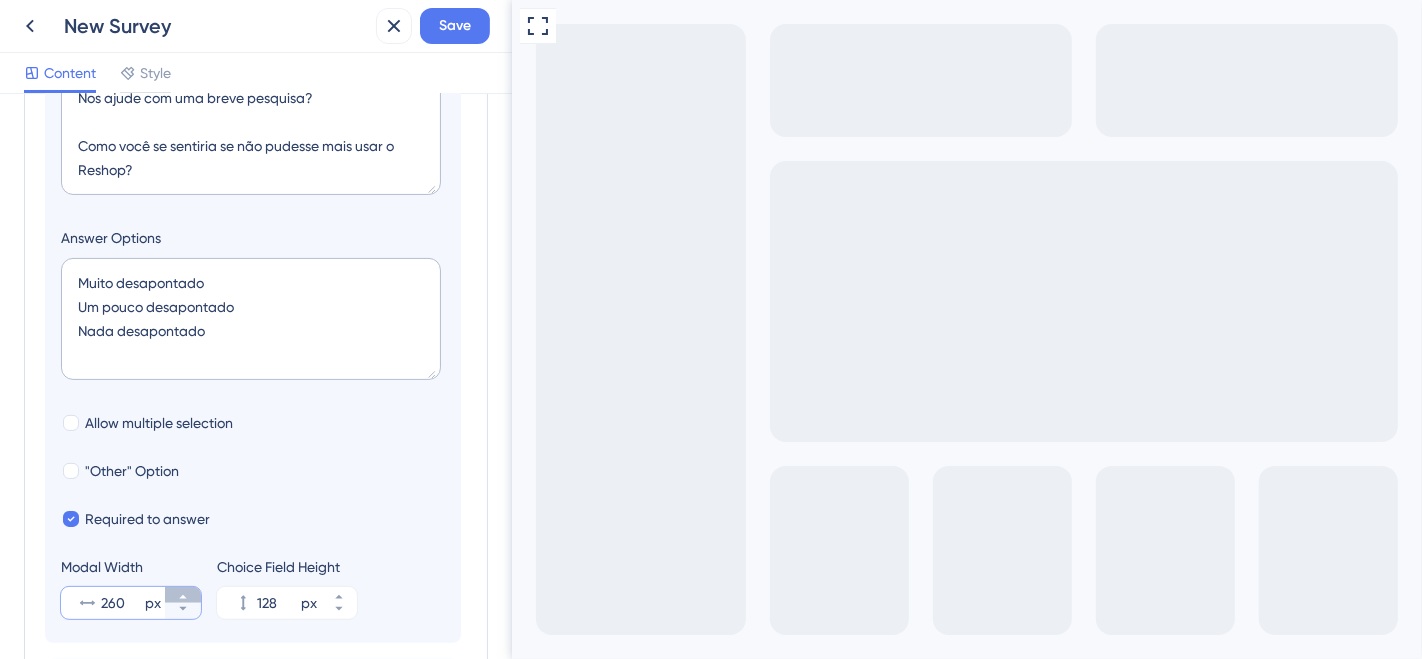 click 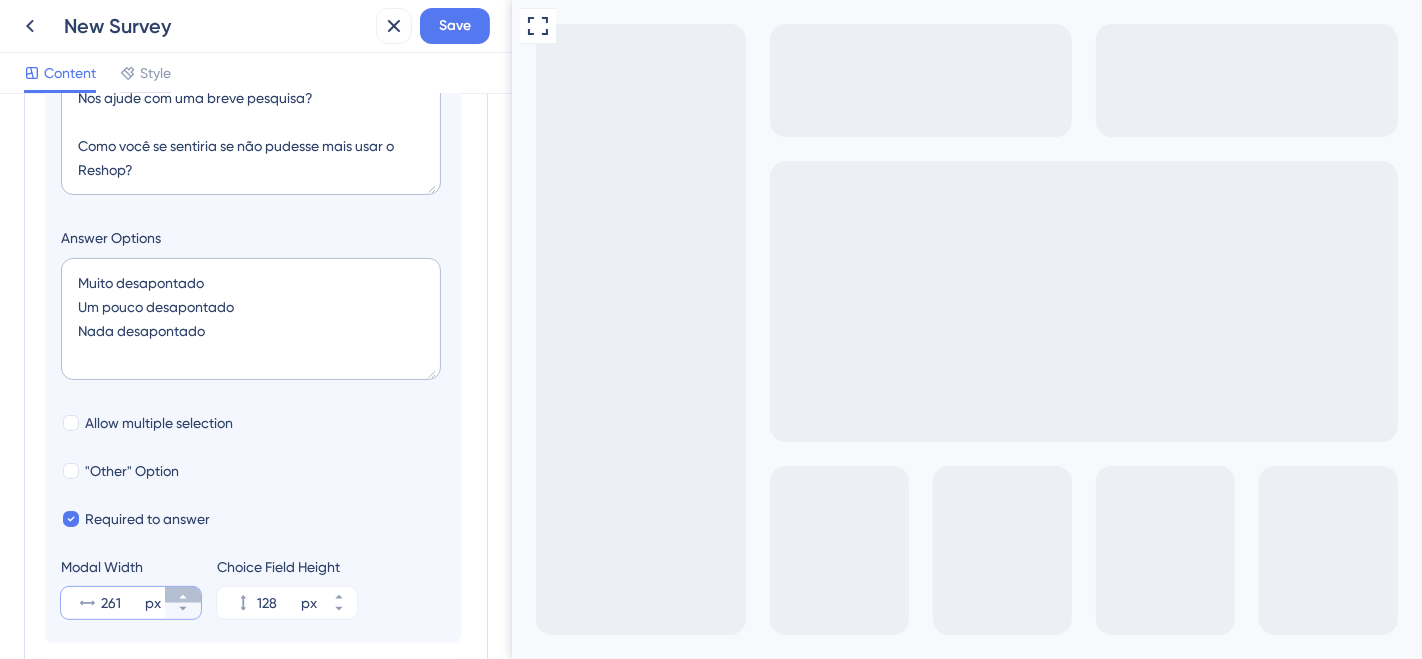 click 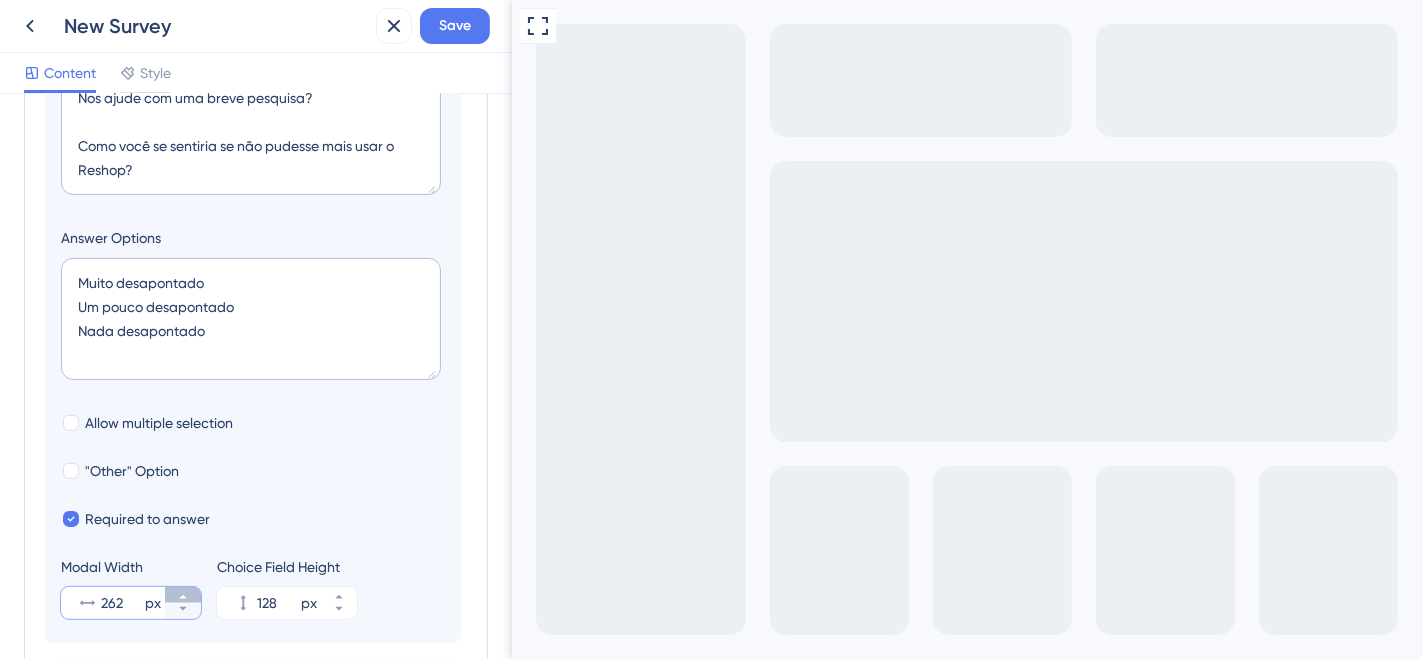 click 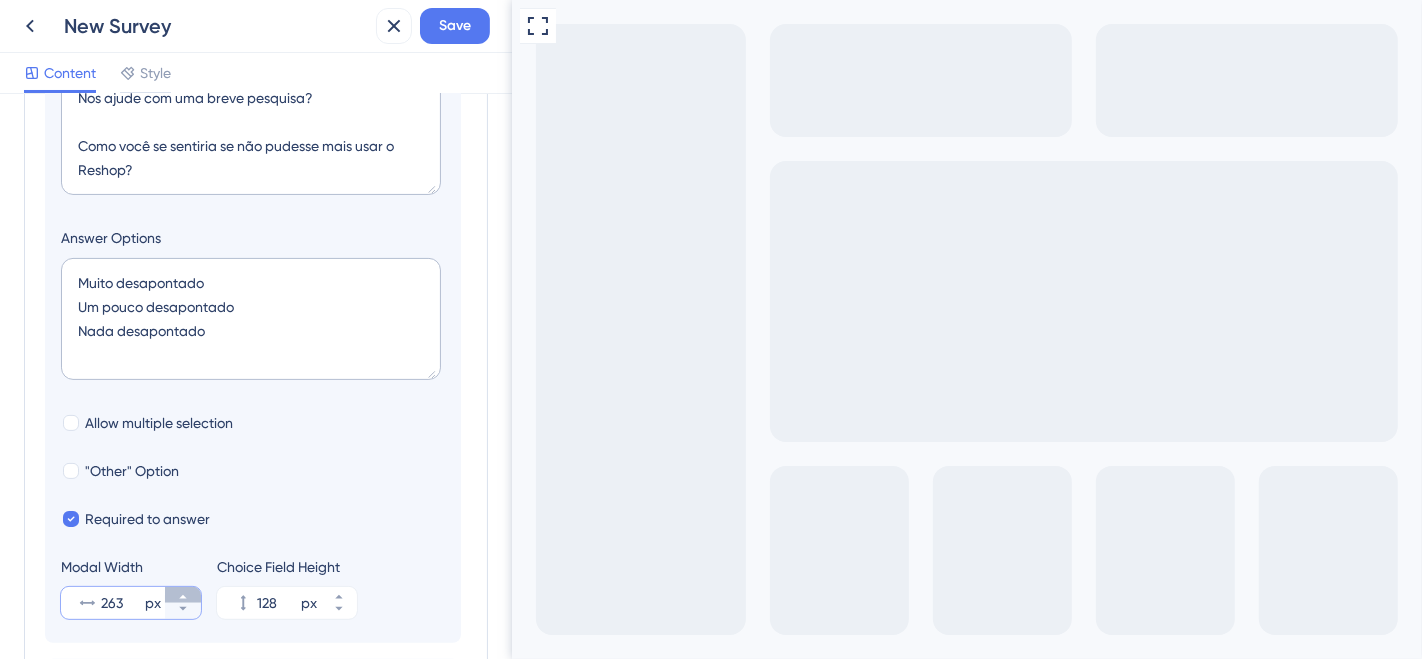click 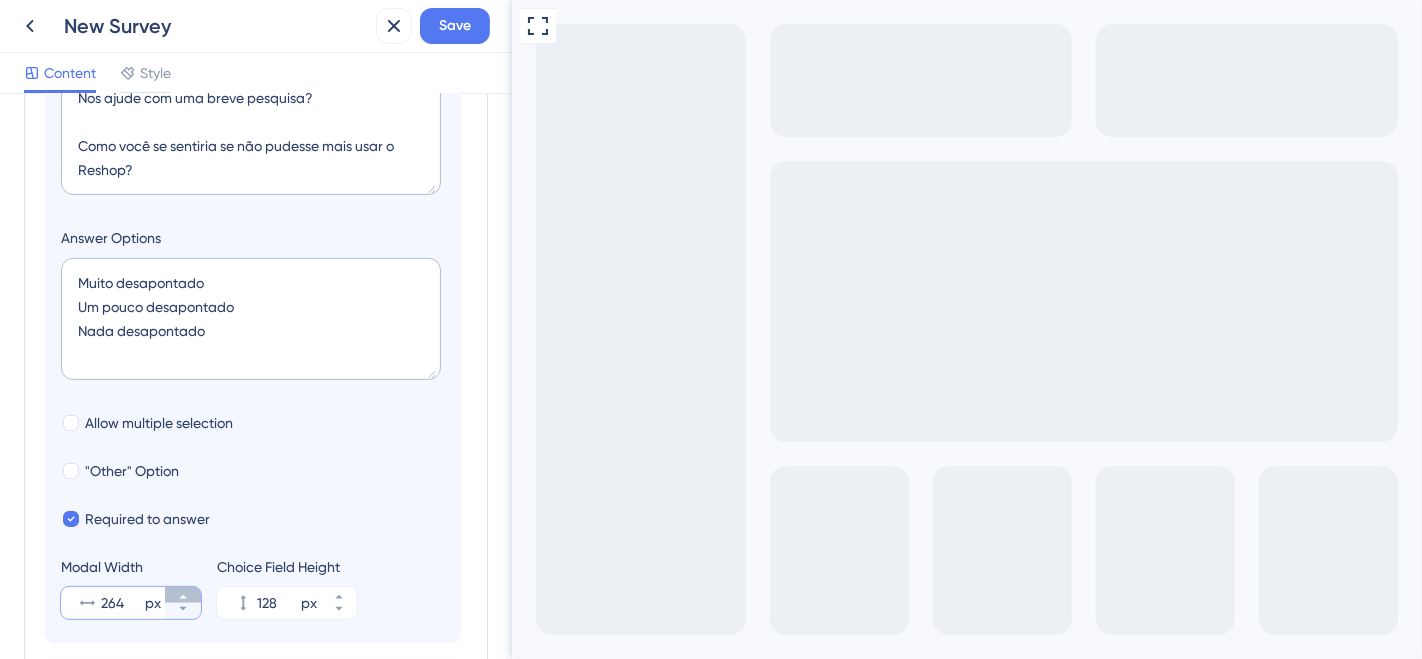 click 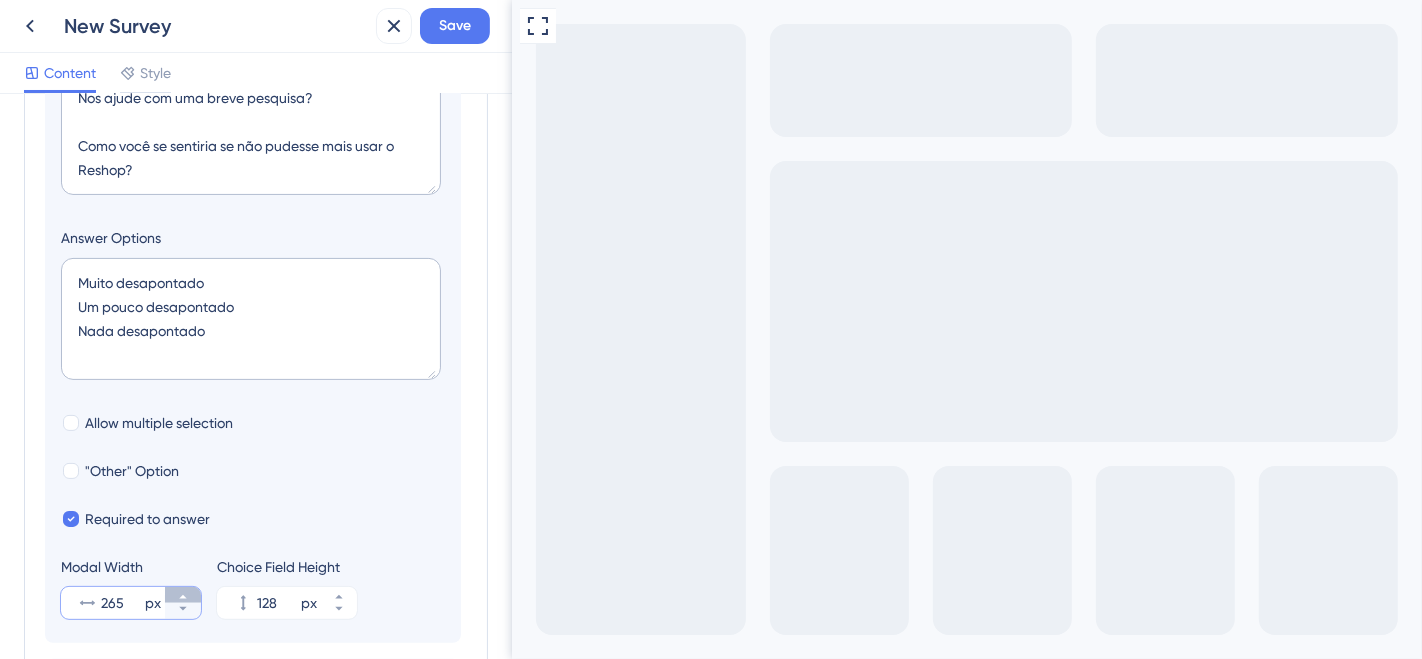 click 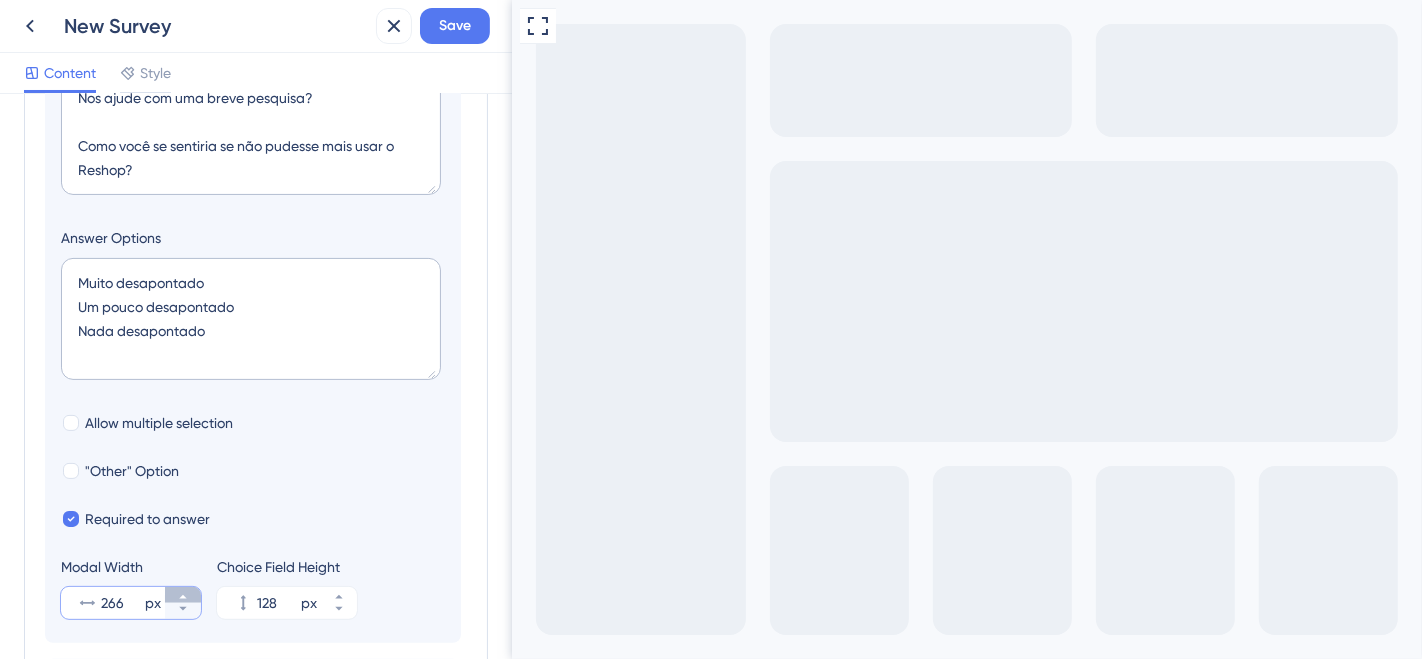 click 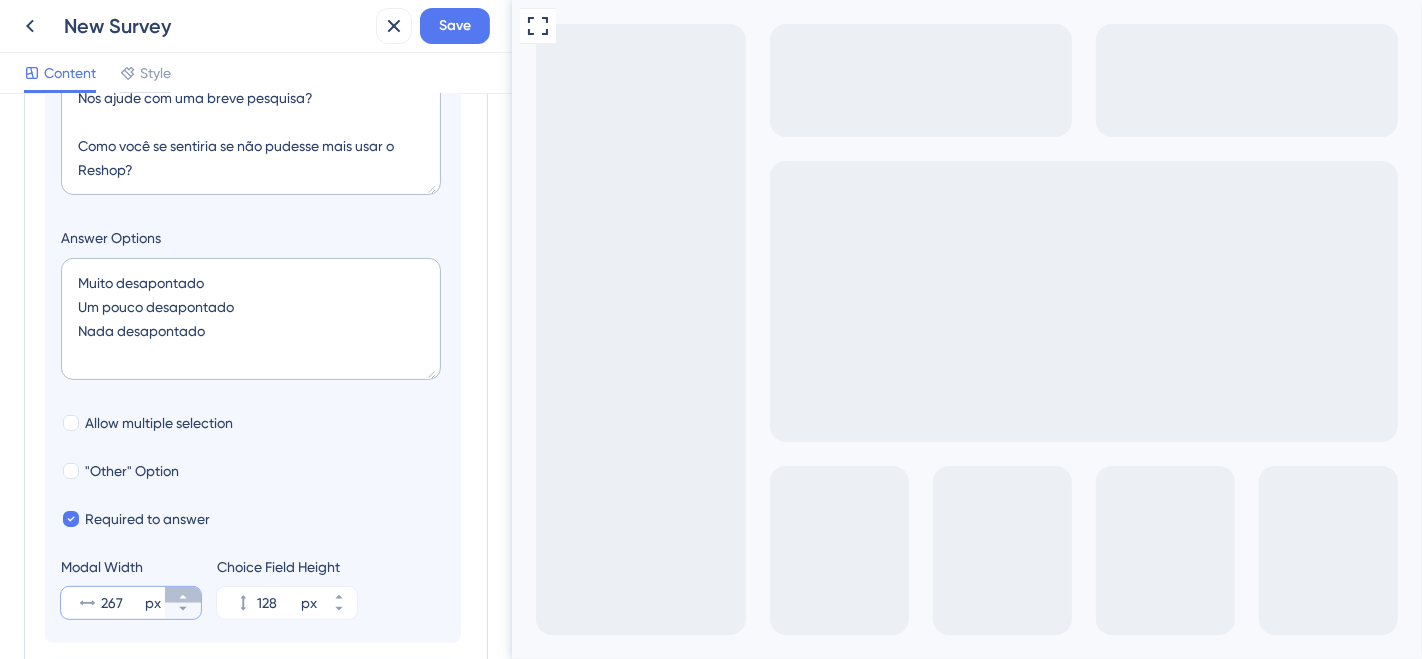 click 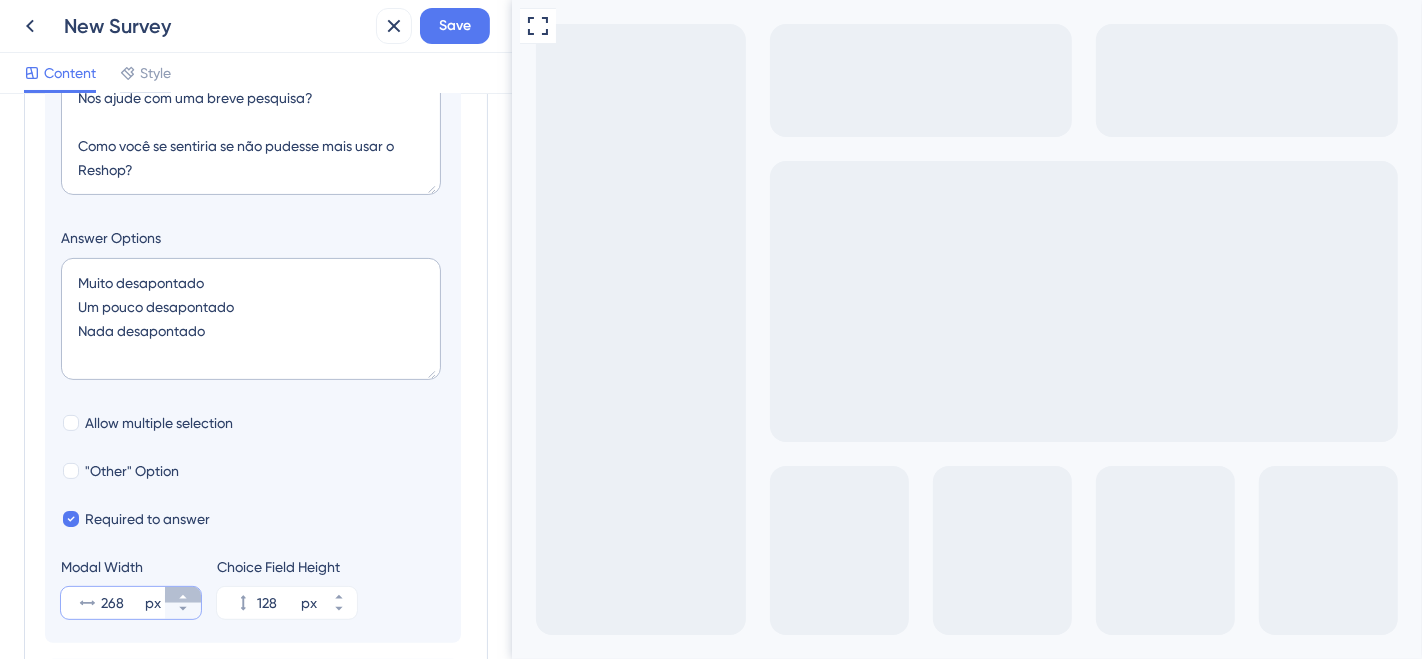 click 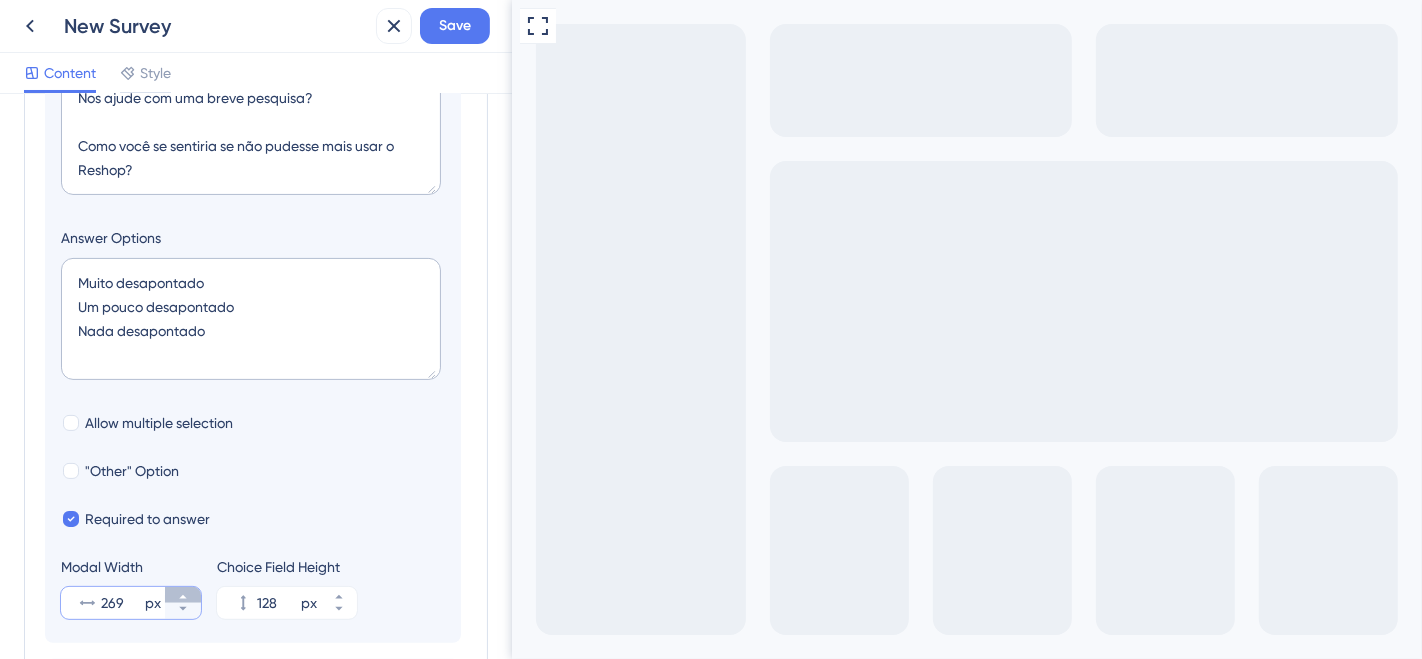 click 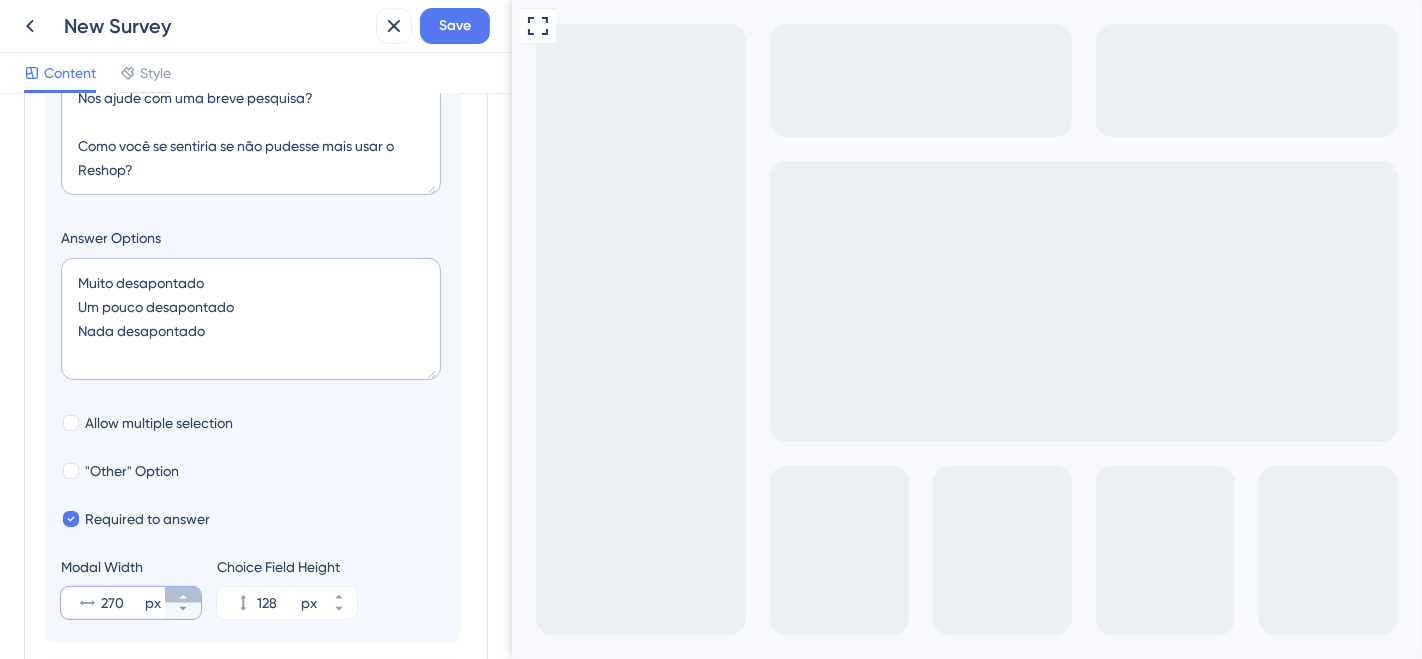 click 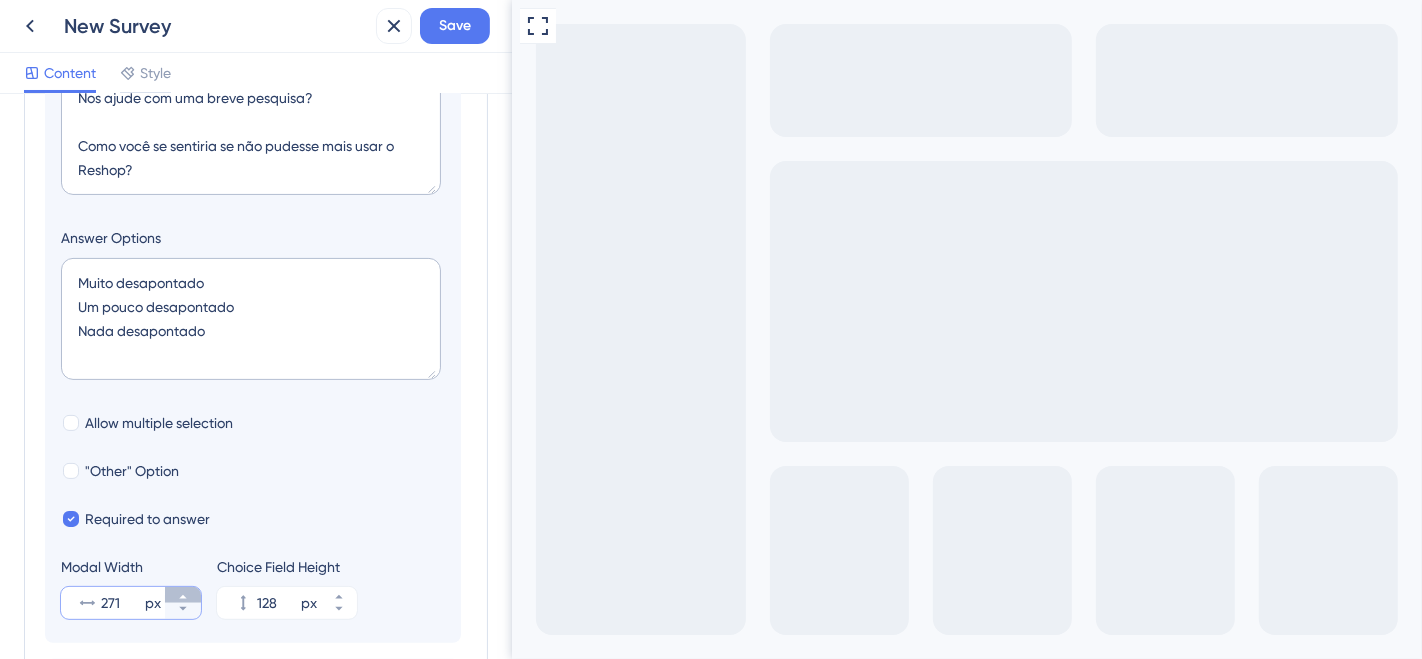 click 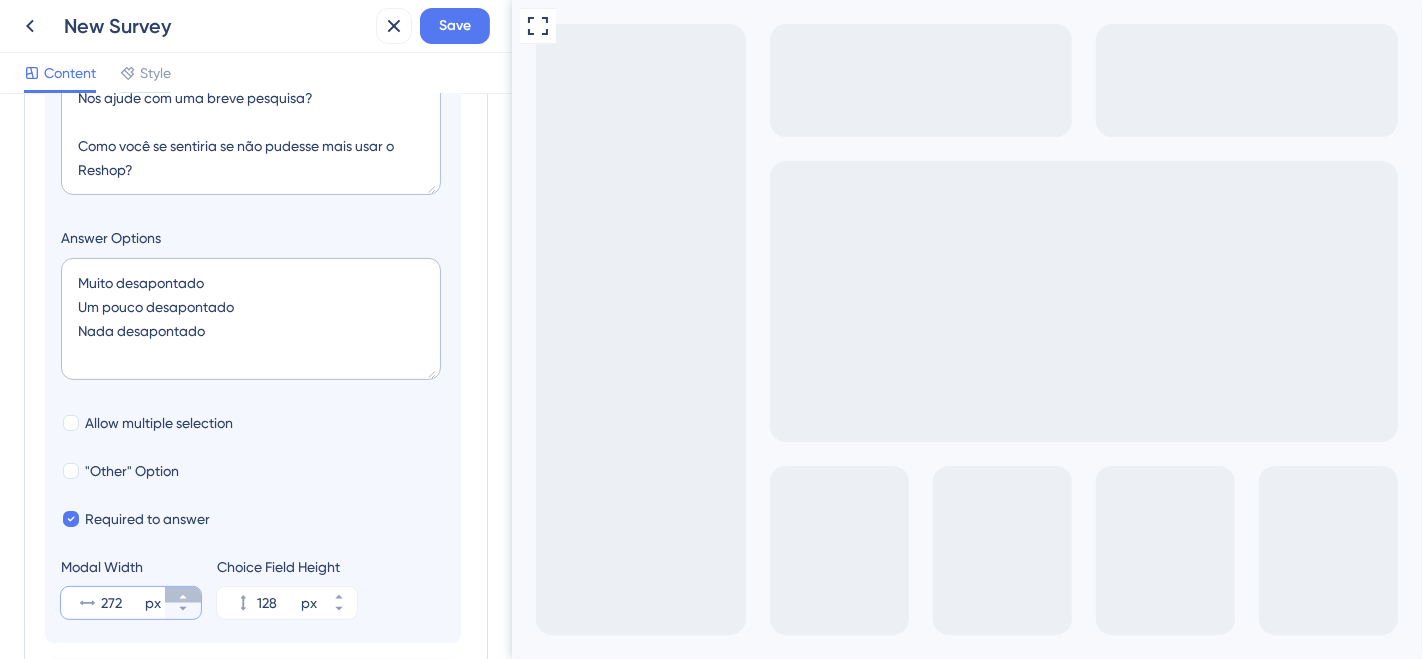 click 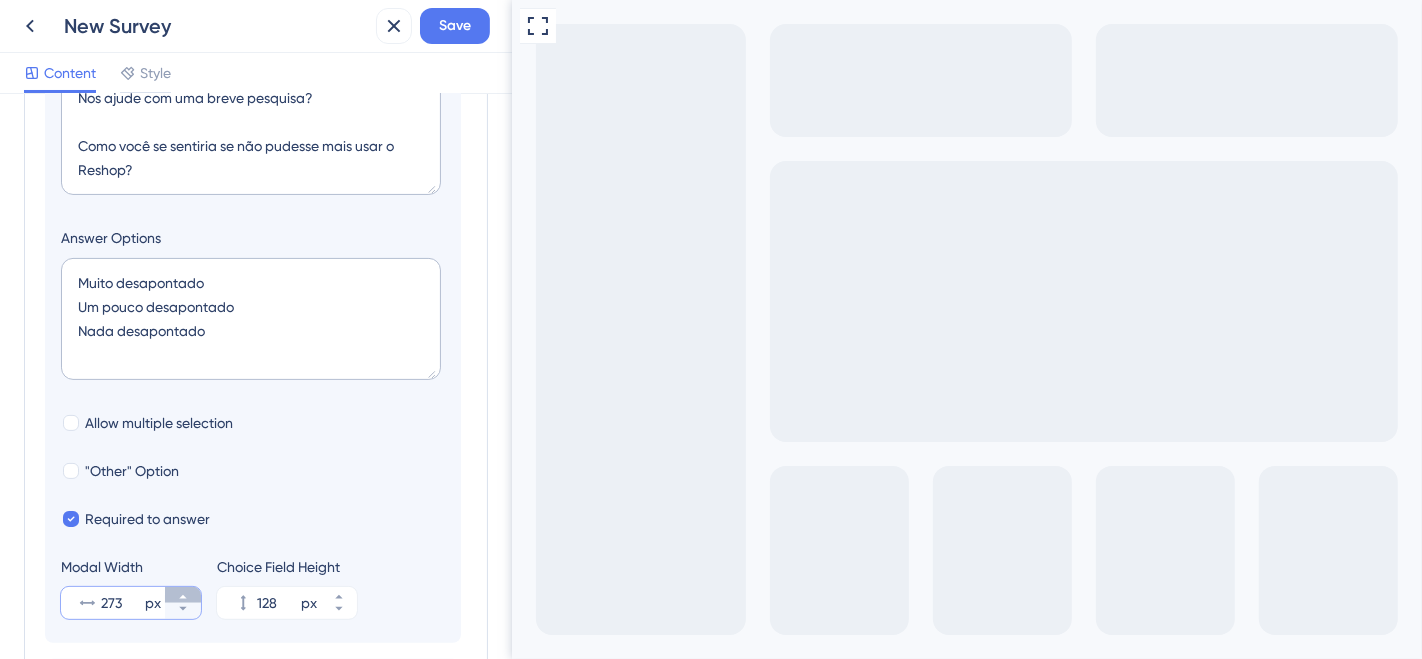 click 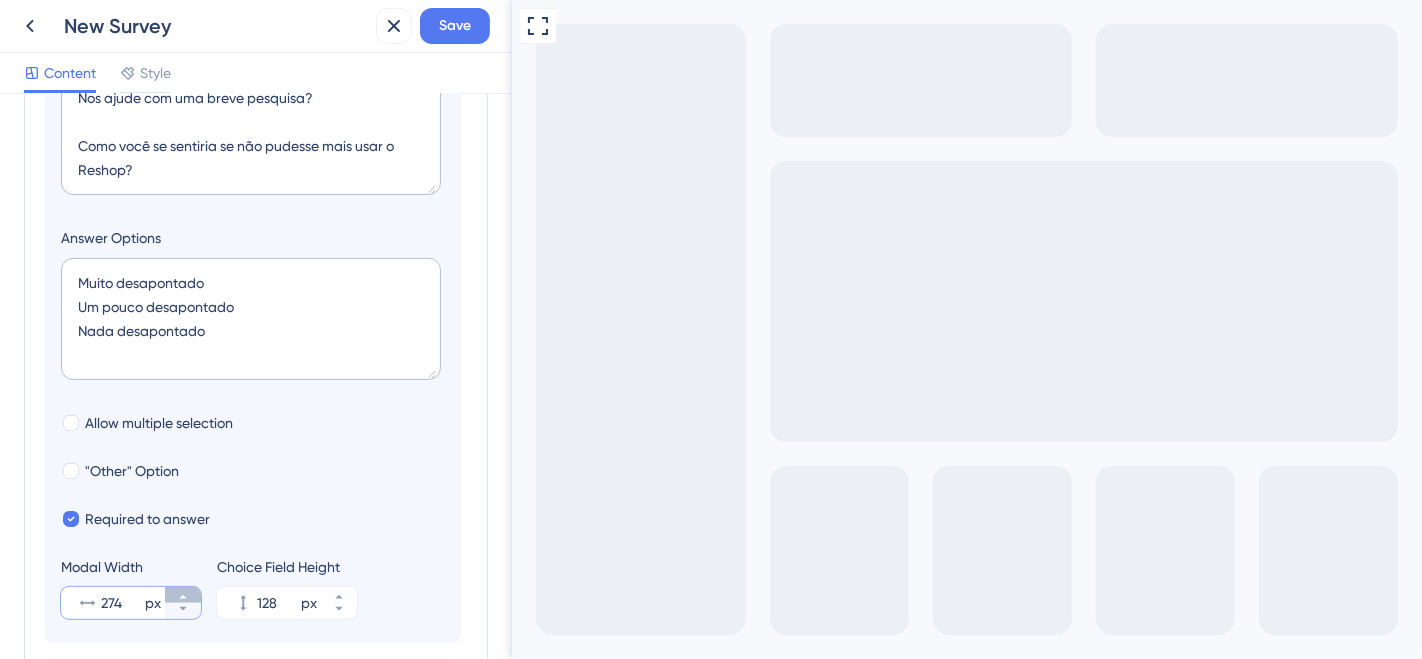 click 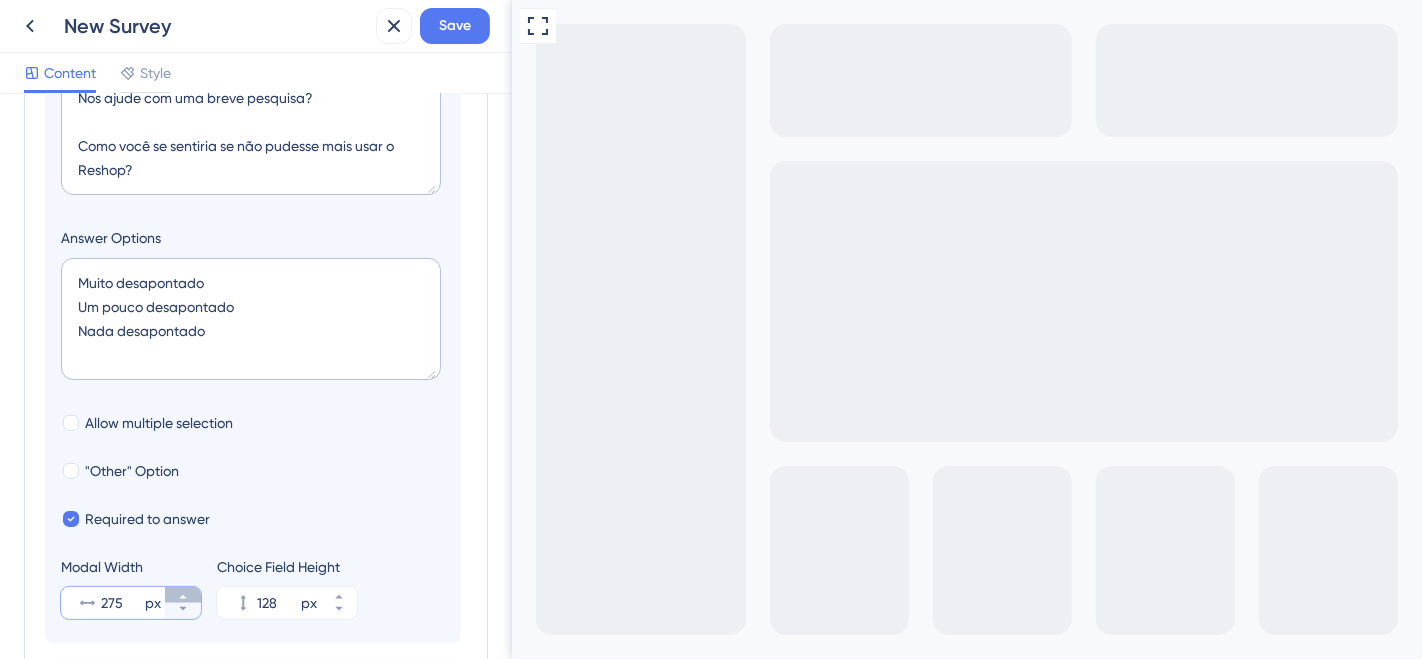 click 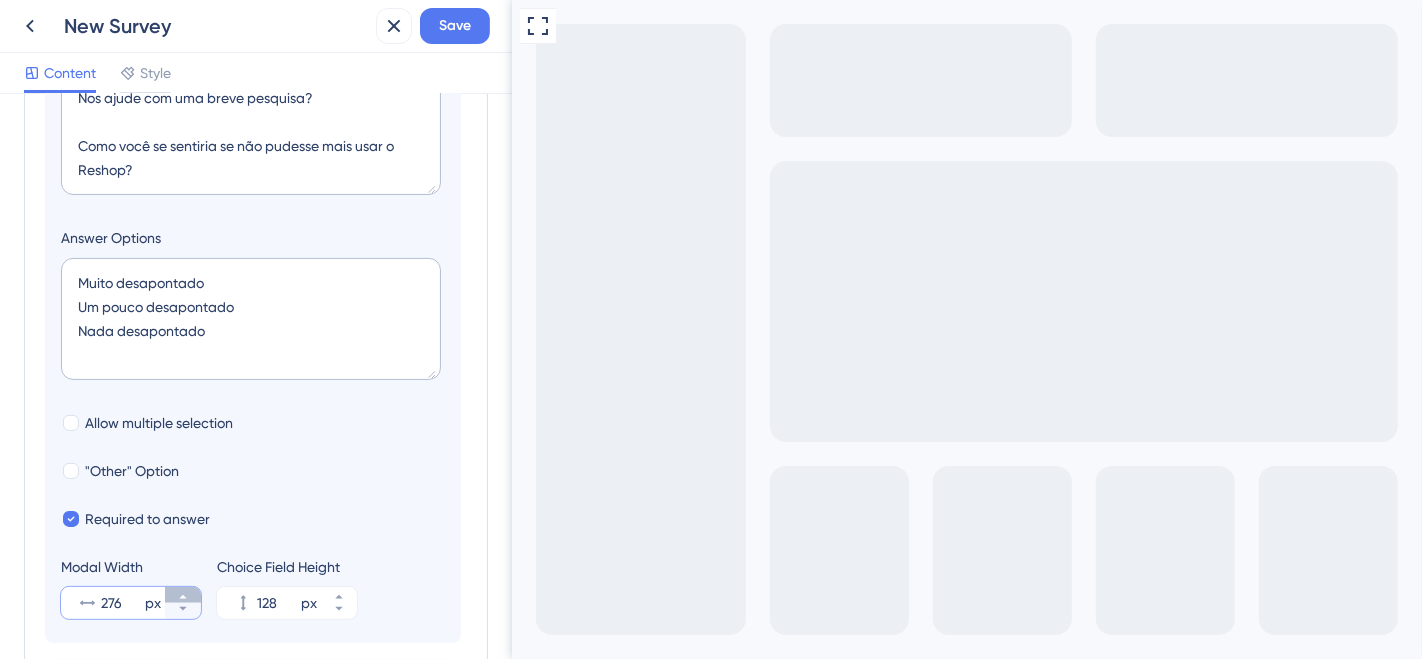 click 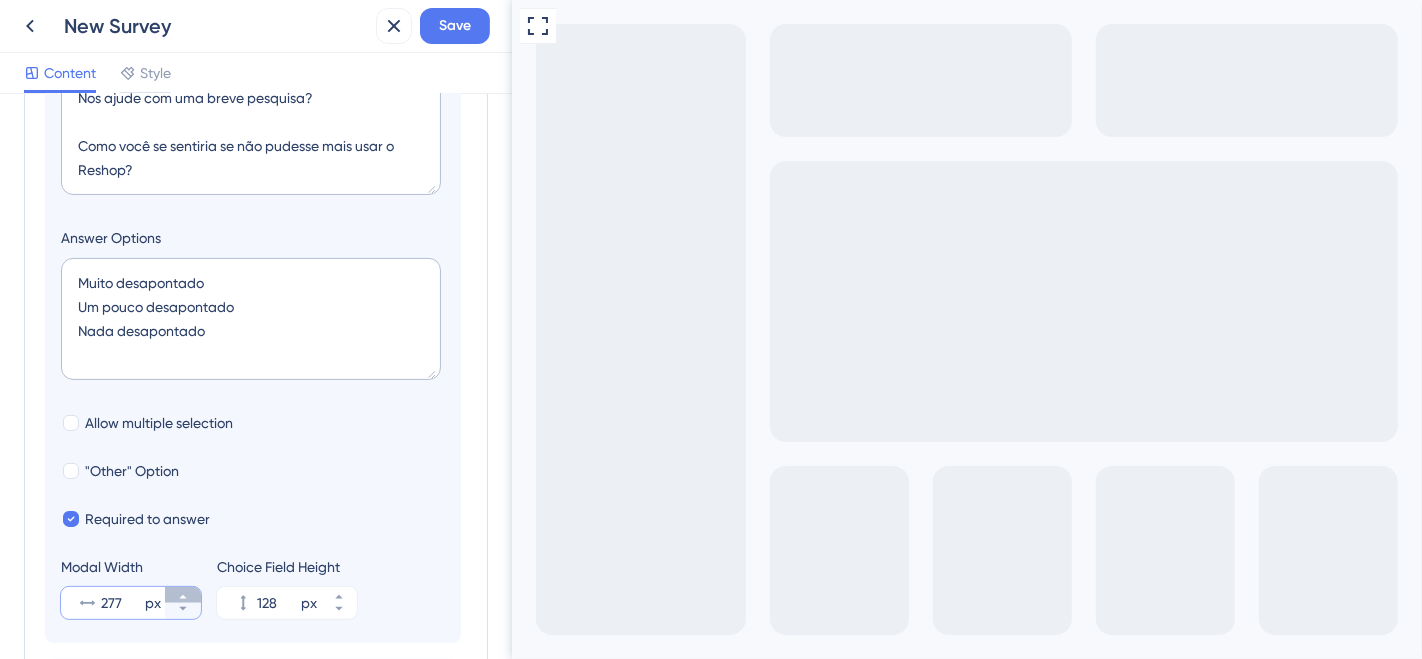 click 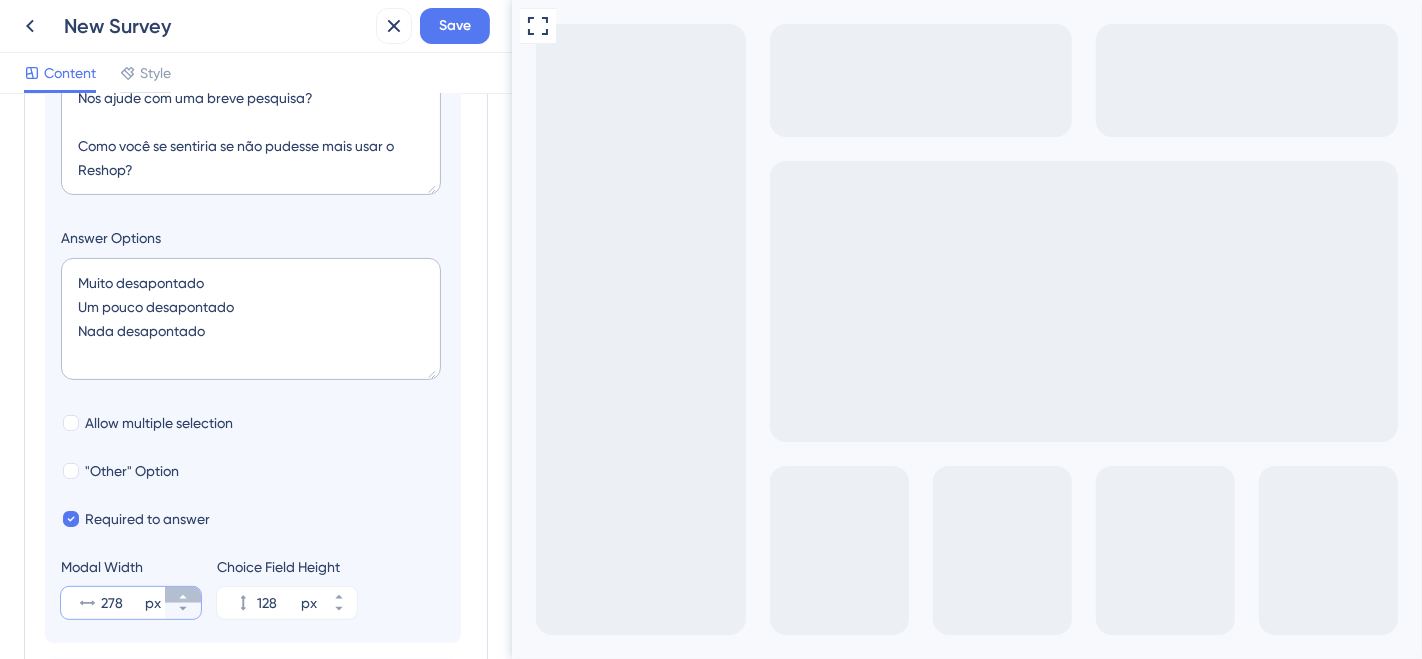 click 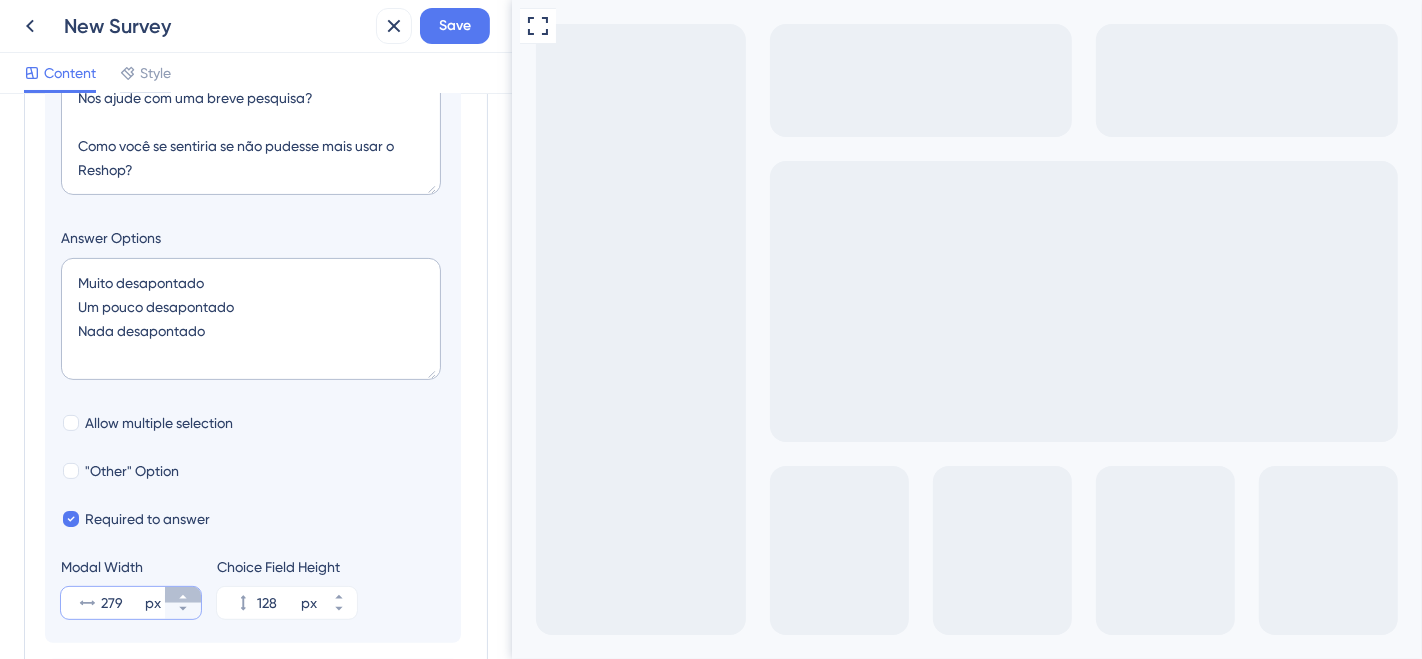 click 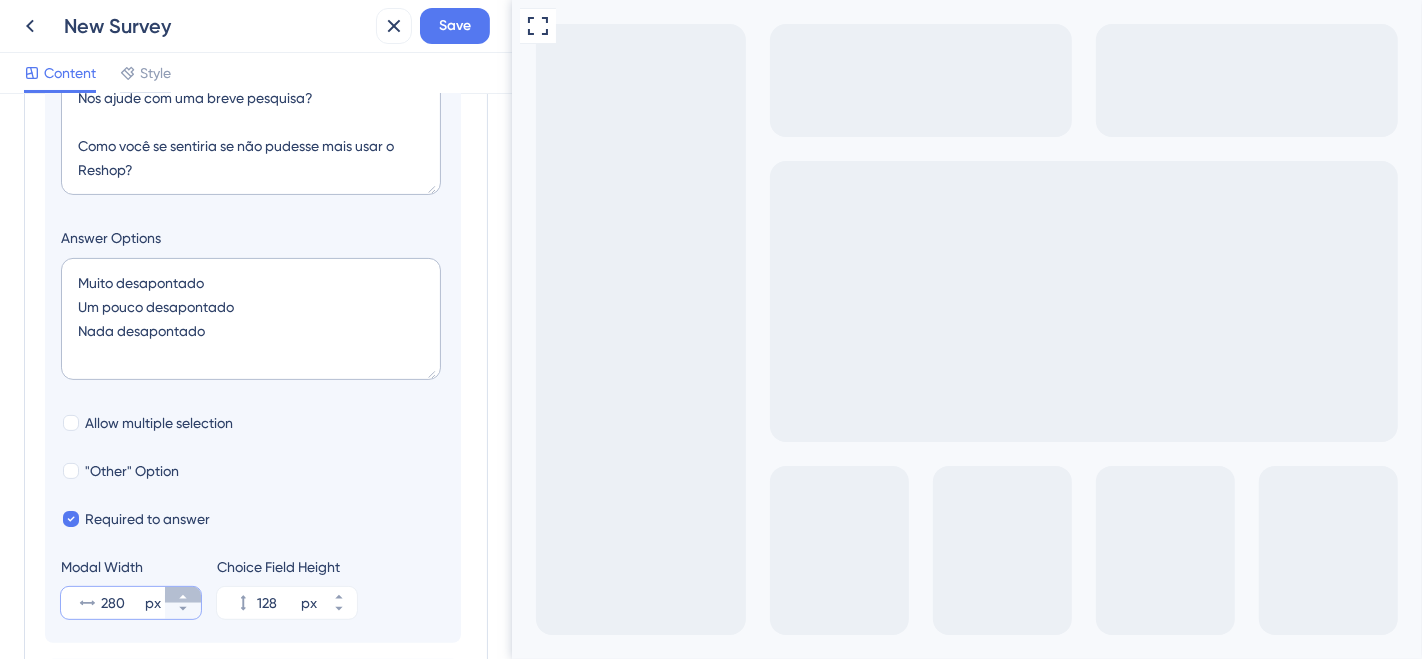 click 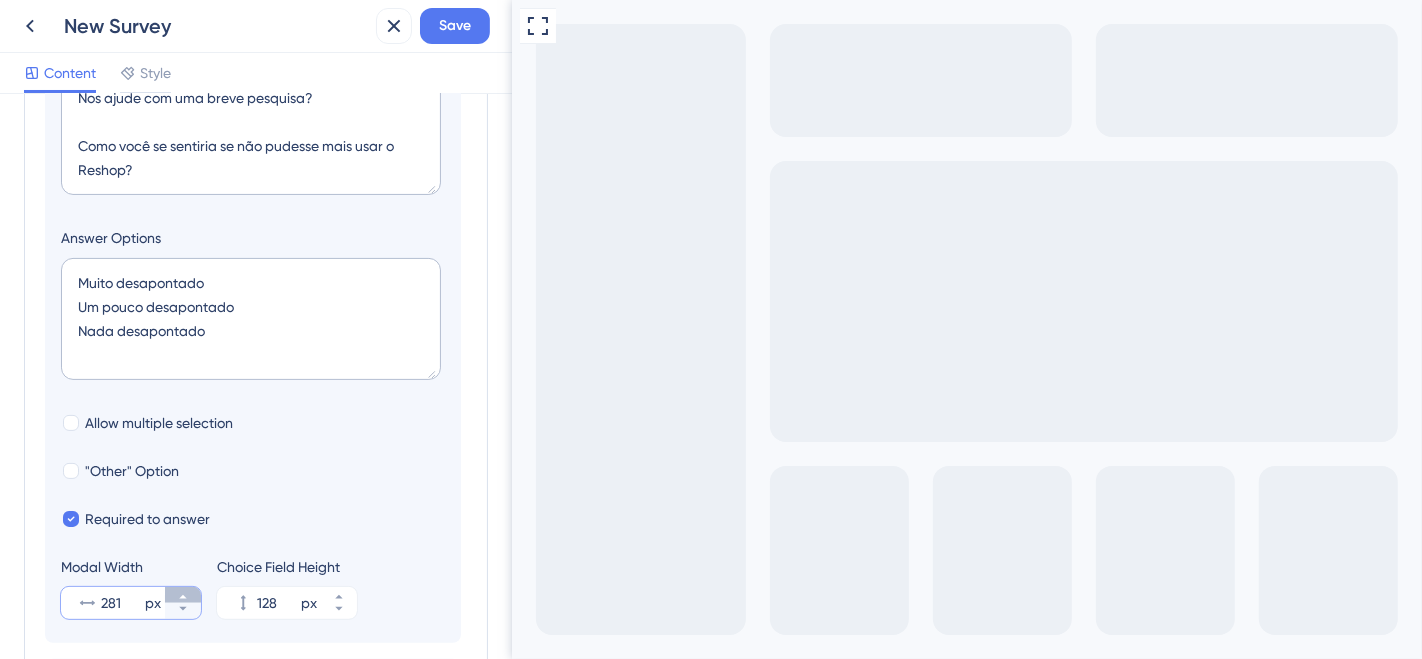 click 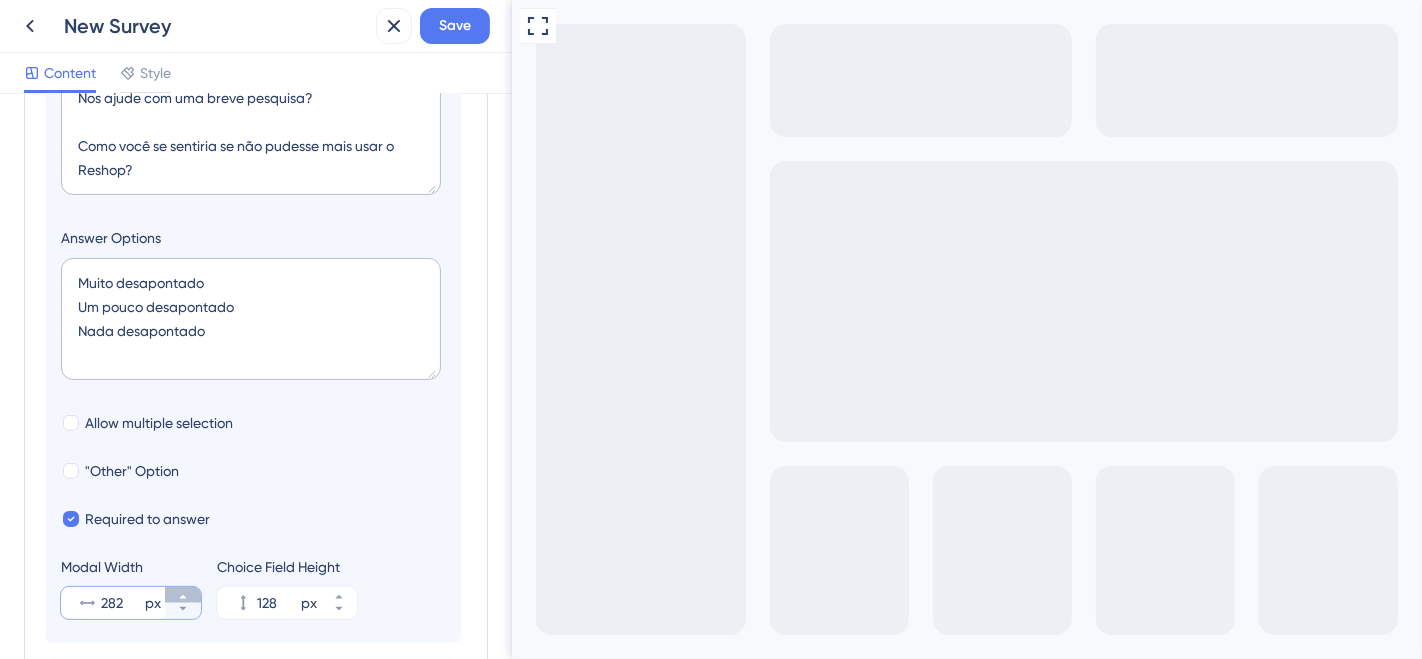click 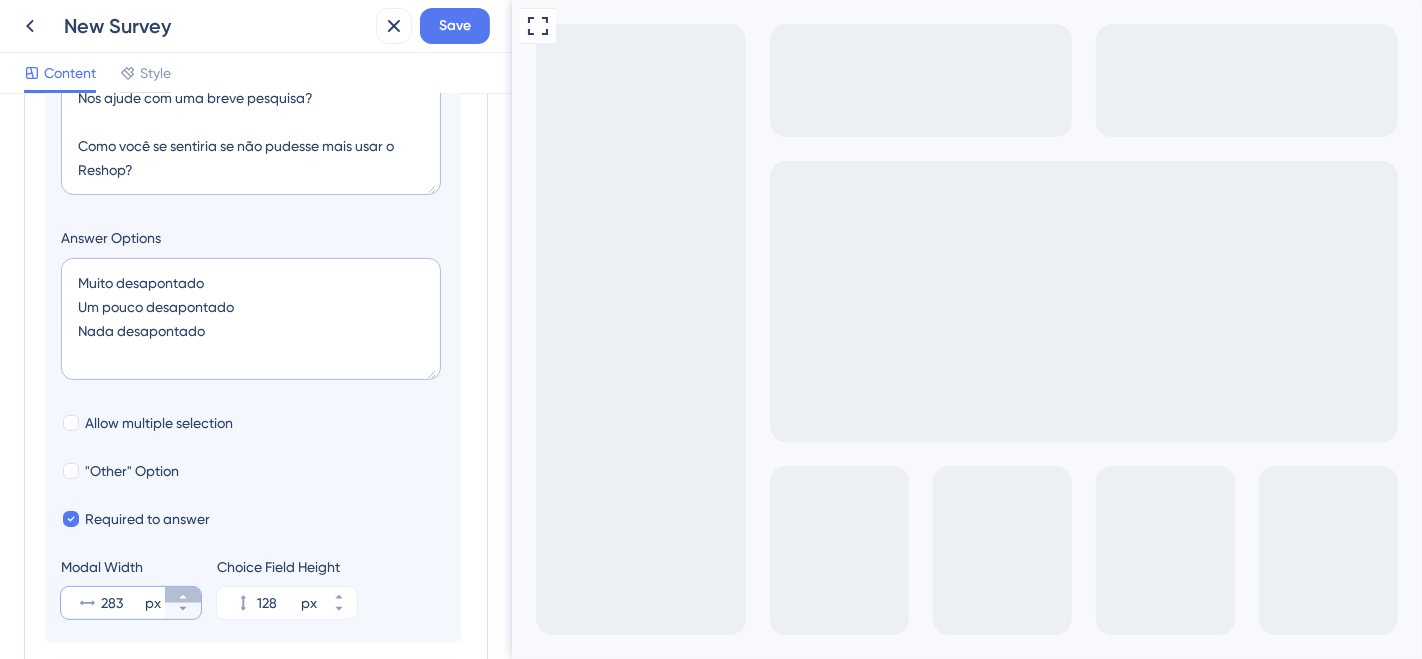 click 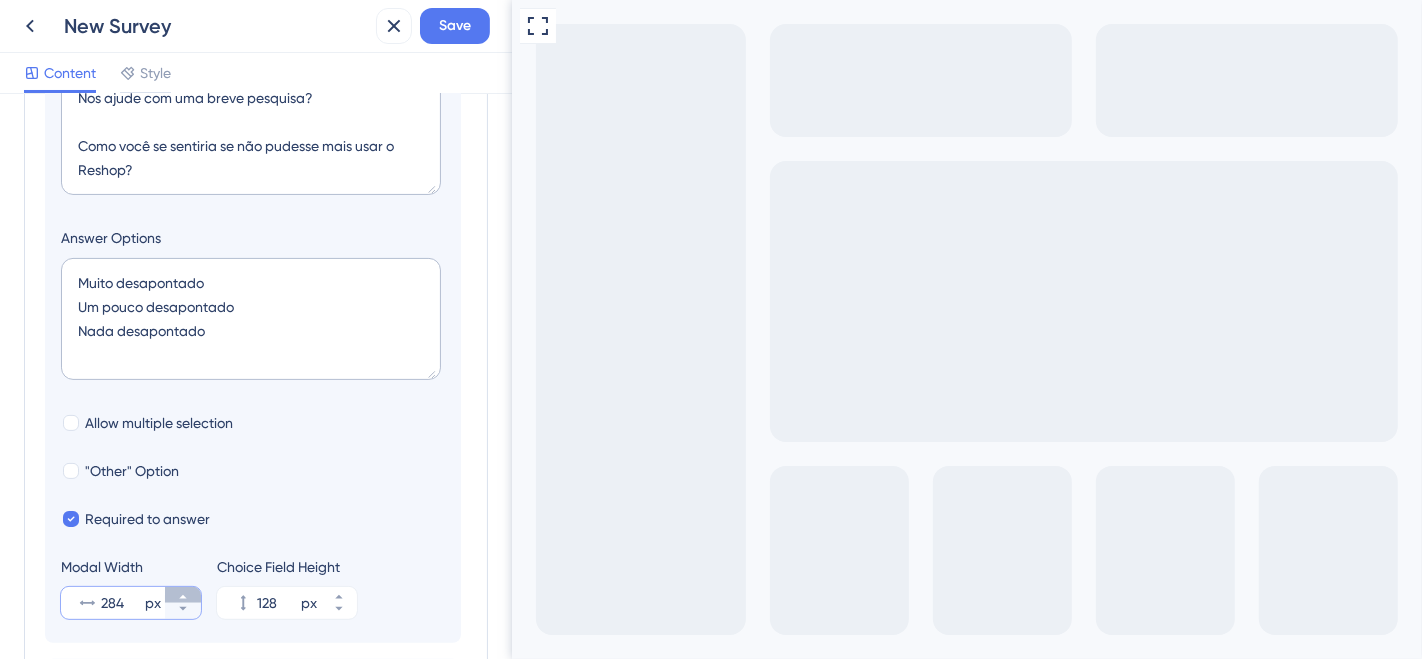 click 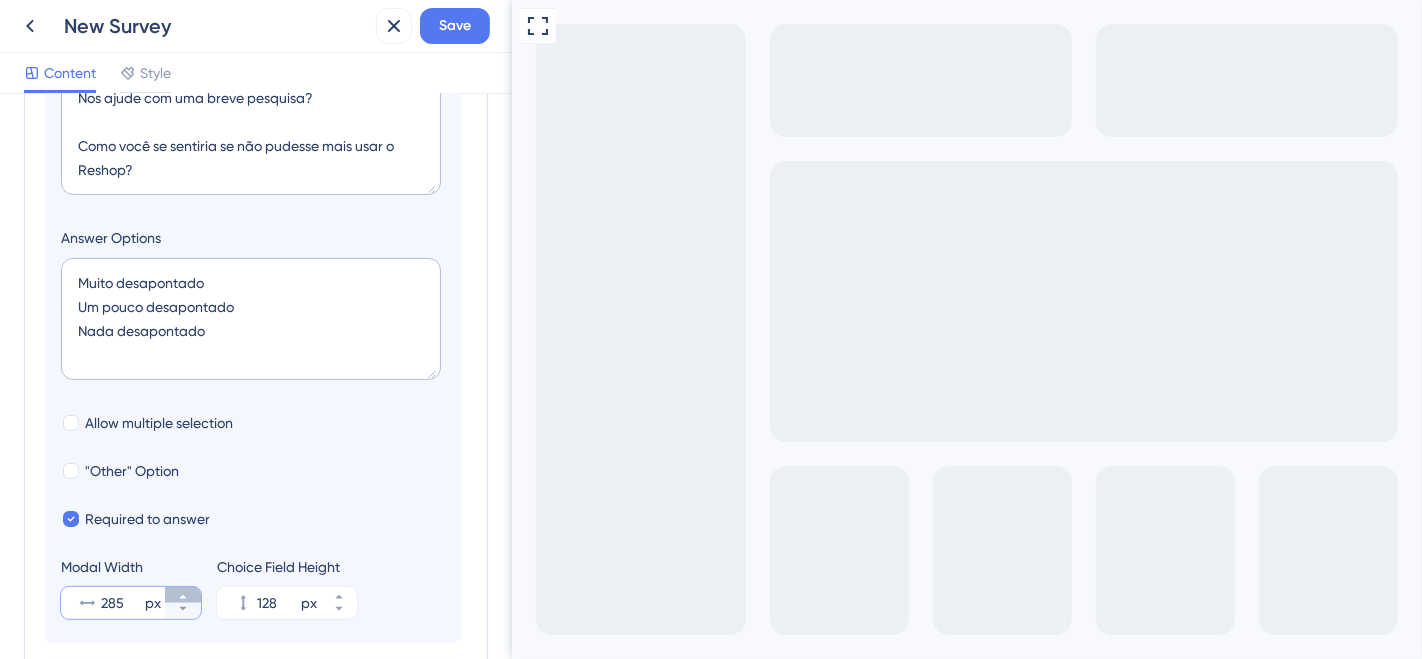 click 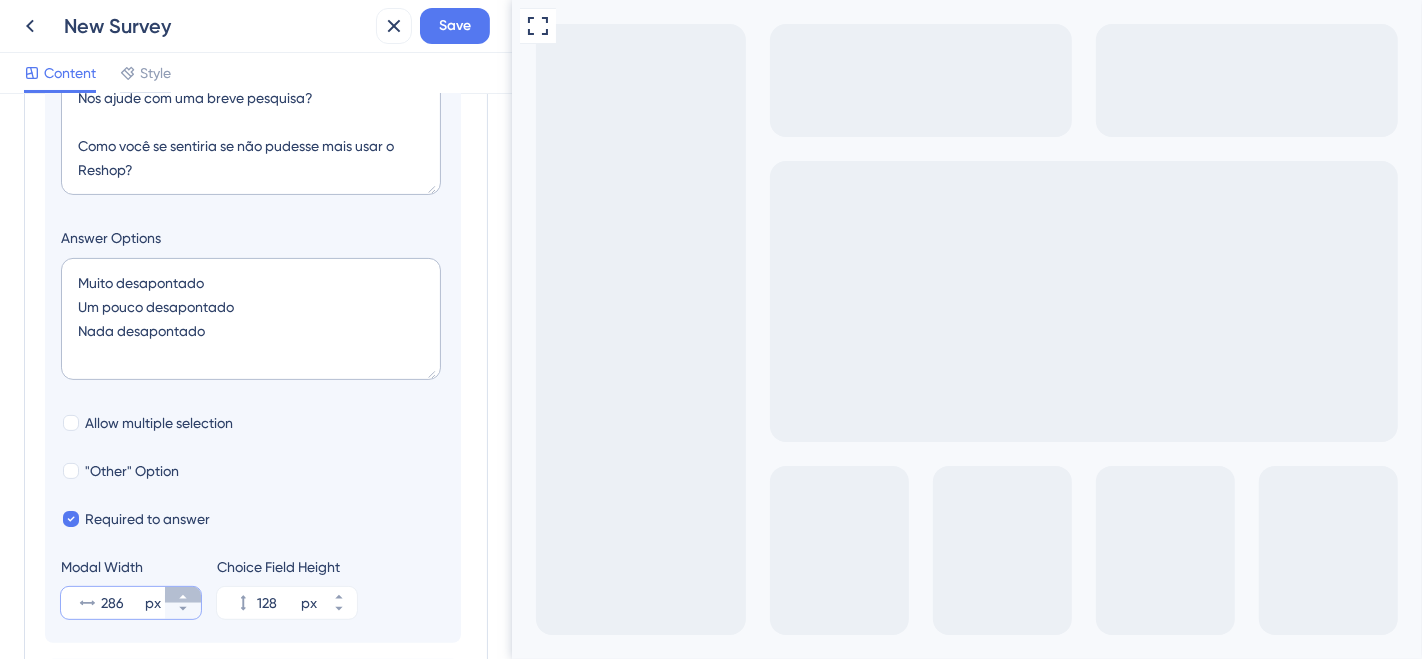 click 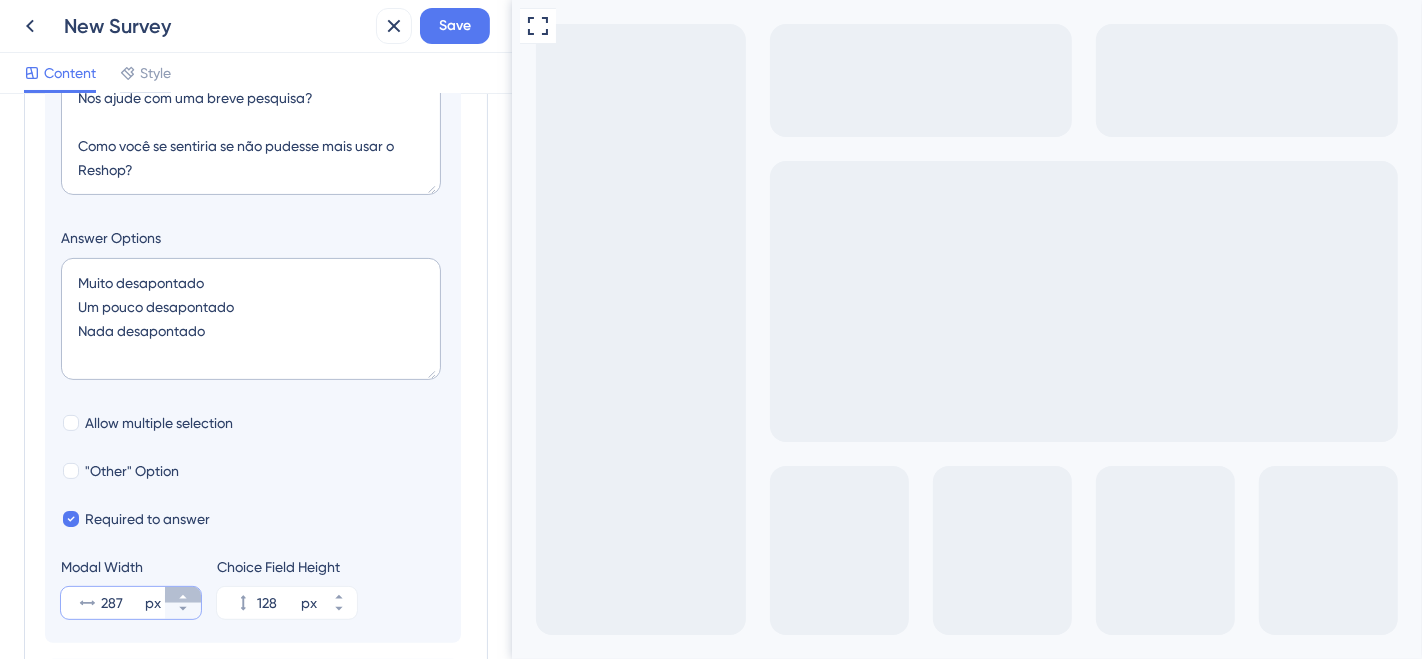 click 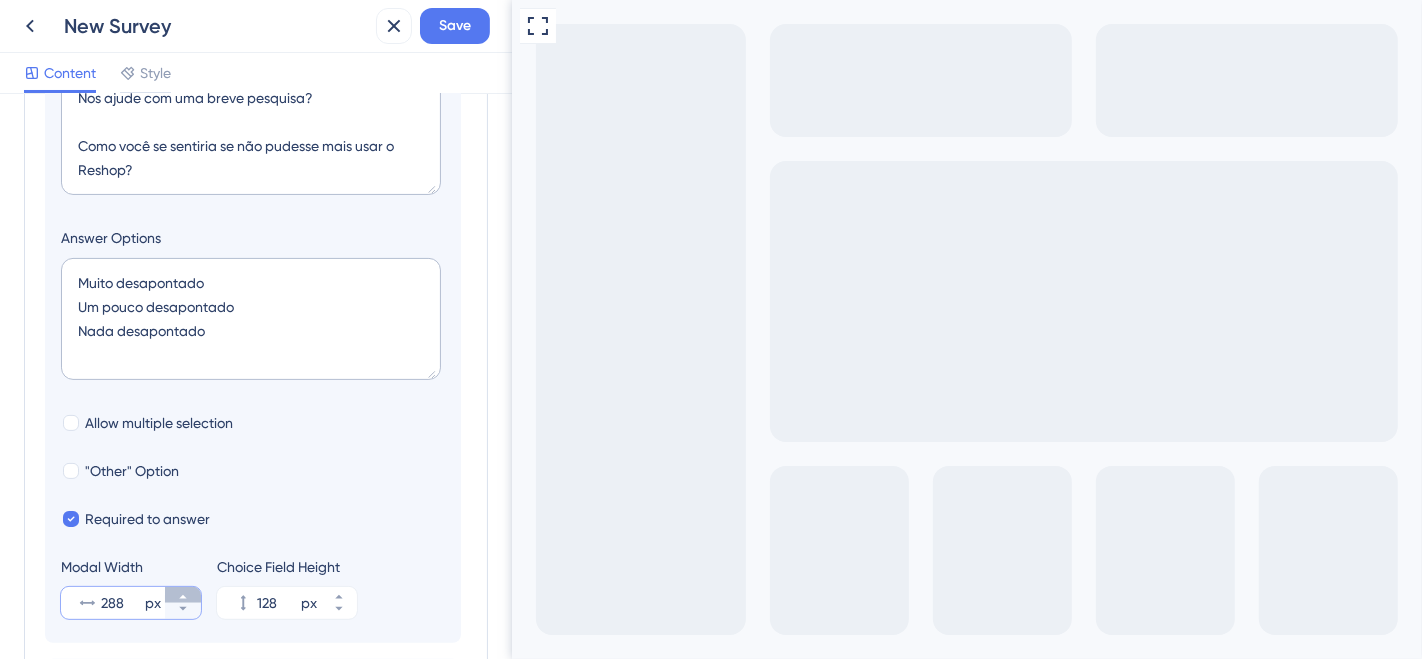 click 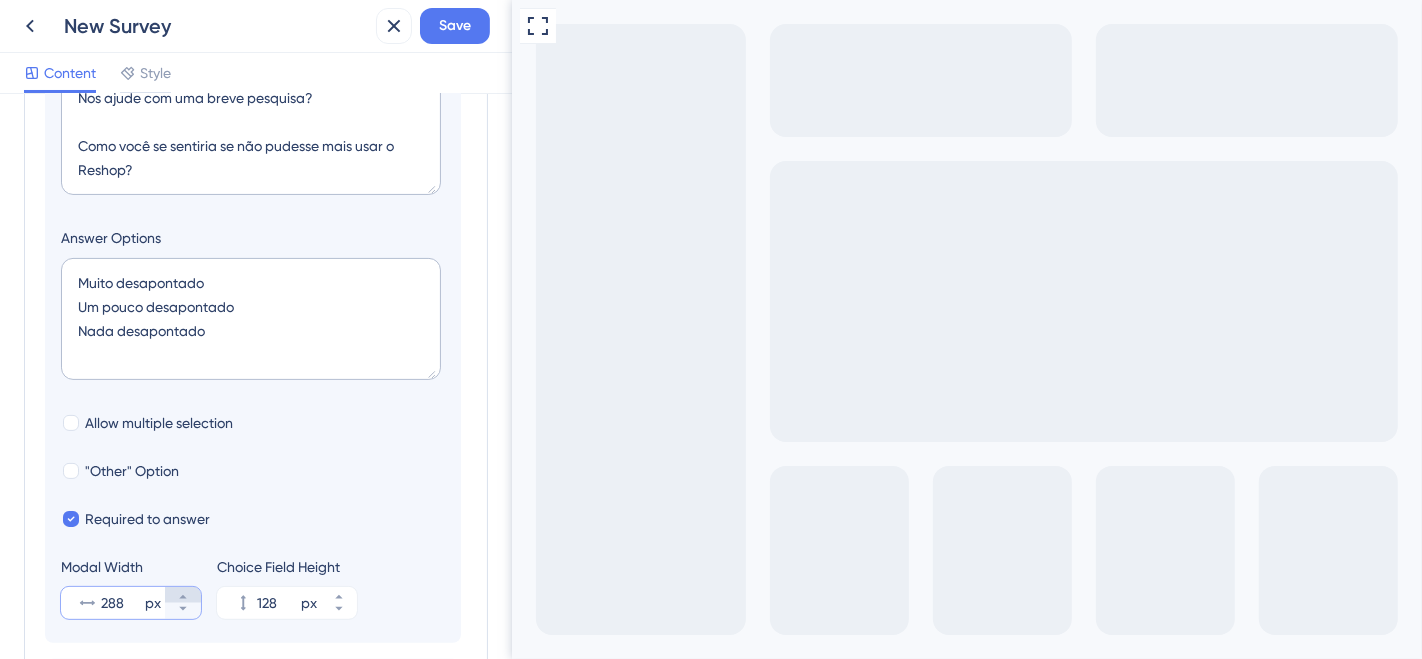 type on "289" 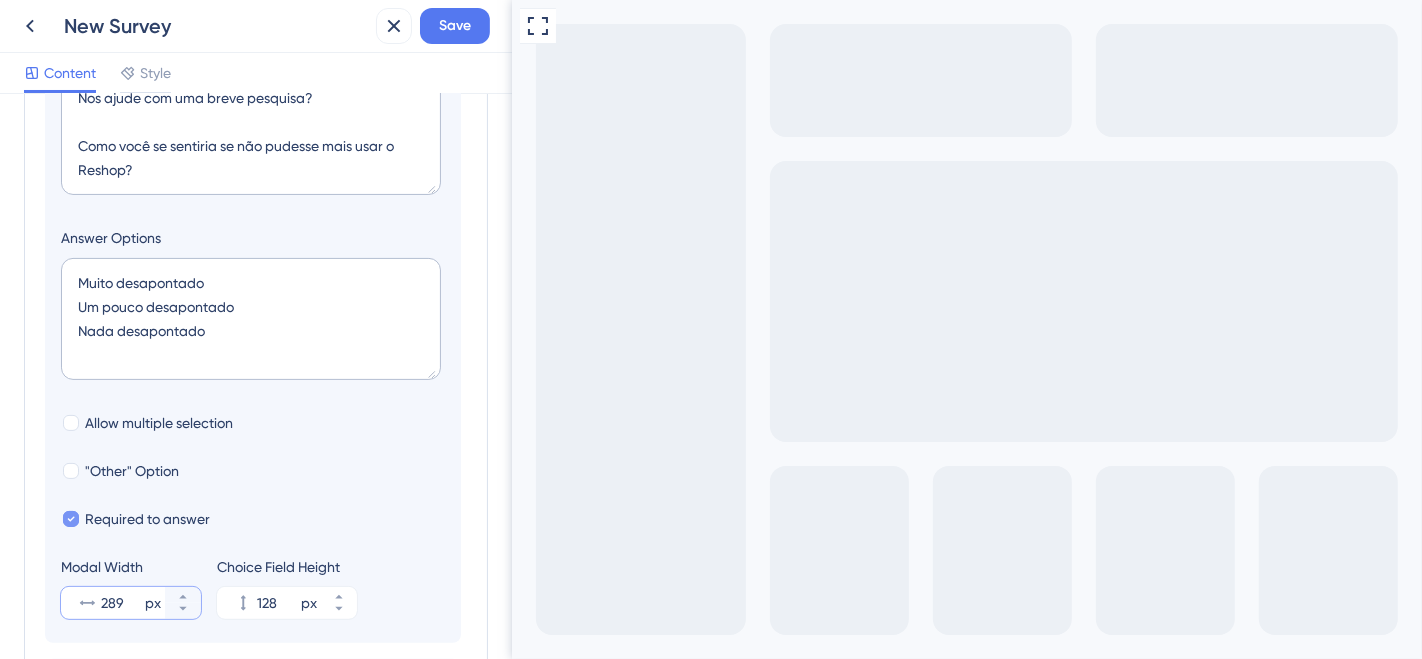 scroll, scrollTop: 117, scrollLeft: 0, axis: vertical 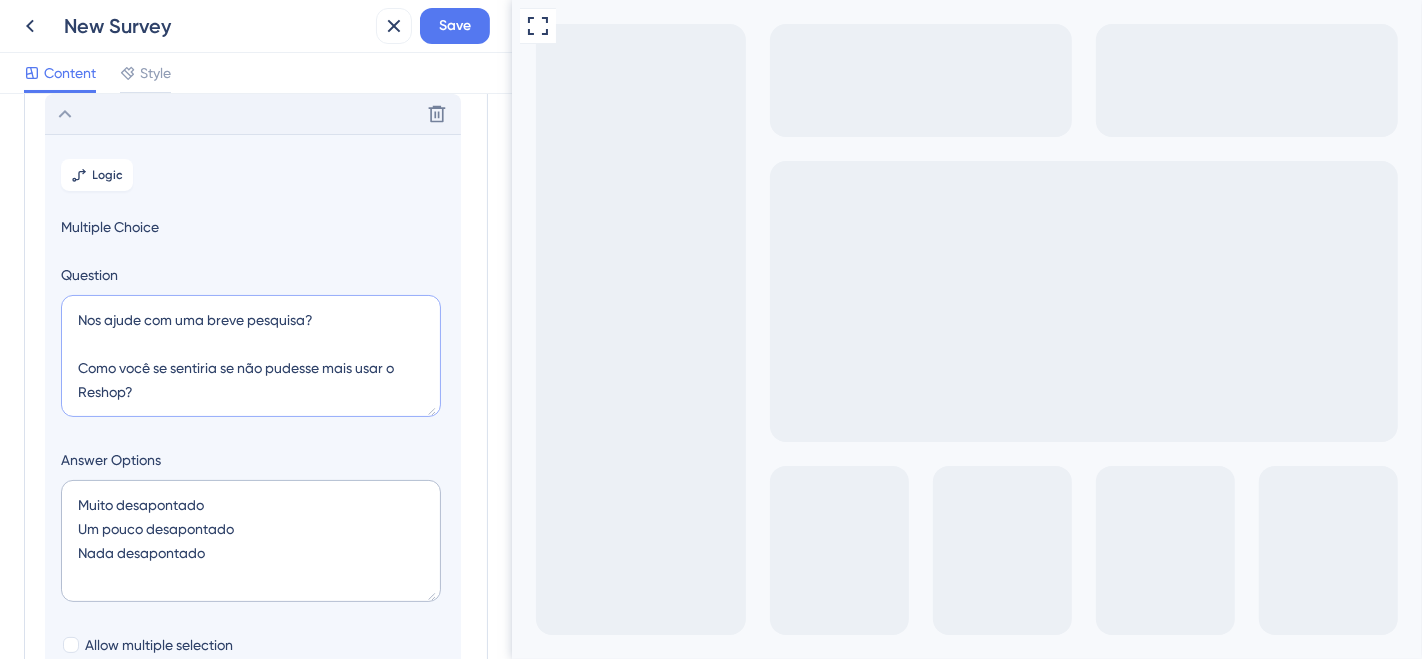 drag, startPoint x: 294, startPoint y: 315, endPoint x: 59, endPoint y: 322, distance: 235.10423 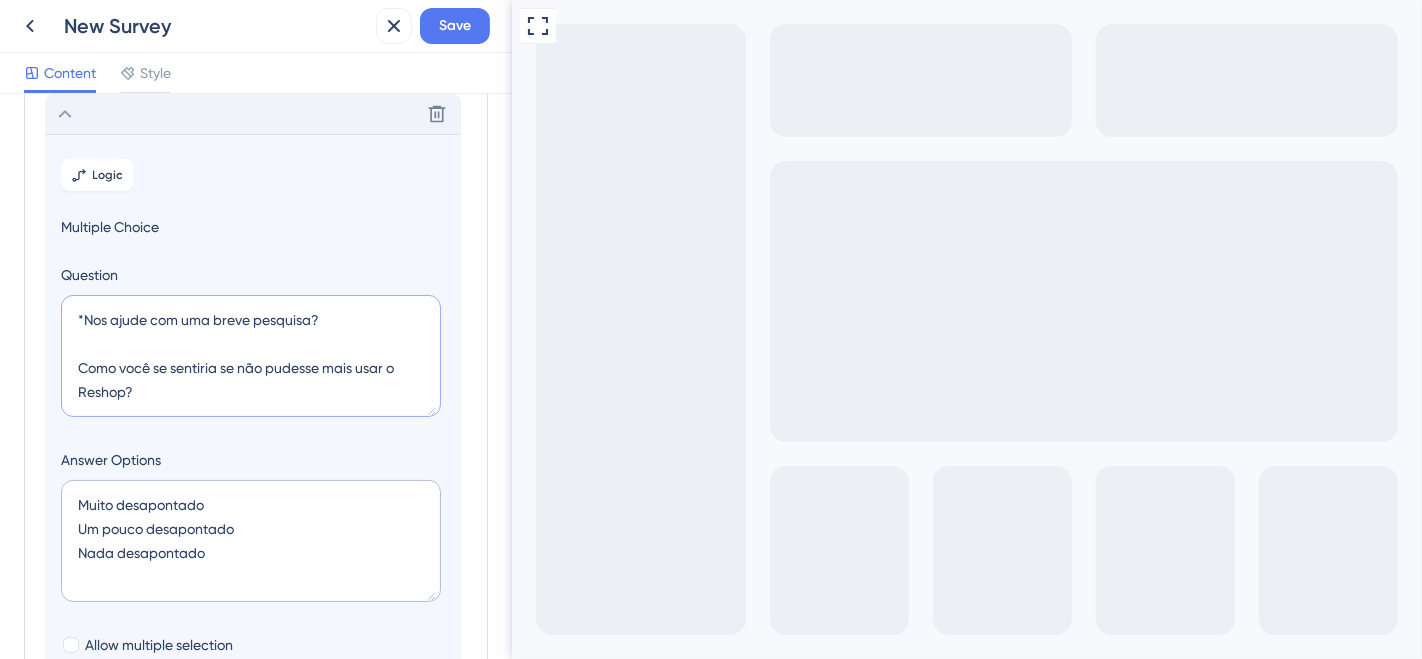 click on "*Nos ajude com uma breve pesquisa?
Como você se sentiria se não pudesse mais usar o Reshop?" at bounding box center (251, 356) 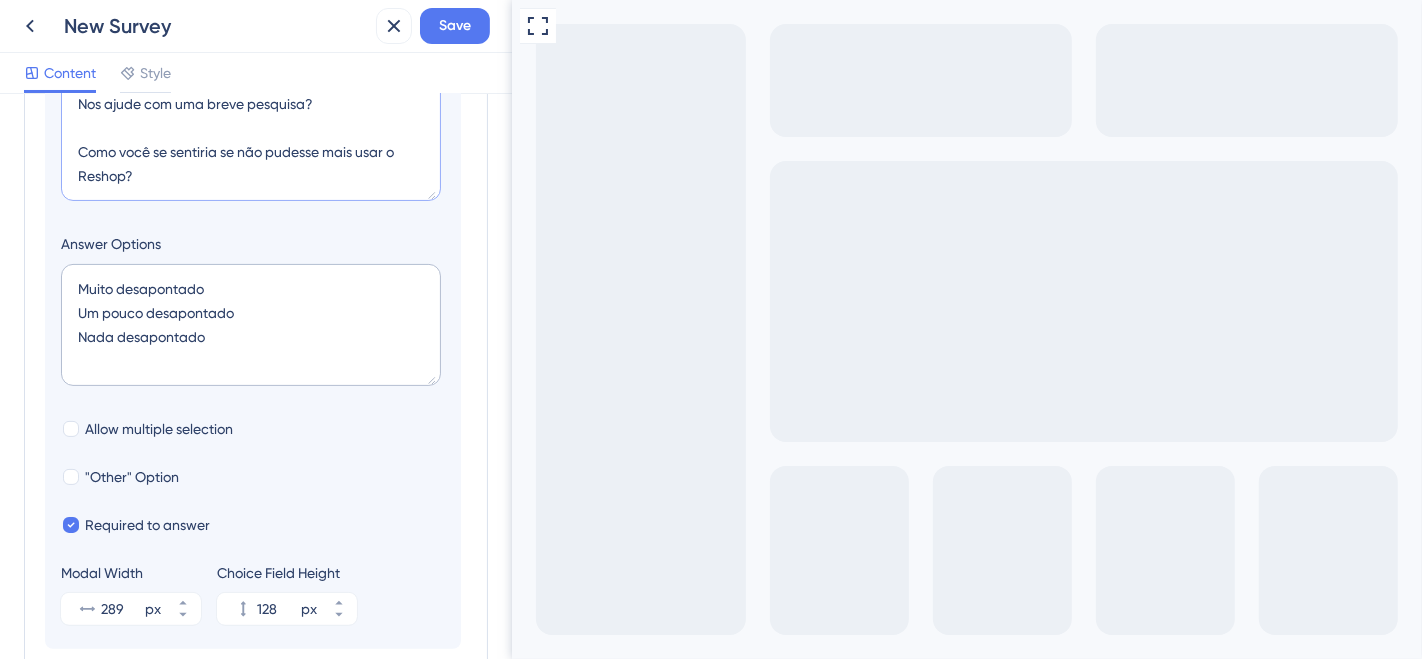scroll, scrollTop: 0, scrollLeft: 0, axis: both 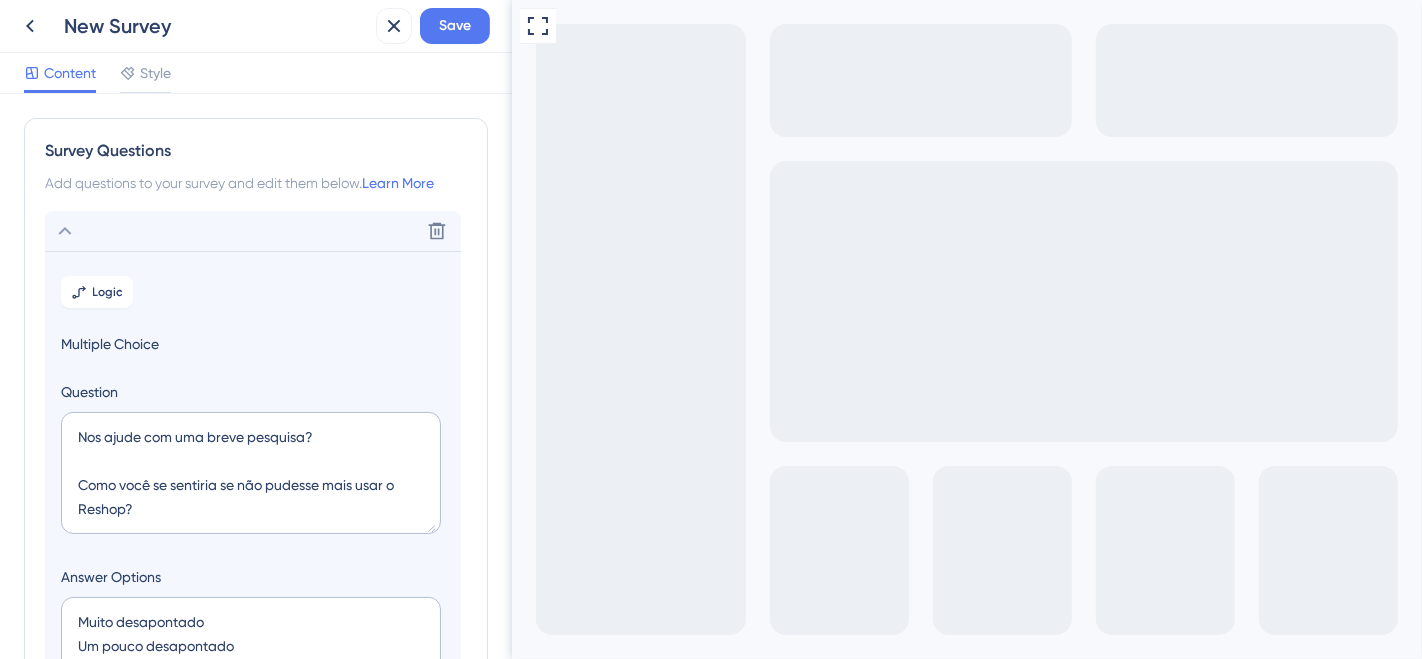 click 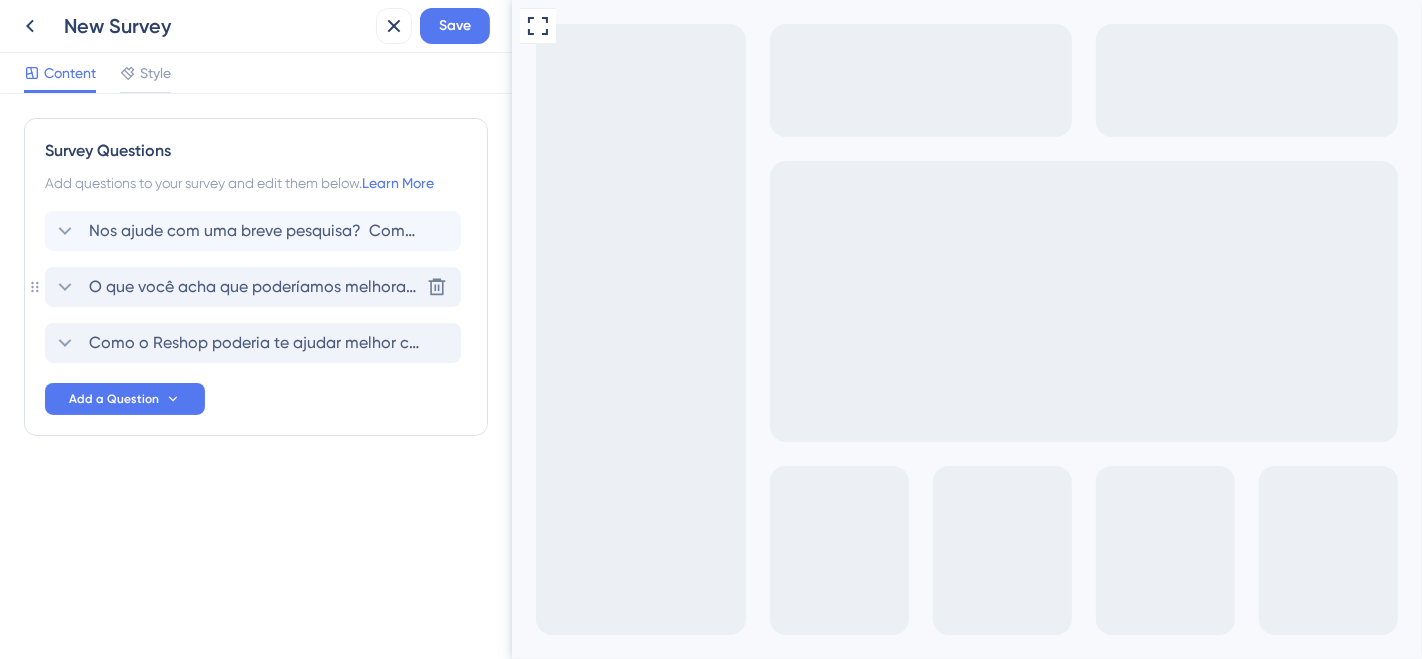 click 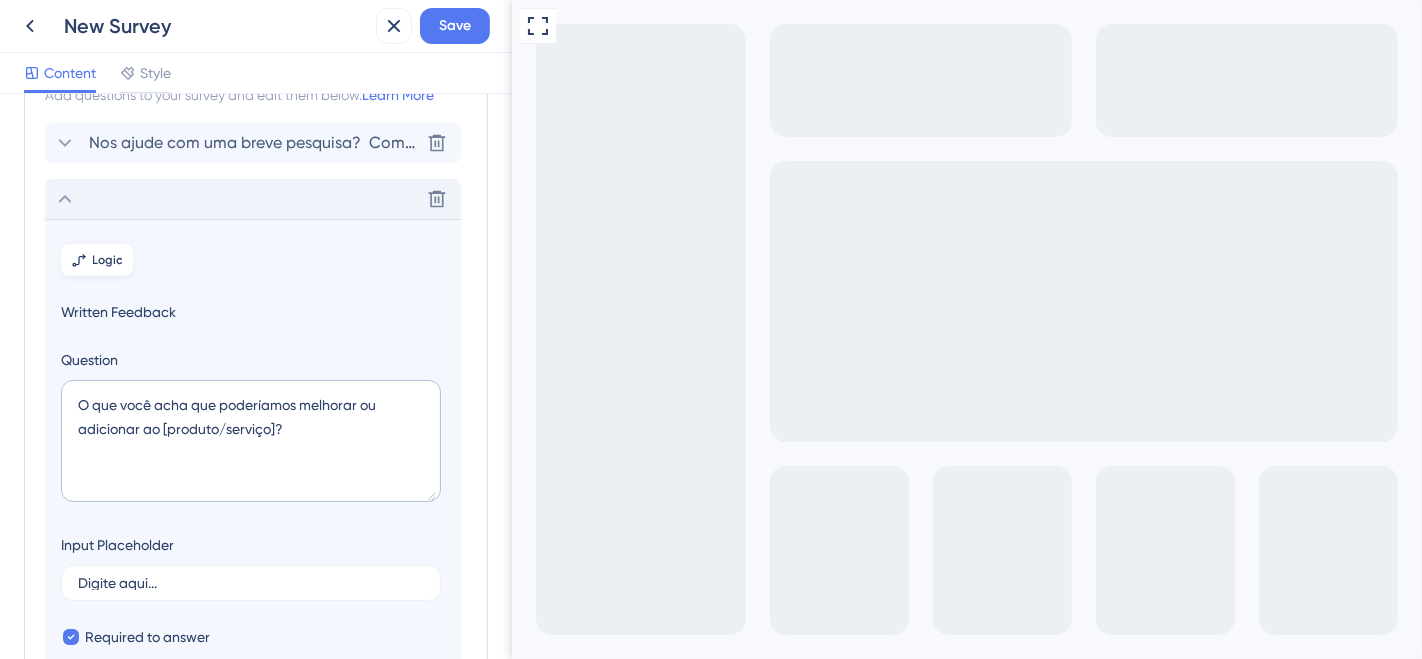 scroll, scrollTop: 0, scrollLeft: 0, axis: both 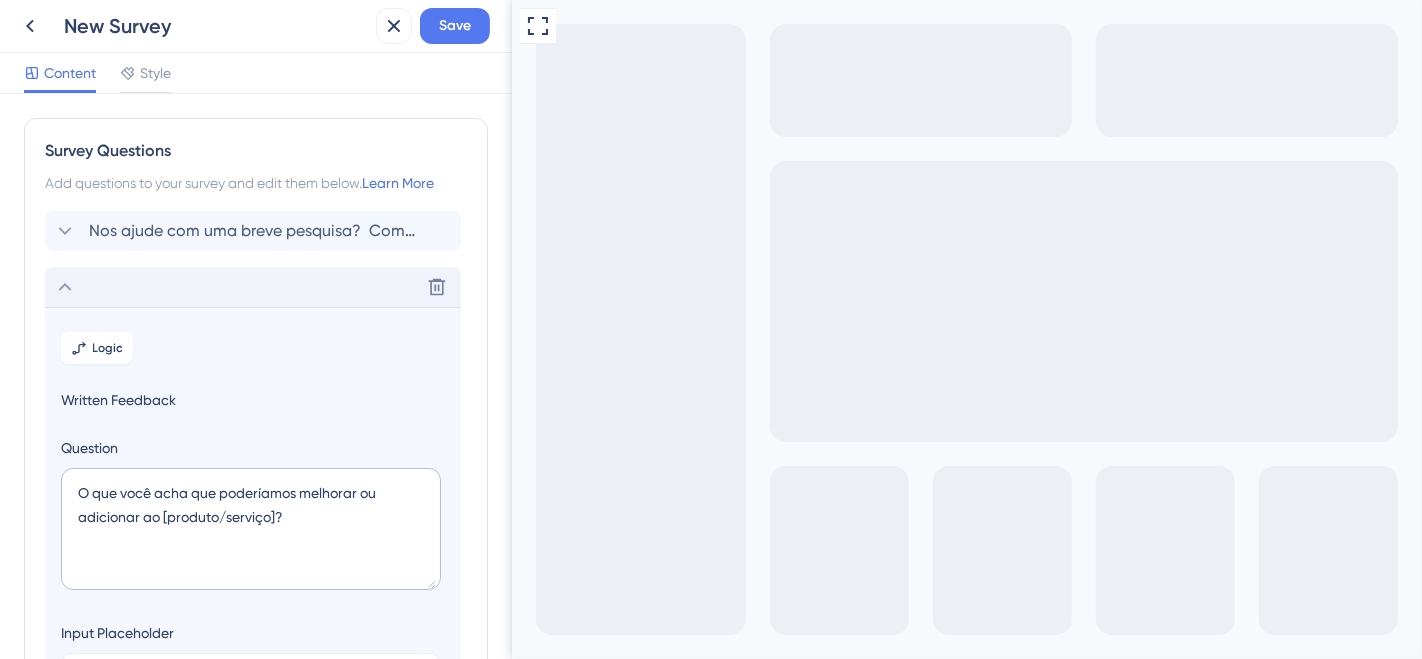 click 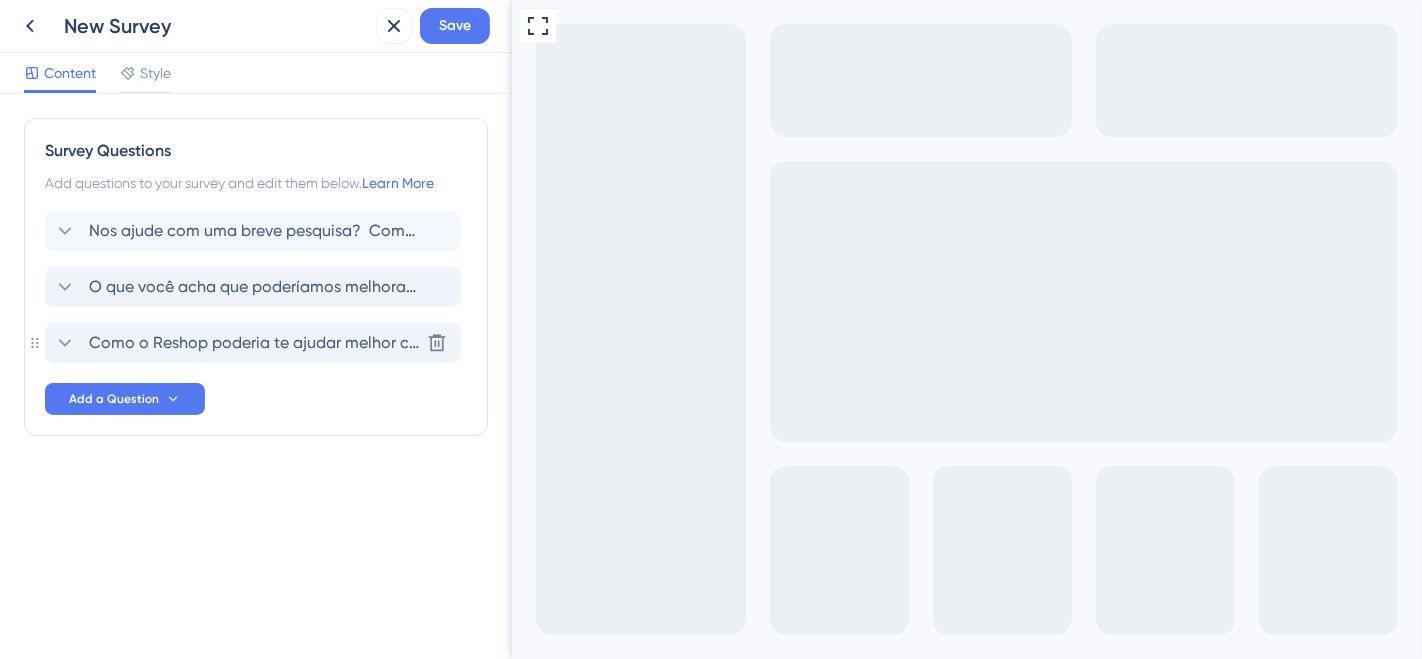 click 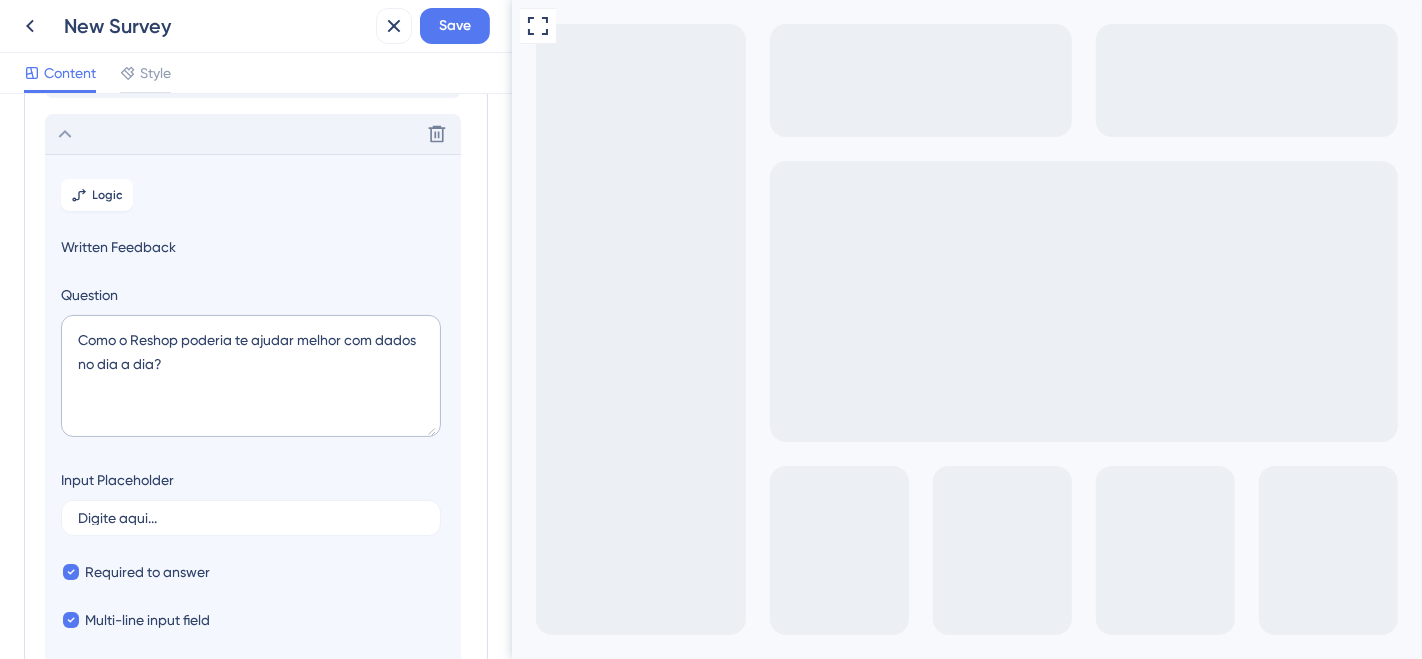 scroll, scrollTop: 228, scrollLeft: 0, axis: vertical 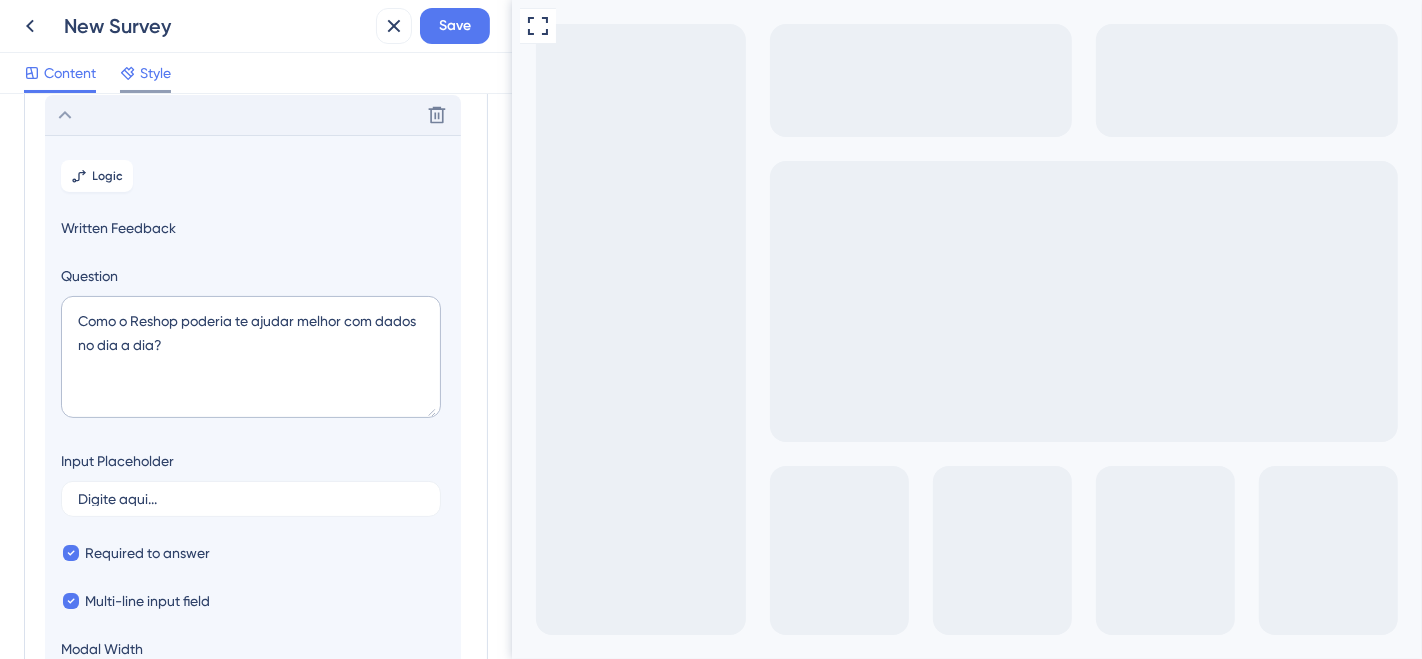 click on "Style" at bounding box center [155, 73] 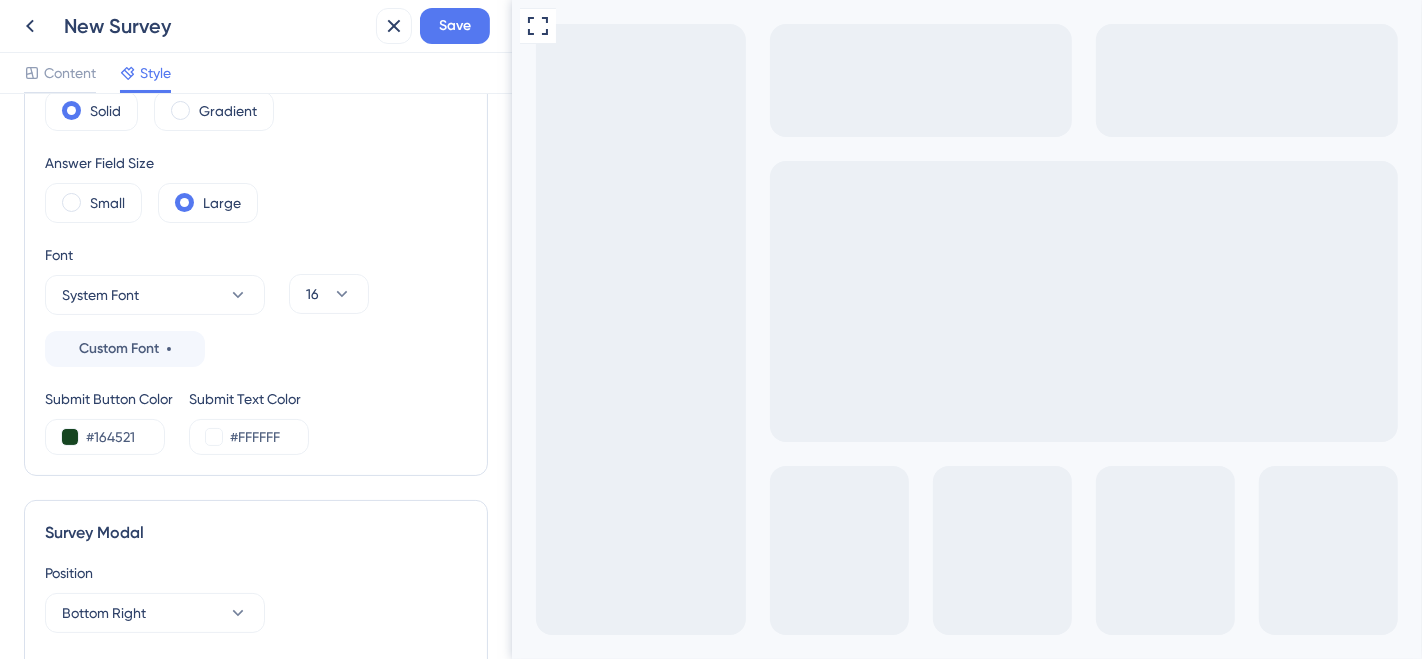 scroll, scrollTop: 0, scrollLeft: 0, axis: both 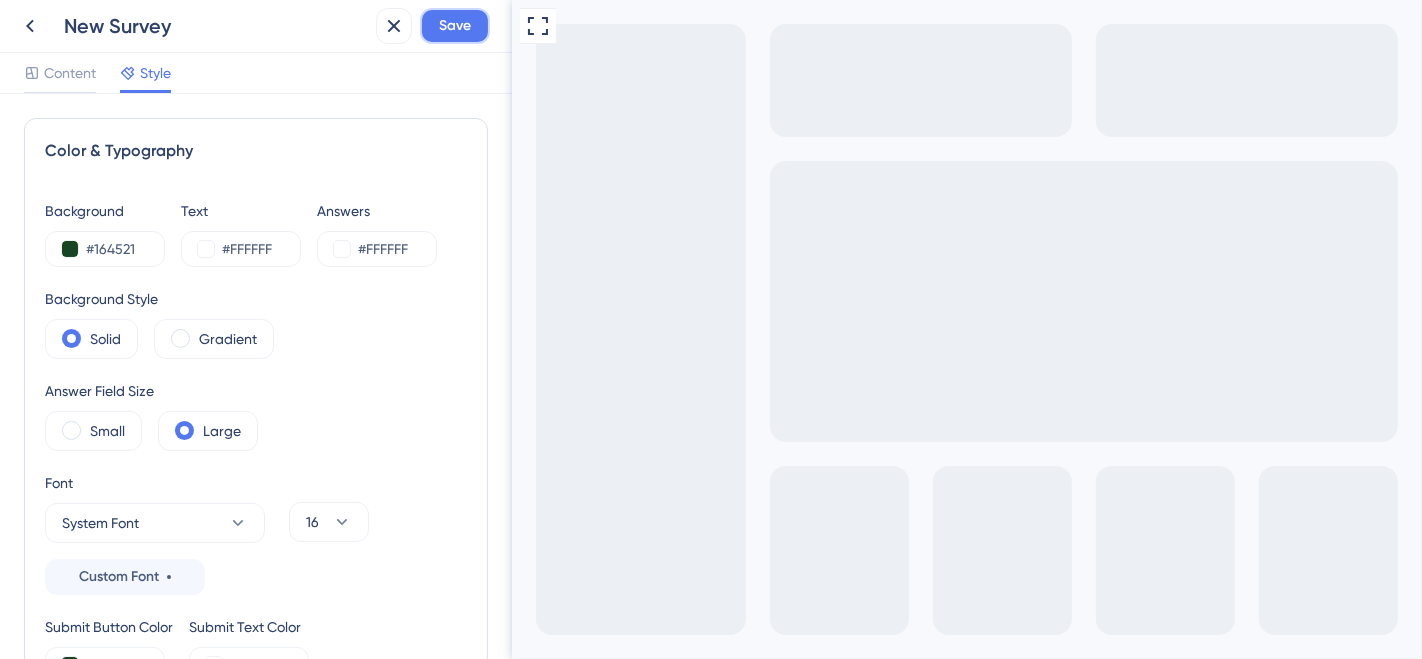 click on "Save" at bounding box center (455, 26) 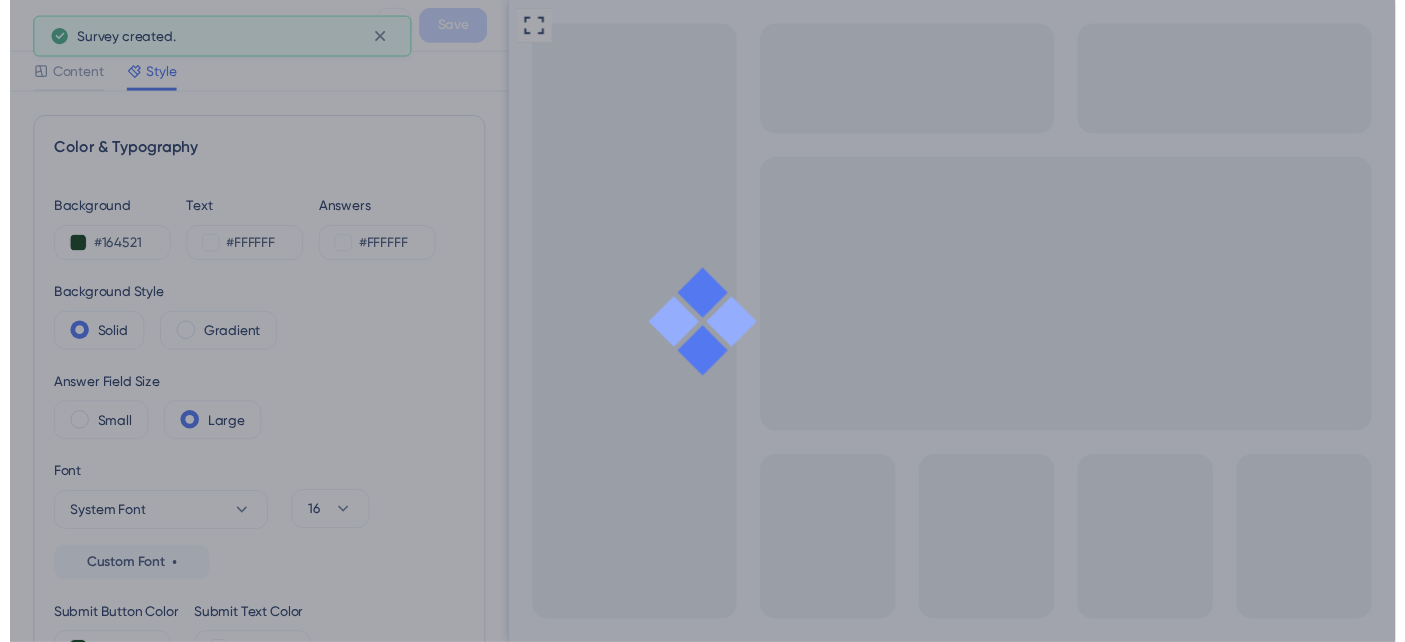 scroll, scrollTop: 0, scrollLeft: 0, axis: both 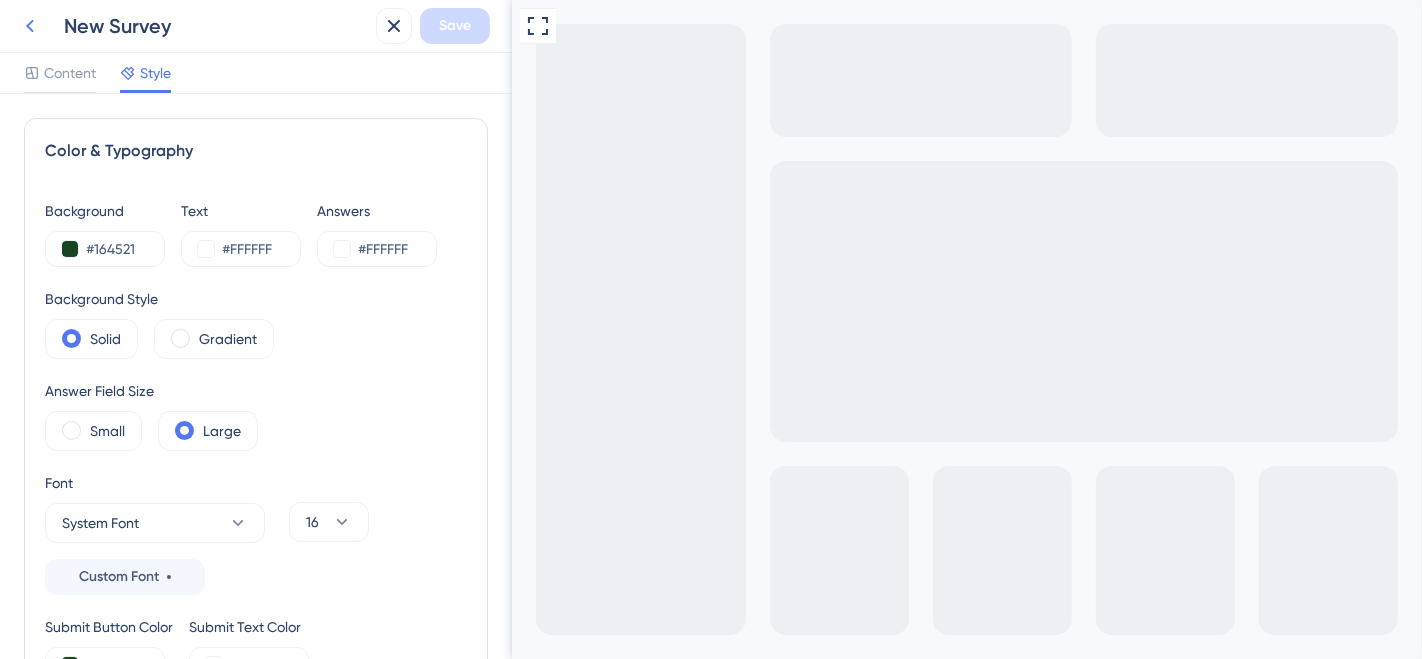 click 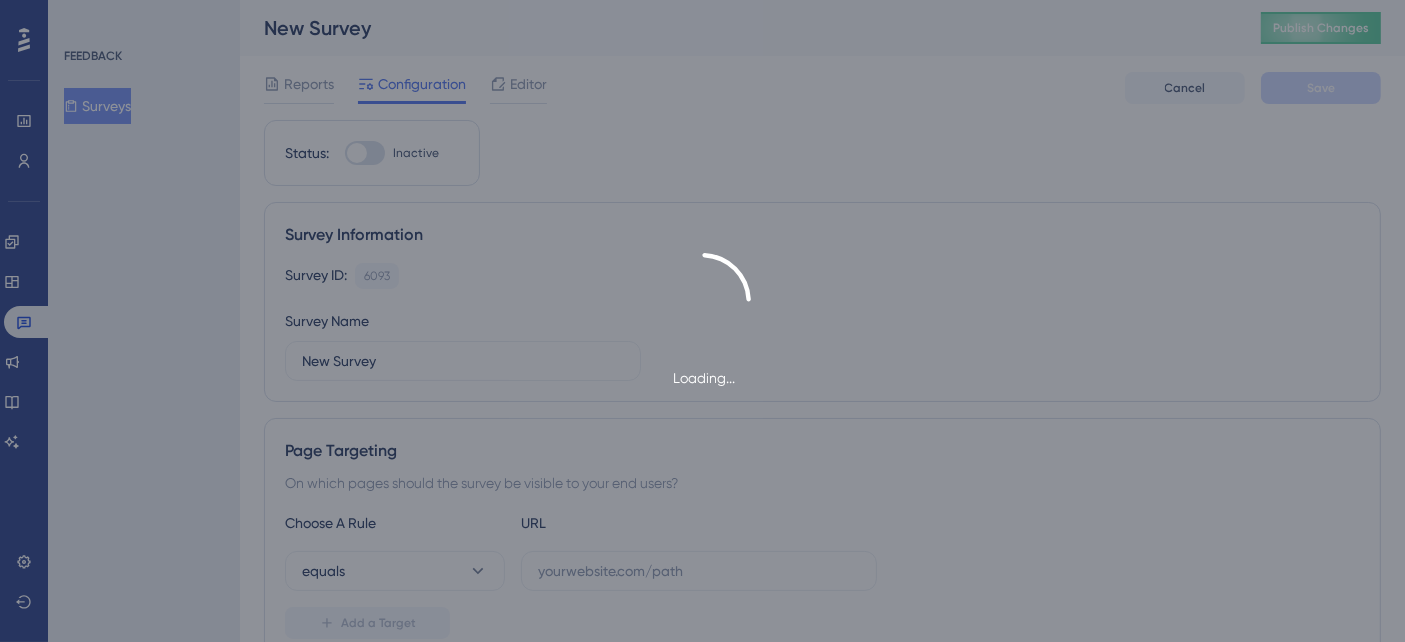 scroll, scrollTop: 0, scrollLeft: 0, axis: both 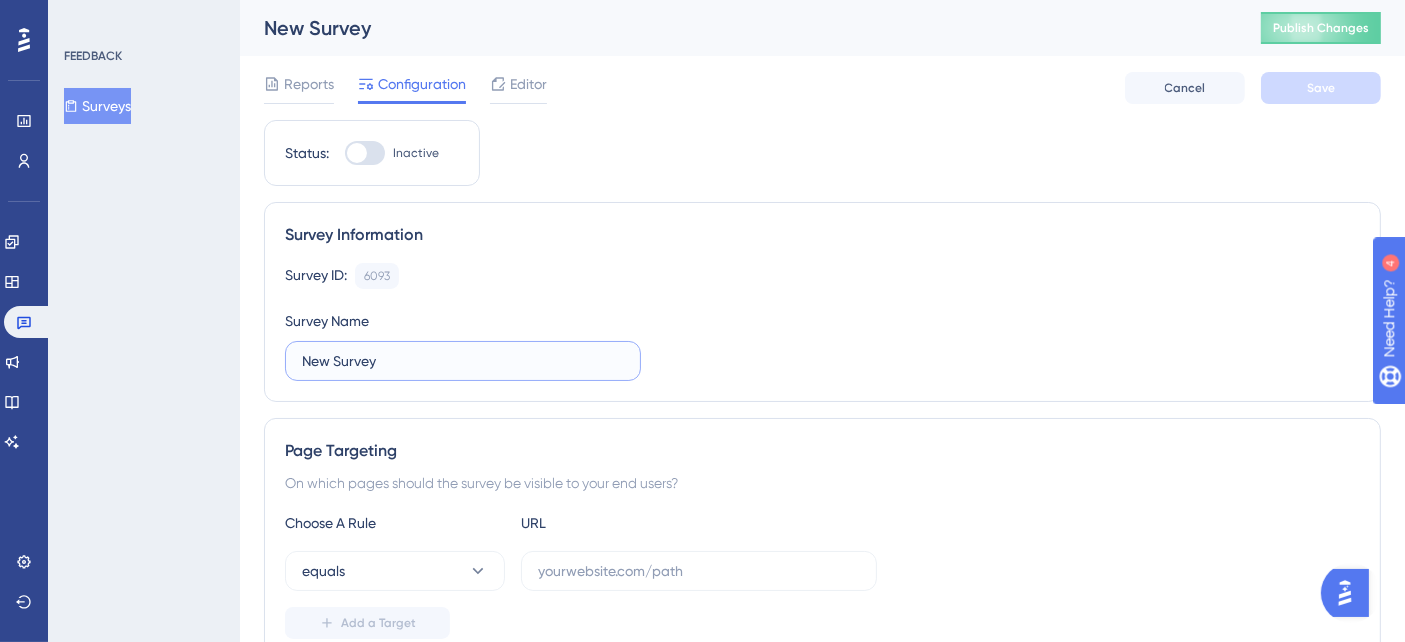 drag, startPoint x: 397, startPoint y: 361, endPoint x: 292, endPoint y: 361, distance: 105 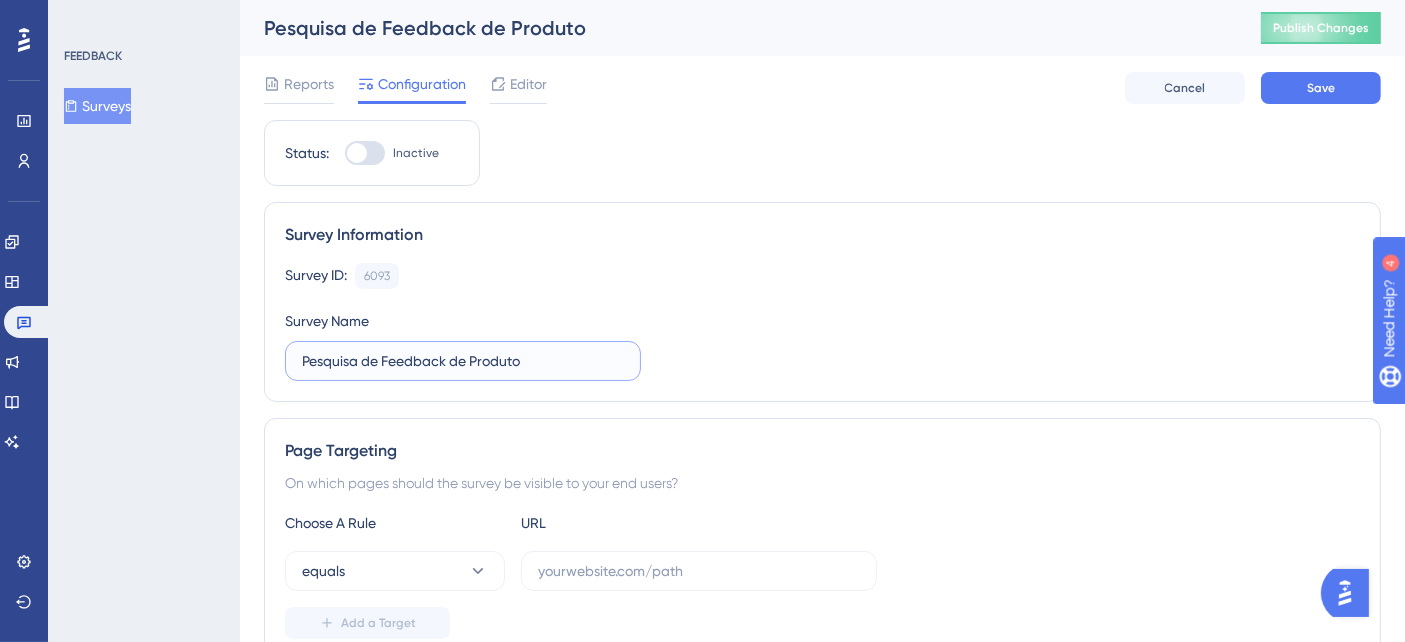 type on "Pesquisa de Feedback de Produto" 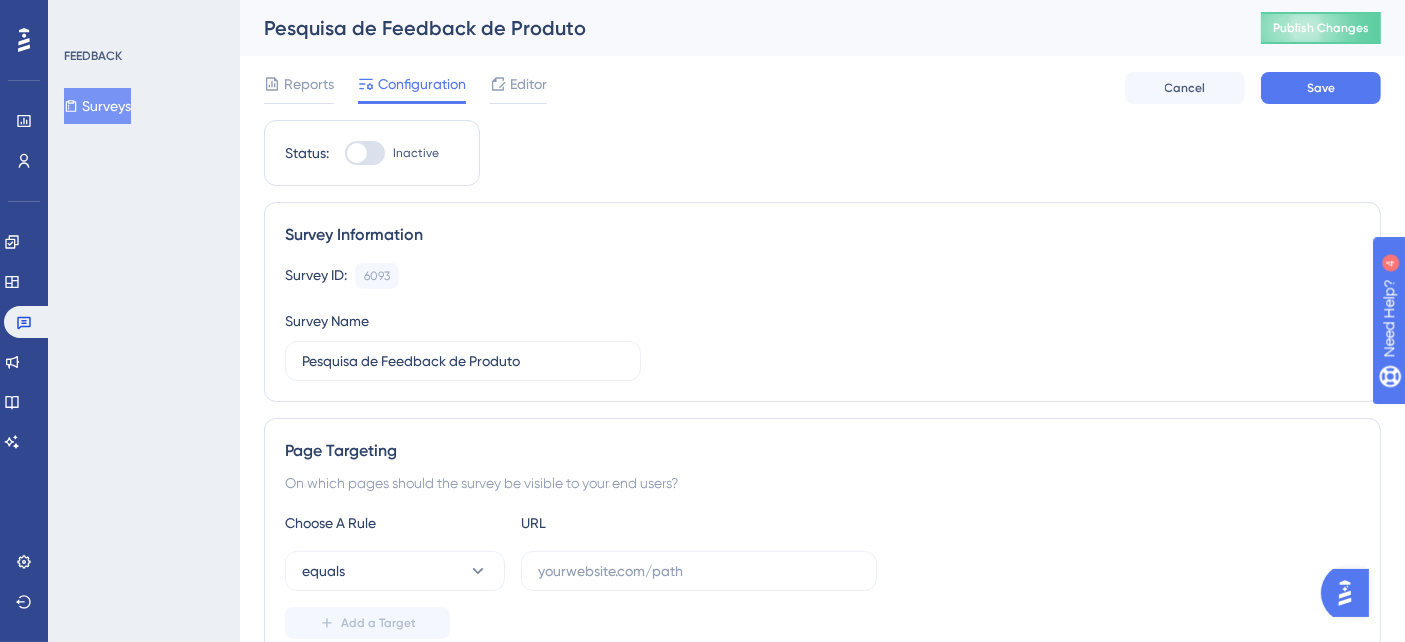 click on "Survey ID: 6093 Copy Survey Name Pesquisa de Feedback de Produto" at bounding box center [822, 322] 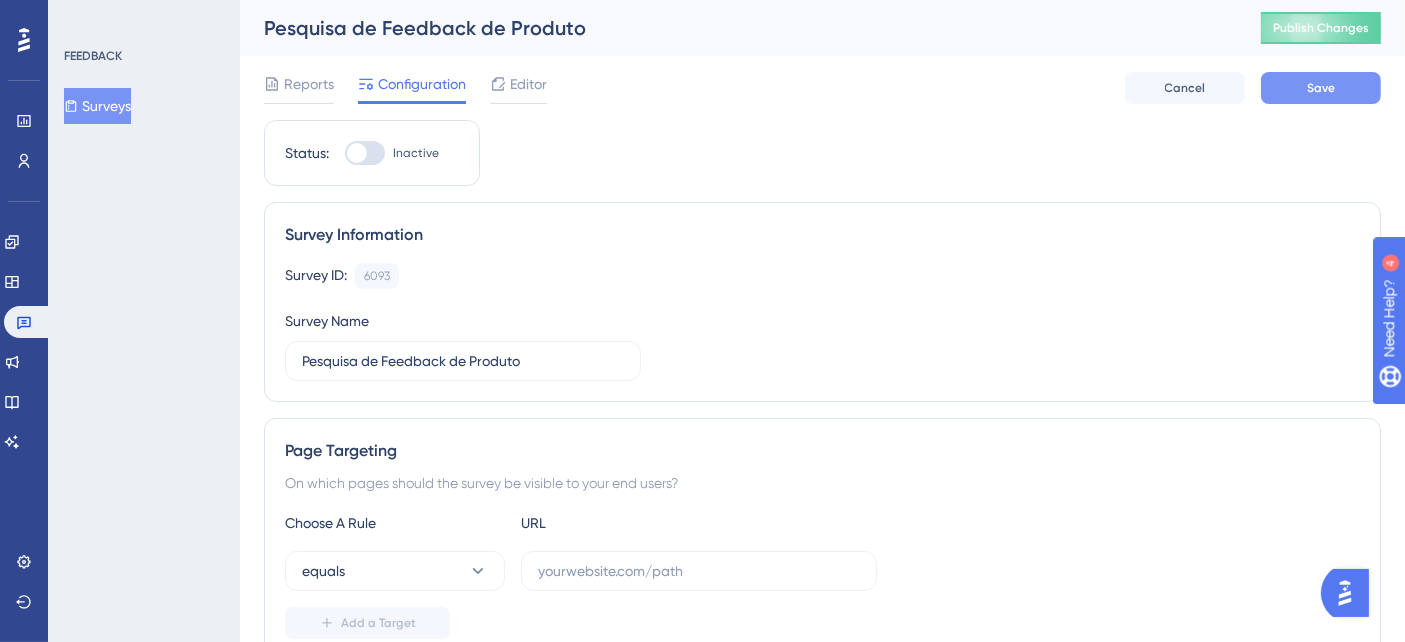 click on "Save" at bounding box center [1321, 88] 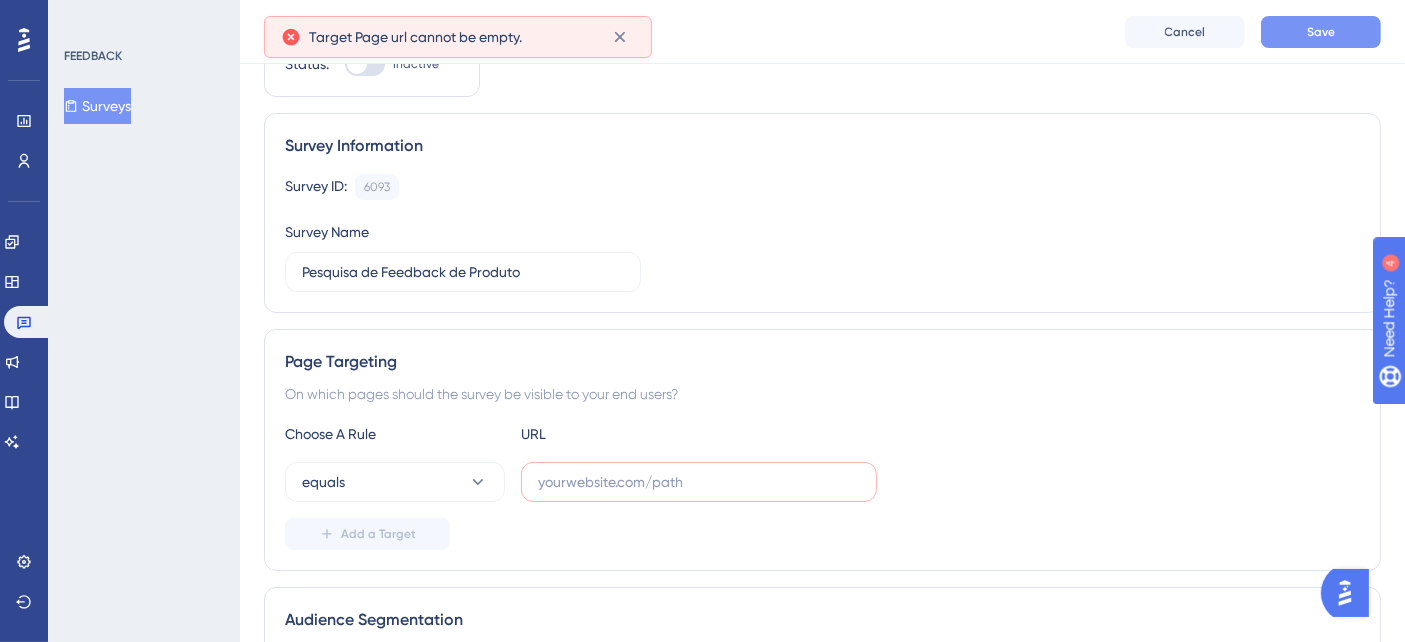 scroll, scrollTop: 248, scrollLeft: 0, axis: vertical 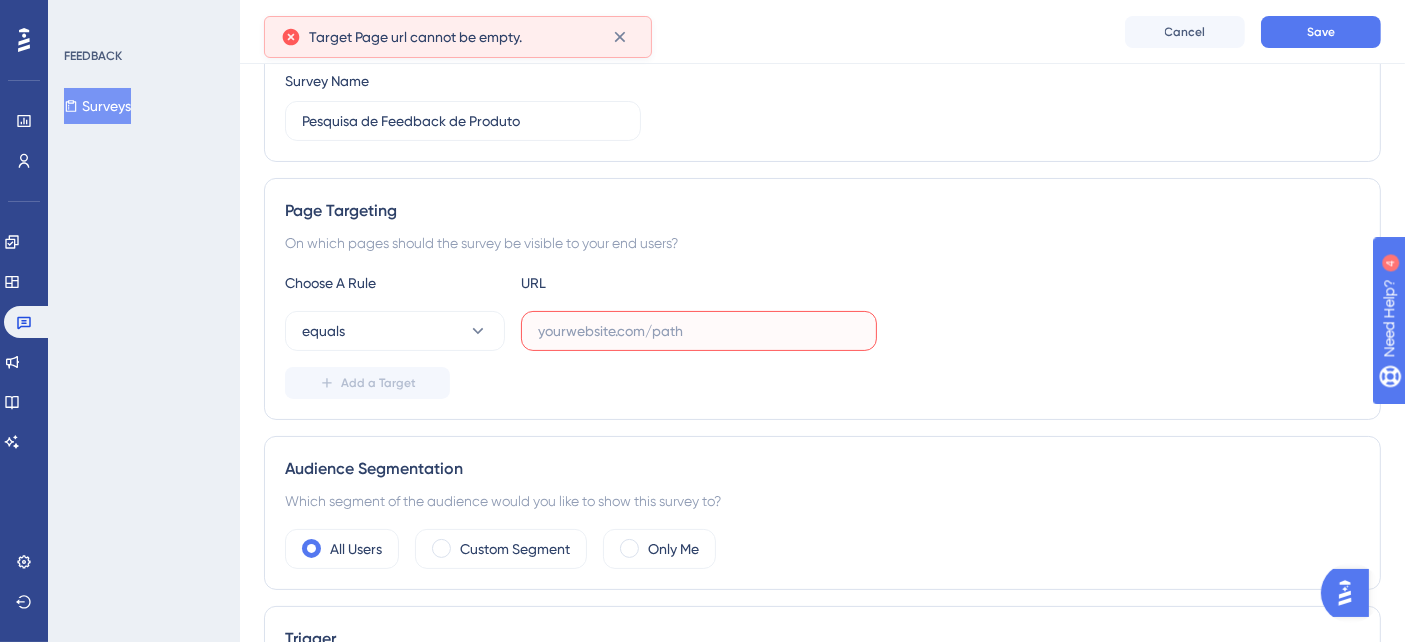 click at bounding box center (699, 331) 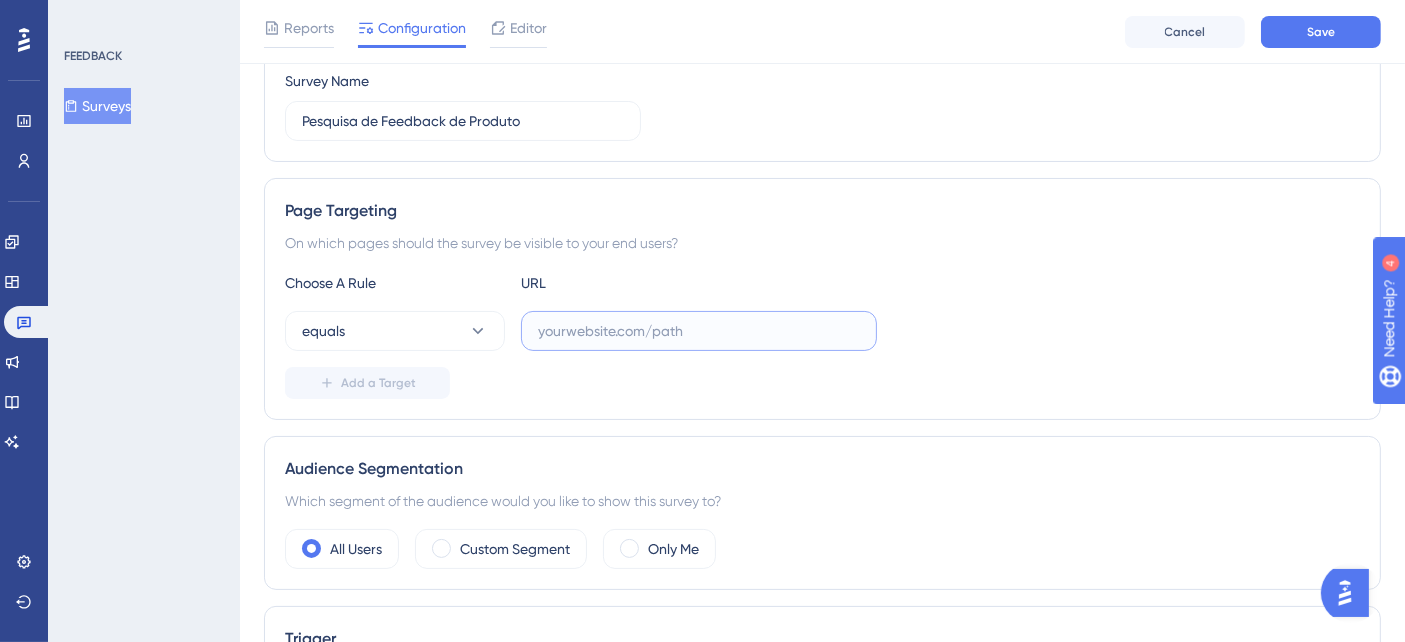 paste on "https://reshop.linx.com.br/Loyalty/Home/Indicators" 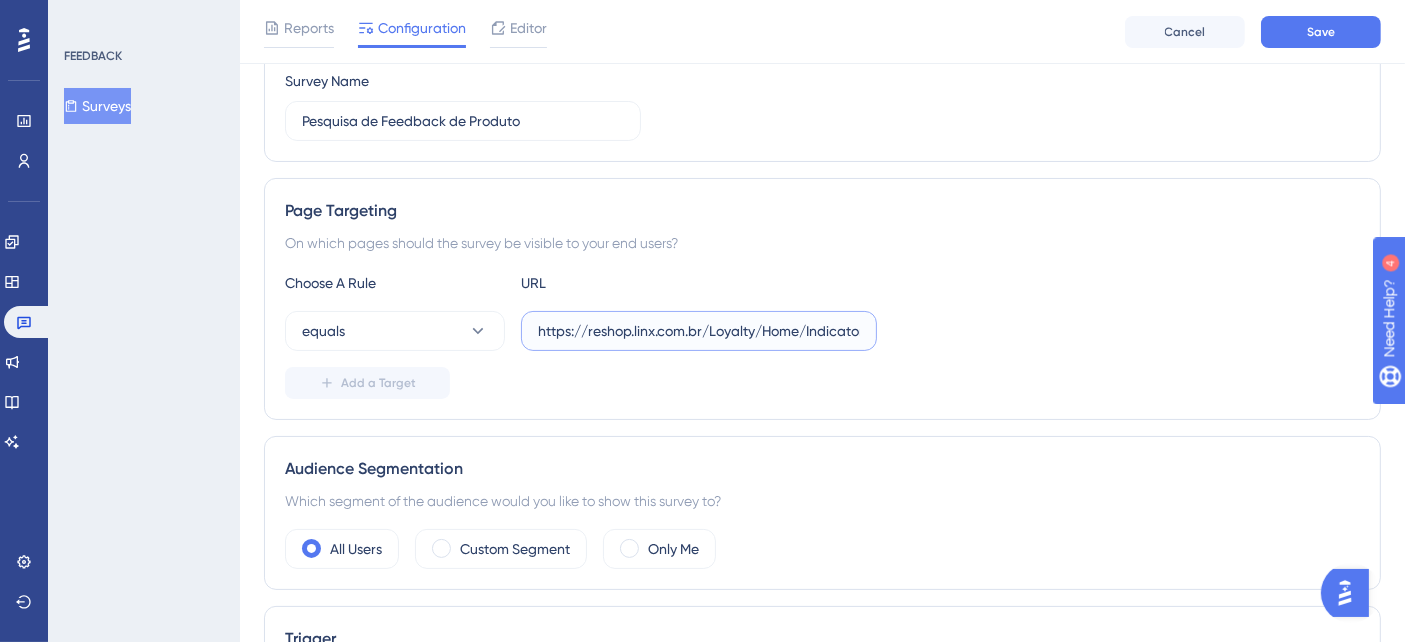 scroll, scrollTop: 0, scrollLeft: 14, axis: horizontal 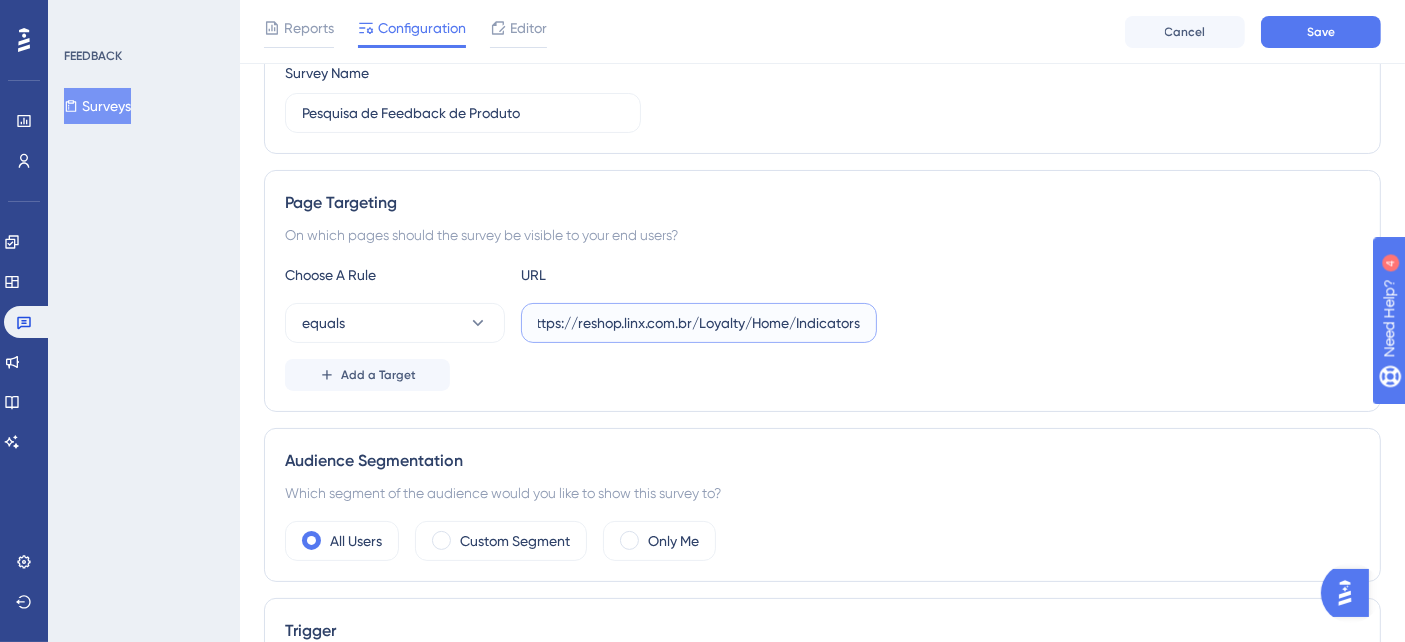 type on "https://reshop.linx.com.br/Loyalty/Home/Indicators" 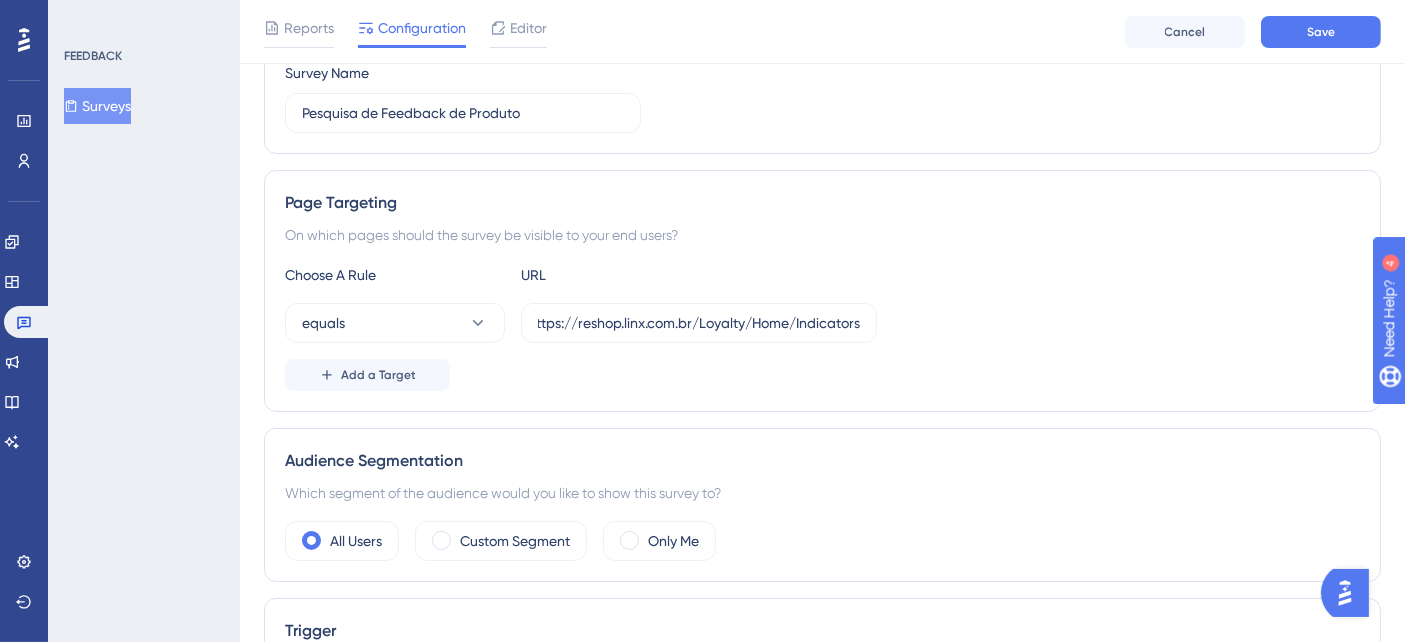 click on "equals https://reshop.linx.com.br/Loyalty/Home/Indicators" at bounding box center [822, 323] 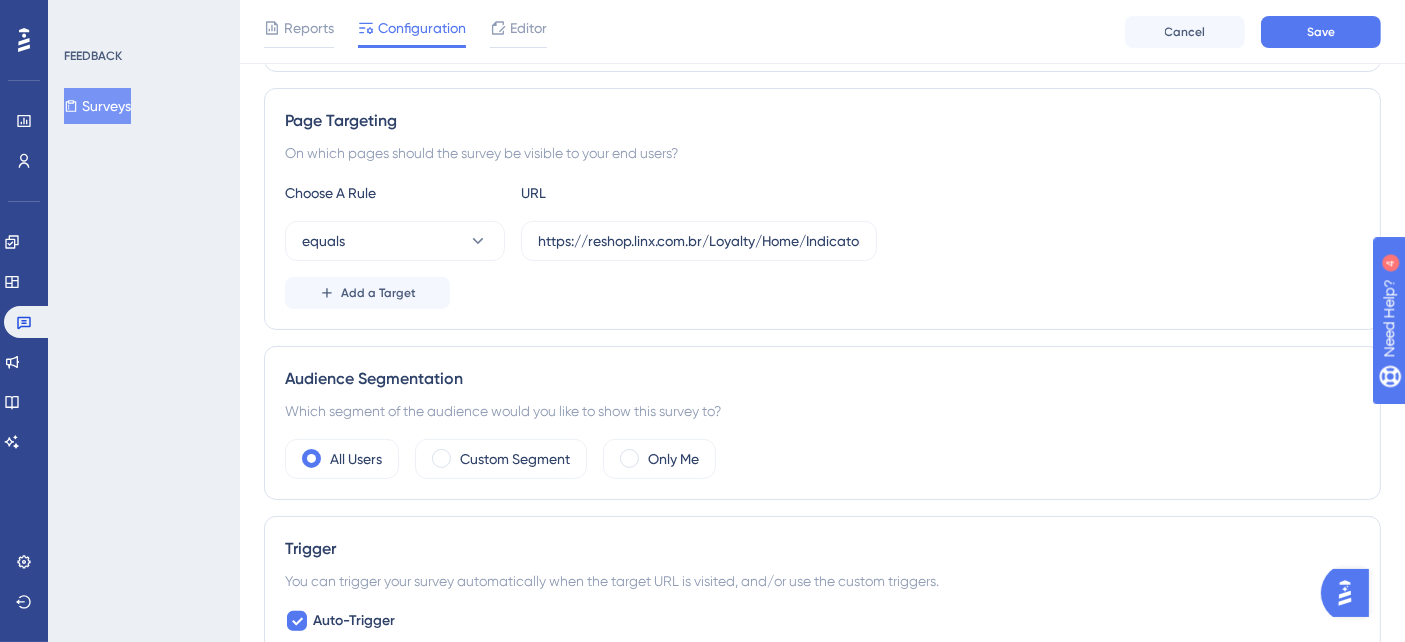 scroll, scrollTop: 478, scrollLeft: 0, axis: vertical 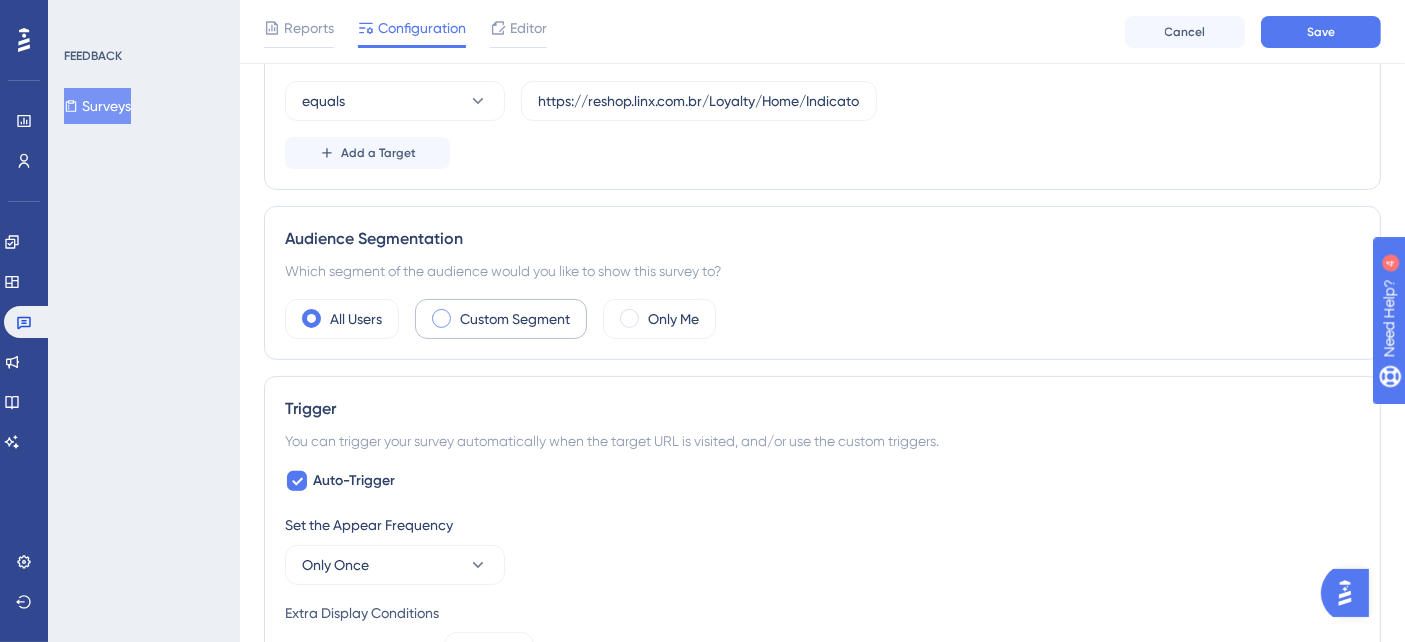 click on "Custom Segment" at bounding box center [515, 319] 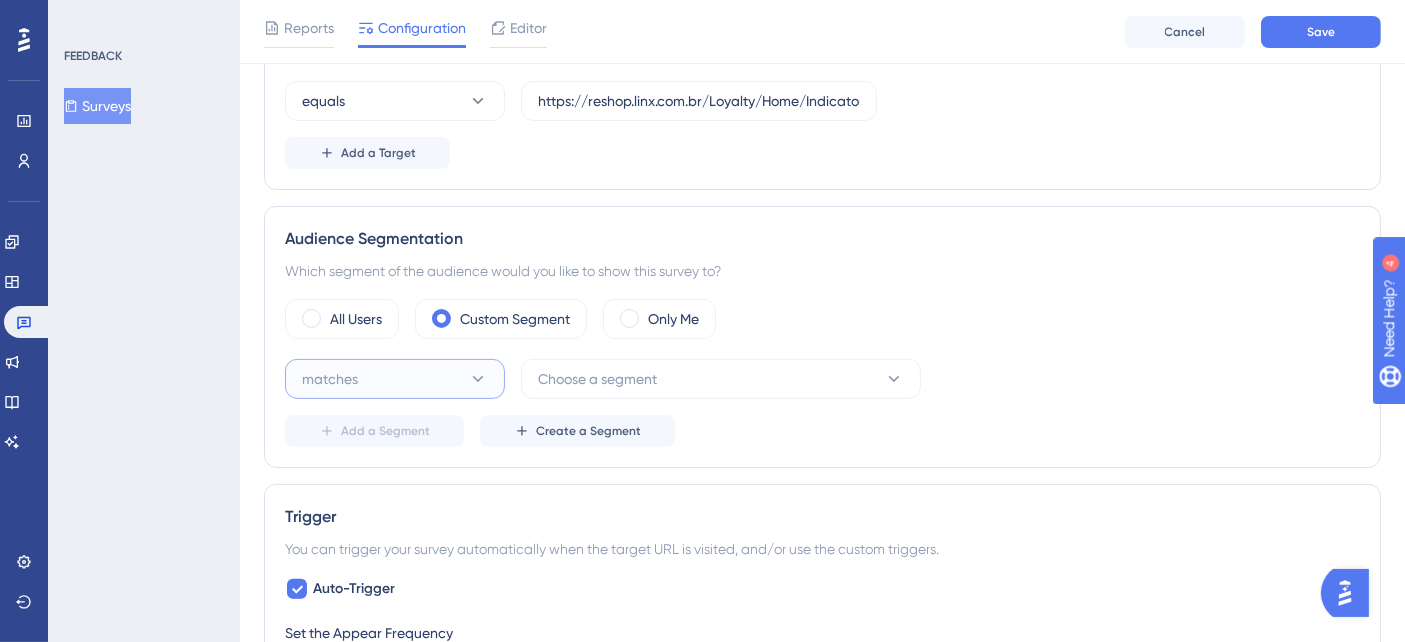 click on "matches" at bounding box center [395, 379] 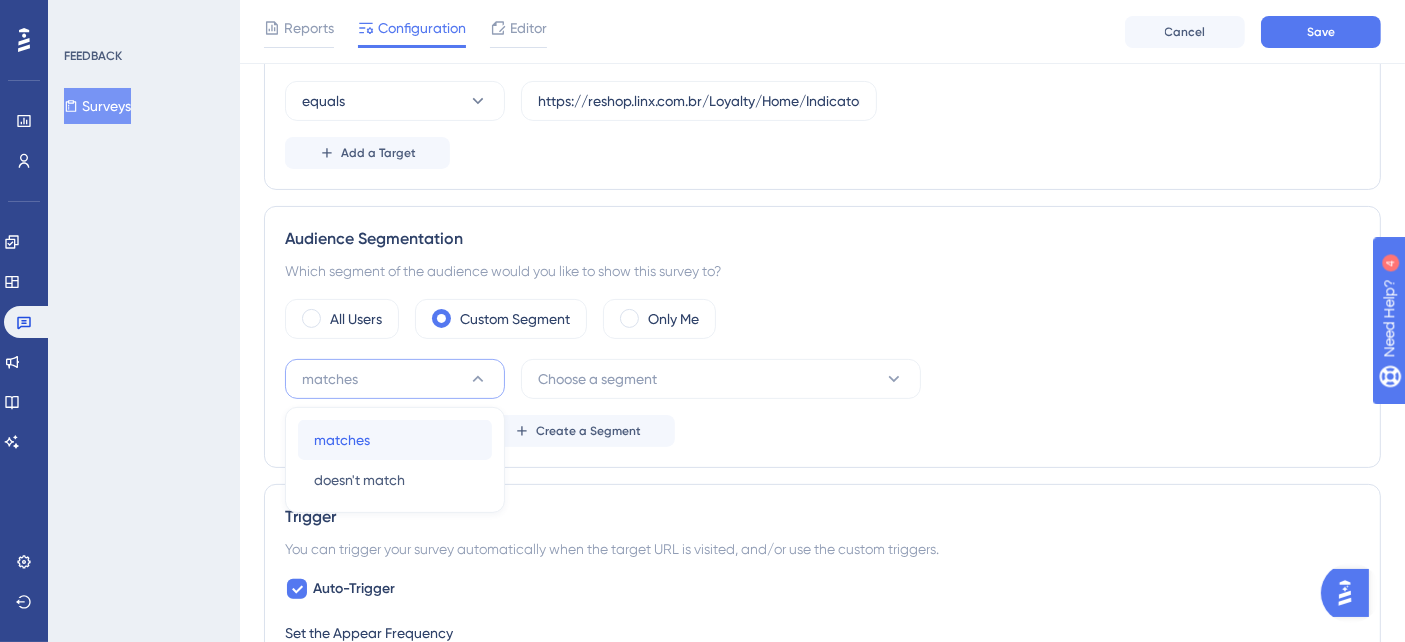click on "matches matches" at bounding box center (395, 440) 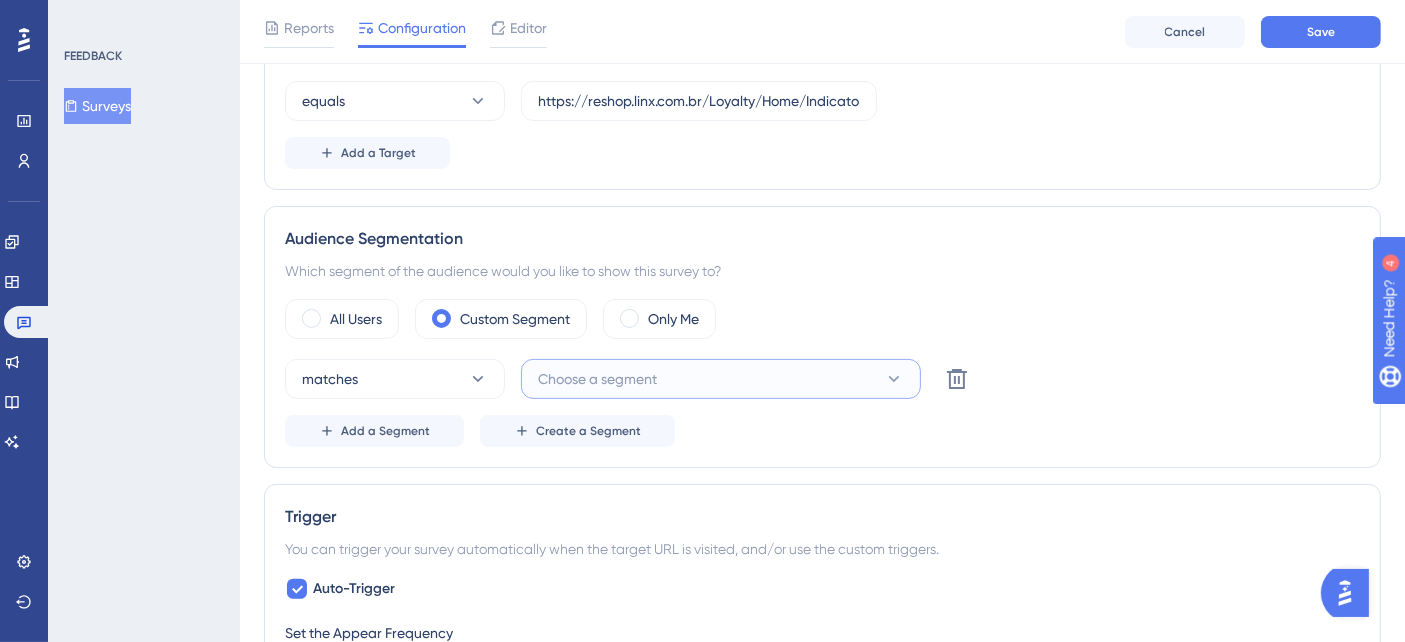 click on "Choose a segment" at bounding box center (721, 379) 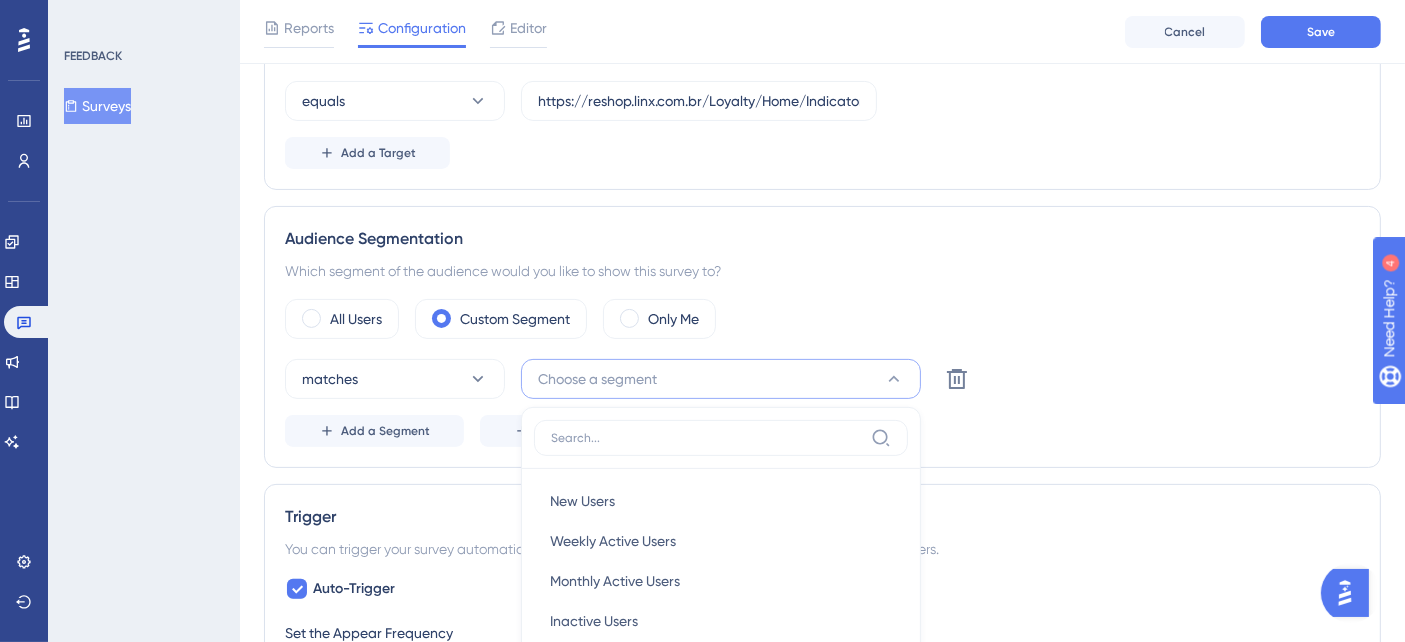 scroll, scrollTop: 639, scrollLeft: 0, axis: vertical 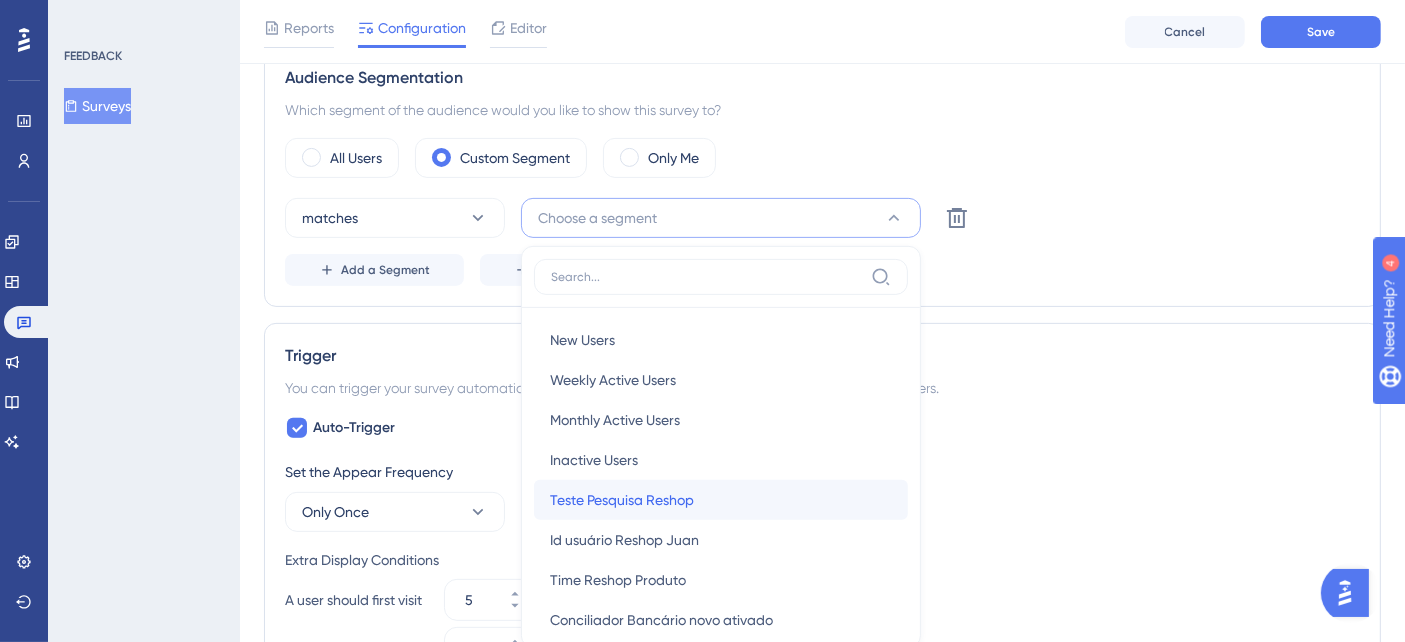 click on "Teste Pesquisa Reshop" at bounding box center [622, 500] 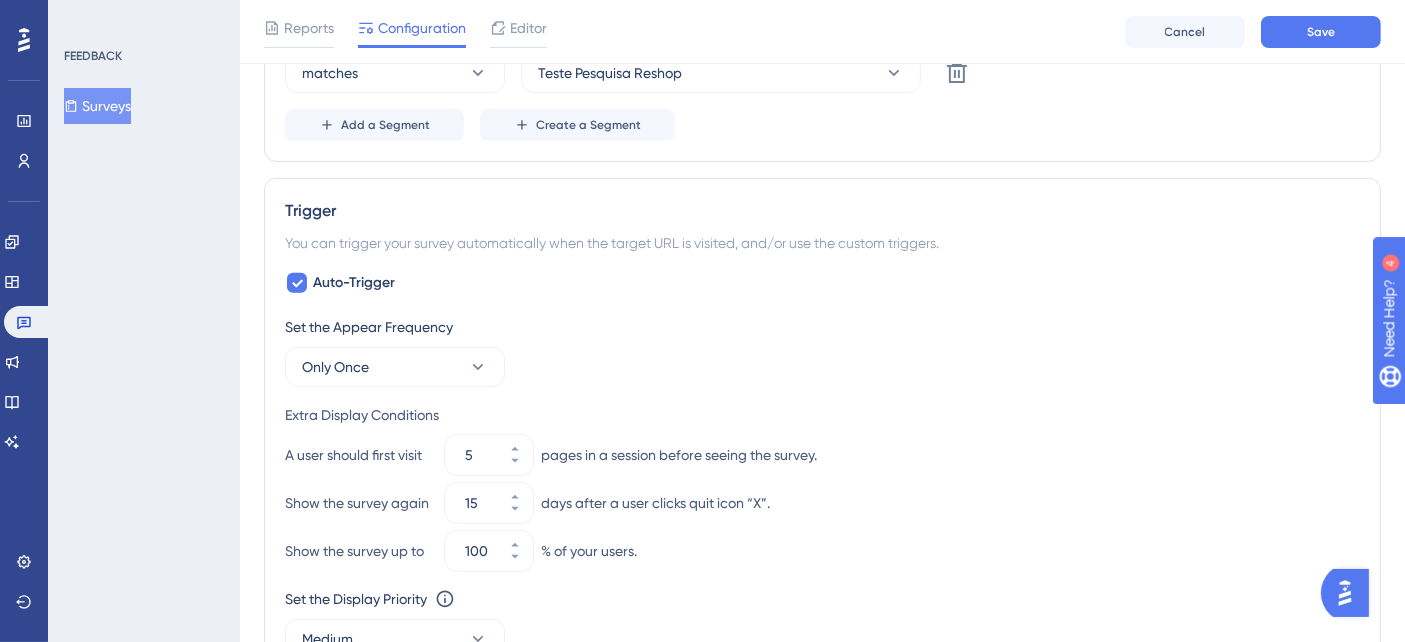 scroll, scrollTop: 861, scrollLeft: 0, axis: vertical 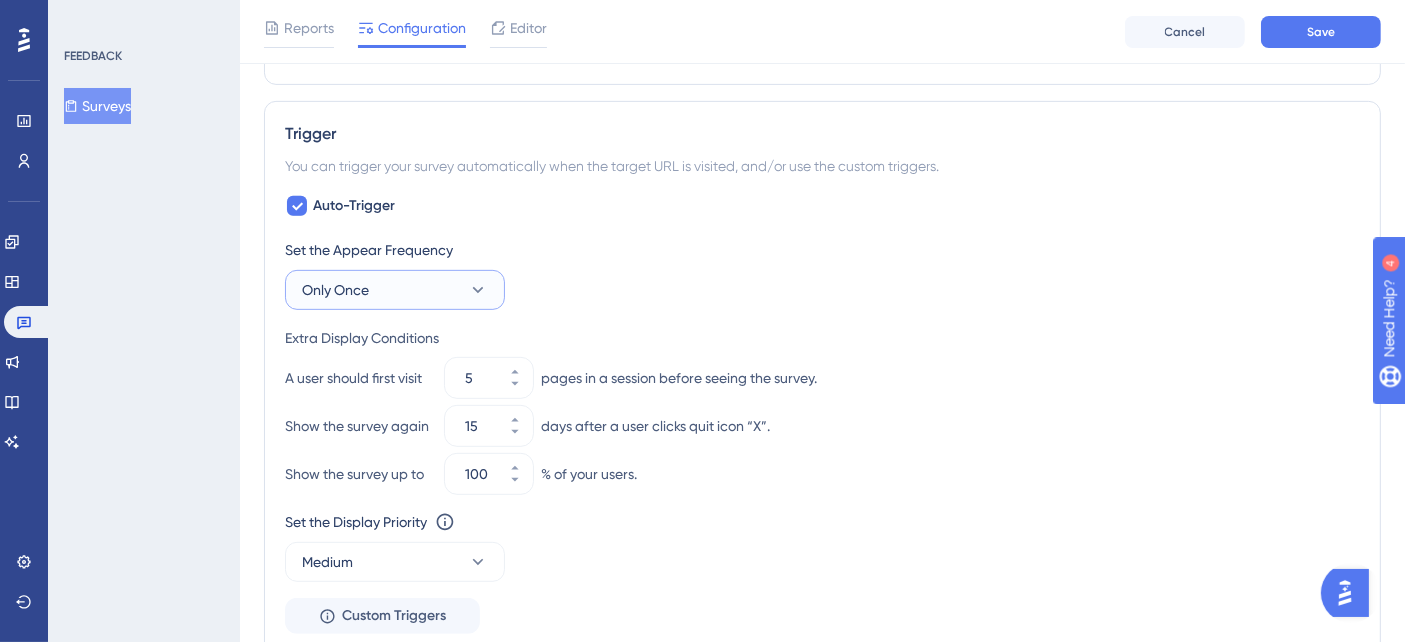 click 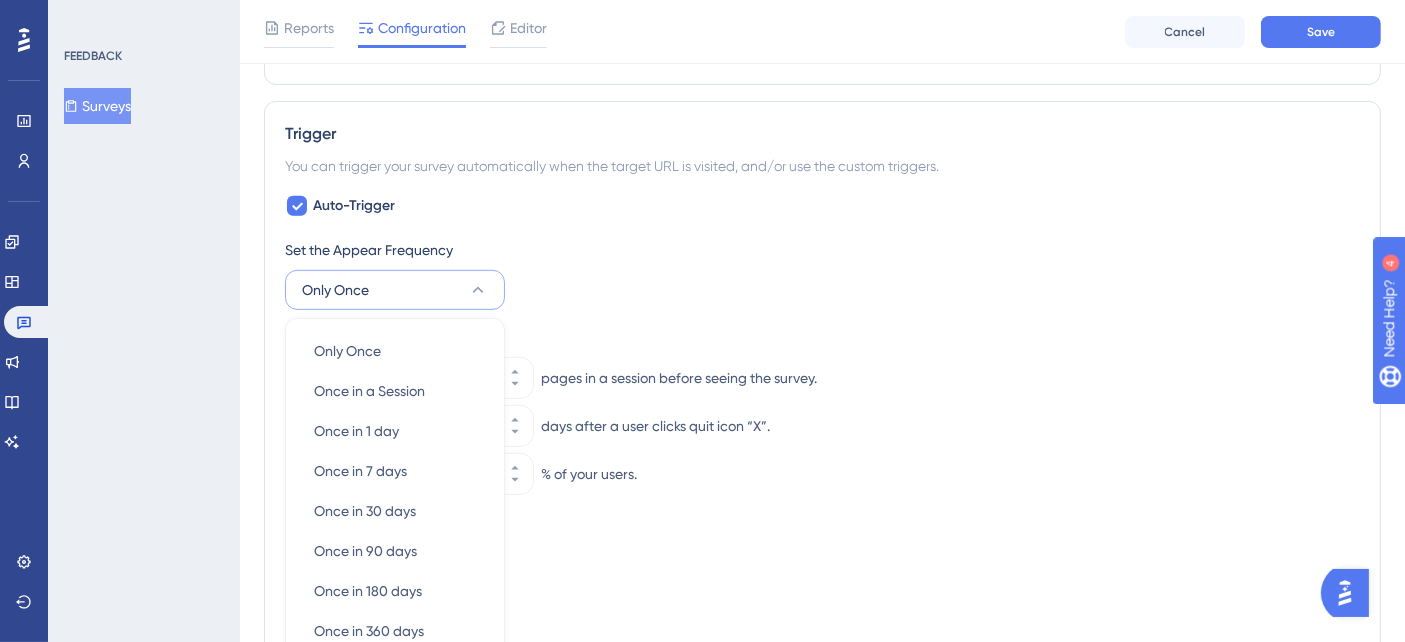 scroll, scrollTop: 1046, scrollLeft: 0, axis: vertical 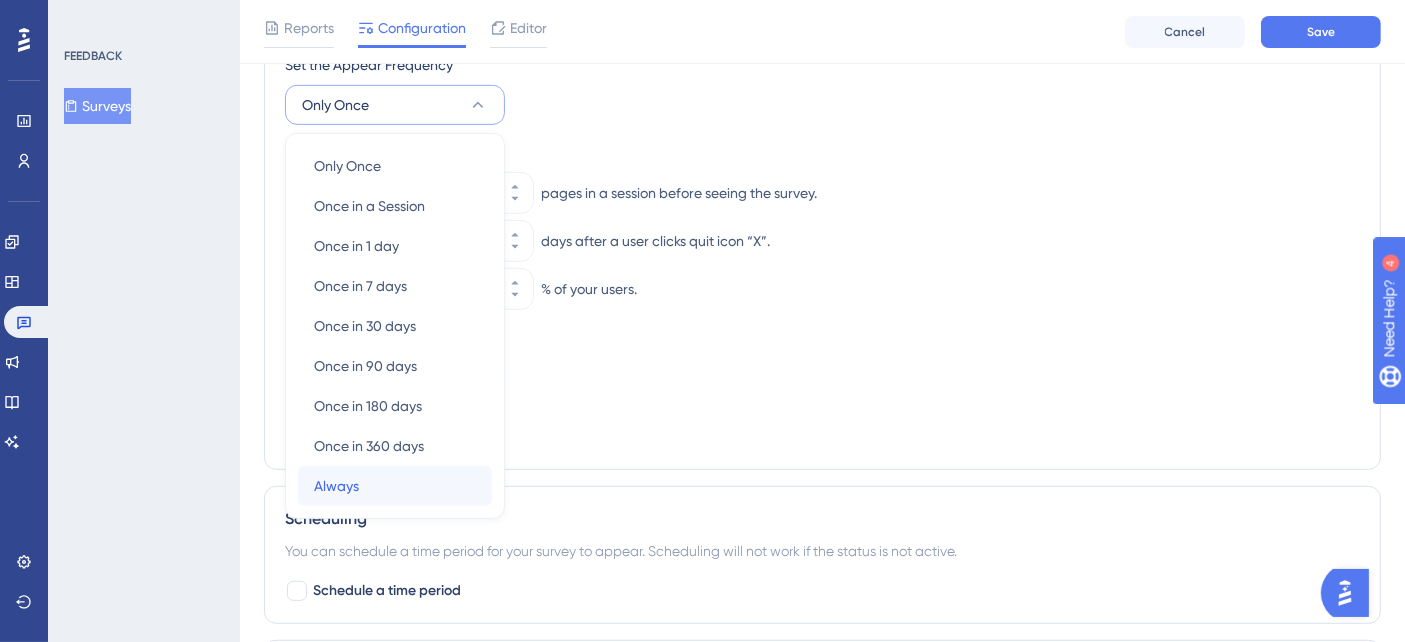 click on "Always Always" at bounding box center [395, 486] 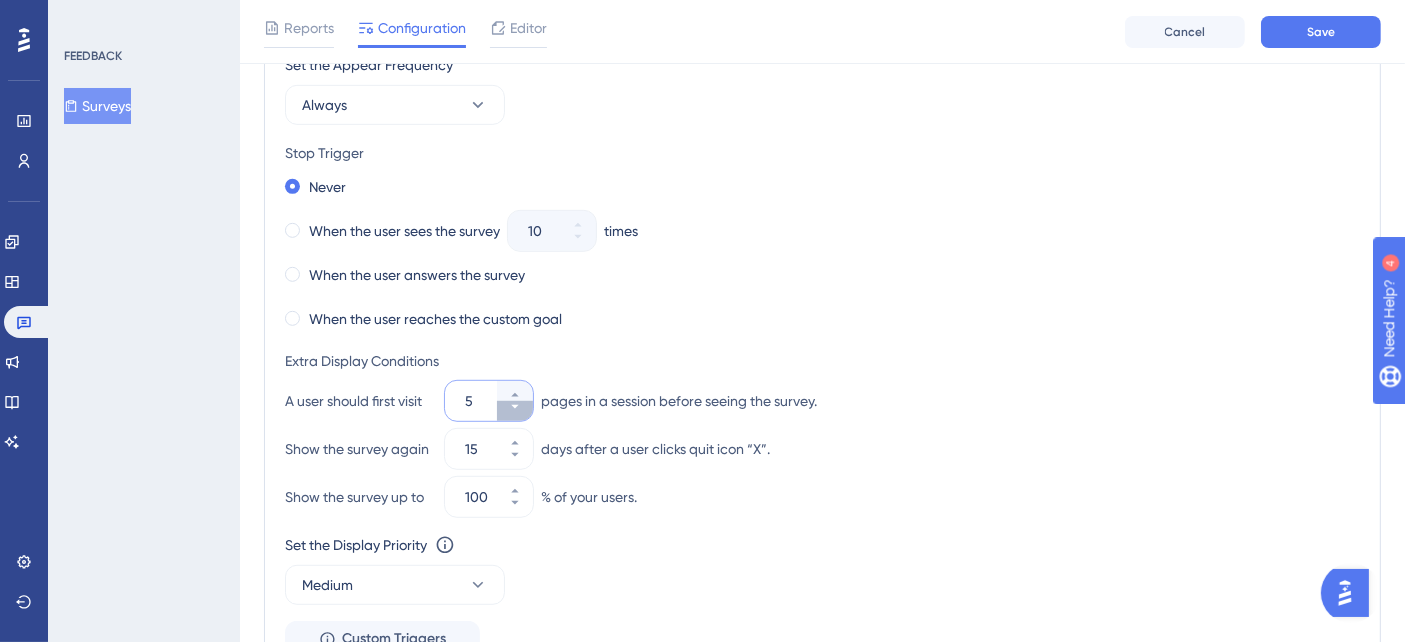 click 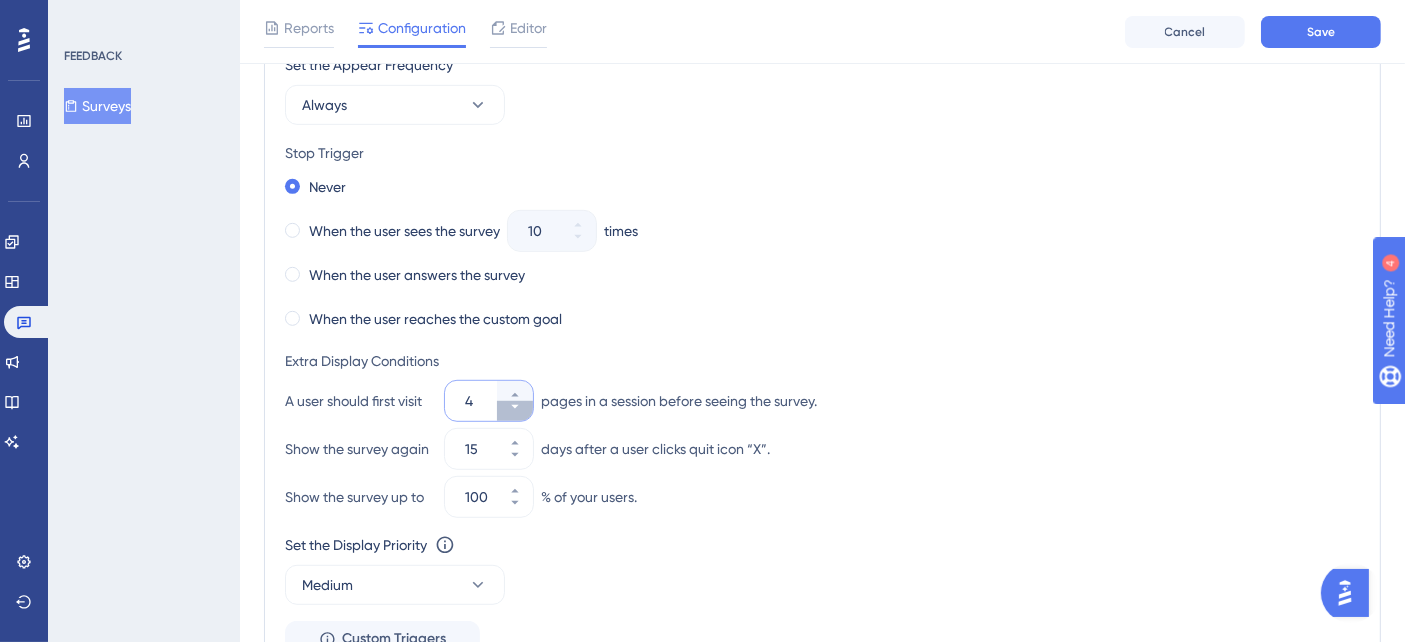 click 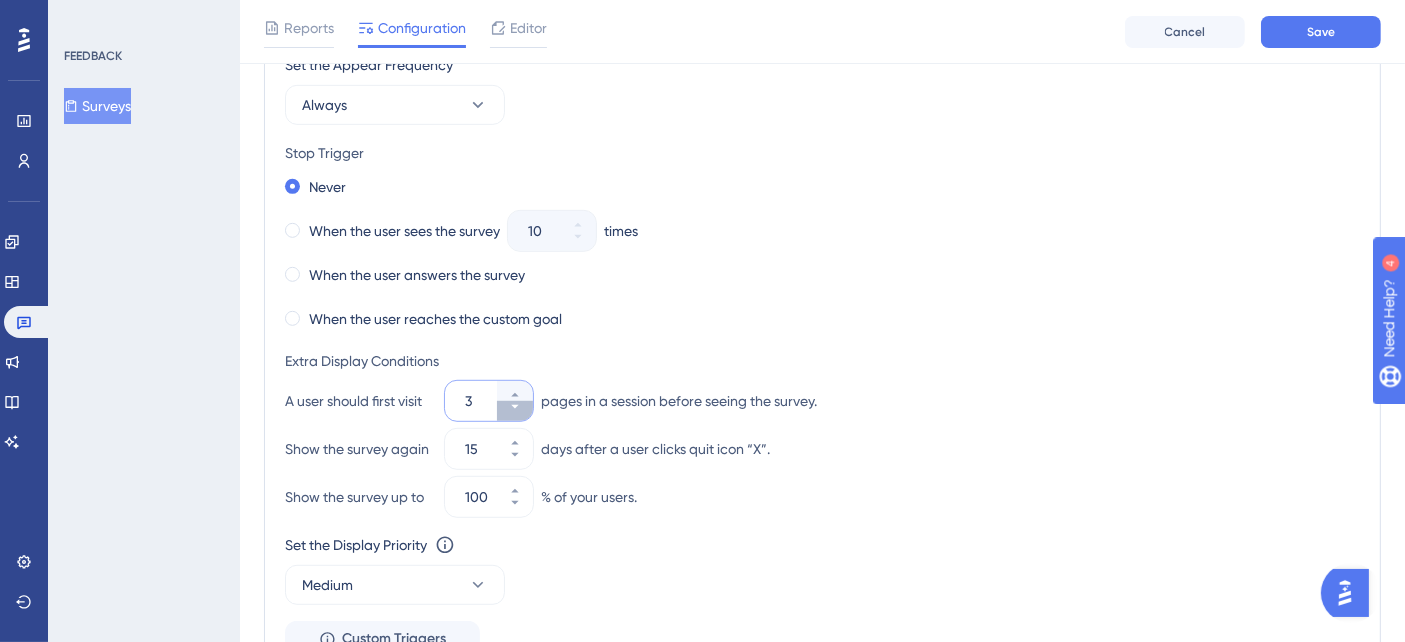 click 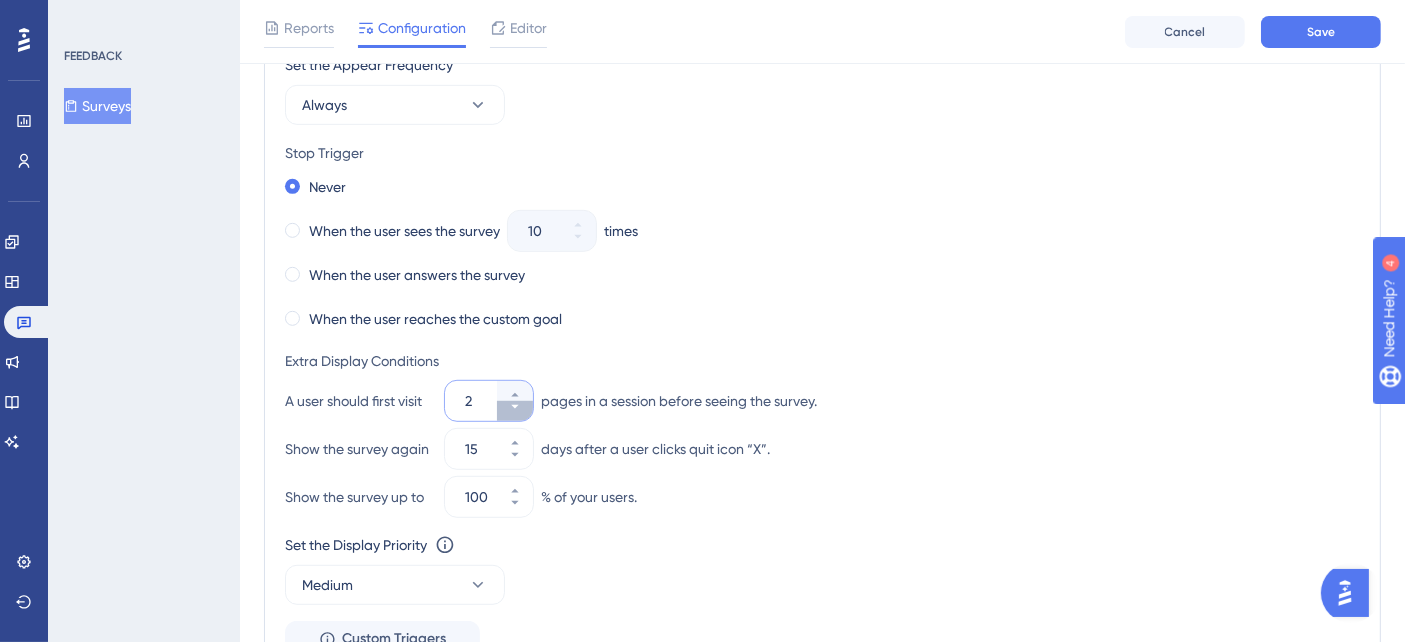 click 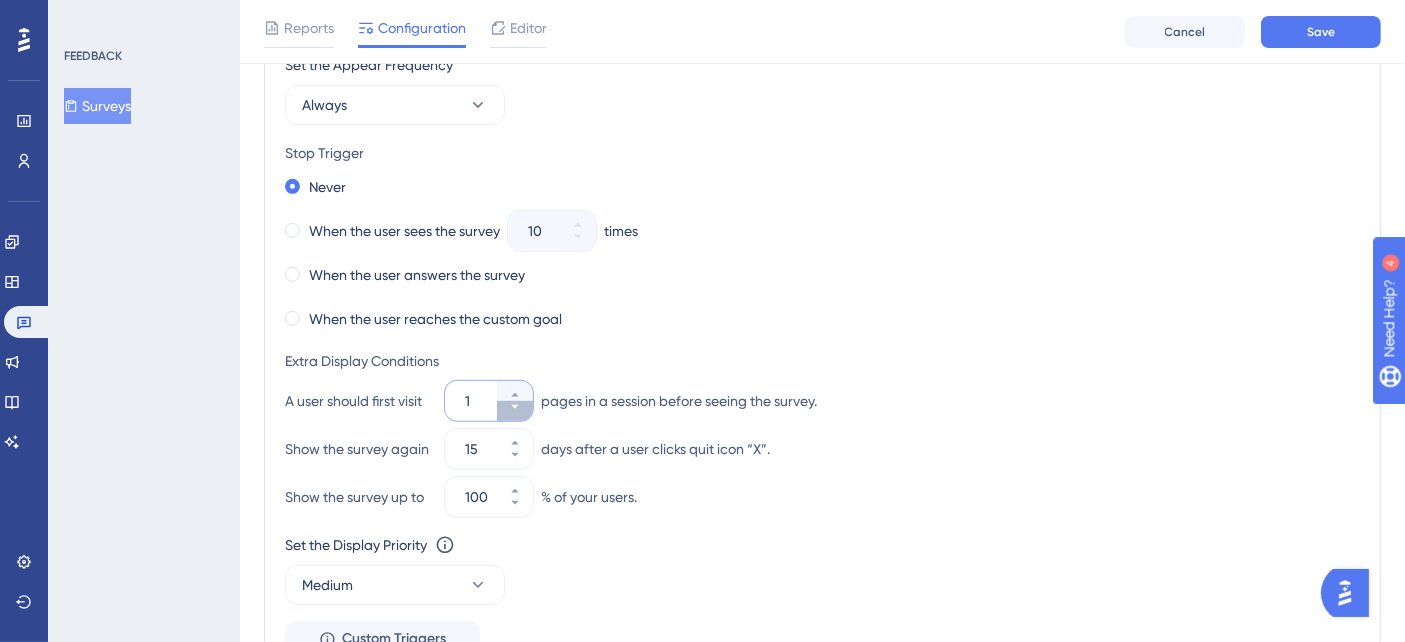 click 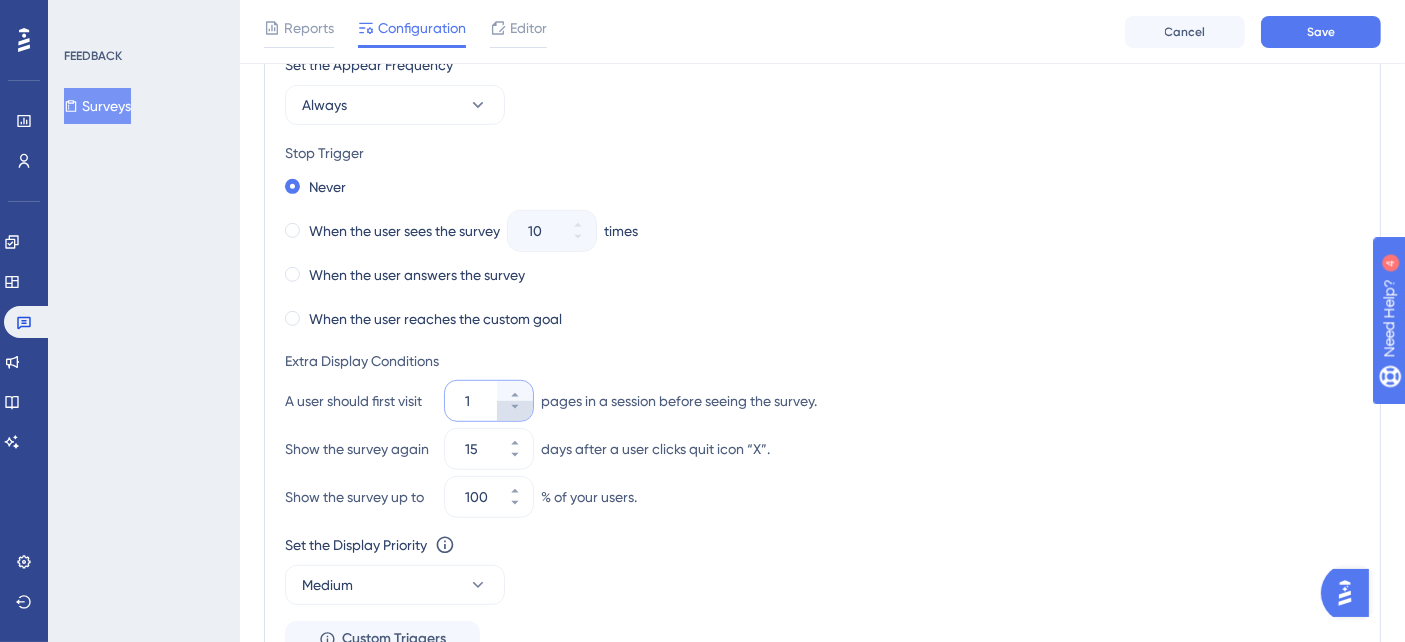 type on "1" 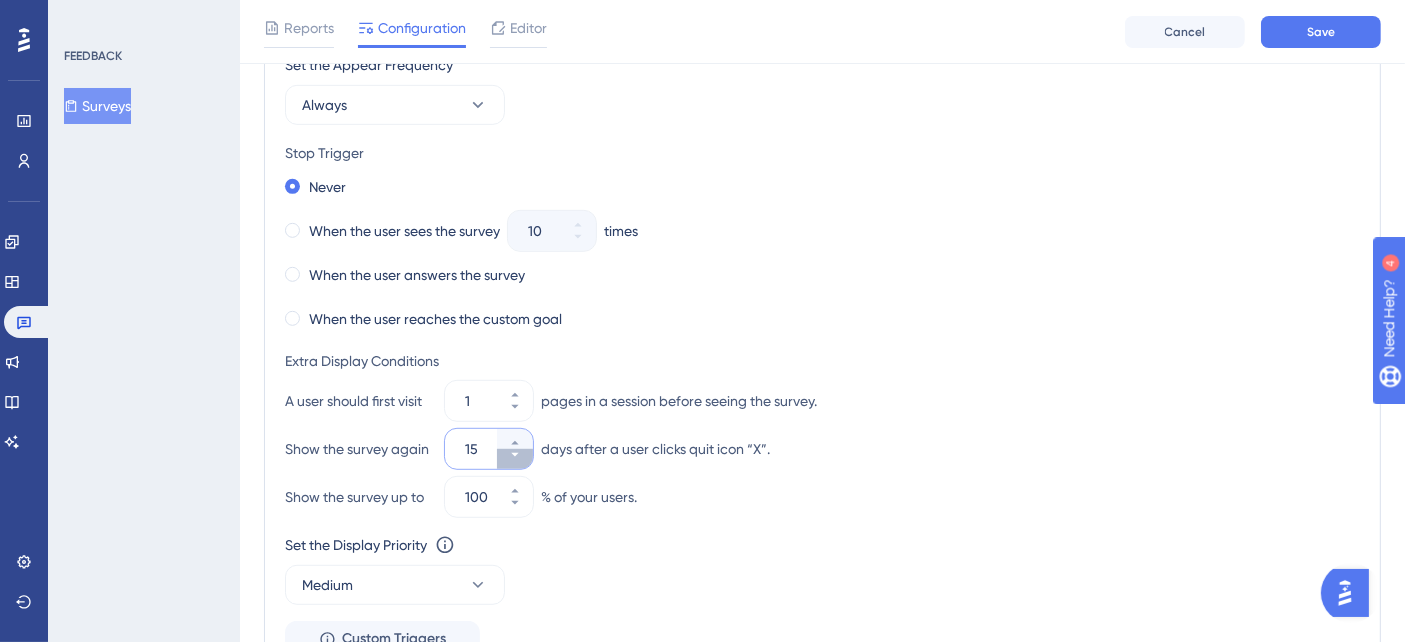 click 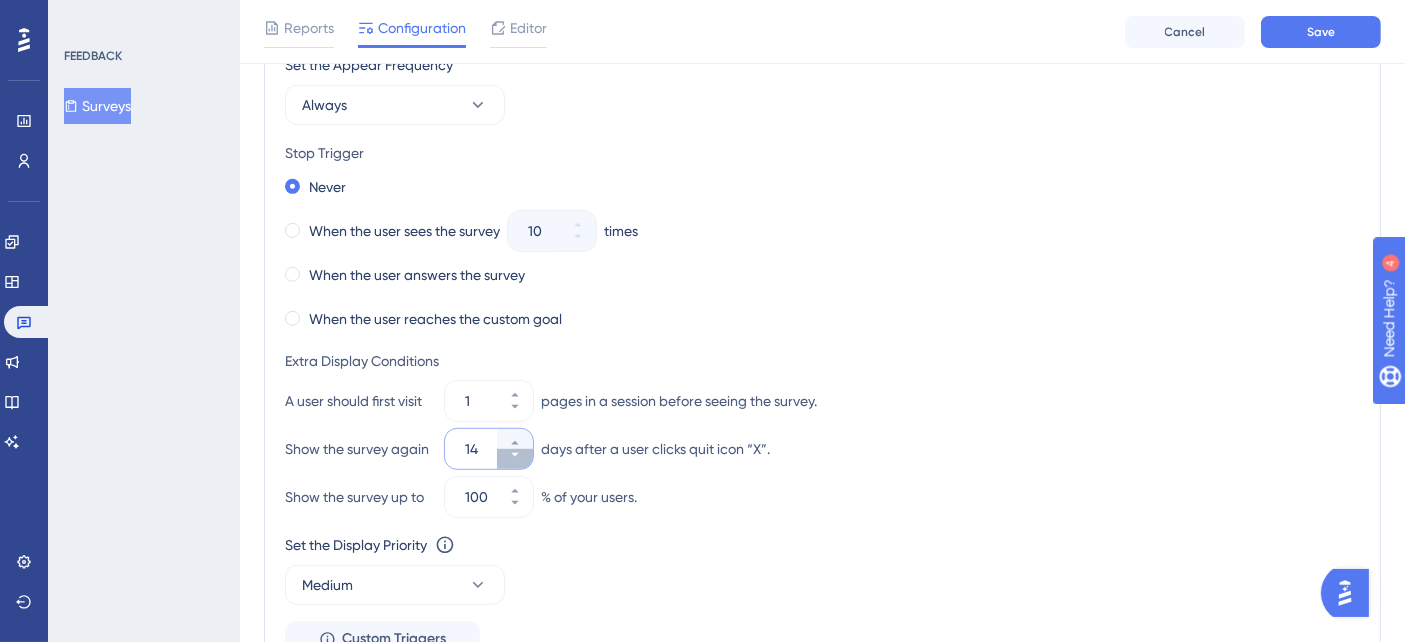 click 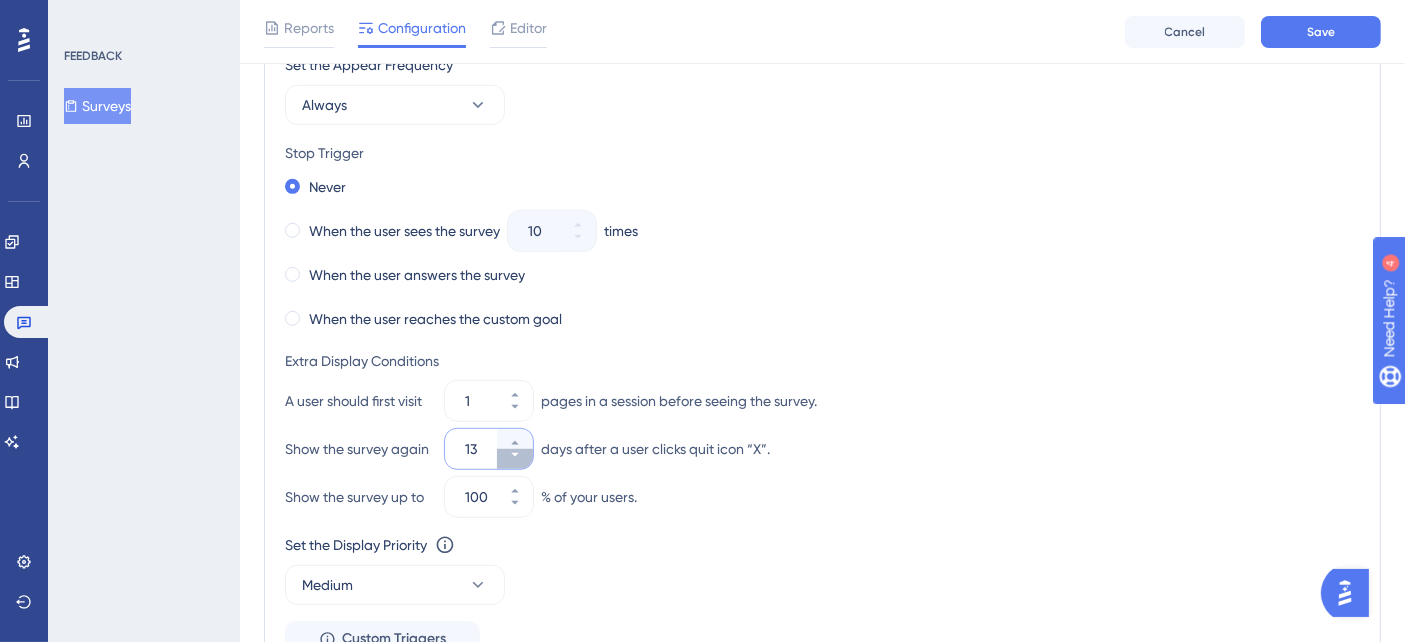 click 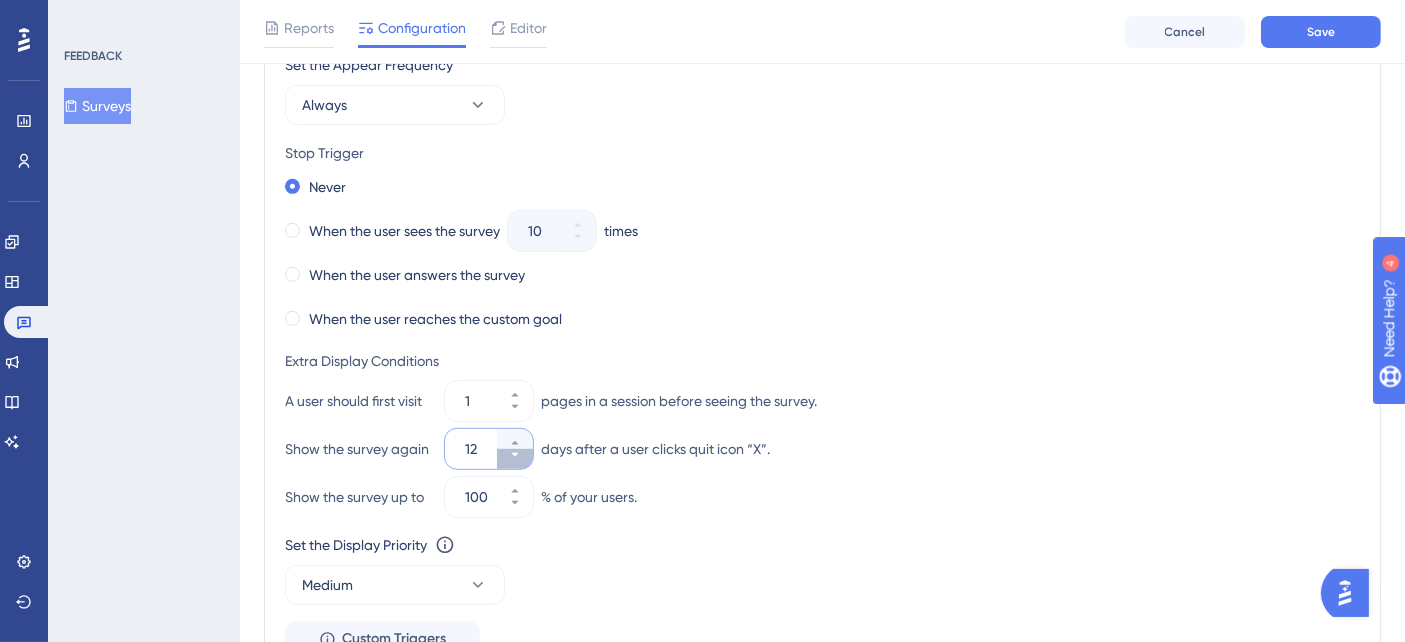 click 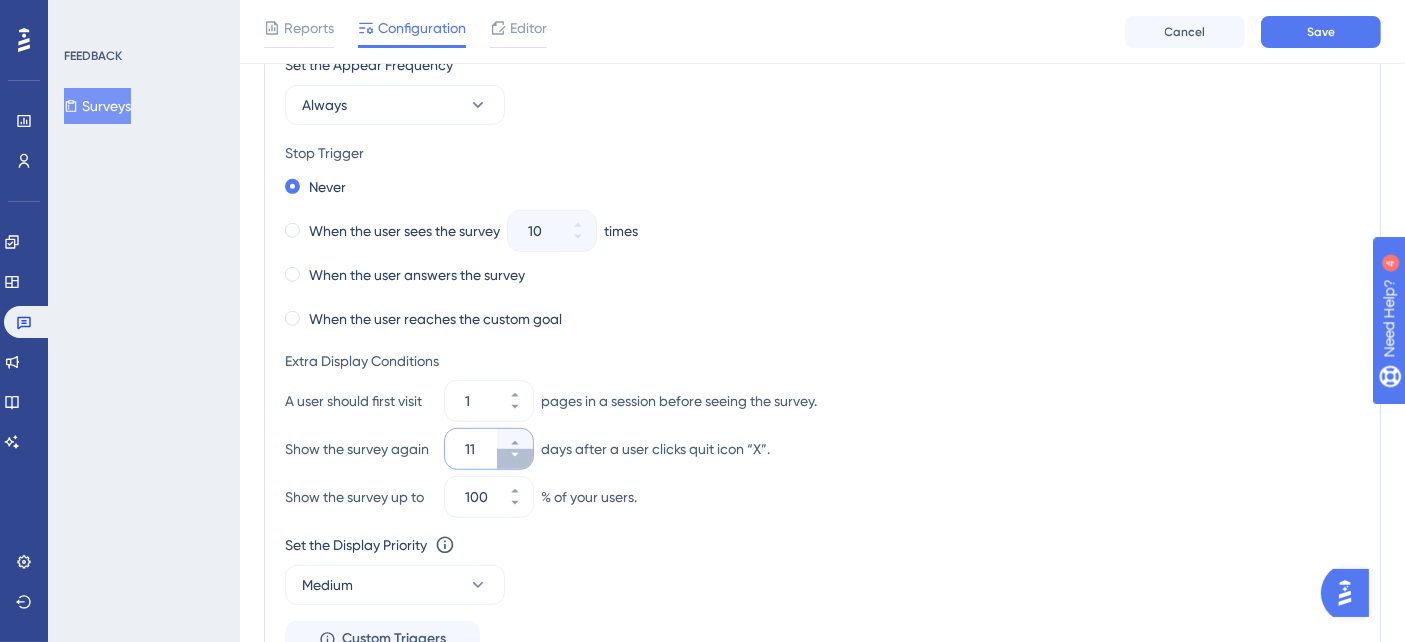 click 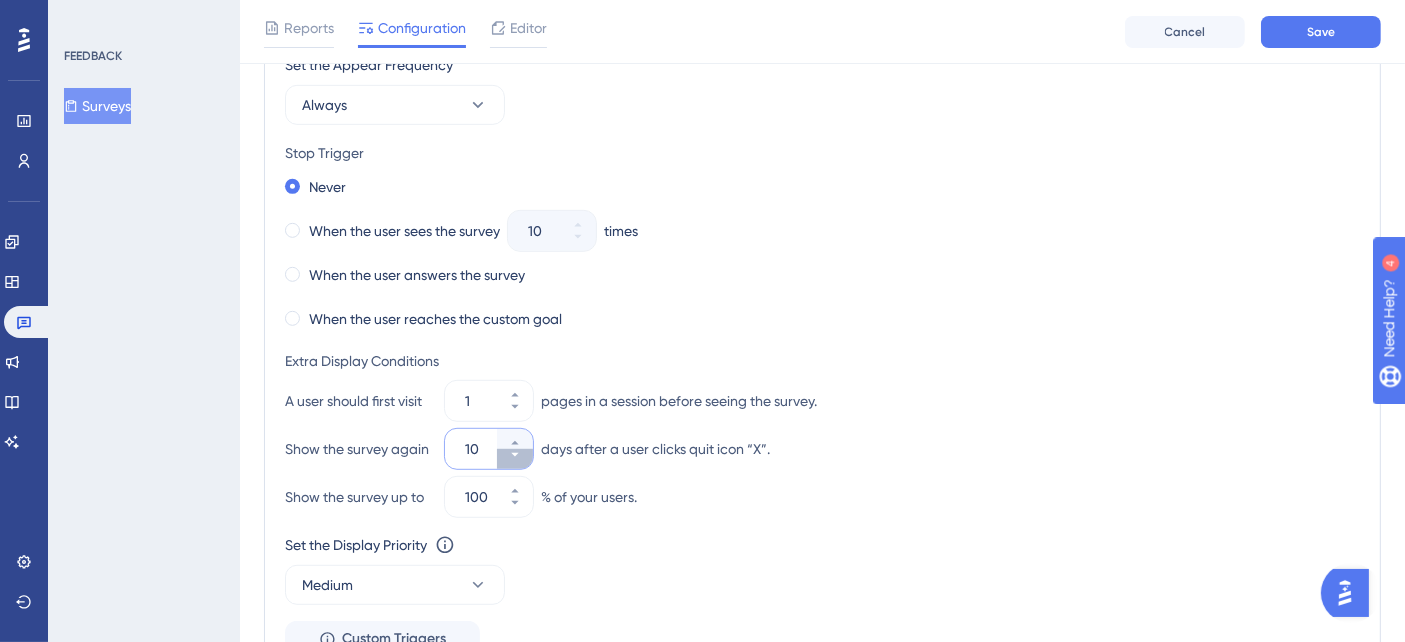 click 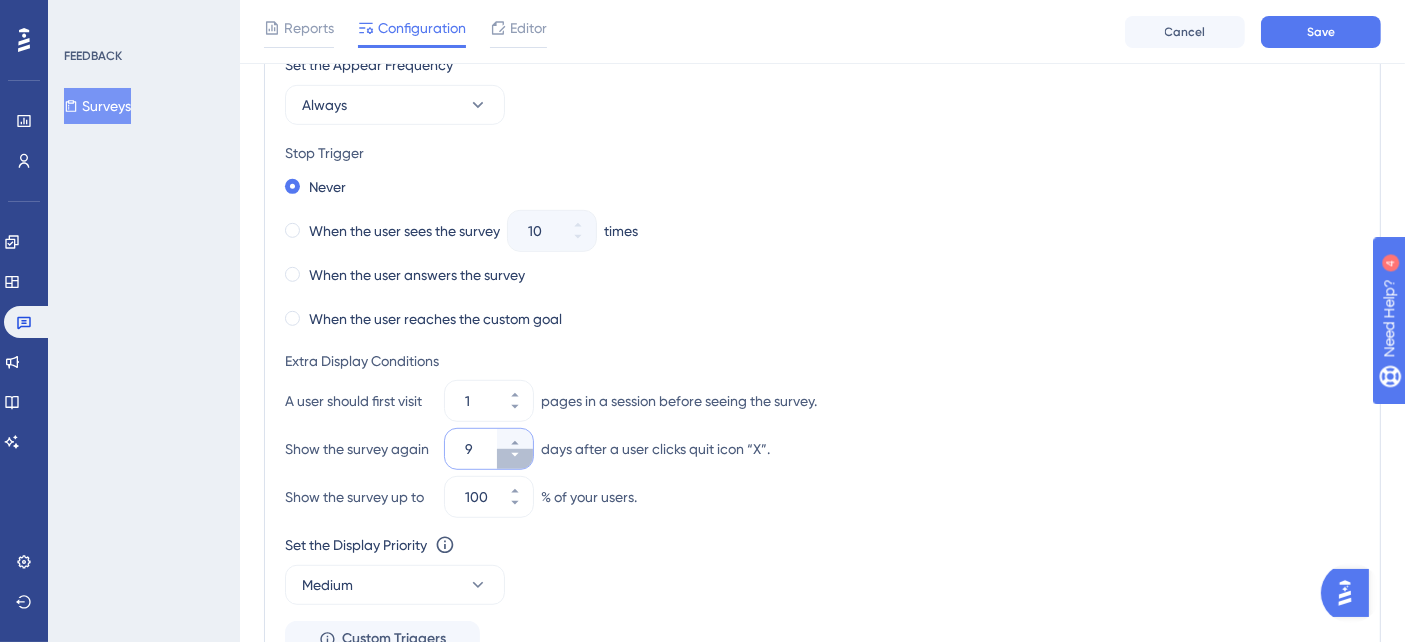 click 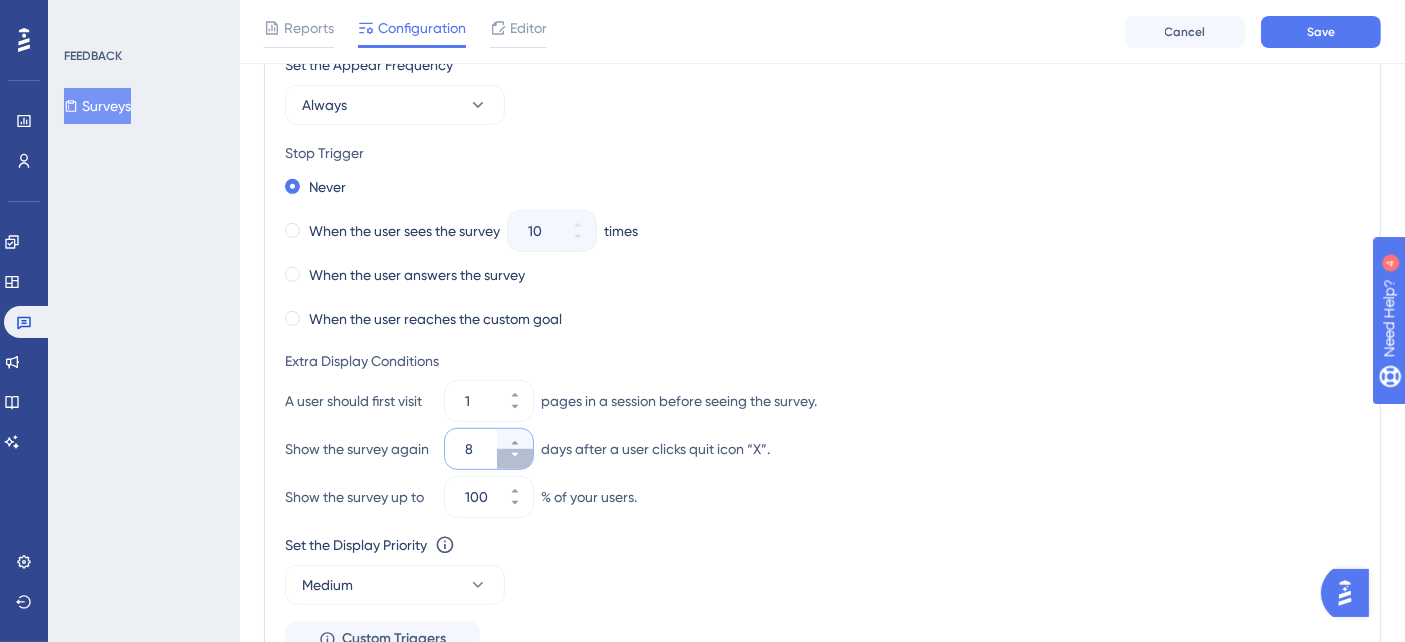 click 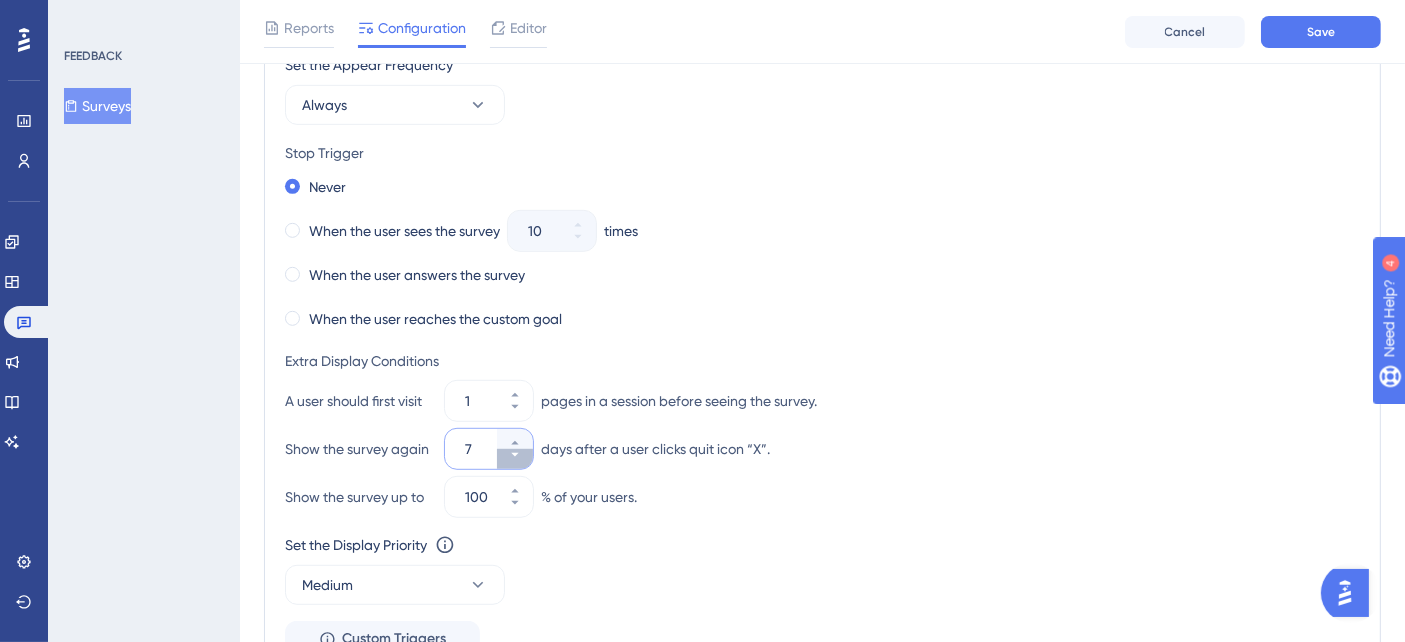 click 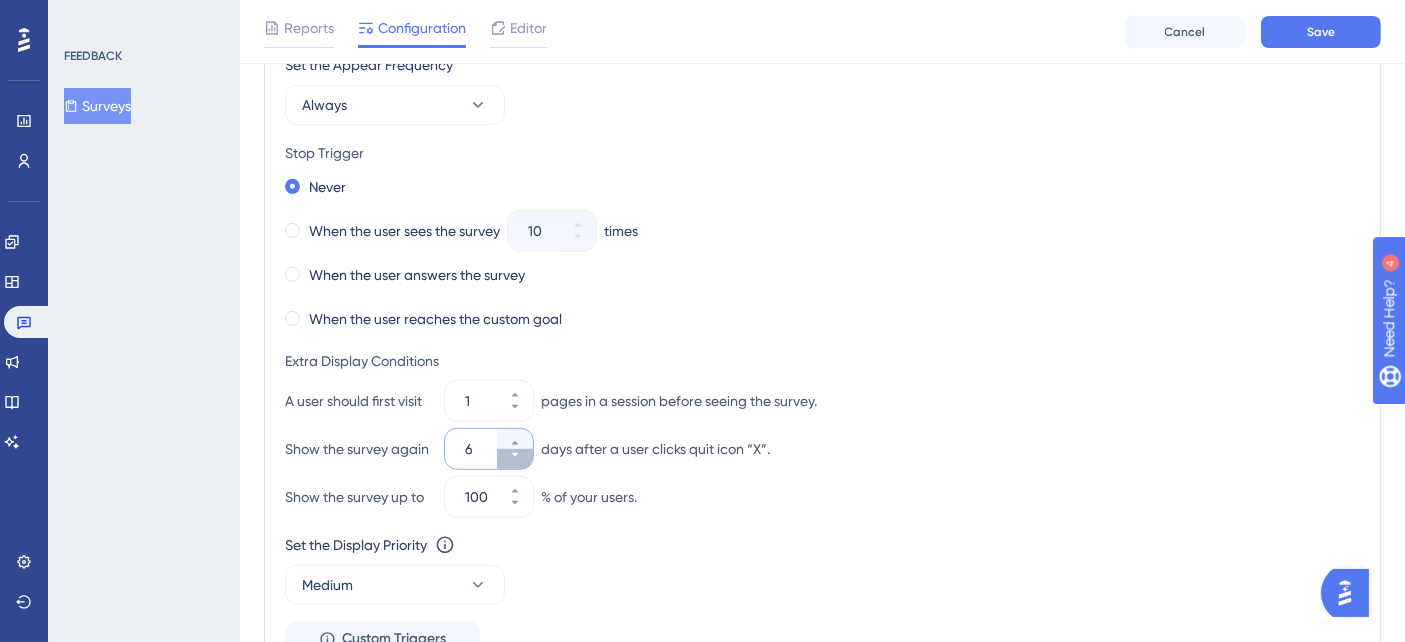 click 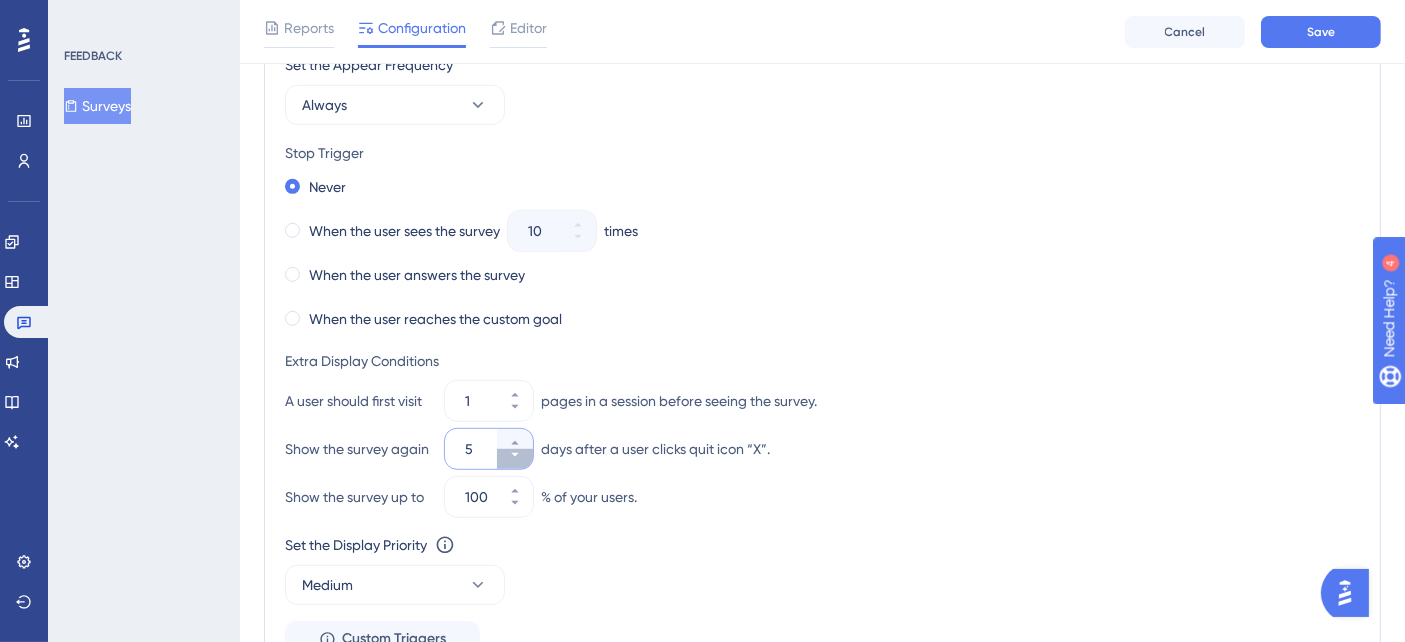 click 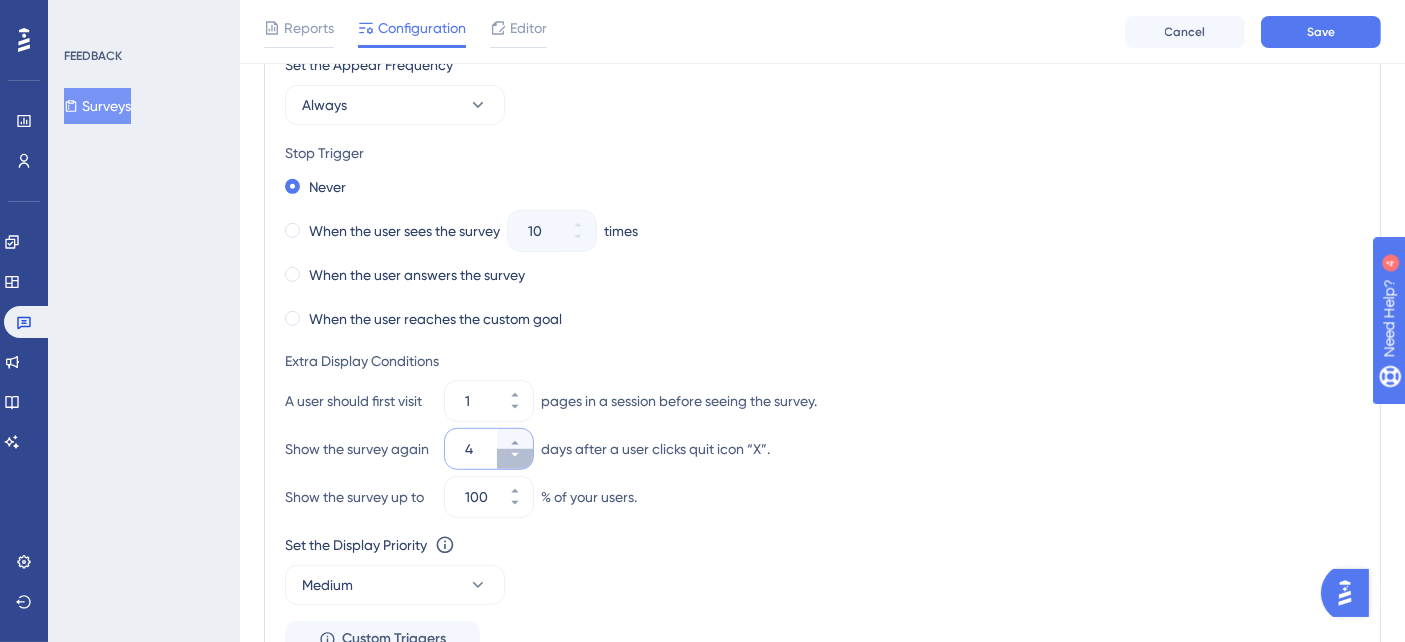 click 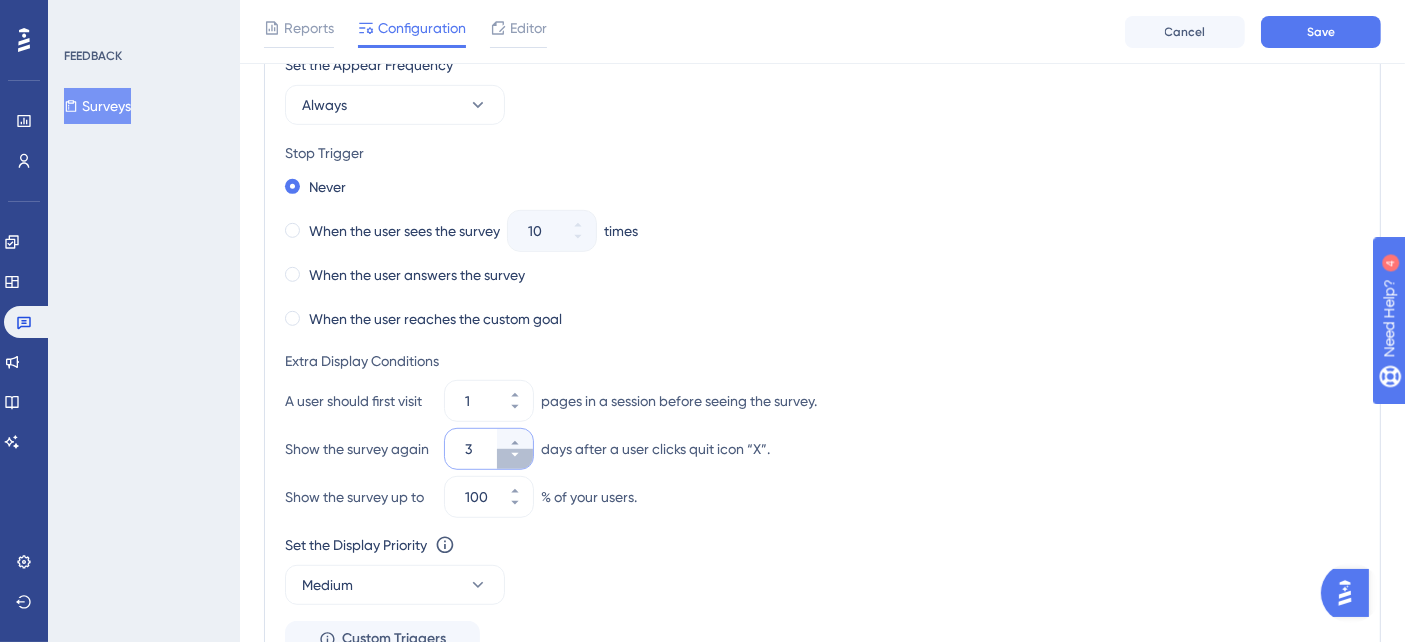 click 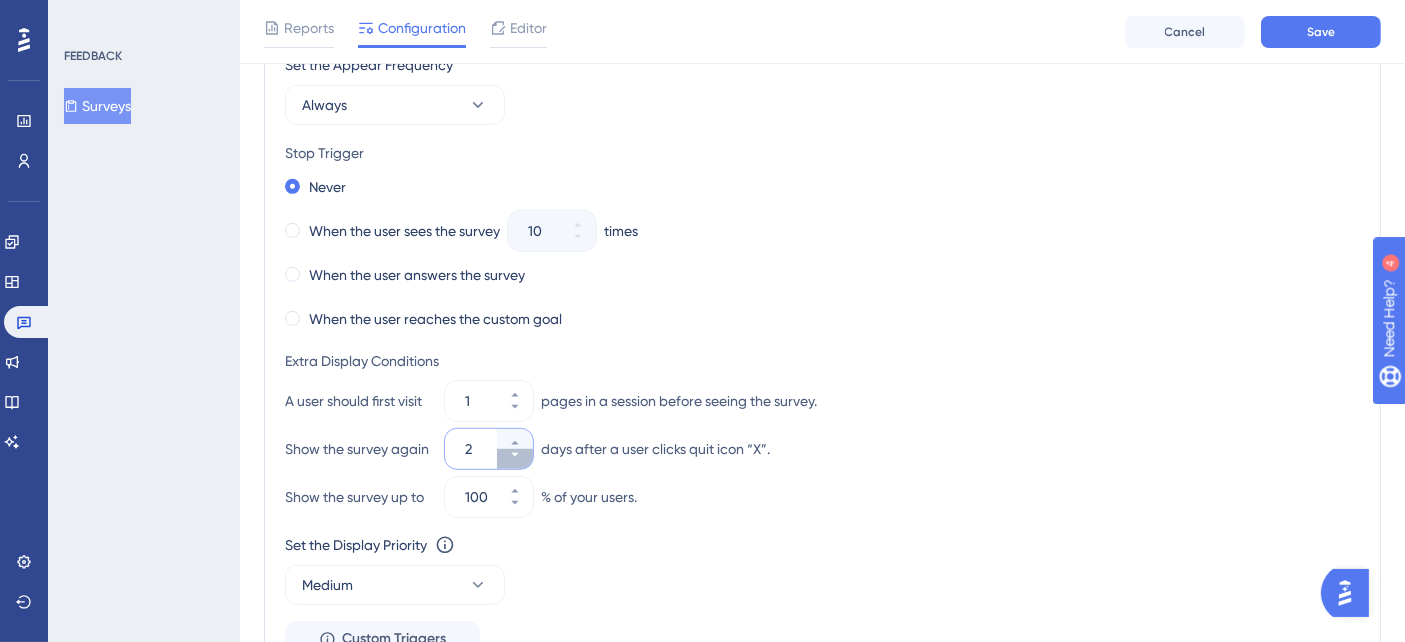 click 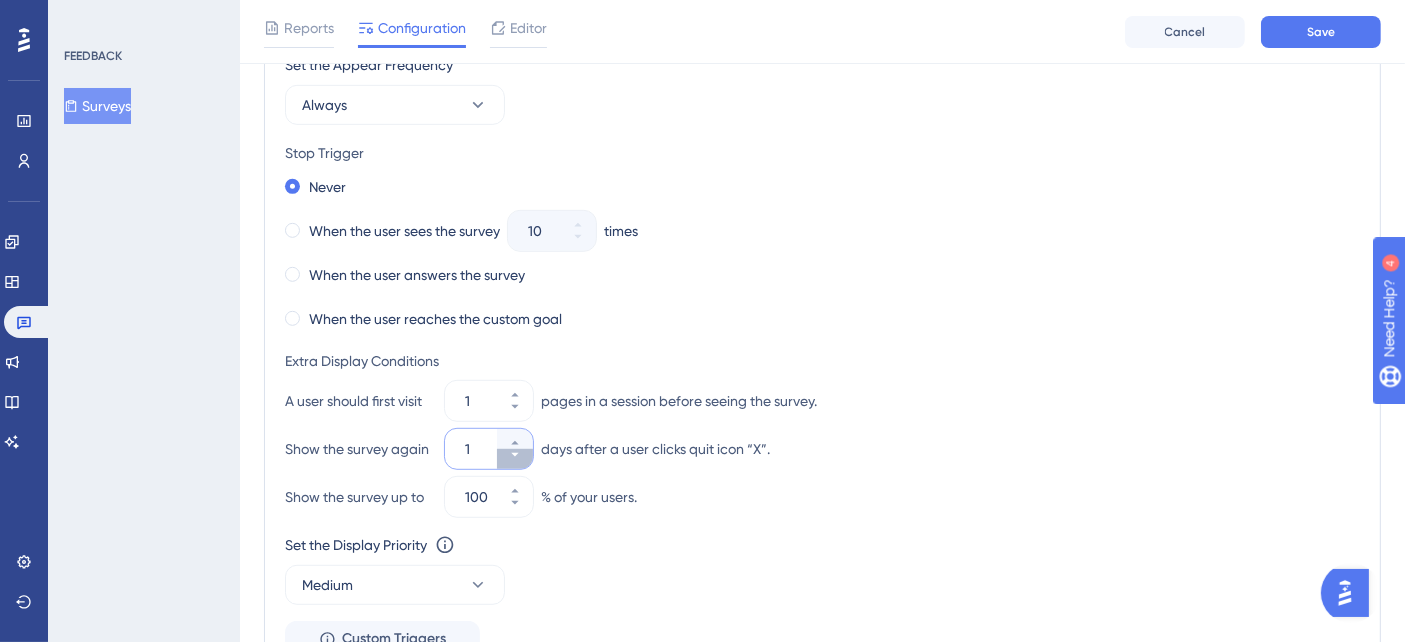 click 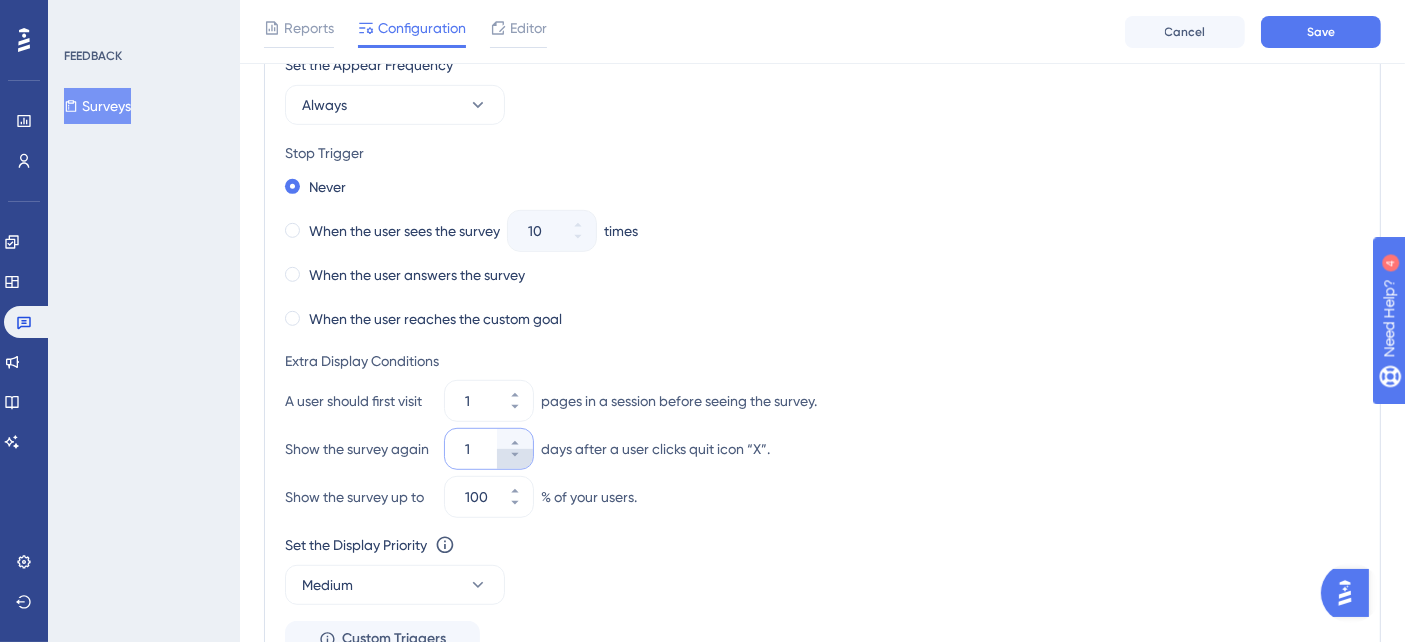 type on "1" 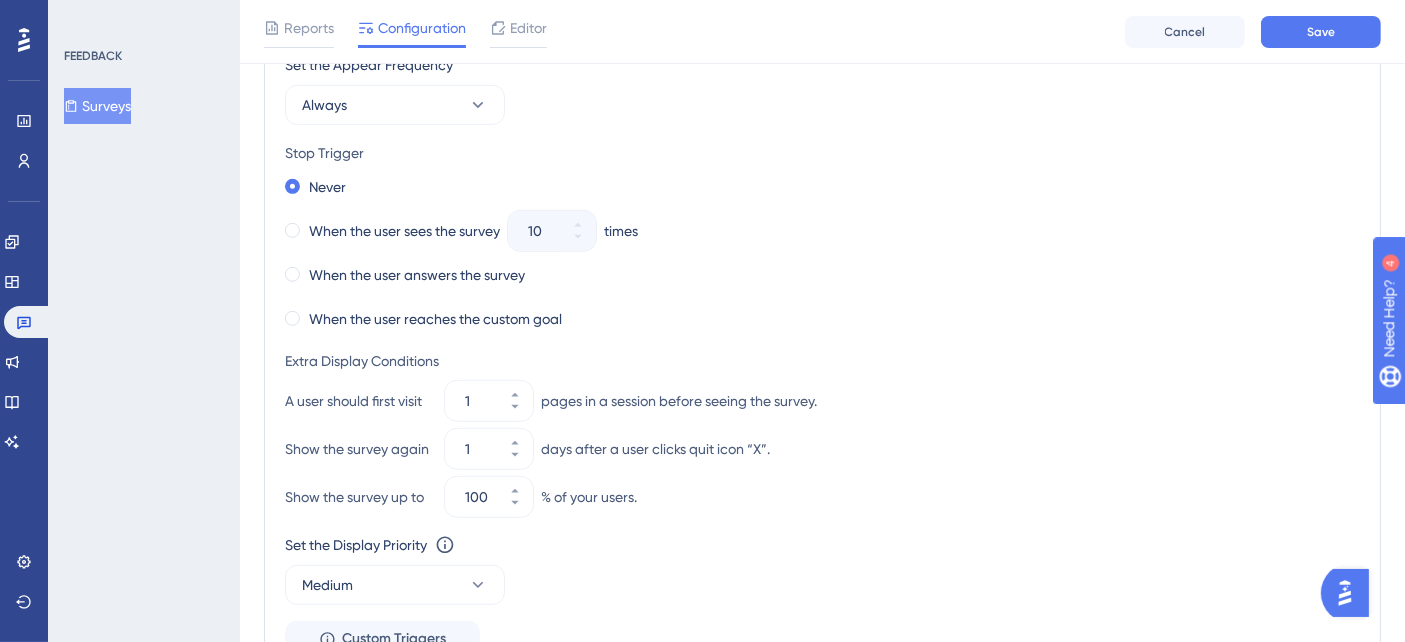 click on "When the user reaches the custom goal" at bounding box center (822, 319) 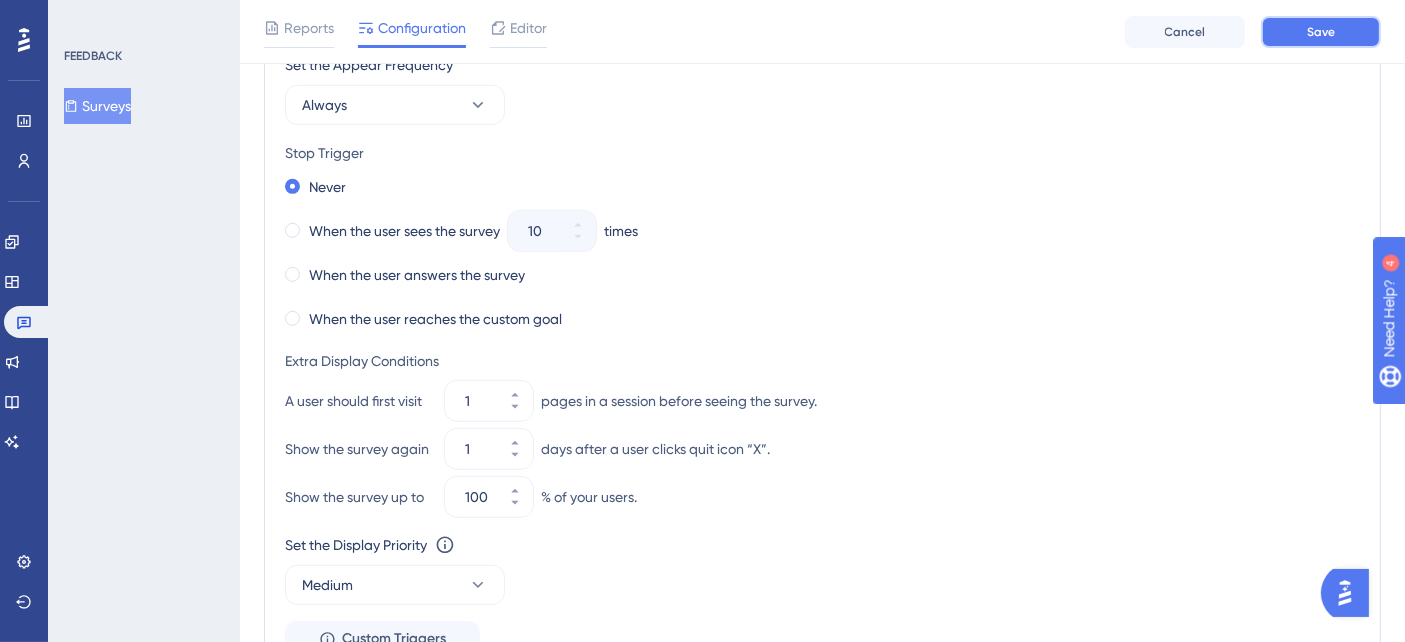 click on "Save" at bounding box center [1321, 32] 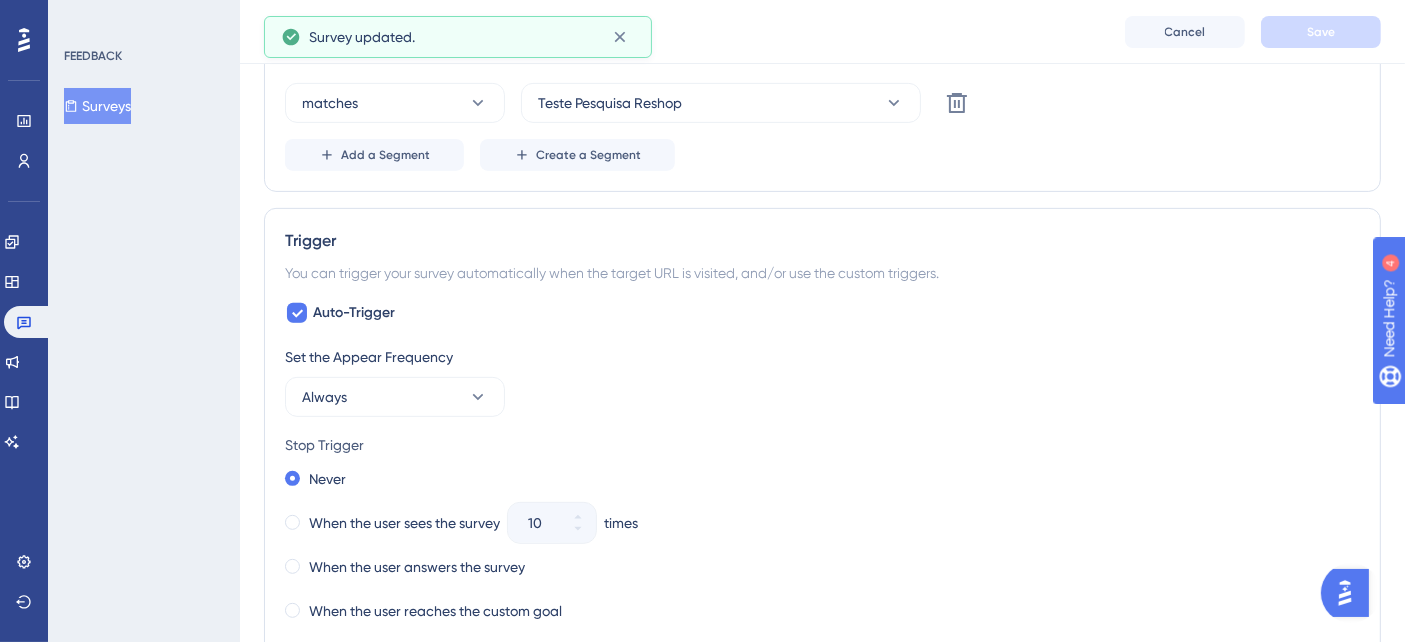 scroll, scrollTop: 713, scrollLeft: 0, axis: vertical 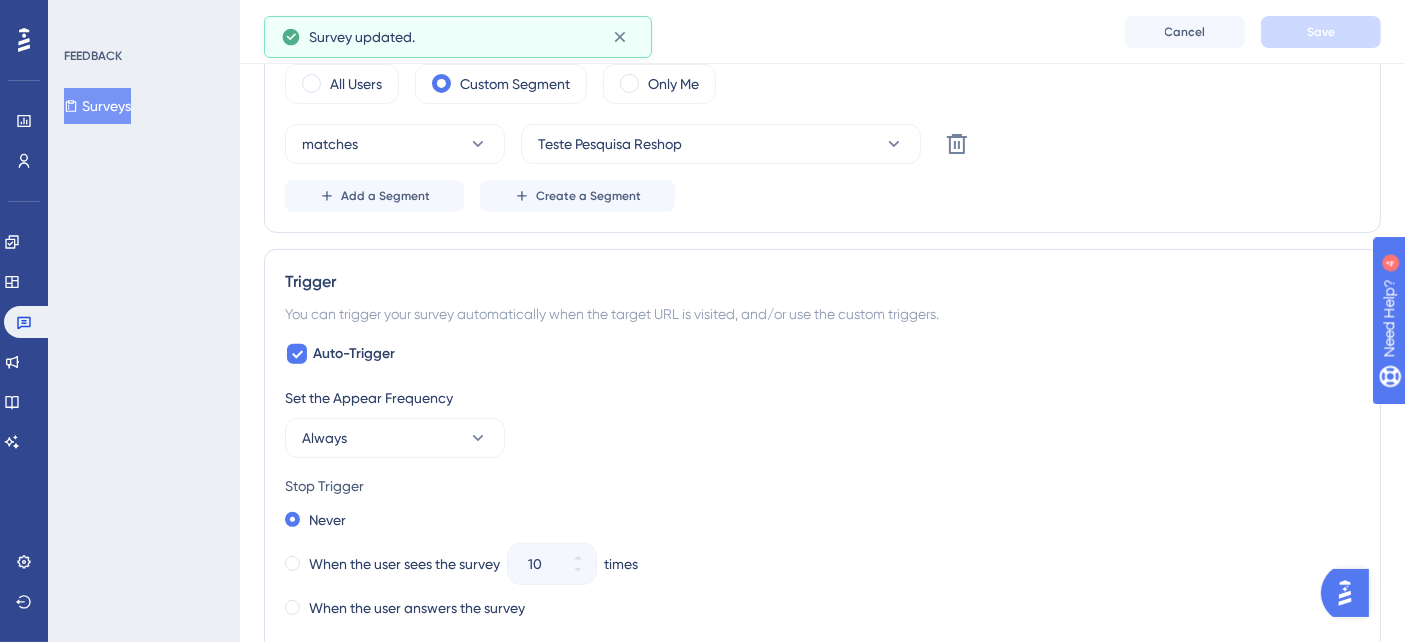 click on "Surveys" at bounding box center (97, 106) 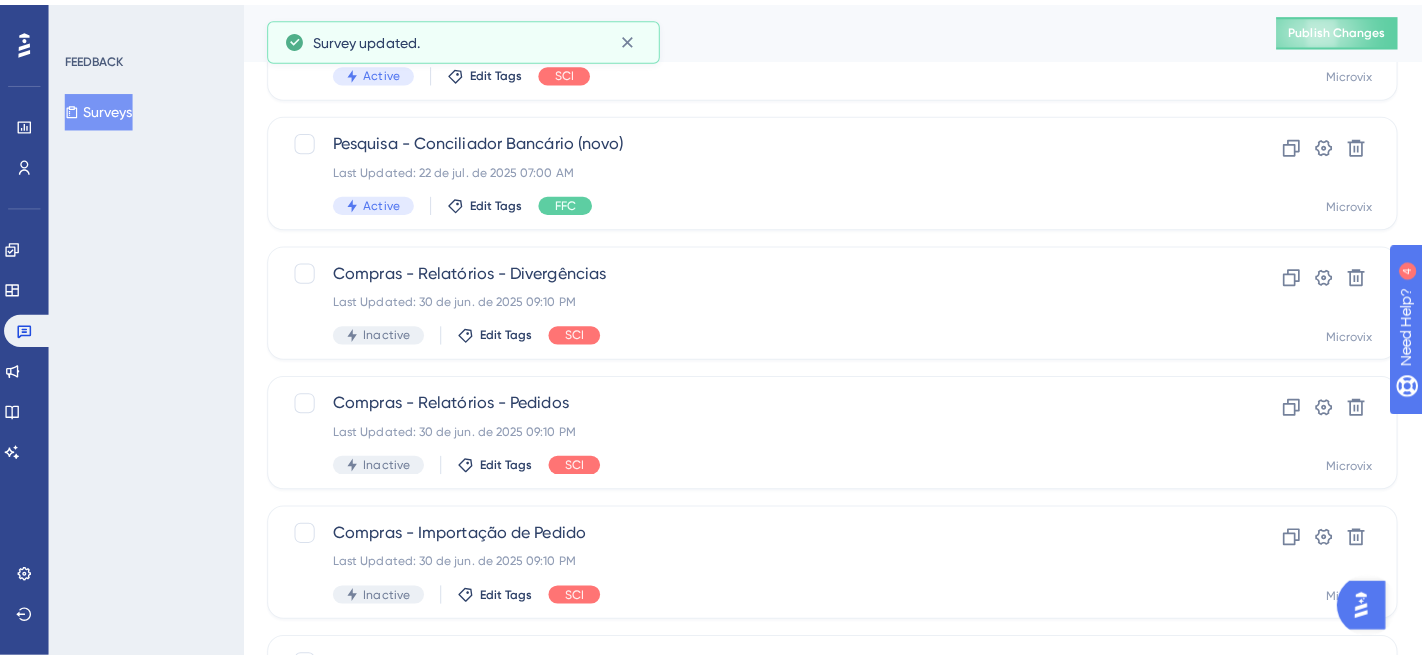 scroll, scrollTop: 0, scrollLeft: 0, axis: both 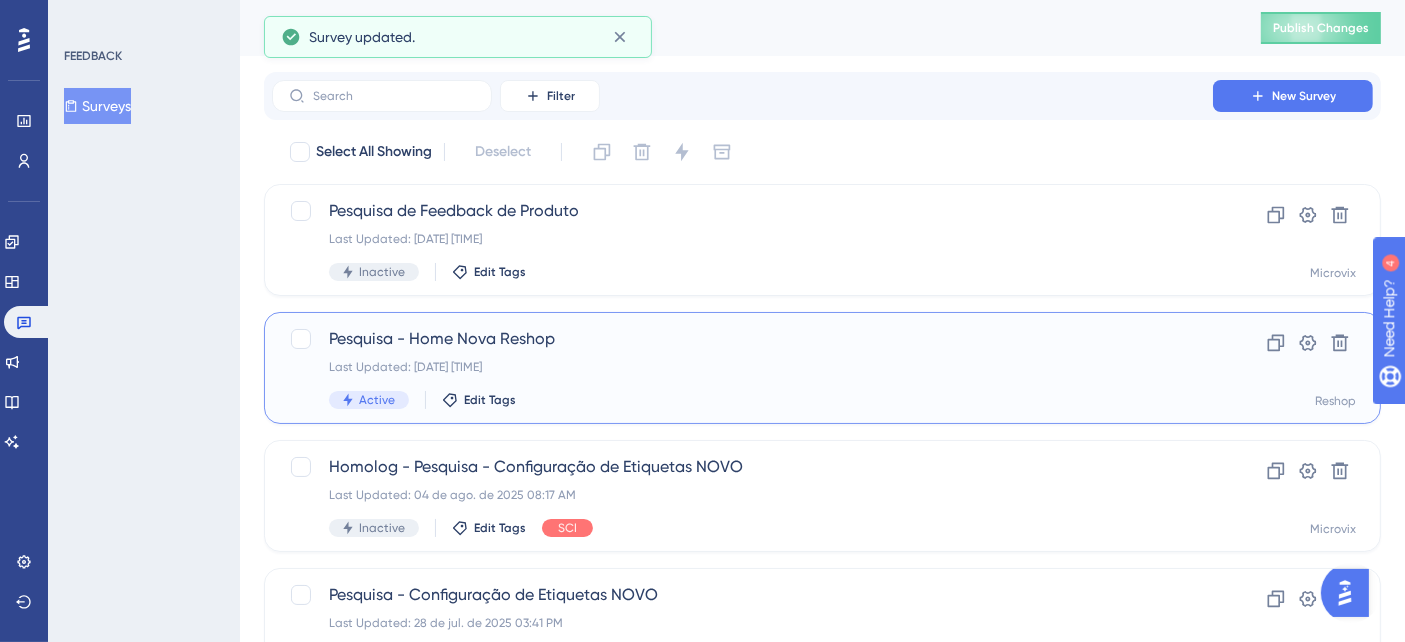 click on "Last Updated: [DATE] [TIME] [TIME]" at bounding box center (742, 367) 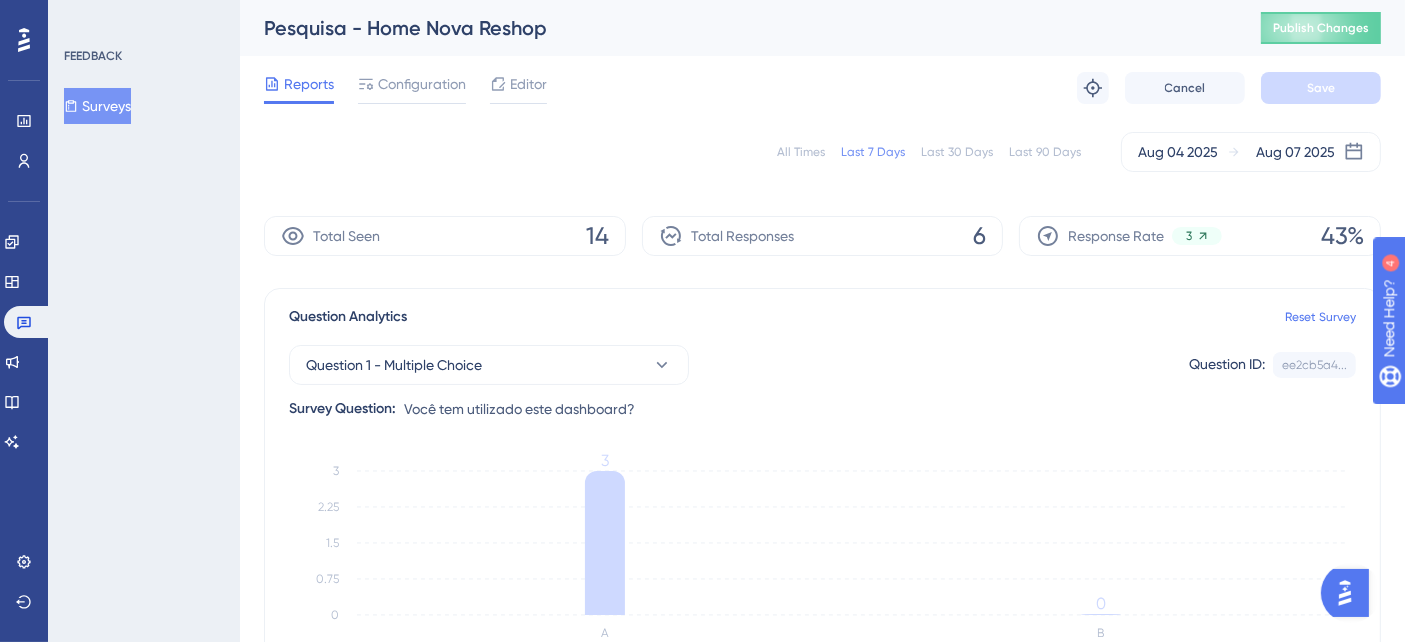 click on "Reports Configuration Editor Troubleshoot Cancel Save" at bounding box center (822, 88) 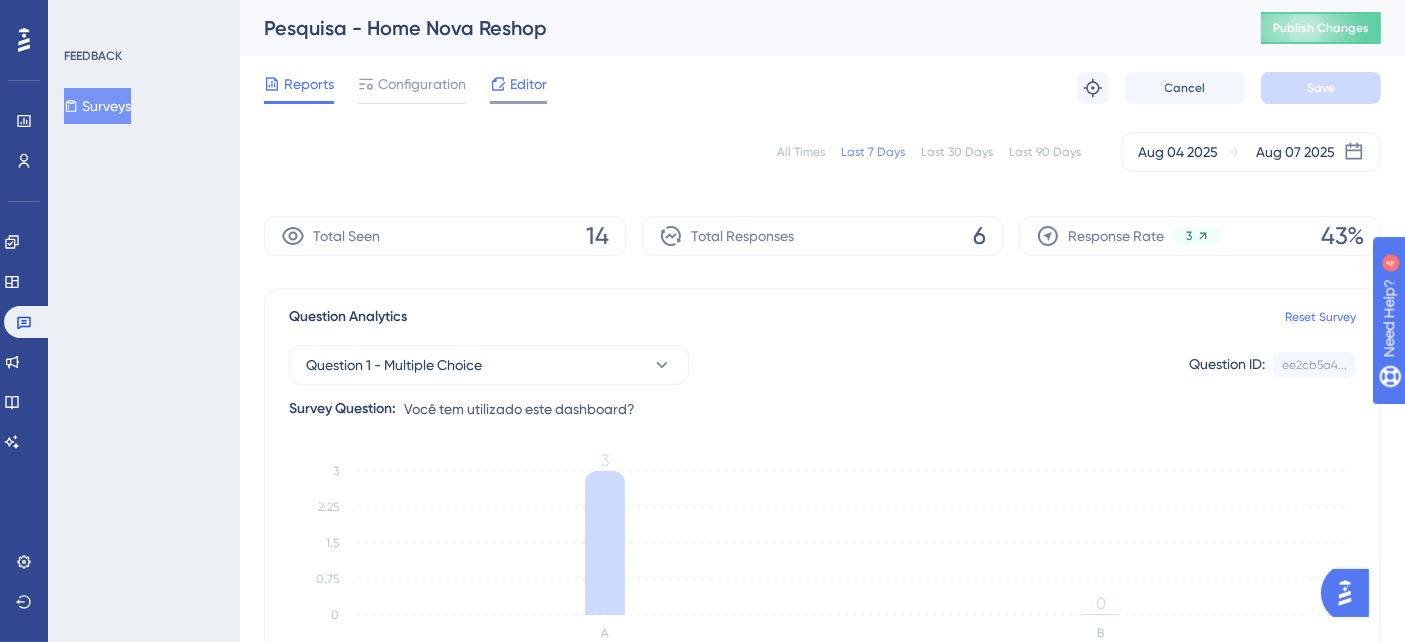 click on "Editor" at bounding box center (528, 84) 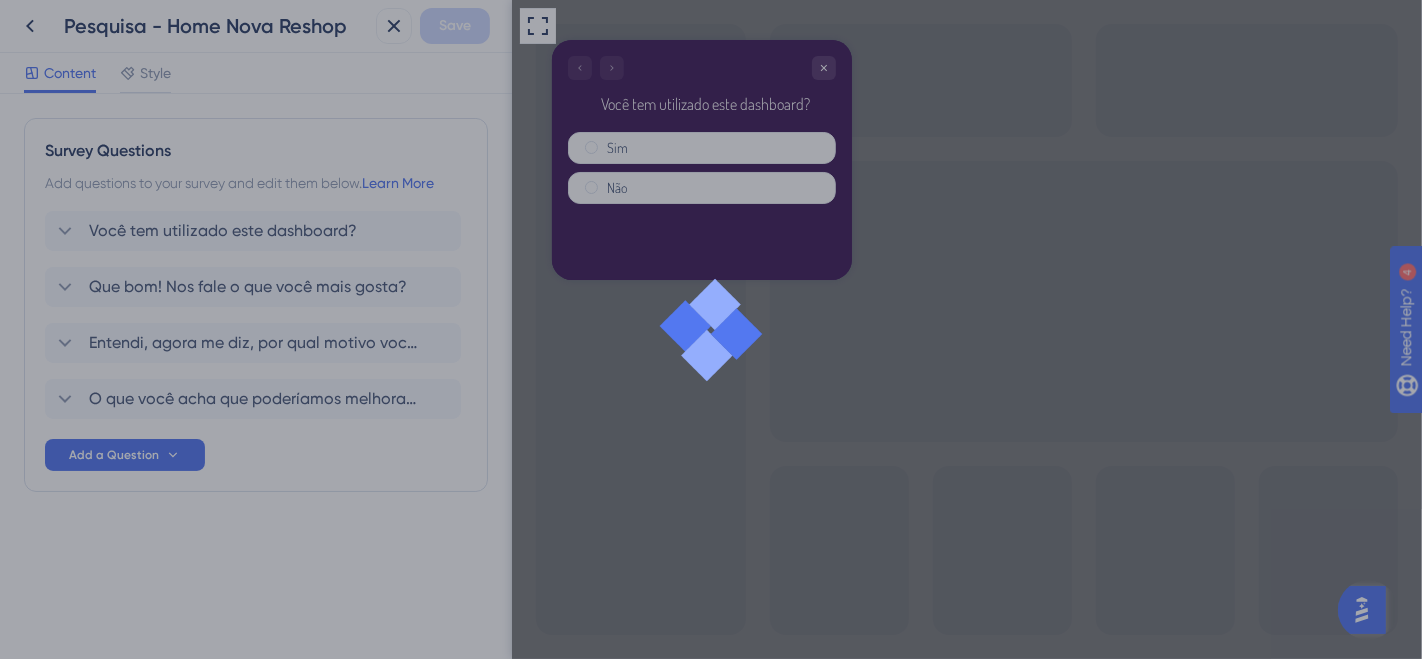 scroll, scrollTop: 0, scrollLeft: 0, axis: both 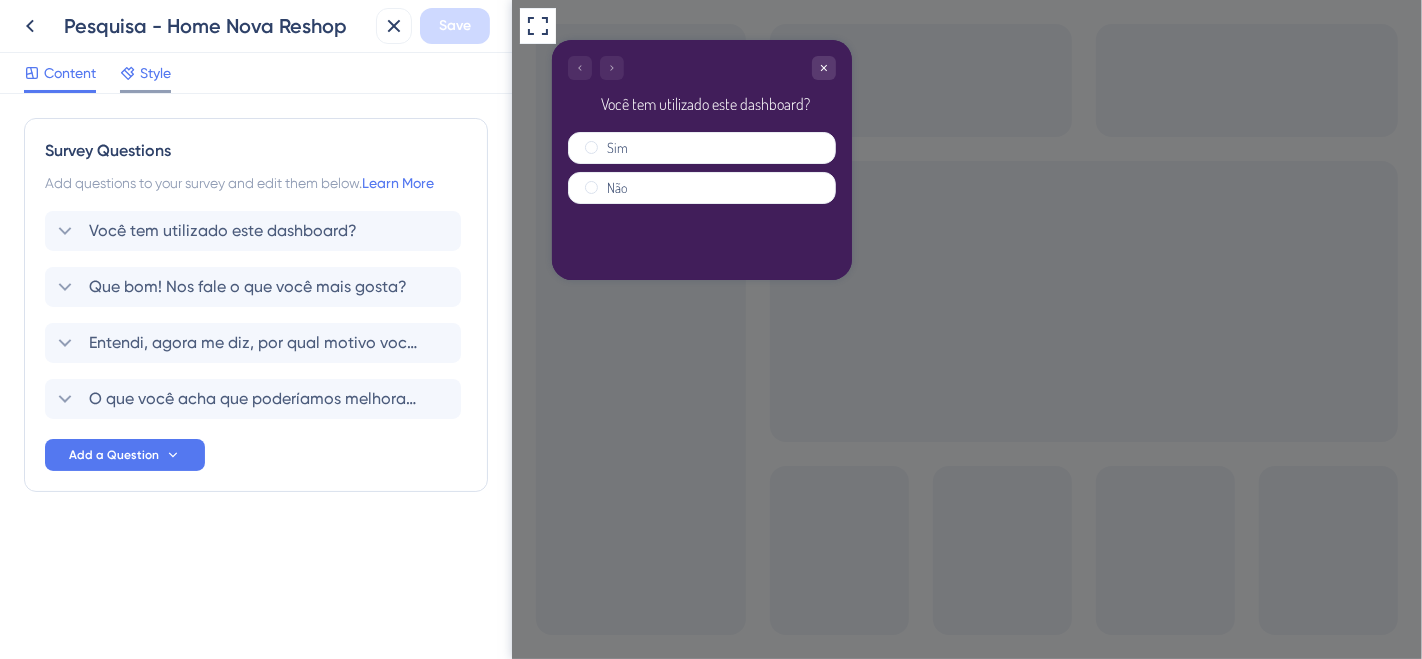 click on "Style" at bounding box center [155, 73] 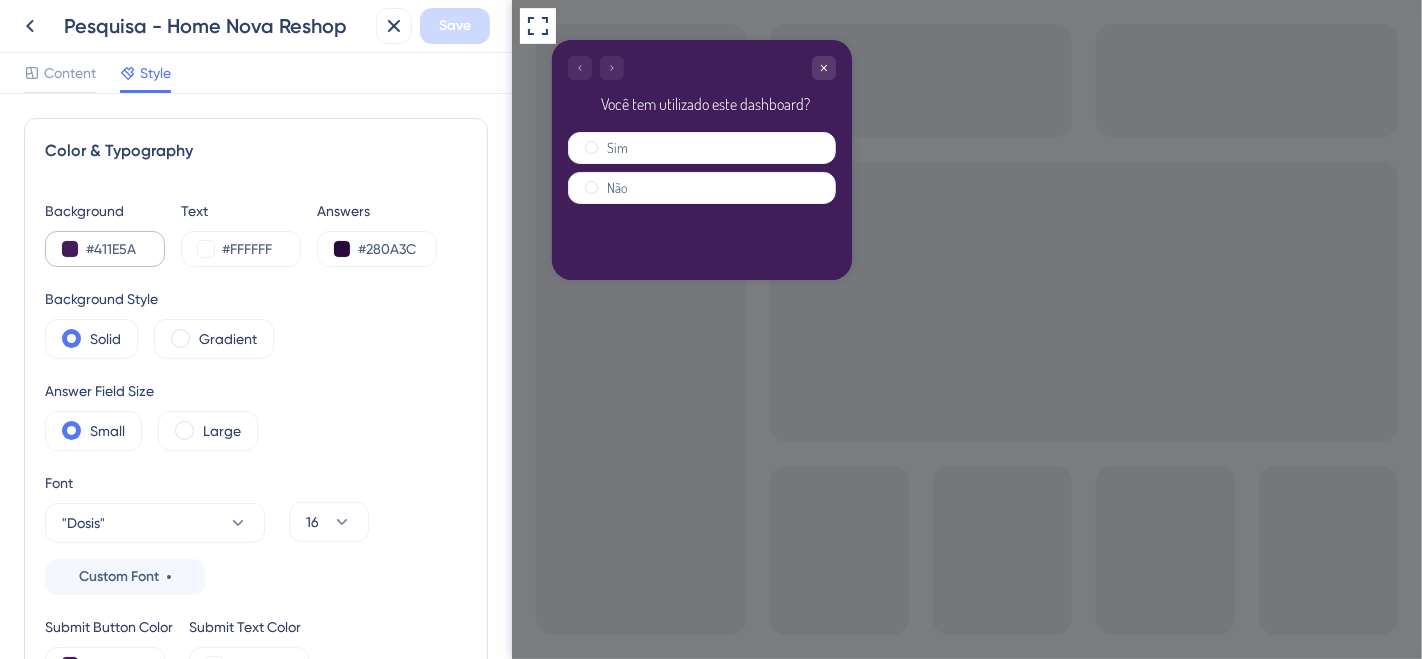 scroll, scrollTop: 0, scrollLeft: 0, axis: both 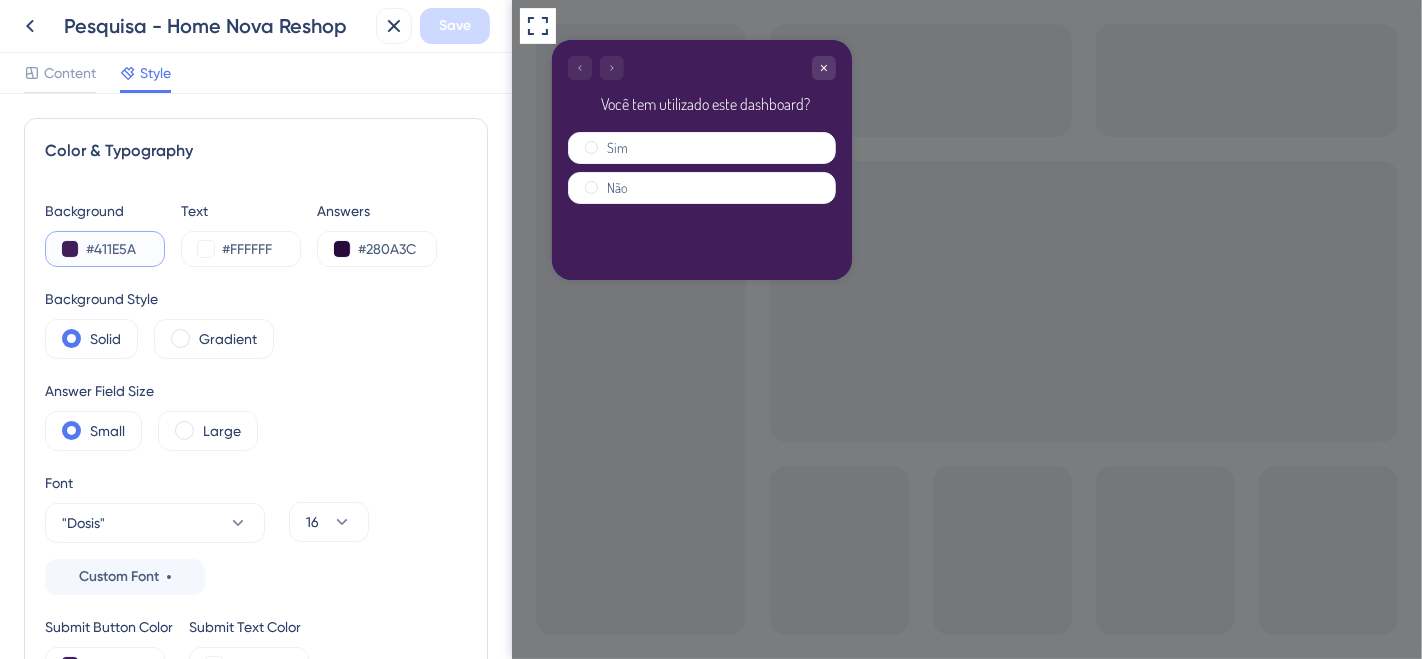 drag, startPoint x: 146, startPoint y: 250, endPoint x: 59, endPoint y: 247, distance: 87.05171 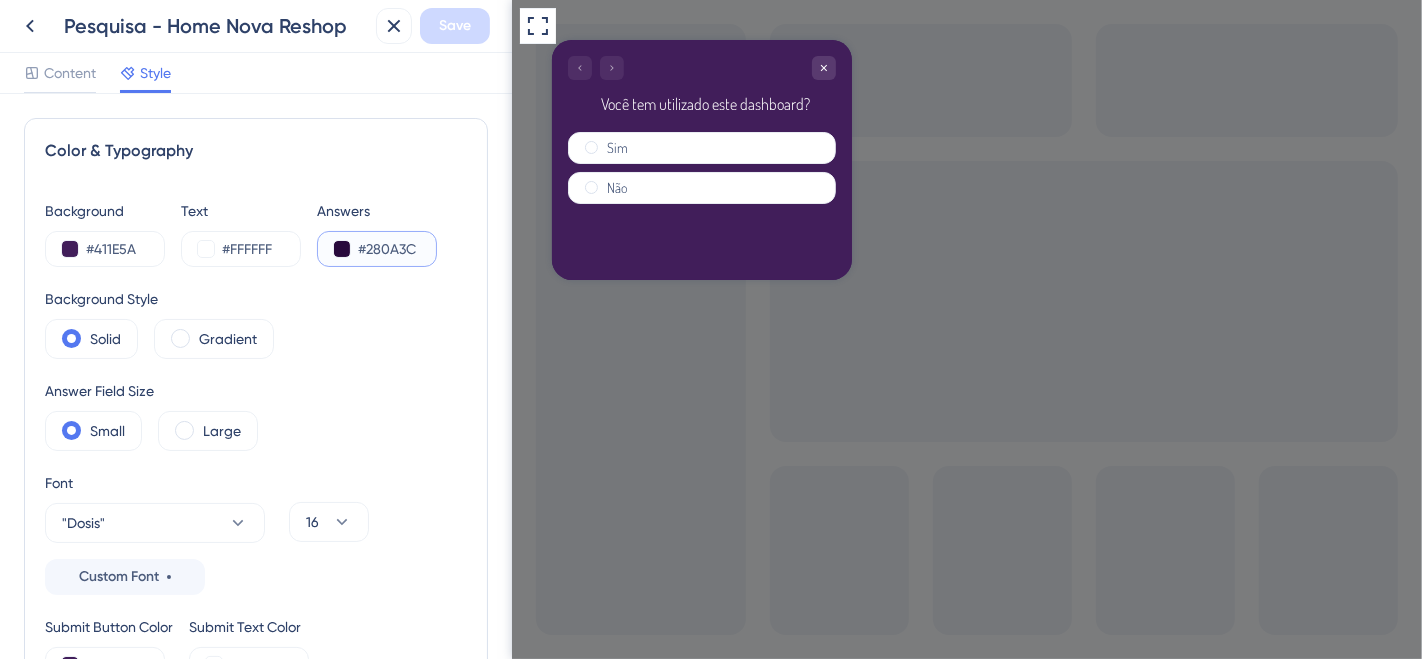 drag, startPoint x: 422, startPoint y: 246, endPoint x: 350, endPoint y: 232, distance: 73.34848 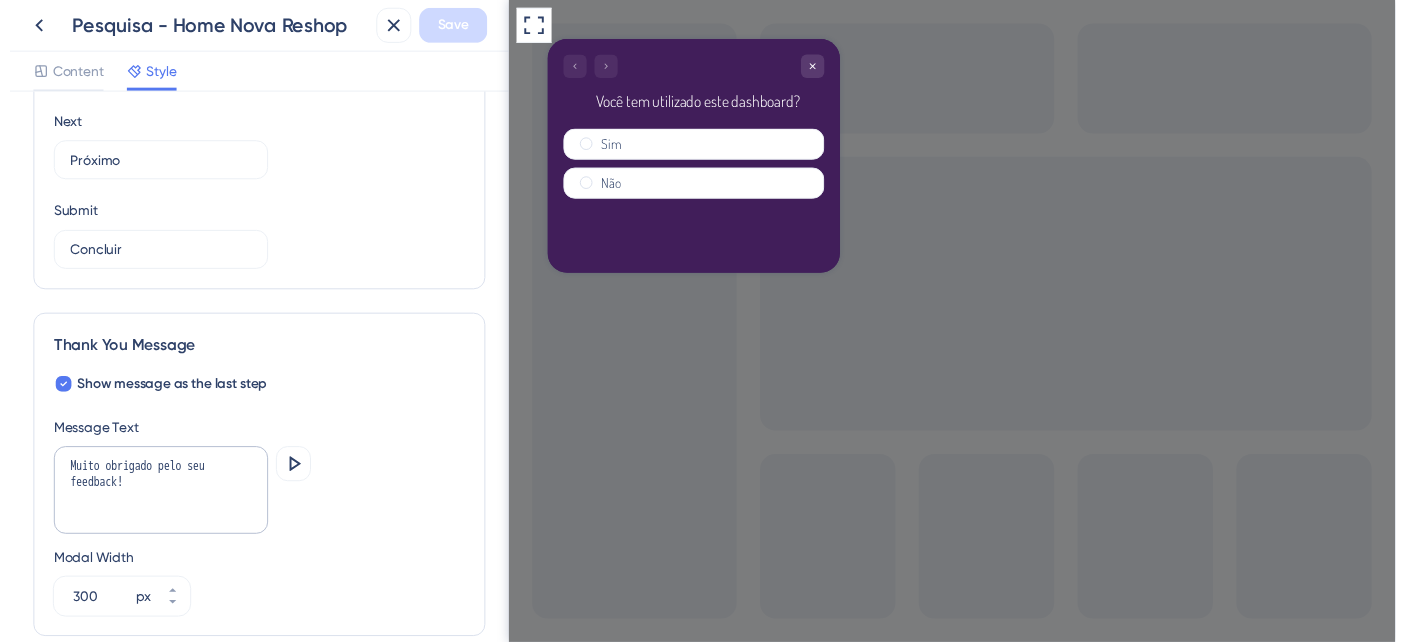scroll, scrollTop: 1426, scrollLeft: 0, axis: vertical 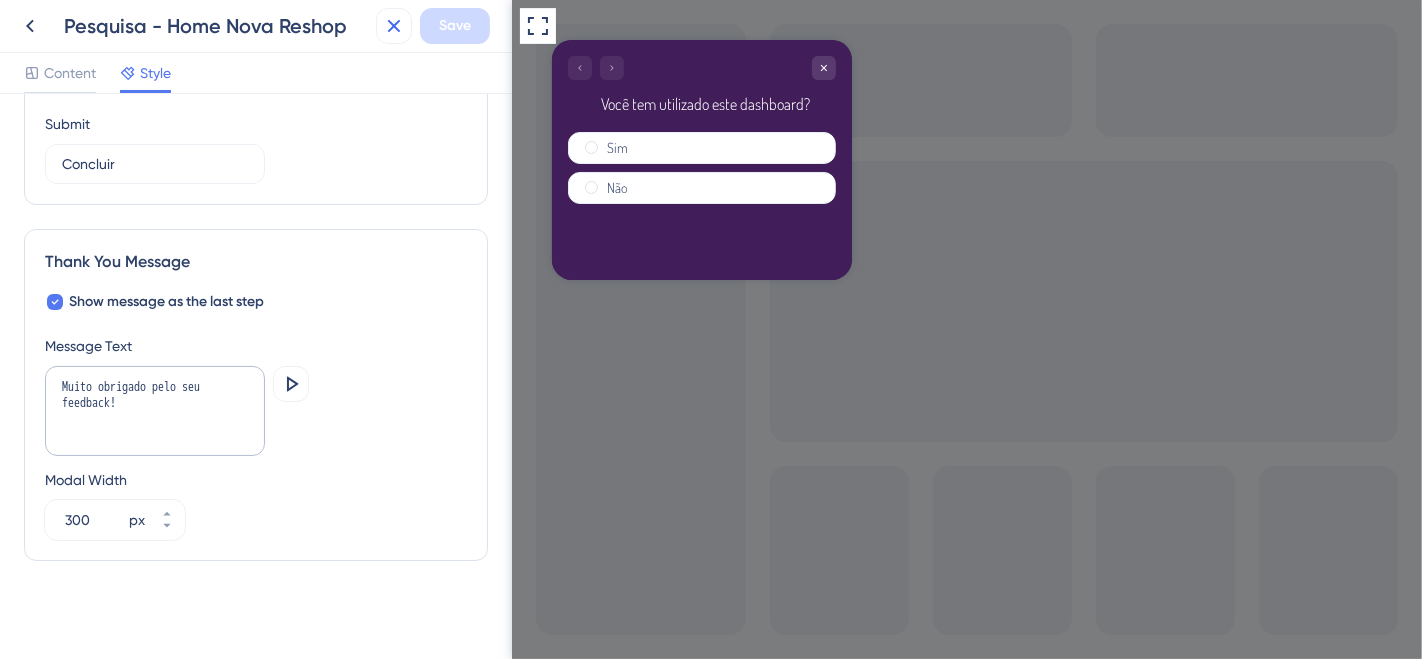 click 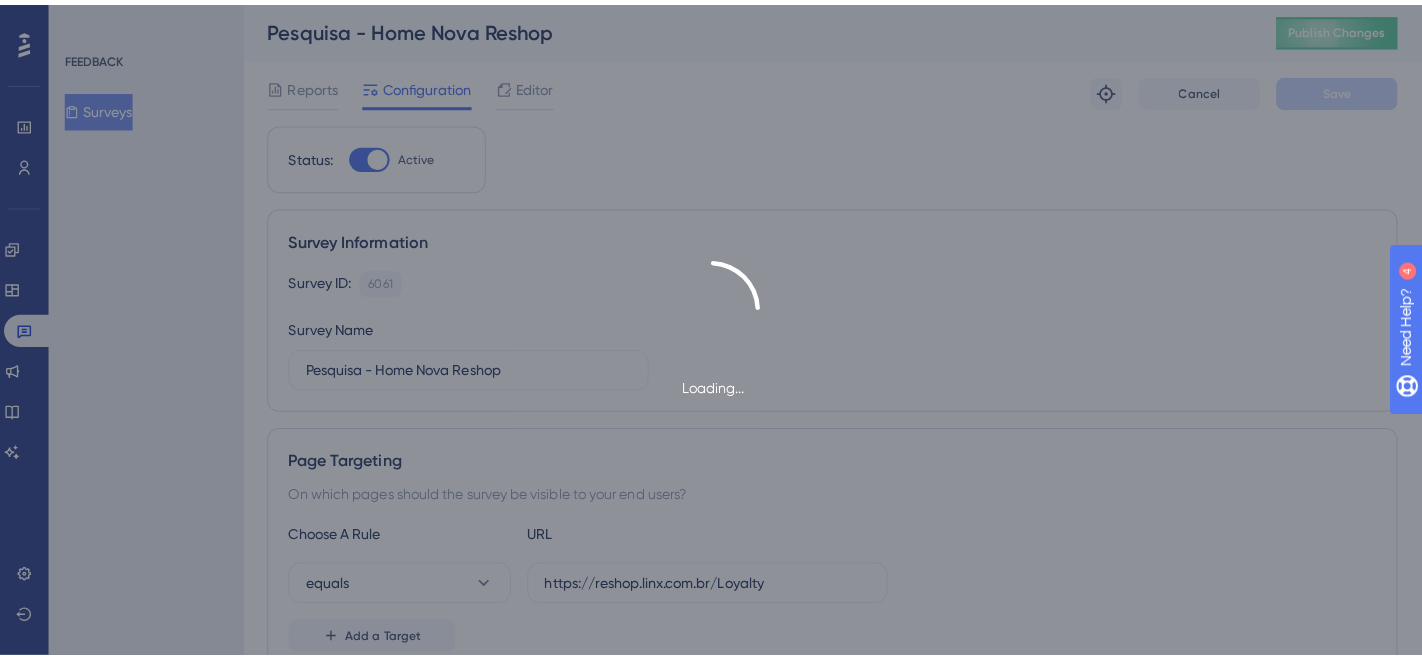 scroll, scrollTop: 0, scrollLeft: 0, axis: both 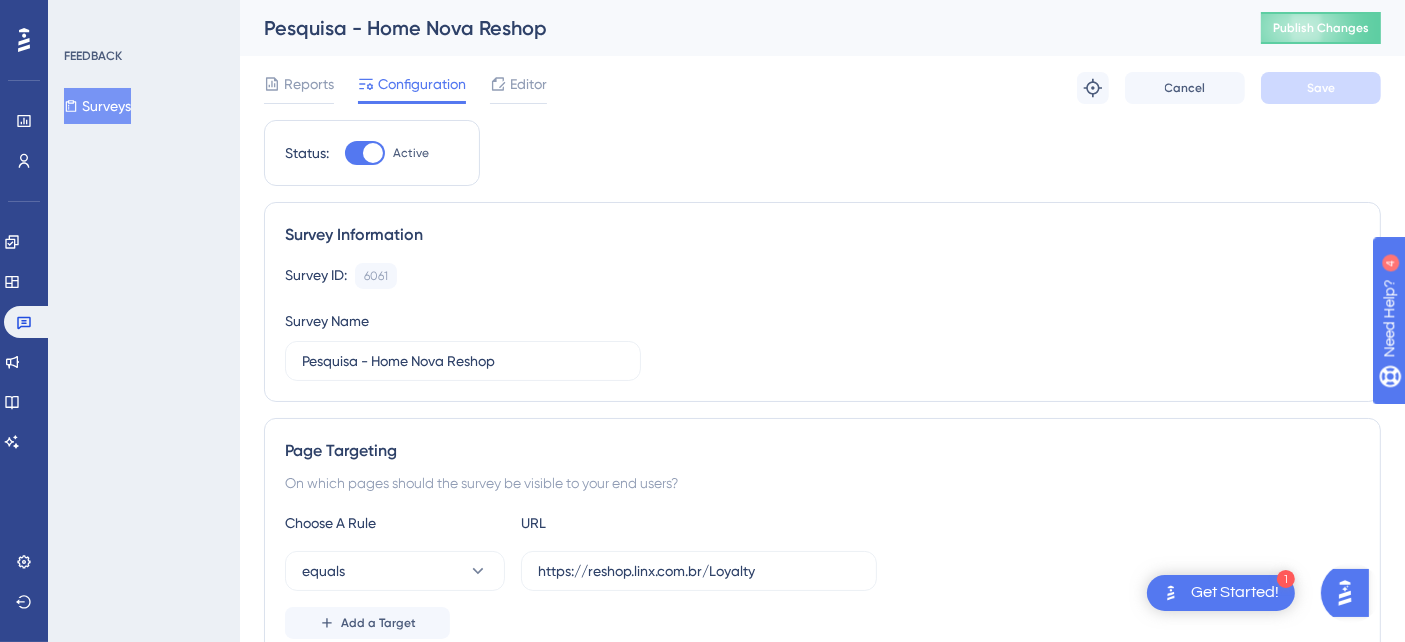 click on "Surveys" at bounding box center (97, 106) 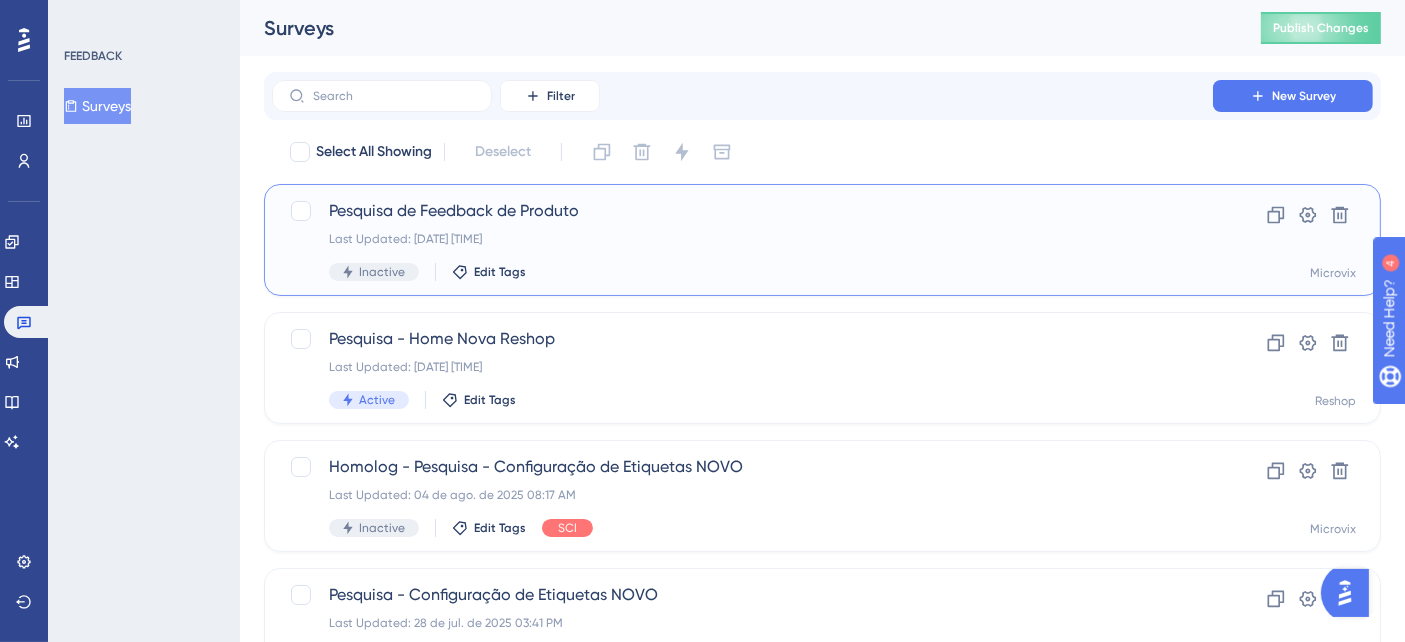 click on "Last Updated: 07 de ago. de 2025 12:03 PM" at bounding box center (742, 239) 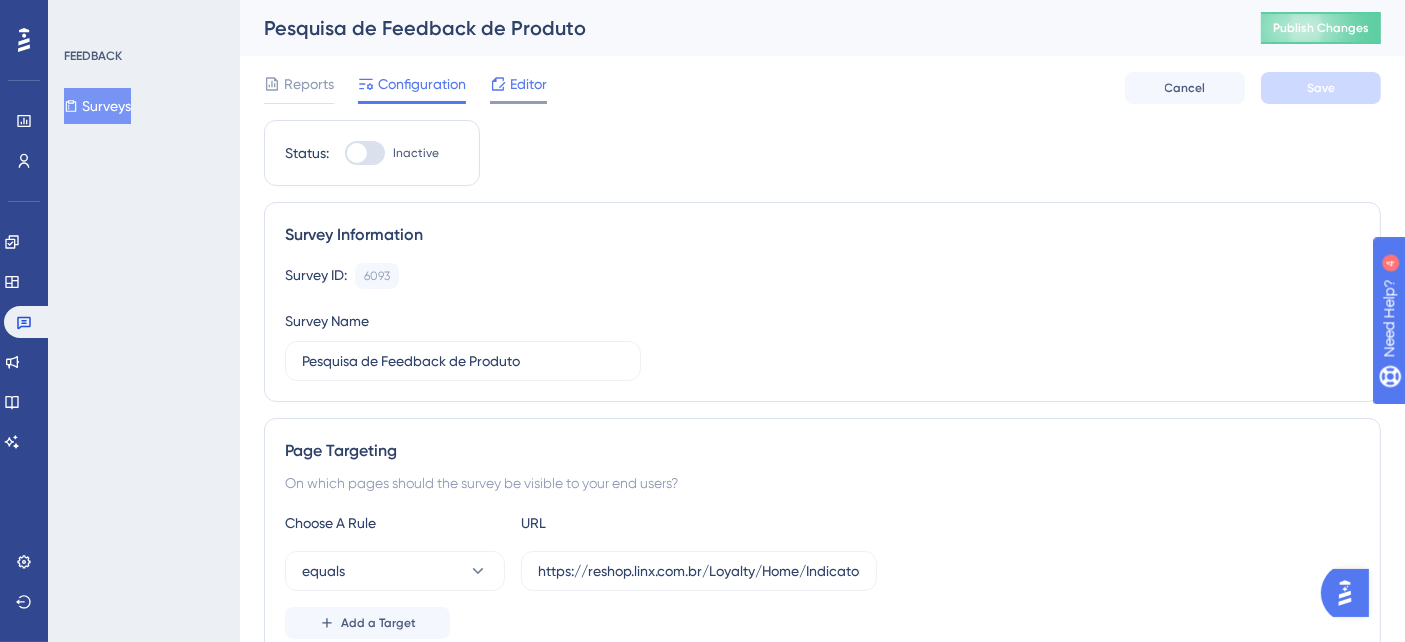 click on "Editor" at bounding box center [528, 84] 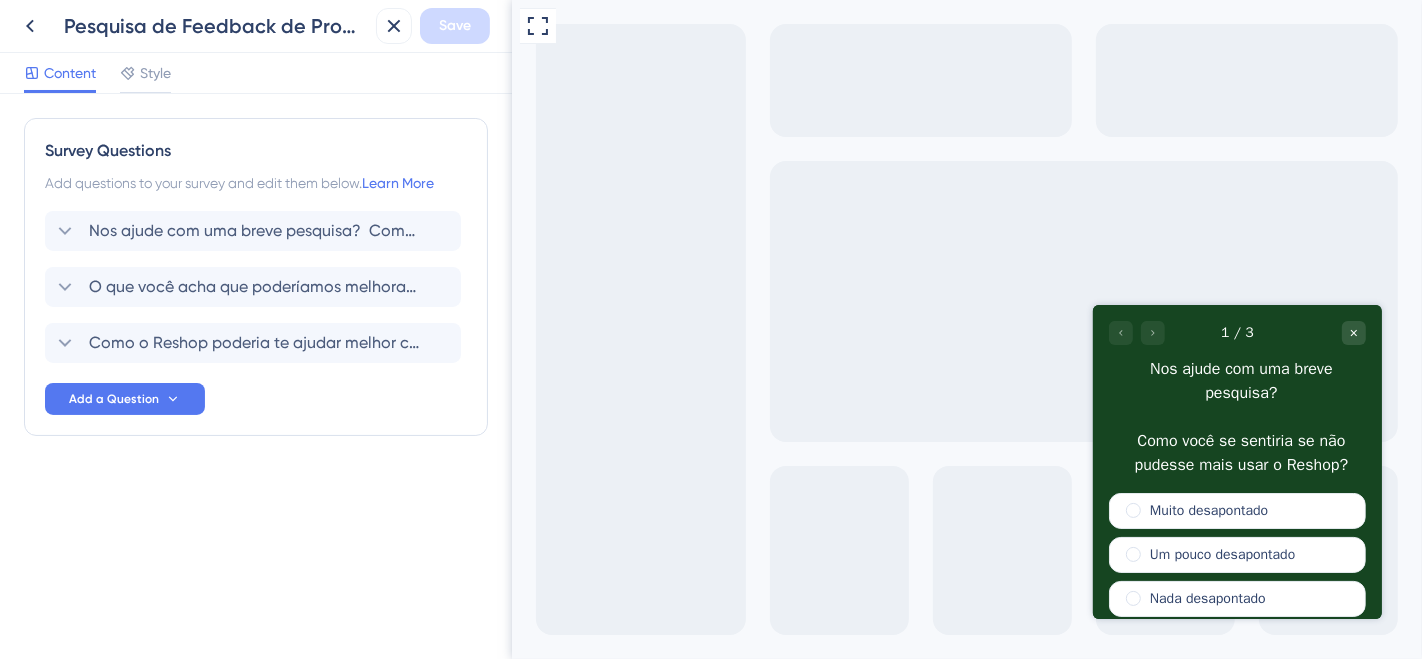 scroll, scrollTop: 0, scrollLeft: 0, axis: both 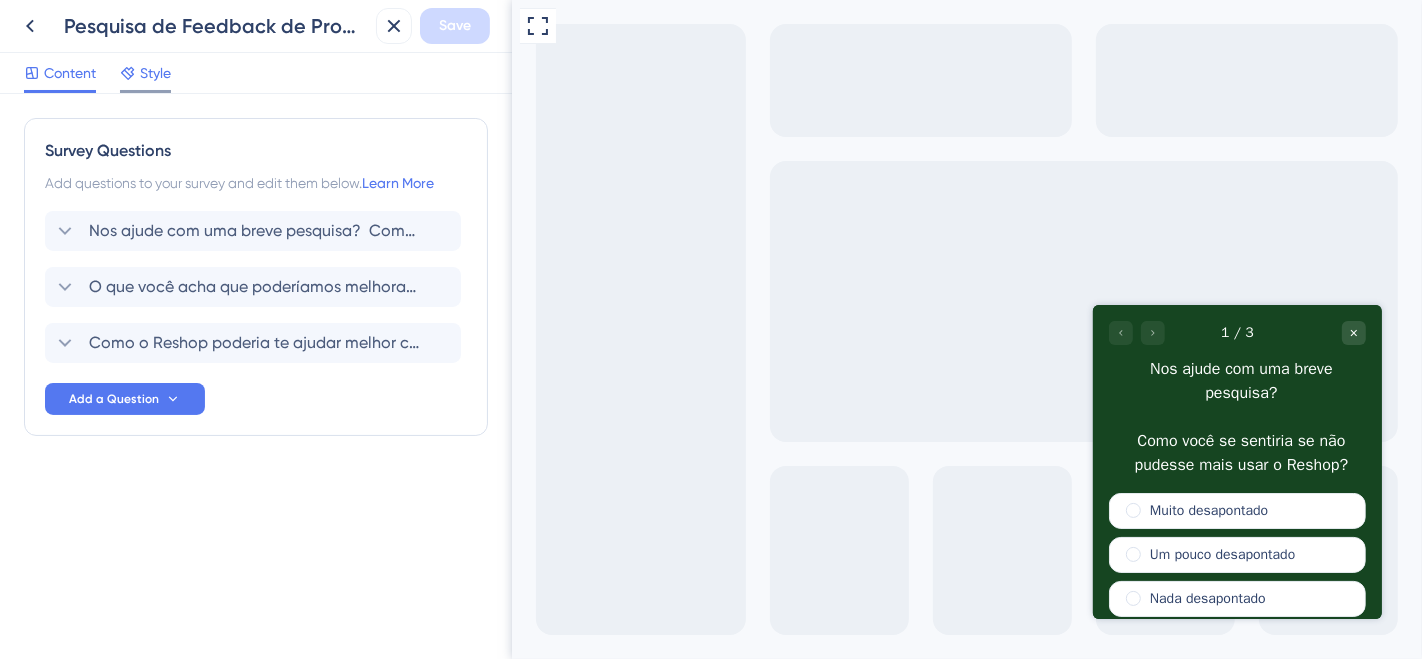 click on "Style" at bounding box center (155, 73) 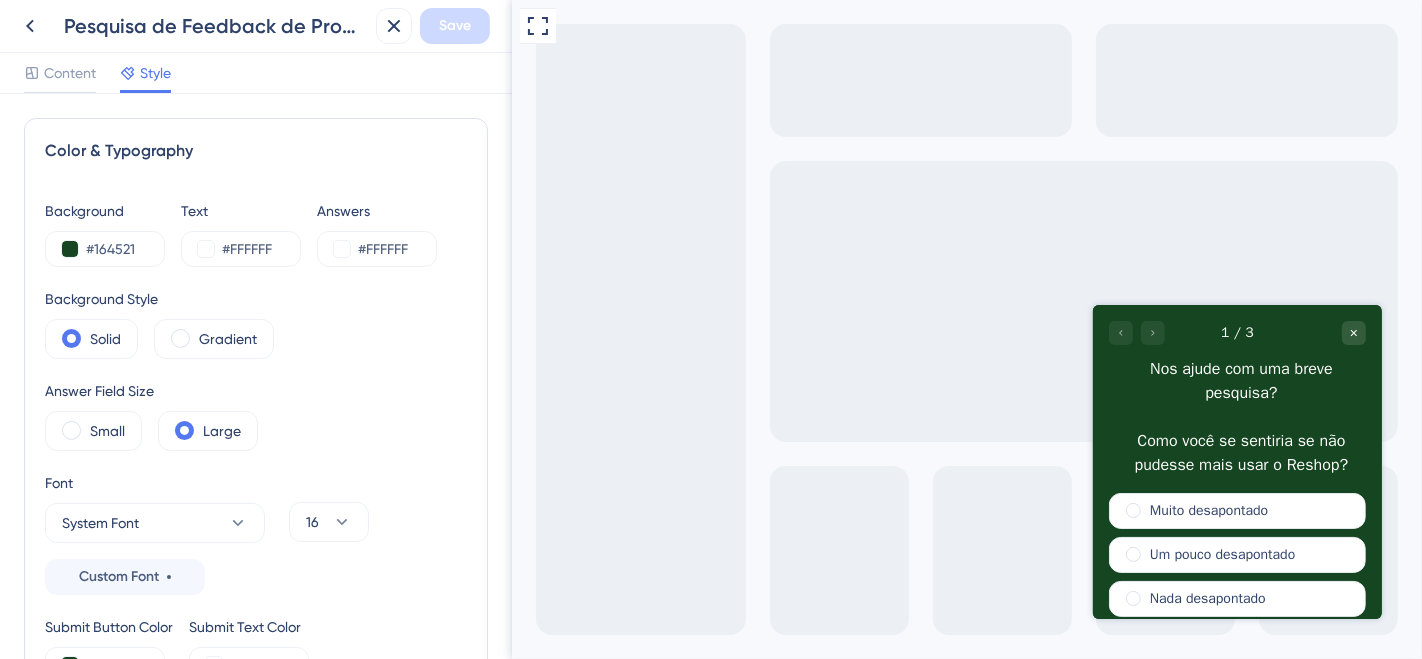 scroll, scrollTop: 0, scrollLeft: 0, axis: both 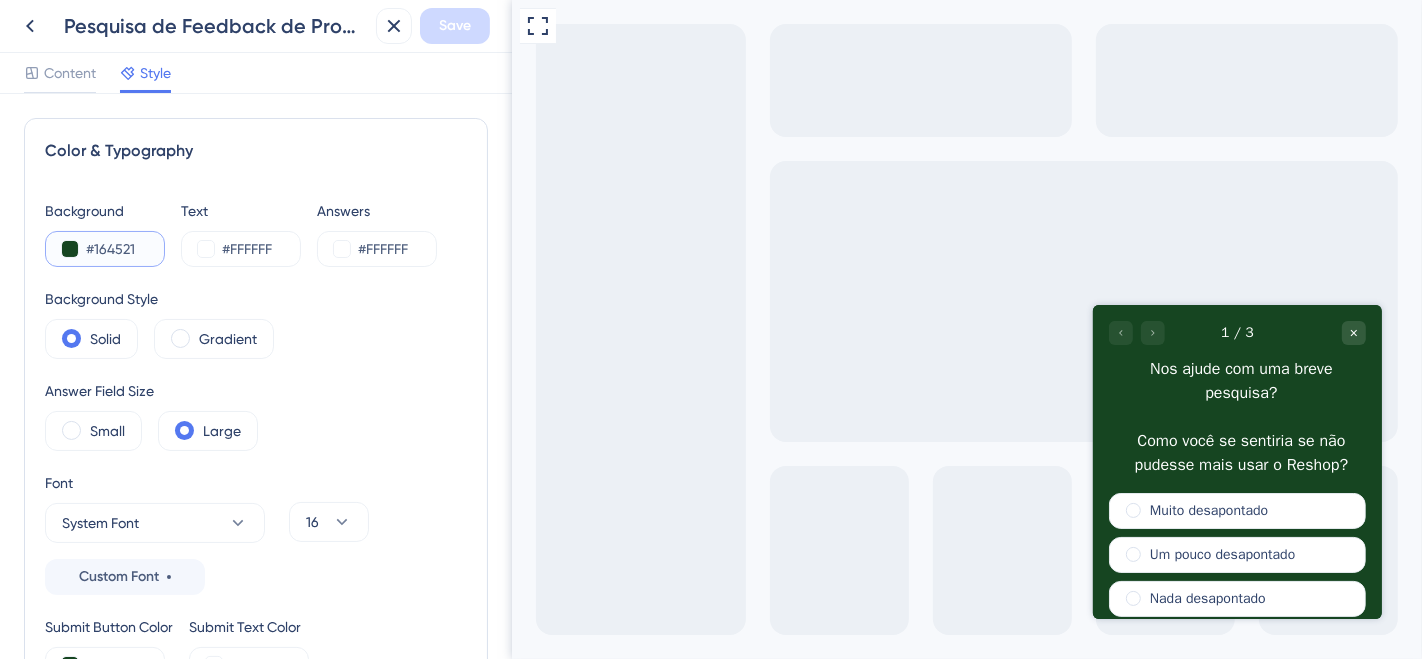 drag, startPoint x: 139, startPoint y: 247, endPoint x: 88, endPoint y: 253, distance: 51.351727 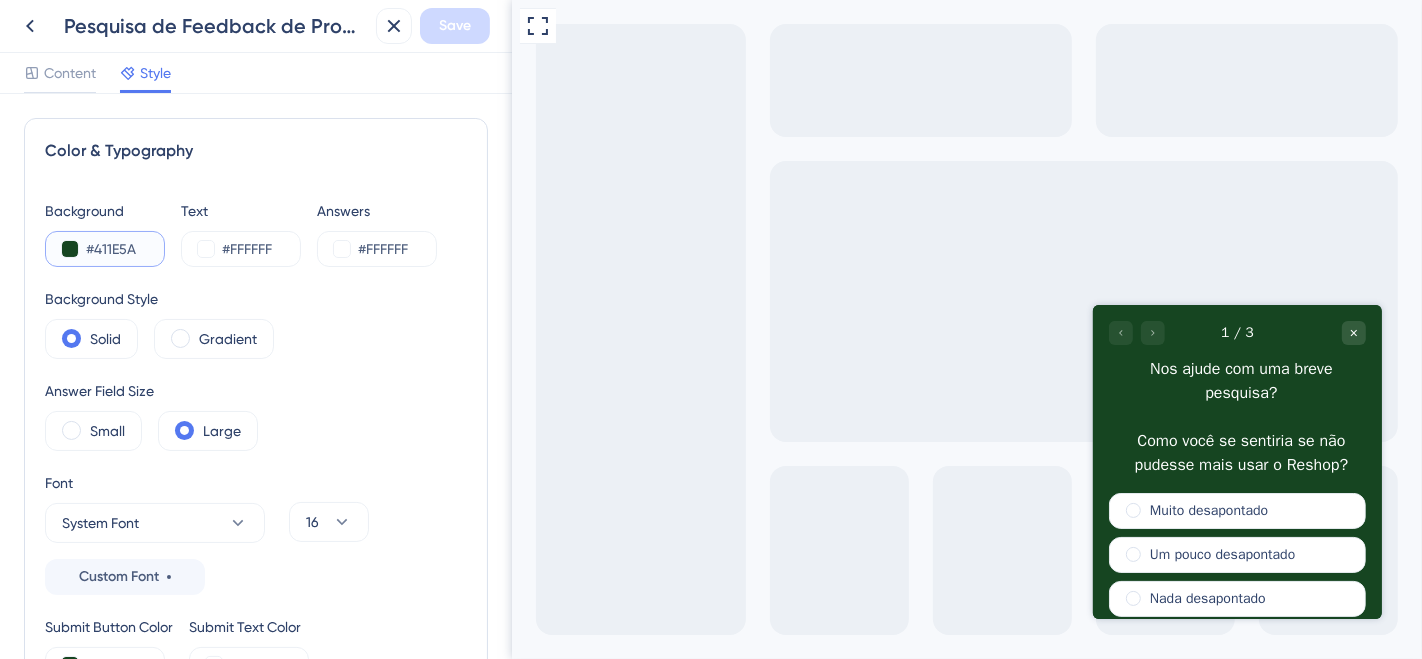 type on "#411E5A" 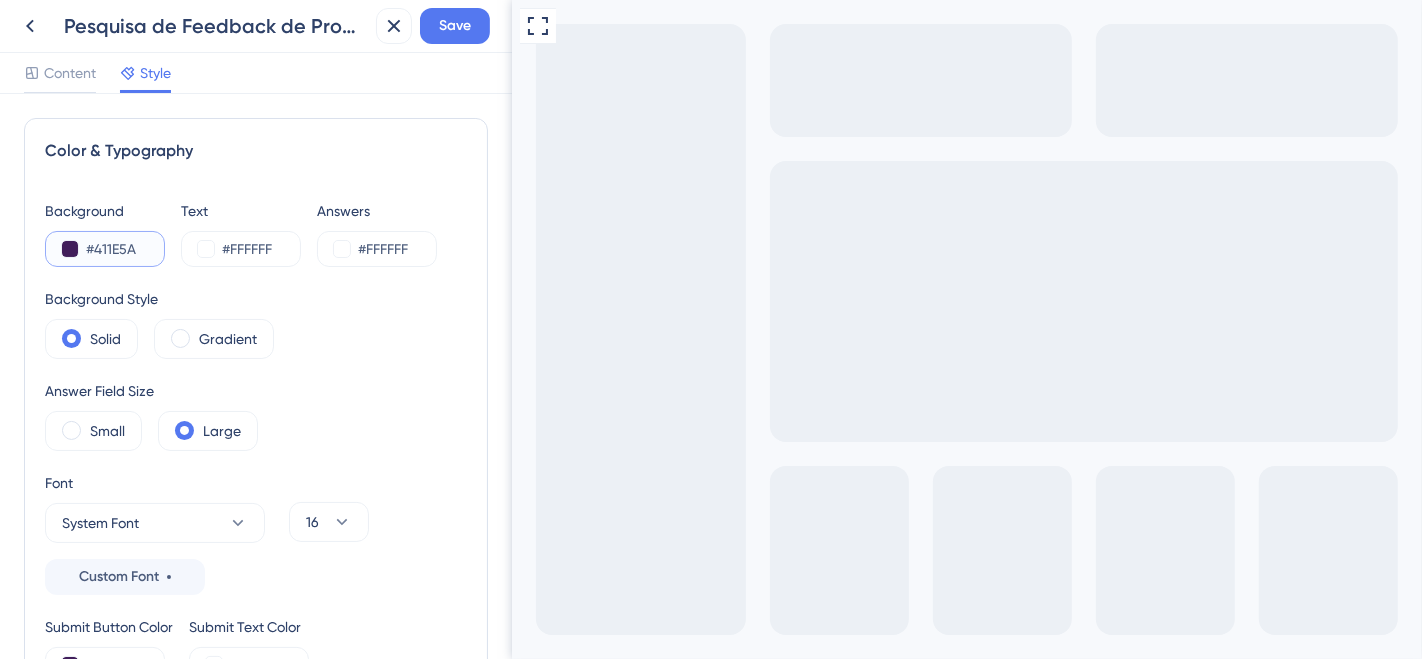 type on "#411E5A" 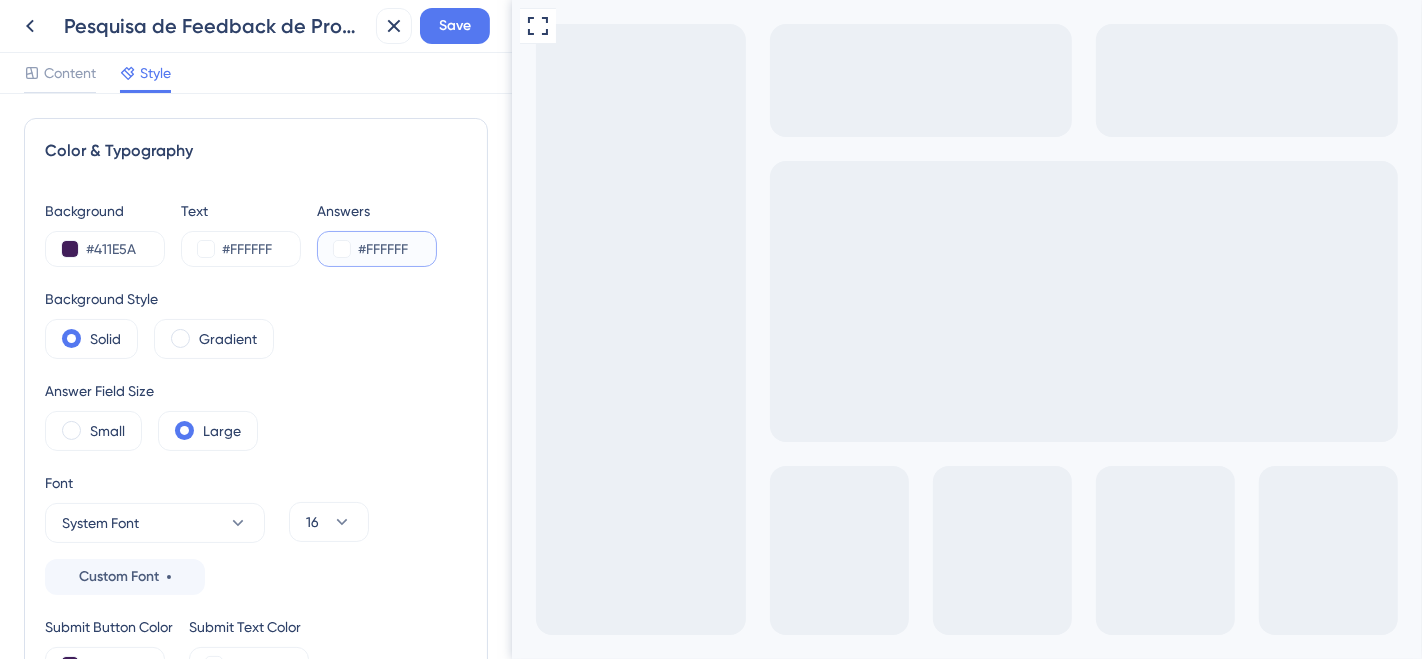 click on "#FFFFFF" at bounding box center (399, 249) 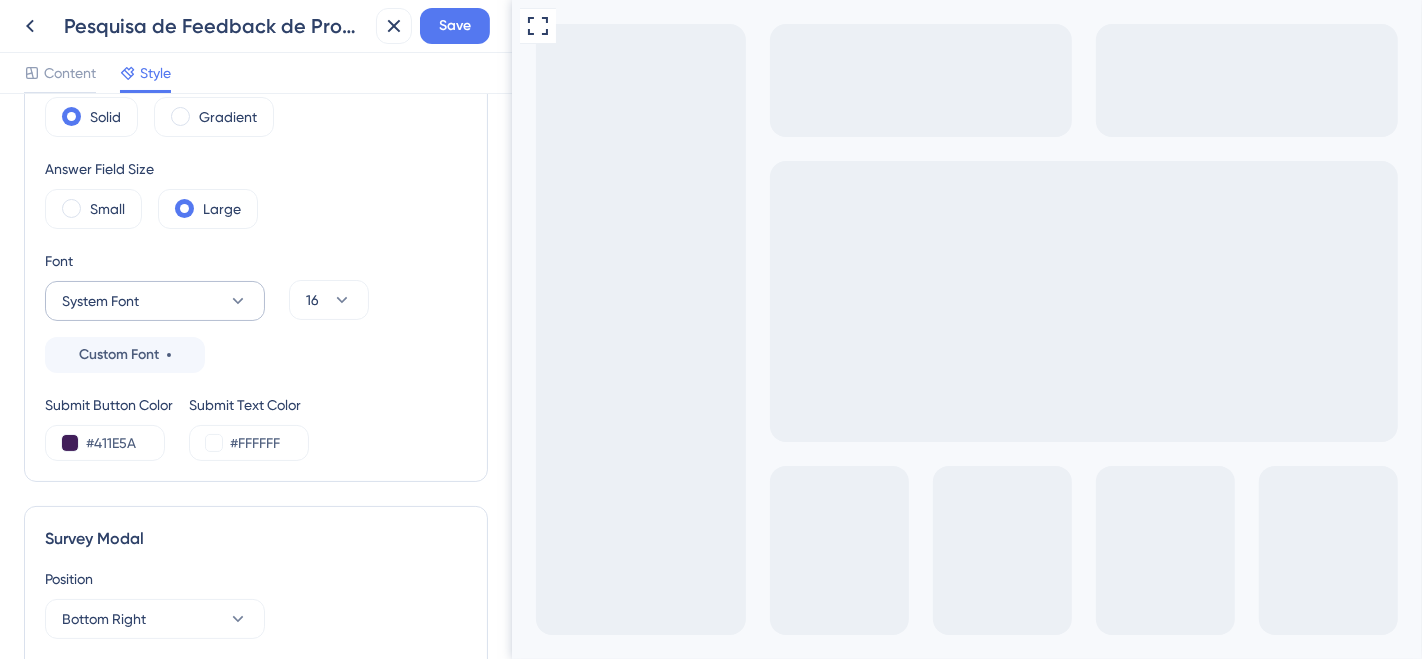 type on "#280A3C" 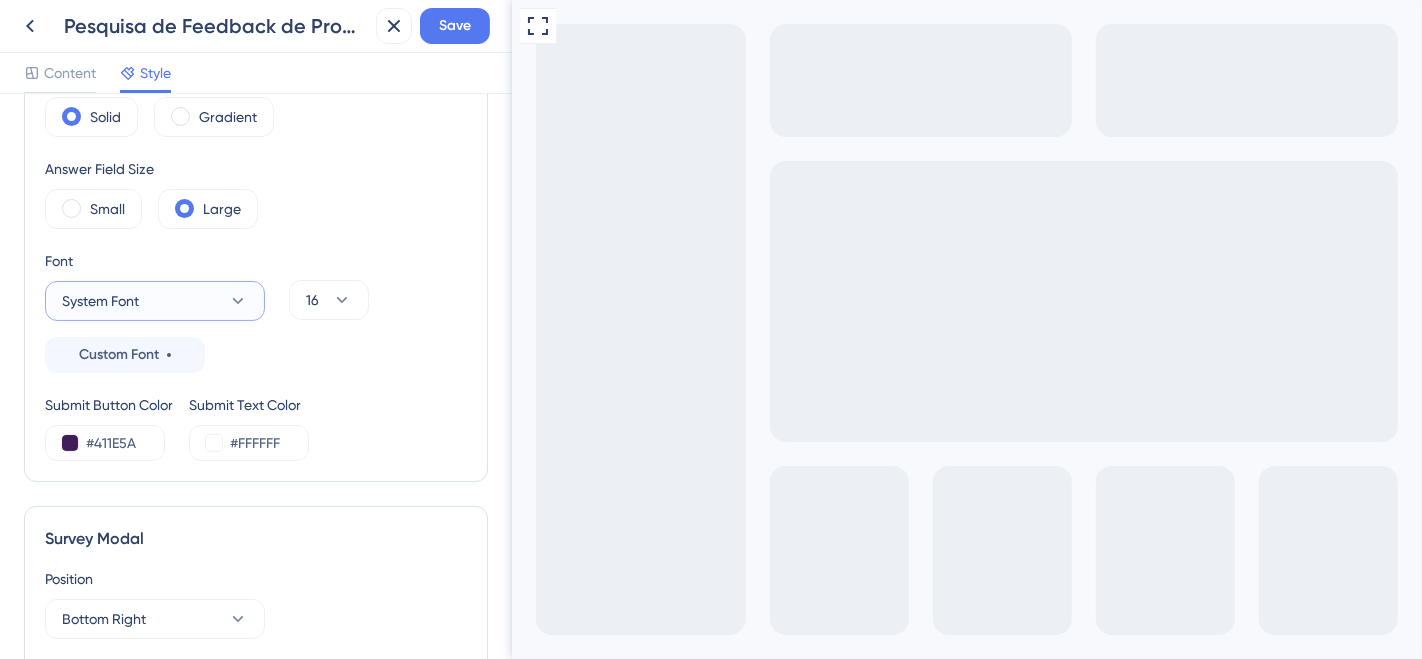 click 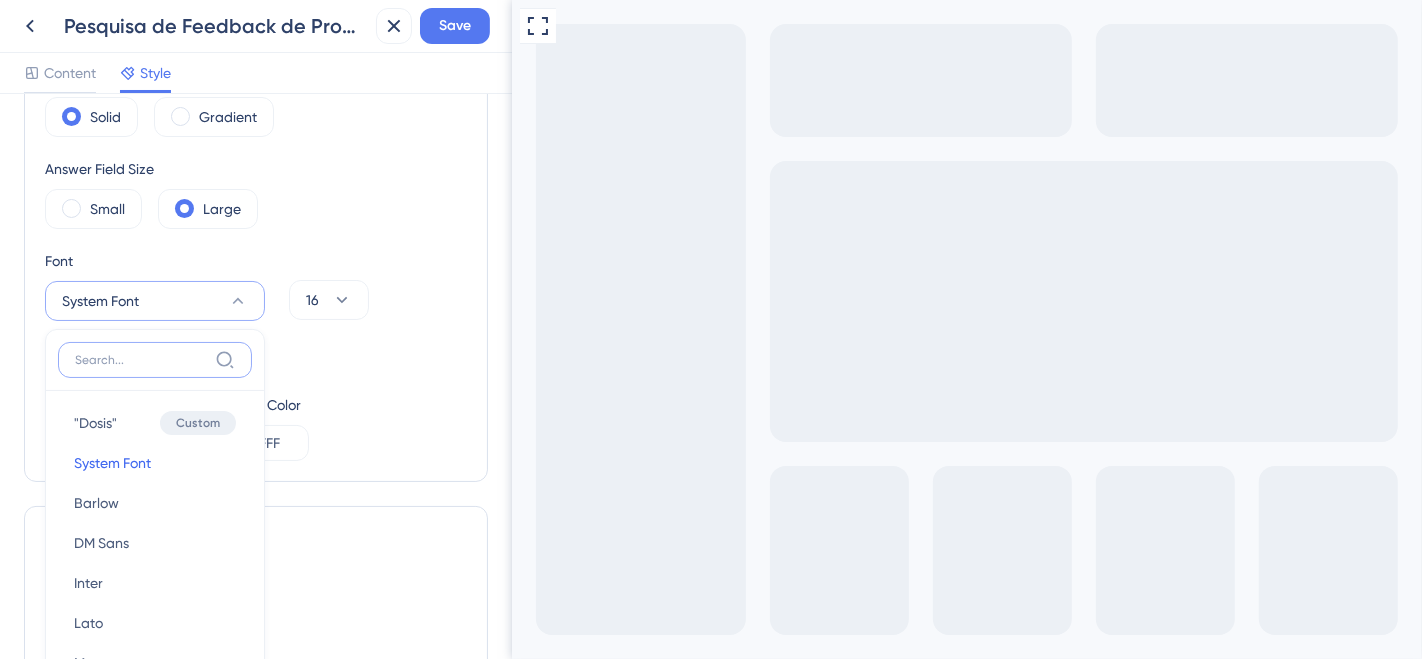 scroll, scrollTop: 359, scrollLeft: 0, axis: vertical 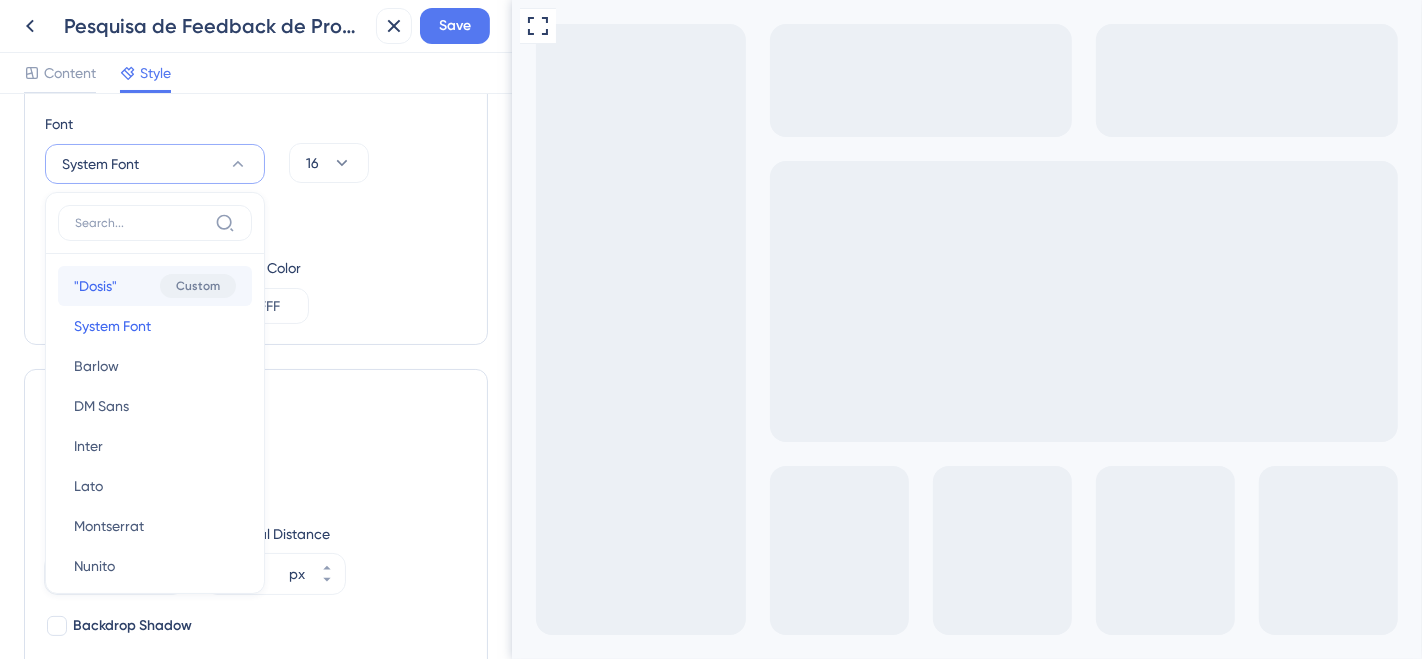 click on ""Dosis"" at bounding box center [95, 286] 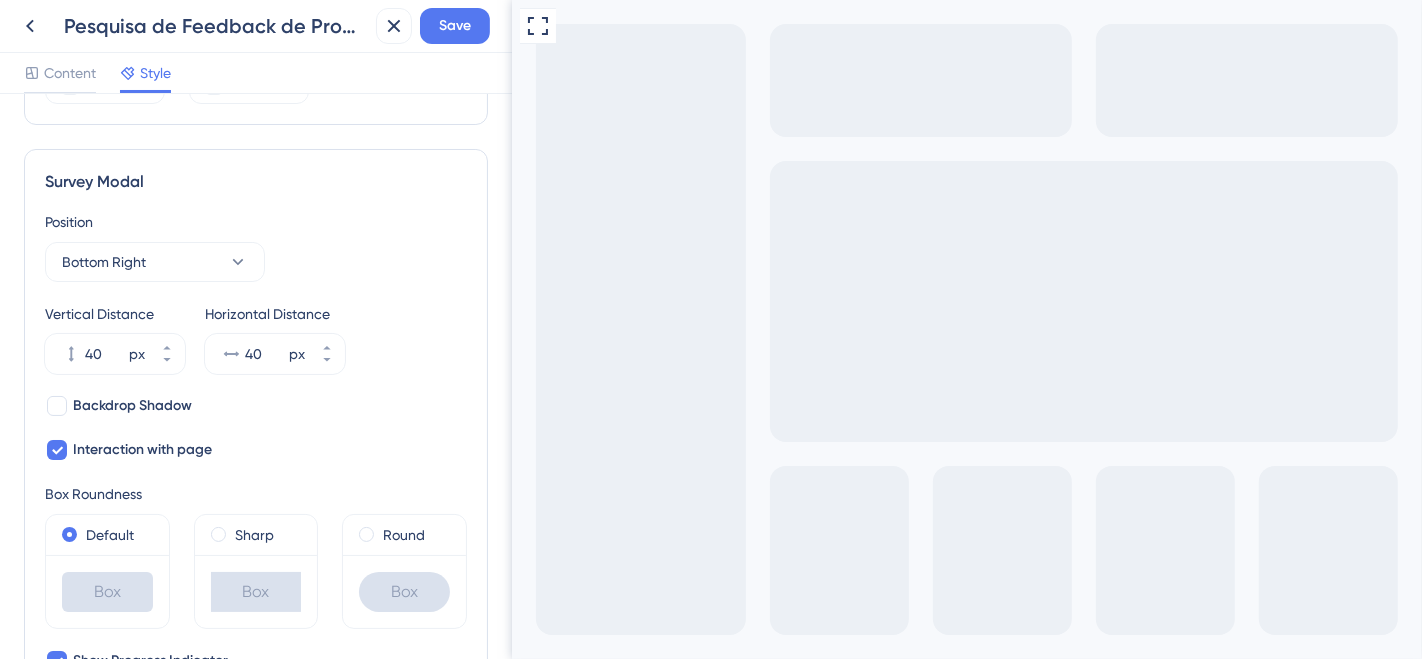 scroll, scrollTop: 581, scrollLeft: 0, axis: vertical 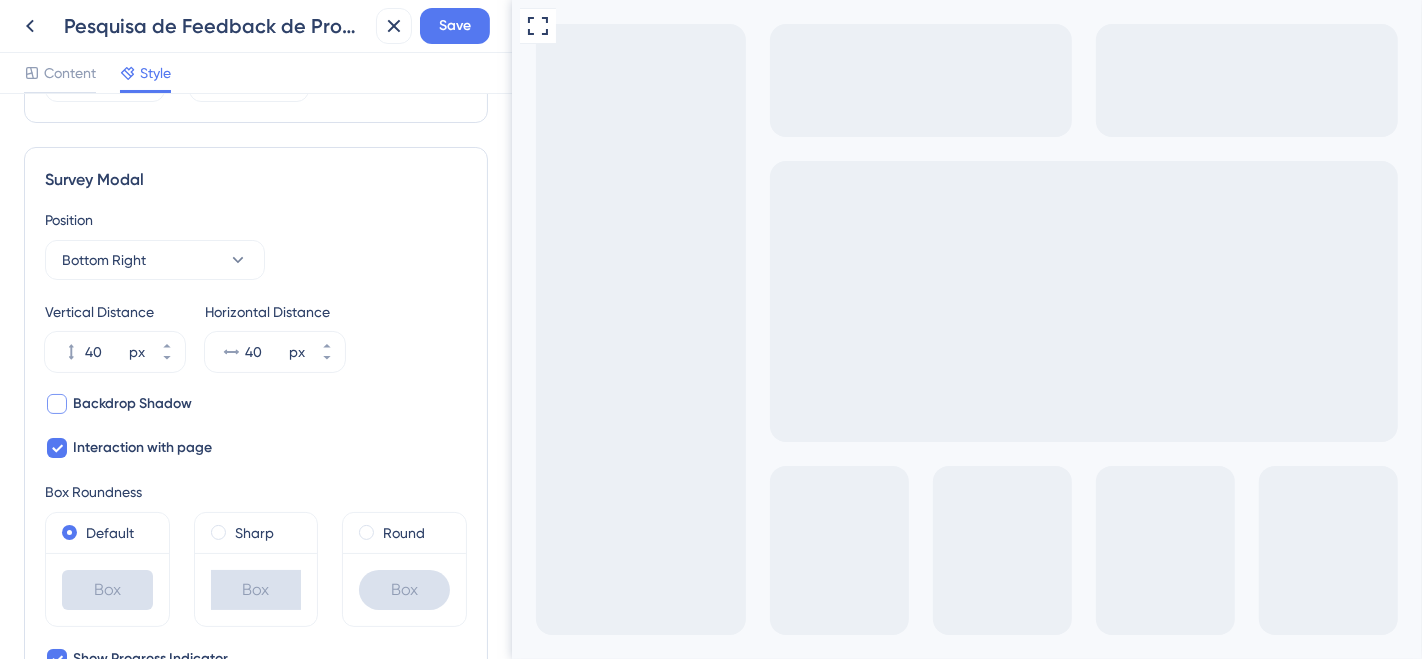click at bounding box center [57, 404] 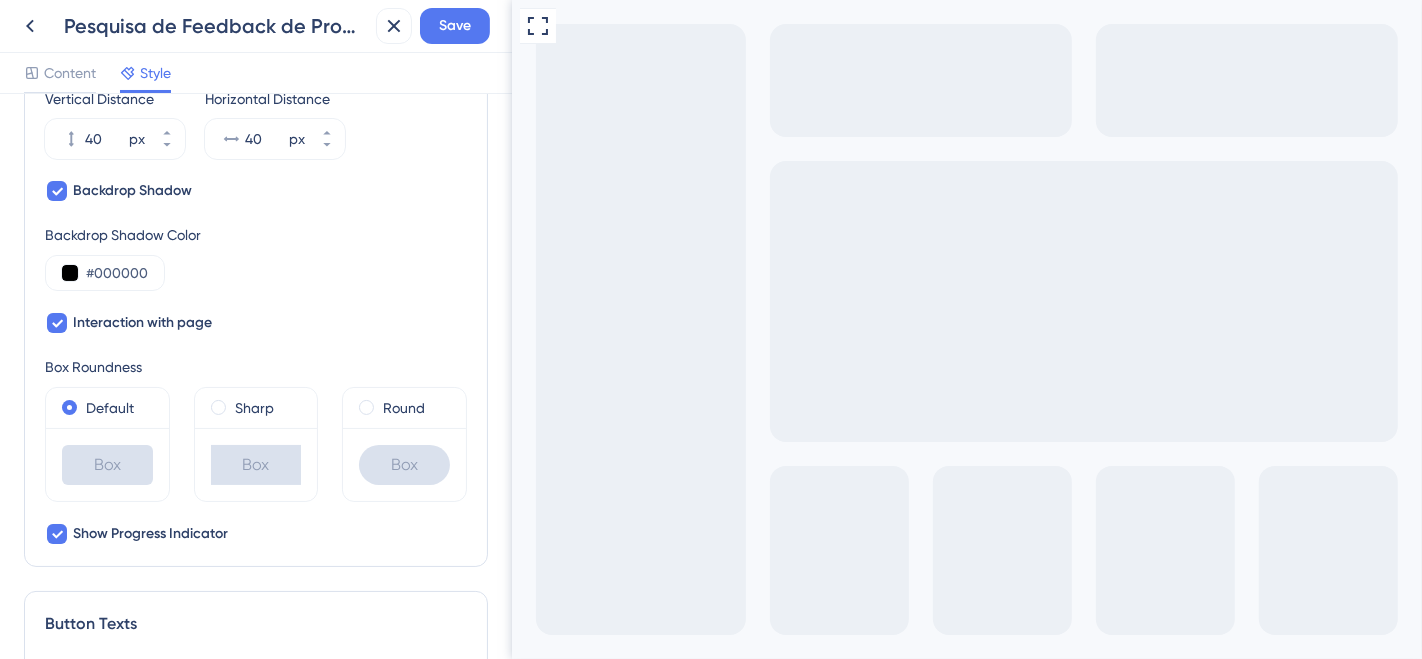scroll, scrollTop: 803, scrollLeft: 0, axis: vertical 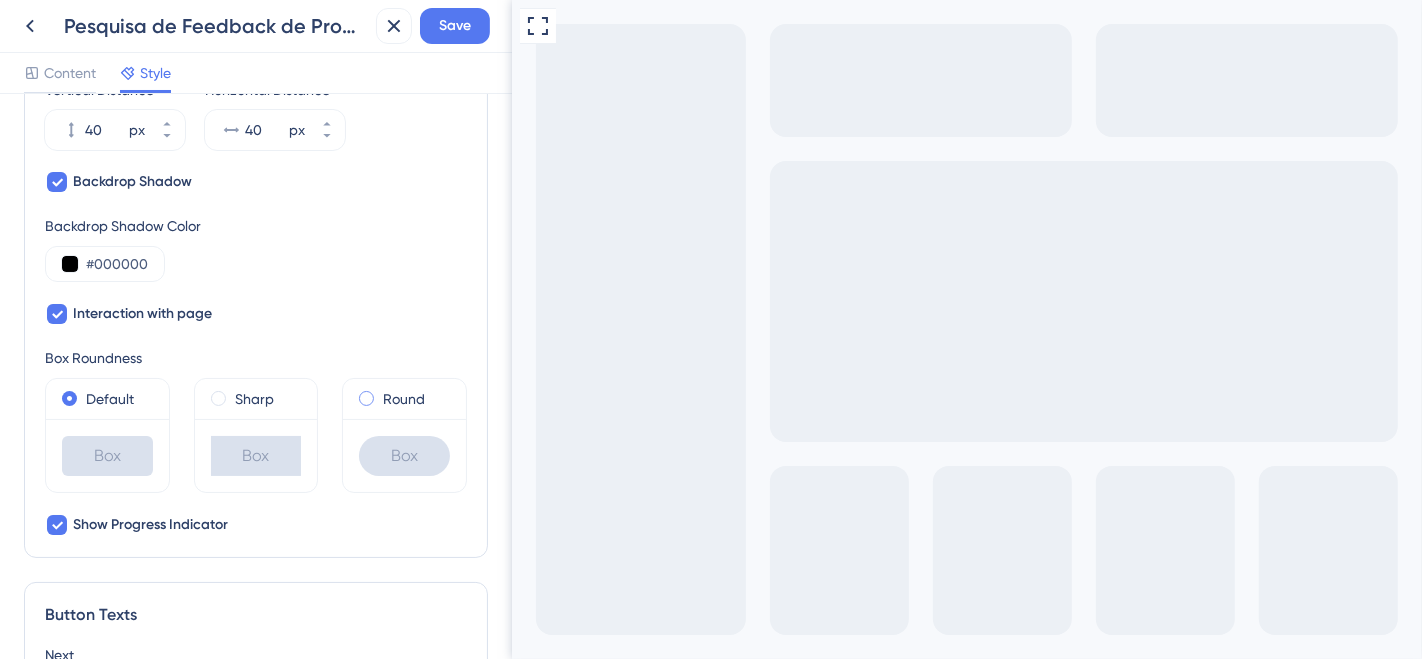 click at bounding box center [366, 398] 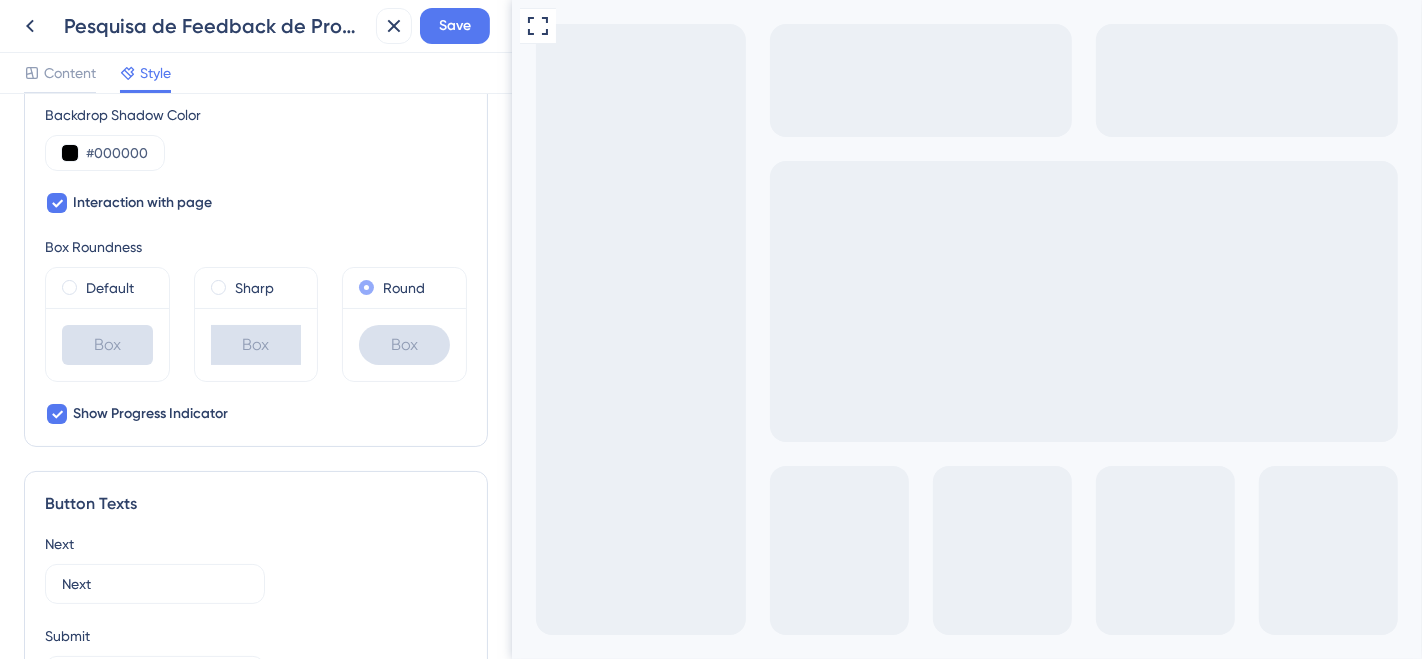 scroll, scrollTop: 1025, scrollLeft: 0, axis: vertical 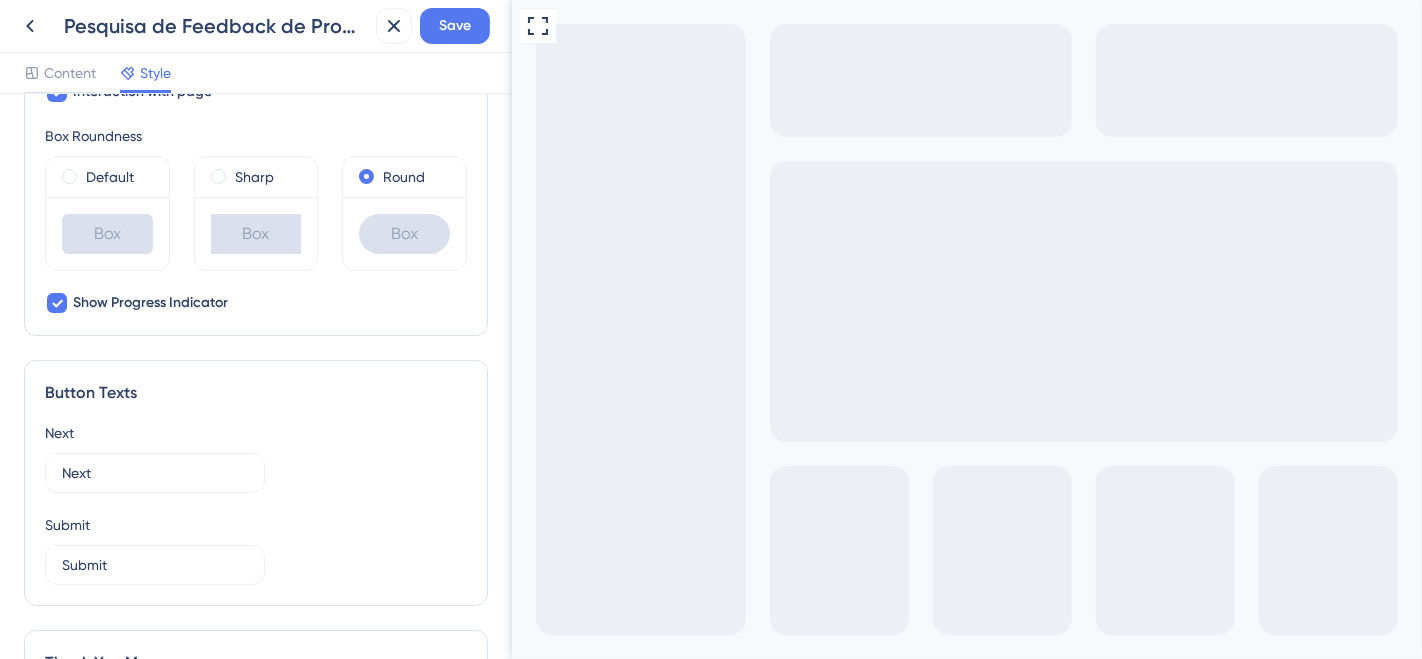 drag, startPoint x: 644, startPoint y: 682, endPoint x: 683, endPoint y: 682, distance: 39 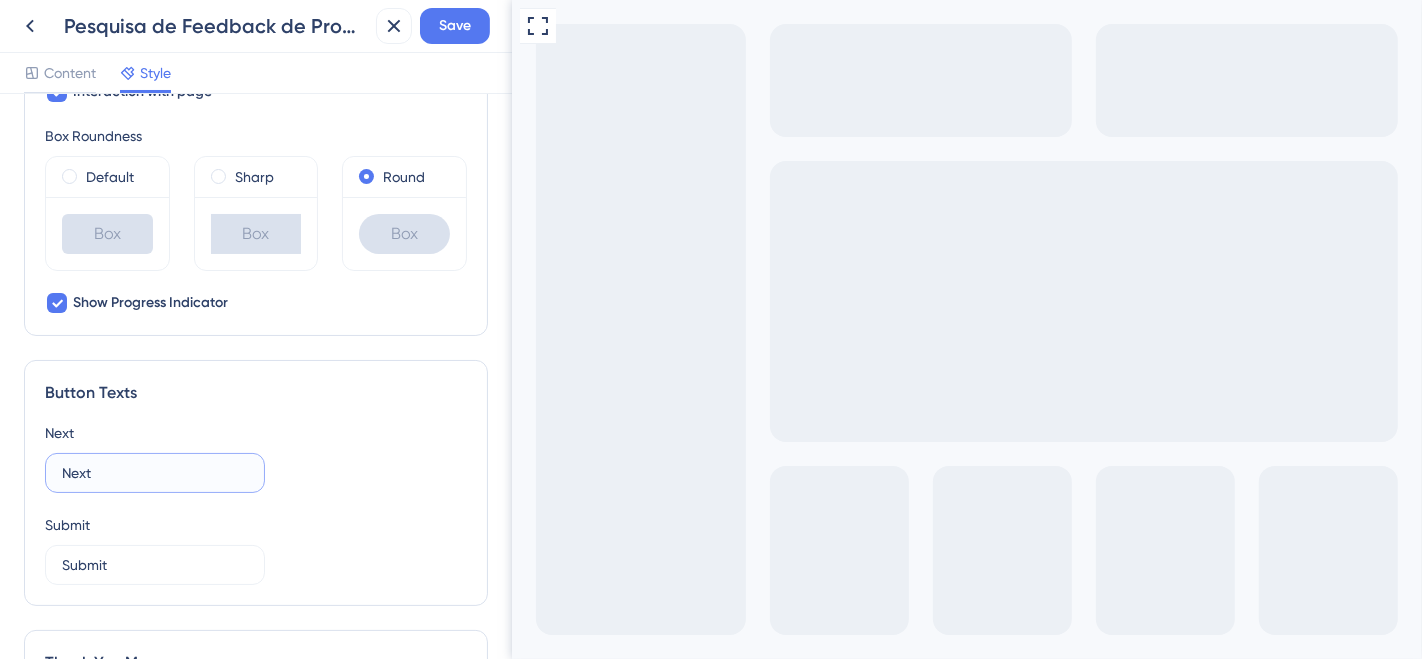 drag, startPoint x: 184, startPoint y: 464, endPoint x: 0, endPoint y: 464, distance: 184 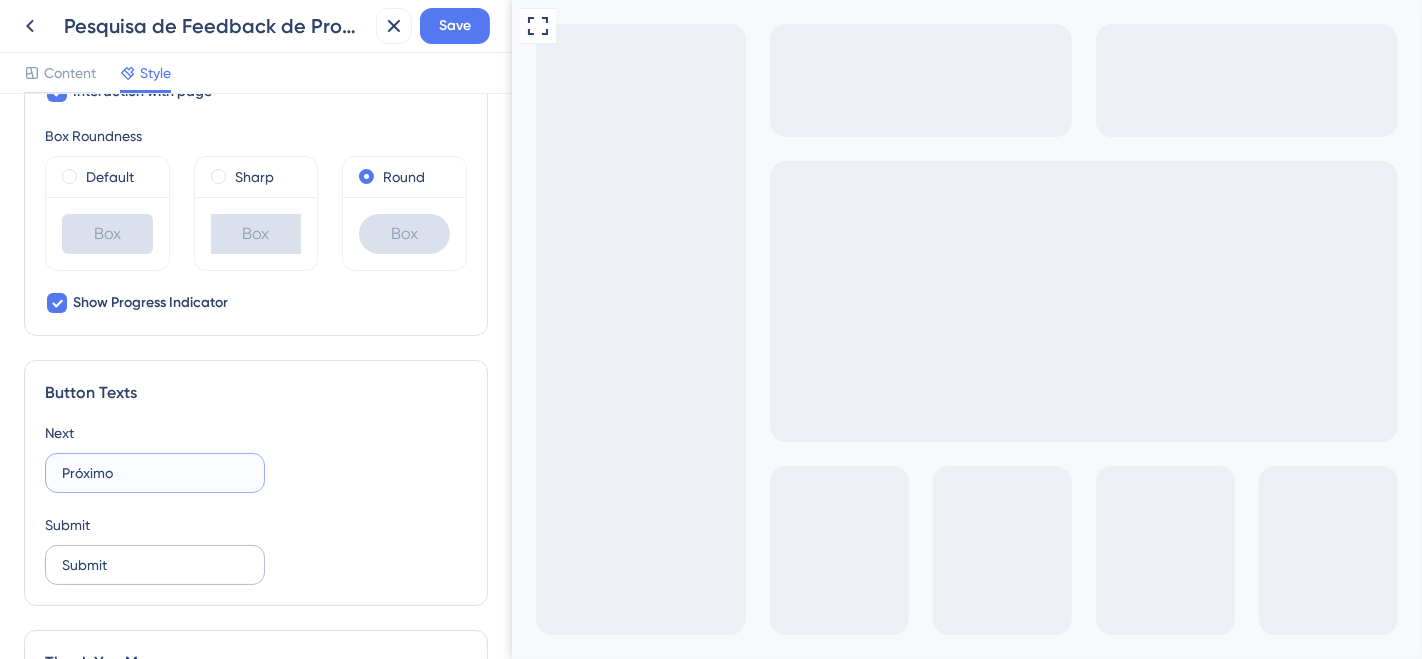 type on "Próximo" 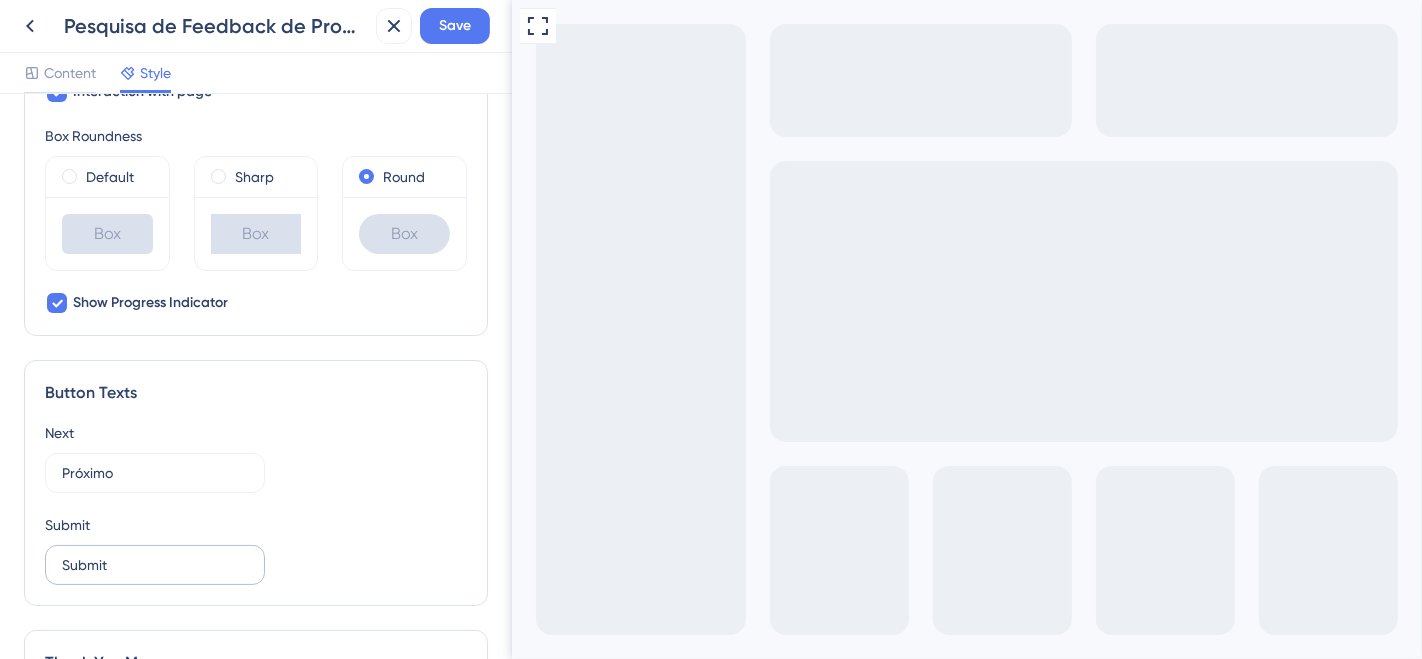 drag, startPoint x: 131, startPoint y: 544, endPoint x: 50, endPoint y: 548, distance: 81.09871 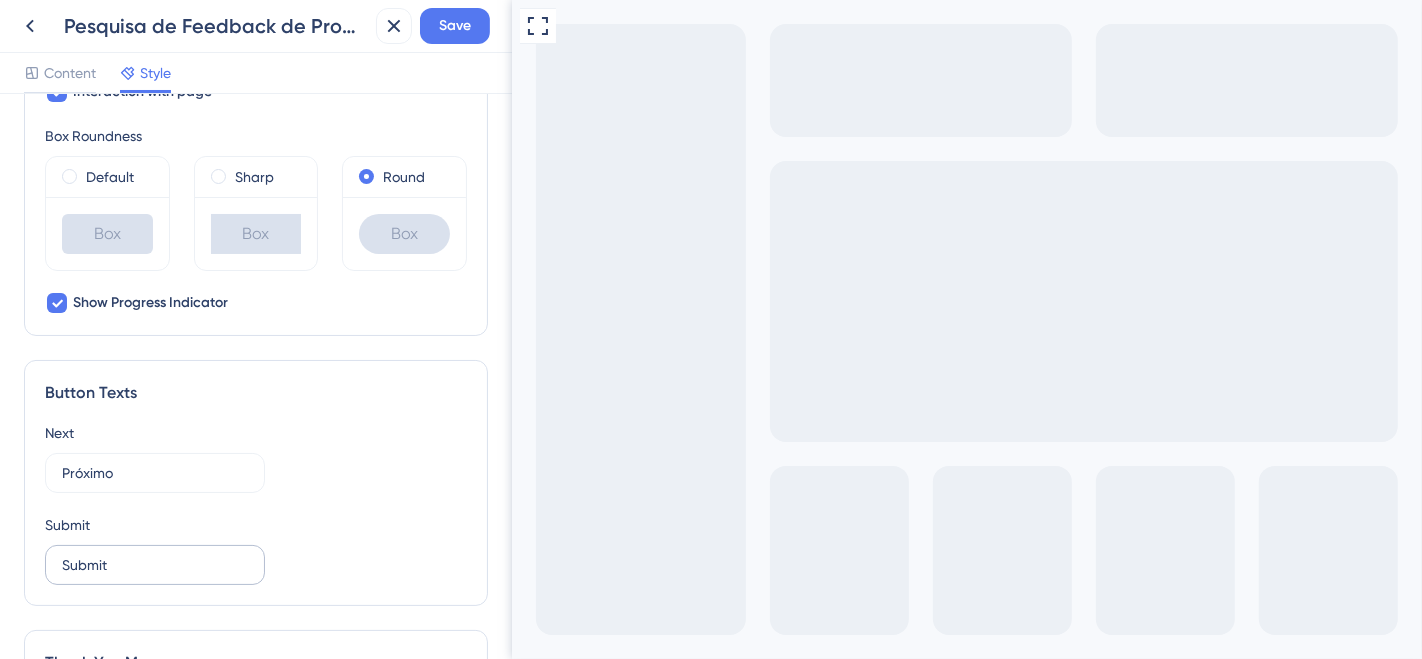 click on "Submit" at bounding box center (155, 565) 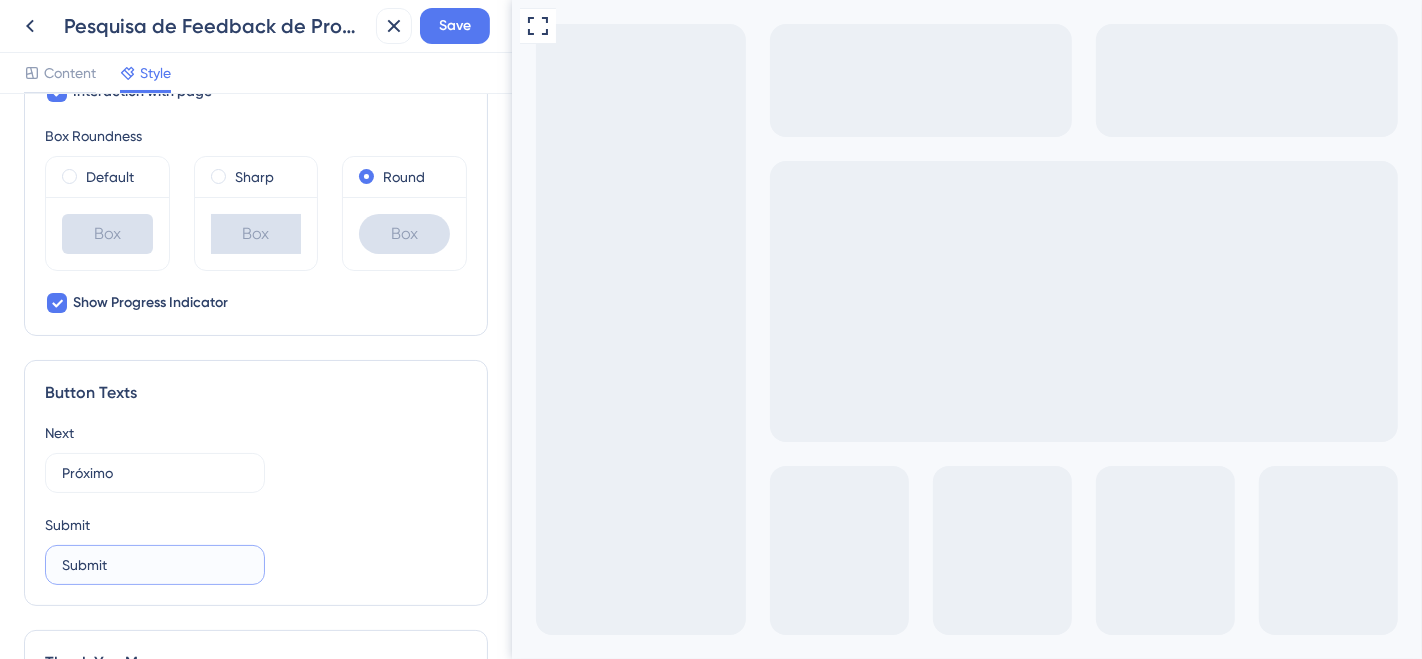 click on "Submit" at bounding box center [155, 565] 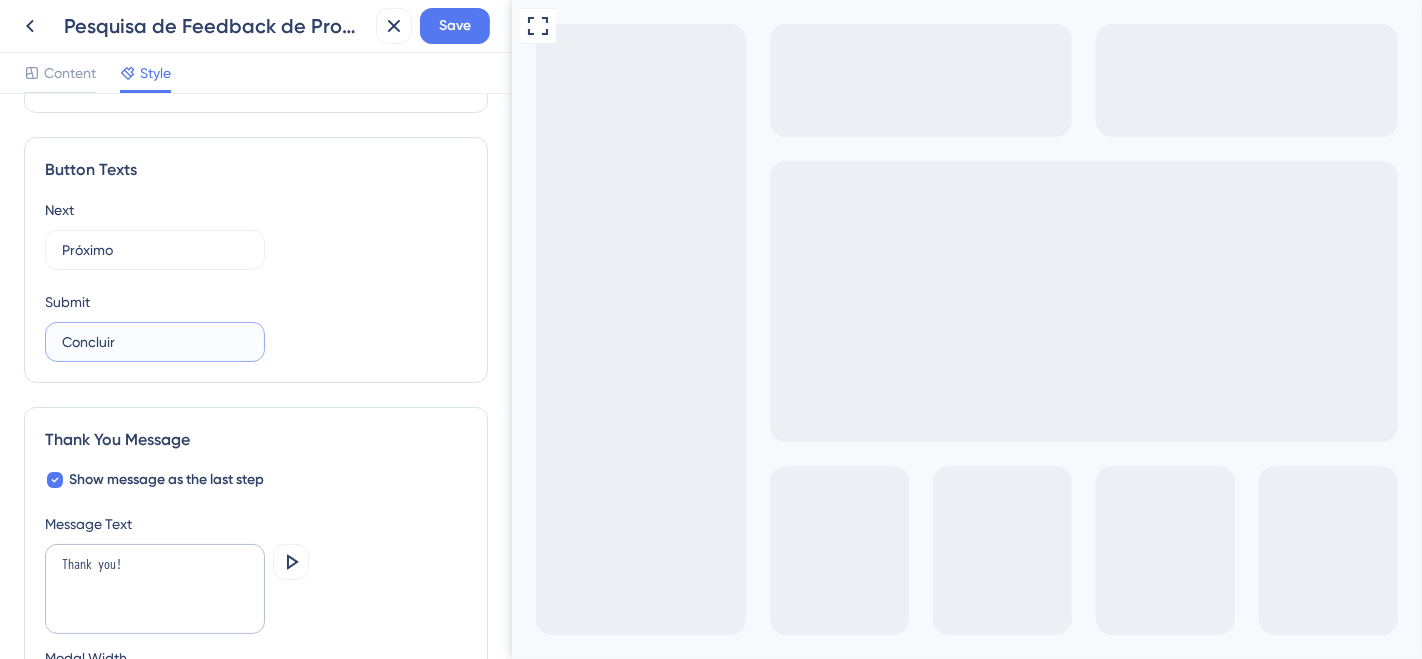 scroll, scrollTop: 1359, scrollLeft: 0, axis: vertical 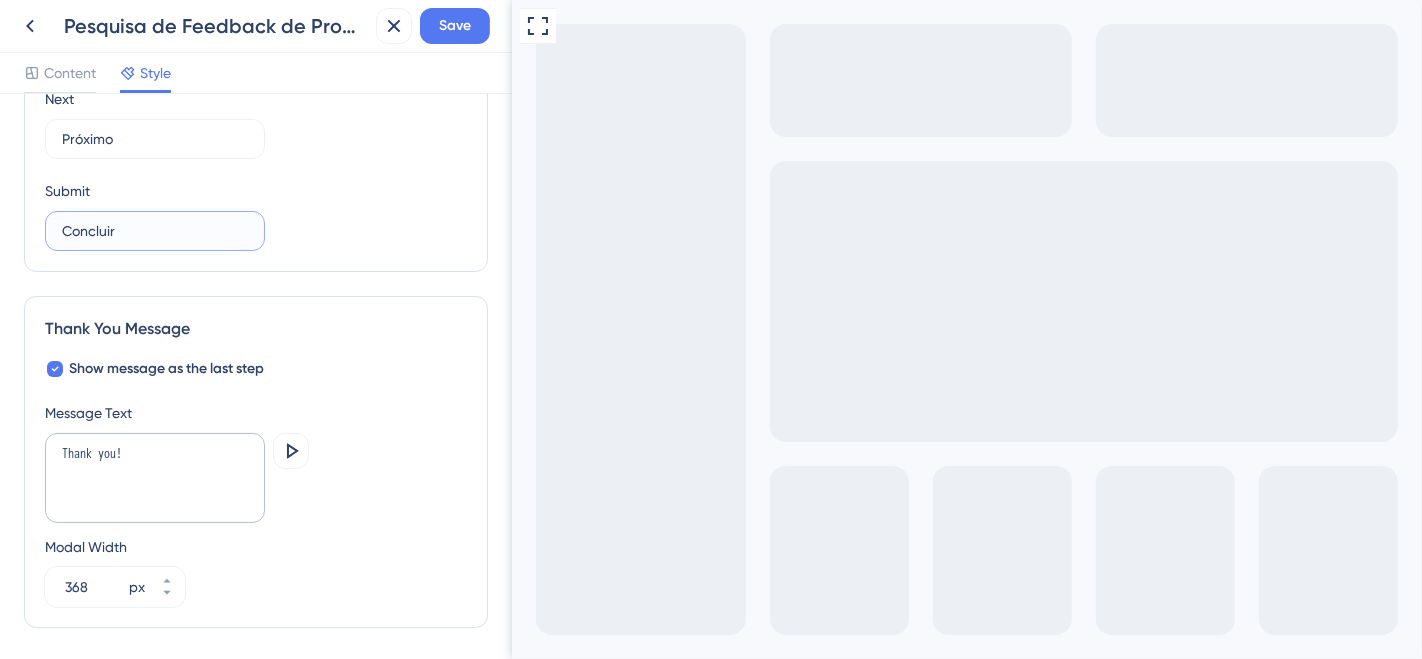 type on "Concluir" 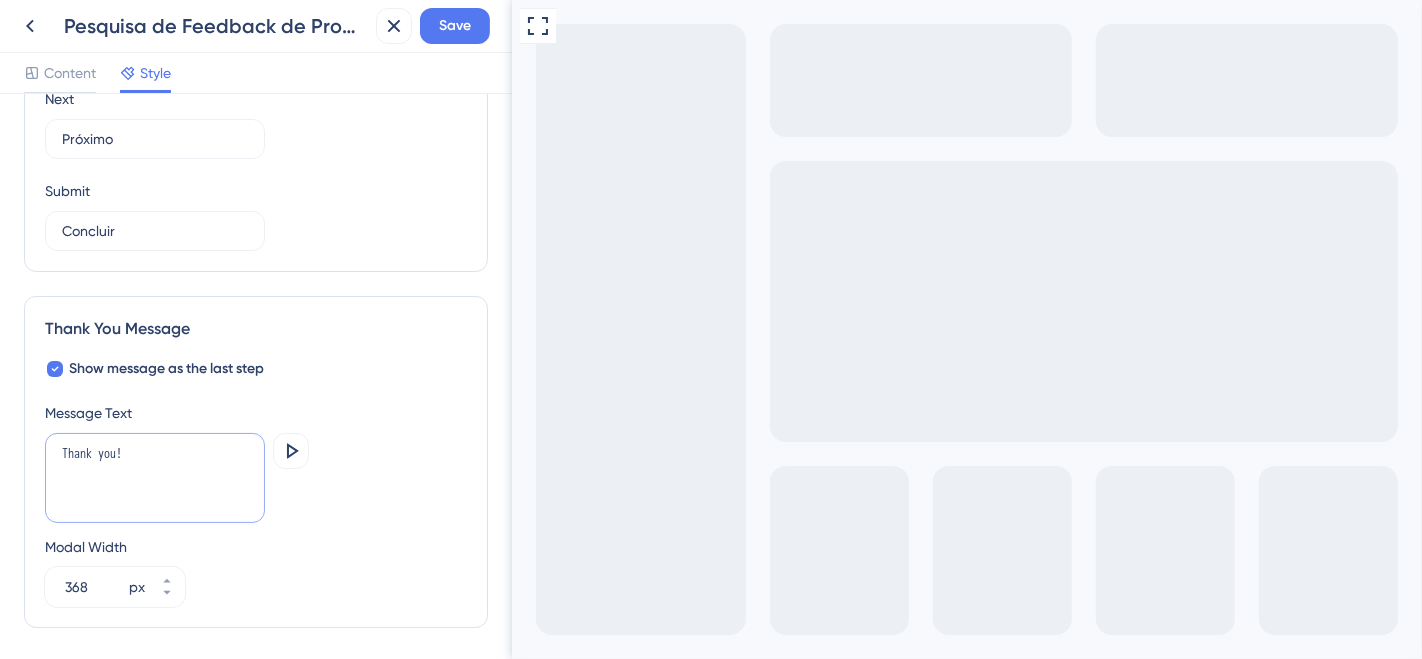 drag, startPoint x: 192, startPoint y: 458, endPoint x: 27, endPoint y: 435, distance: 166.59532 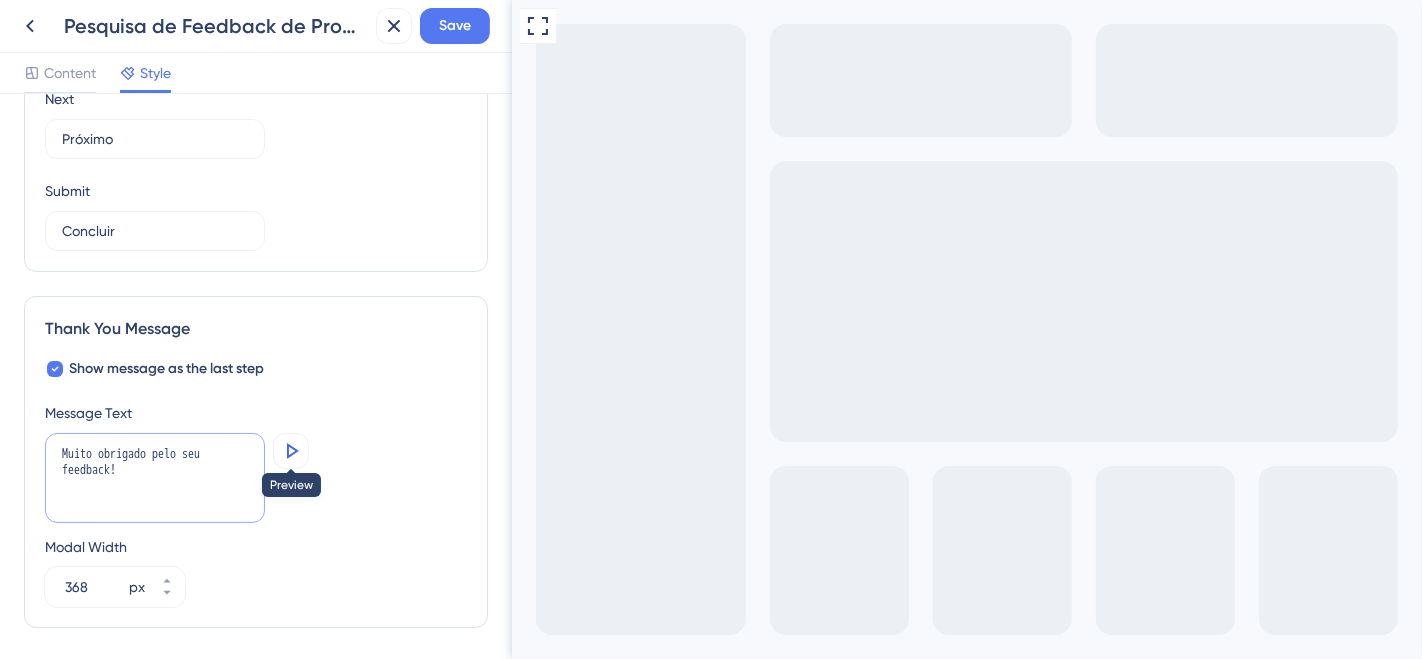 type on "Muito obrigado pelo seu feedback!" 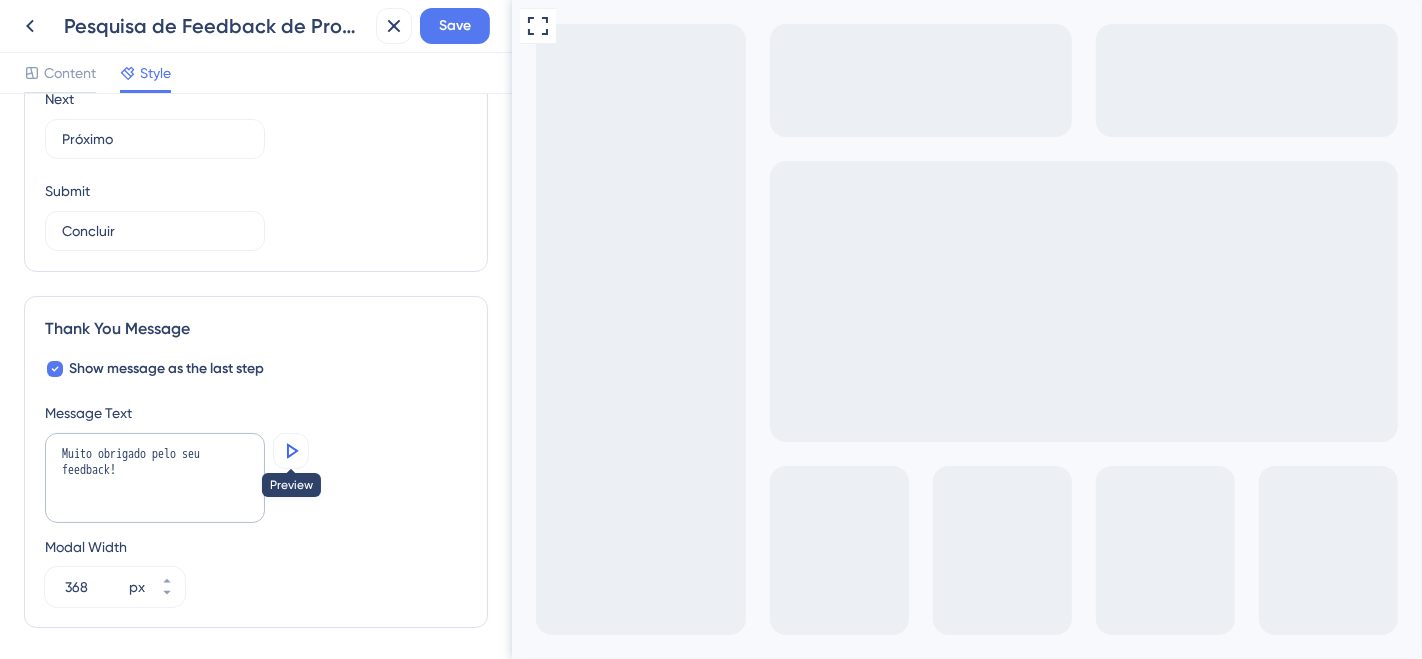 click 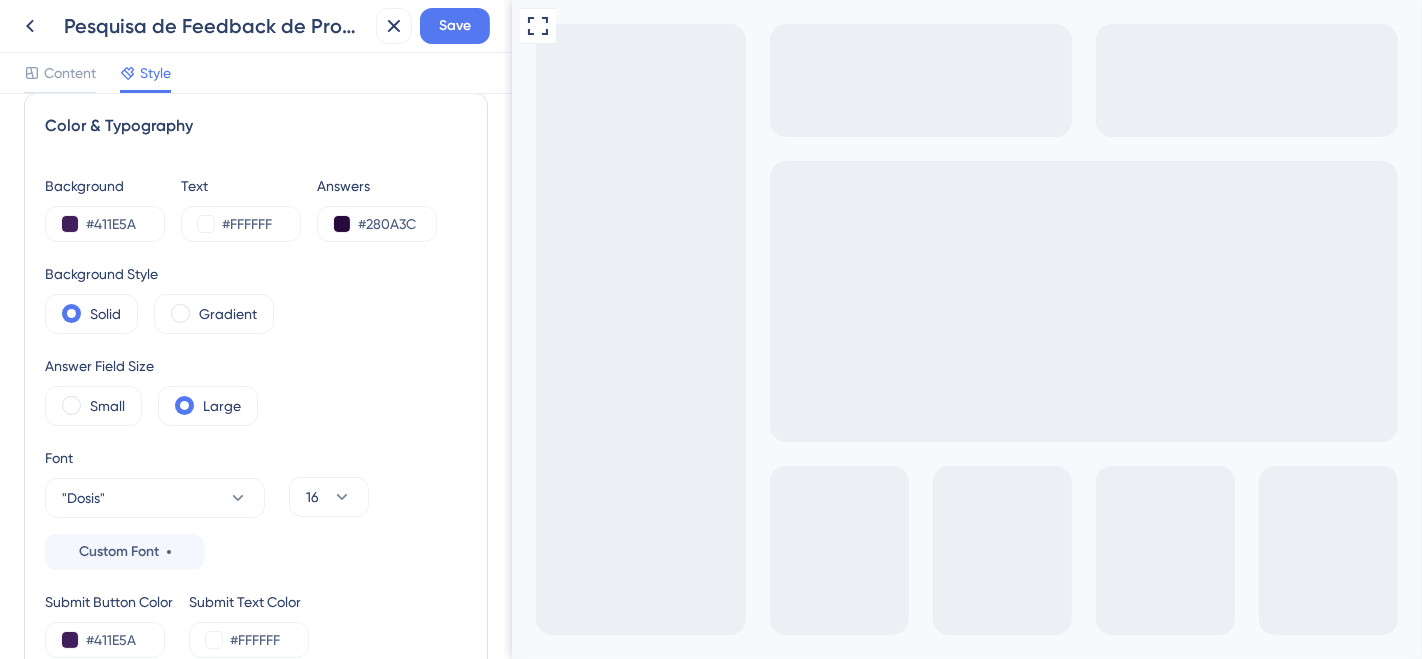 scroll, scrollTop: 0, scrollLeft: 0, axis: both 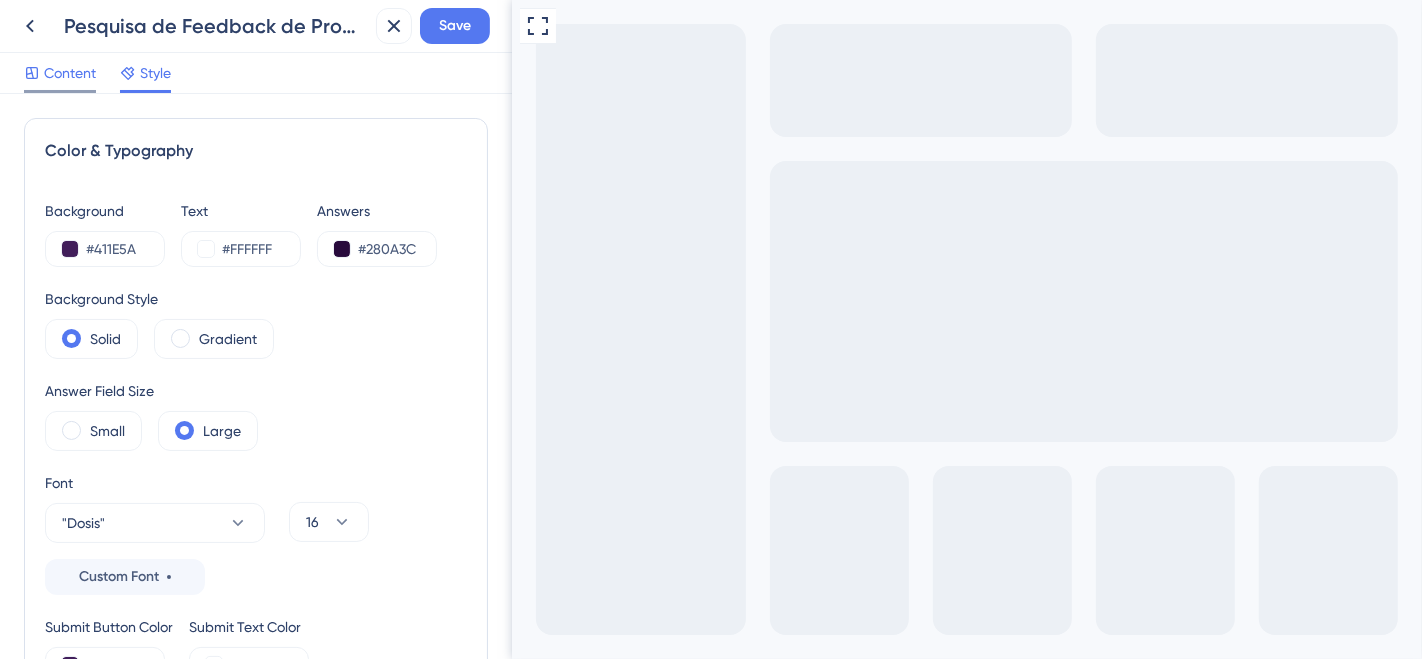 click on "Content" at bounding box center [70, 73] 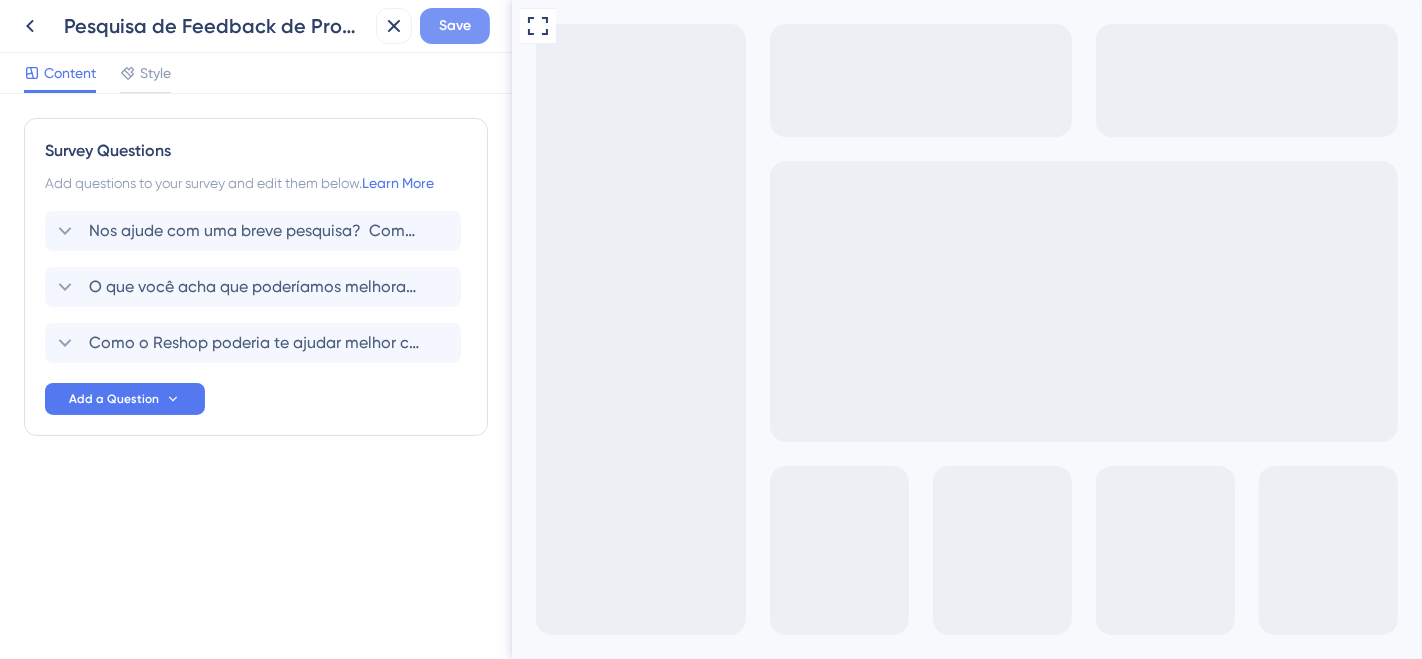 scroll, scrollTop: 0, scrollLeft: 0, axis: both 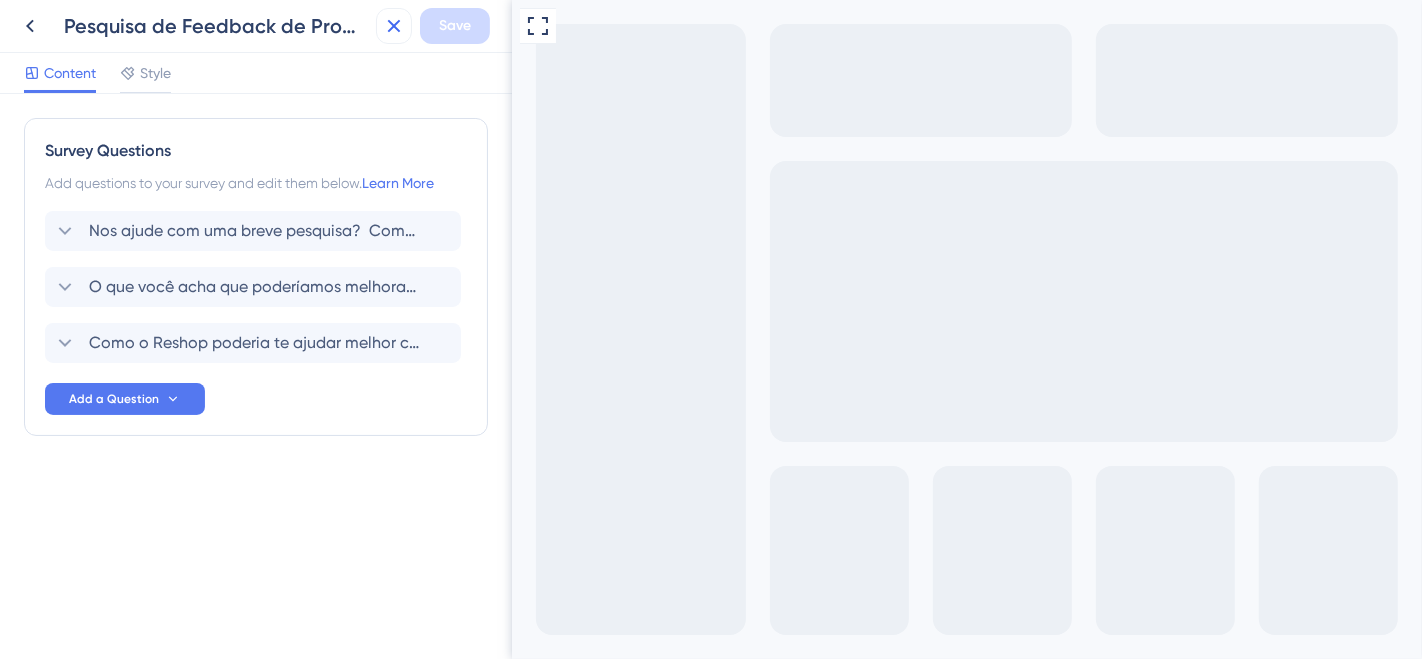 click 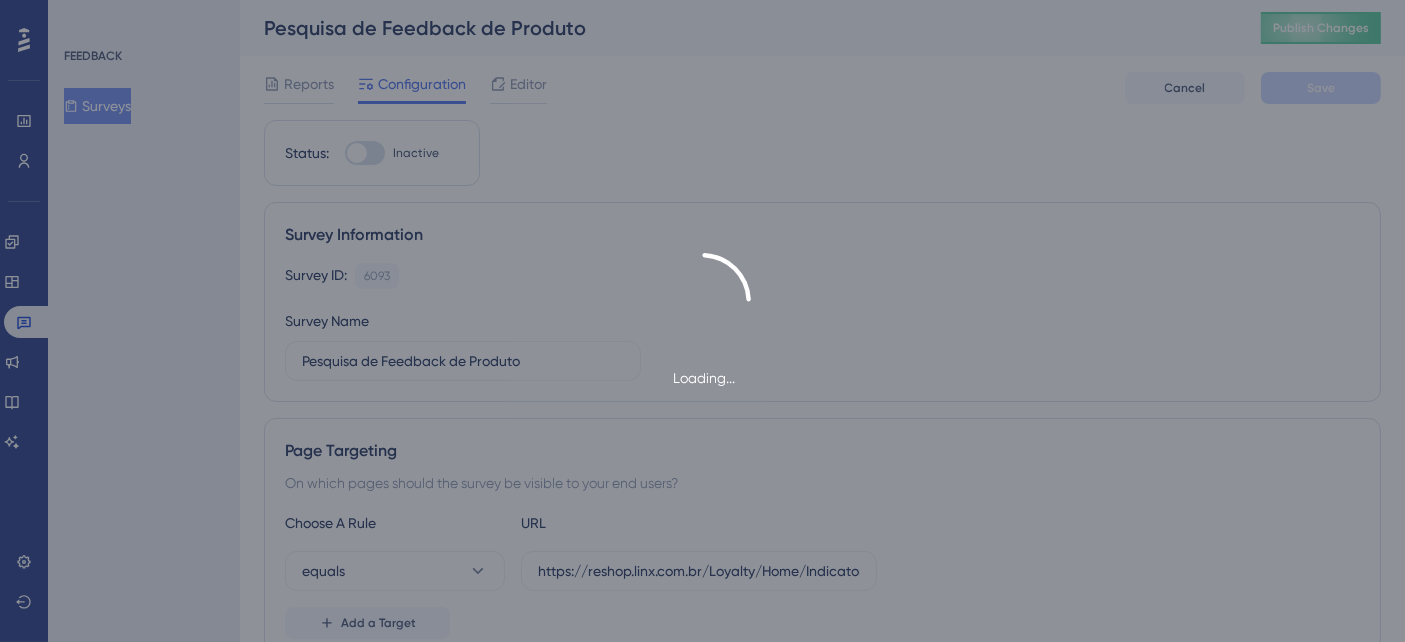scroll, scrollTop: 0, scrollLeft: 0, axis: both 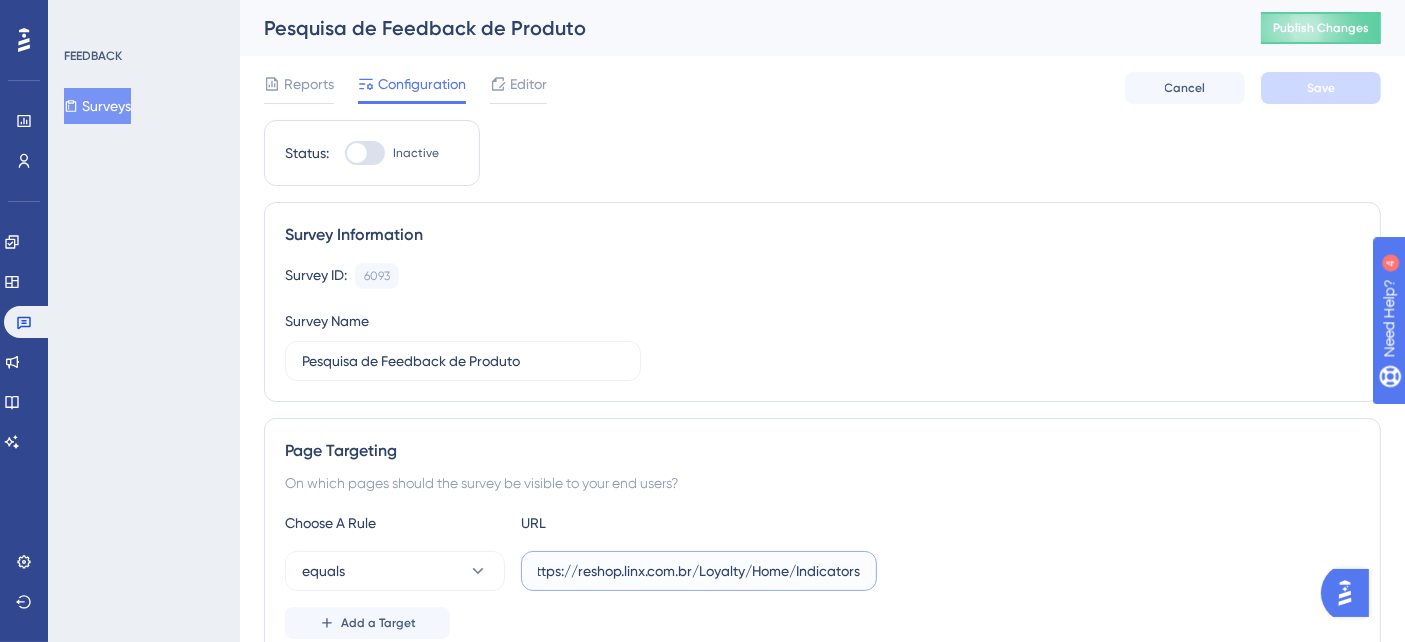 drag, startPoint x: 740, startPoint y: 578, endPoint x: 900, endPoint y: 578, distance: 160 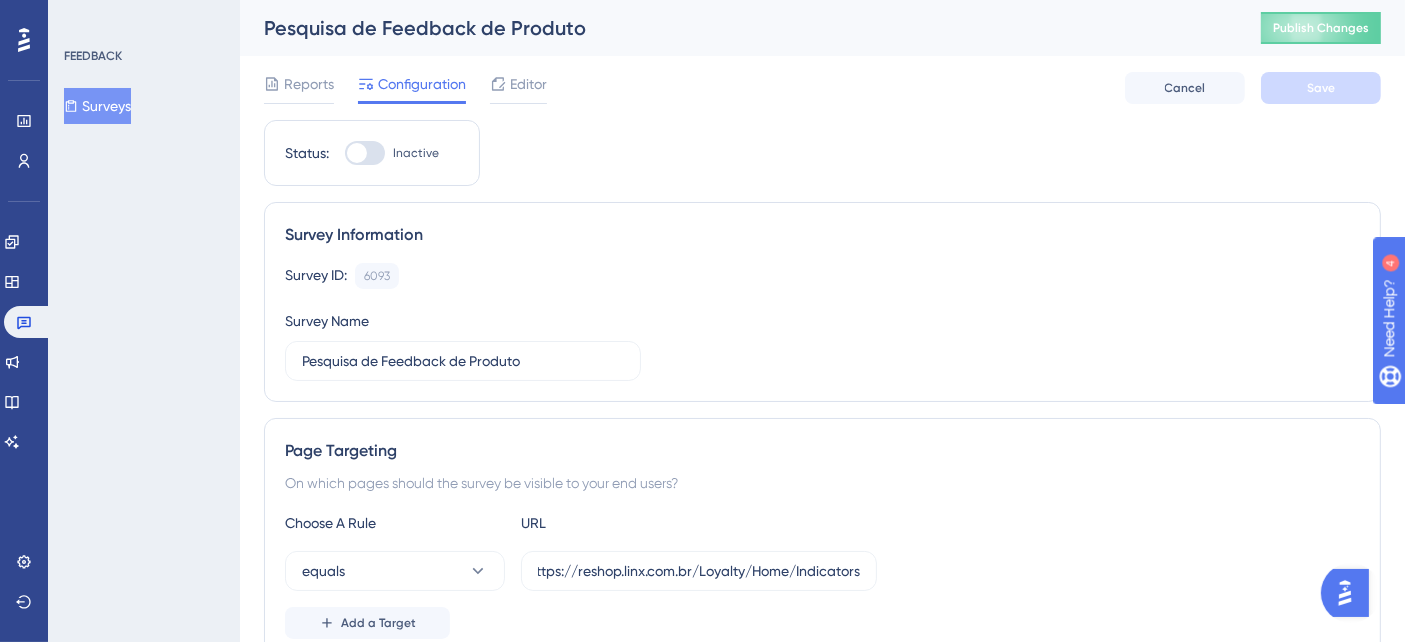 click on "equals https://reshop.linx.com.br/Loyalty/Home/Indicators" at bounding box center (822, 571) 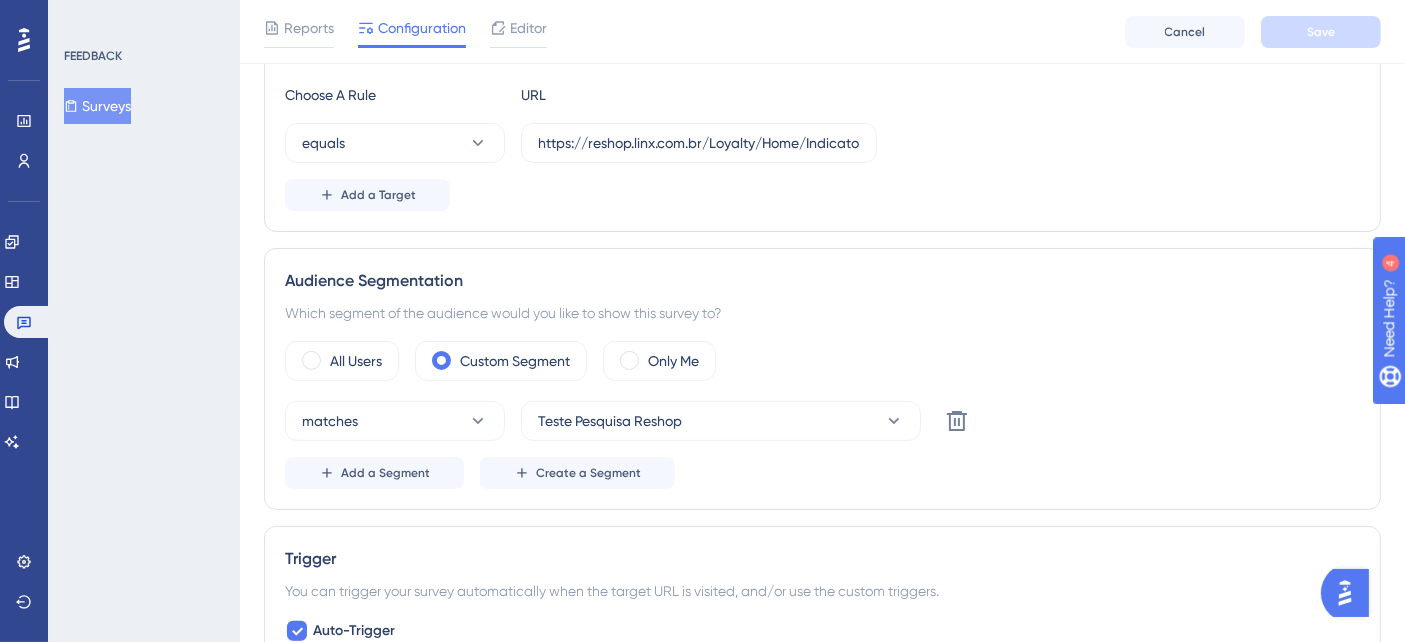 scroll, scrollTop: 0, scrollLeft: 0, axis: both 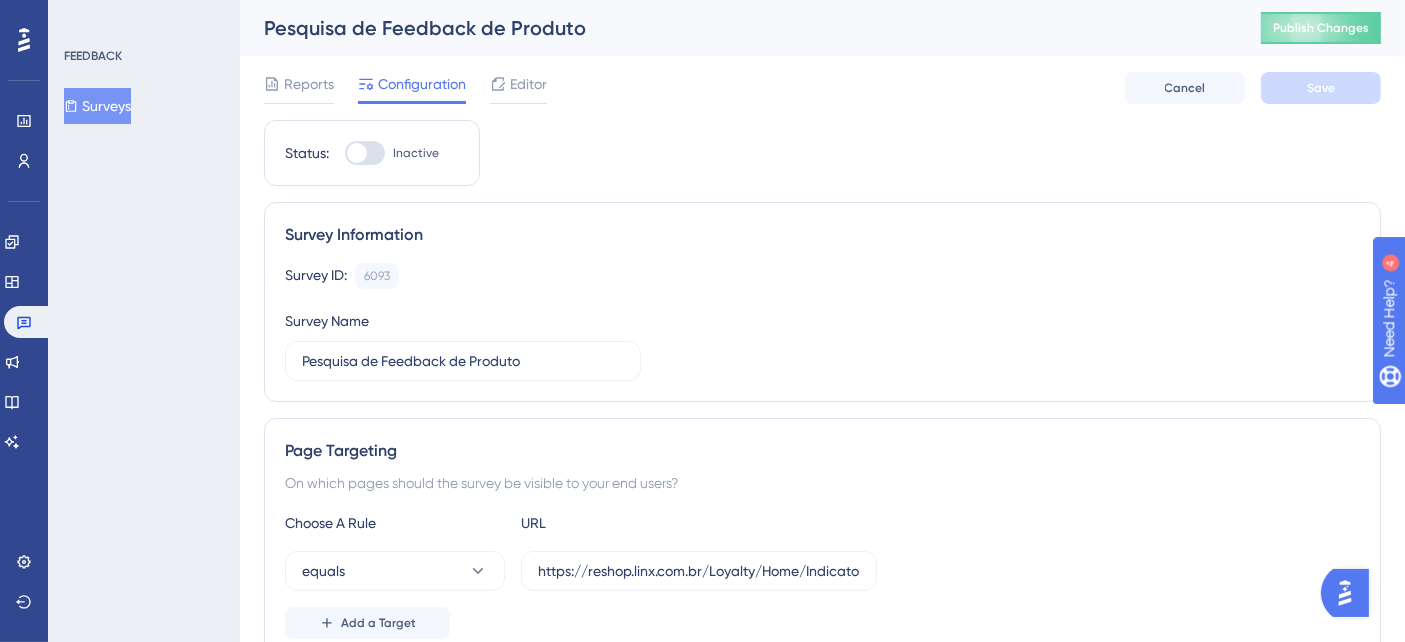 click at bounding box center [365, 153] 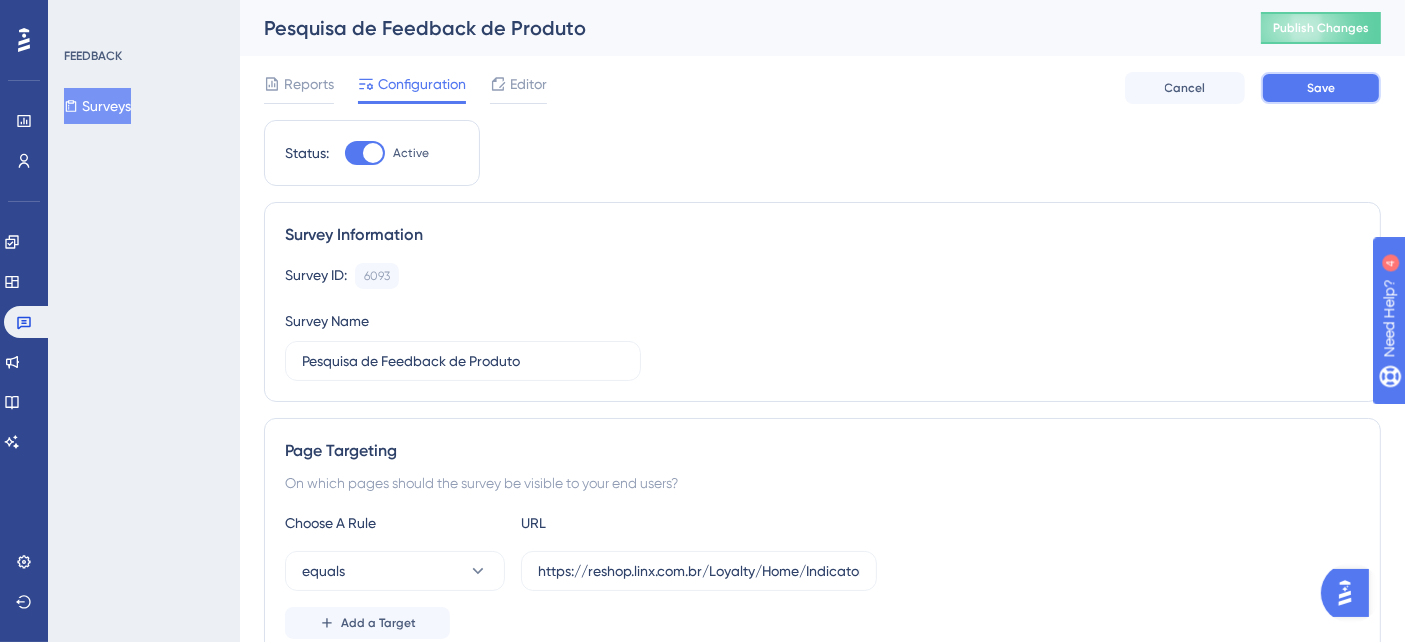click on "Save" at bounding box center (1321, 88) 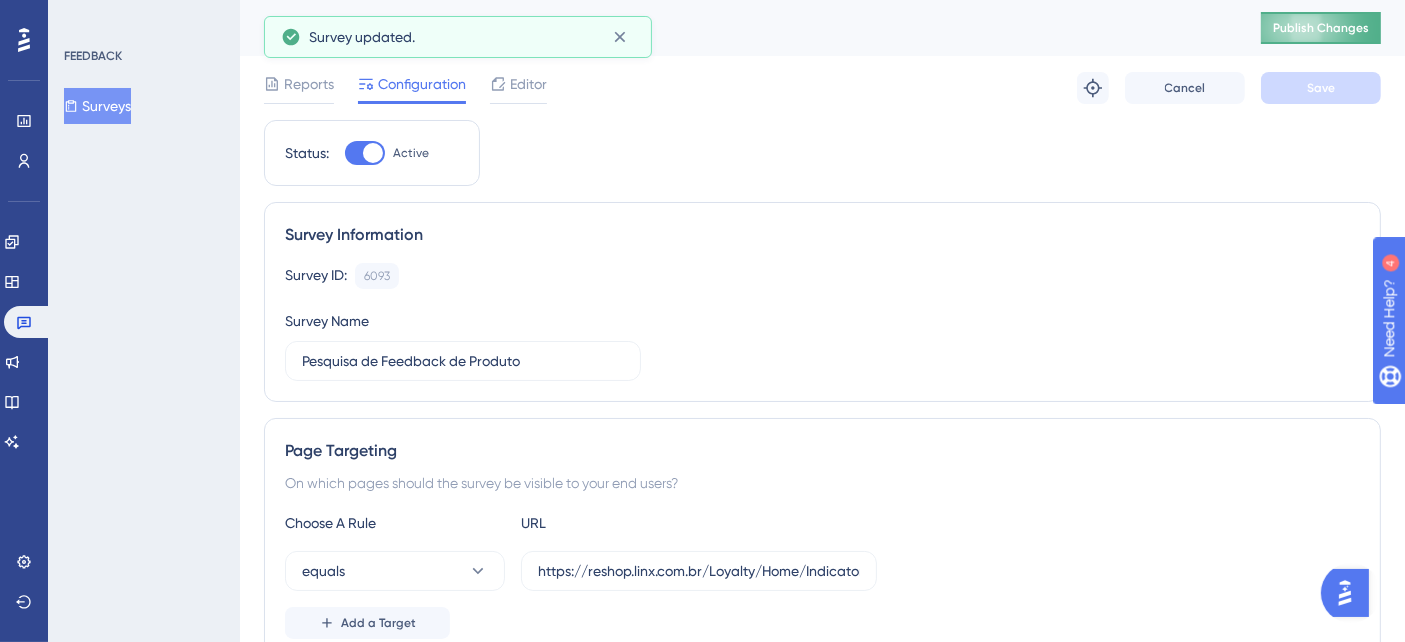 click on "Publish Changes" at bounding box center [1321, 28] 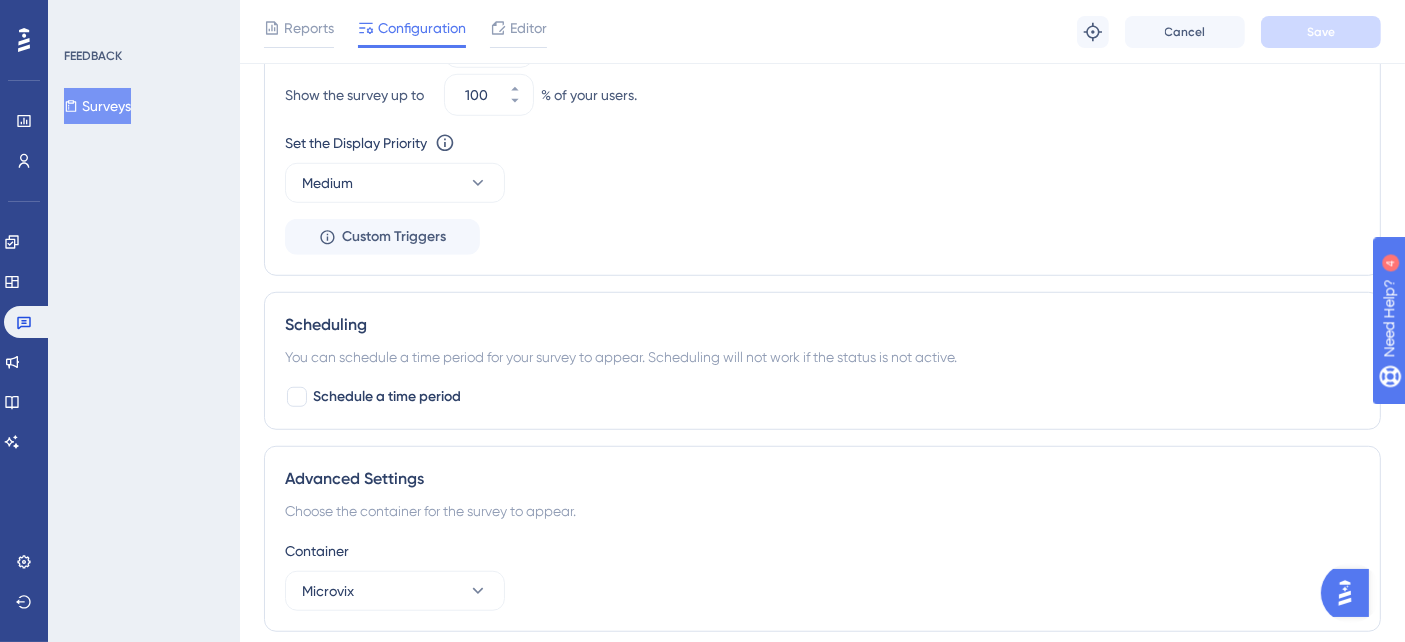 scroll, scrollTop: 1552, scrollLeft: 0, axis: vertical 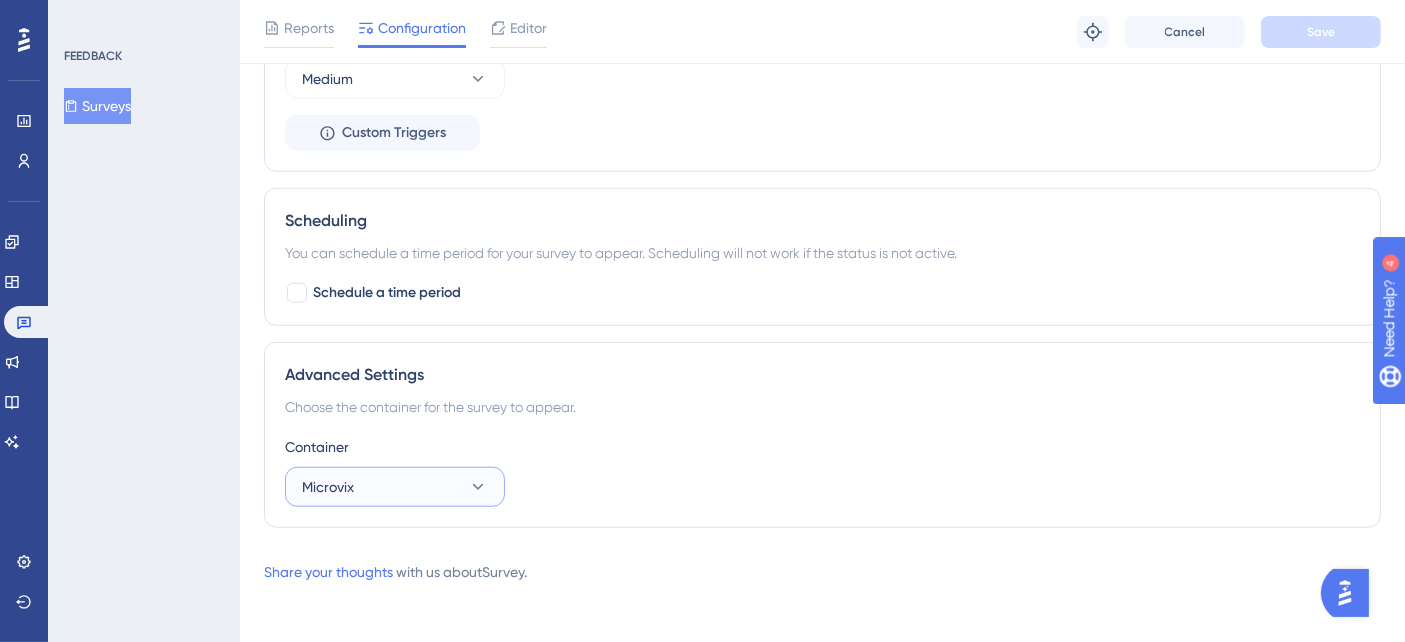 click on "Microvix" at bounding box center [395, 487] 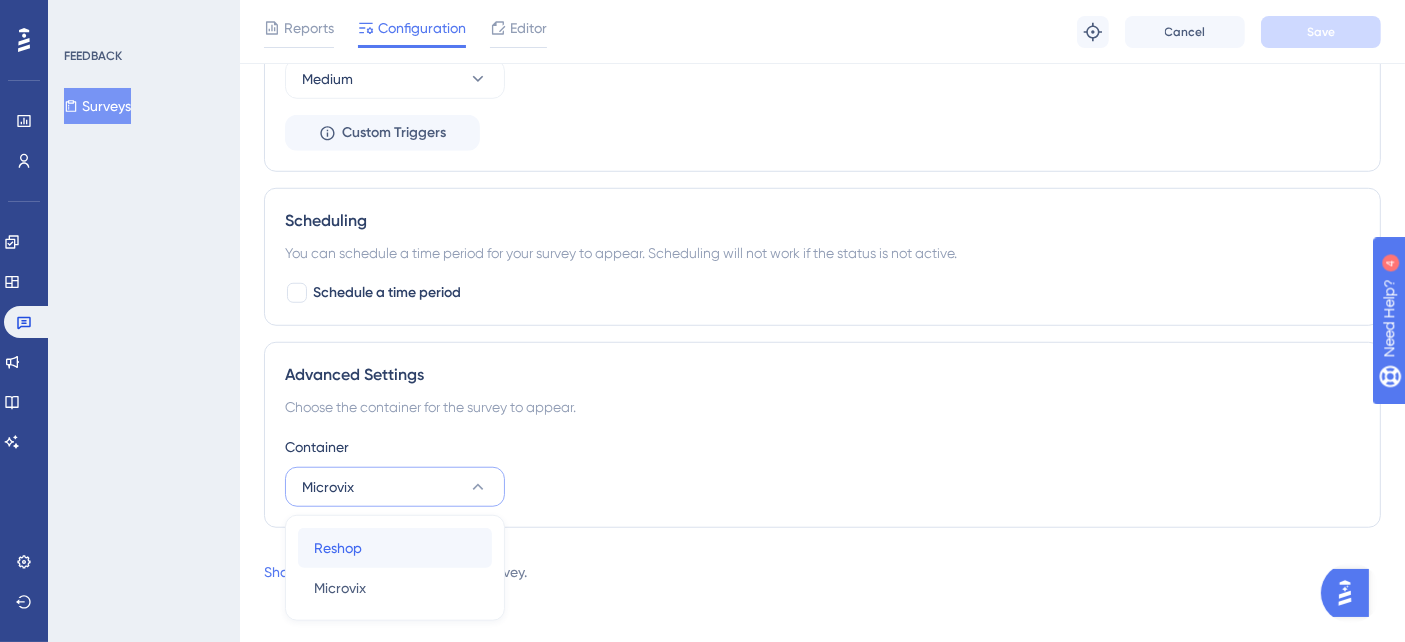 click on "Reshop Reshop" at bounding box center [395, 548] 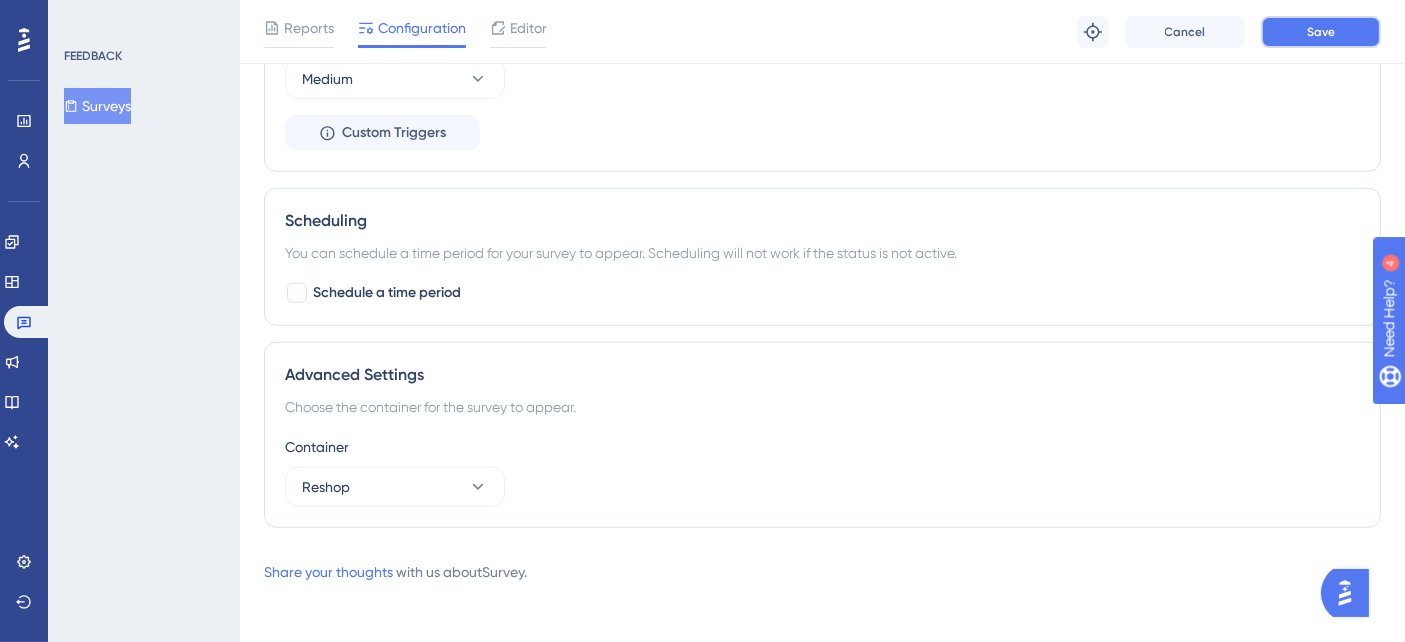 click on "Save" at bounding box center (1321, 32) 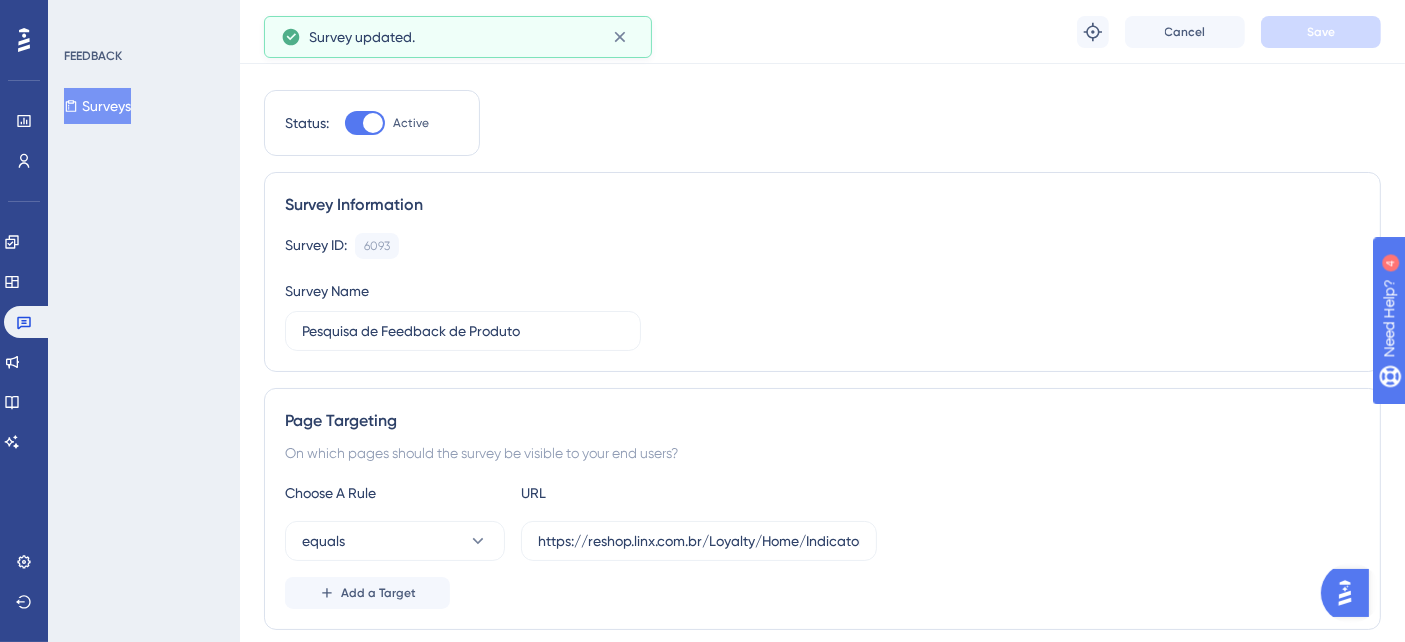 scroll, scrollTop: 0, scrollLeft: 0, axis: both 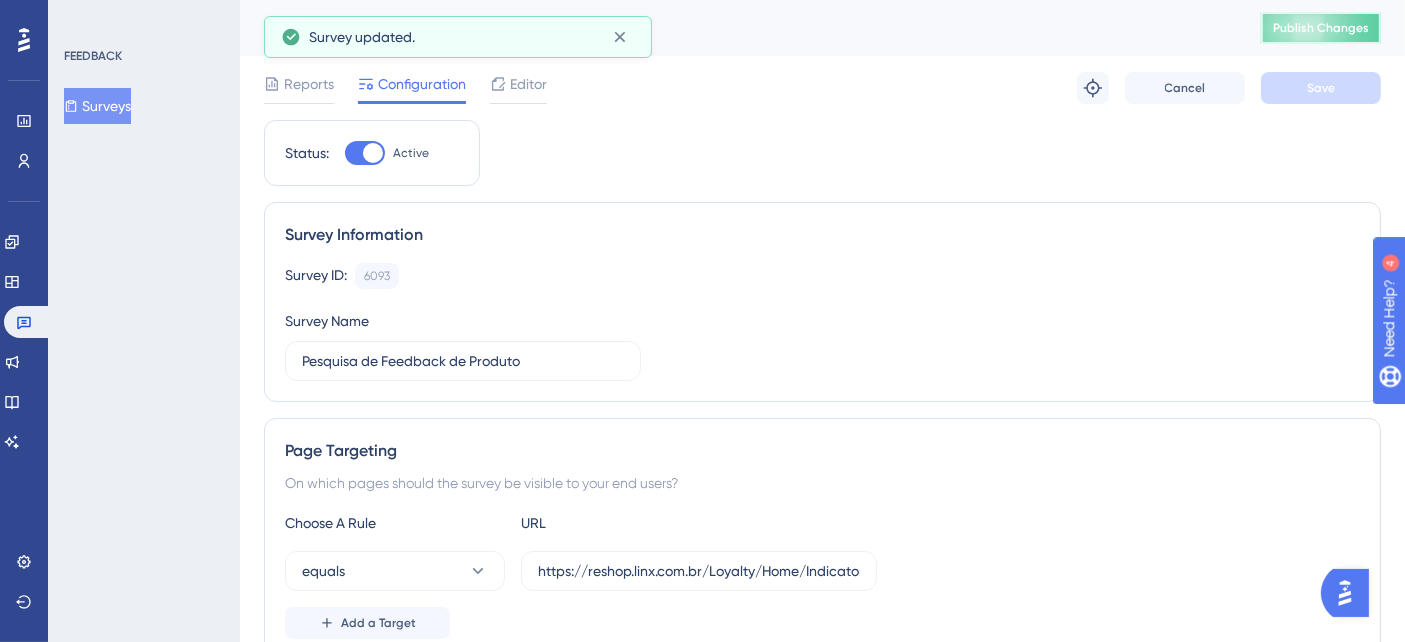 click on "Publish Changes" at bounding box center (1321, 28) 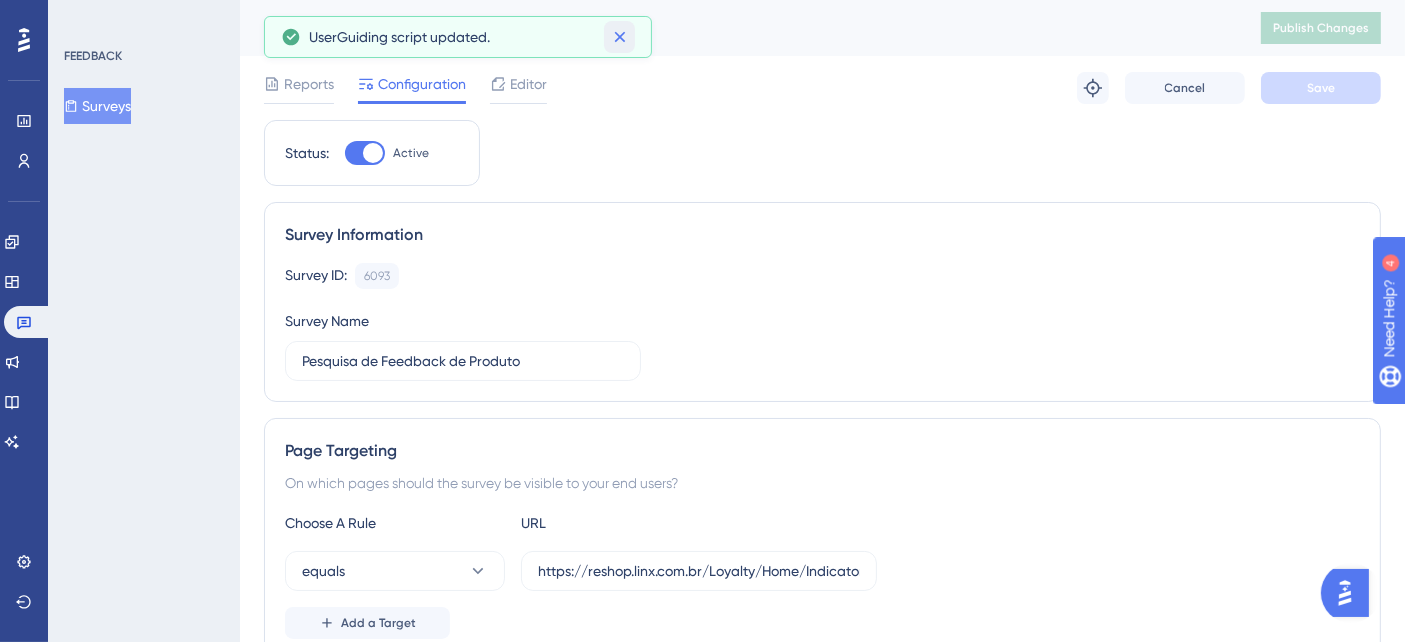click 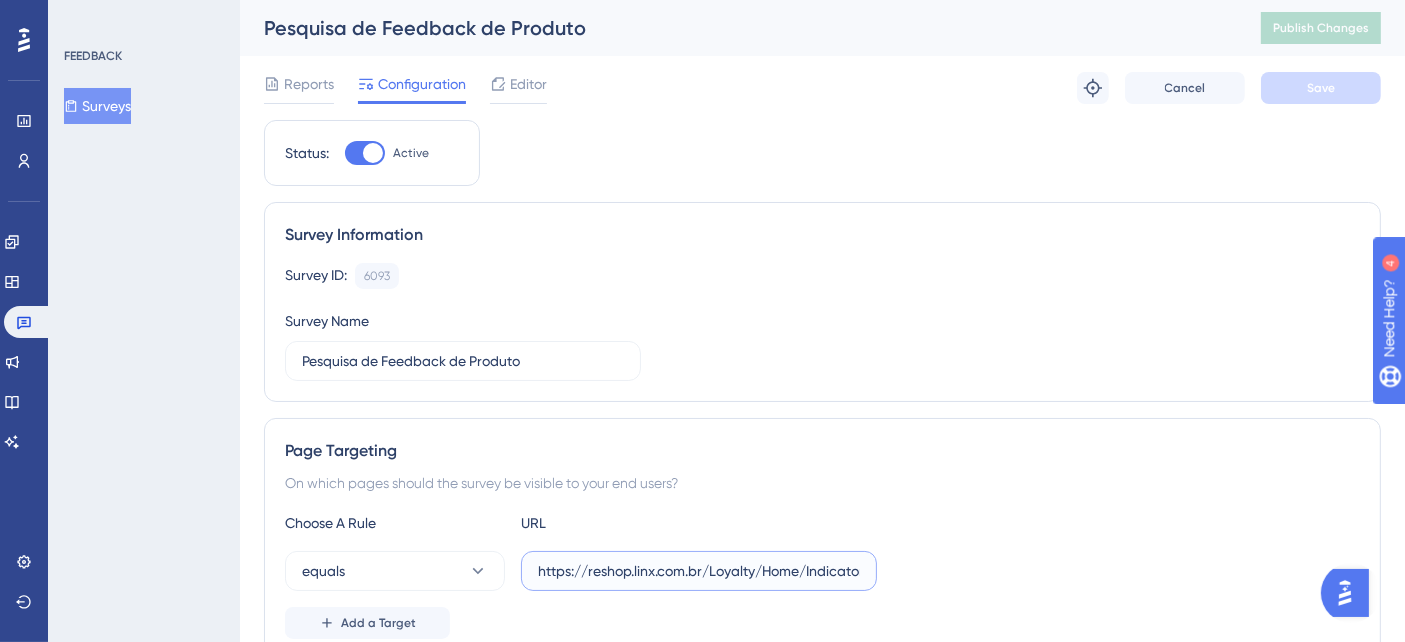 scroll, scrollTop: 0, scrollLeft: 14, axis: horizontal 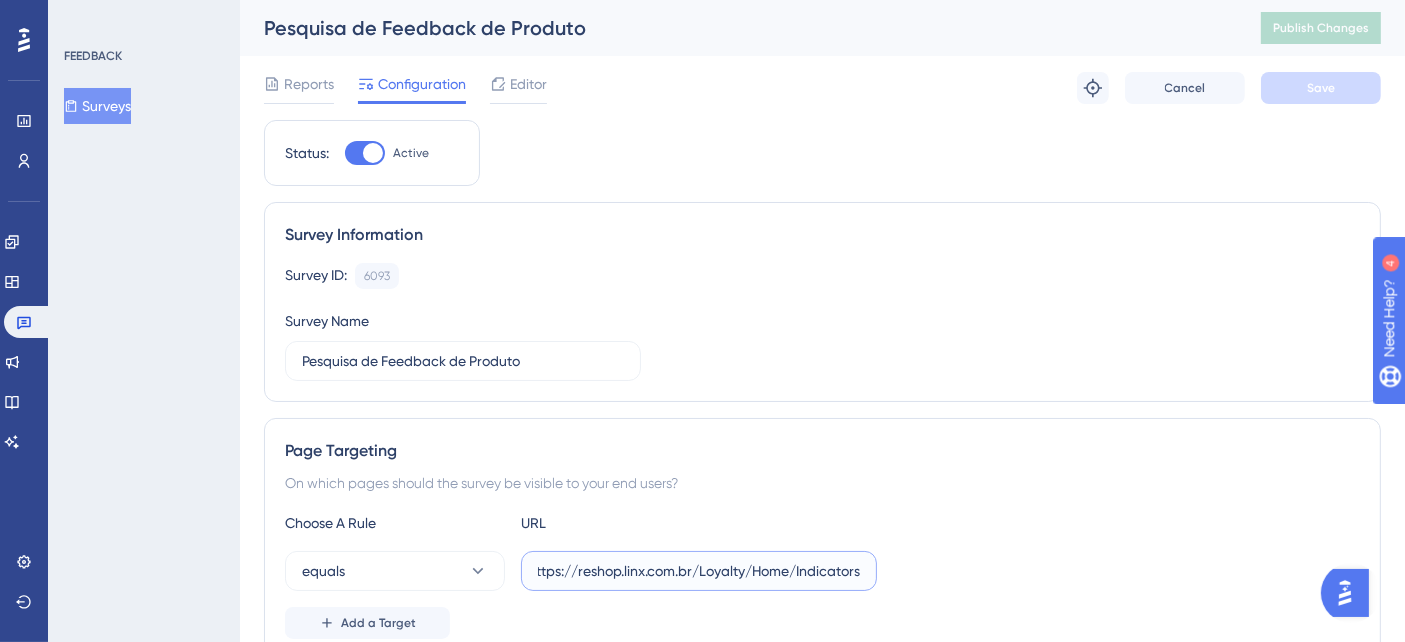 drag, startPoint x: 685, startPoint y: 575, endPoint x: 935, endPoint y: 564, distance: 250.24188 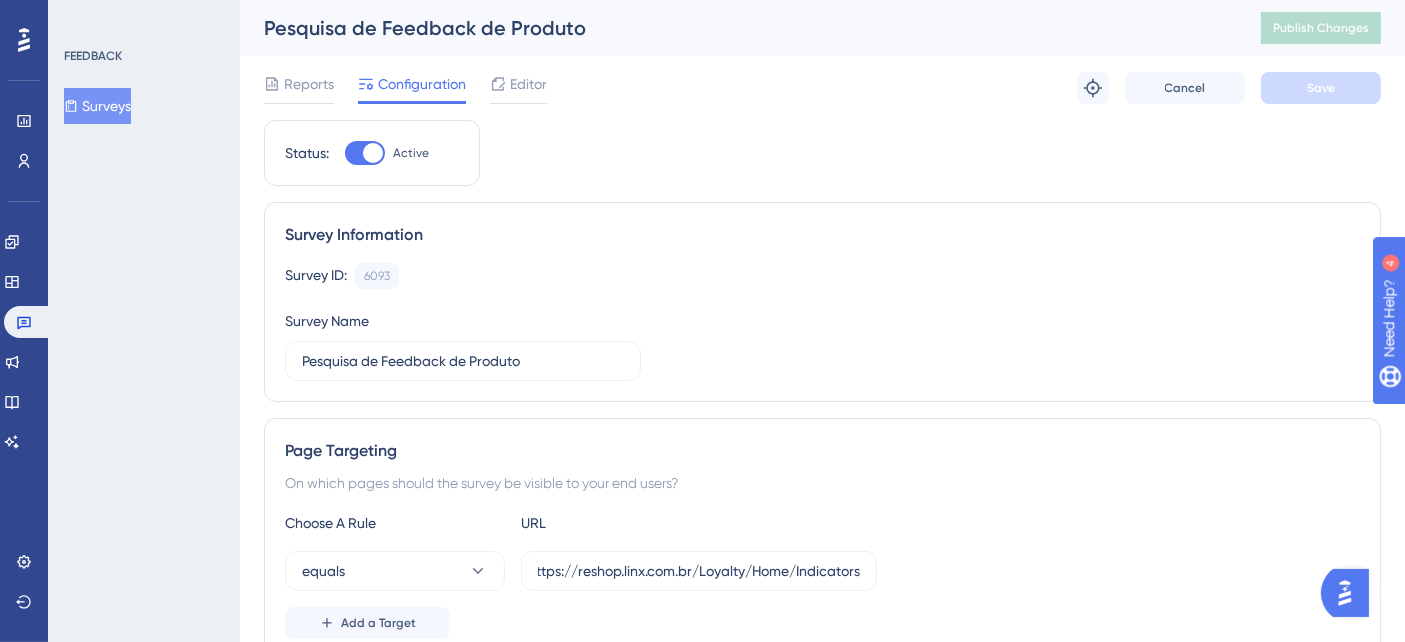 click on "equals https://reshop.linx.com.br/Loyalty/Home/Indicators" at bounding box center [822, 571] 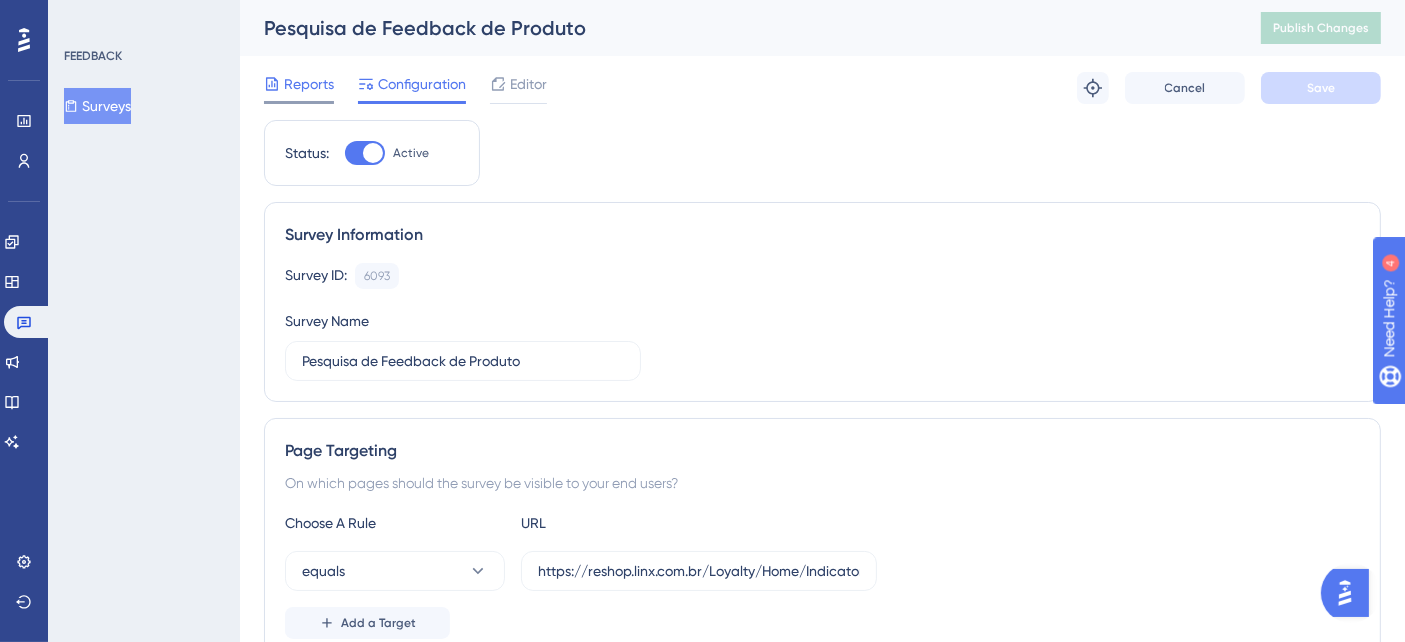 click on "Reports" at bounding box center (309, 84) 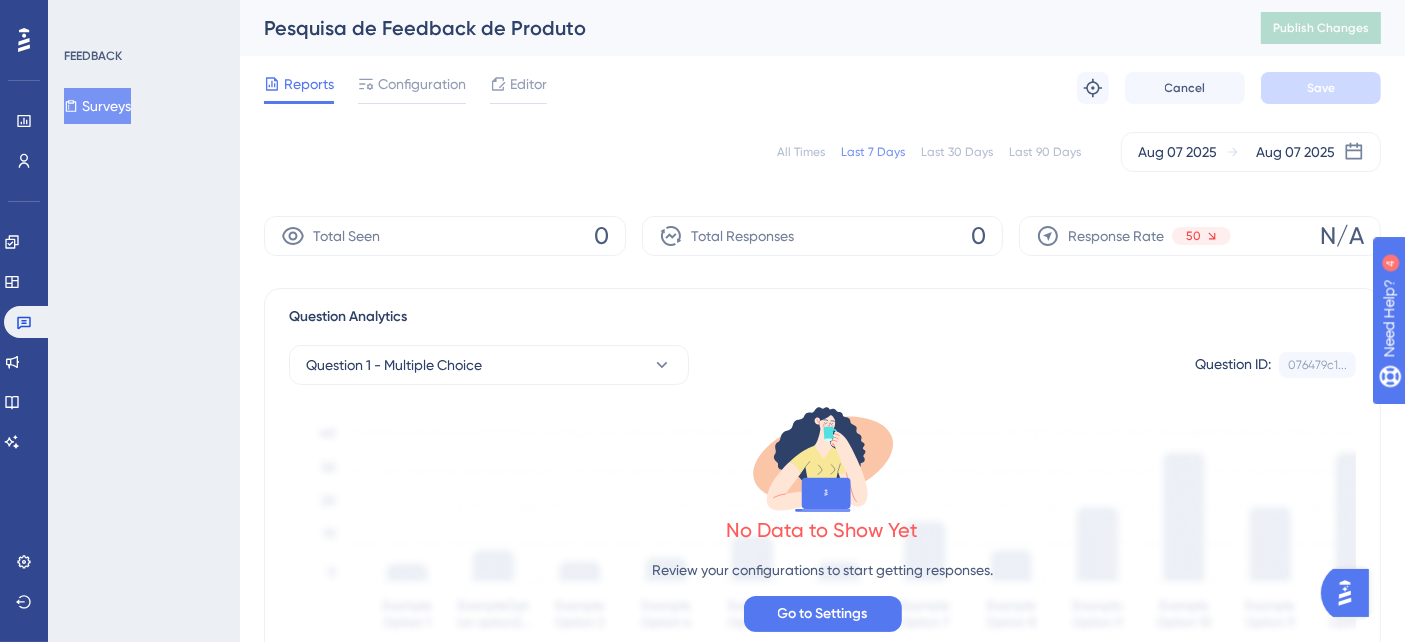 click on "Reports Configuration Editor Troubleshoot Cancel Save" at bounding box center (822, 88) 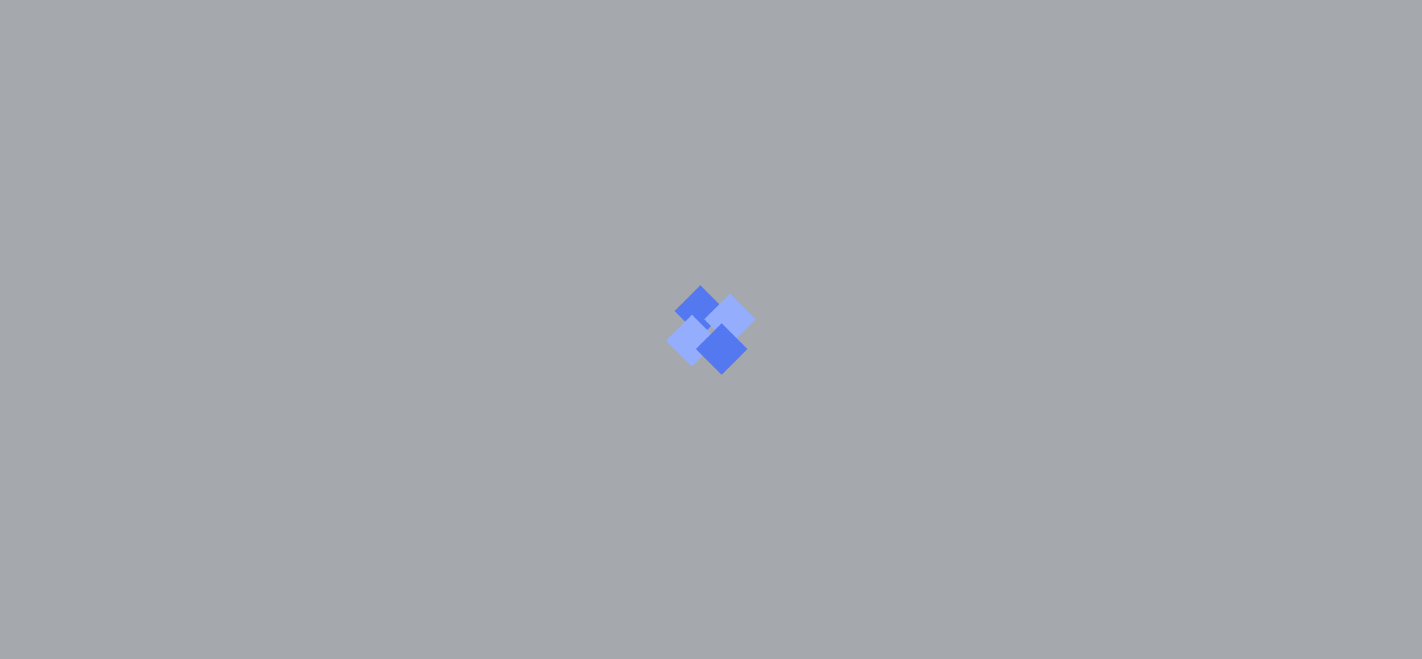 scroll, scrollTop: 0, scrollLeft: 0, axis: both 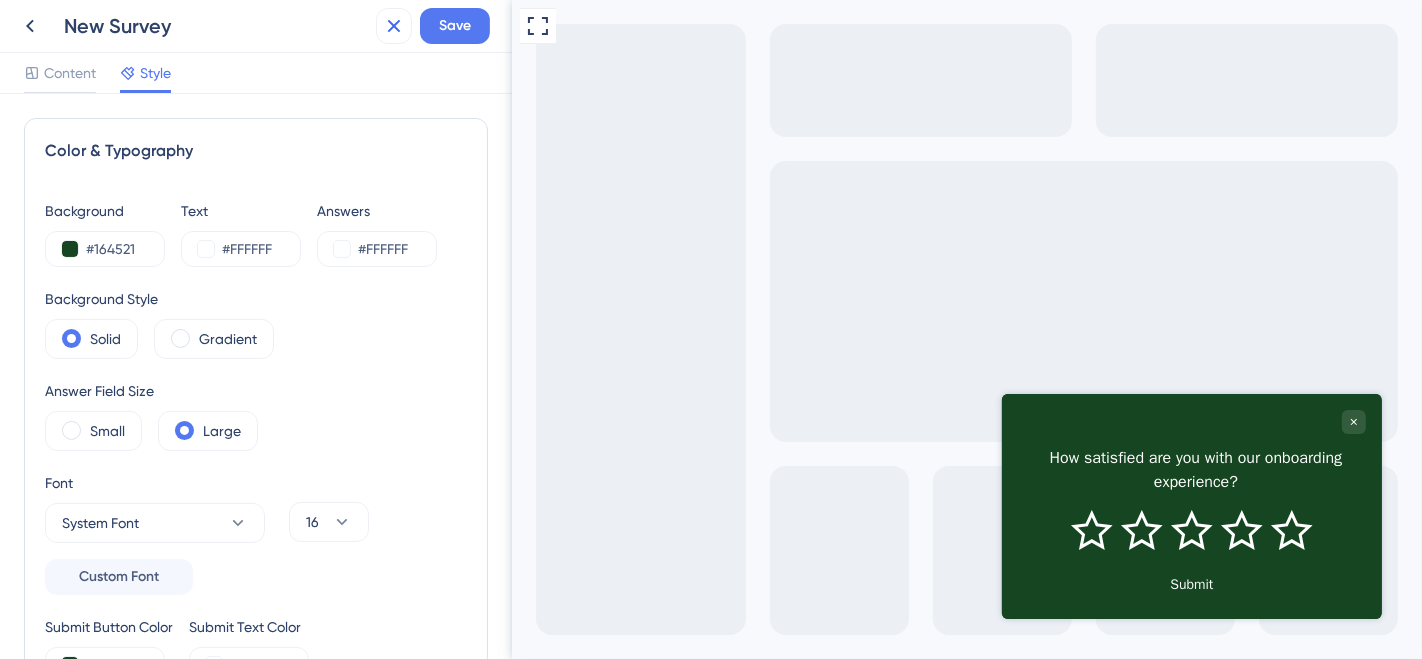 click 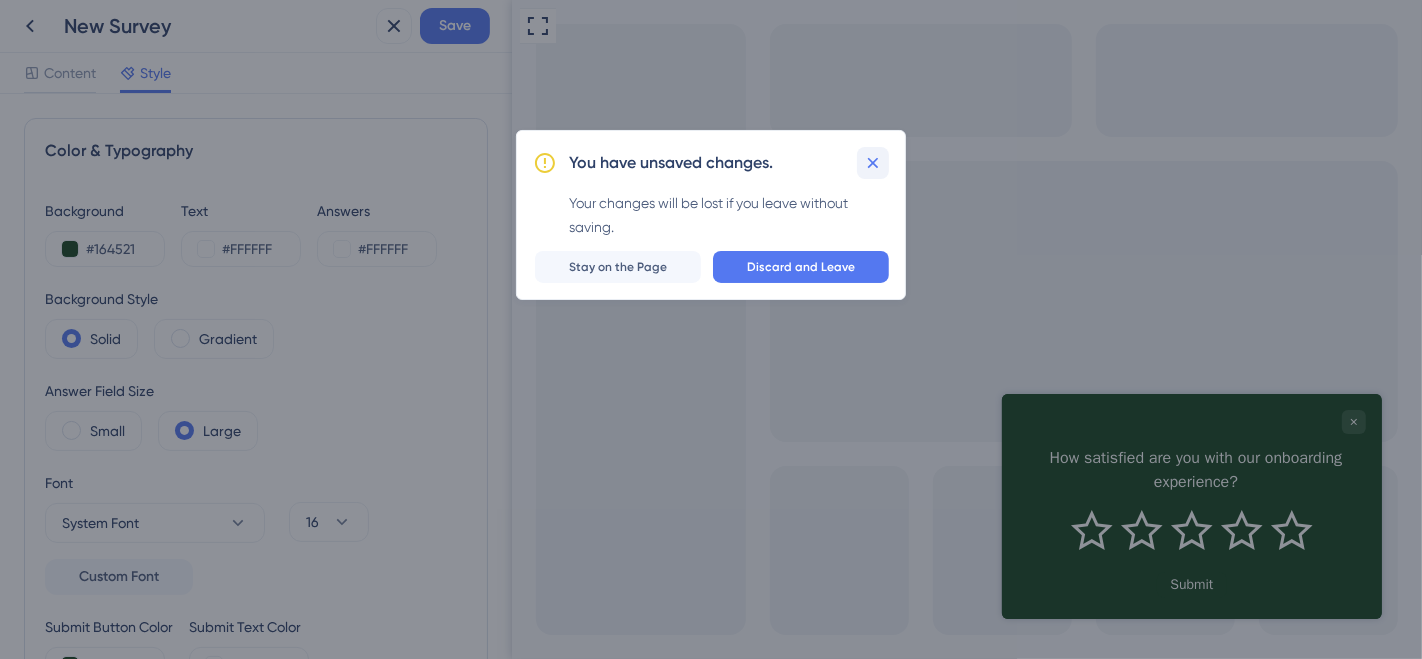 click 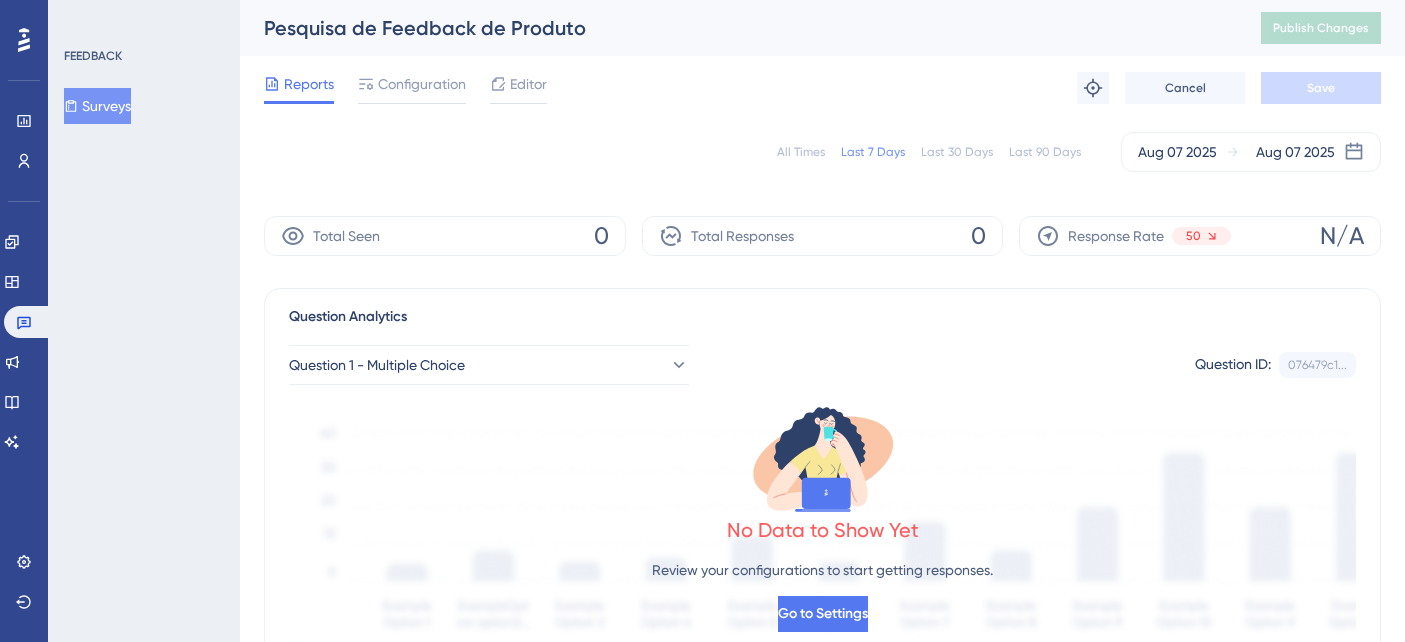scroll, scrollTop: 0, scrollLeft: 0, axis: both 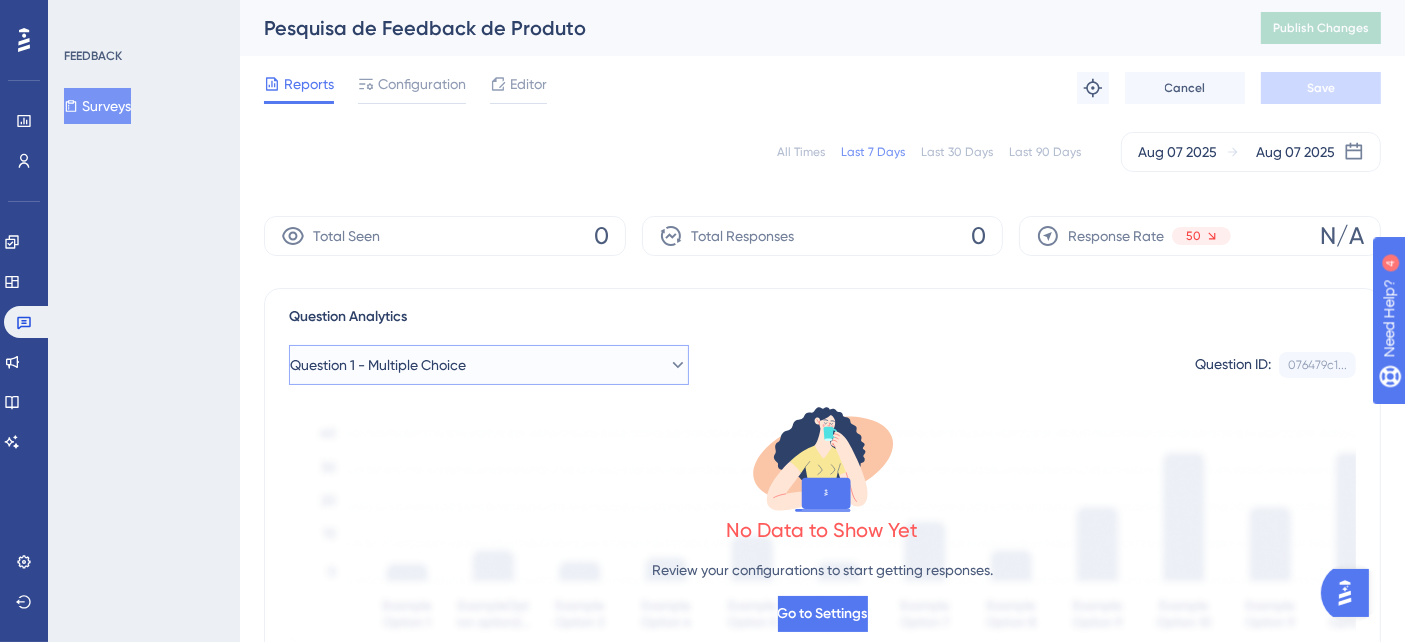 click 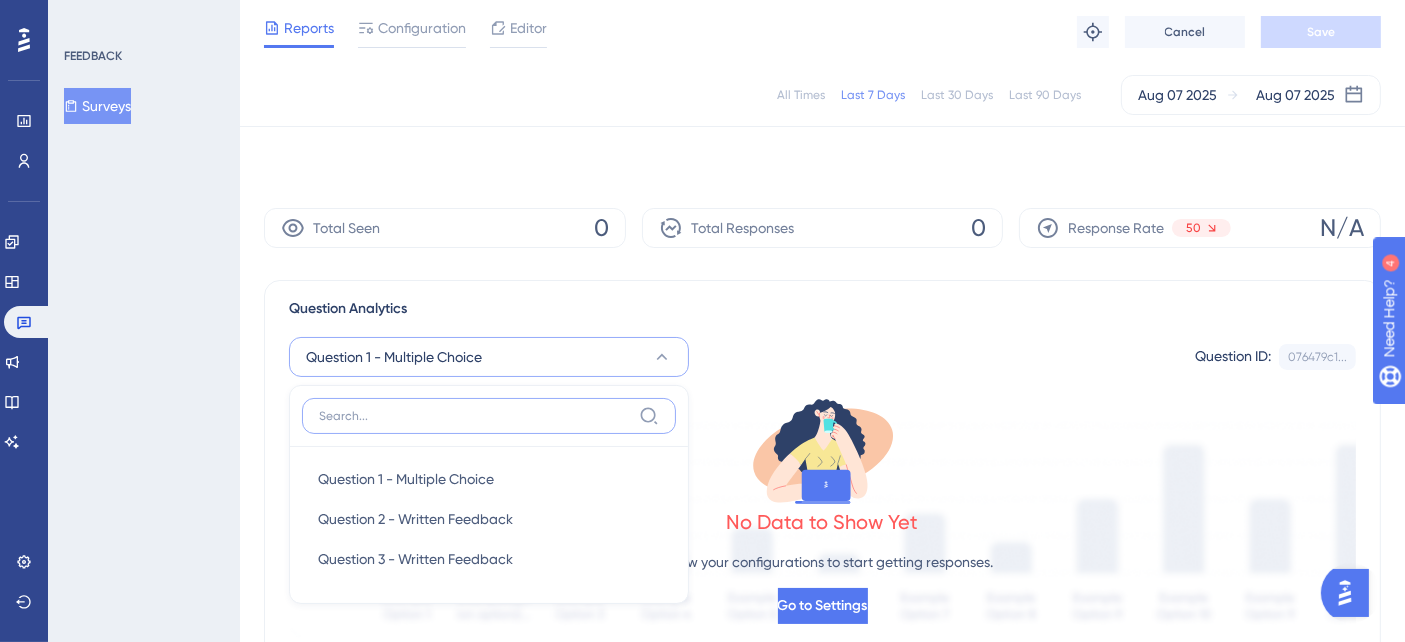 scroll, scrollTop: 180, scrollLeft: 0, axis: vertical 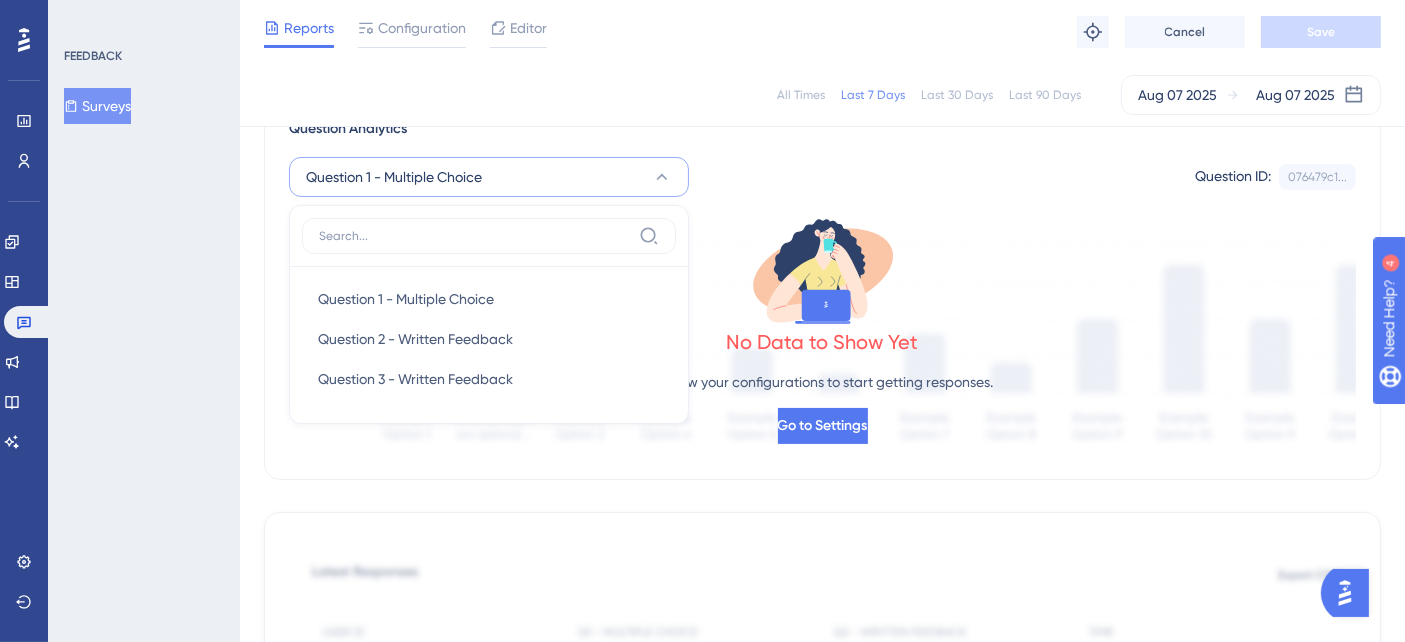 click on "Reports Configuration Editor Troubleshoot Cancel Save" at bounding box center (822, 32) 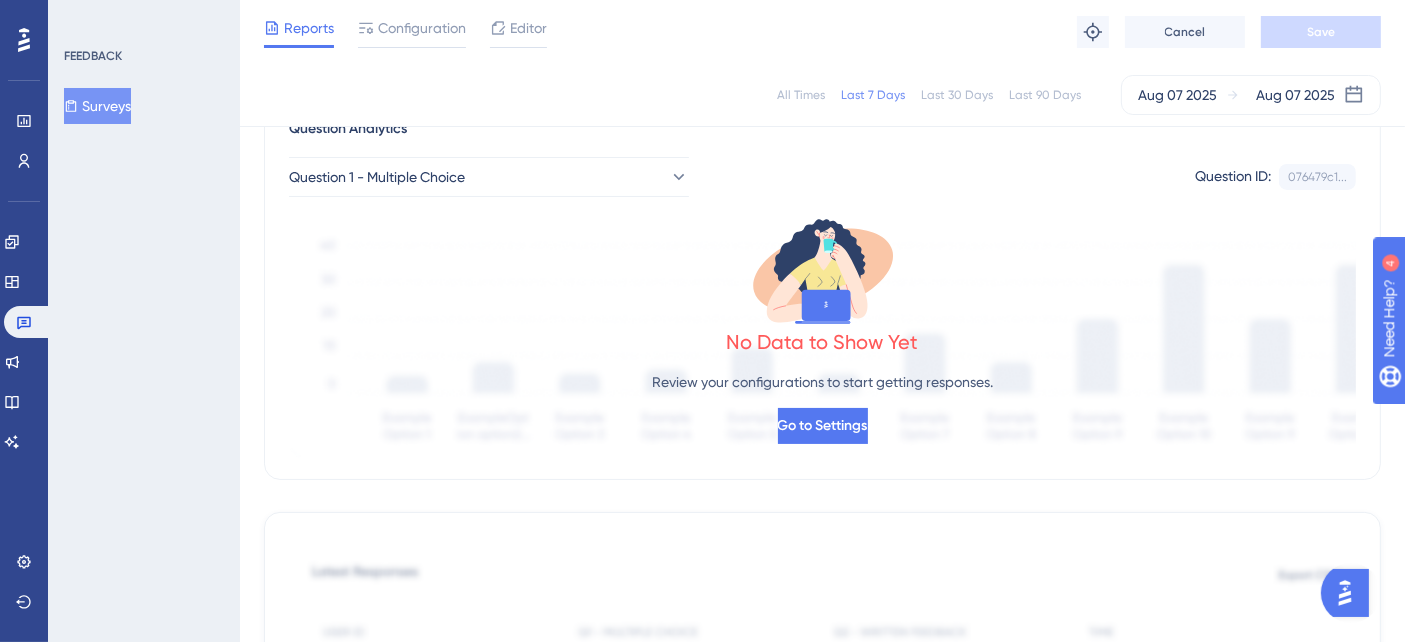 click on "Surveys" at bounding box center (97, 106) 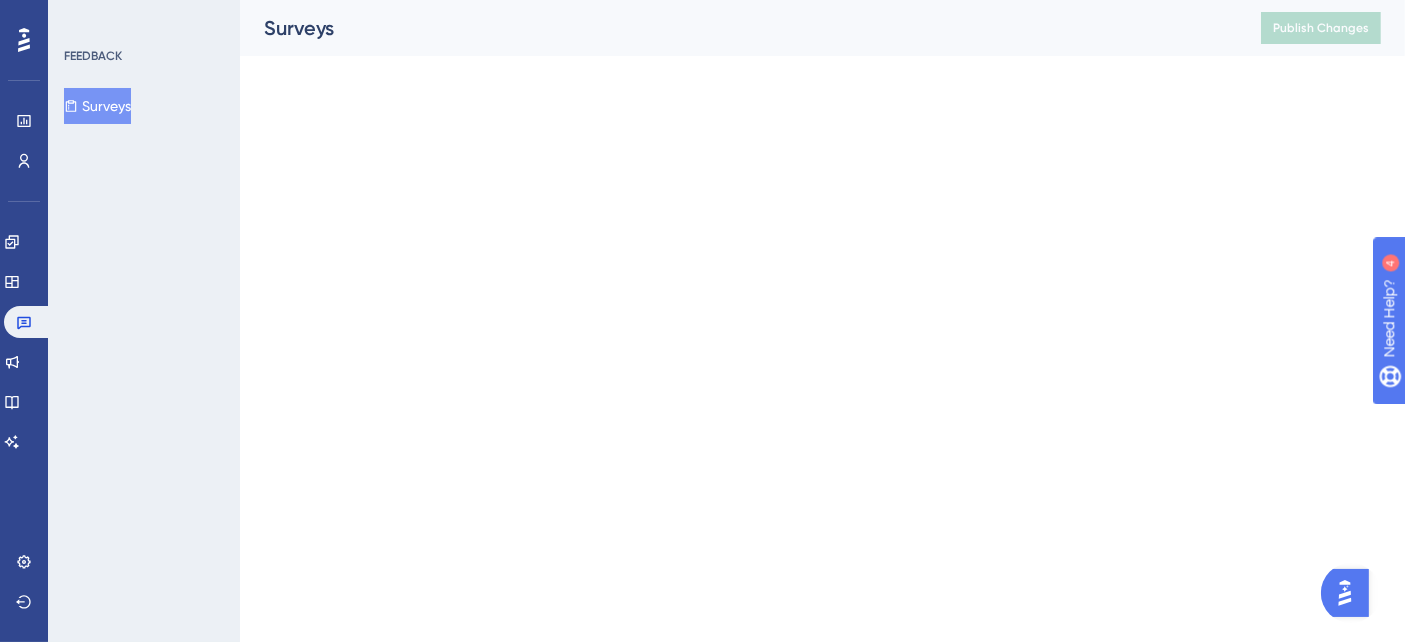 scroll, scrollTop: 0, scrollLeft: 0, axis: both 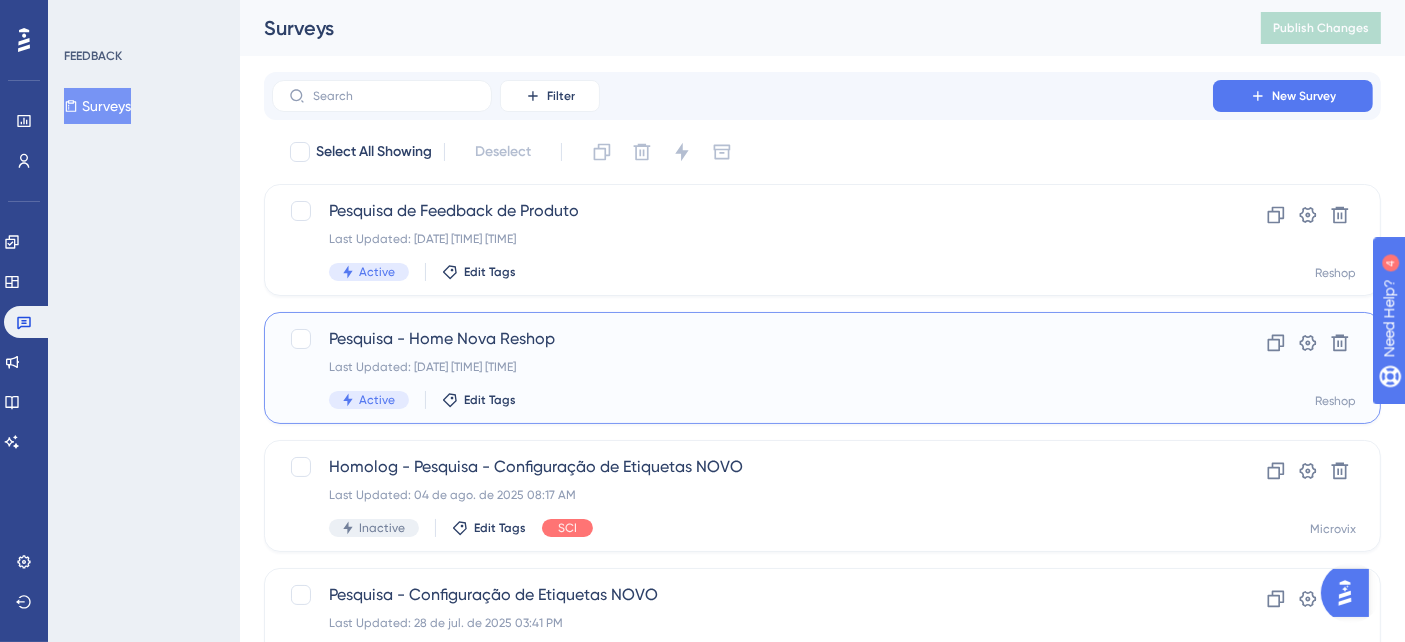 click on "Pesquisa - Home Nova Reshop Last Updated: [DATE] [TIME] [TIME] Active Edit Tags" at bounding box center [742, 368] 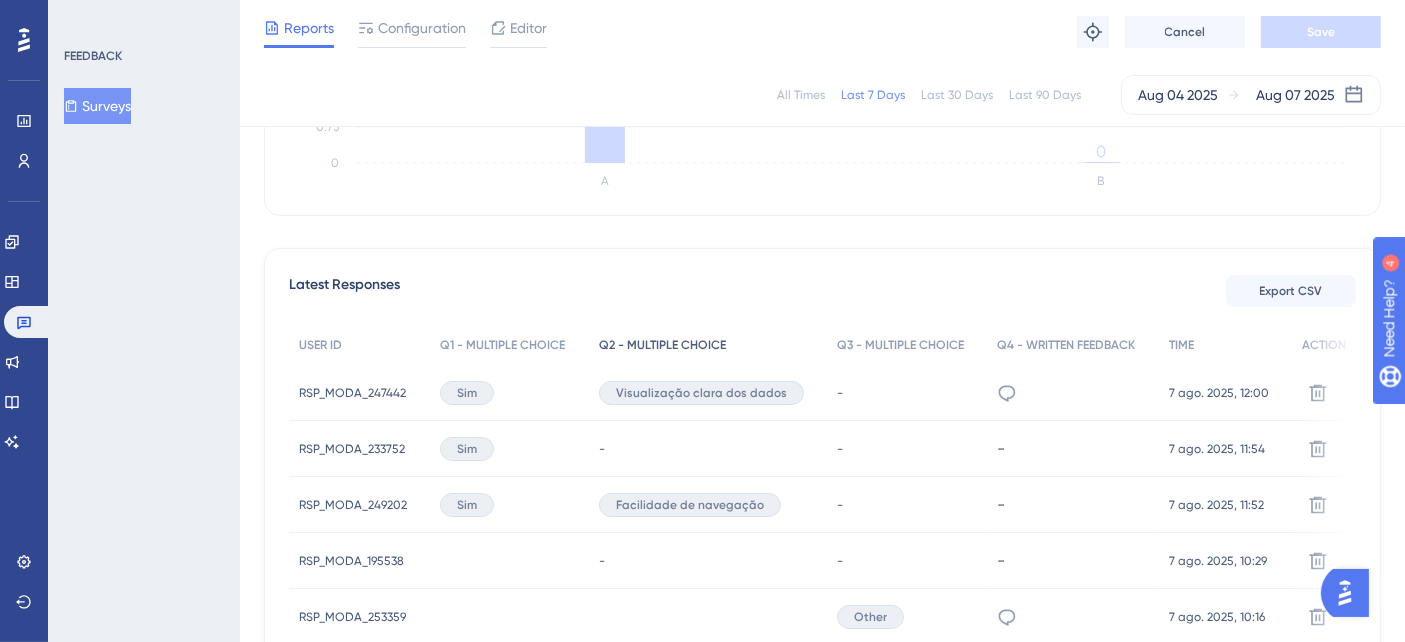 scroll, scrollTop: 555, scrollLeft: 0, axis: vertical 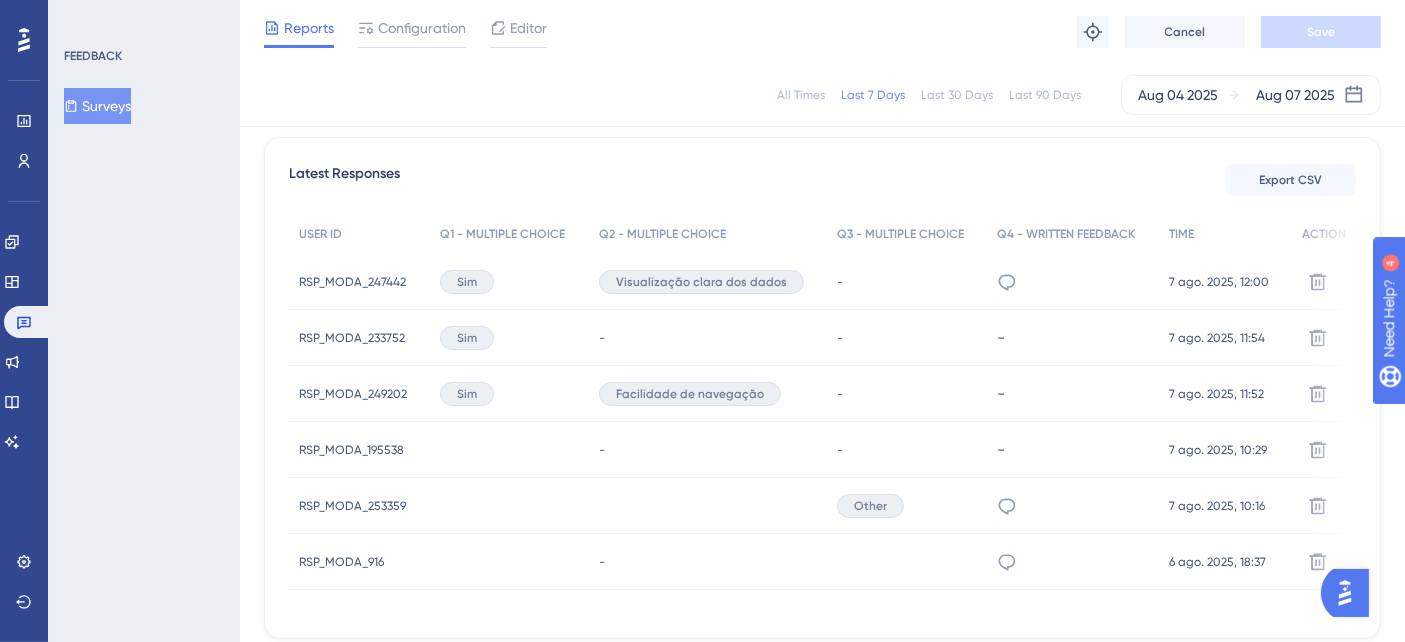 click on "Acho ele bem interativo, gosto da forma clara que vejo as informações." at bounding box center [1072, 282] 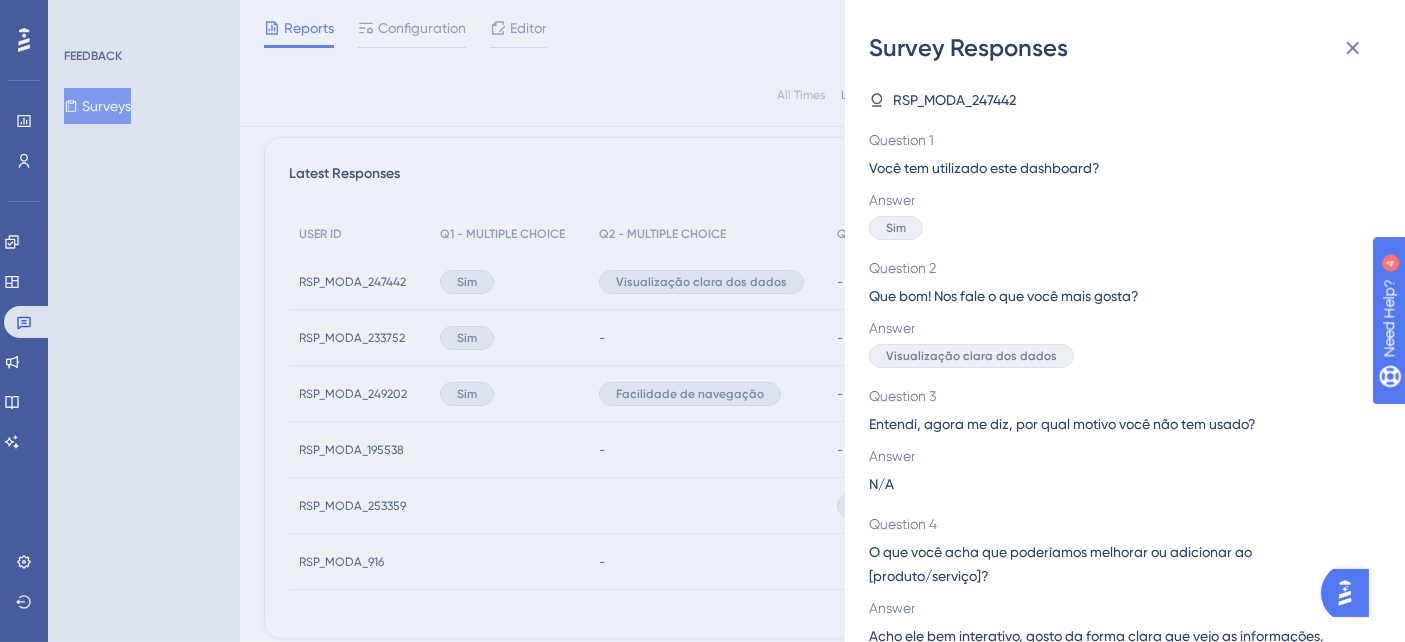 scroll, scrollTop: 20, scrollLeft: 0, axis: vertical 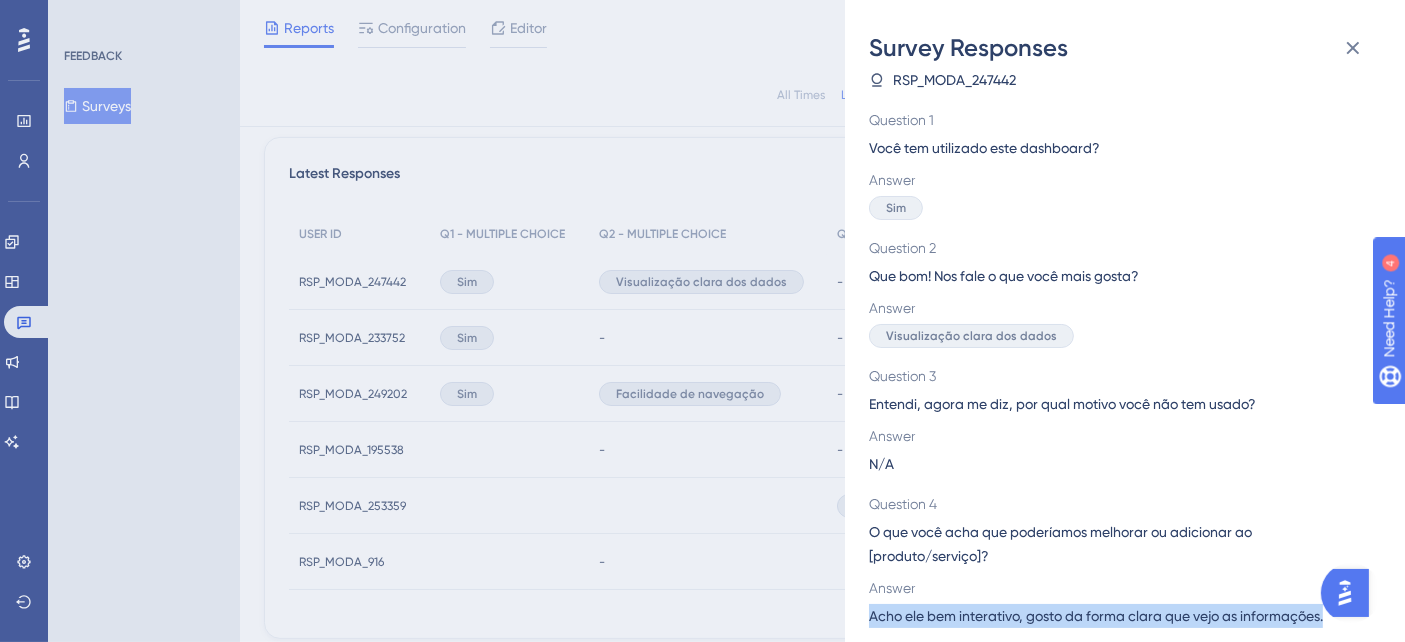 drag, startPoint x: 871, startPoint y: 613, endPoint x: 1331, endPoint y: 616, distance: 460.0098 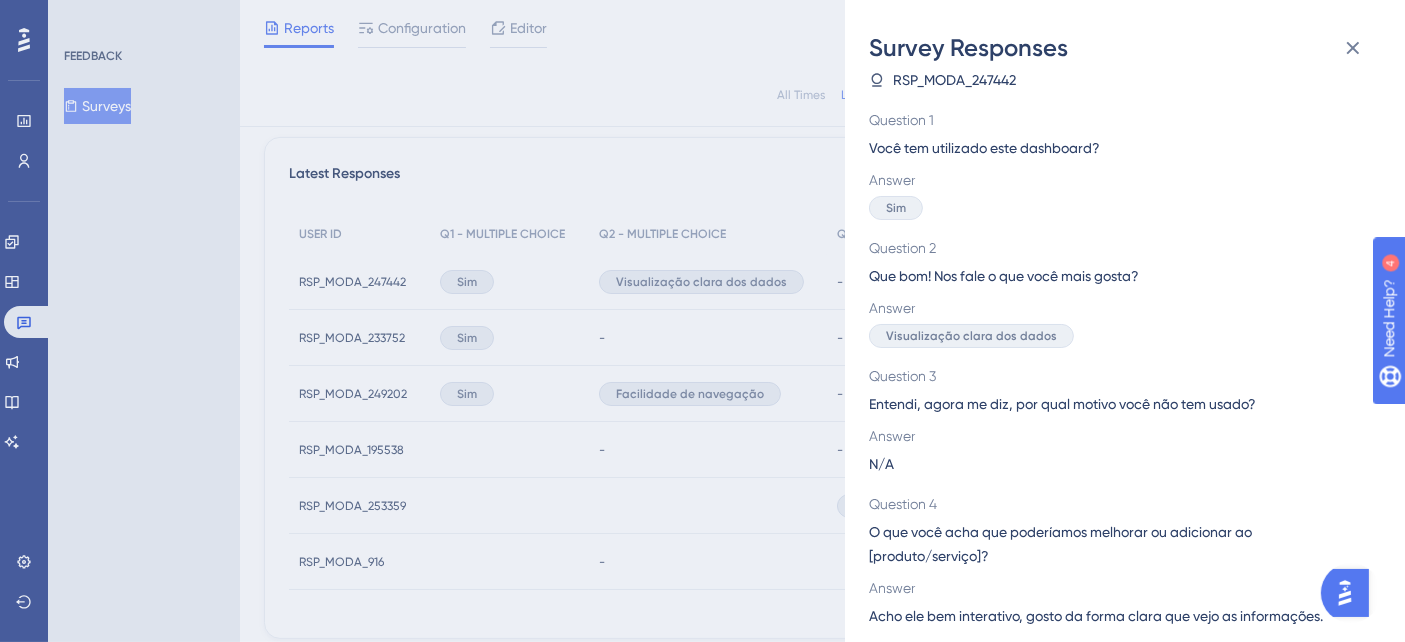 scroll, scrollTop: 0, scrollLeft: 0, axis: both 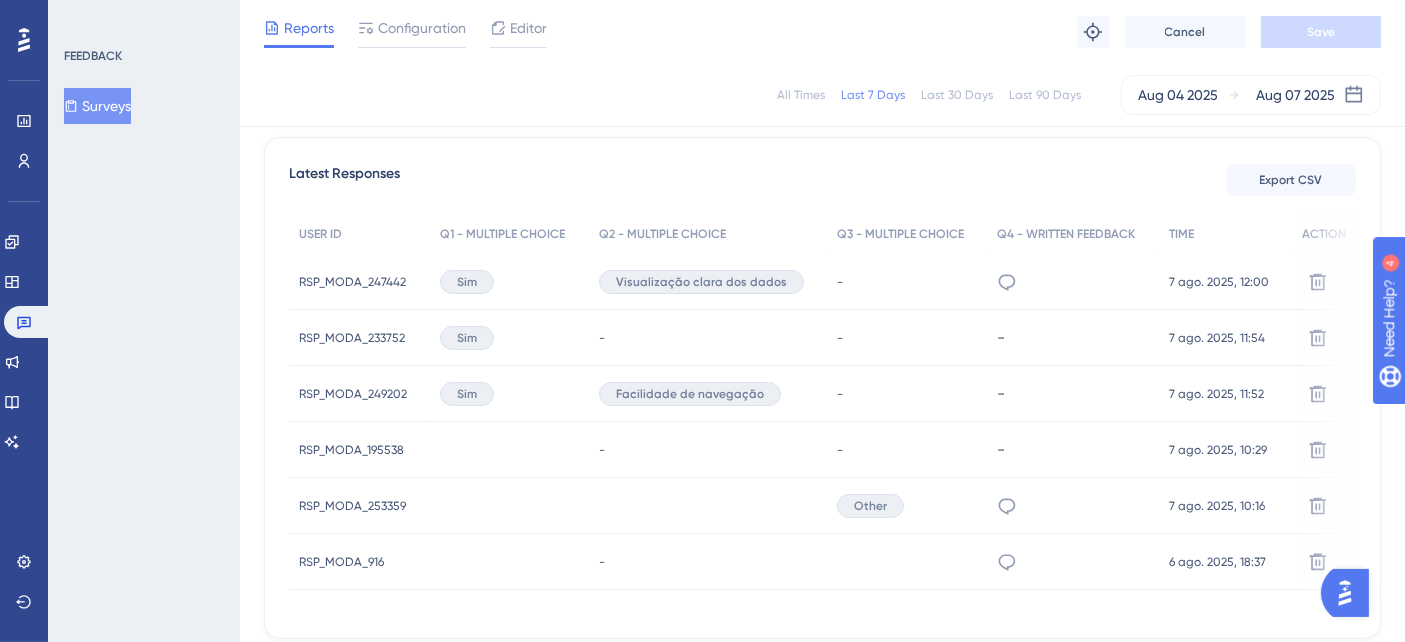 click on "RSP_MODA_247442" at bounding box center (352, 282) 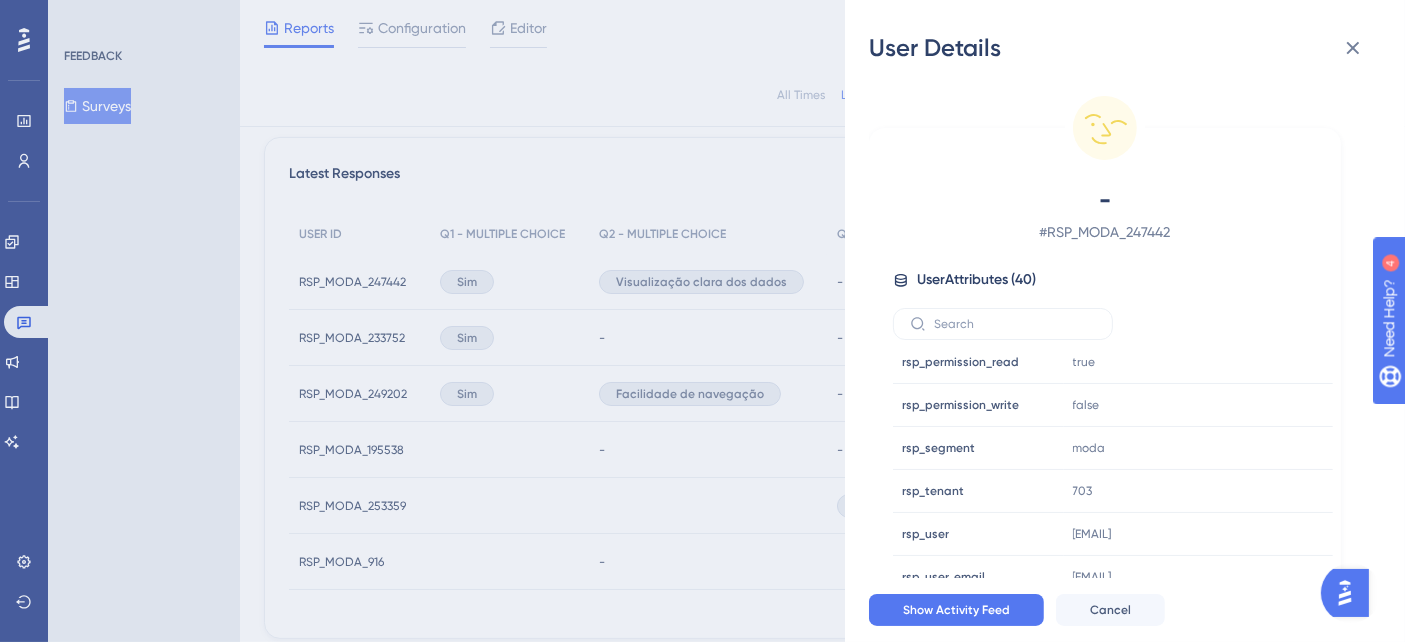 scroll, scrollTop: 1414, scrollLeft: 0, axis: vertical 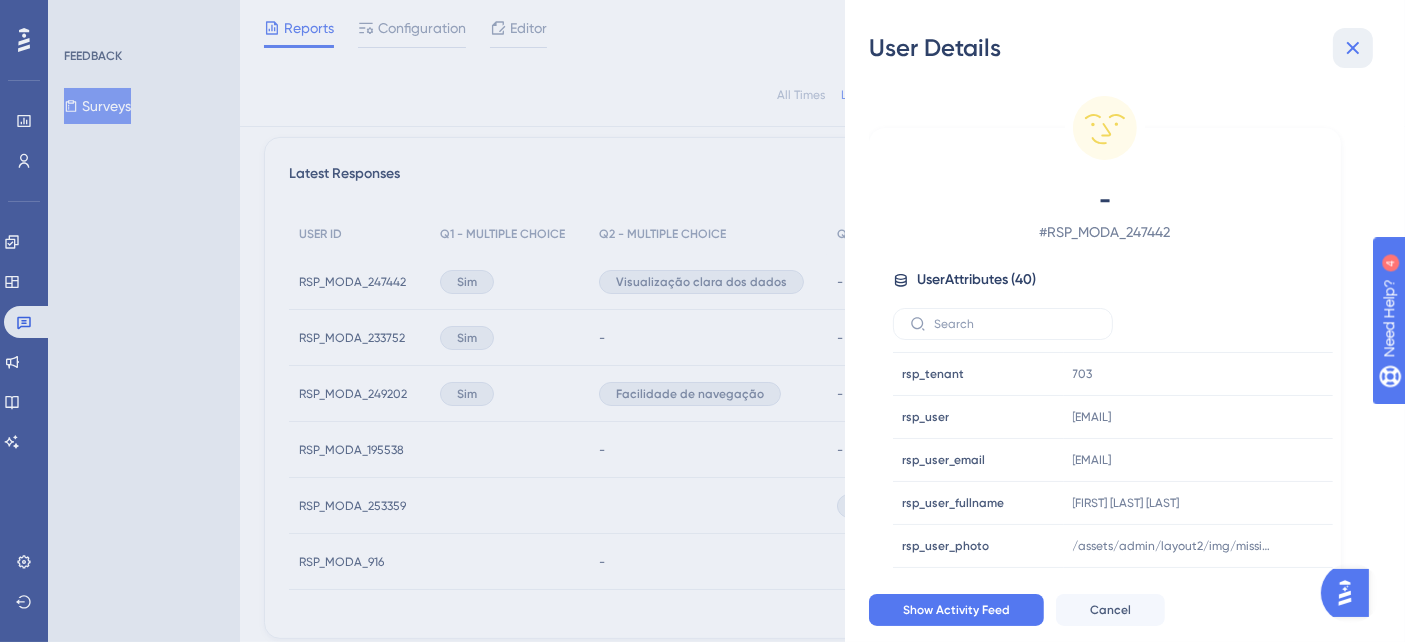 click 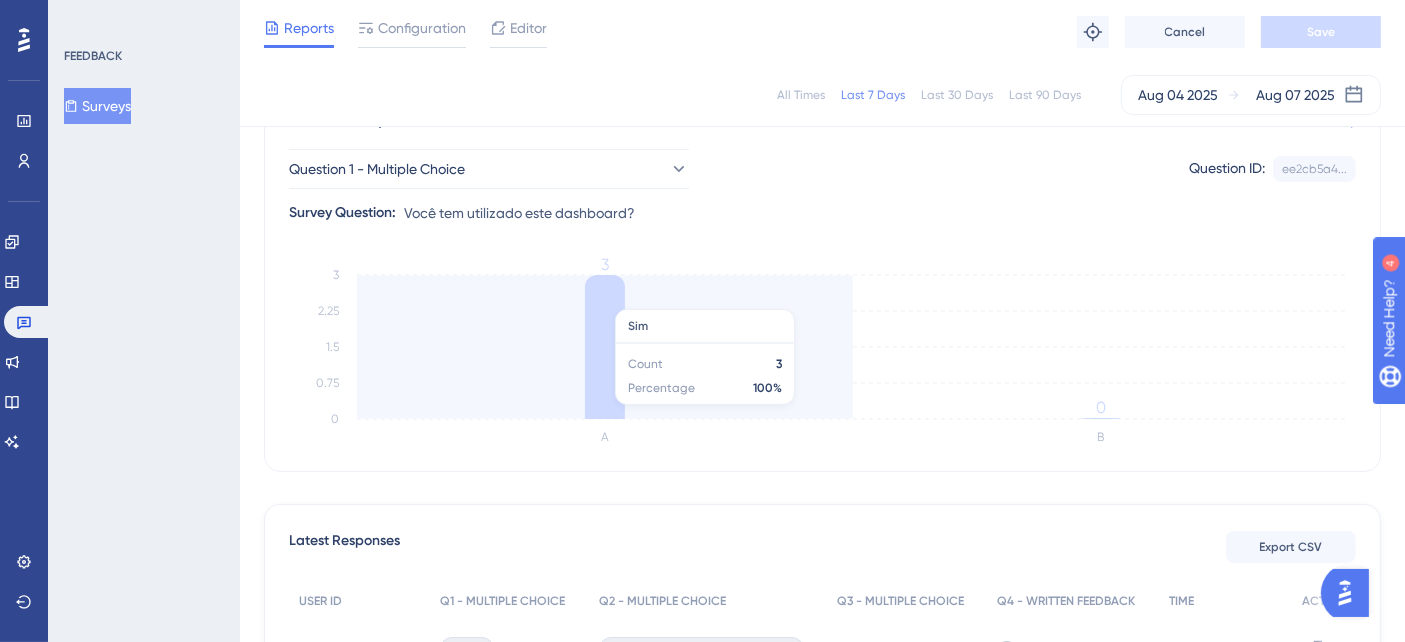 scroll, scrollTop: 0, scrollLeft: 0, axis: both 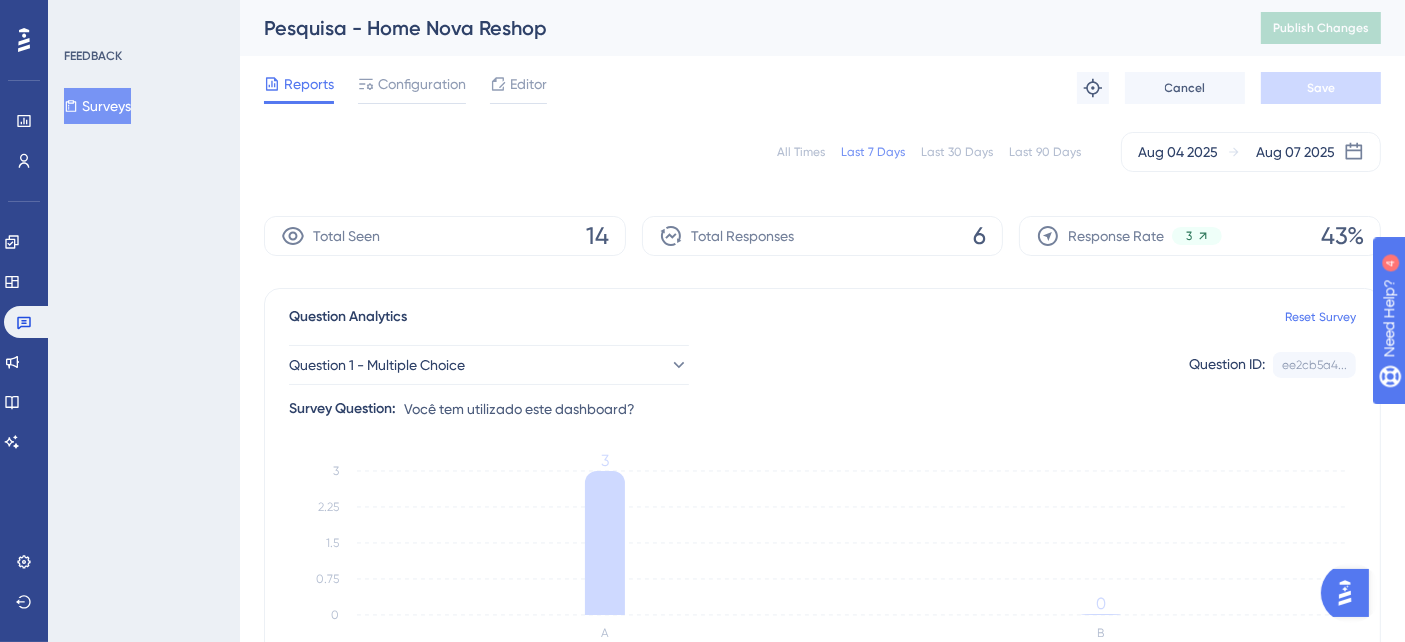click on "Surveys" at bounding box center [97, 106] 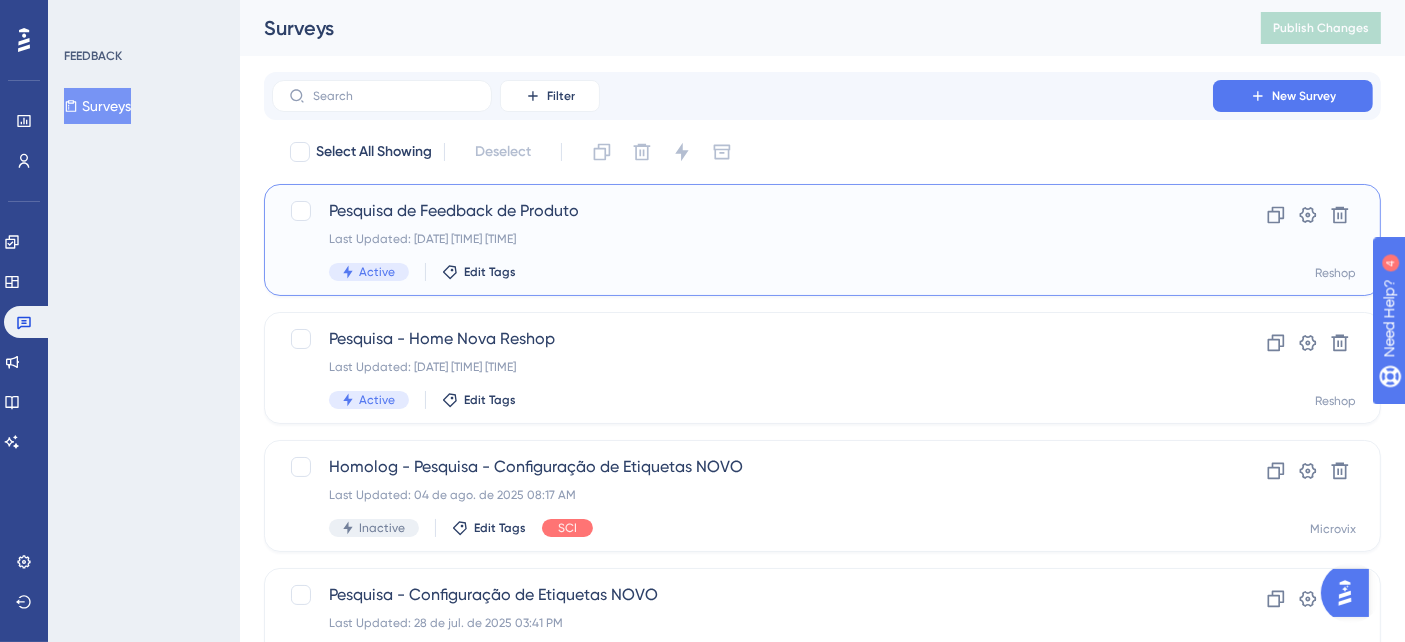 click on "Pesquisa de Feedback de Produto Last Updated: [DATE] [TIME] [TIME] Active Edit Tags" at bounding box center [742, 240] 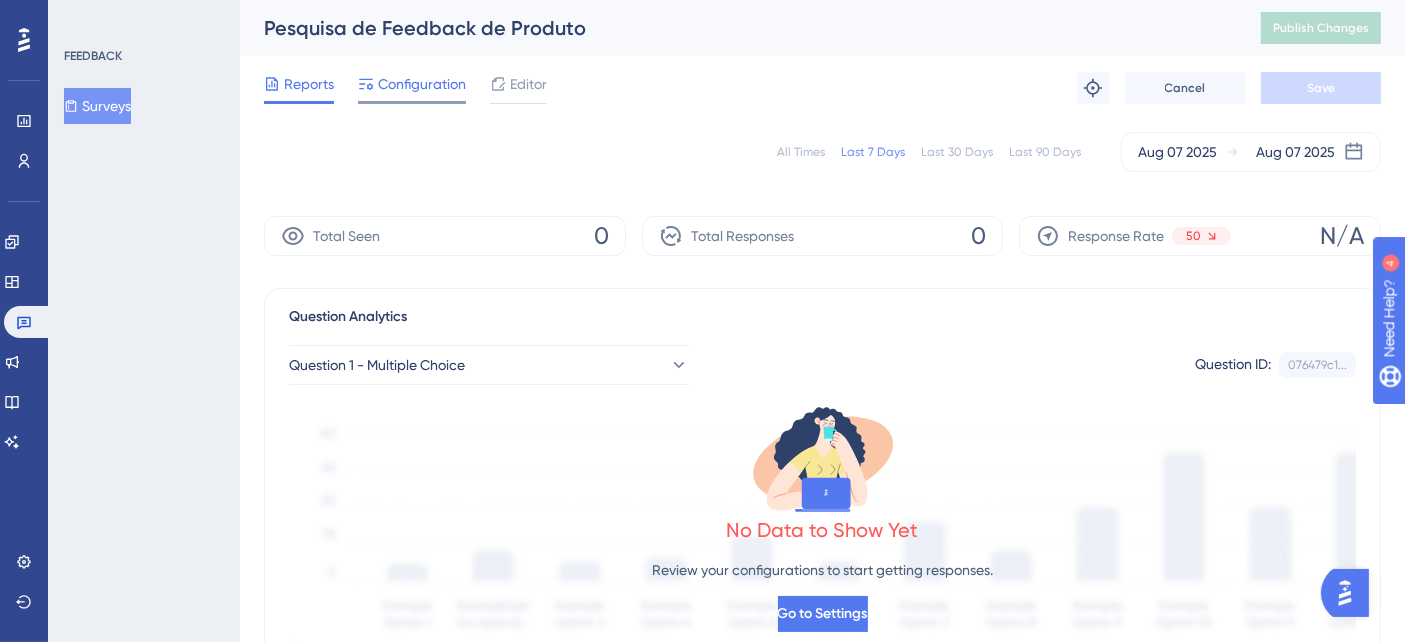 click on "Configuration" at bounding box center (422, 84) 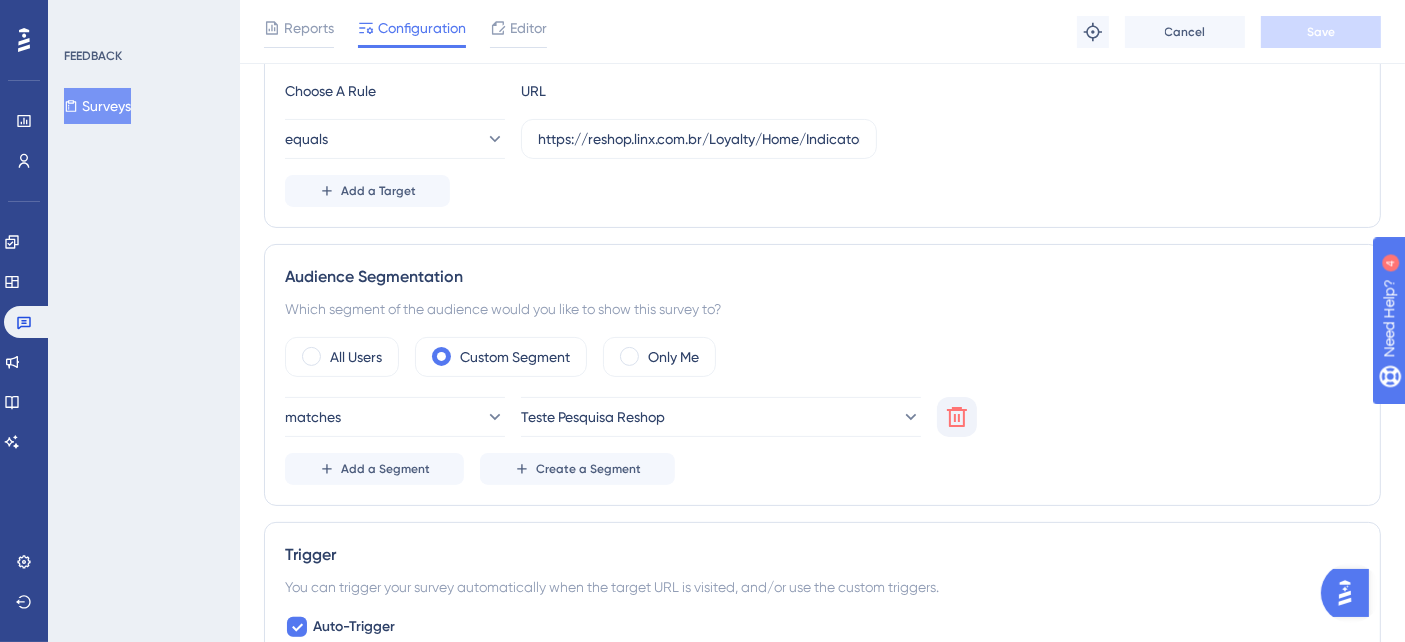 scroll, scrollTop: 444, scrollLeft: 0, axis: vertical 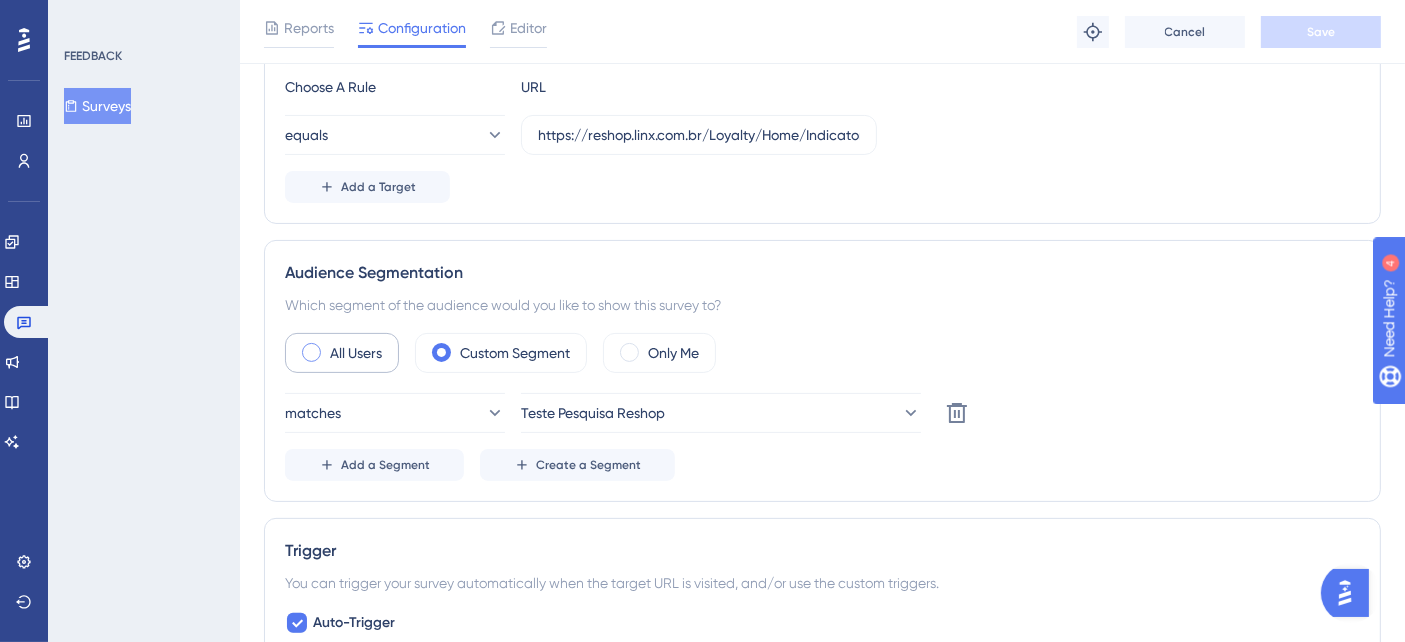click on "All Users" at bounding box center (356, 353) 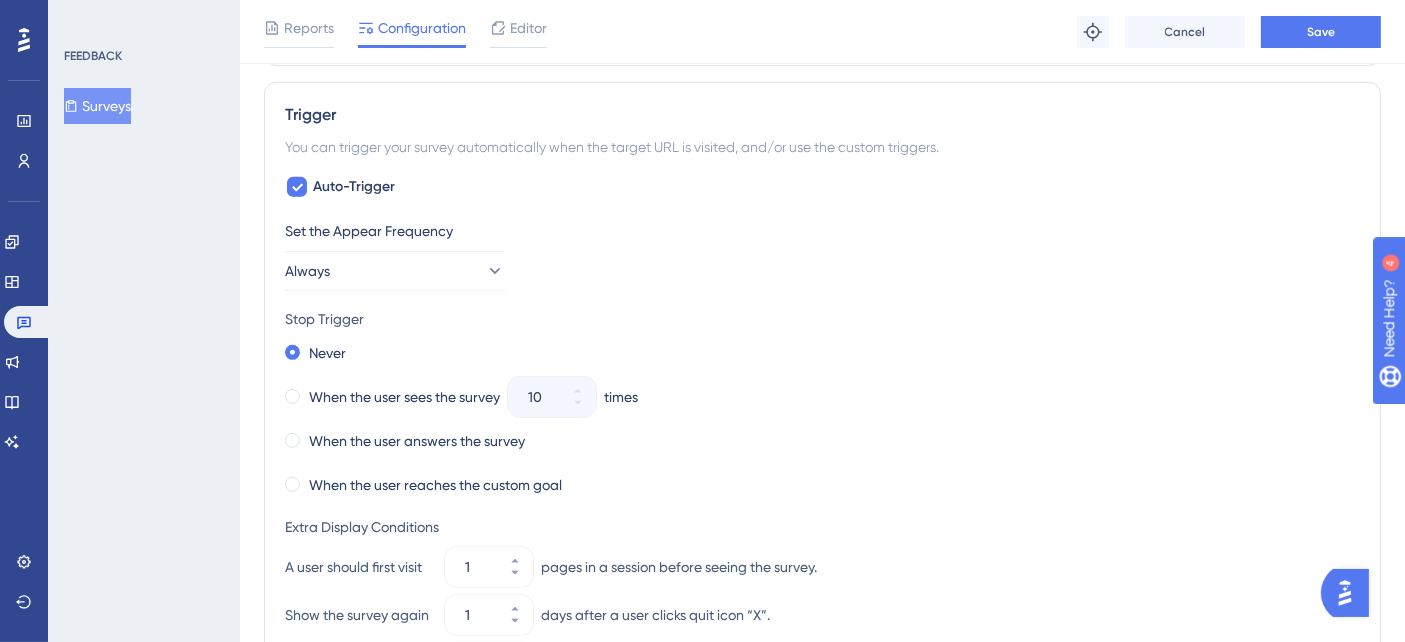 scroll, scrollTop: 777, scrollLeft: 0, axis: vertical 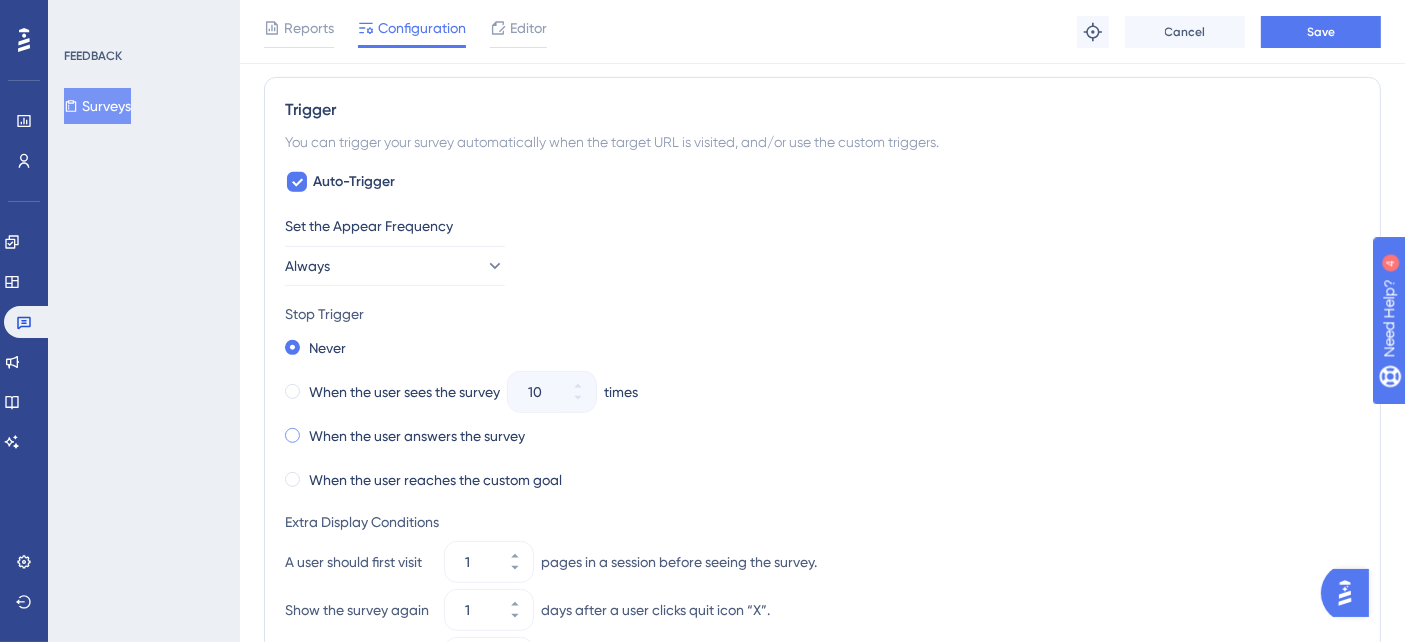 click at bounding box center (292, 435) 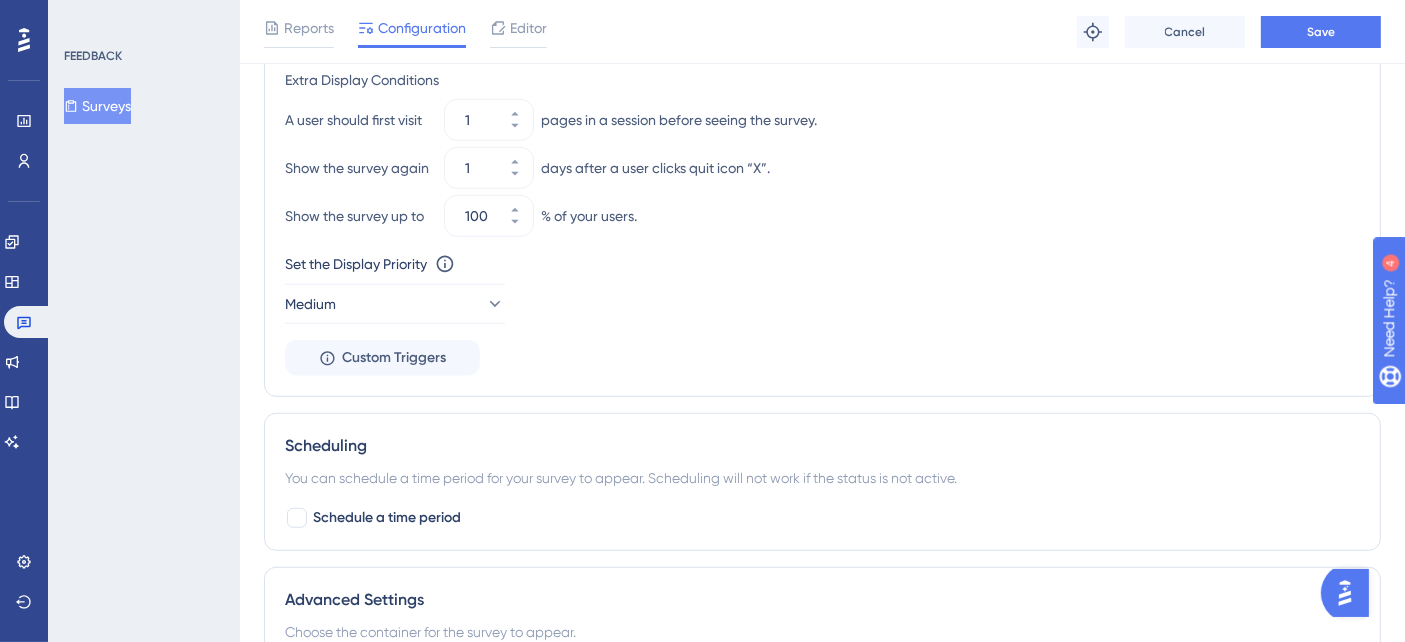 scroll, scrollTop: 1222, scrollLeft: 0, axis: vertical 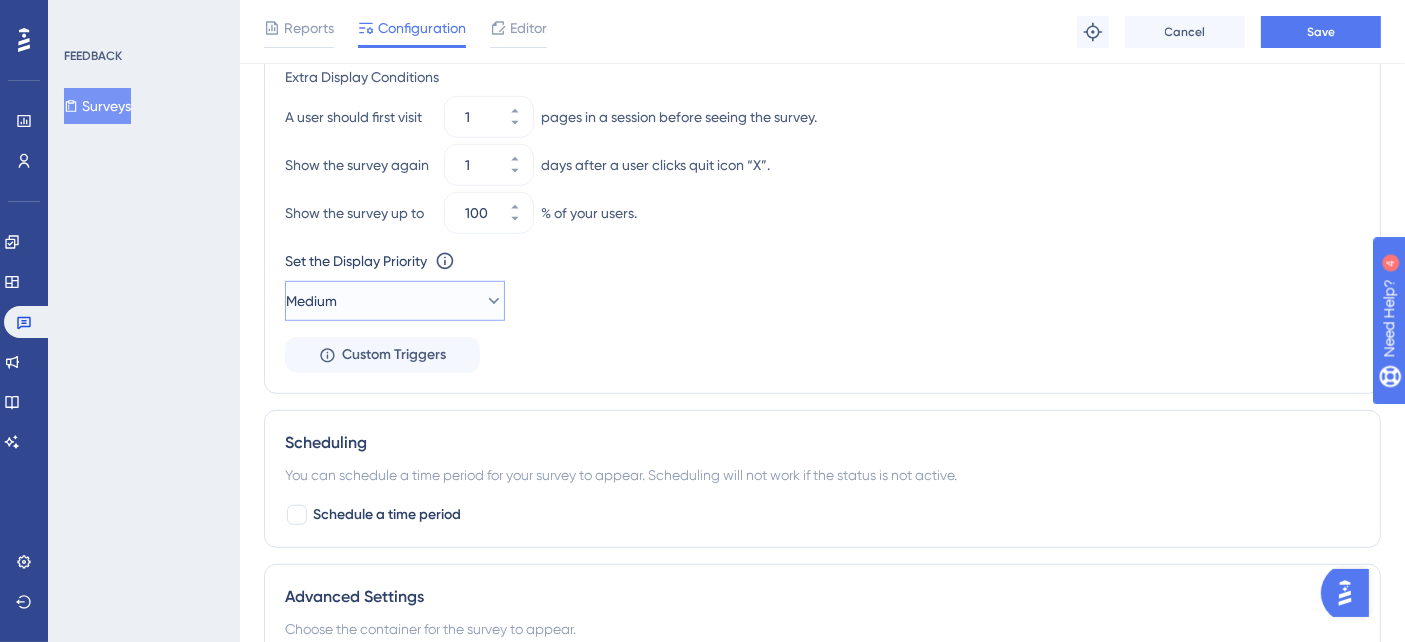 click on "Medium" at bounding box center (395, 301) 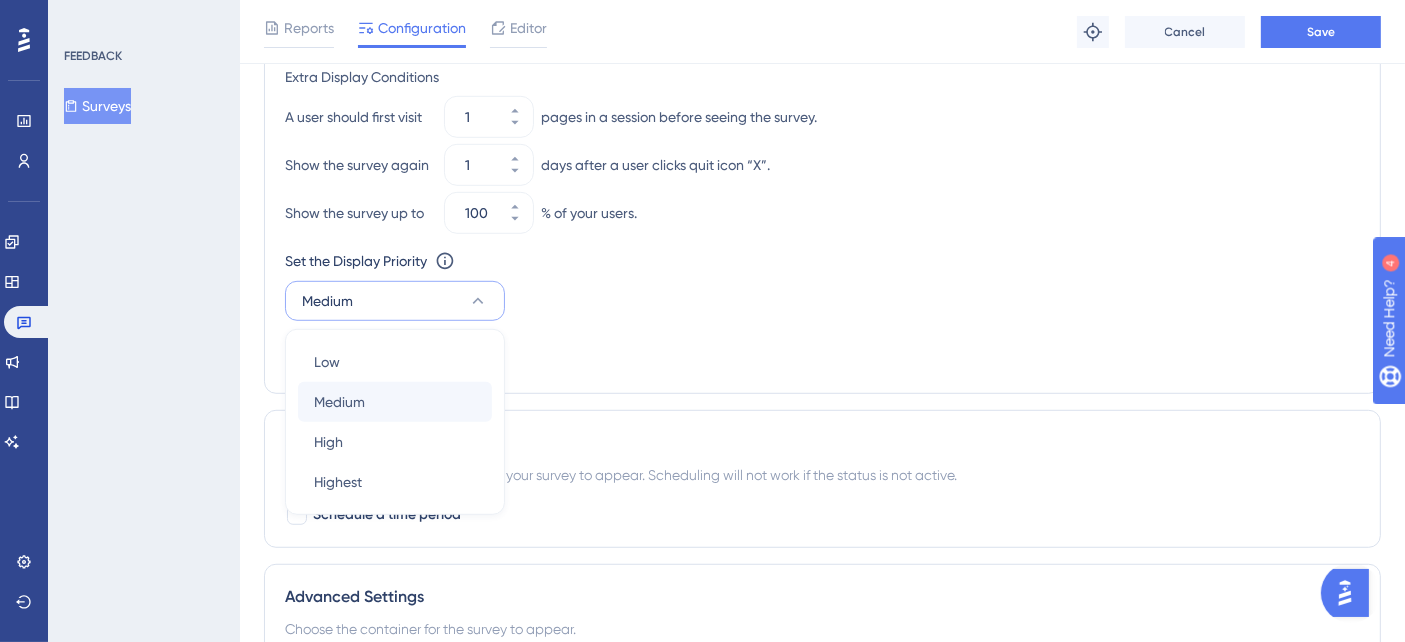 scroll, scrollTop: 1319, scrollLeft: 0, axis: vertical 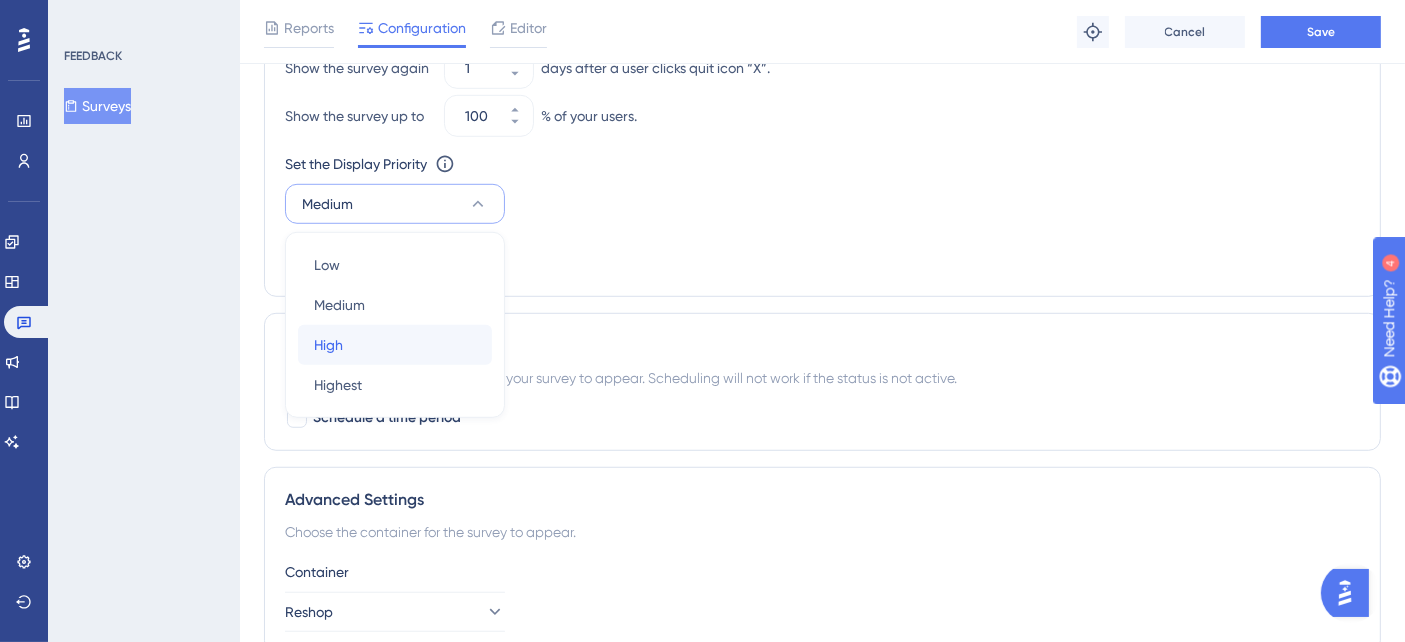 click on "High High" at bounding box center [395, 345] 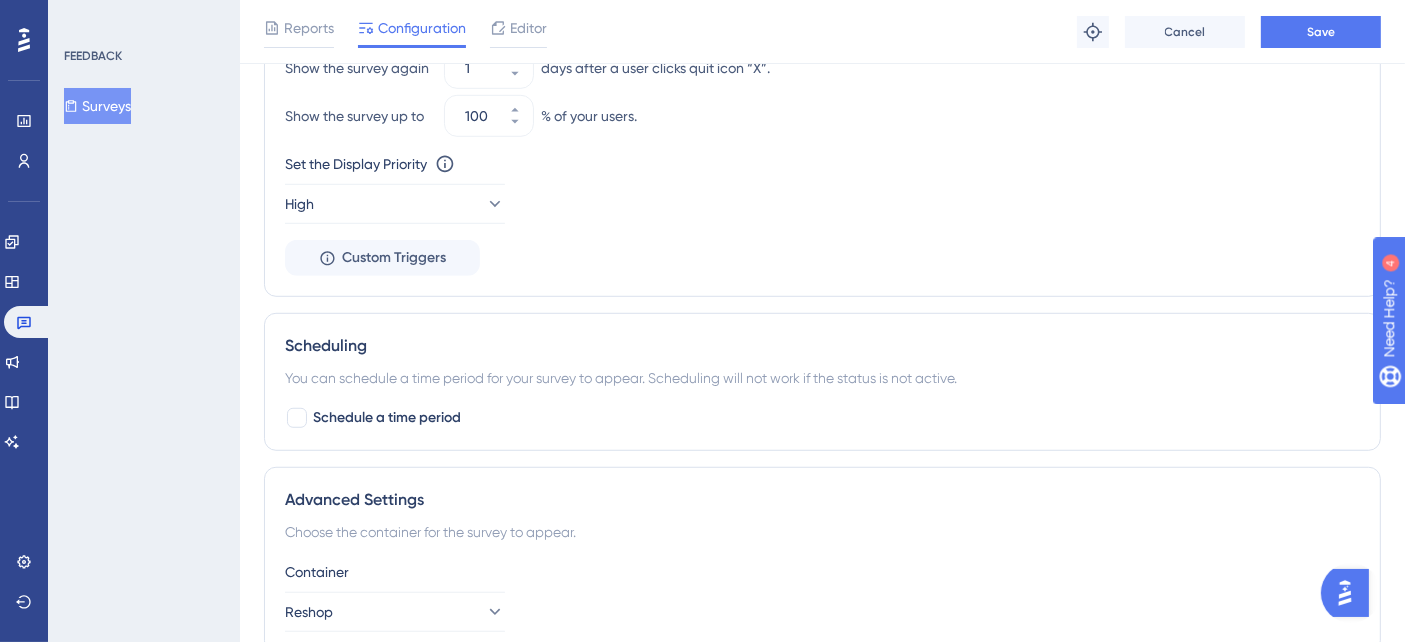 click on "Set the Appear Frequency Always Stop Trigger Never When the user sees the survey 10 times When the user answers the survey When the user reaches the custom goal Extra Display Conditions A user should first visit   1 pages in a session before seeing the survey. Show the survey again     1 days after a user clicks quit icon “X”. Show the survey up to   100 % of your users. Set the Display Priority This option will set the display priority between
auto-triggered materials in cases of conflicts between multiple materials High Custom Triggers" at bounding box center [822, -26] 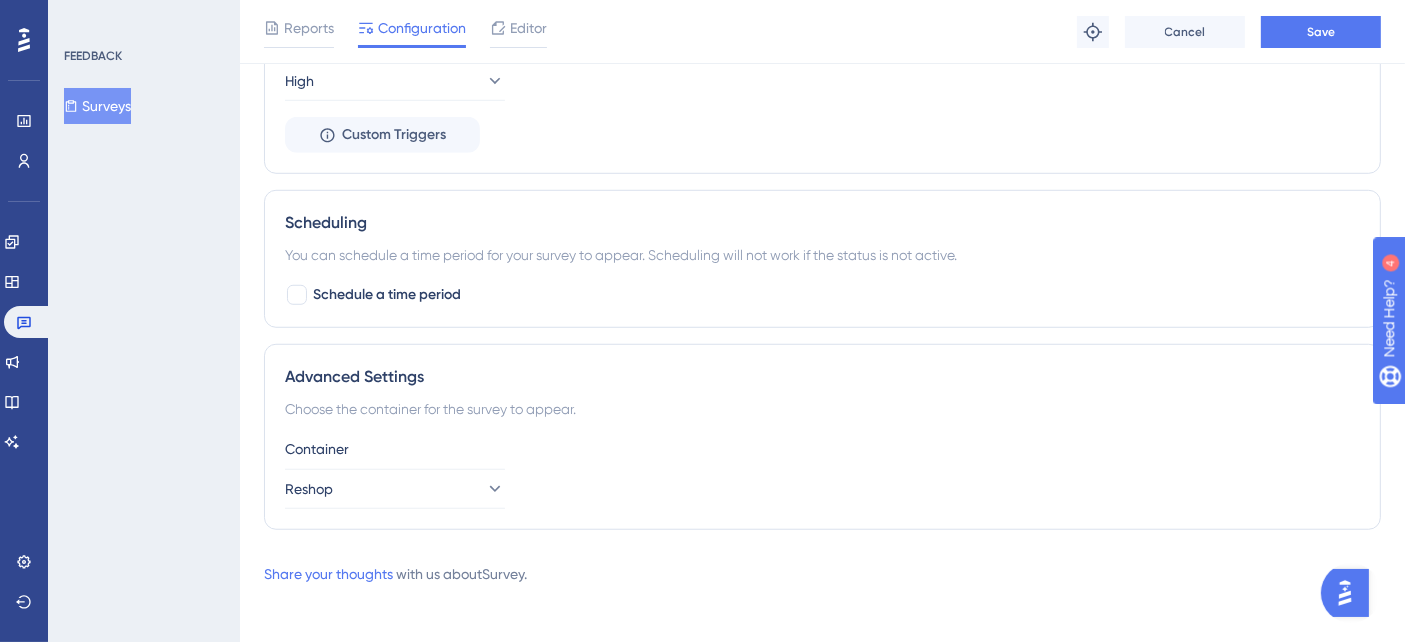 scroll, scrollTop: 1444, scrollLeft: 0, axis: vertical 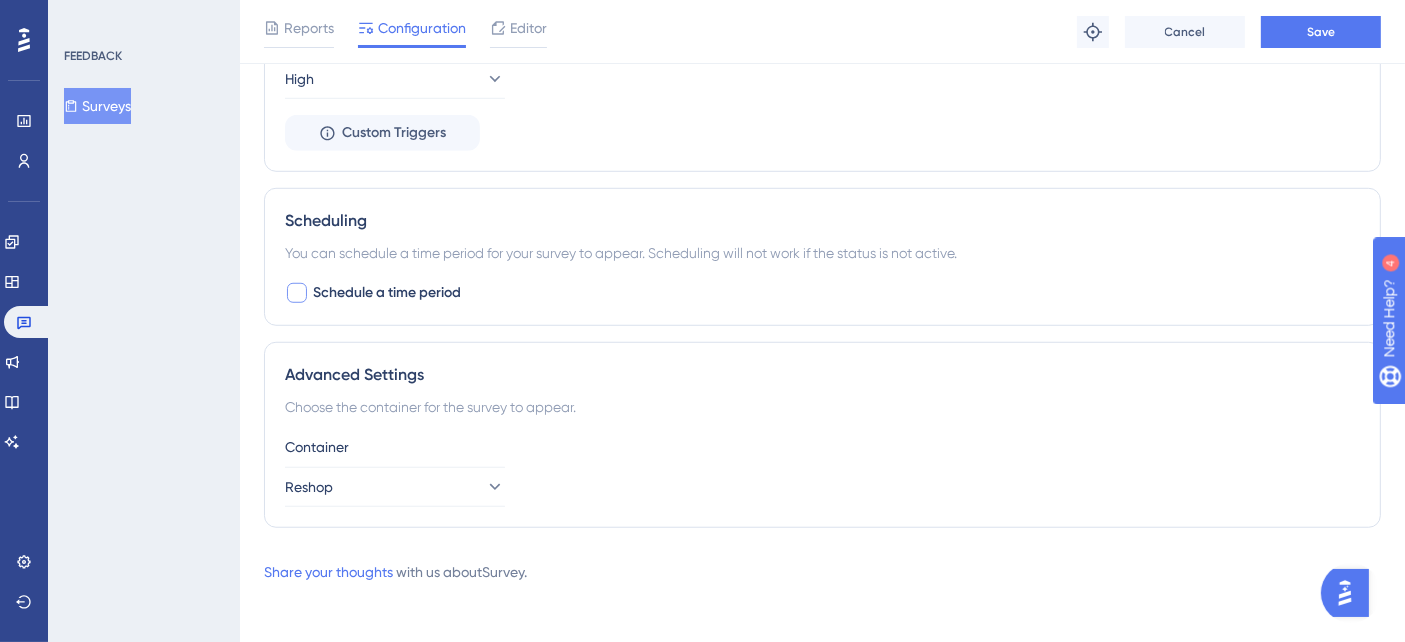 click at bounding box center [297, 293] 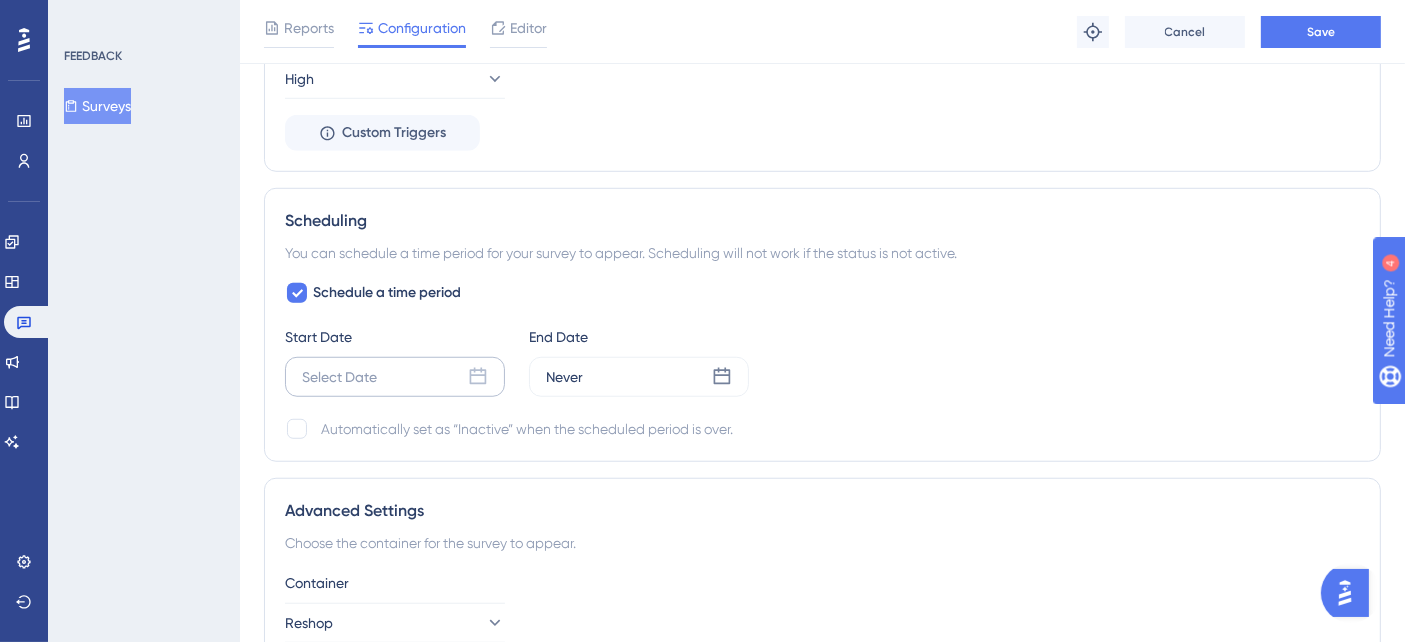 click 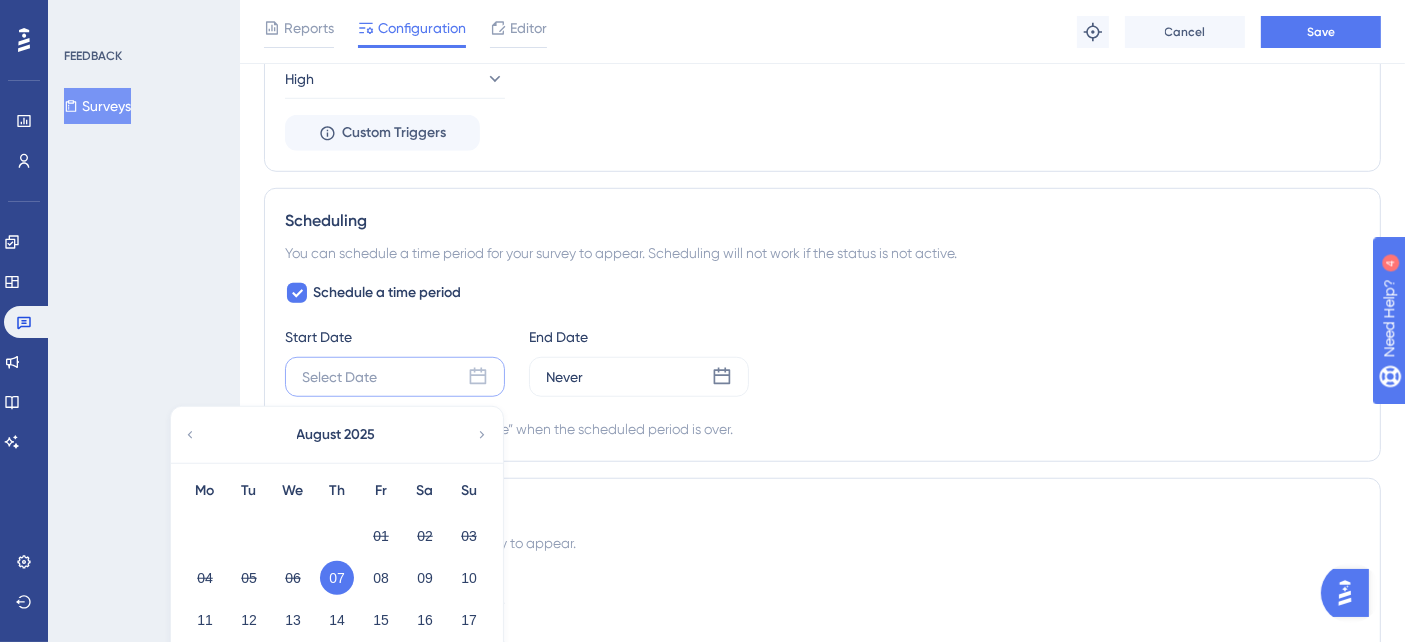 click on "07" at bounding box center [337, 578] 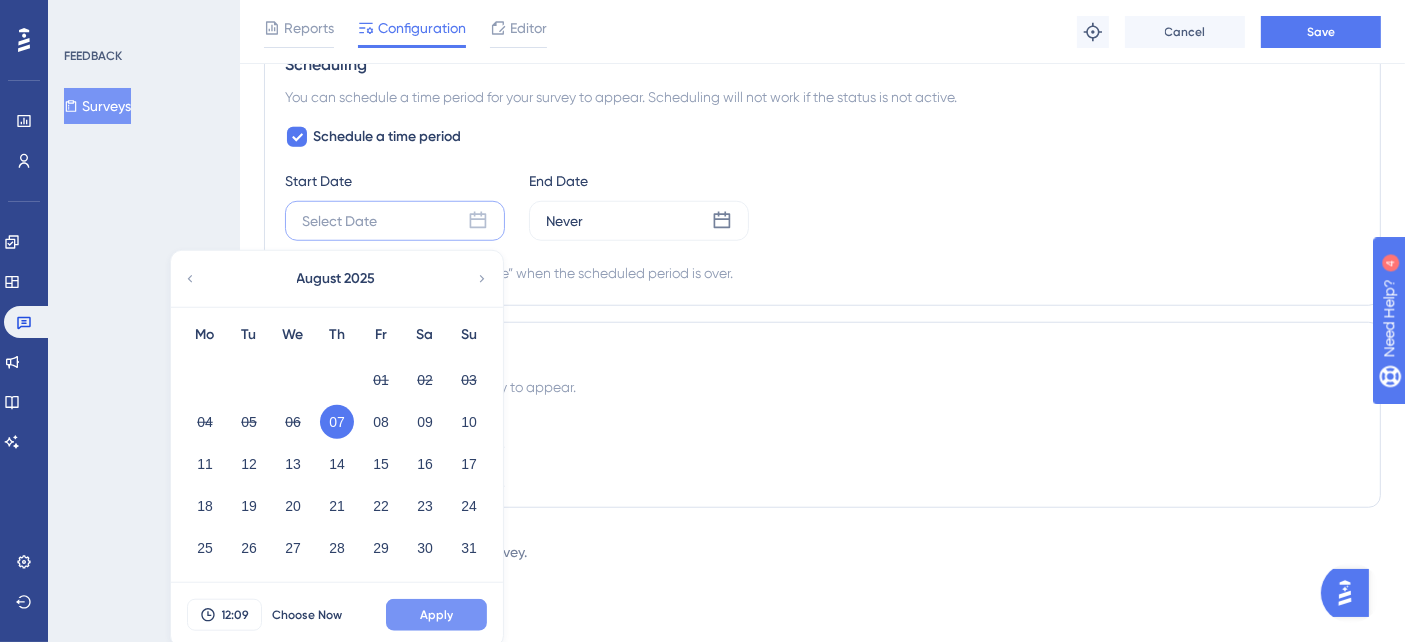 click on "Apply" at bounding box center (436, 615) 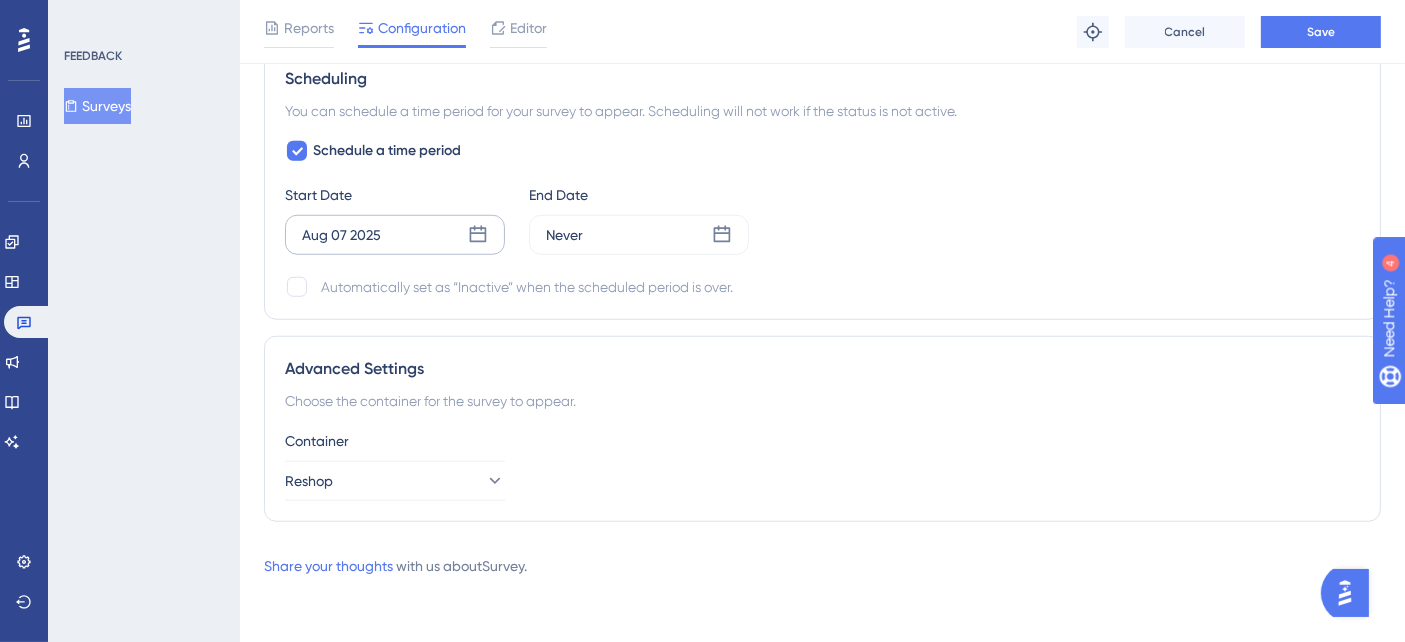 scroll, scrollTop: 1580, scrollLeft: 0, axis: vertical 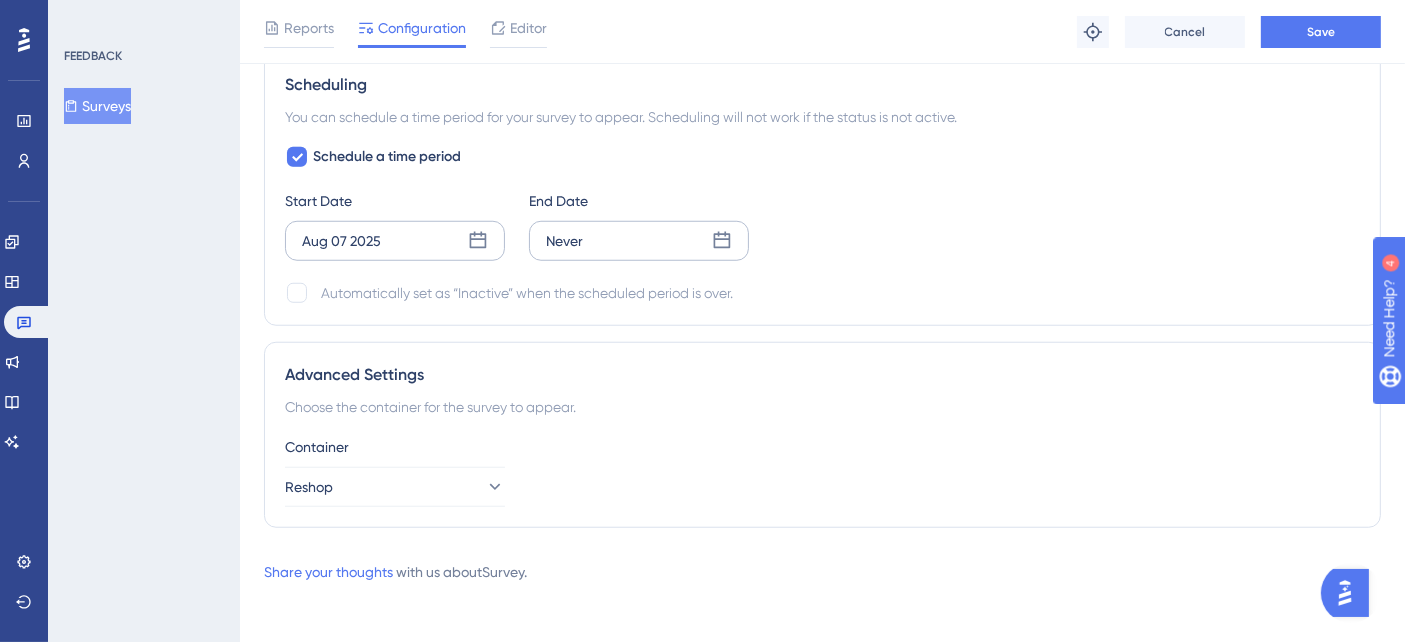 click 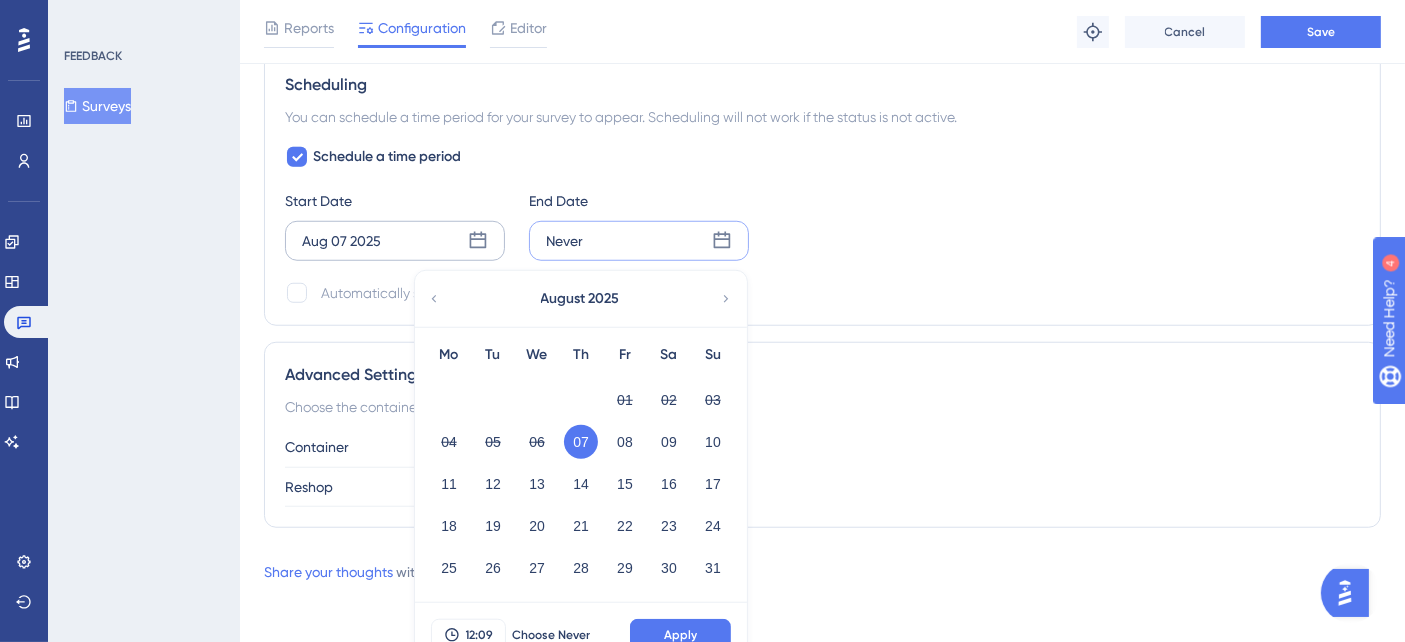 scroll, scrollTop: 1600, scrollLeft: 0, axis: vertical 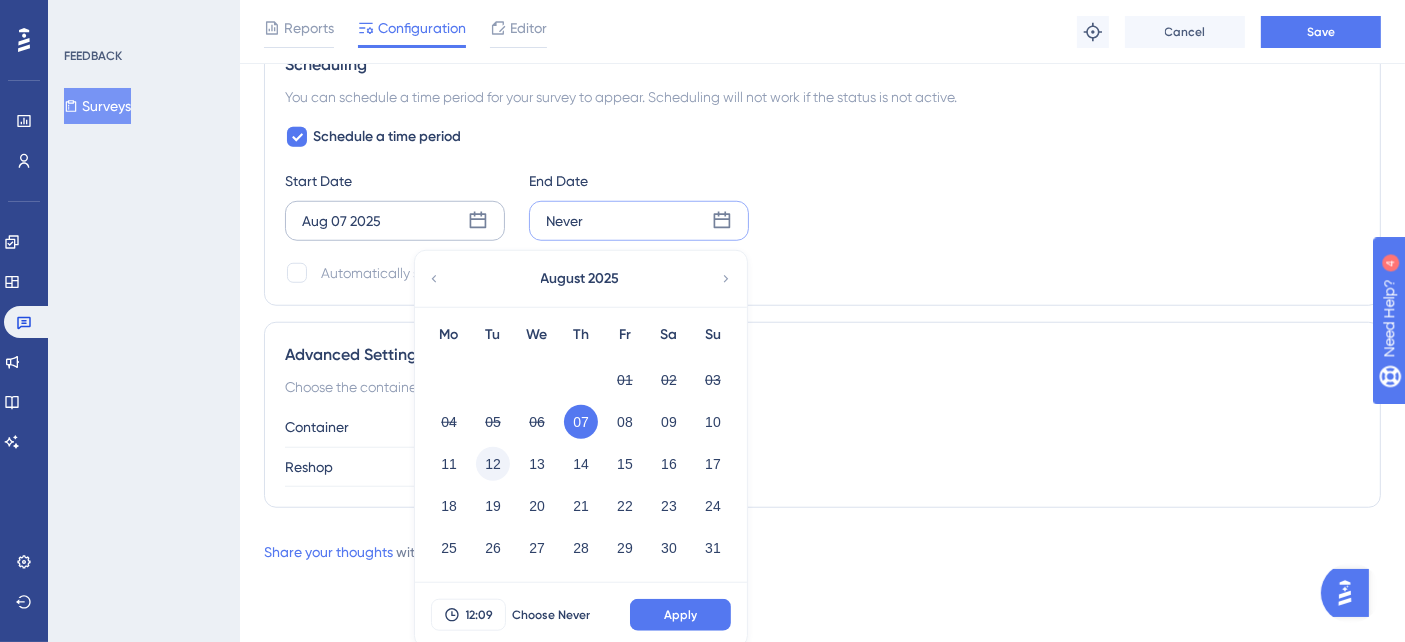 click on "12" at bounding box center (493, 464) 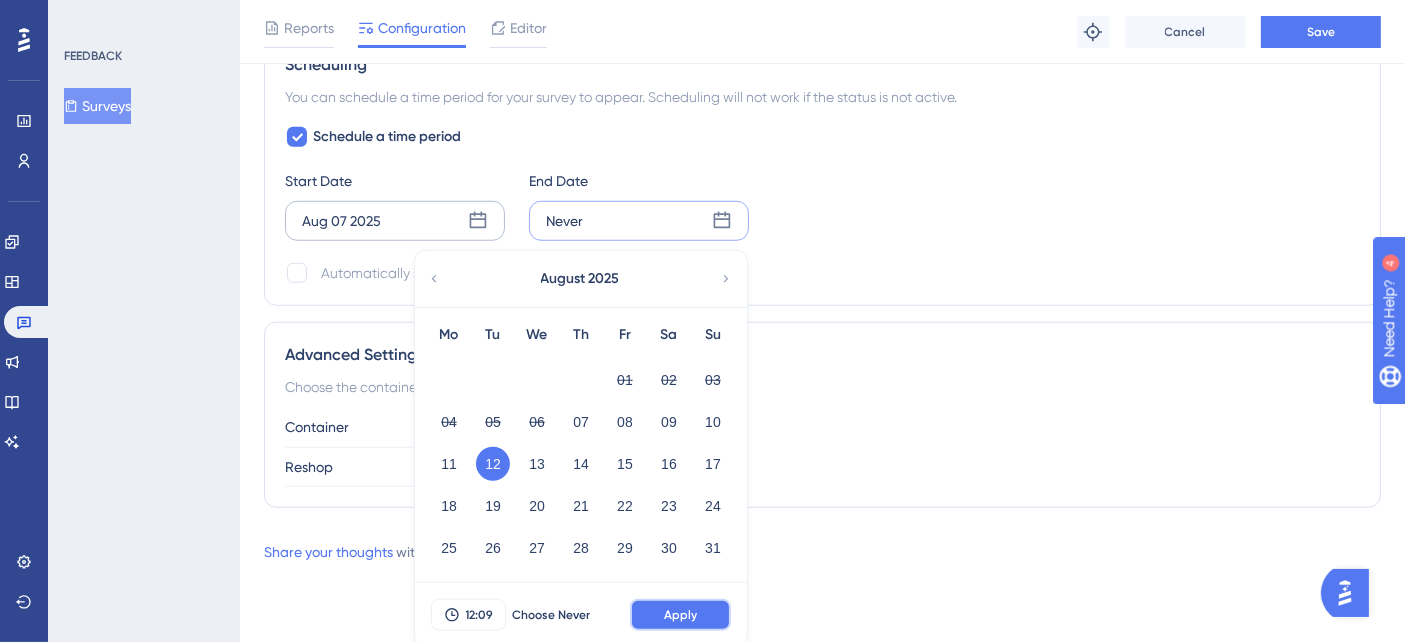 click on "Apply" at bounding box center [680, 615] 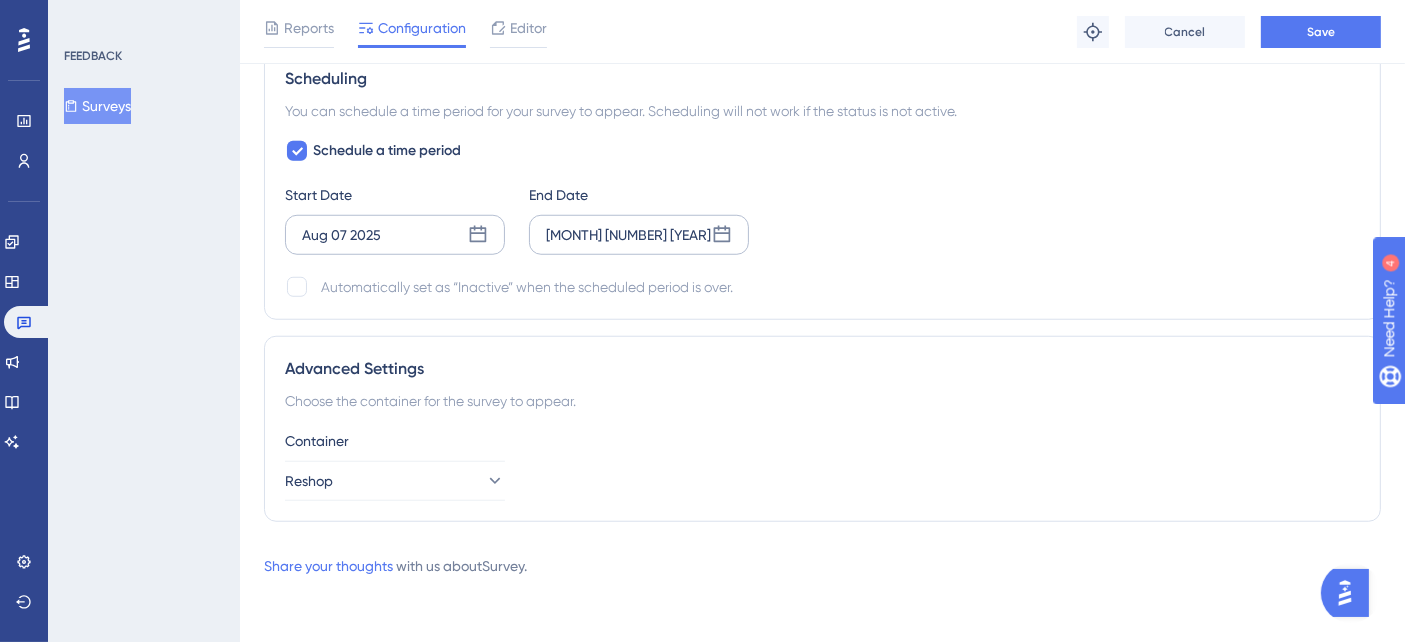 scroll, scrollTop: 1580, scrollLeft: 0, axis: vertical 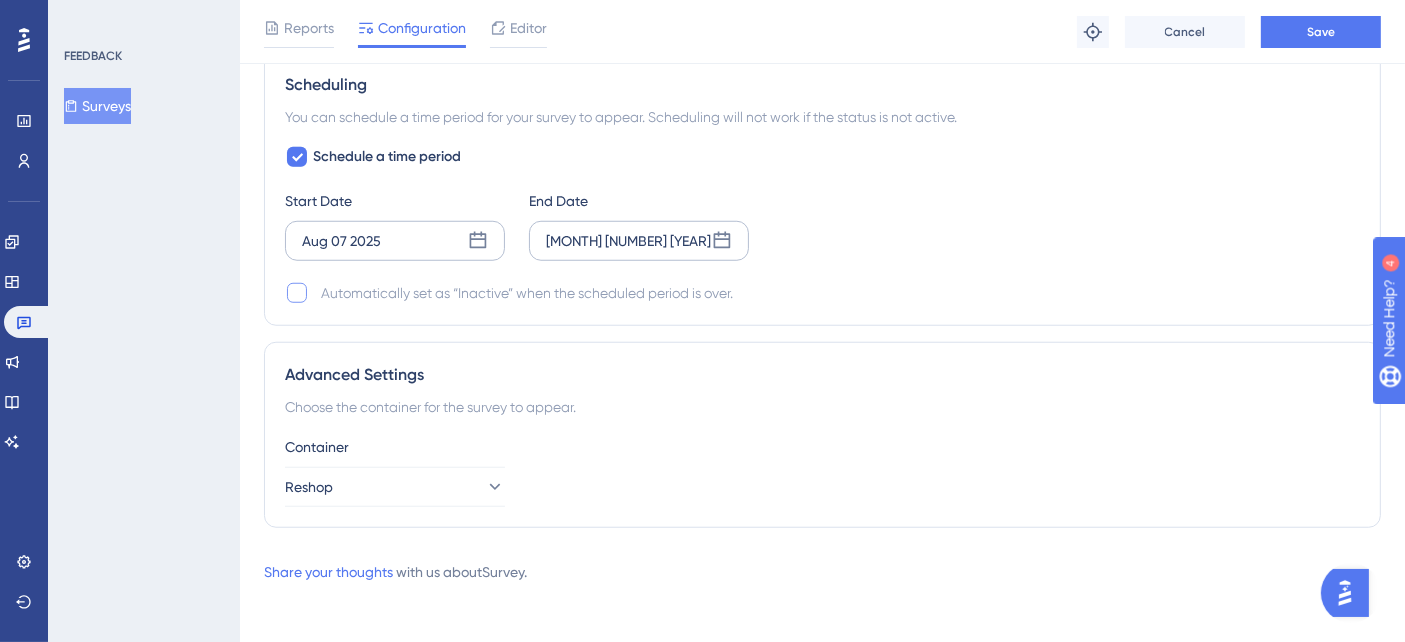 click at bounding box center (297, 293) 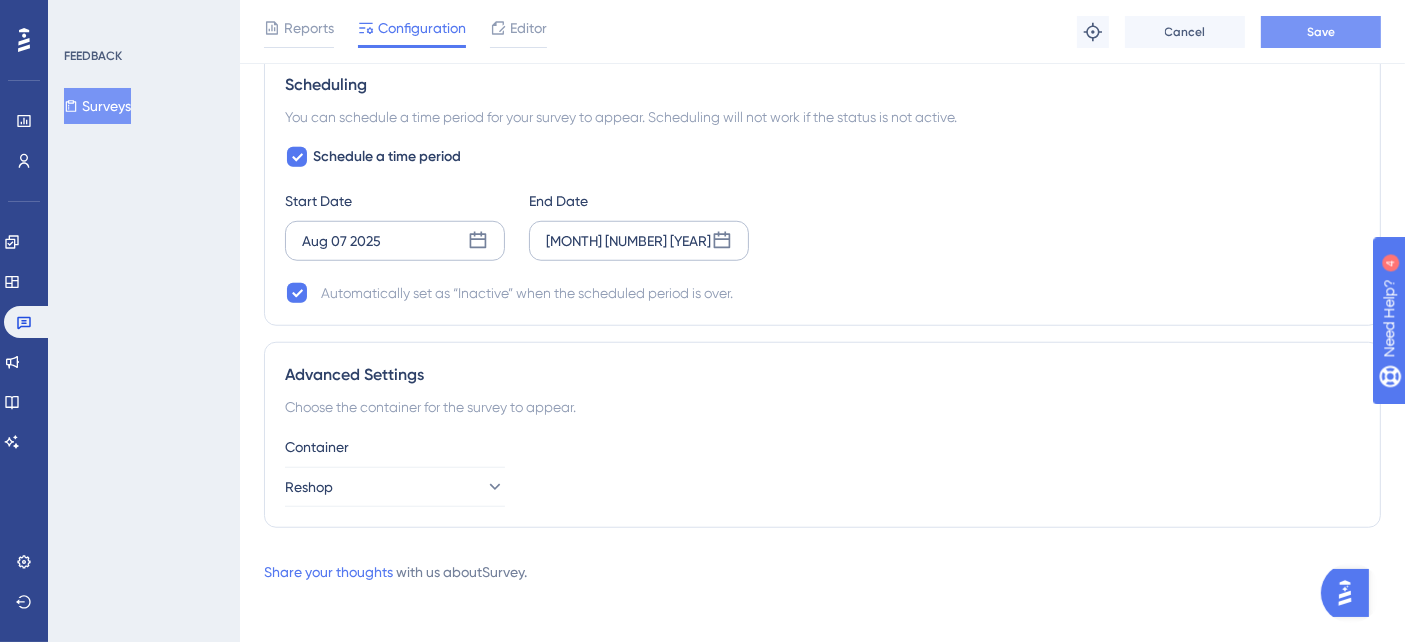 click on "Save" at bounding box center (1321, 32) 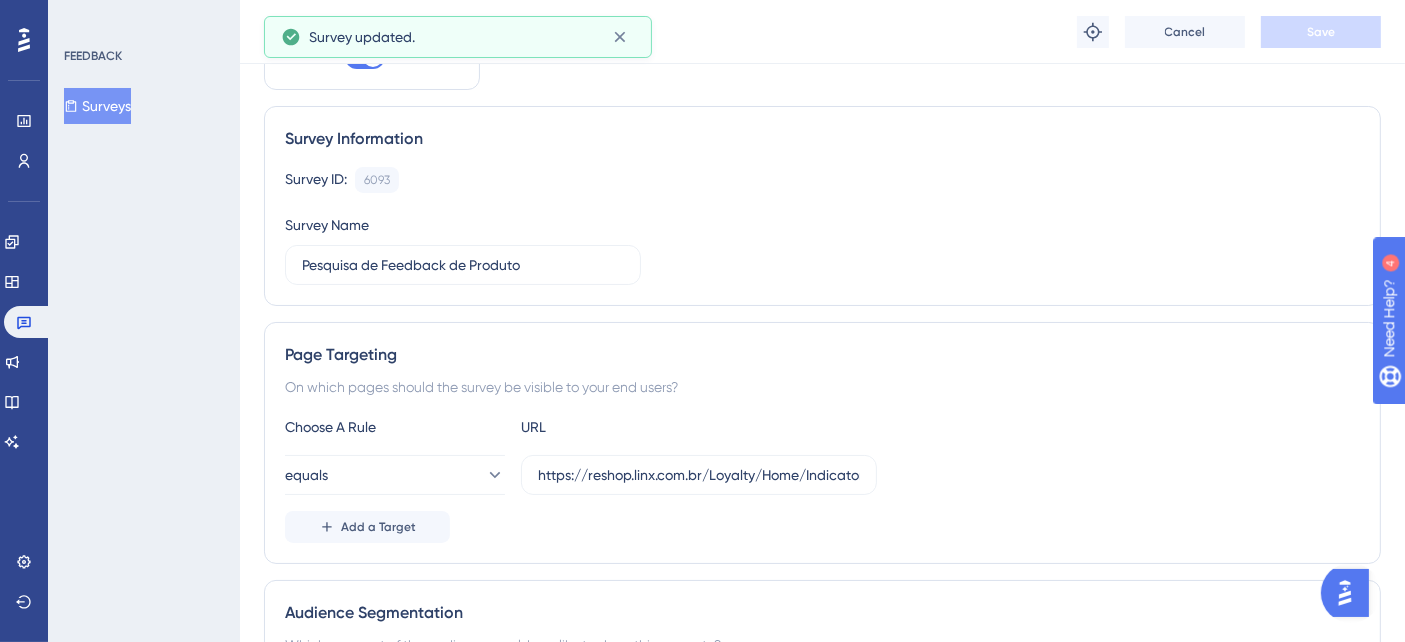 scroll, scrollTop: 0, scrollLeft: 0, axis: both 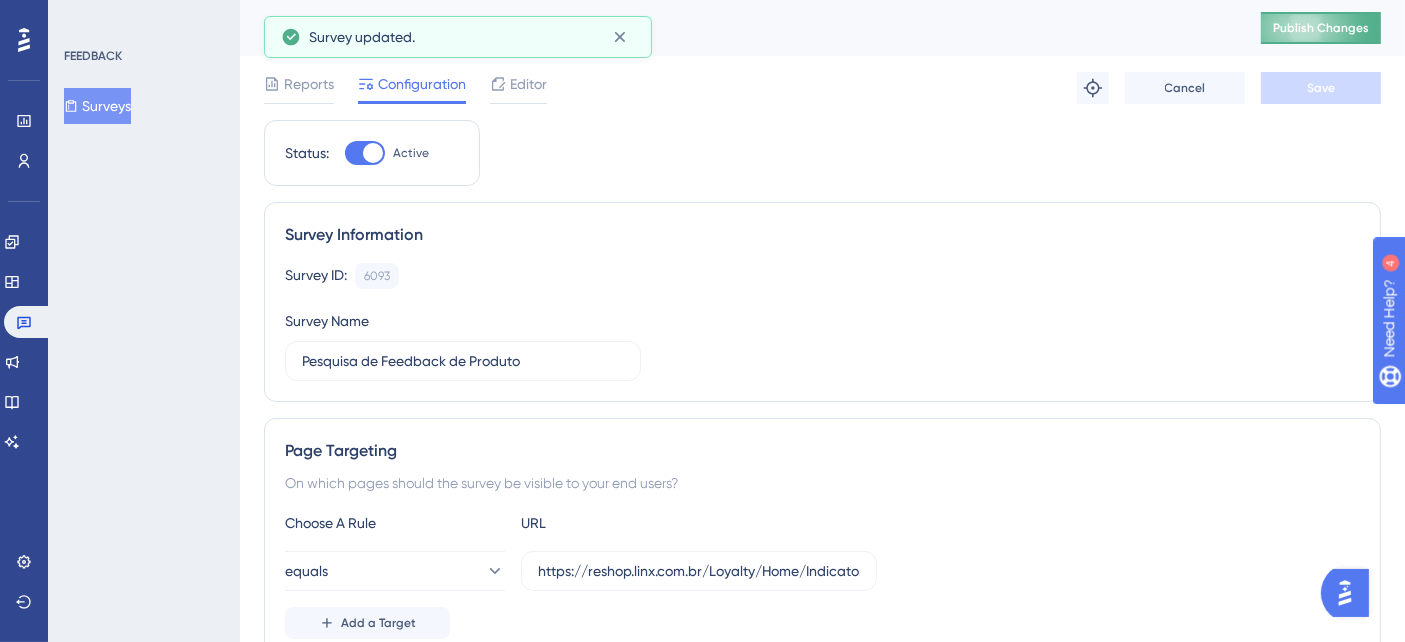 click on "Publish Changes" at bounding box center [1321, 28] 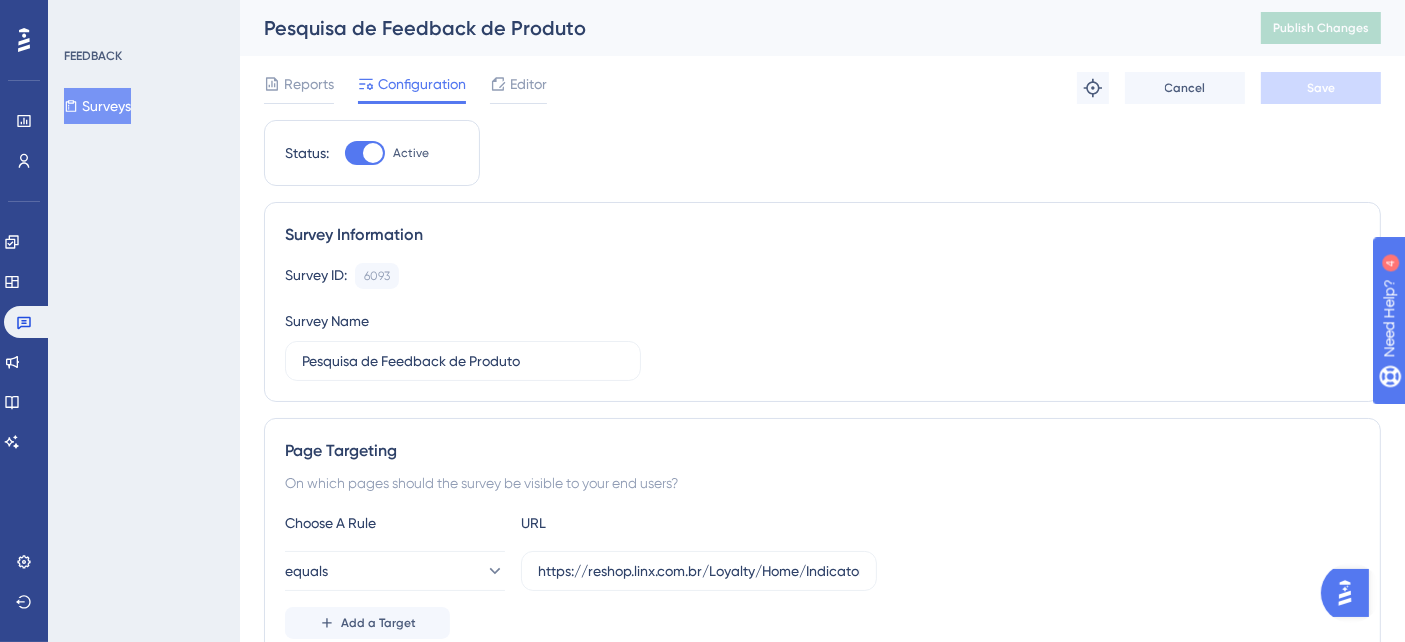 click on "Status: Active Survey Information Survey ID: 6093 Copy Survey Name Pesquisa de Feedback de Produto Page Targeting On which pages should the survey be visible to your end users? Choose A Rule URL equals https://reshop.linx.com.br/Loyalty/Home/Indicators Add a Target Audience Segmentation Which segment of the audience would you like to show this survey to? All Users Custom Segment Only Me Trigger You can trigger your survey automatically when the target URL is visited, and/or use the custom triggers. Auto-Trigger Set the Appear Frequency Always Stop Trigger Never When the user sees the survey 10 times When the user answers the survey When the user reaches the custom goal Extra Display Conditions A user should first visit   1 pages in a session before seeing the survey. Show the survey again     1 days after a user clicks quit icon “X”. Show the survey up to   100 % of your users. Set the Display Priority High Custom Triggers Scheduling Schedule a time period Start Date [MONTH] [NUMBER] [YEAR] End Date [MONTH] [NUMBER] [YEAR]" at bounding box center (822, 1118) 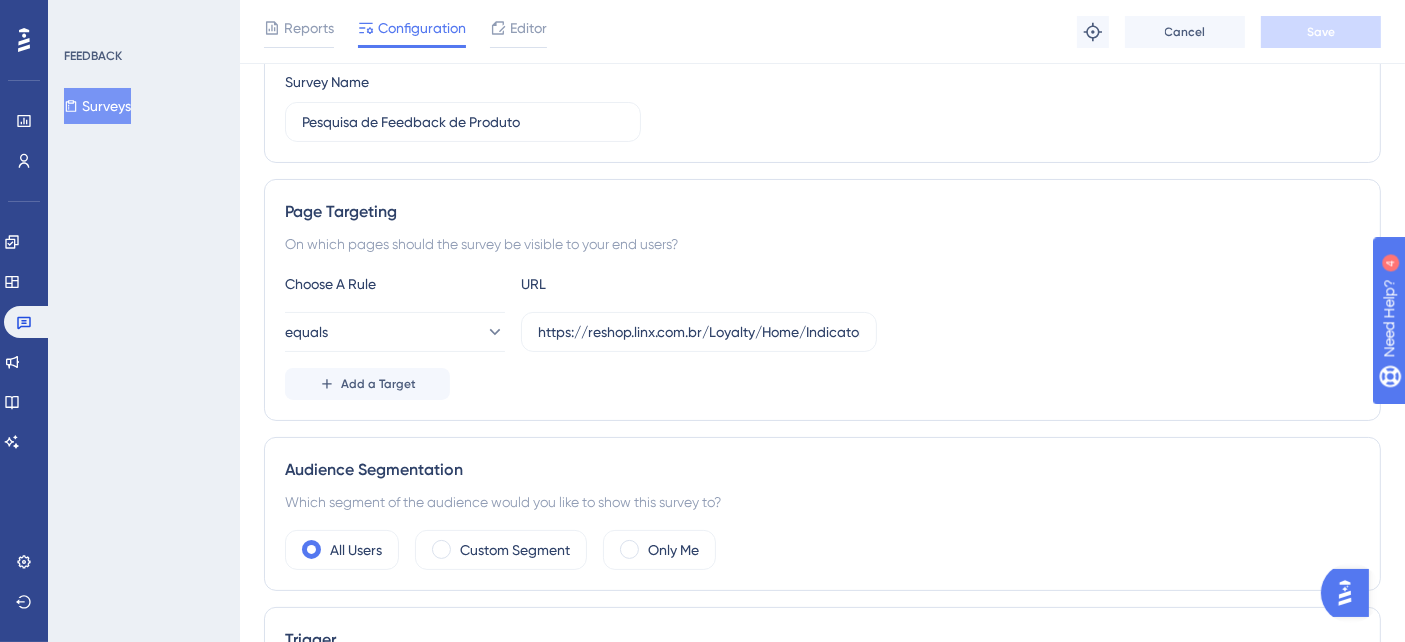 scroll, scrollTop: 0, scrollLeft: 0, axis: both 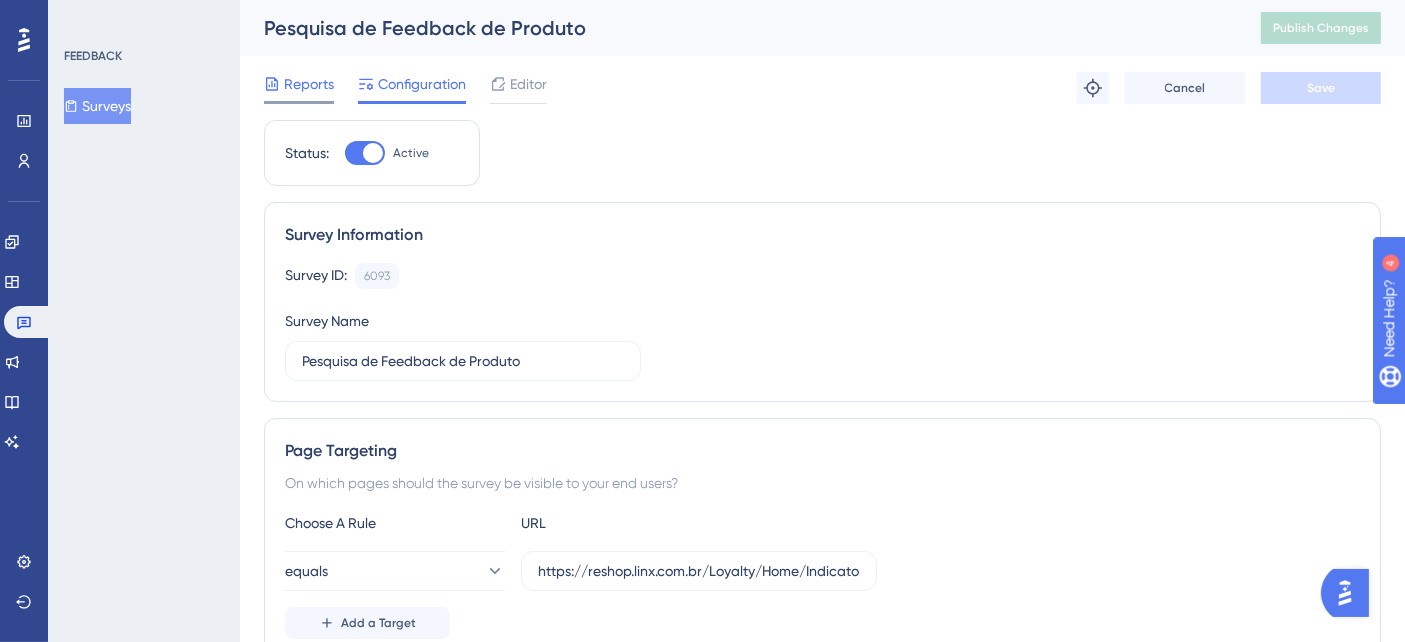 click on "Reports" at bounding box center (309, 84) 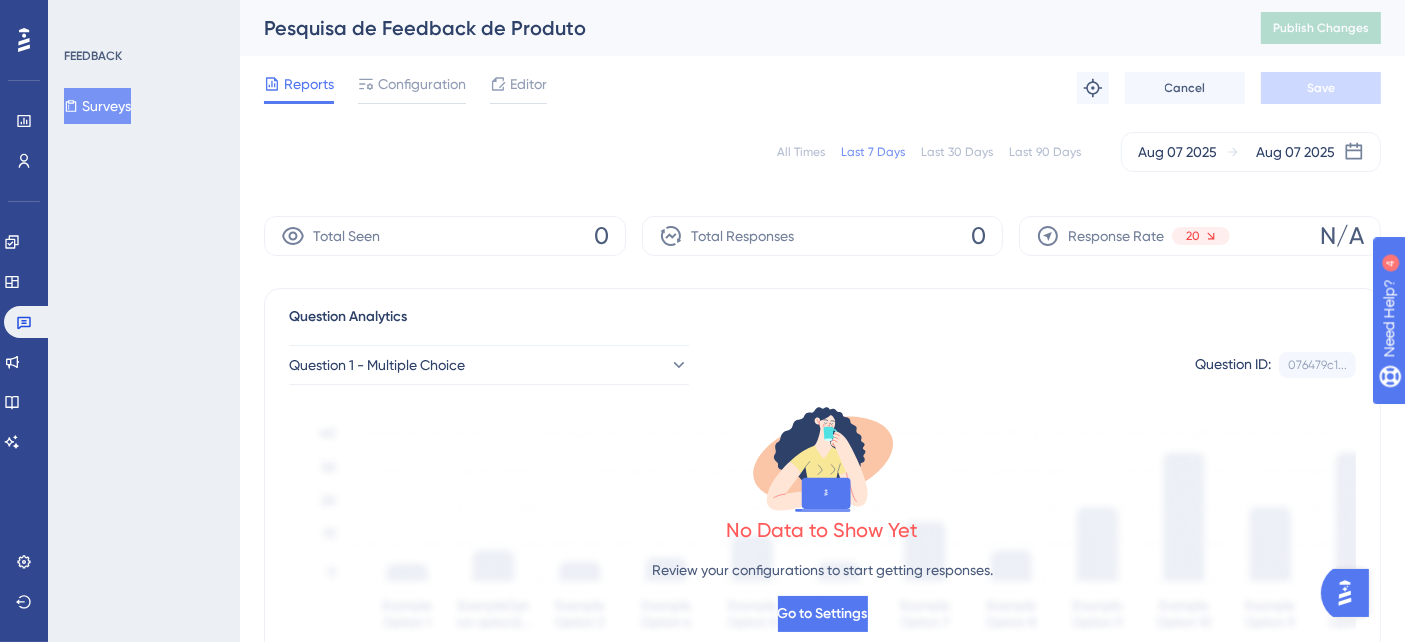 click on "Surveys" at bounding box center [97, 106] 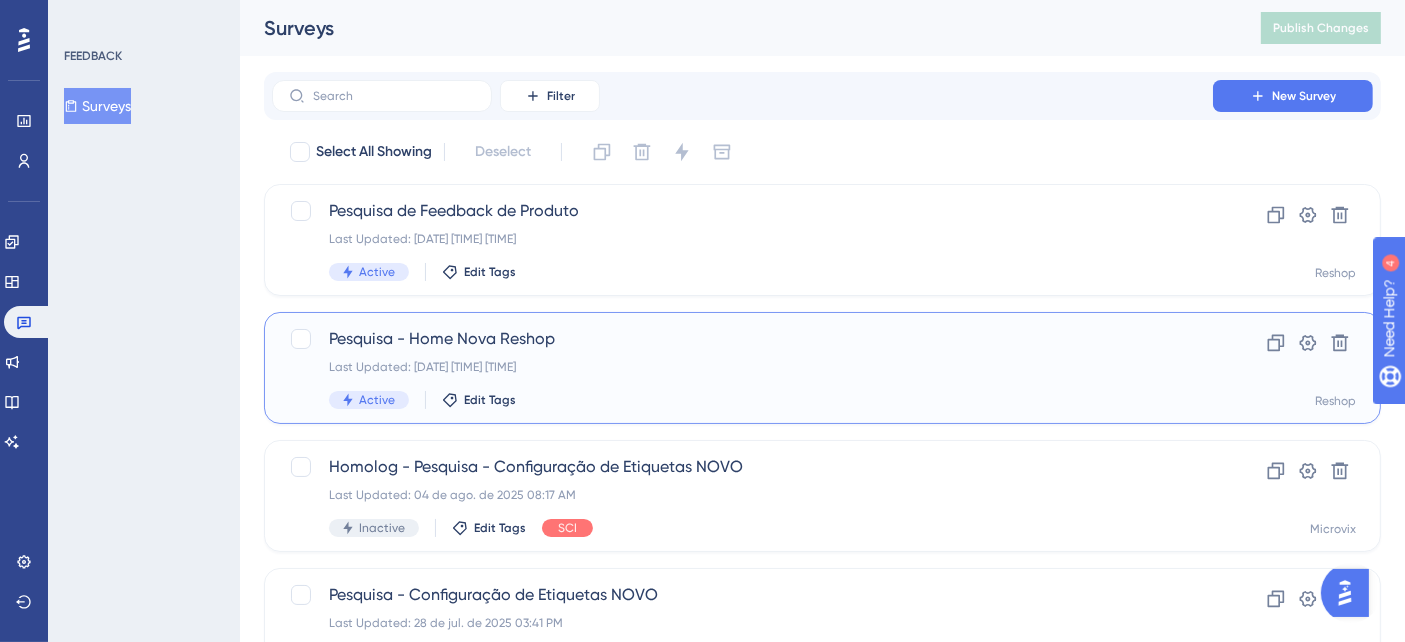 click on "Pesquisa - Home Nova Reshop" at bounding box center (742, 339) 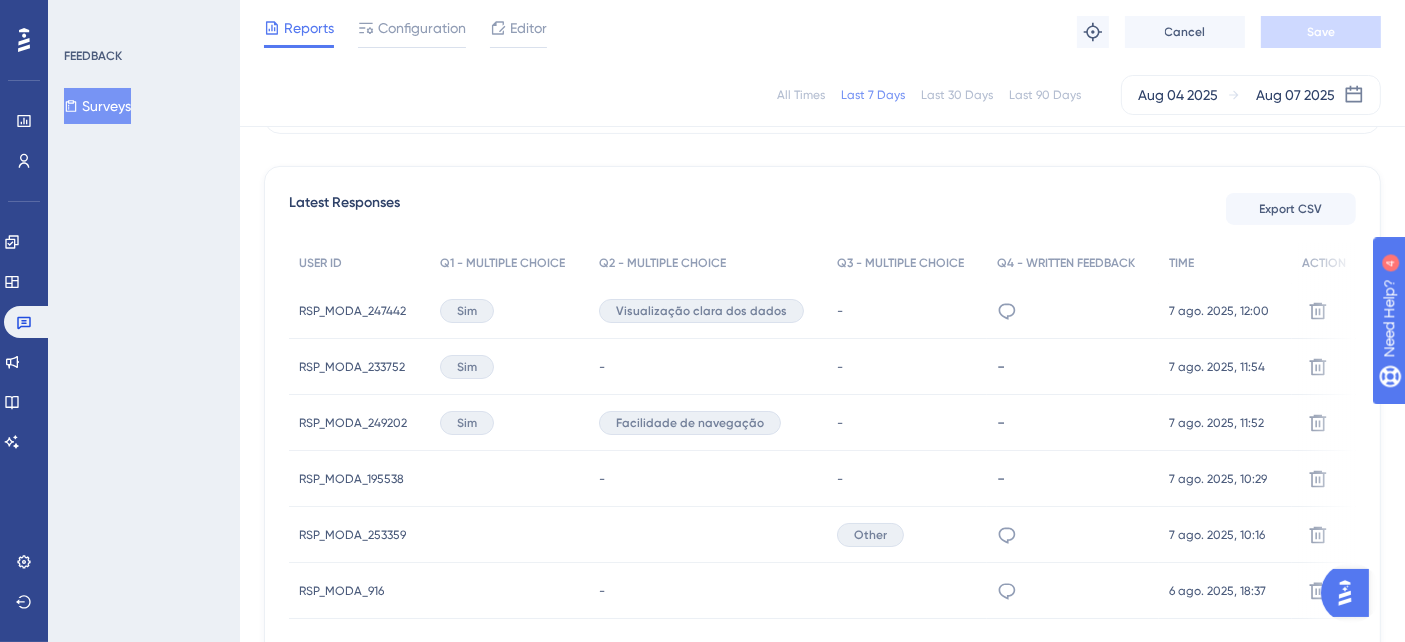 scroll, scrollTop: 555, scrollLeft: 0, axis: vertical 